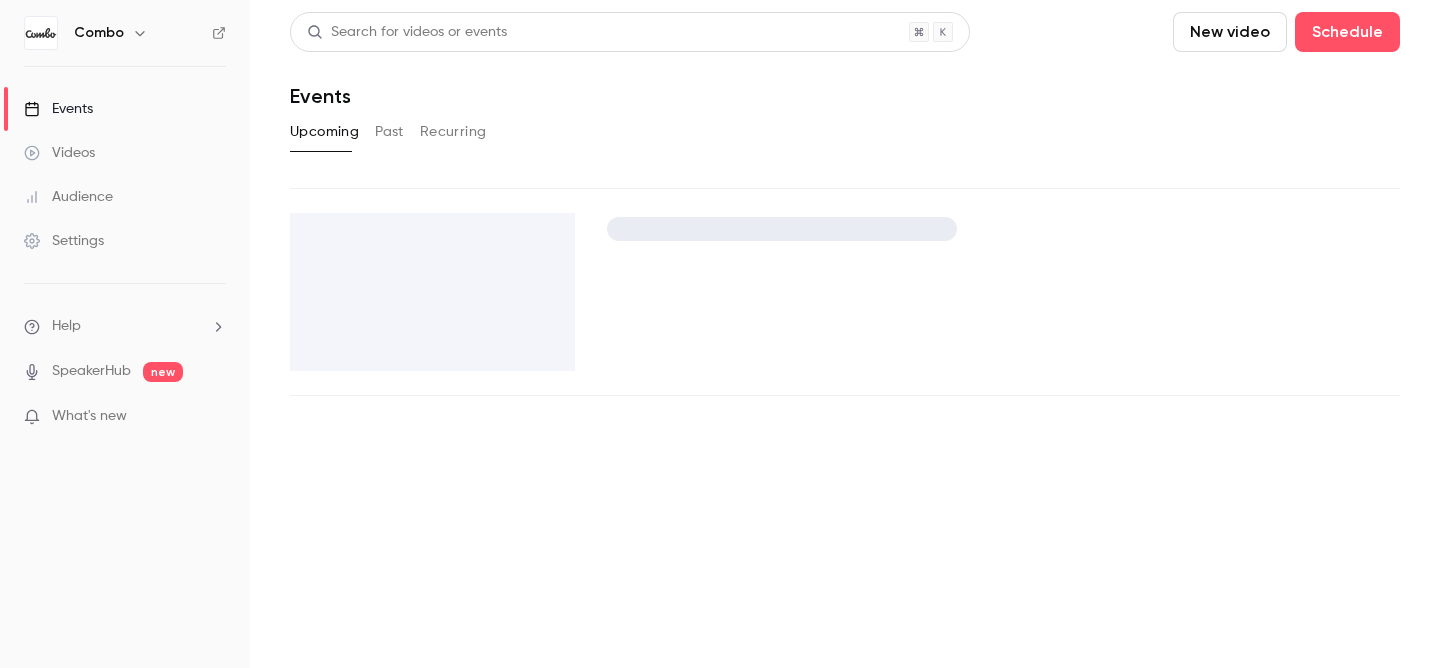 scroll, scrollTop: 0, scrollLeft: 0, axis: both 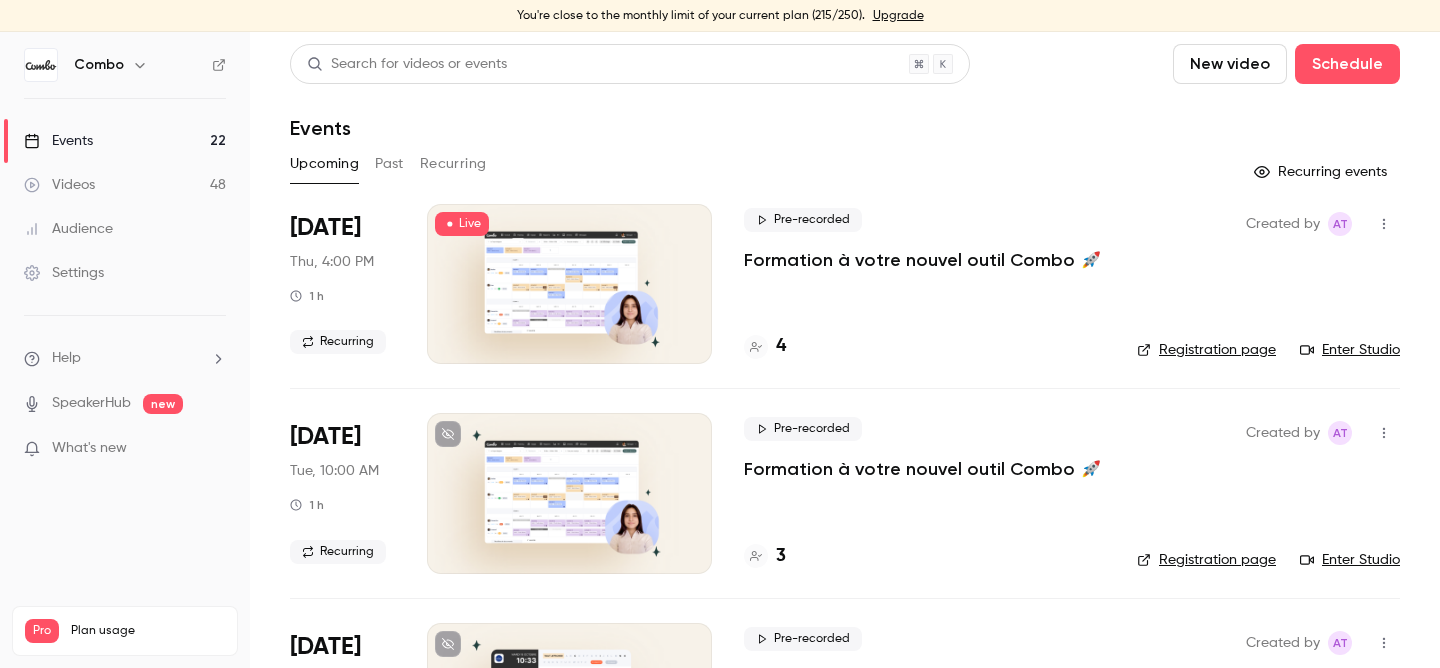 click on "Recurring" at bounding box center (453, 164) 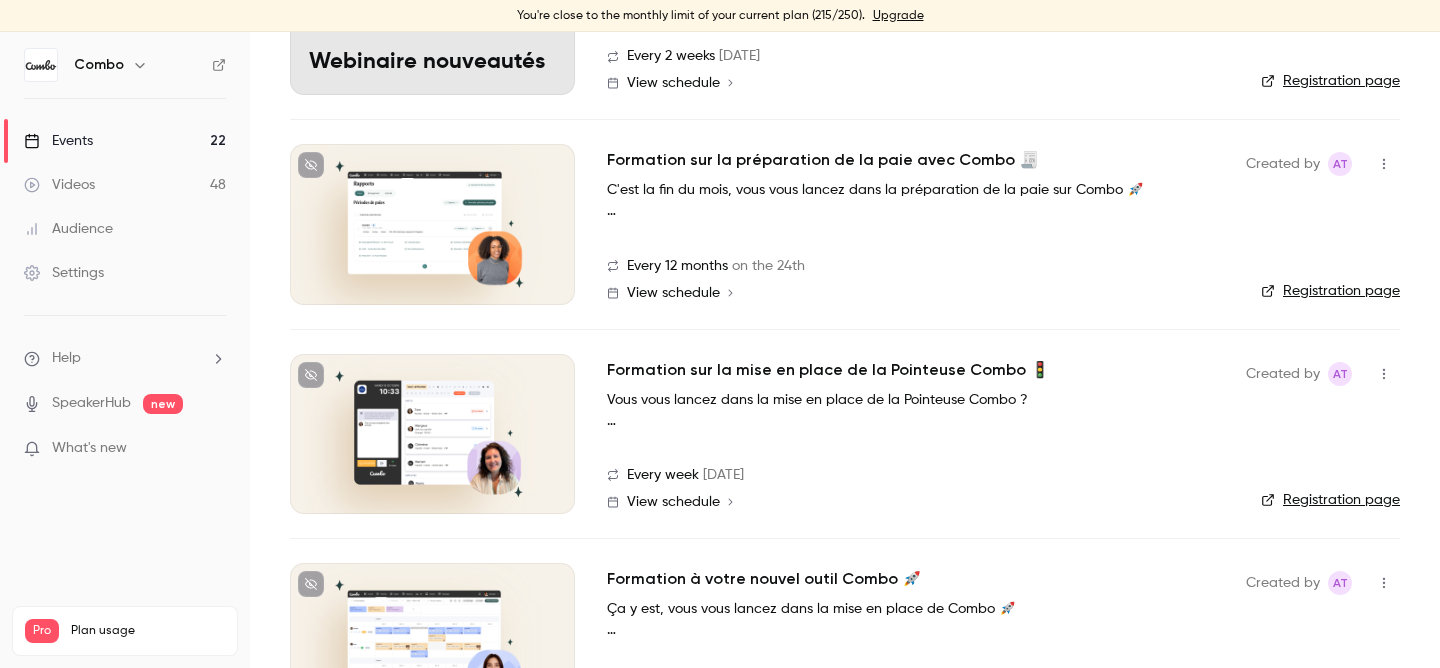 scroll, scrollTop: 360, scrollLeft: 0, axis: vertical 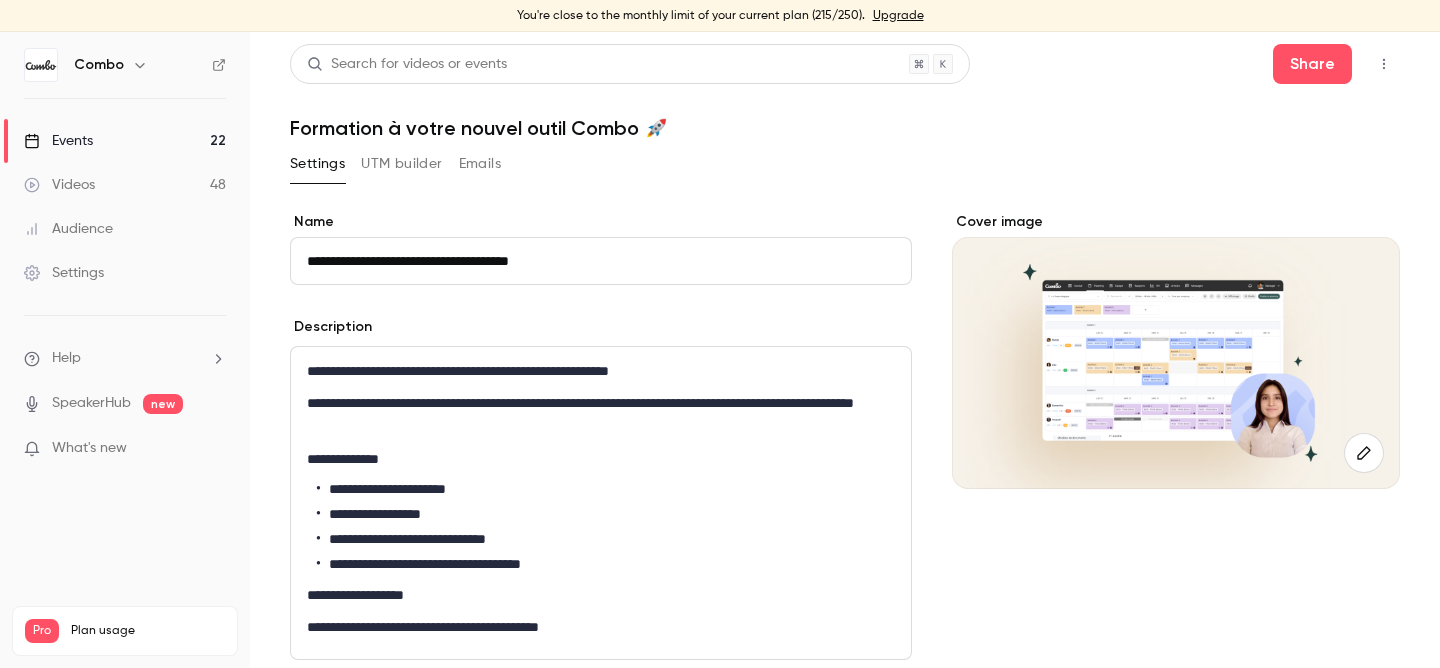 click on "Emails" at bounding box center [480, 164] 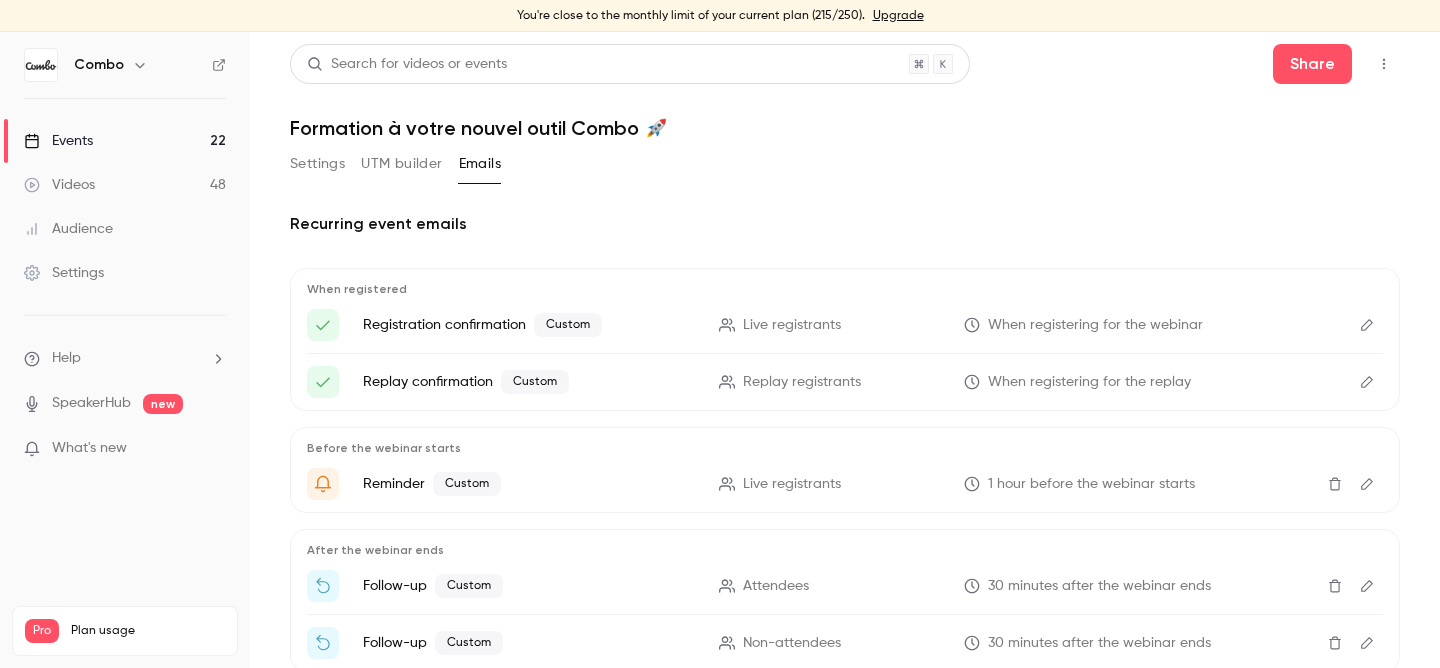 scroll, scrollTop: 120, scrollLeft: 0, axis: vertical 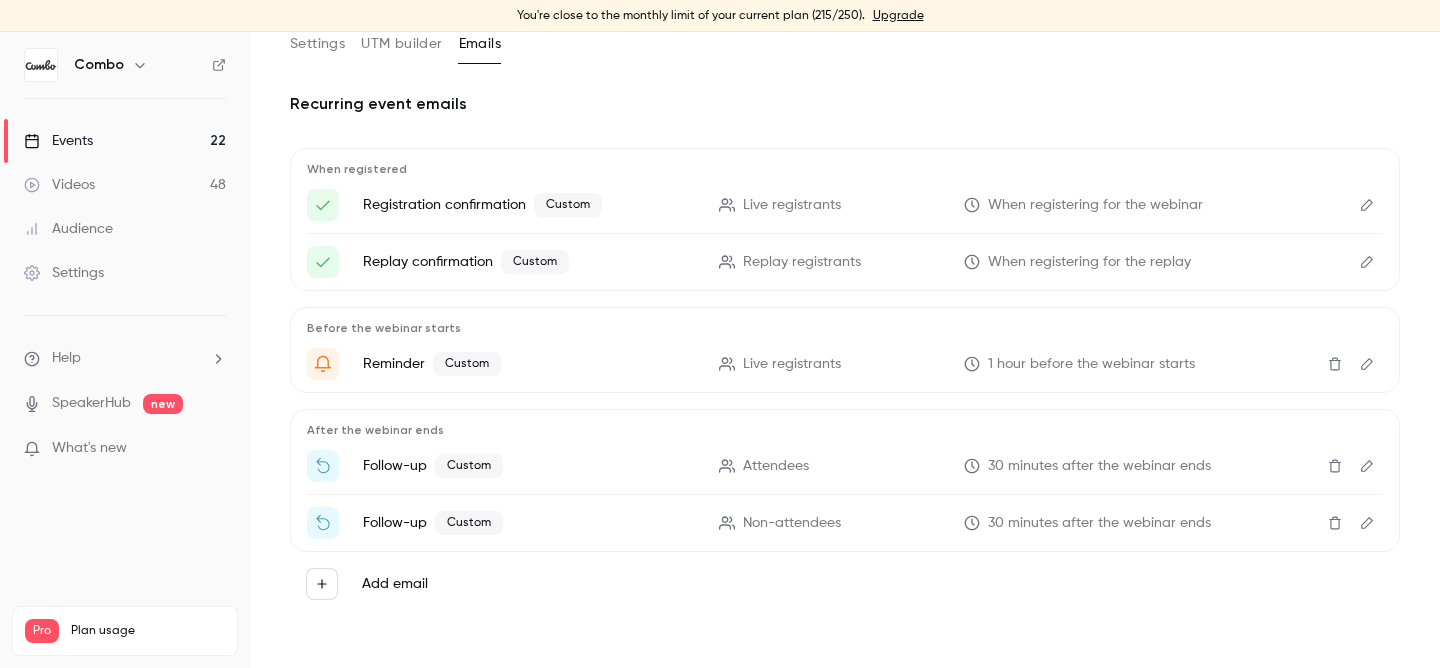 click at bounding box center [1367, 466] 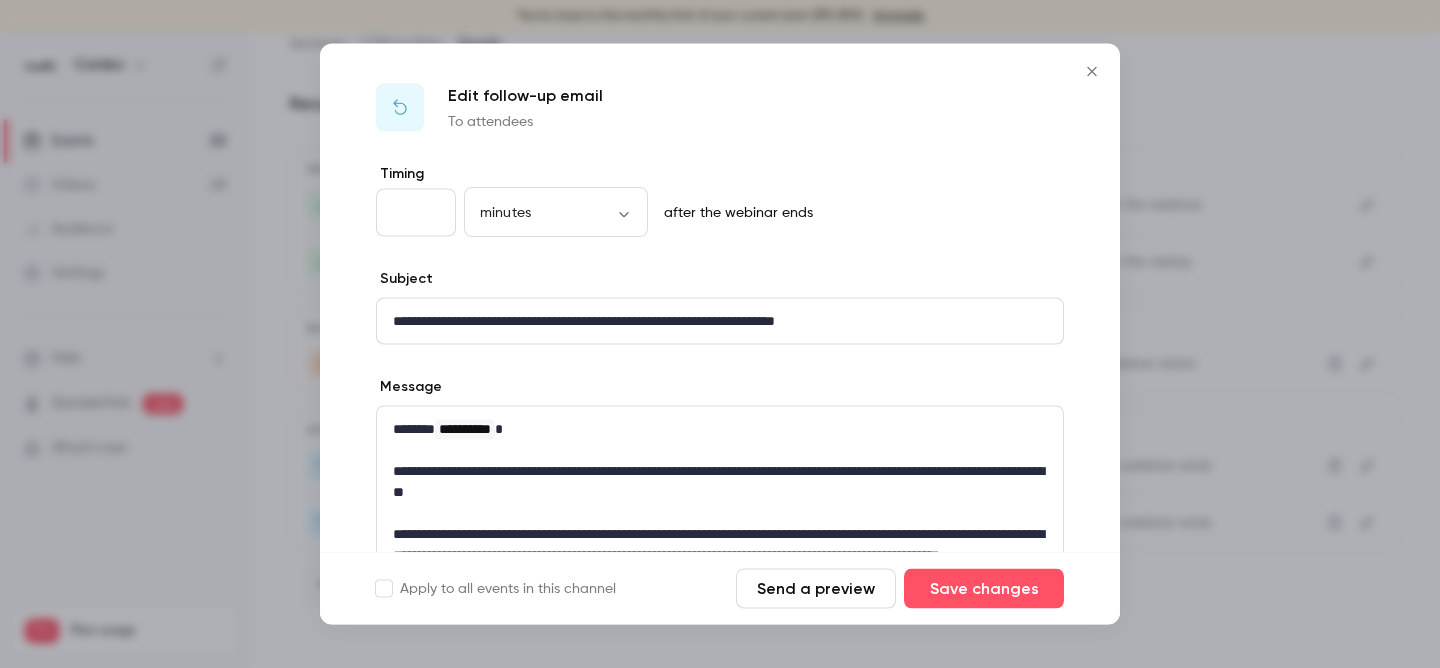 click on "**********" at bounding box center (720, 321) 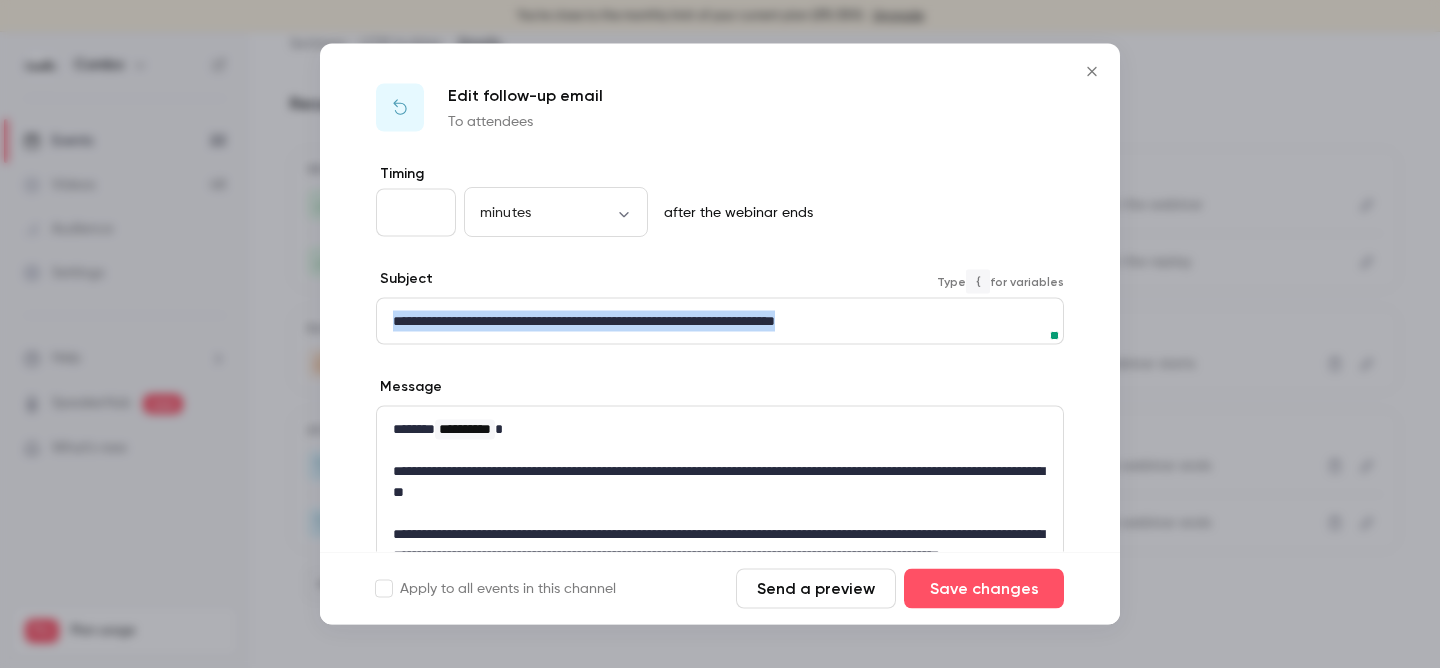 click on "**********" at bounding box center [720, 321] 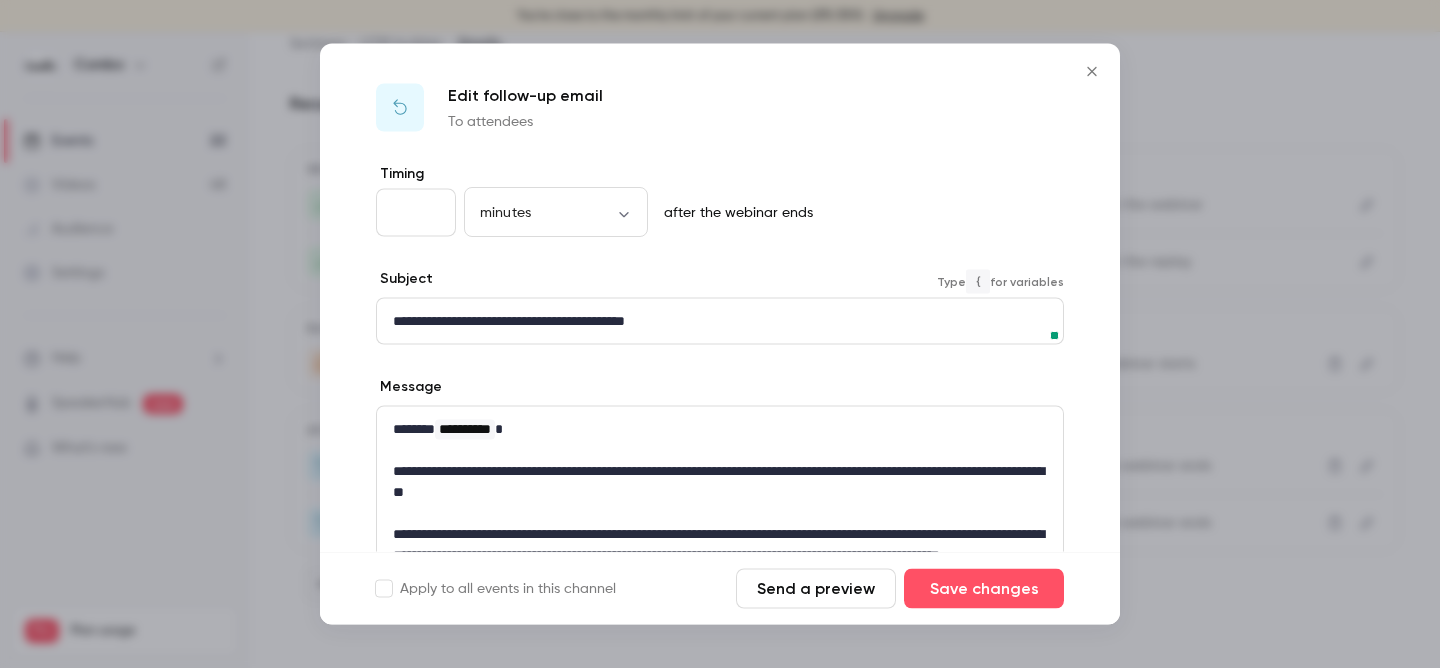 scroll, scrollTop: 0, scrollLeft: 0, axis: both 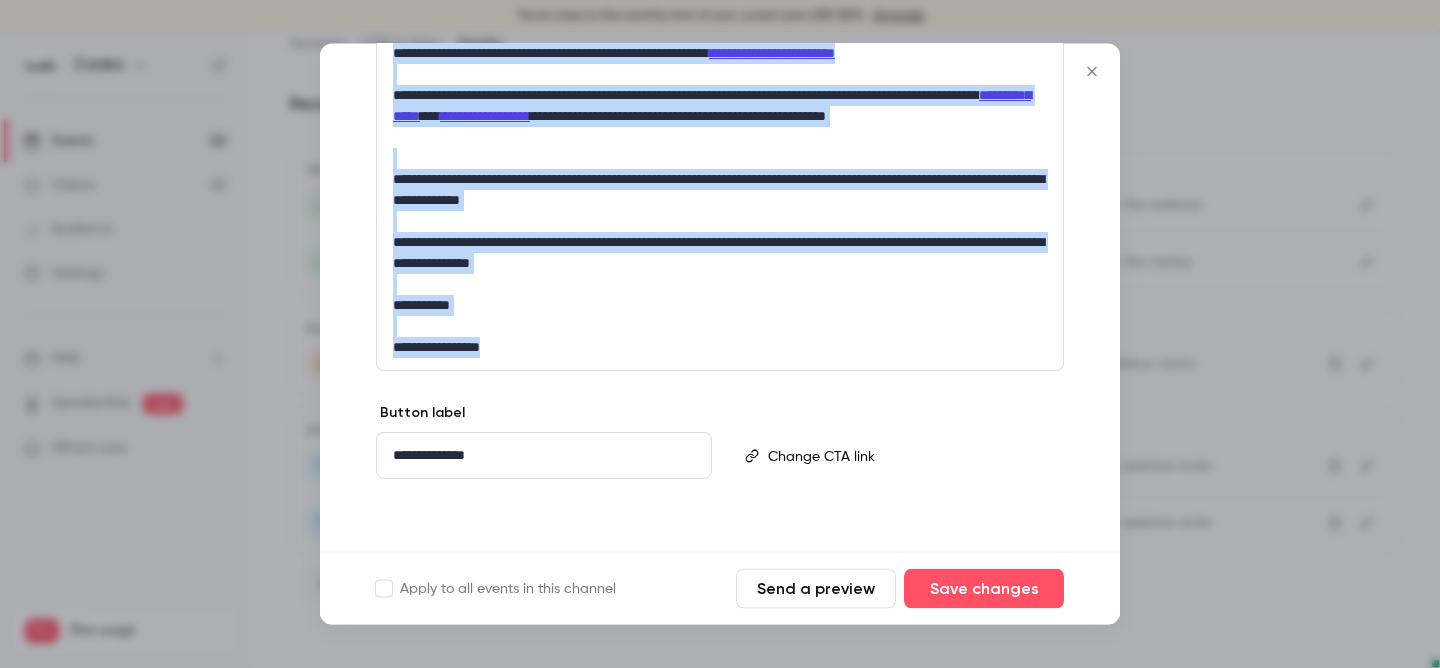 drag, startPoint x: 394, startPoint y: 442, endPoint x: 573, endPoint y: 377, distance: 190.43634 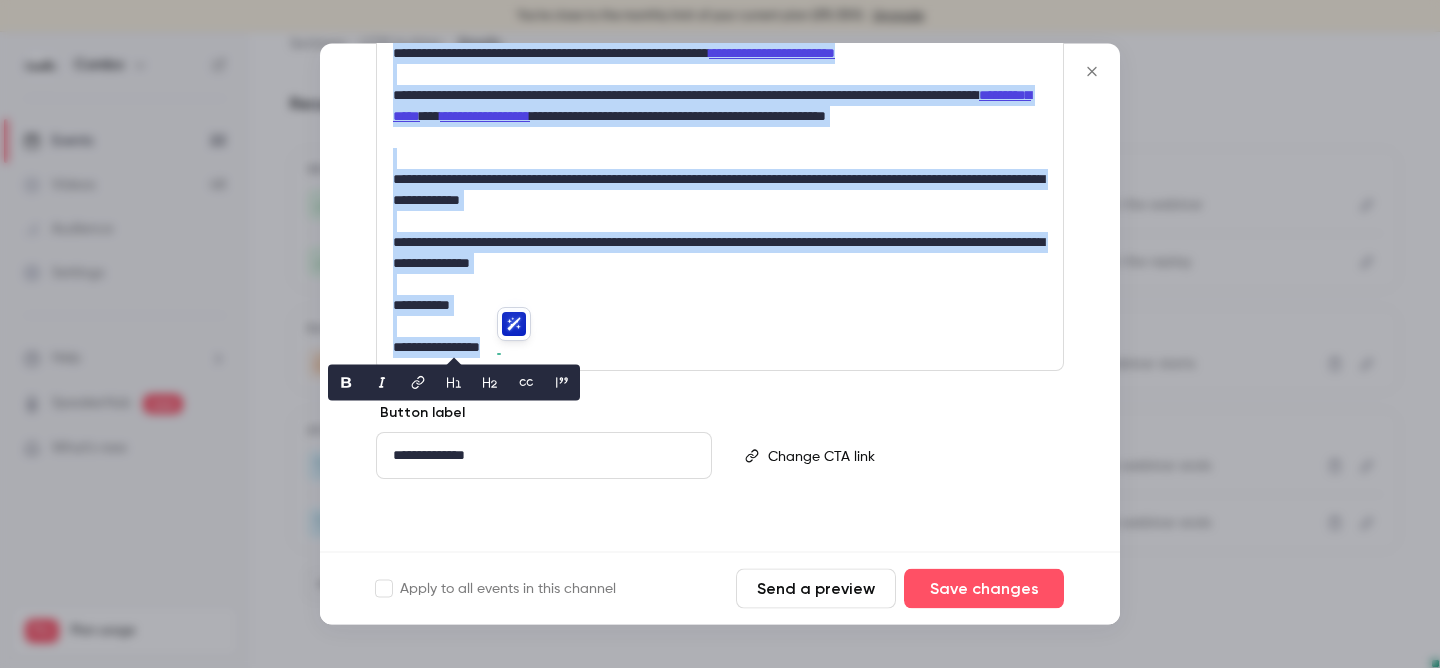 scroll, scrollTop: 334, scrollLeft: 0, axis: vertical 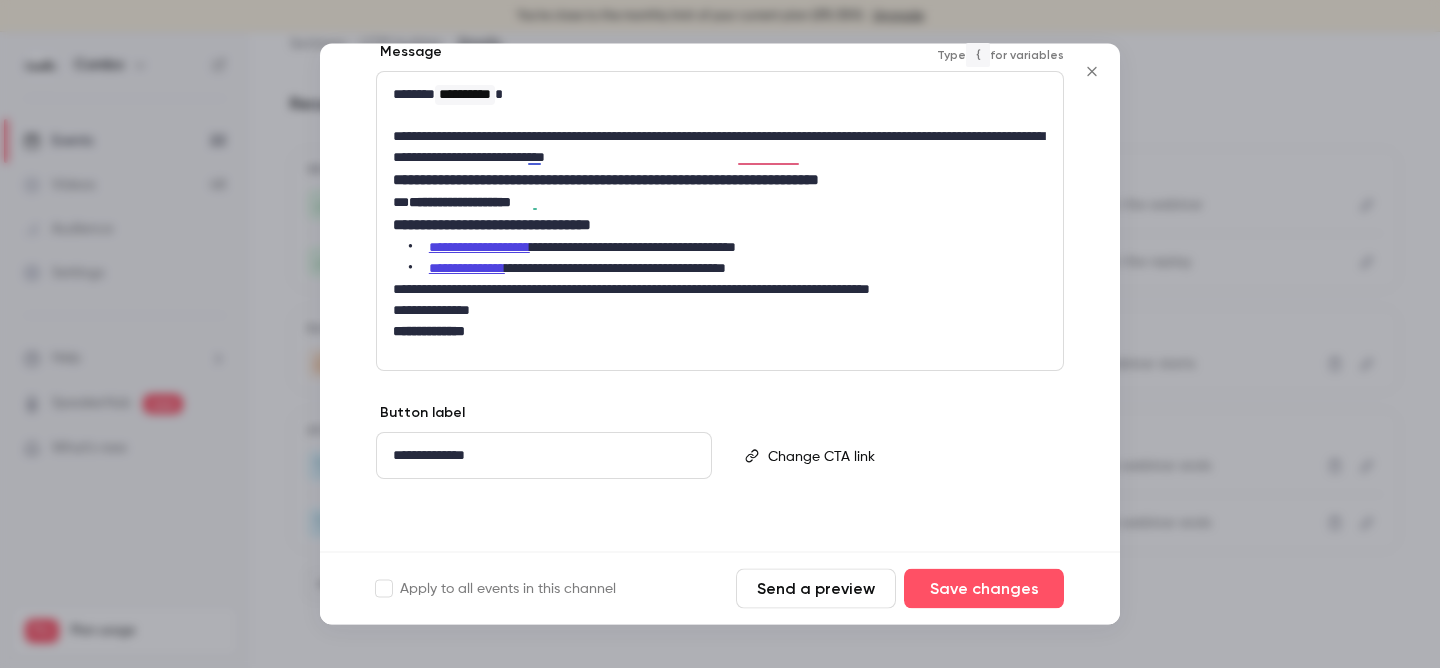 click on "**********" at bounding box center (720, 148) 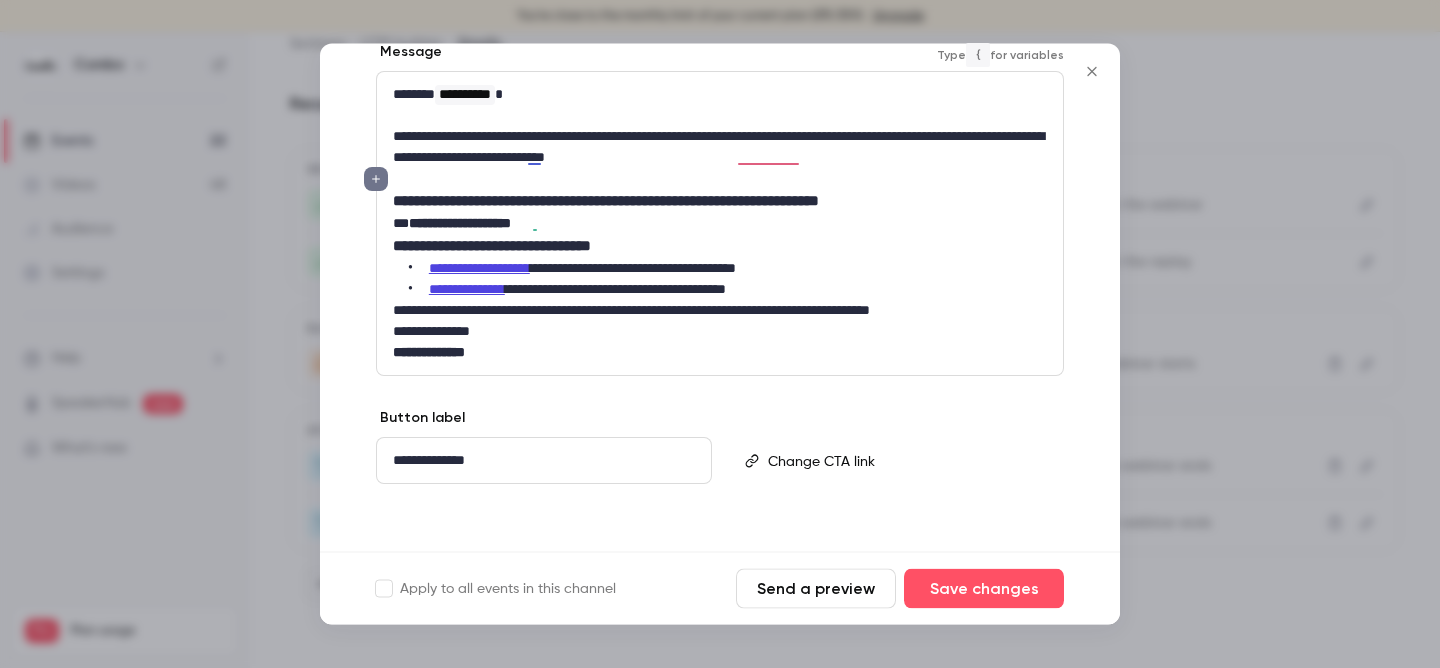 click on "**********" at bounding box center (720, 202) 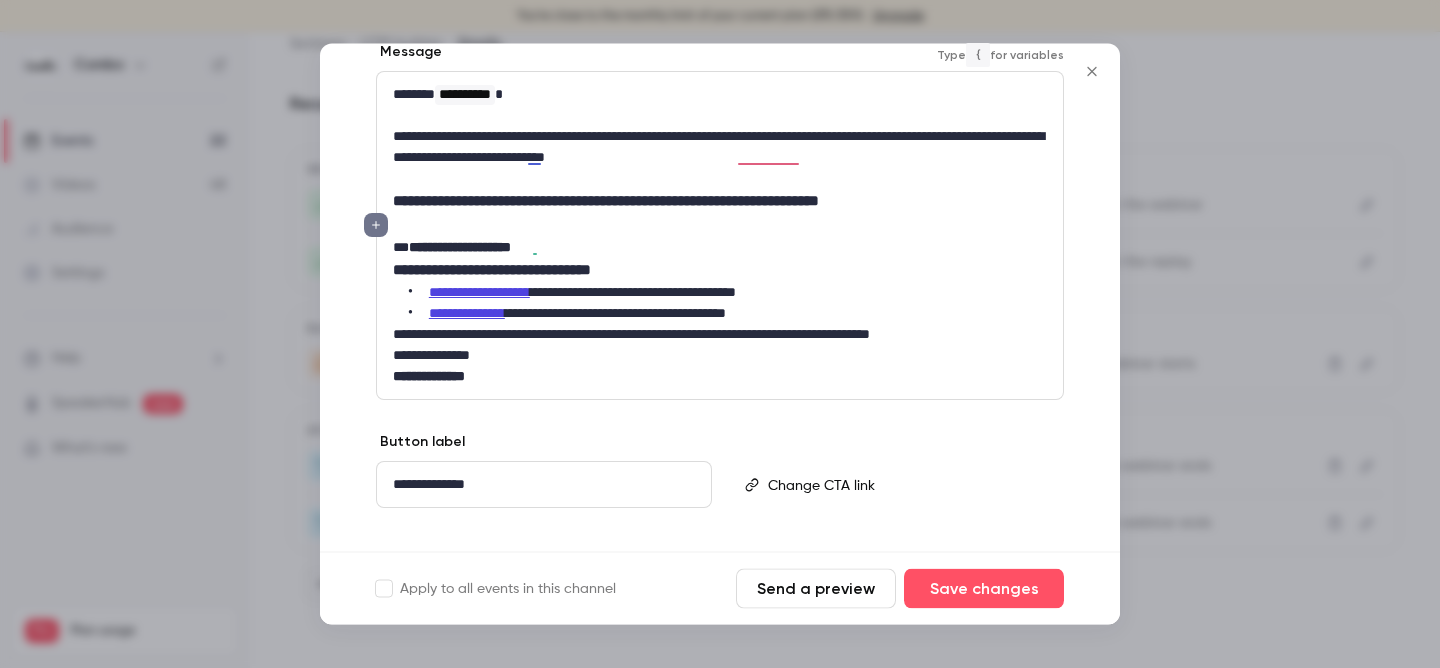 click on "**********" at bounding box center (460, 248) 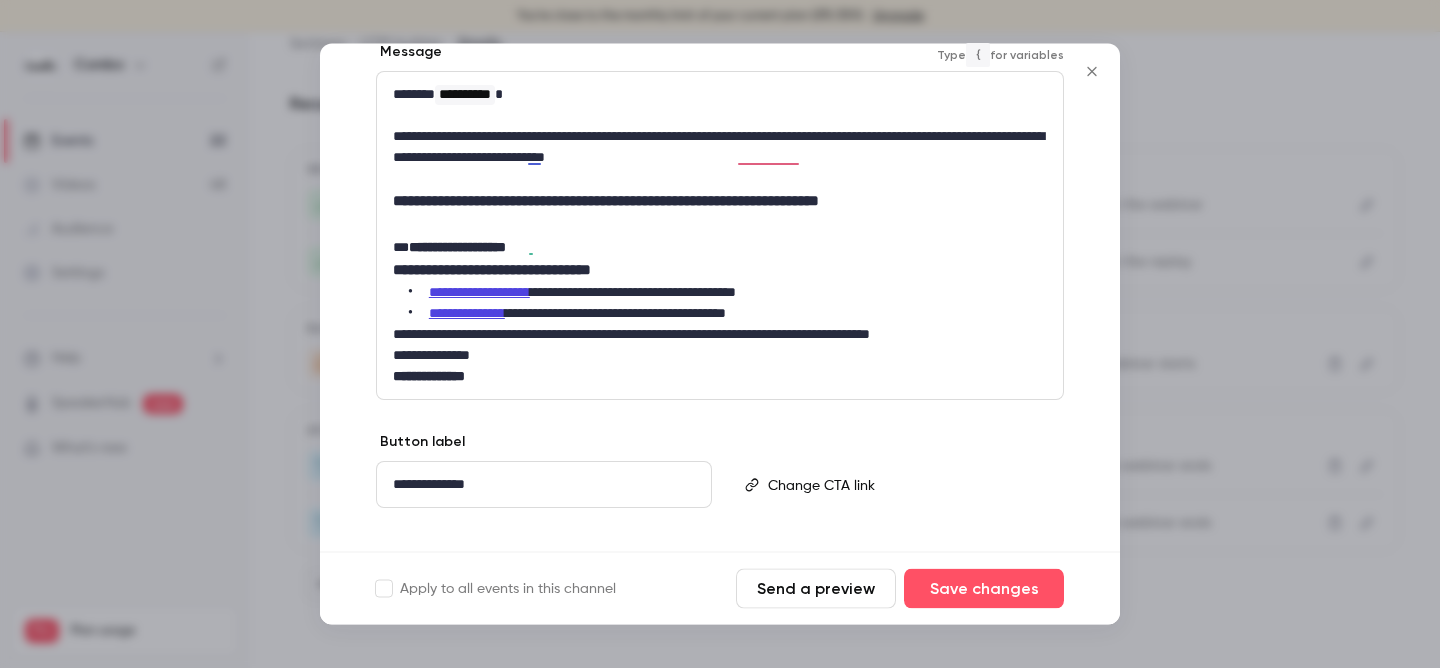 click on "**********" at bounding box center (720, 248) 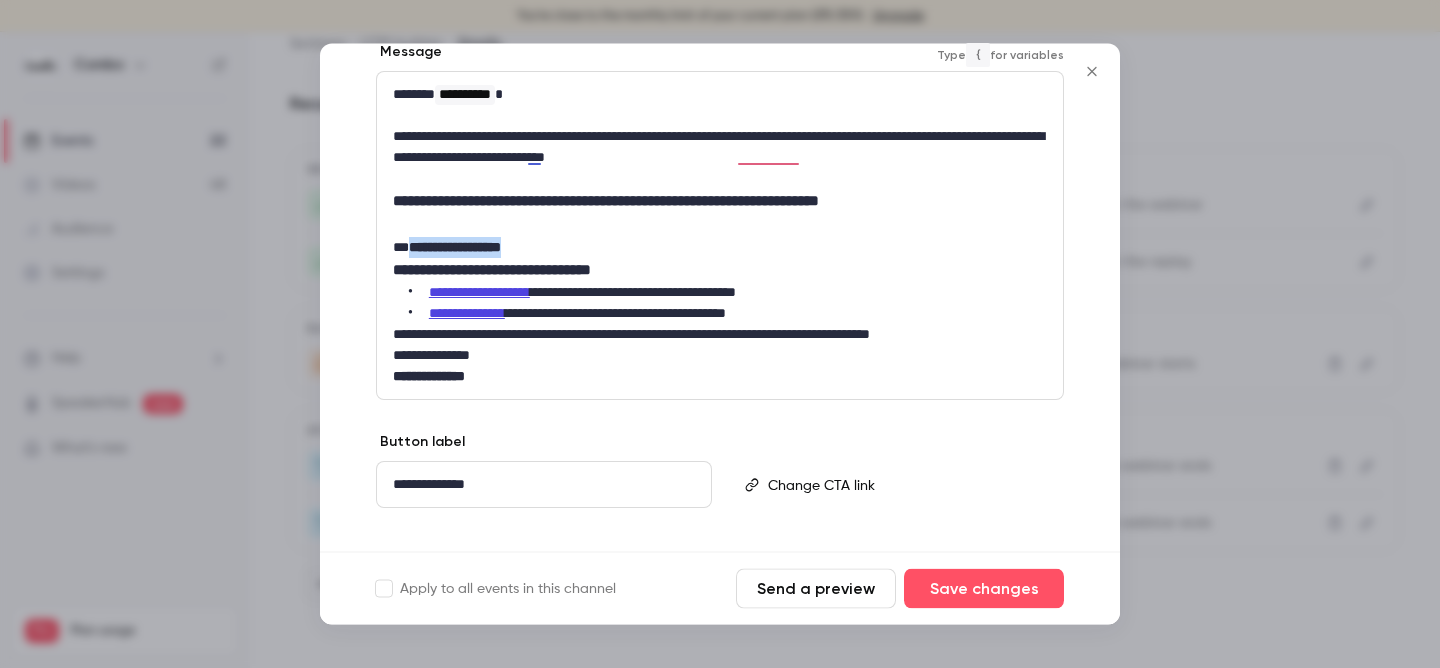 drag, startPoint x: 542, startPoint y: 247, endPoint x: 410, endPoint y: 247, distance: 132 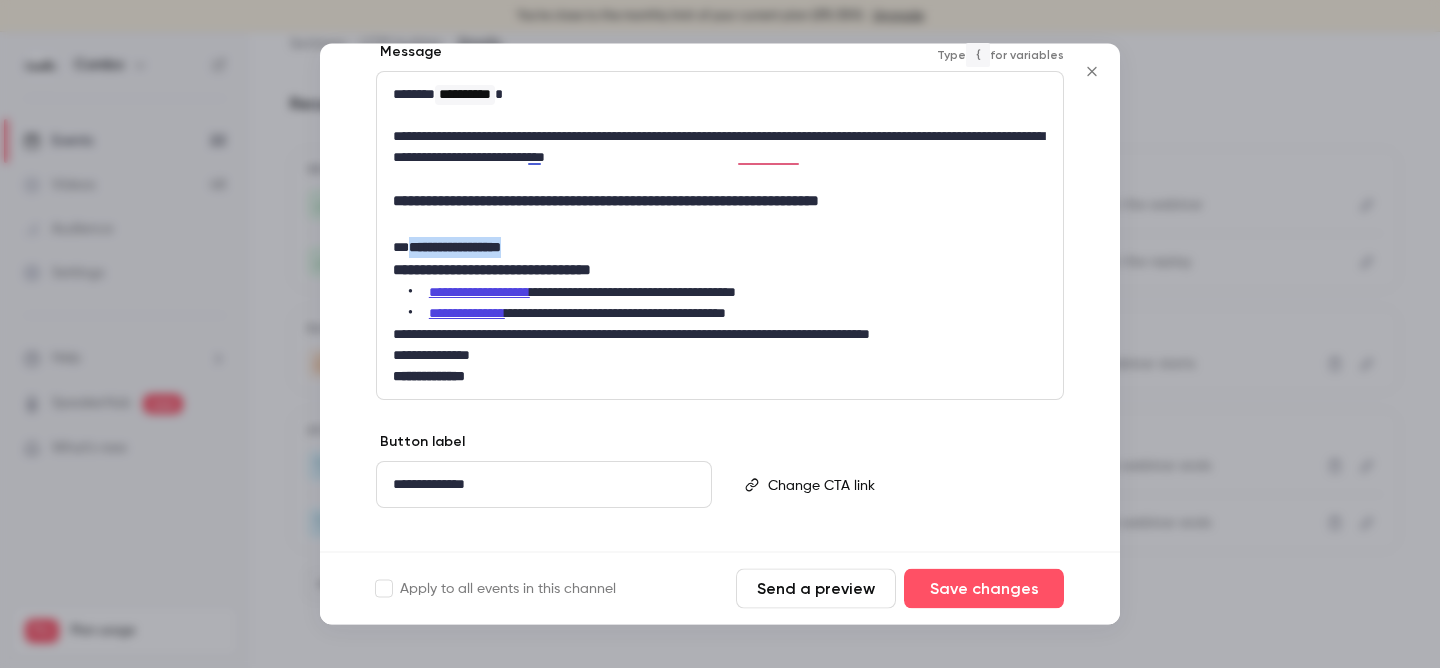 click on "**********" at bounding box center [720, 248] 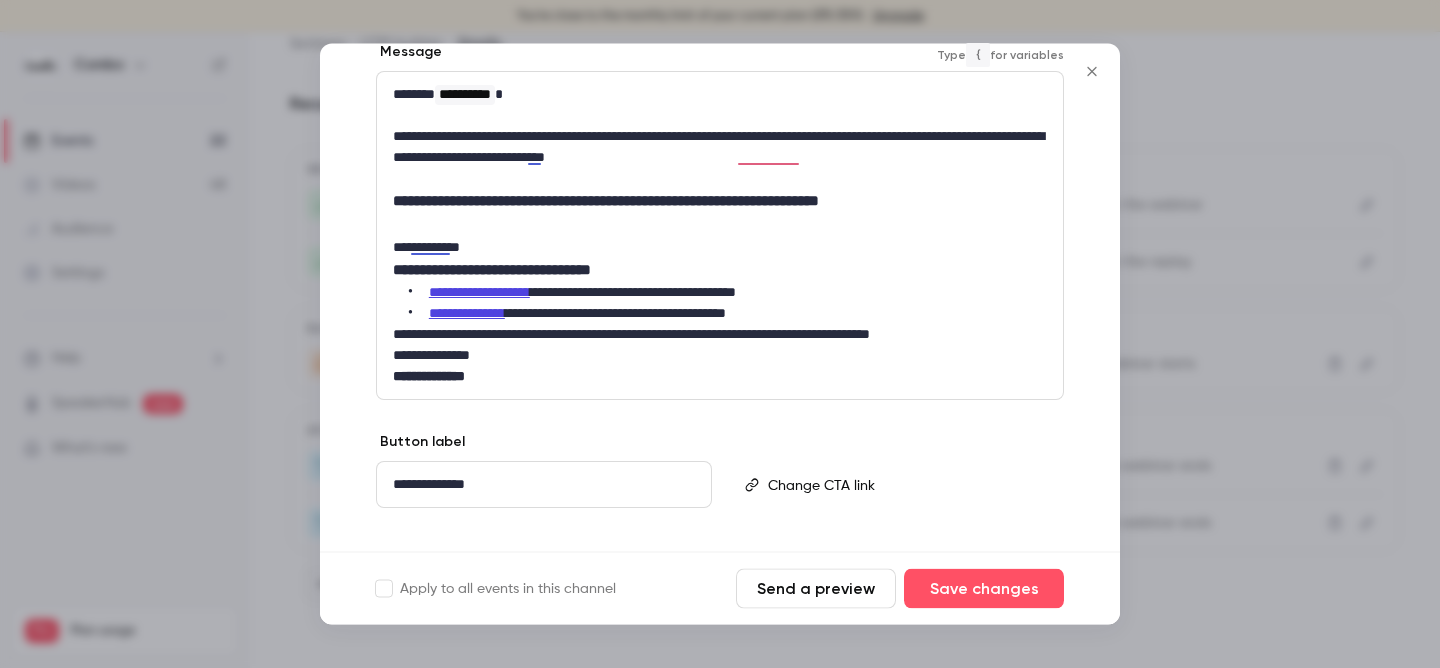 click on "**********" at bounding box center [720, 248] 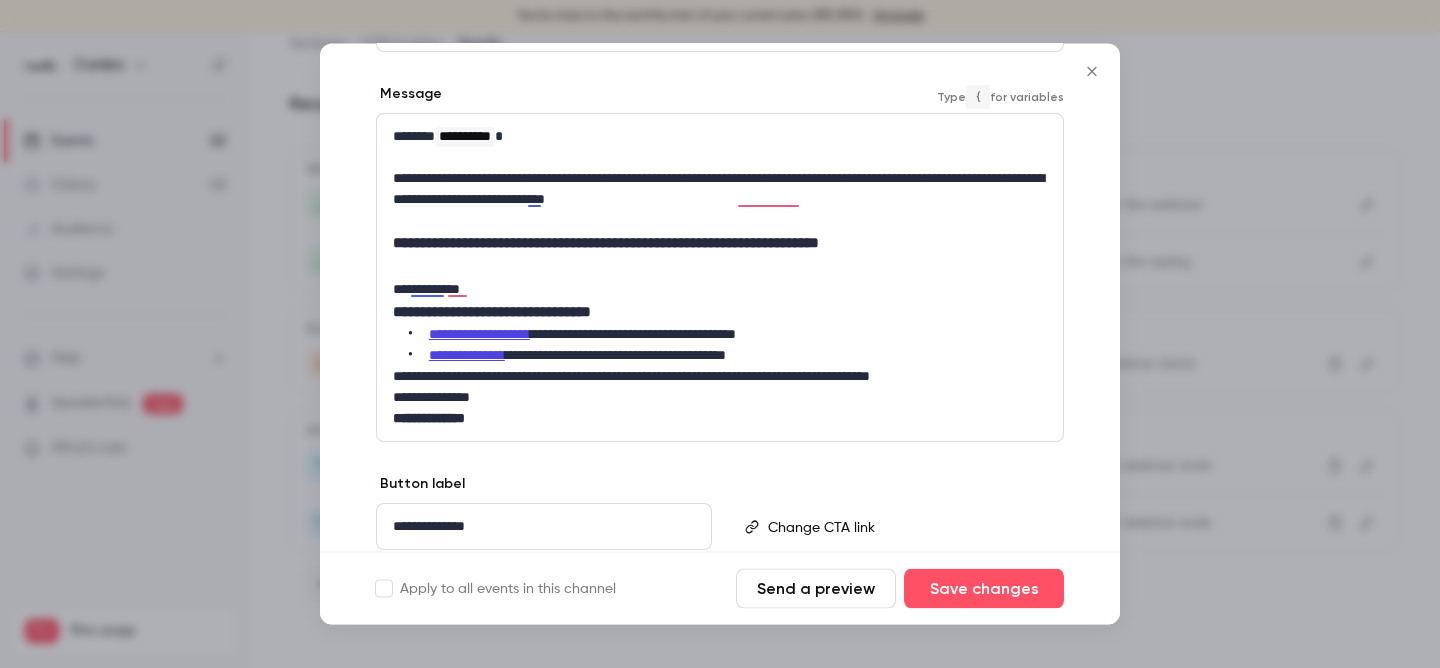 scroll, scrollTop: 294, scrollLeft: 0, axis: vertical 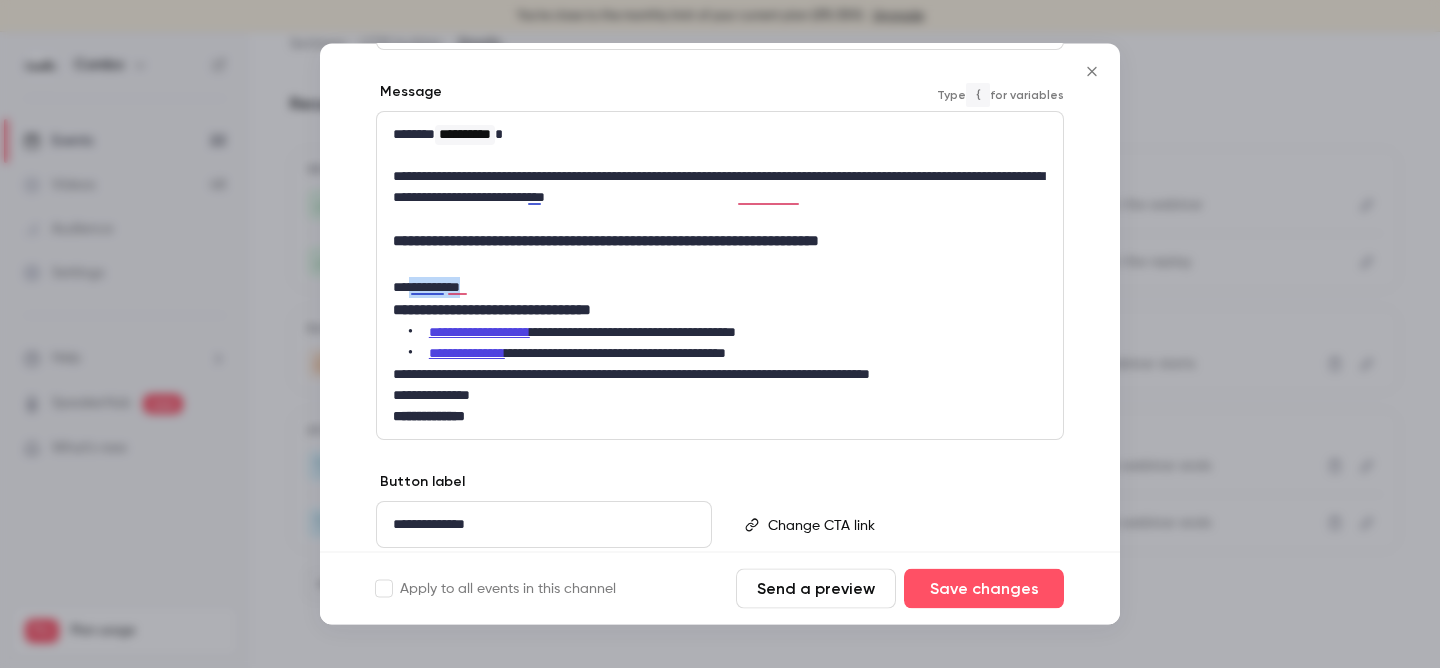 drag, startPoint x: 486, startPoint y: 279, endPoint x: 412, endPoint y: 290, distance: 74.8131 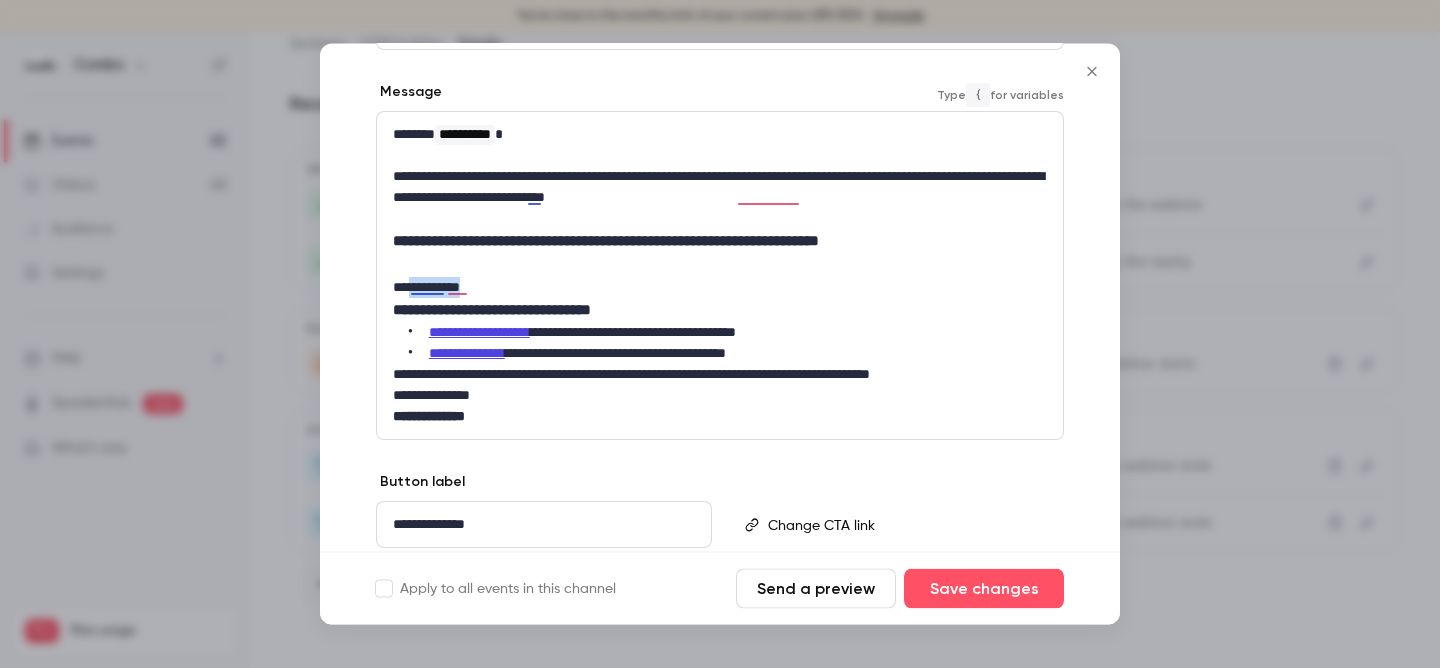 click on "**********" at bounding box center [720, 288] 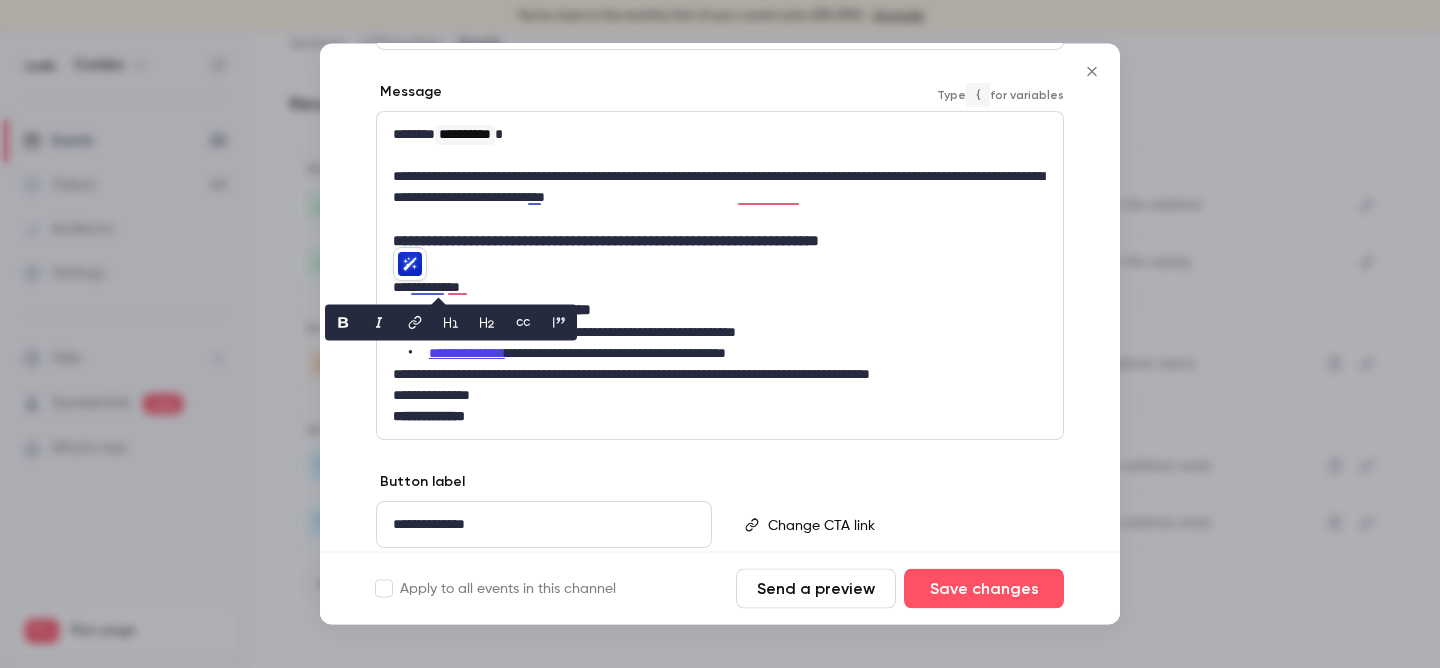 scroll, scrollTop: 0, scrollLeft: 0, axis: both 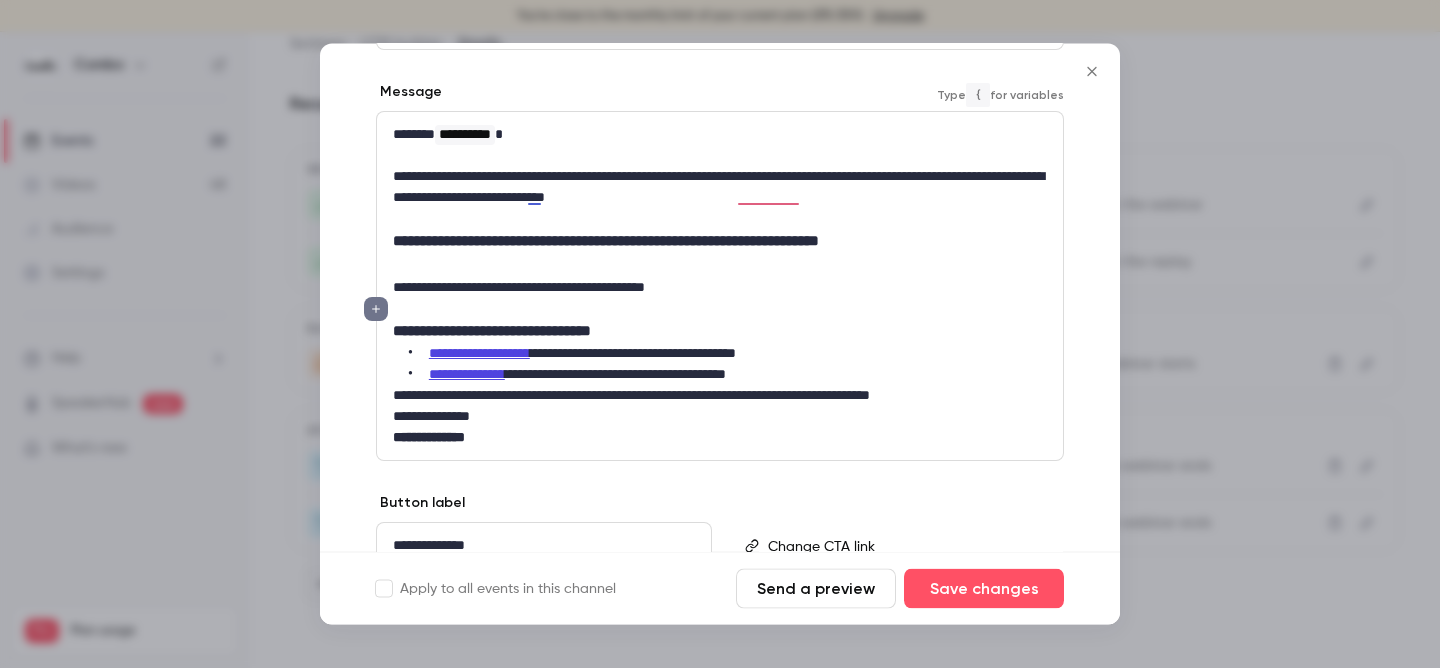 click on "**********" at bounding box center (720, 288) 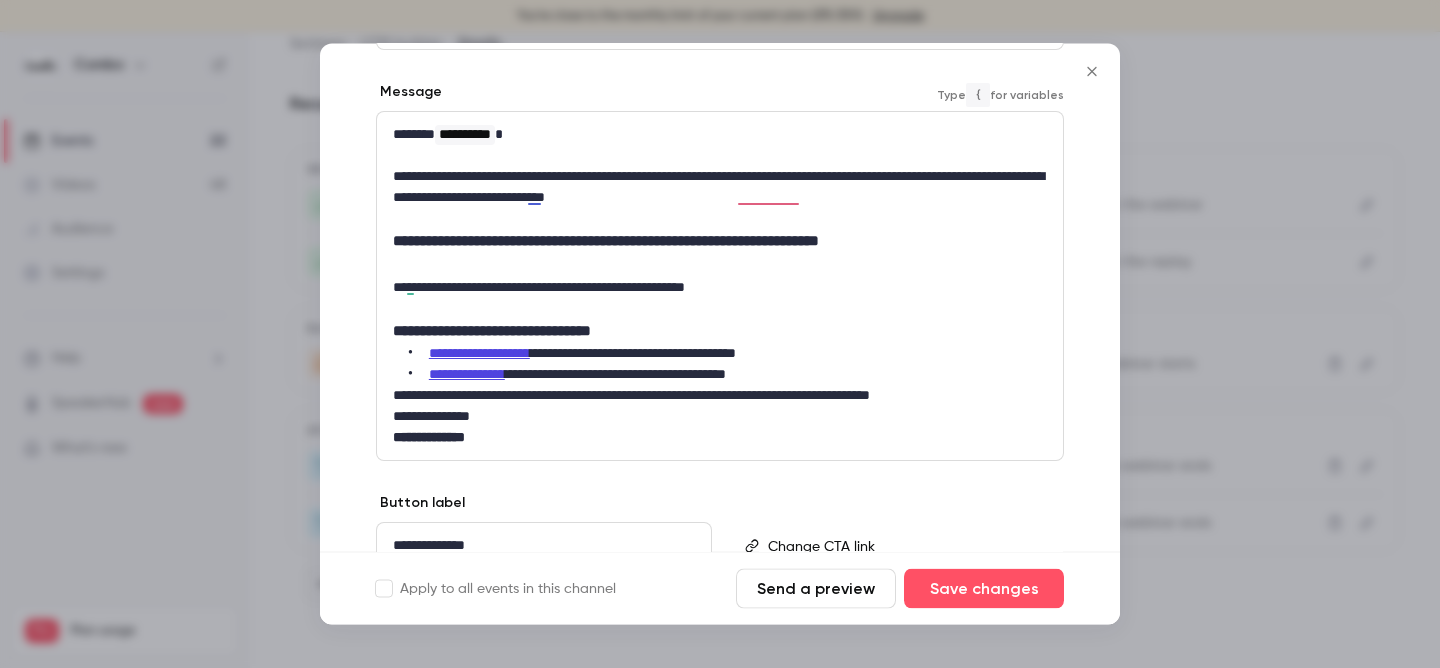 click on "**********" at bounding box center (720, 288) 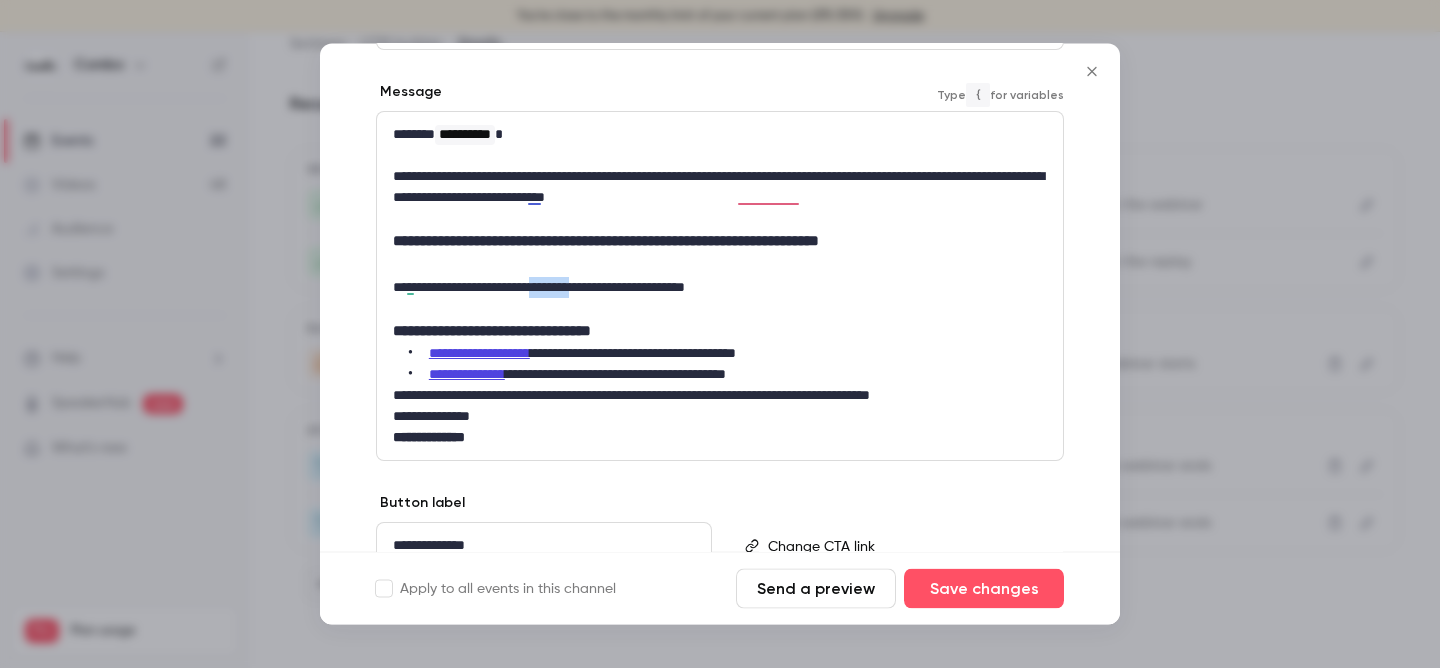 drag, startPoint x: 611, startPoint y: 290, endPoint x: 558, endPoint y: 288, distance: 53.037724 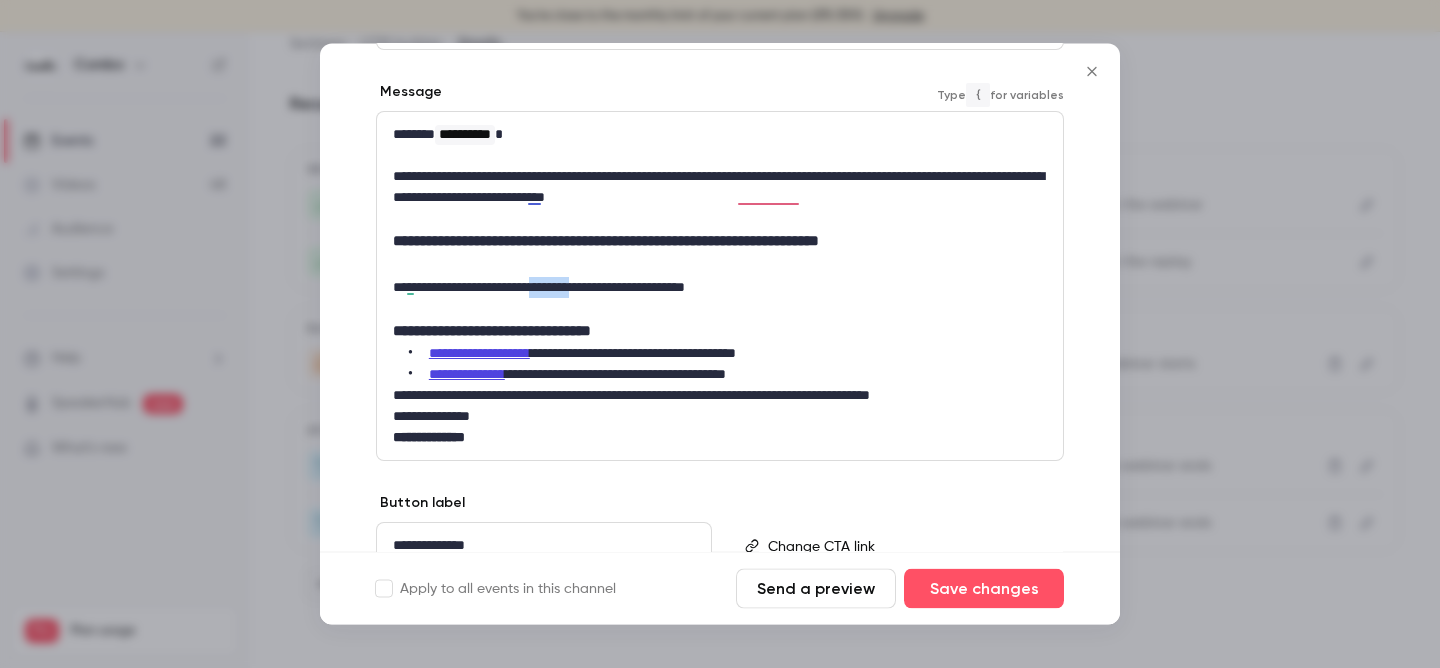 click on "**********" at bounding box center (720, 288) 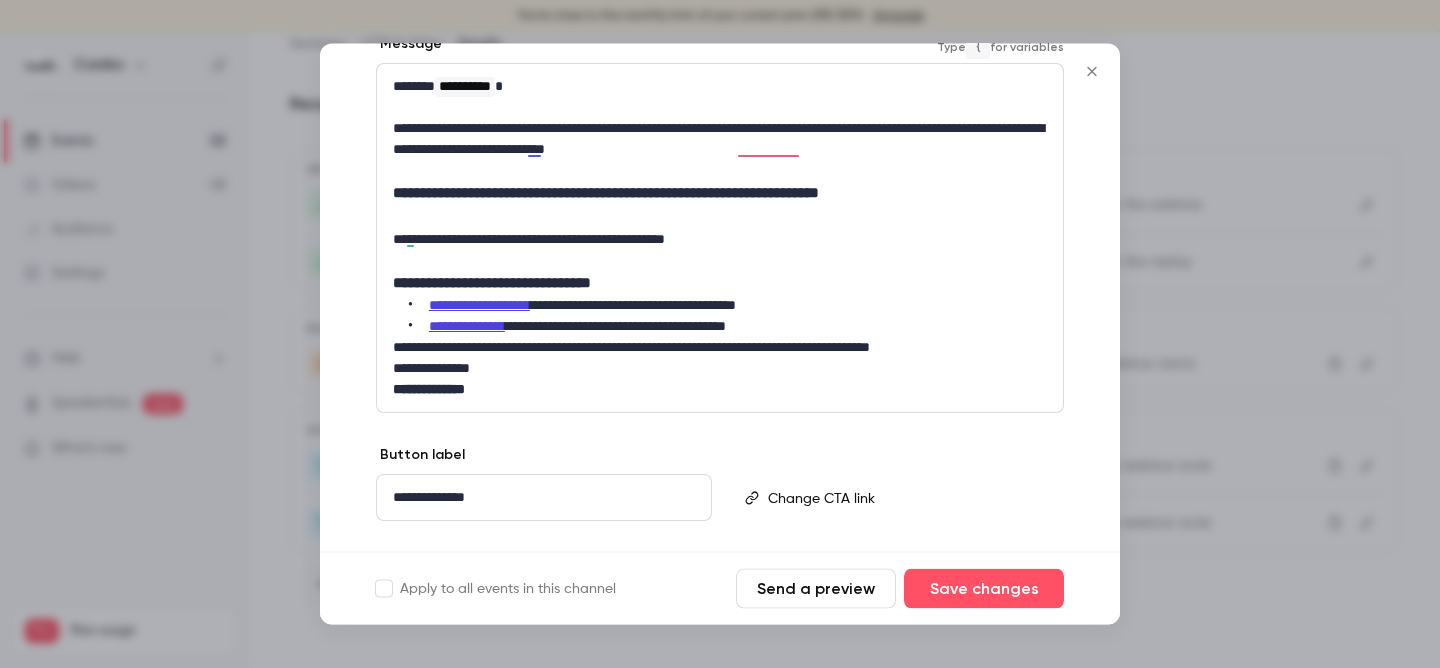 scroll, scrollTop: 349, scrollLeft: 0, axis: vertical 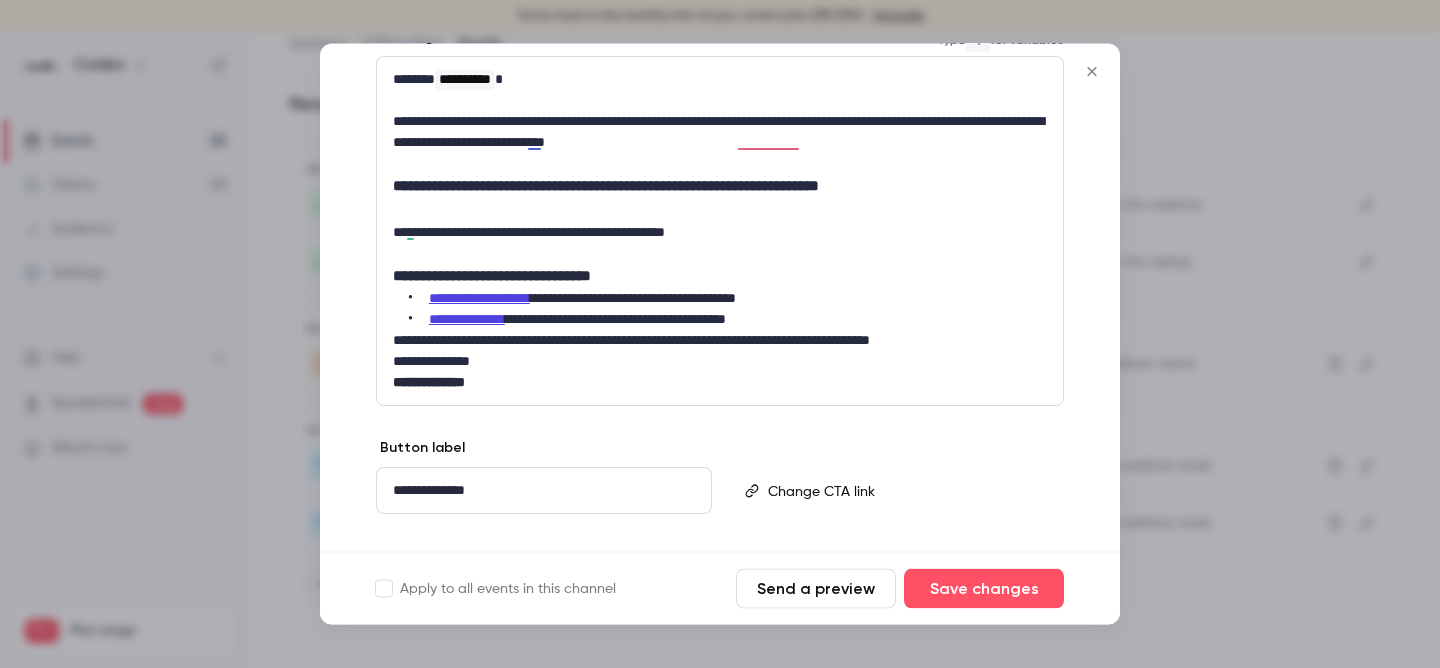 click on "**********" at bounding box center [544, 491] 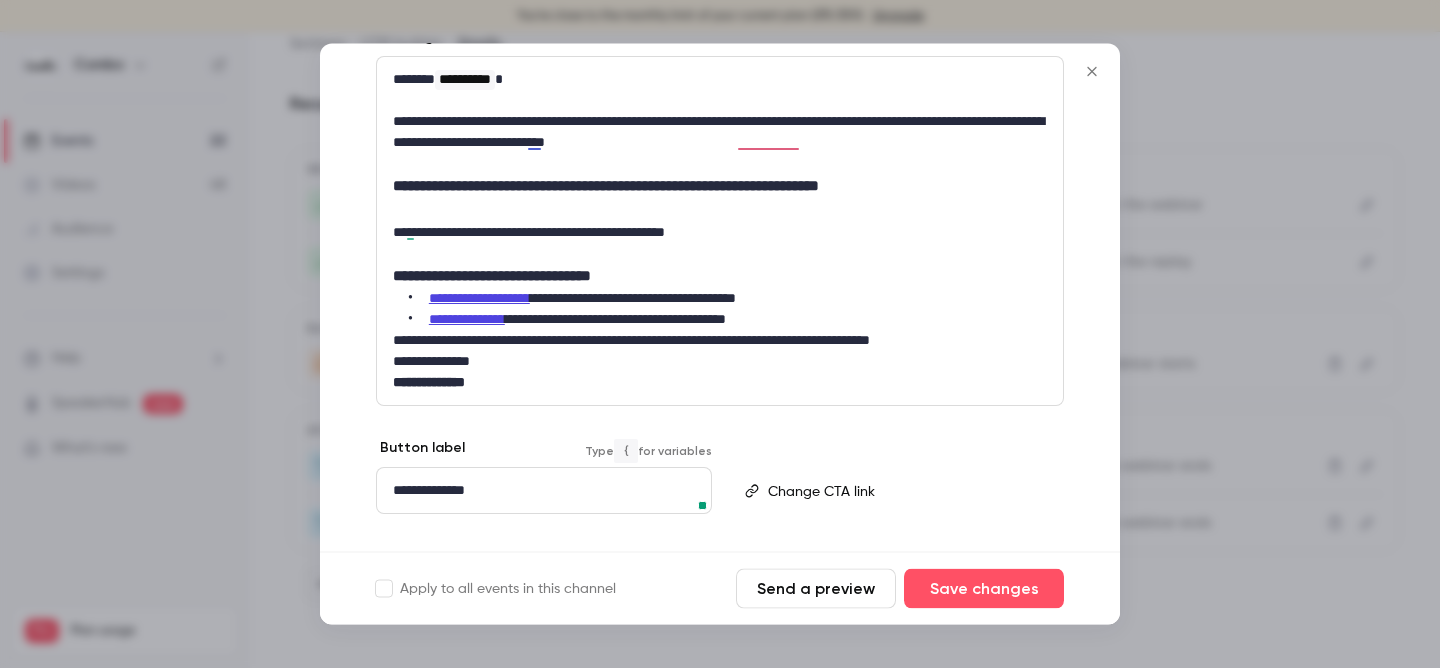 click on "**********" at bounding box center (544, 491) 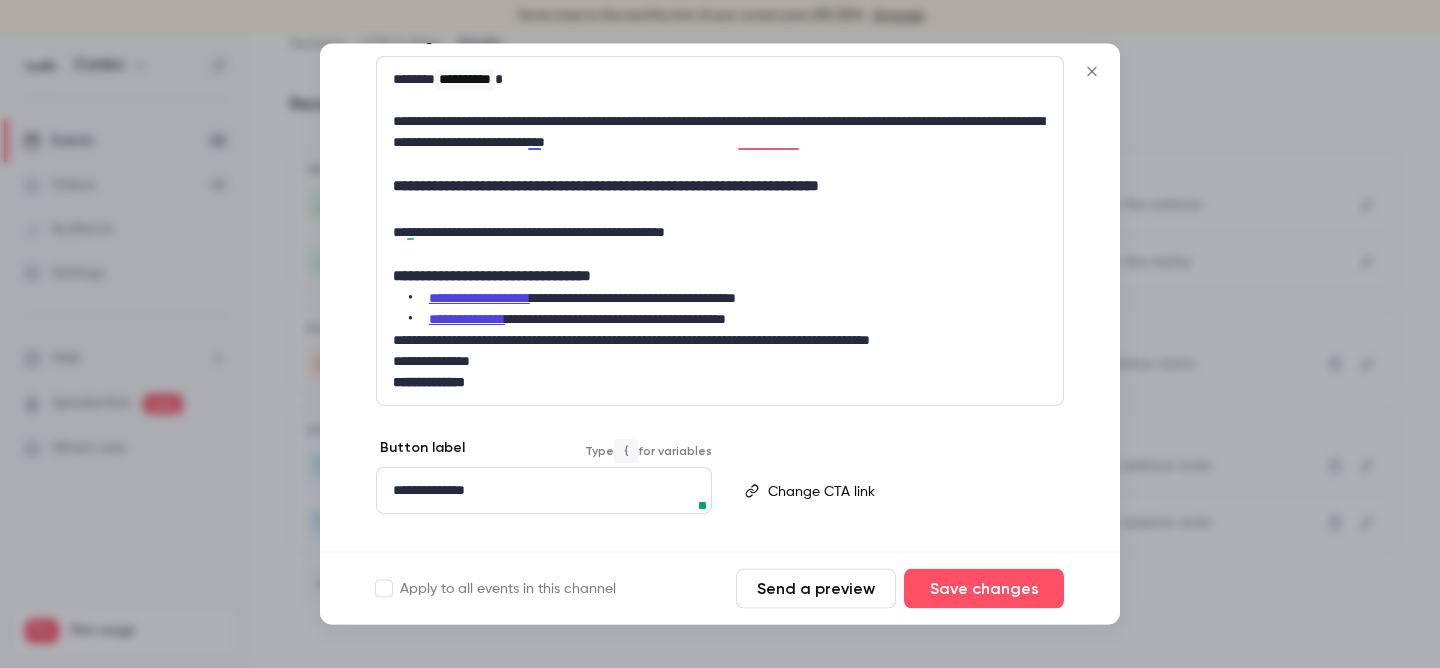 scroll, scrollTop: 307, scrollLeft: 0, axis: vertical 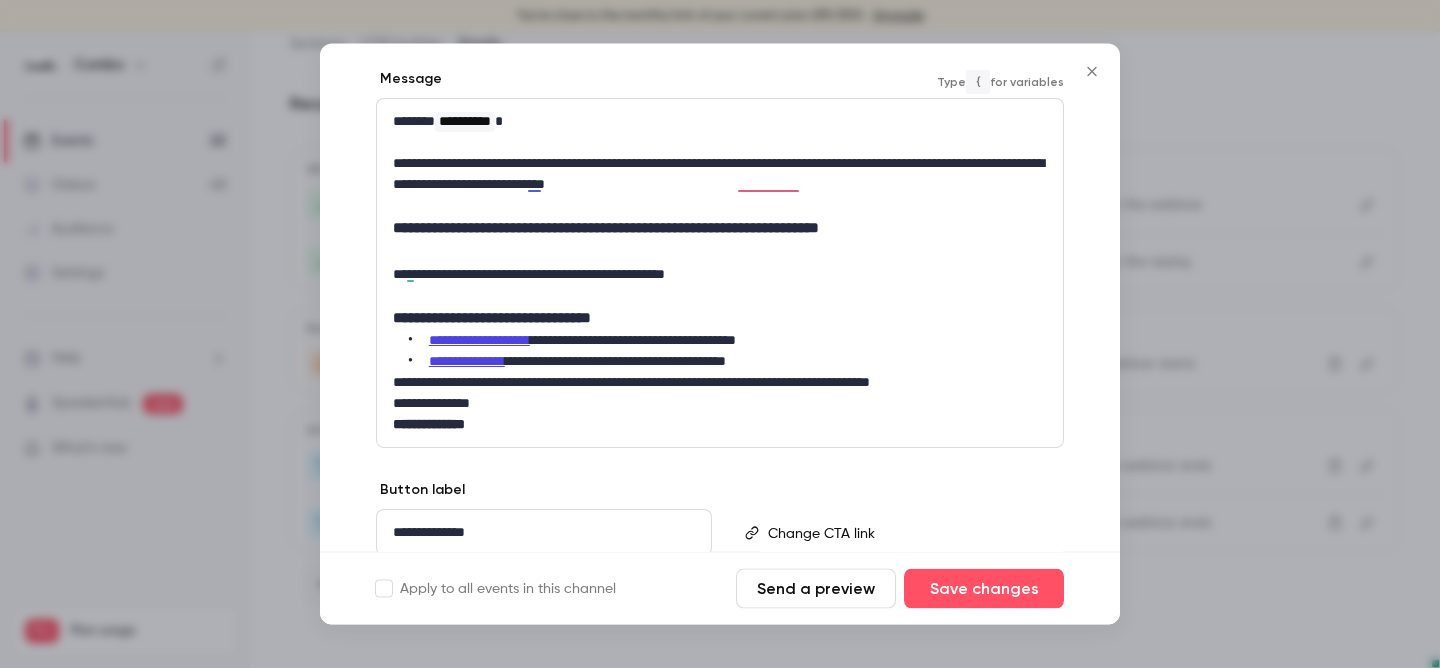 click at bounding box center [720, 253] 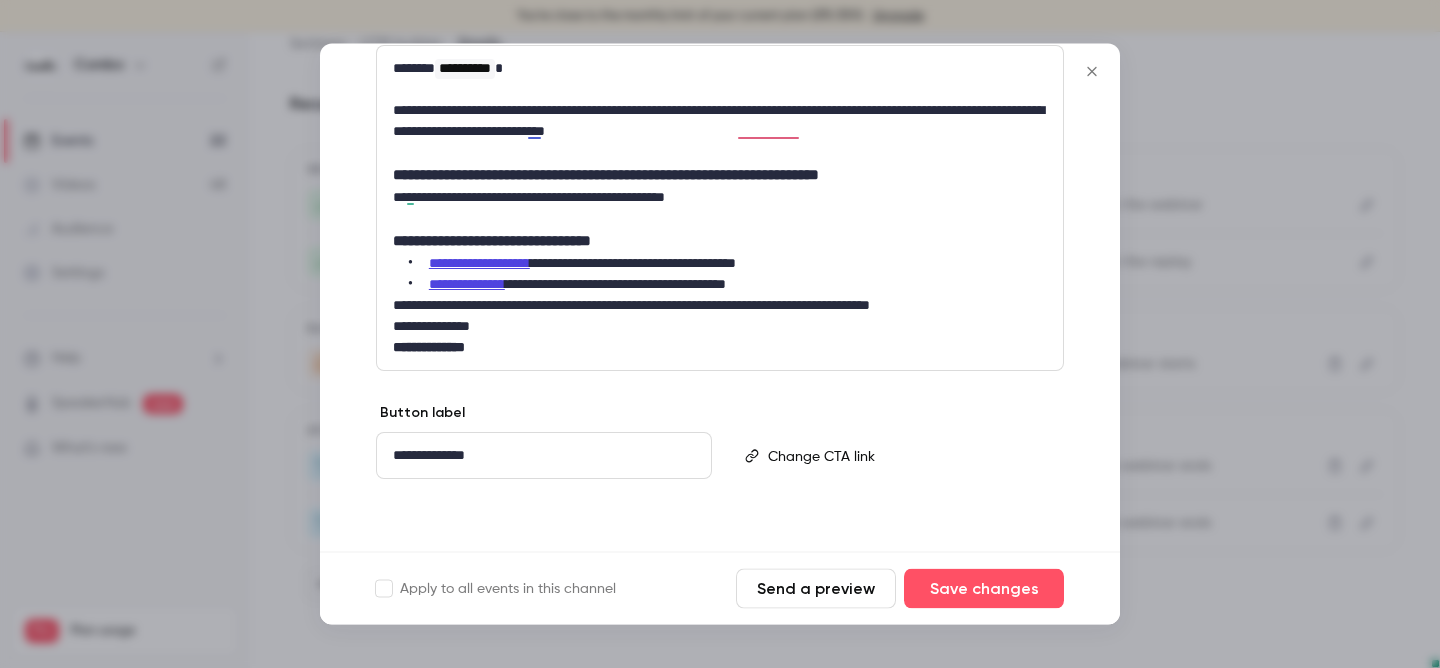 scroll, scrollTop: 356, scrollLeft: 0, axis: vertical 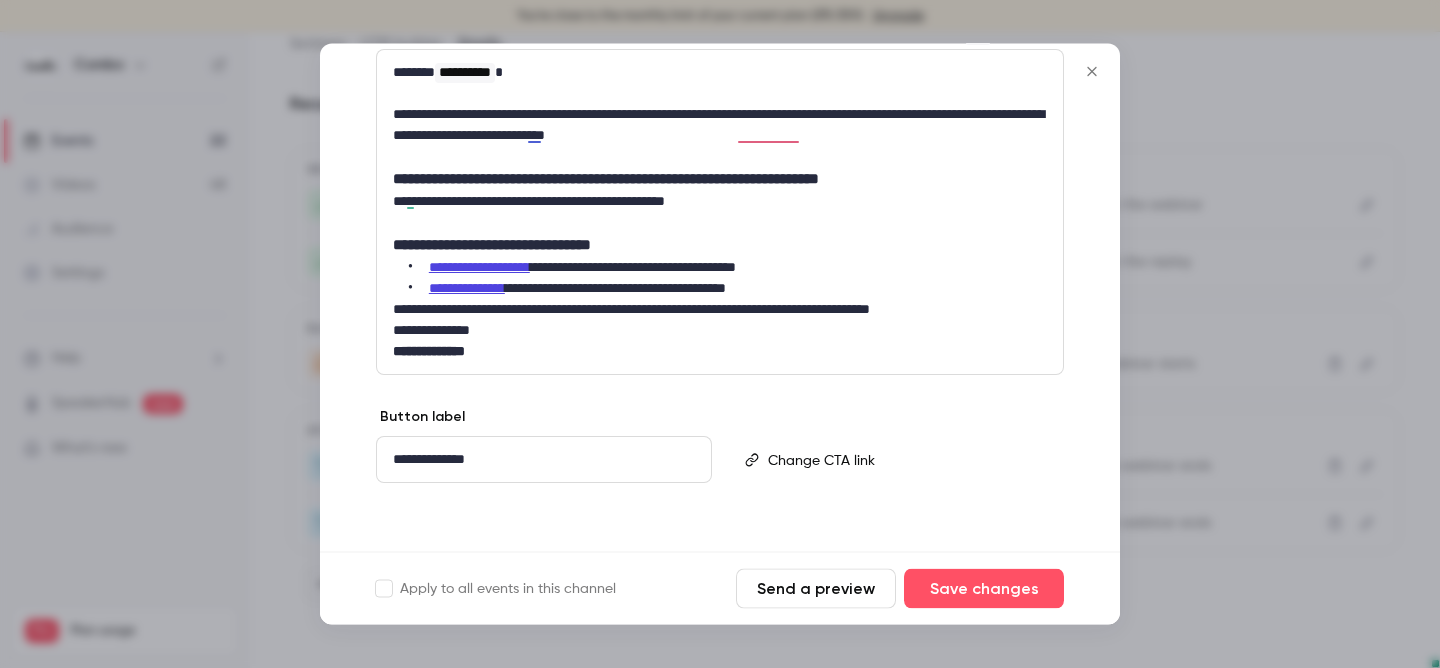 click on "**********" at bounding box center (720, 202) 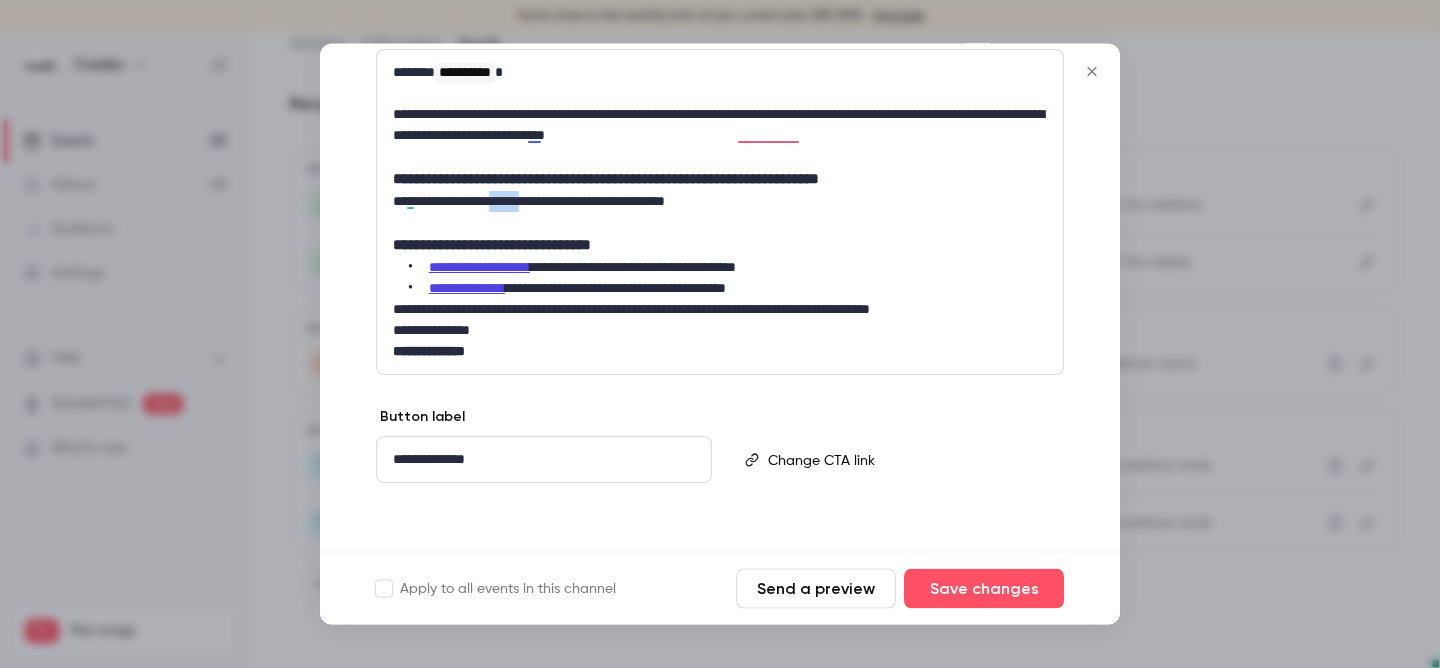 click on "**********" at bounding box center (720, 202) 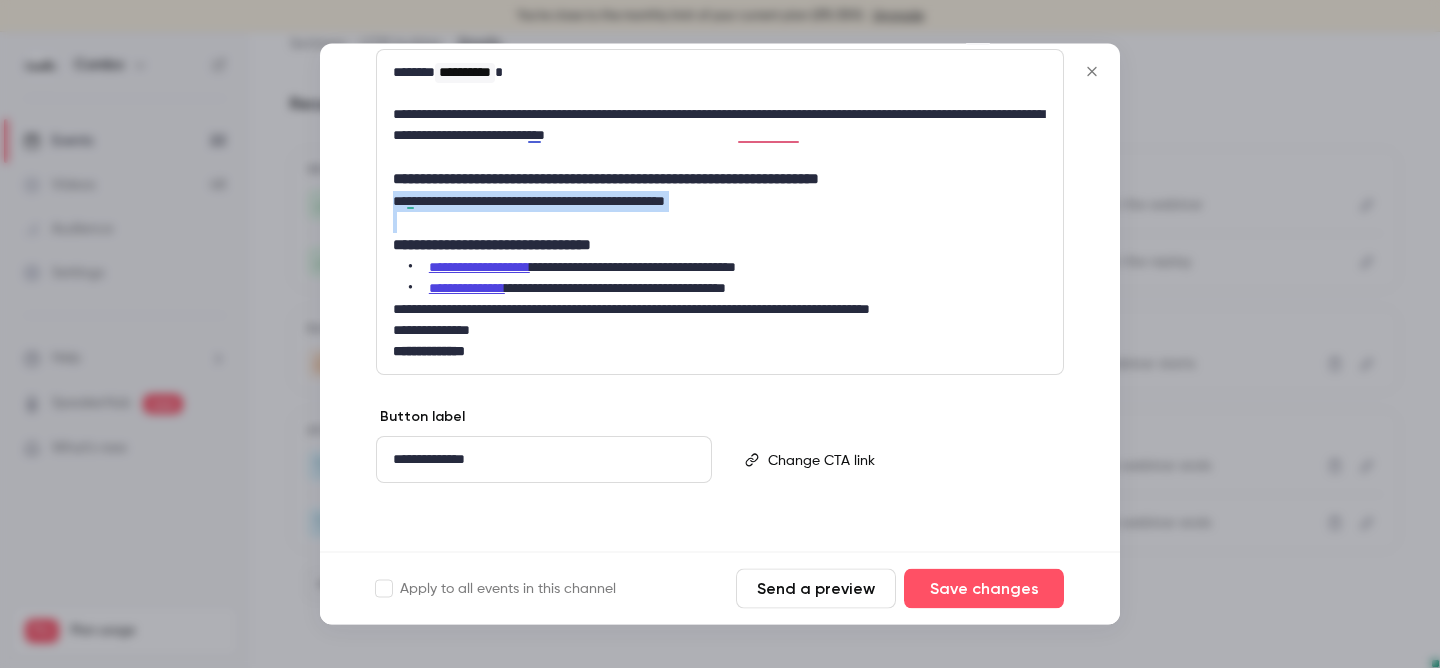 click on "**********" at bounding box center [720, 202] 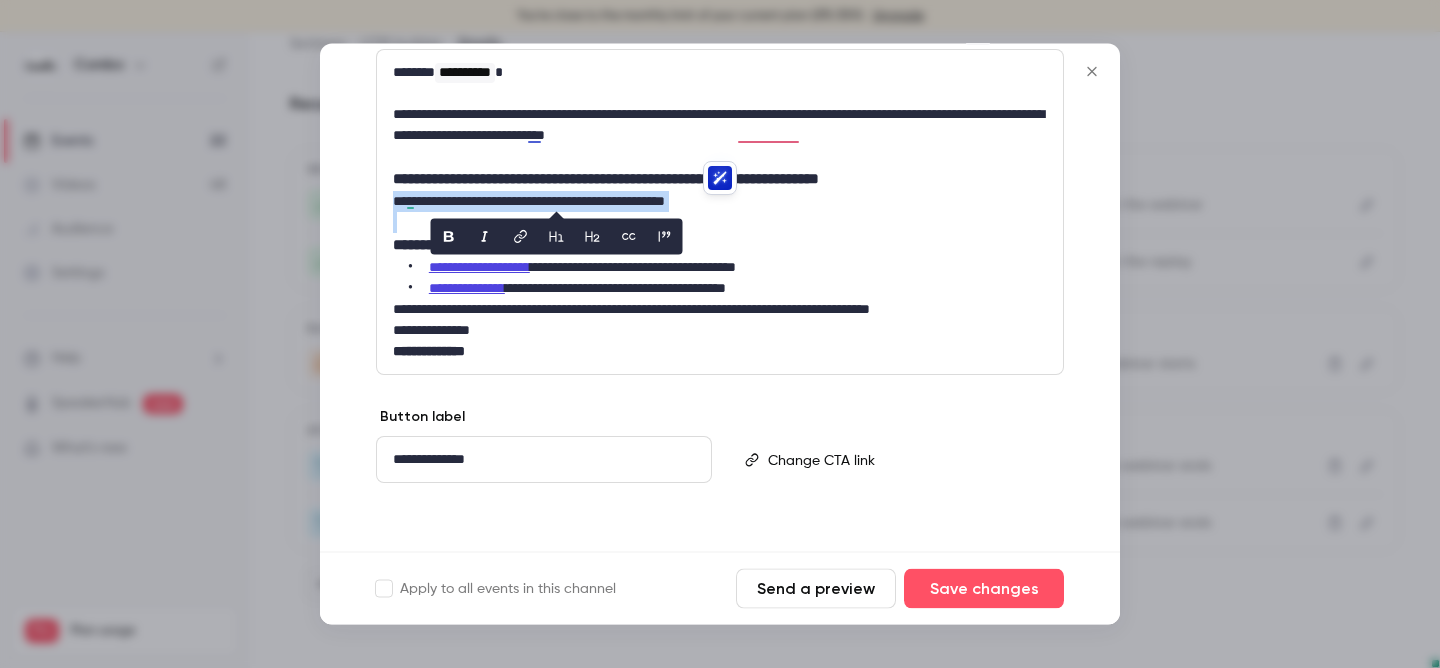 copy on "**********" 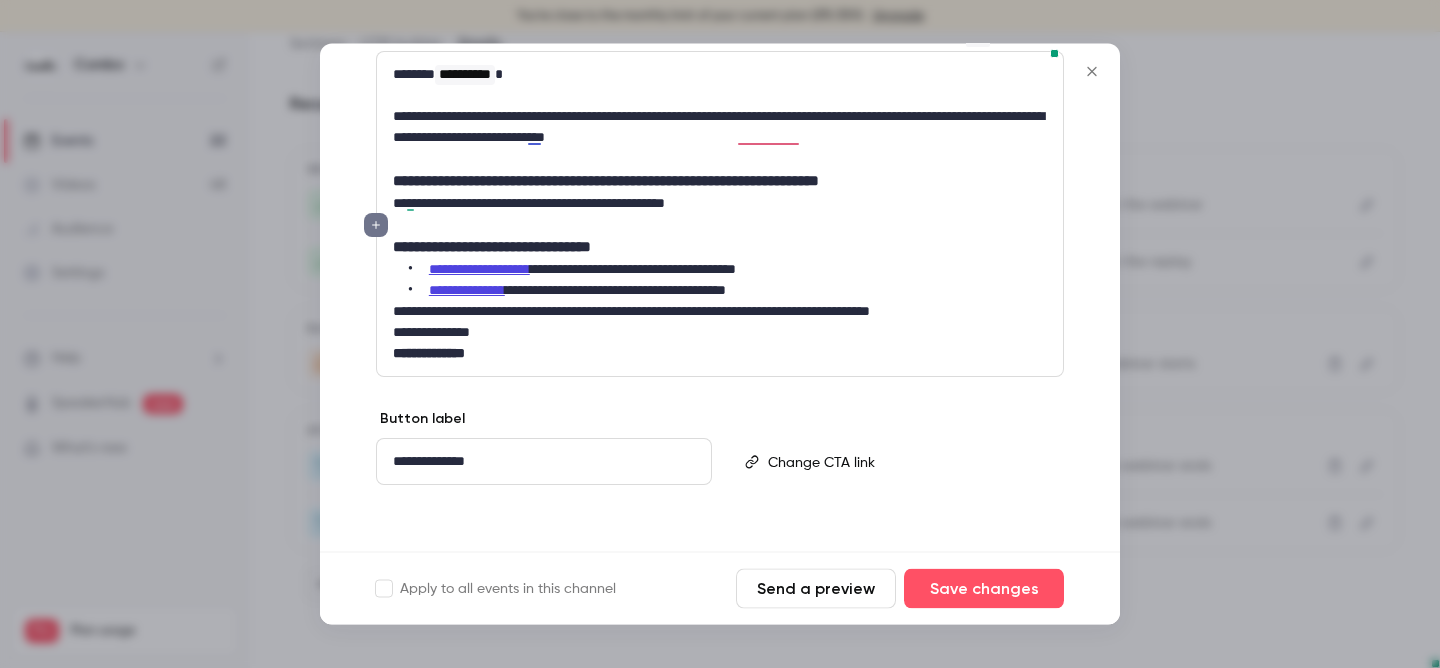 scroll, scrollTop: 355, scrollLeft: 0, axis: vertical 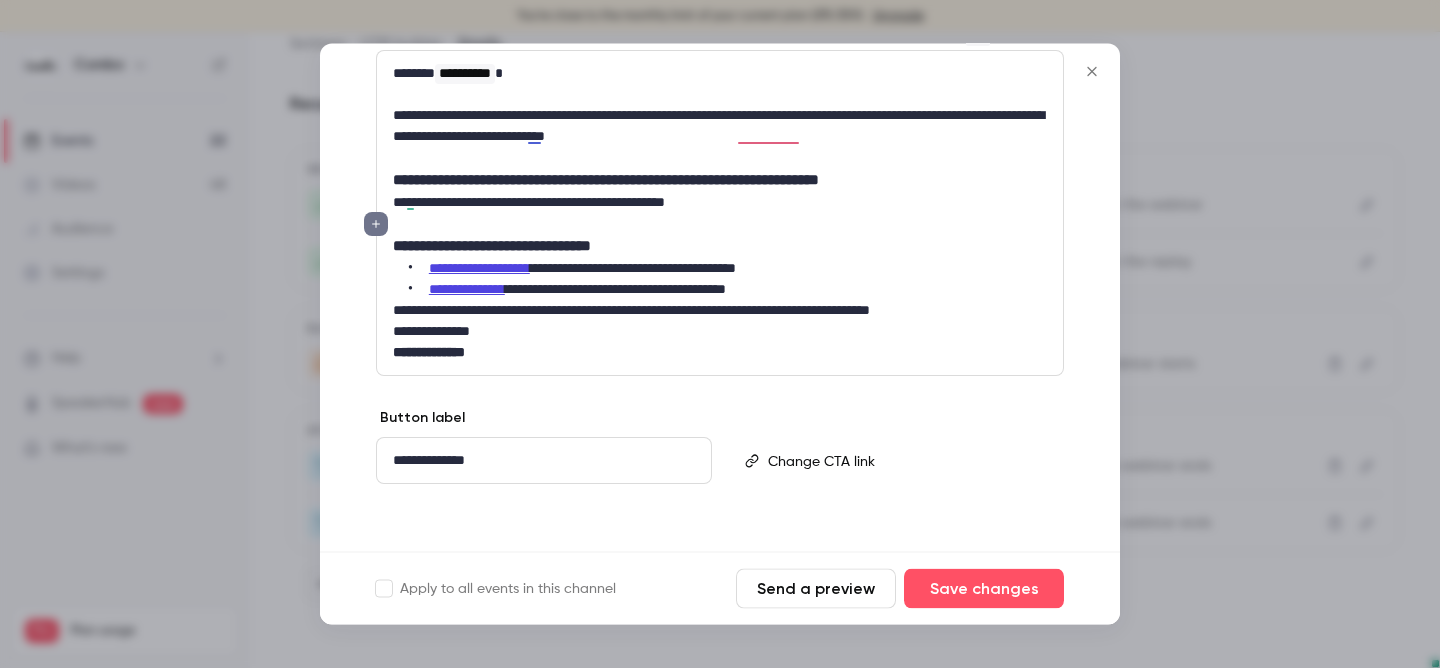 click on "**********" at bounding box center (479, 269) 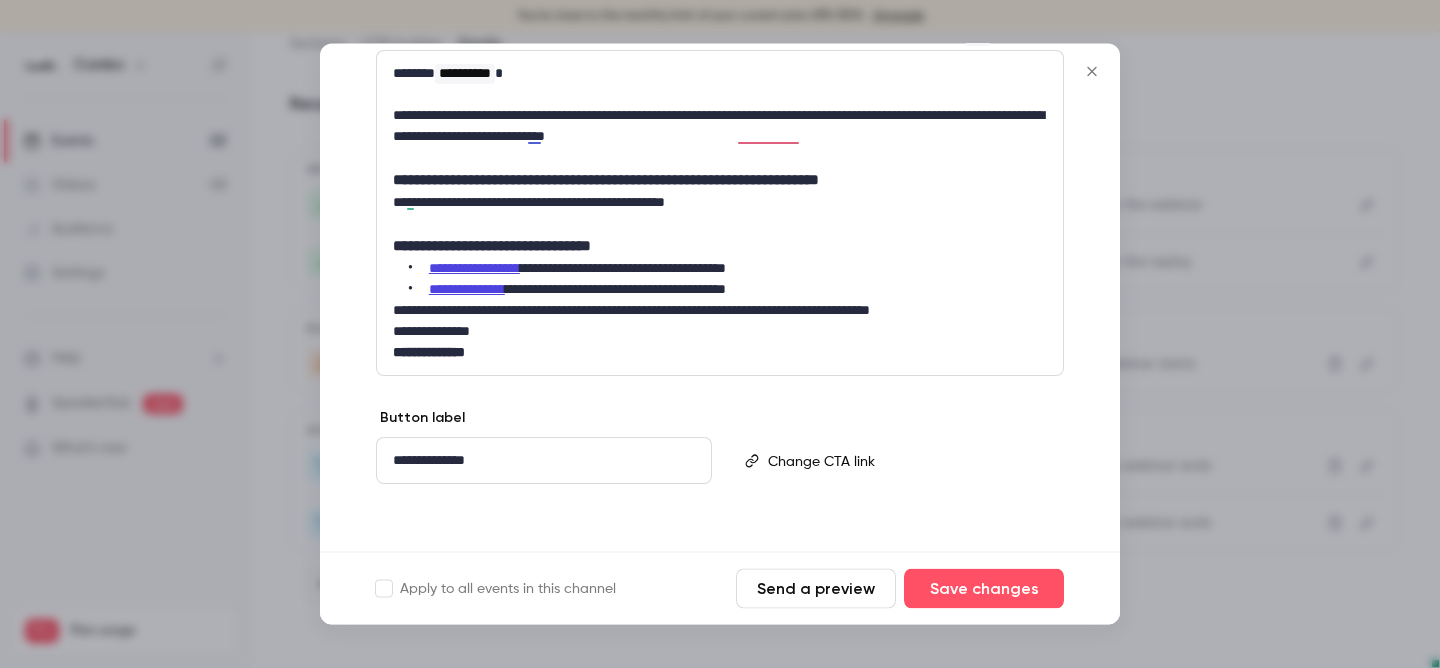 click on "**********" at bounding box center [728, 269] 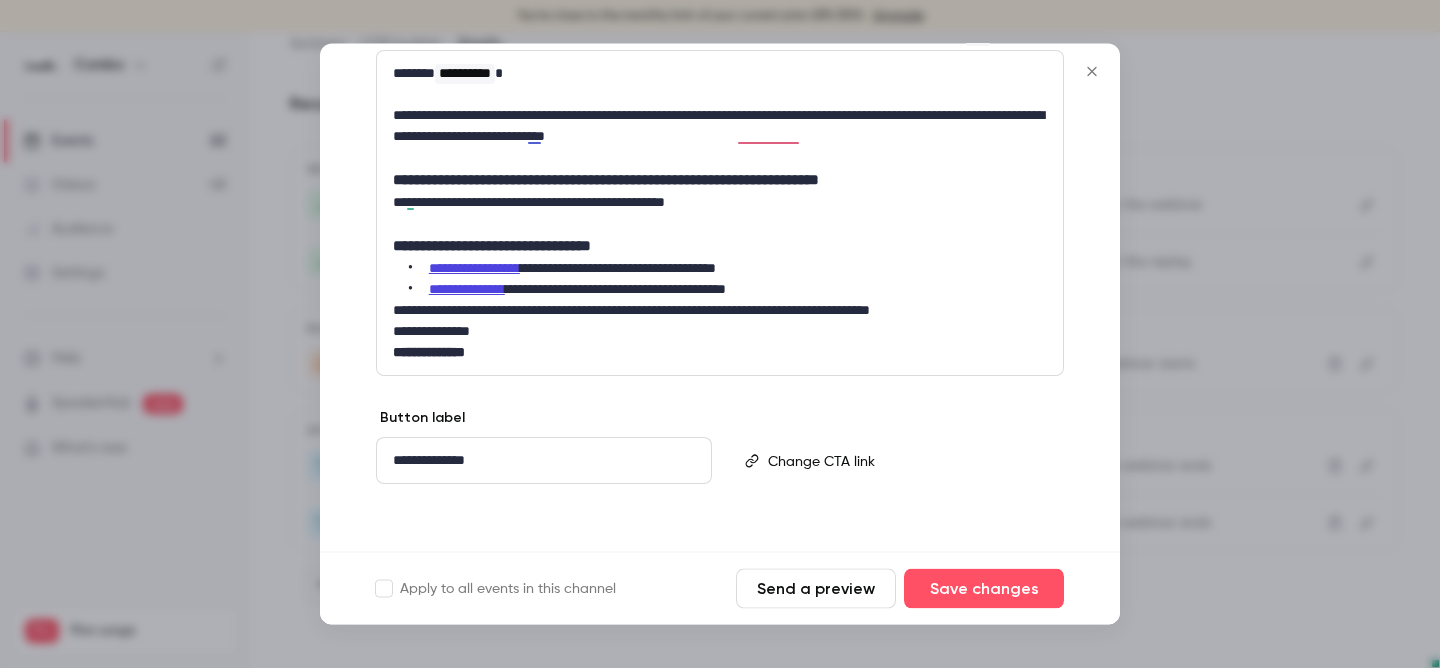 click on "**********" at bounding box center (474, 269) 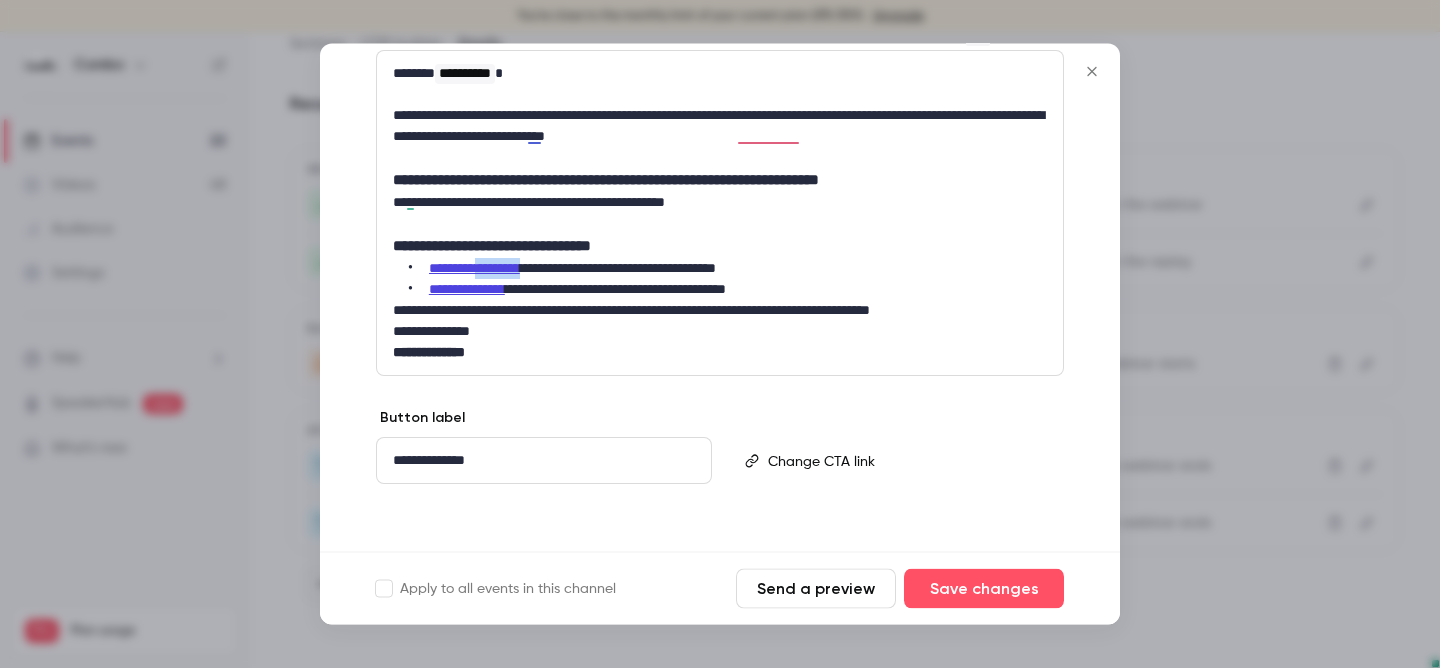 drag, startPoint x: 549, startPoint y: 270, endPoint x: 486, endPoint y: 270, distance: 63 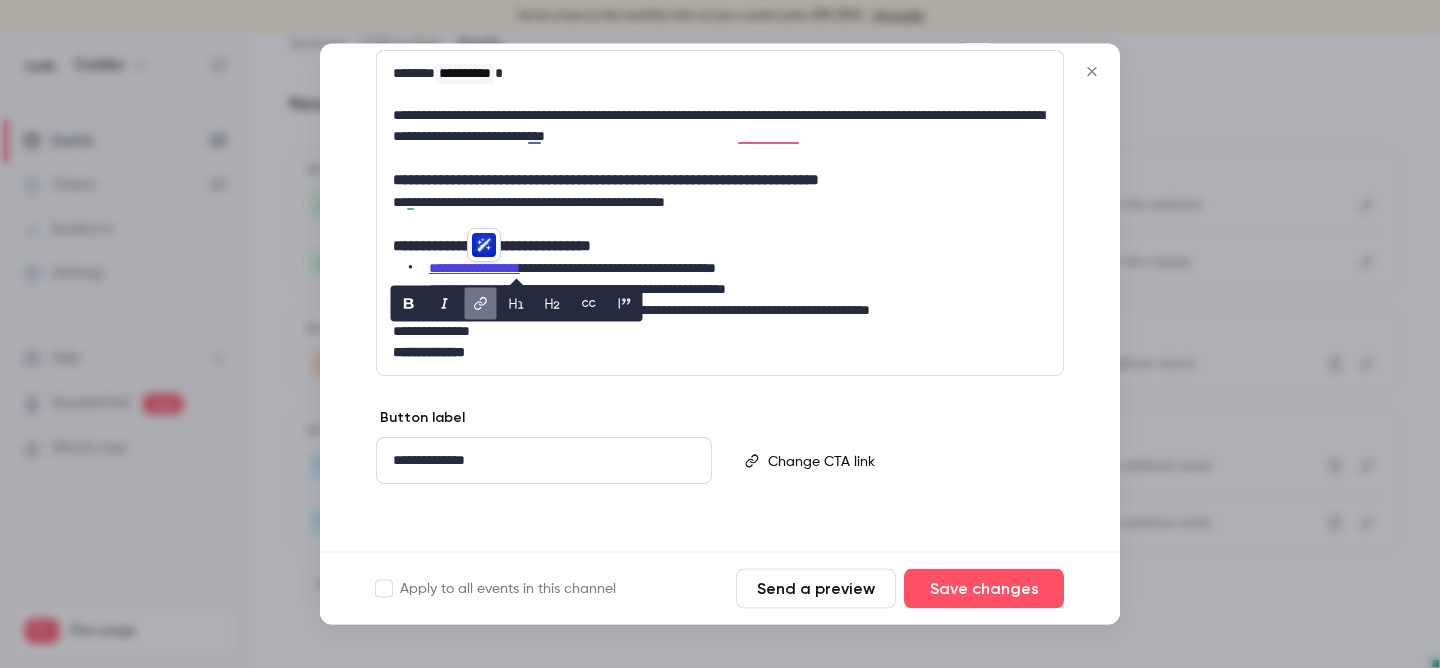 click at bounding box center [720, 224] 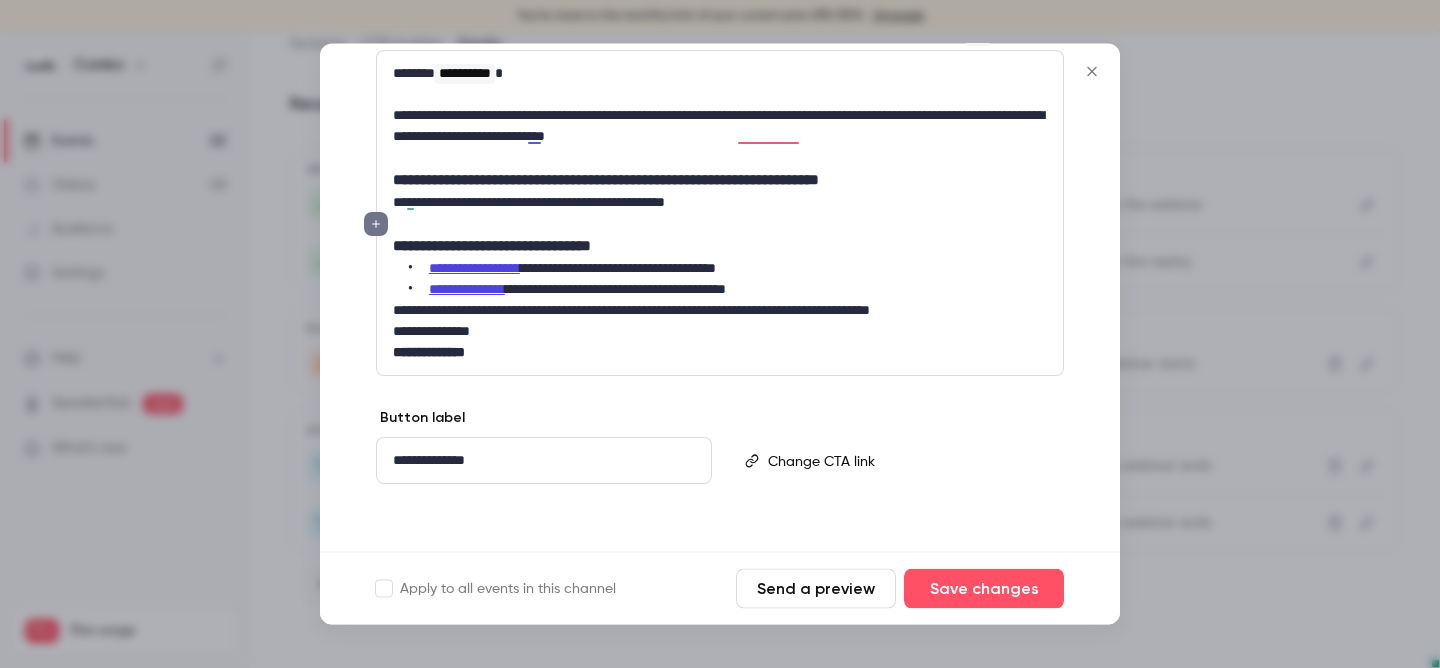 click on "**********" at bounding box center (467, 290) 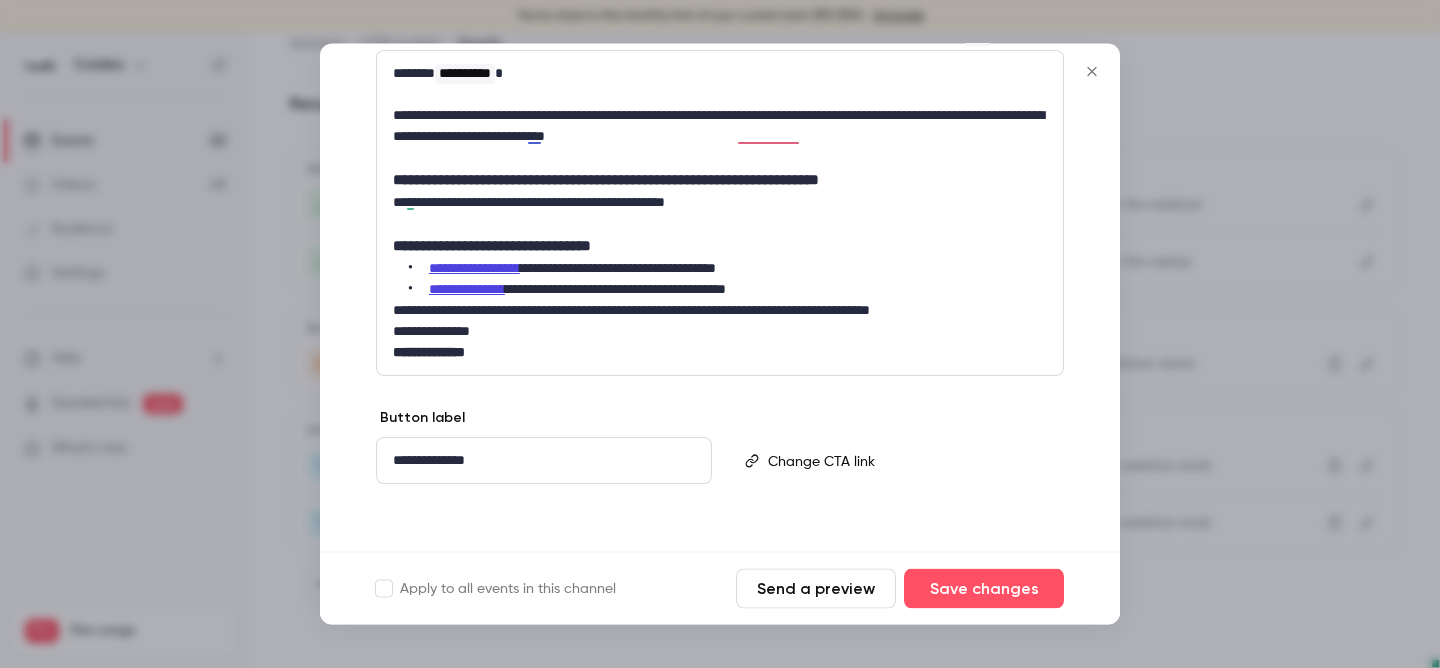 click on "**********" at bounding box center [467, 290] 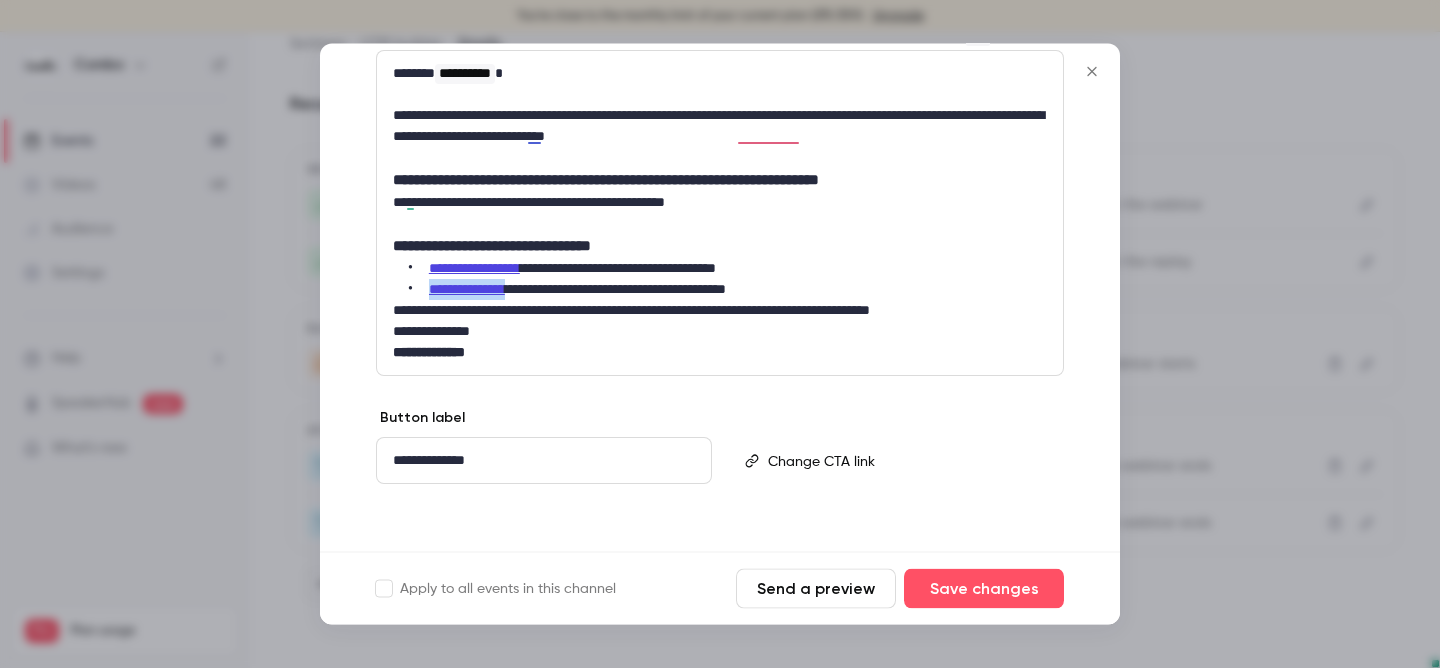 drag, startPoint x: 529, startPoint y: 293, endPoint x: 426, endPoint y: 290, distance: 103.04368 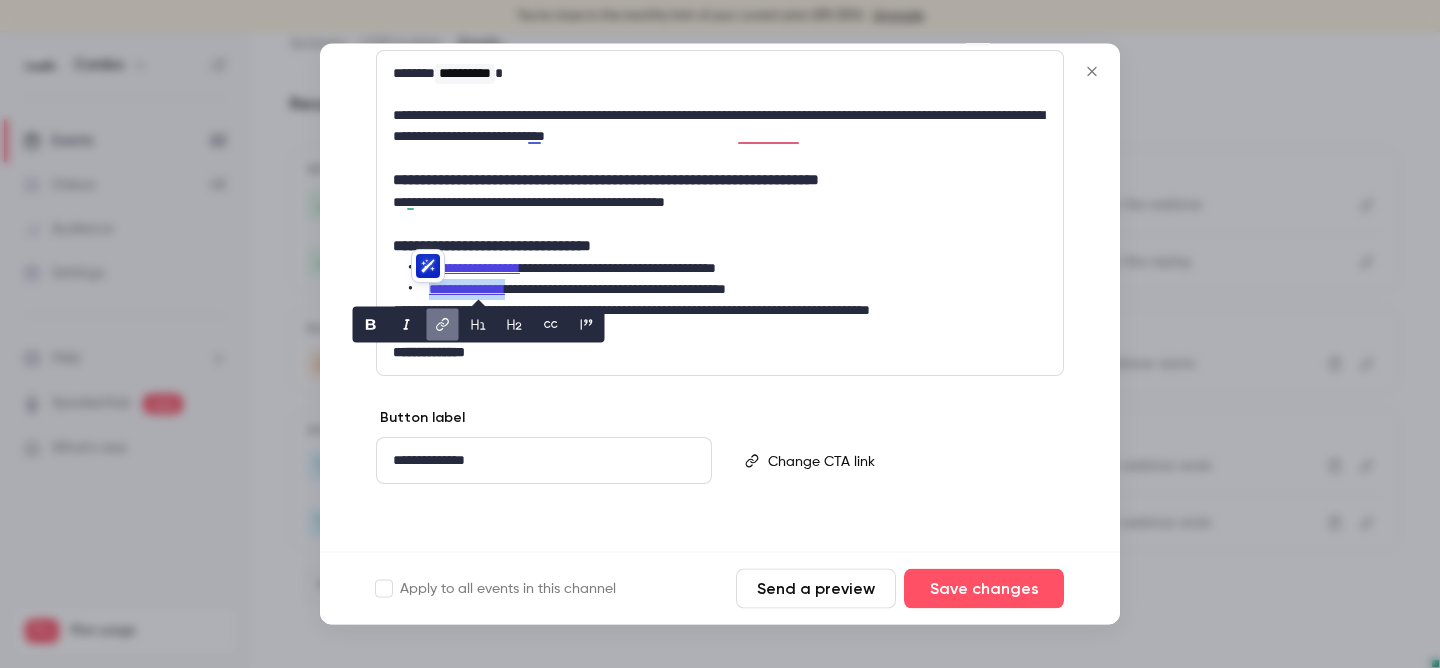 click 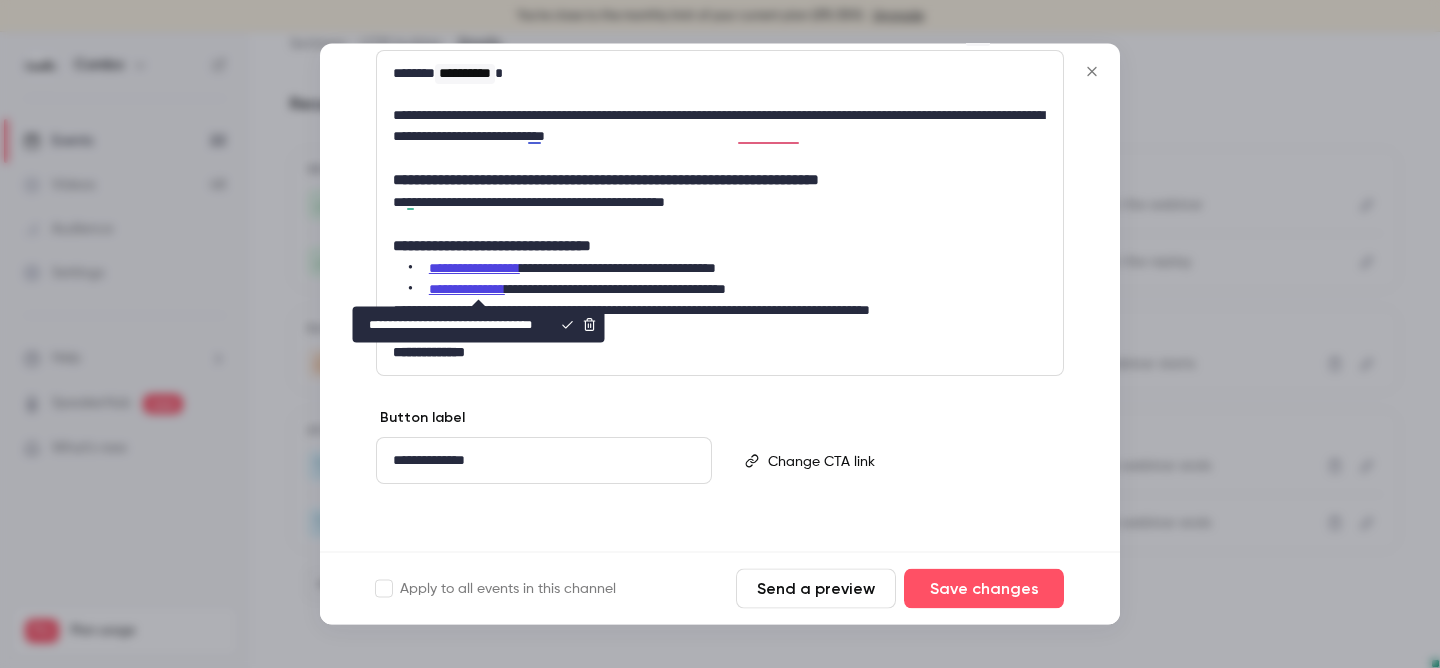 scroll, scrollTop: 0, scrollLeft: 30, axis: horizontal 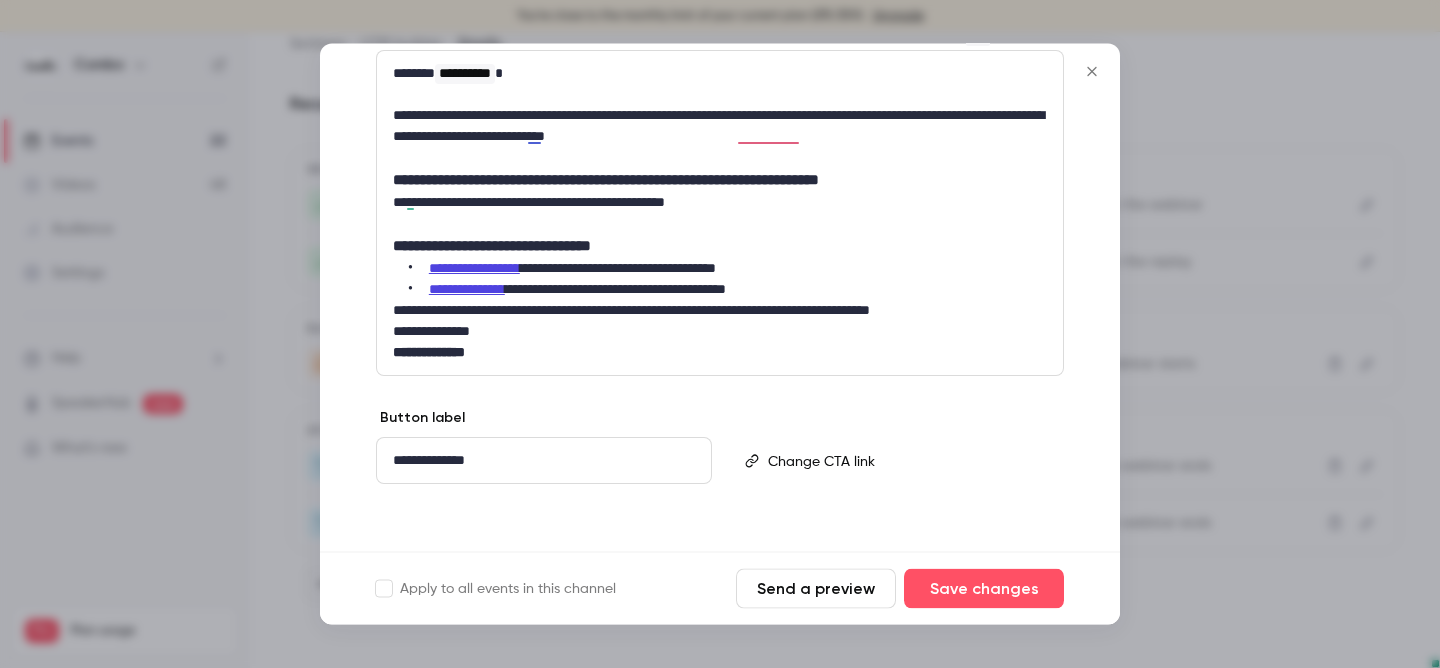 click on "**********" at bounding box center [720, 311] 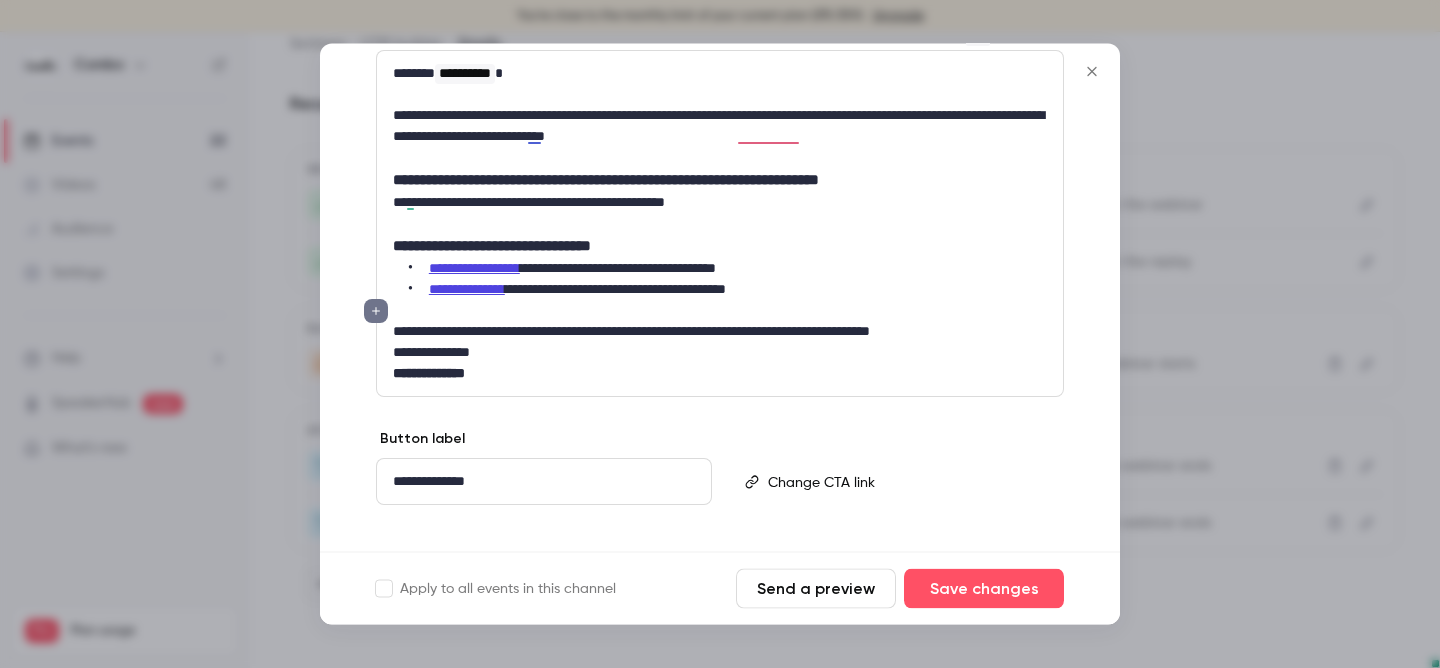 click on "**********" at bounding box center (720, 332) 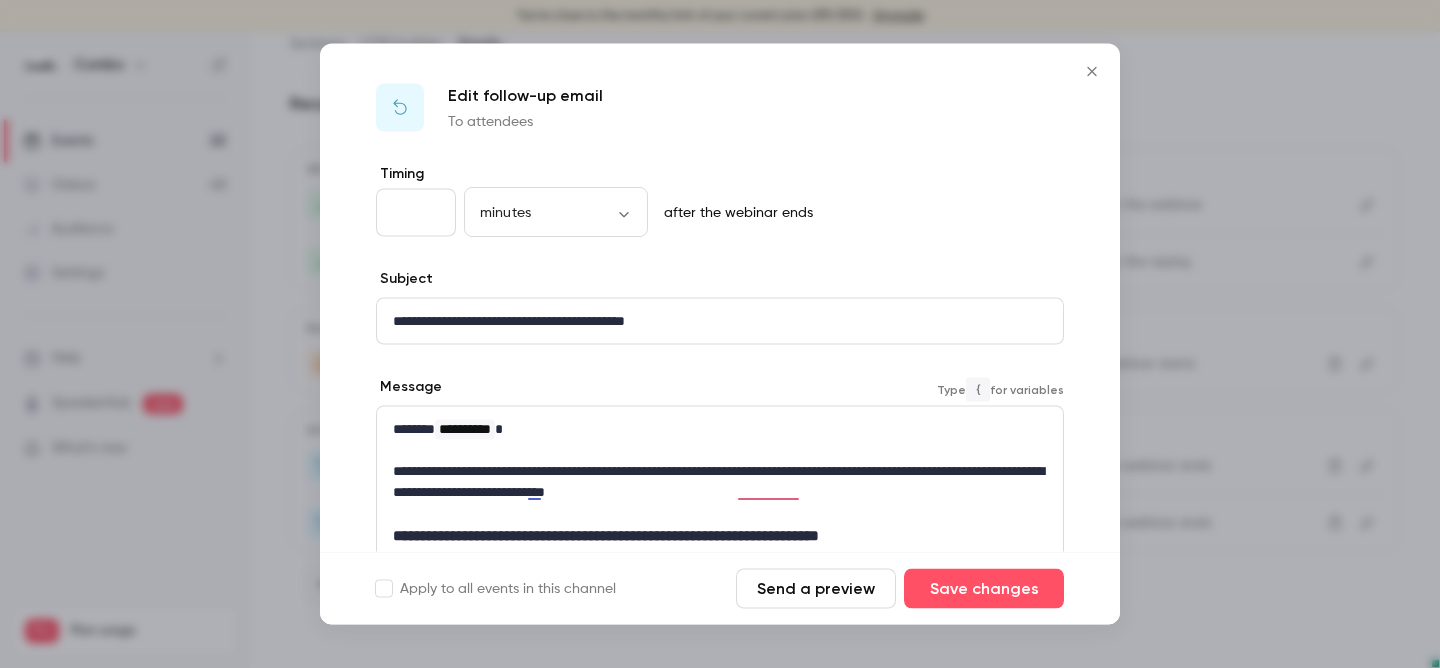 scroll, scrollTop: 402, scrollLeft: 0, axis: vertical 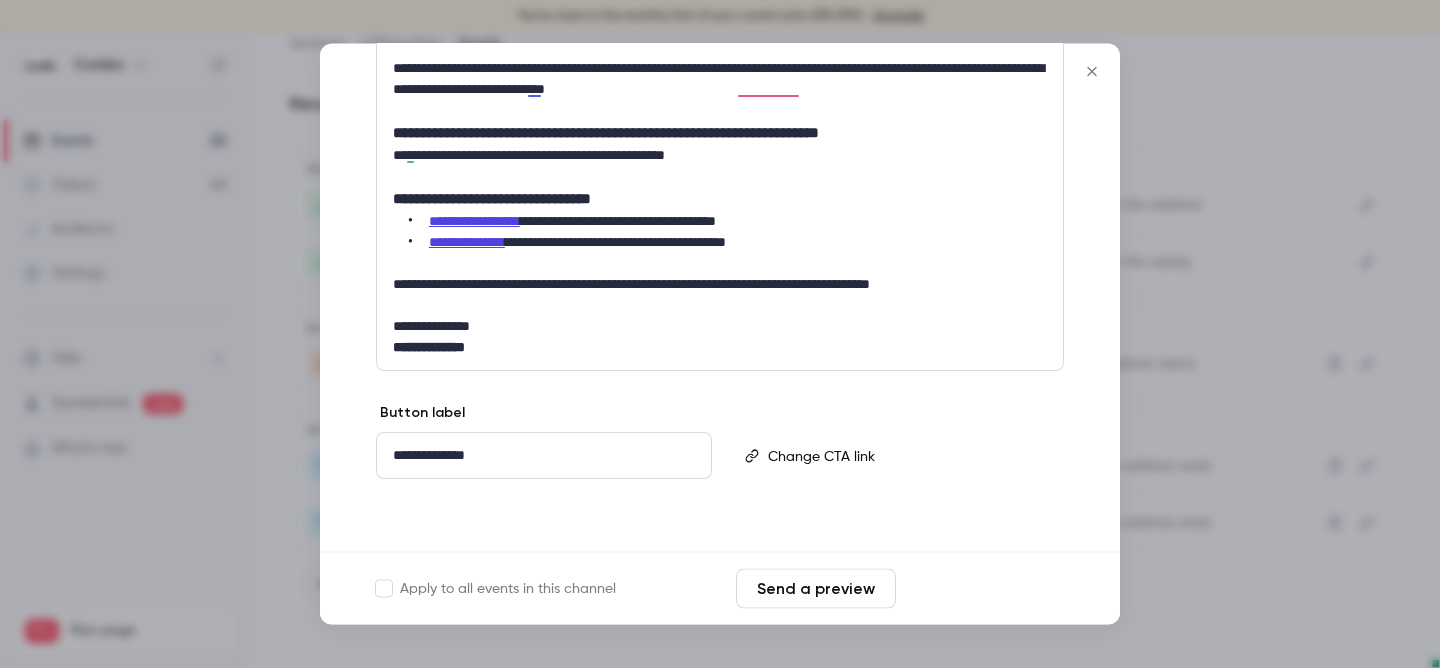 click on "Save changes" at bounding box center [984, 589] 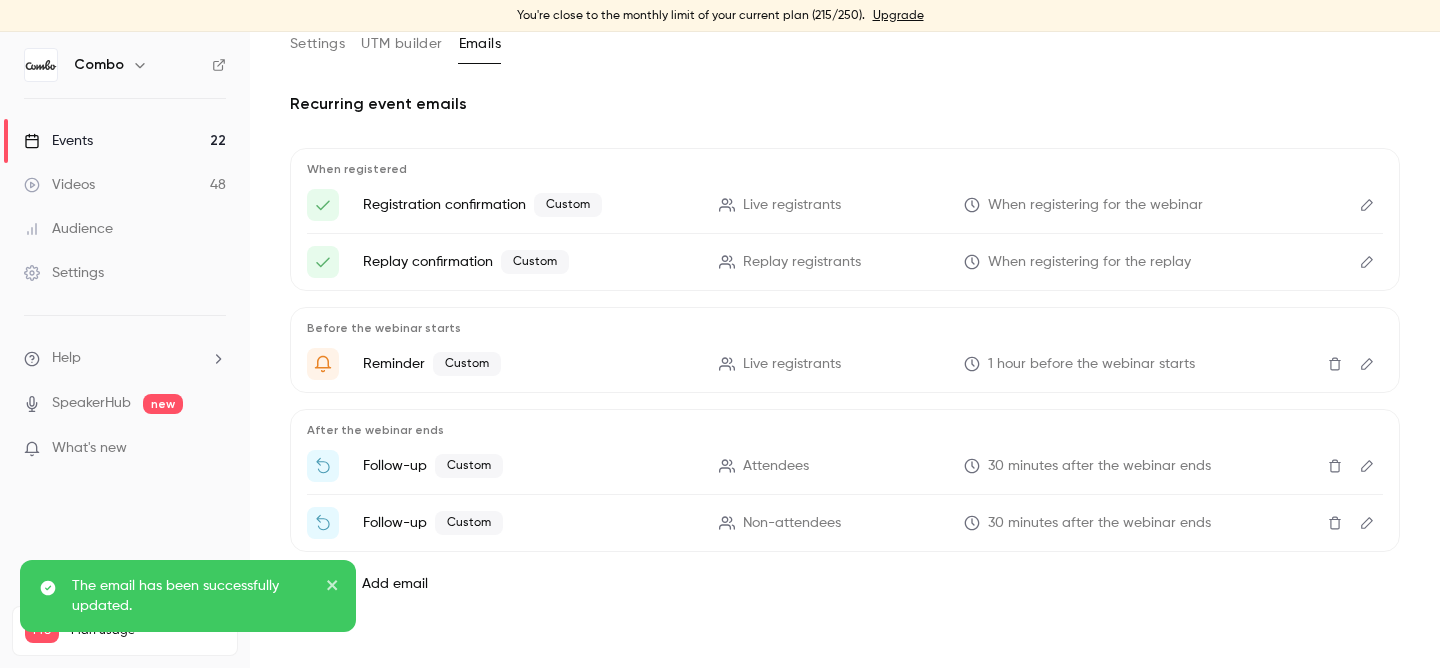 click 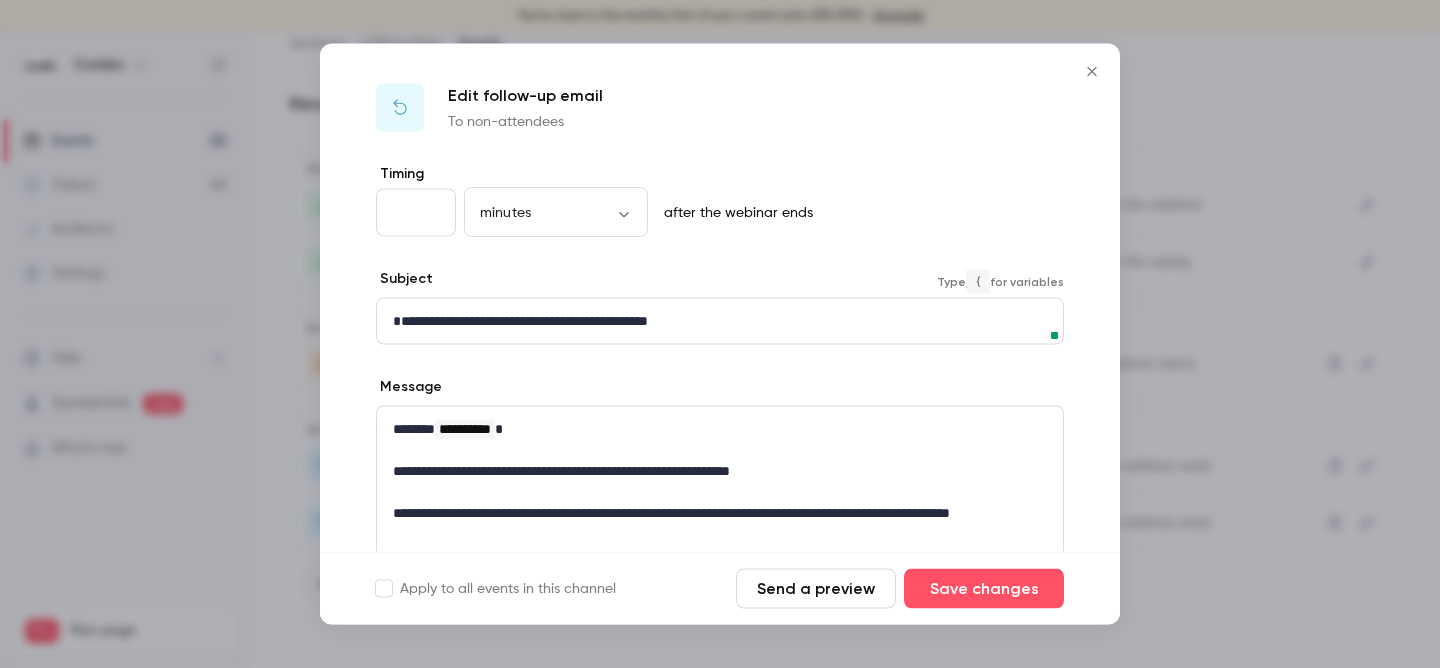 click on "**********" at bounding box center [720, 321] 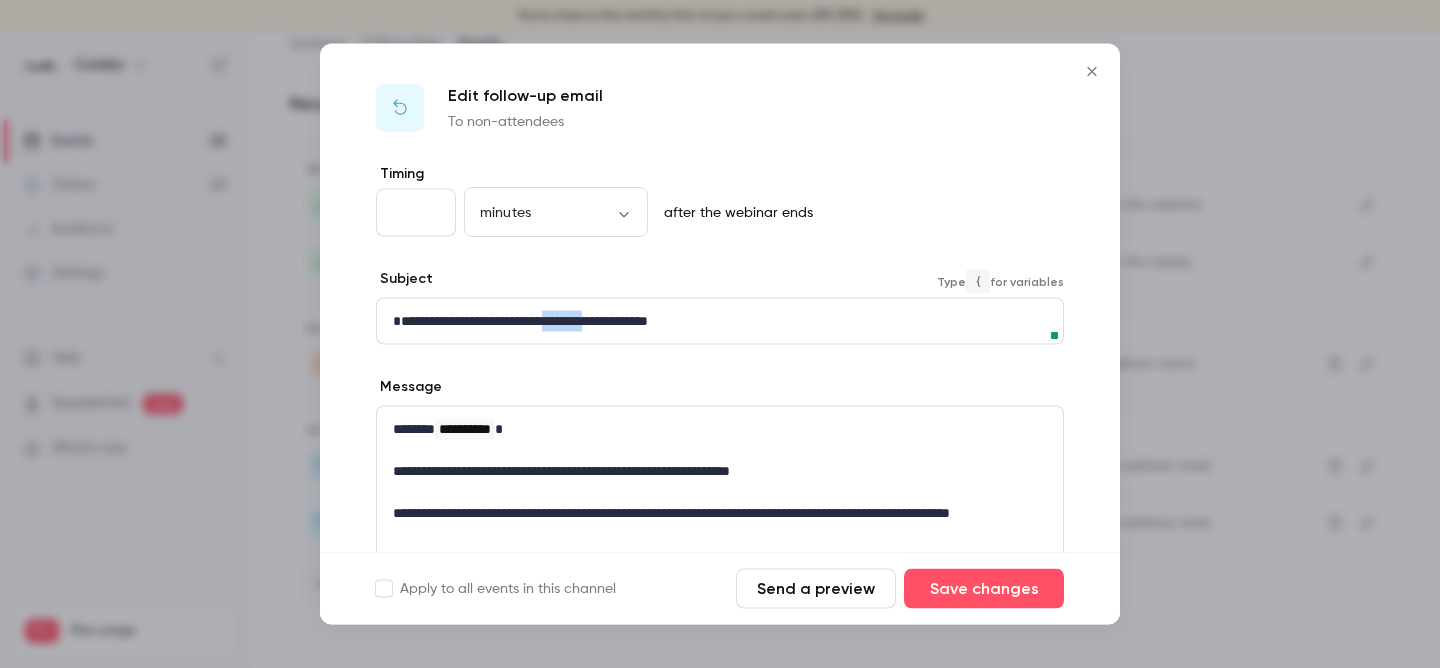 click on "**********" at bounding box center [720, 321] 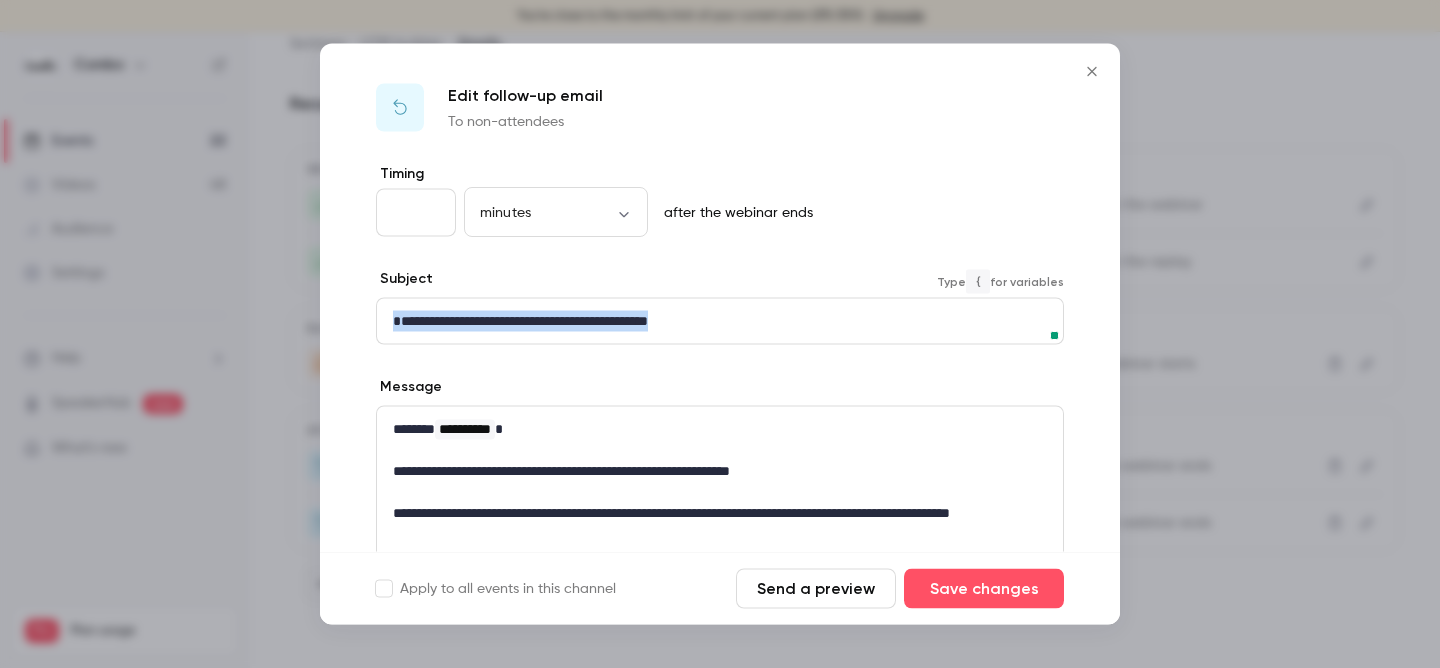 click on "**********" at bounding box center [720, 321] 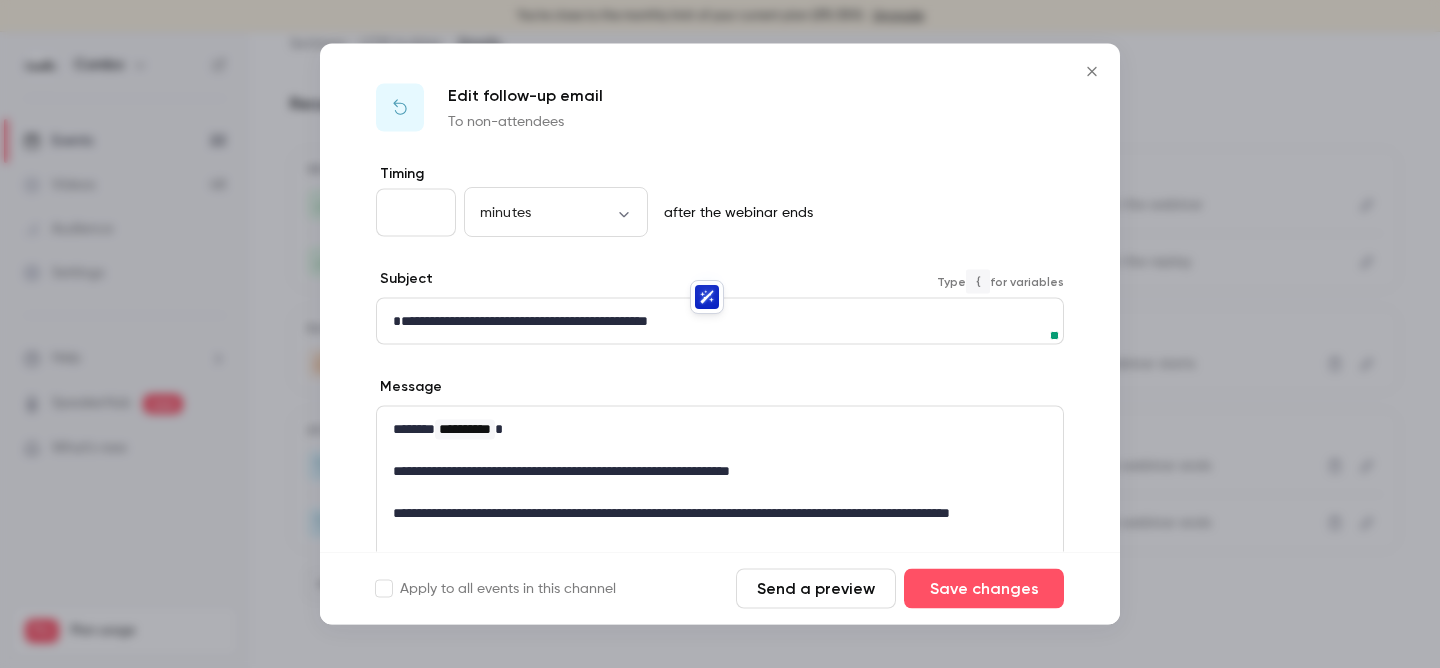 scroll, scrollTop: 0, scrollLeft: 0, axis: both 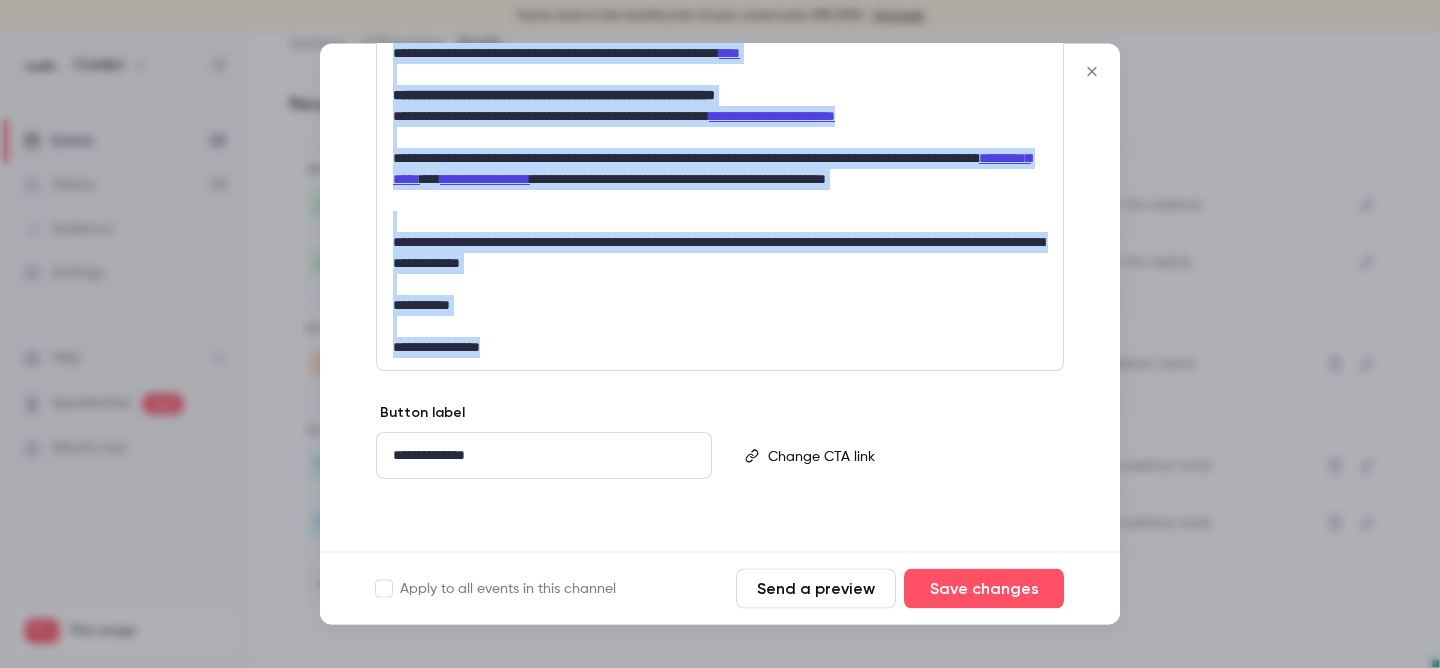 drag, startPoint x: 394, startPoint y: 396, endPoint x: 584, endPoint y: 600, distance: 278.7759 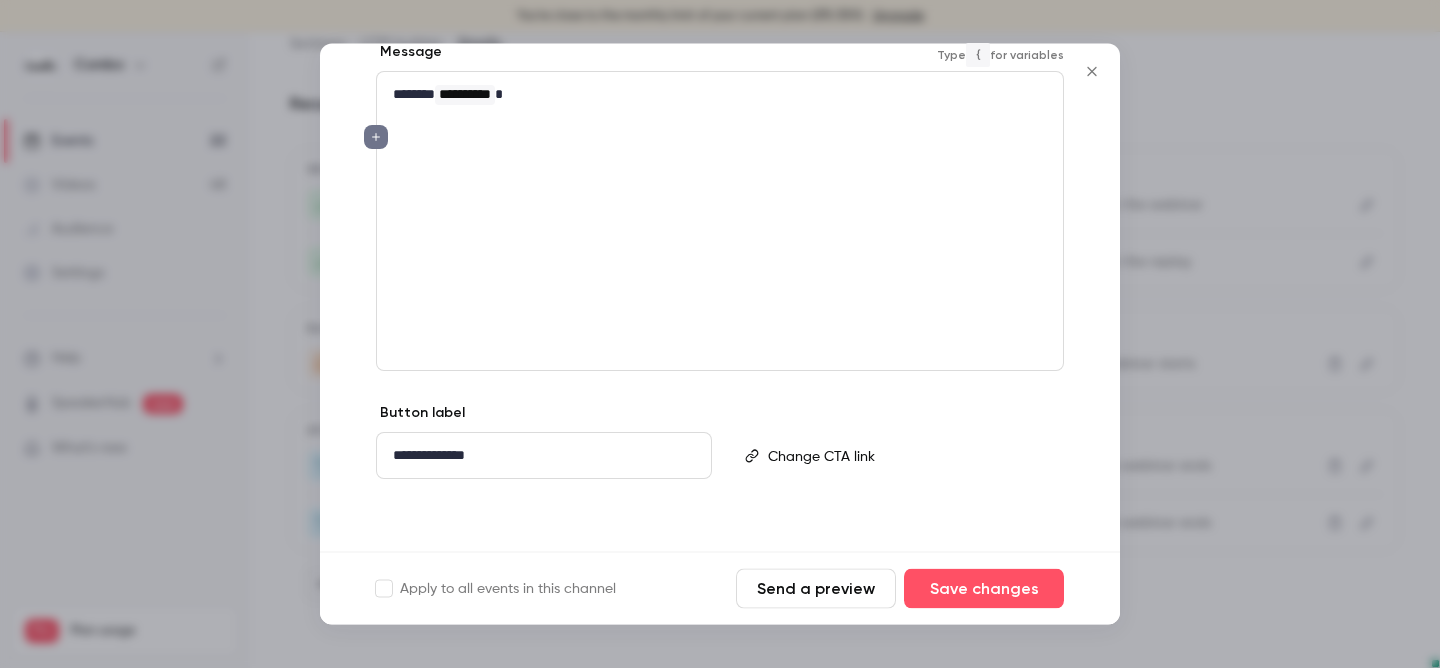 scroll, scrollTop: 242, scrollLeft: 0, axis: vertical 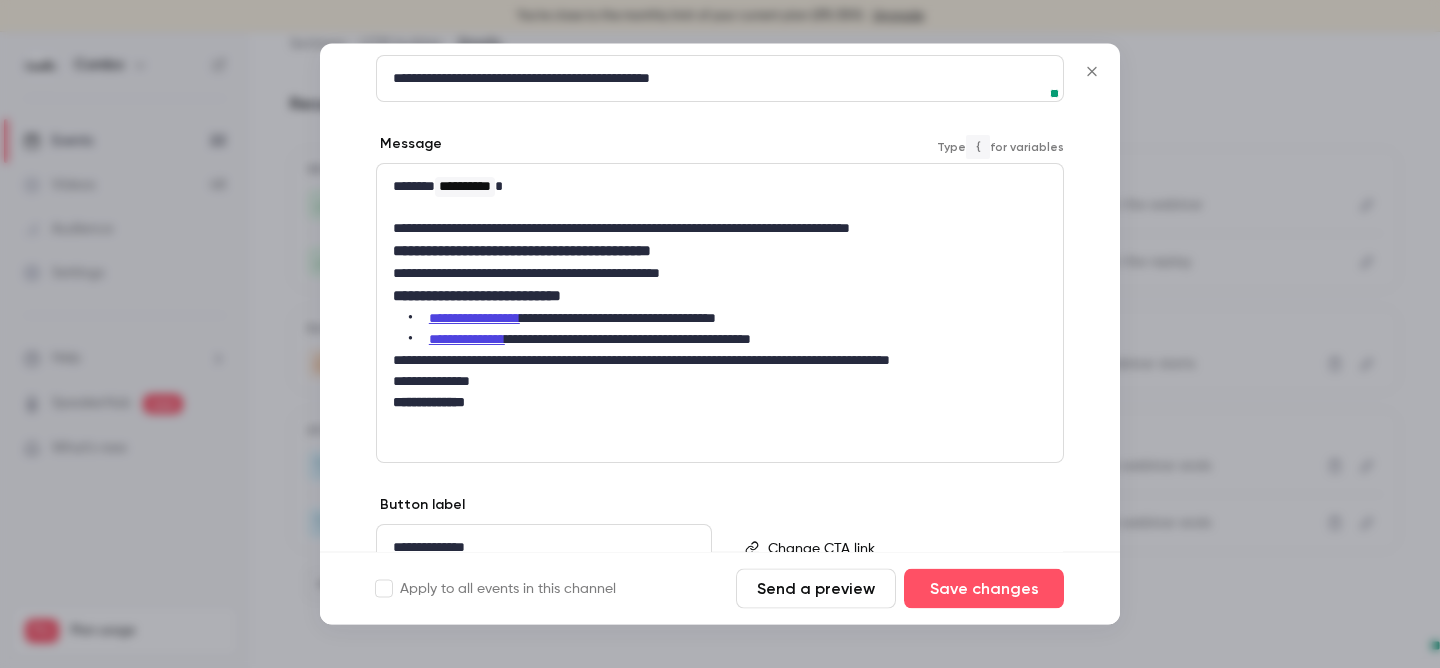 click at bounding box center [720, 208] 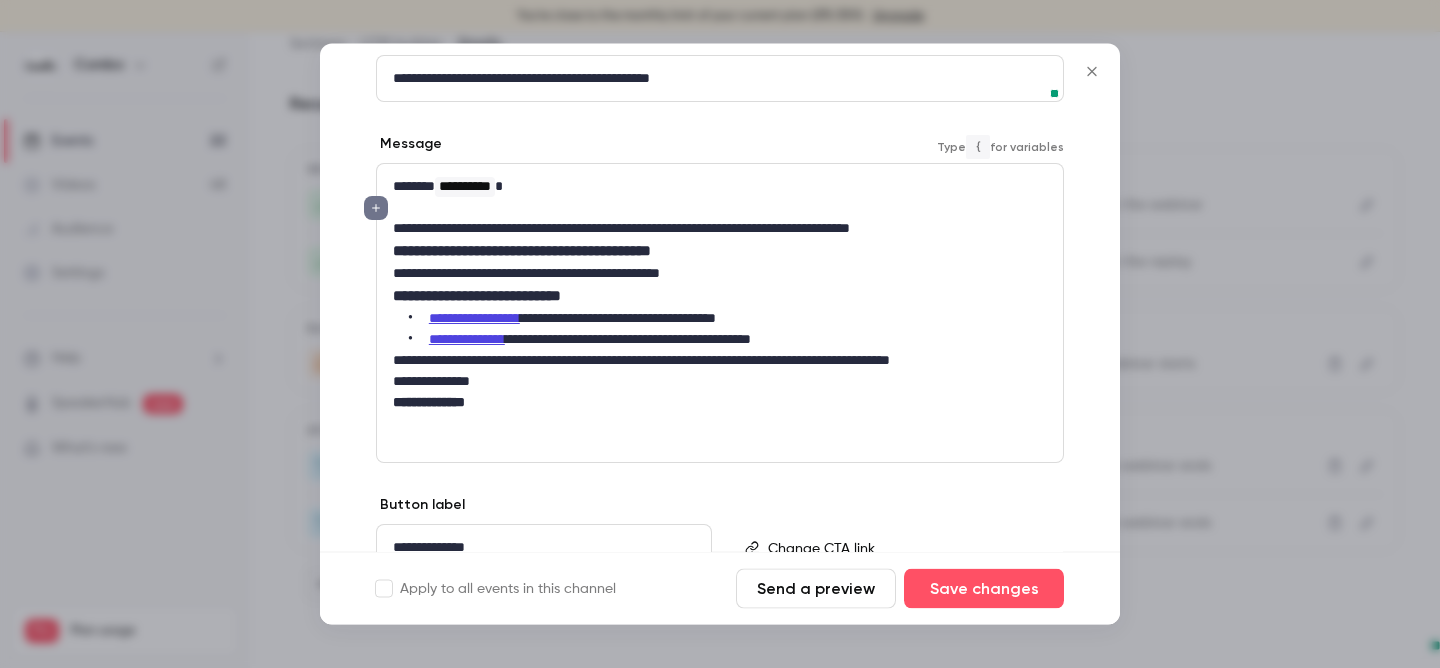 click on "**********" at bounding box center [720, 229] 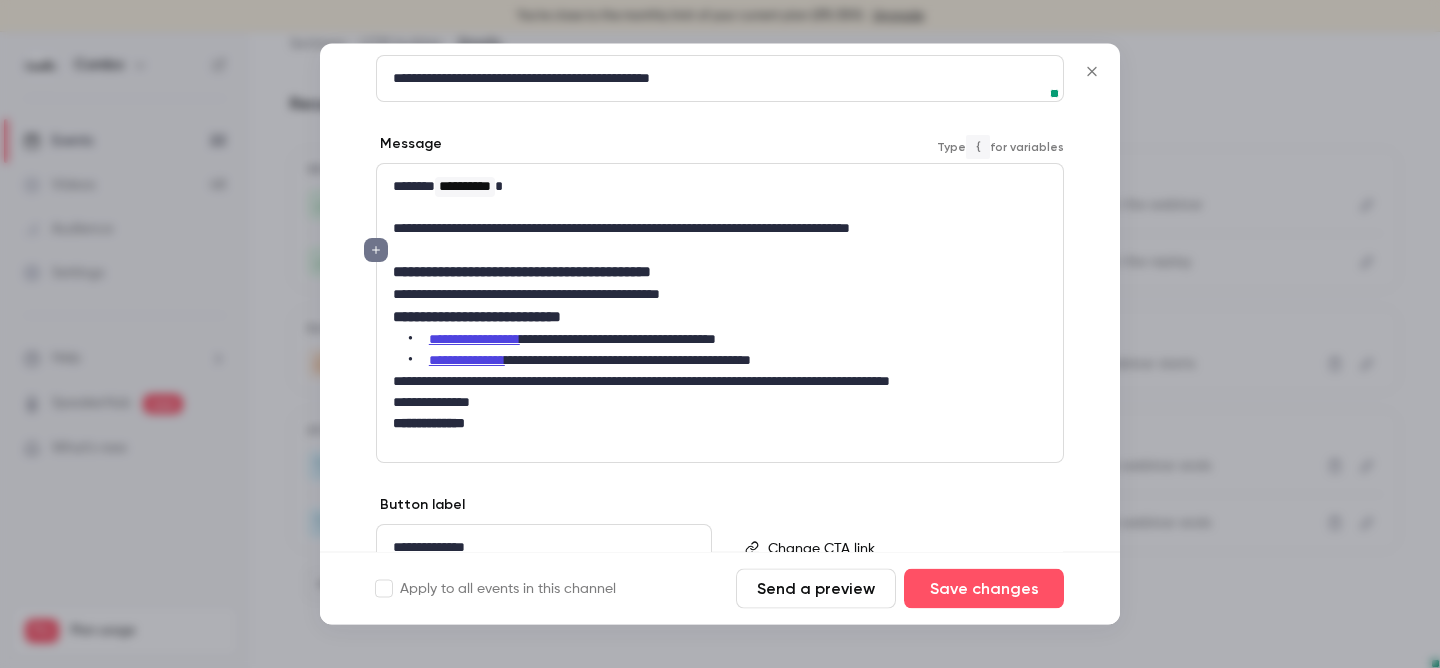 click on "**********" at bounding box center (720, 295) 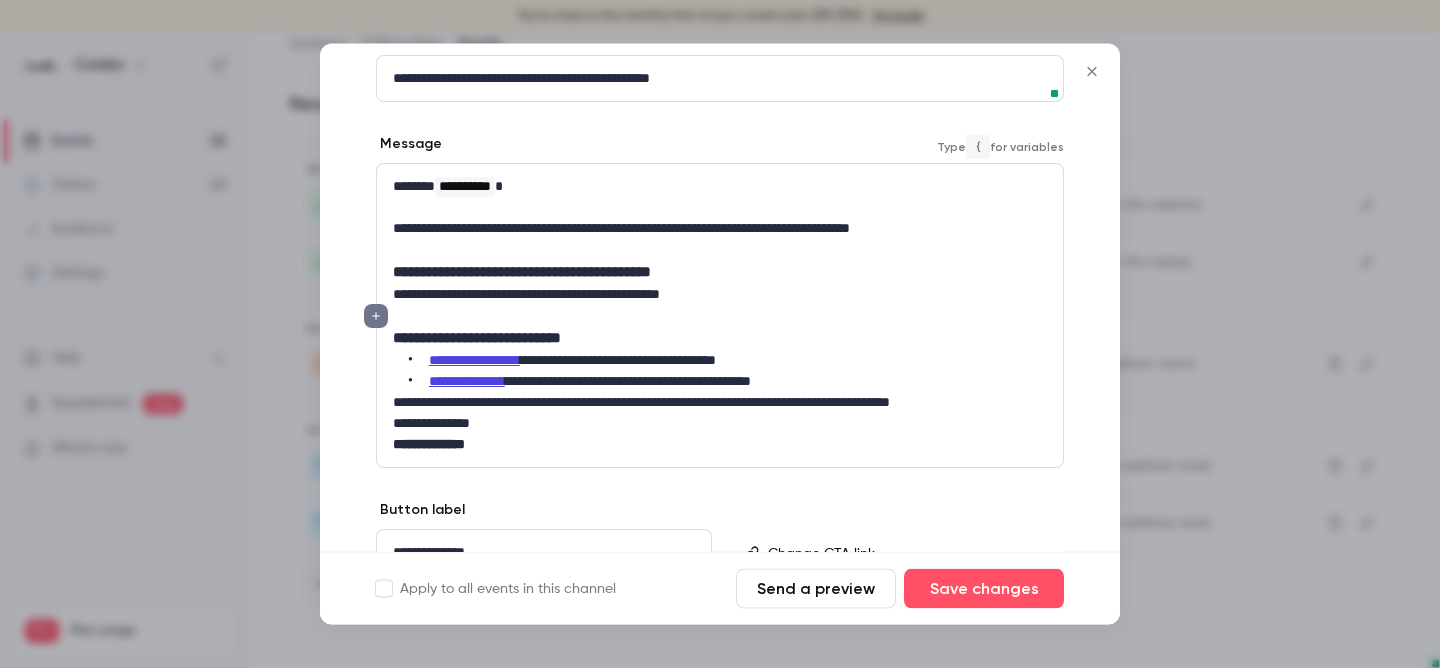 click on "**********" at bounding box center (728, 382) 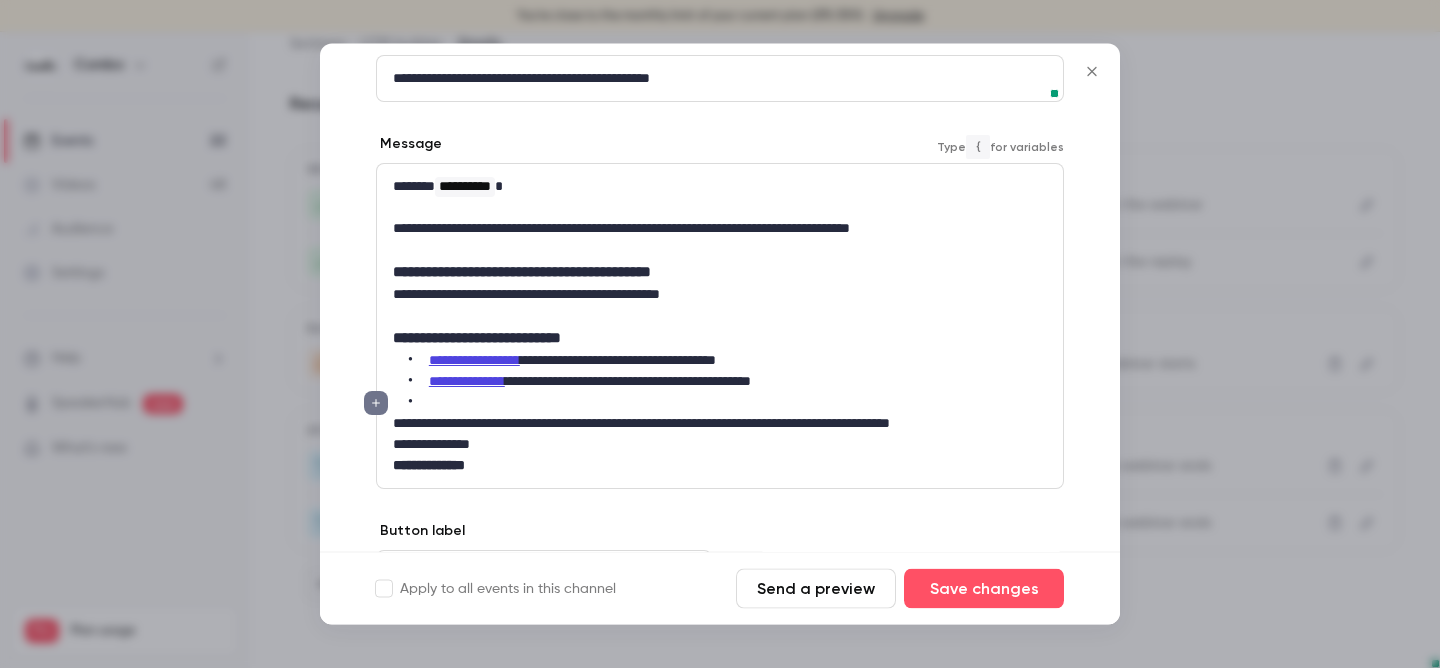 click on "**********" at bounding box center [720, 424] 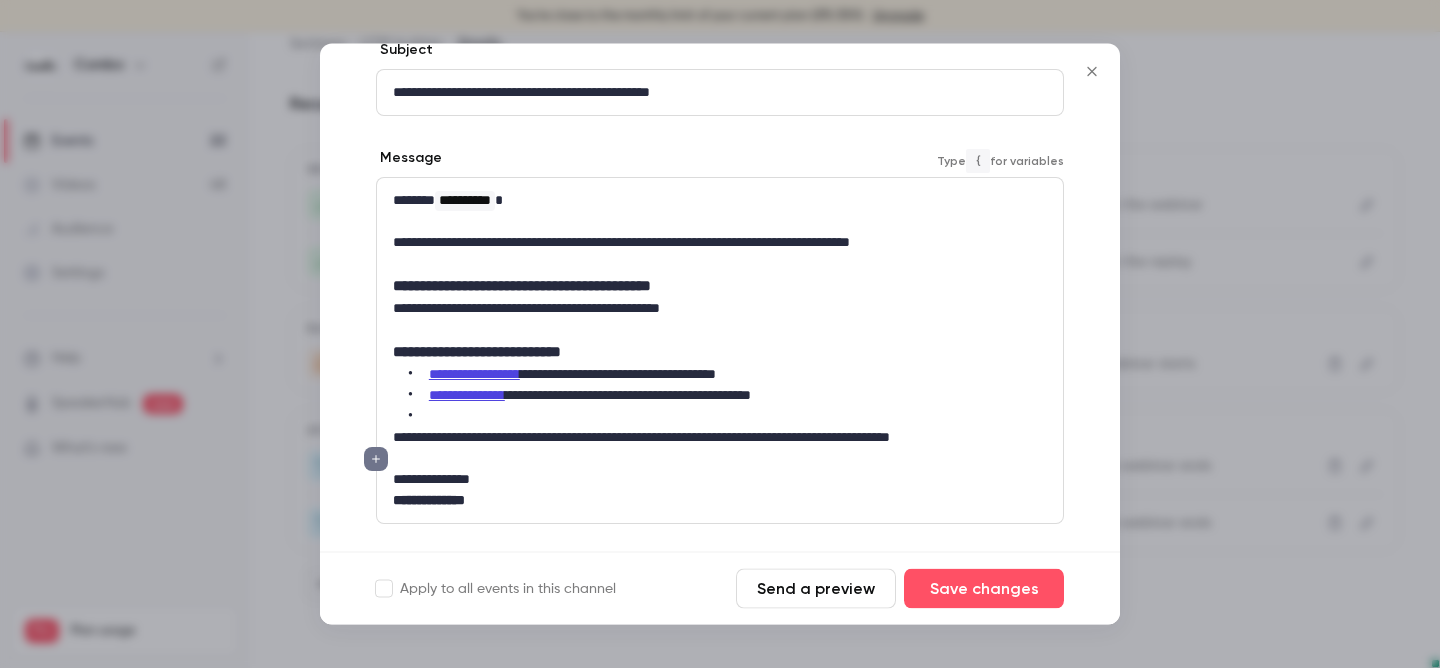 scroll, scrollTop: 226, scrollLeft: 0, axis: vertical 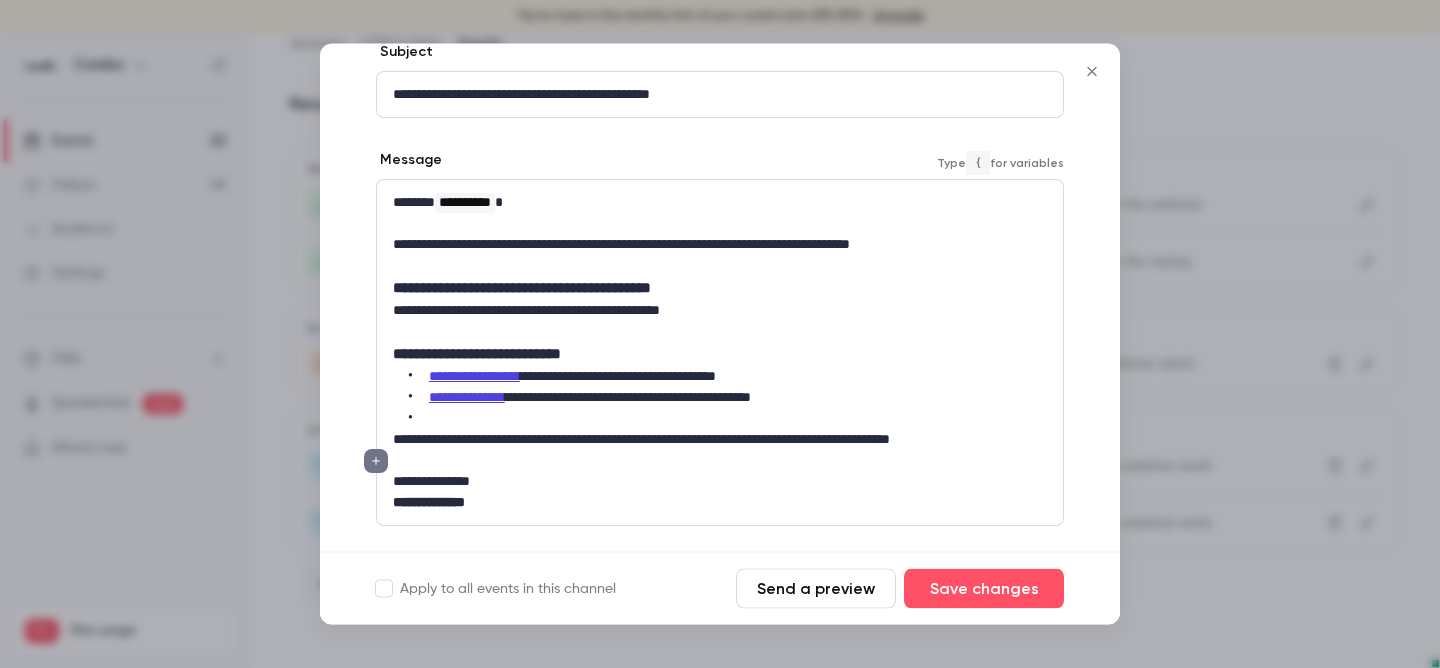 click at bounding box center (728, 419) 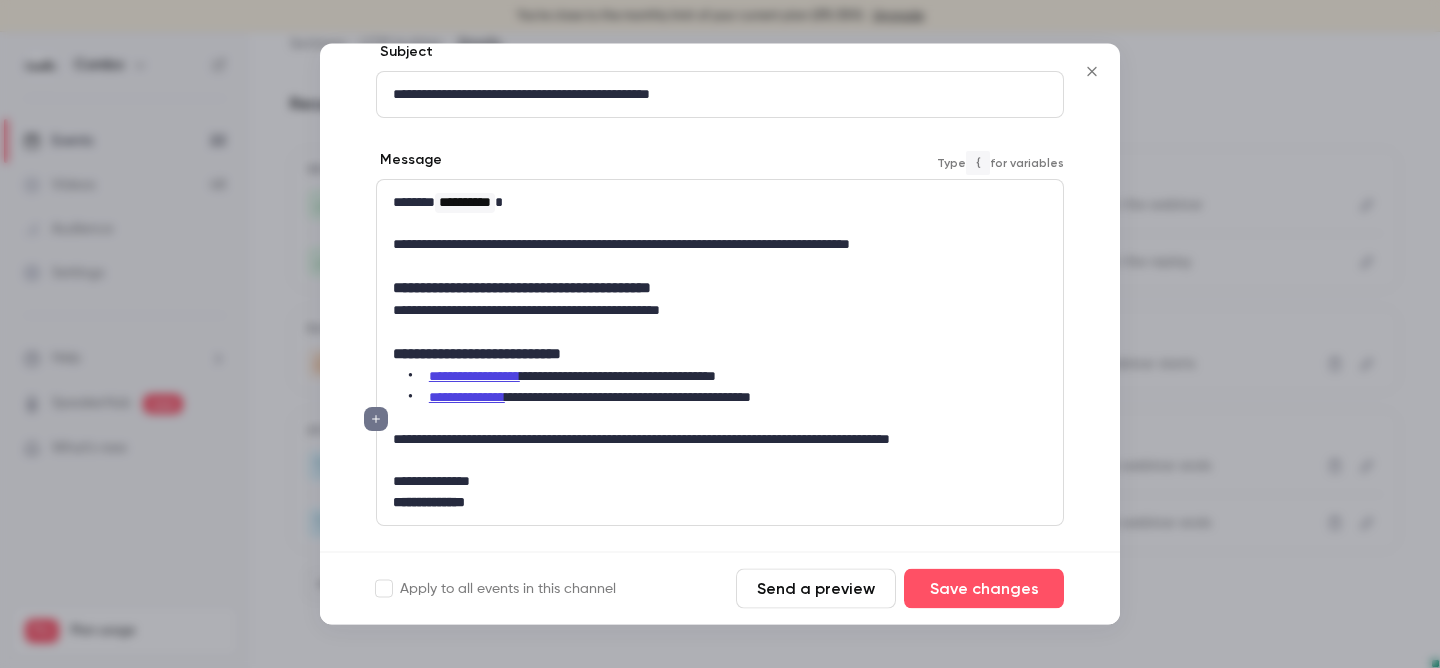 click on "**********" at bounding box center [474, 377] 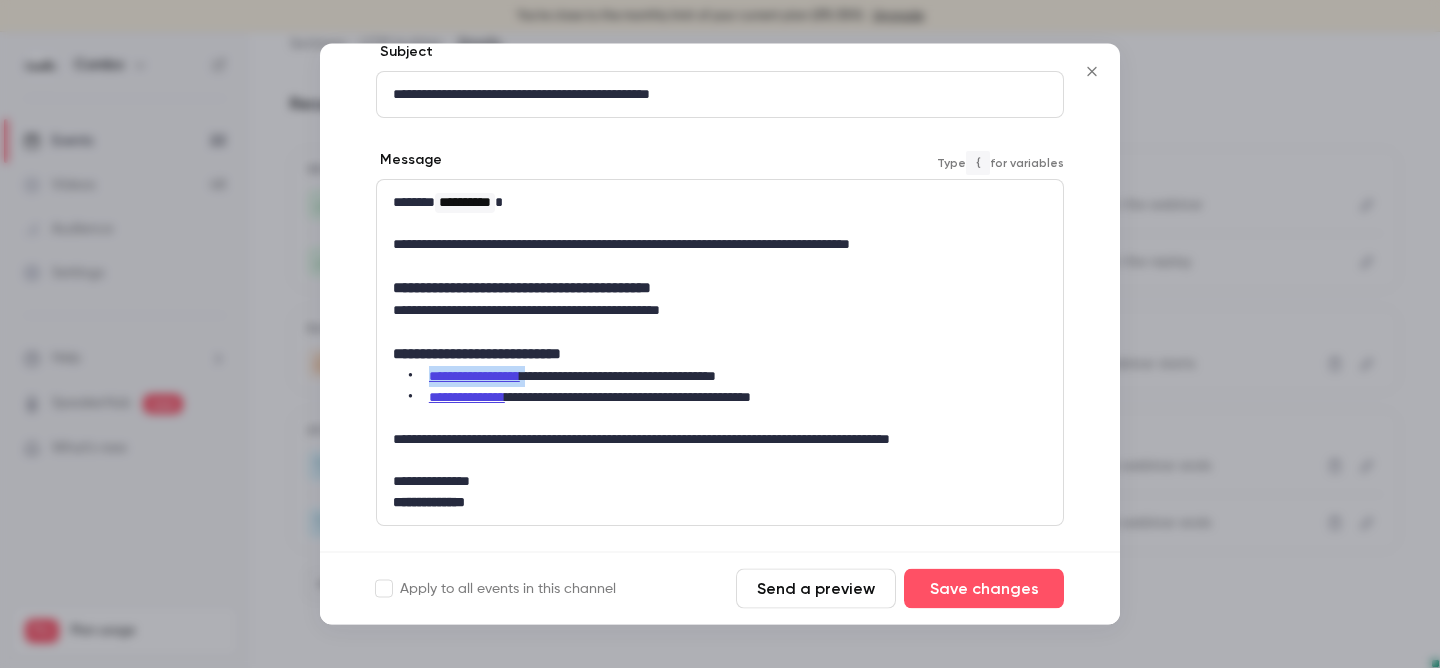 drag, startPoint x: 550, startPoint y: 381, endPoint x: 431, endPoint y: 375, distance: 119.15116 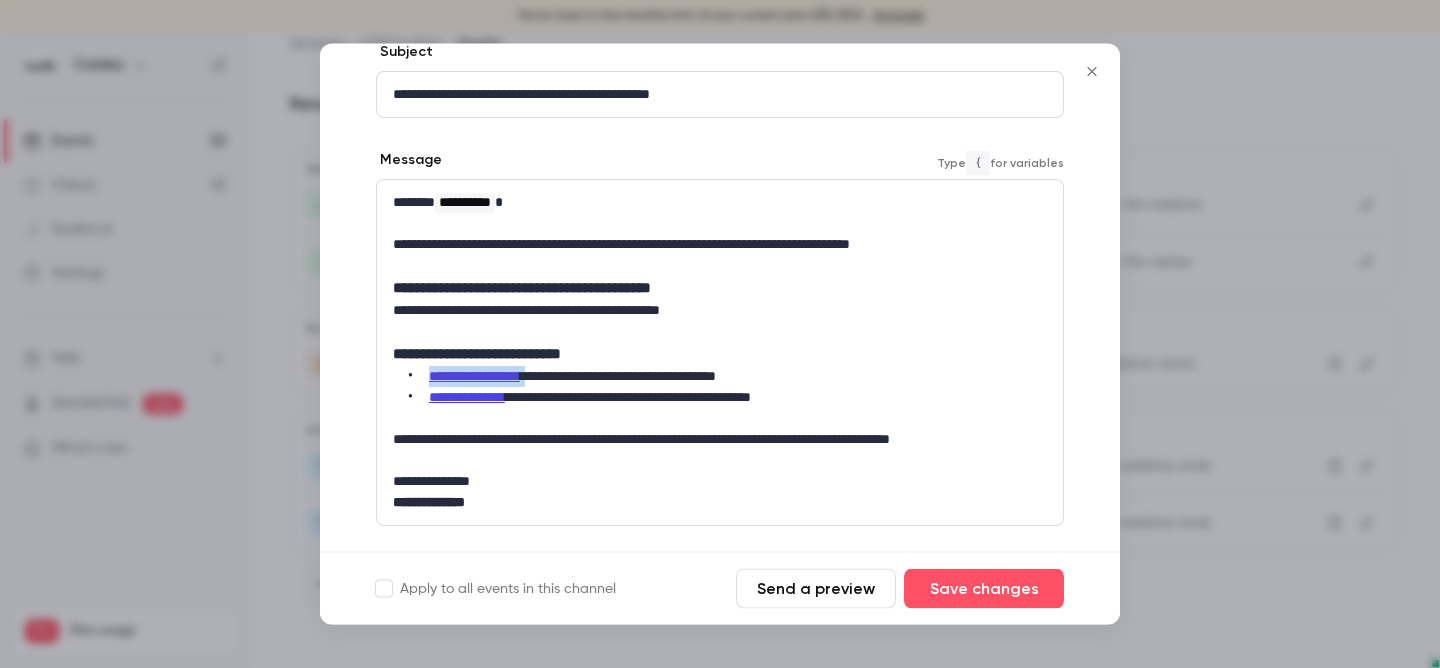 click on "**********" at bounding box center [728, 377] 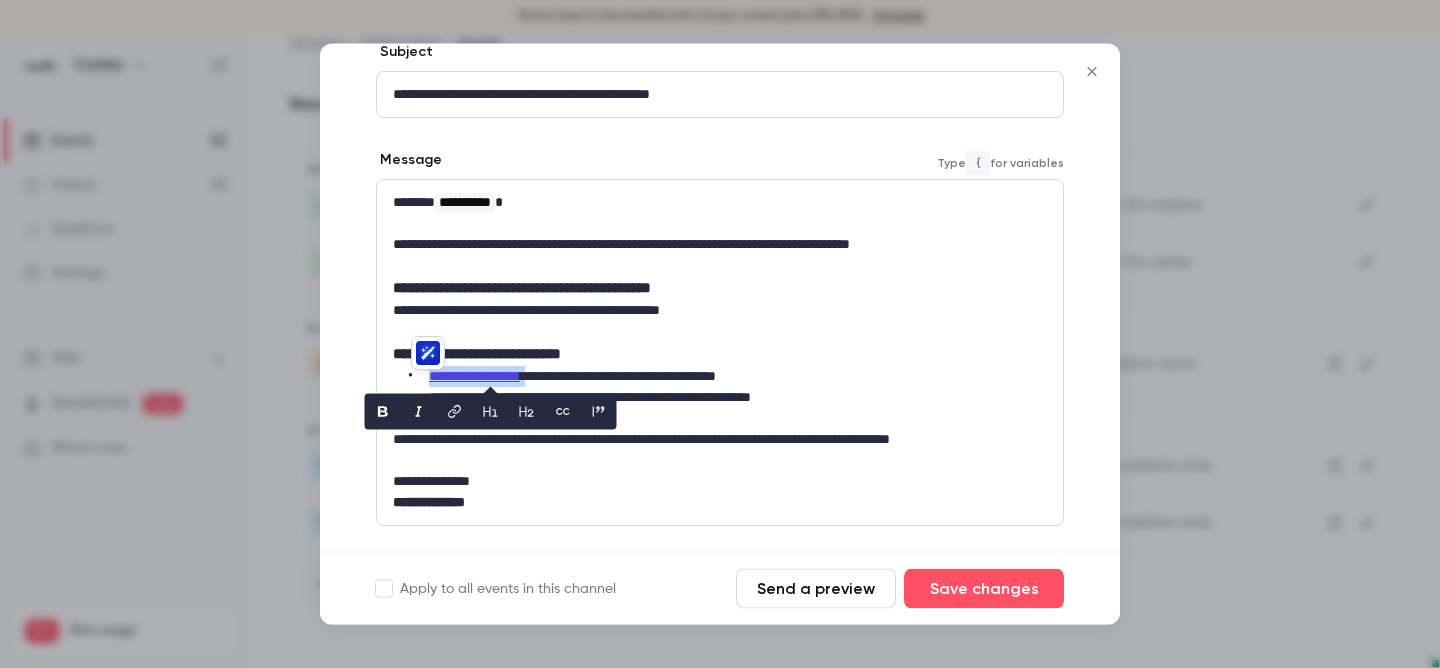 click 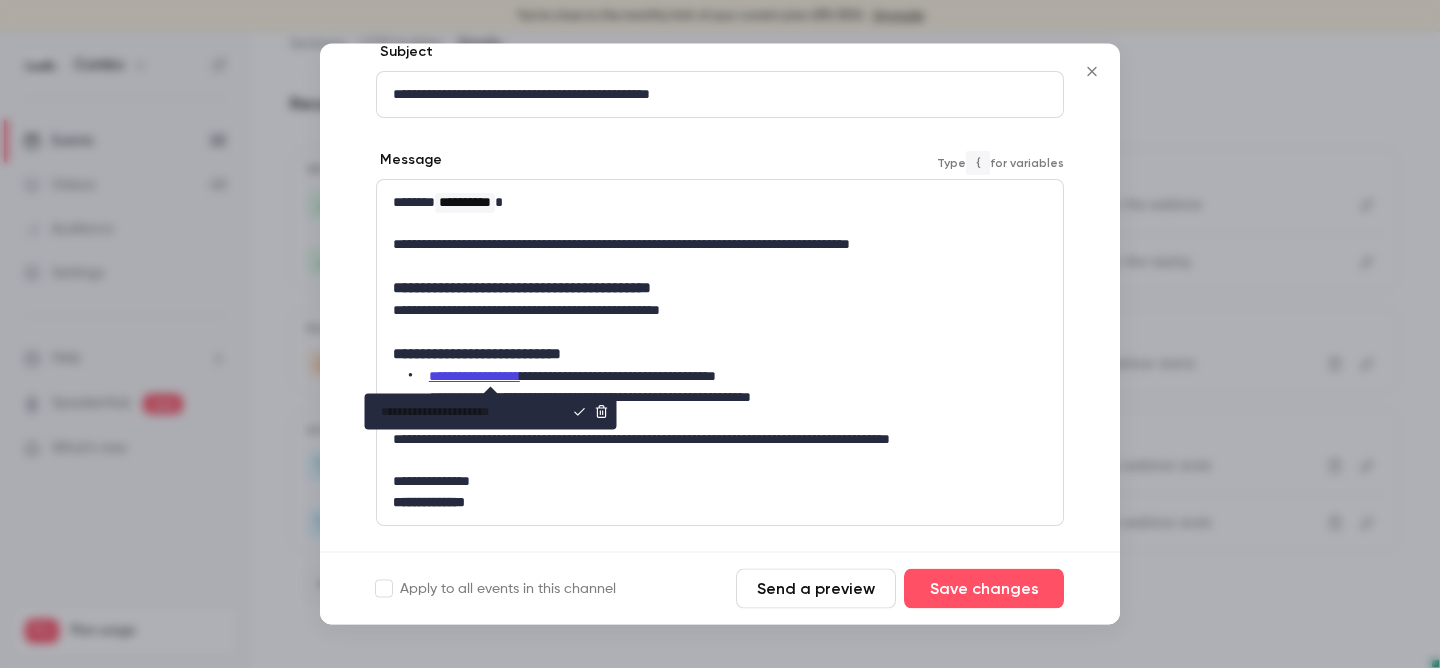 paste on "**********" 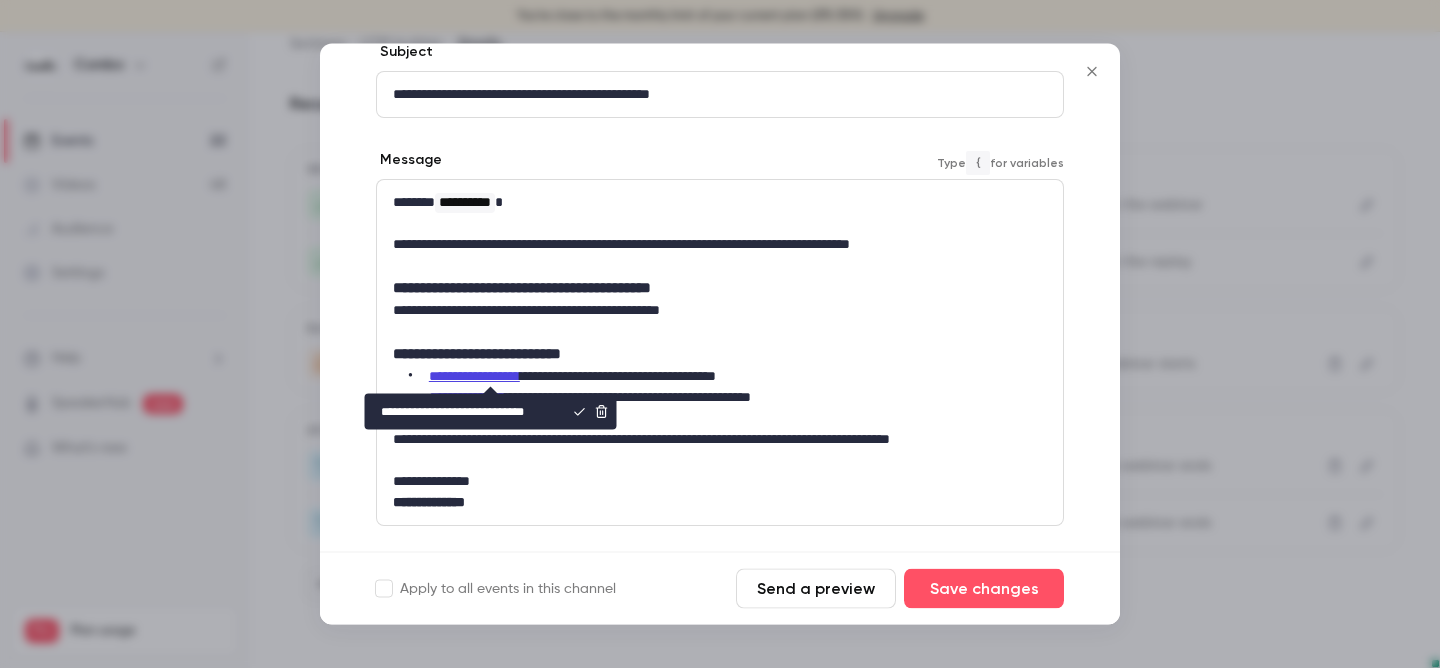 scroll, scrollTop: 0, scrollLeft: 6, axis: horizontal 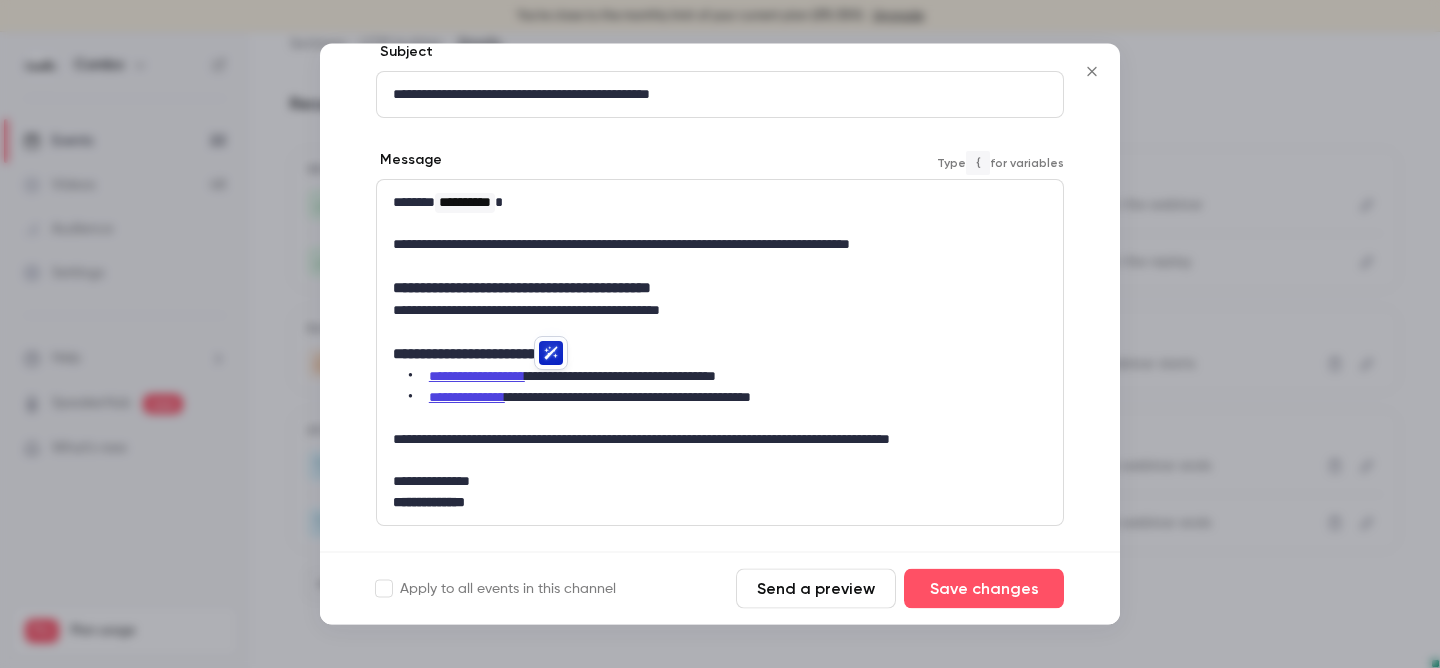 click on "**********" at bounding box center [467, 398] 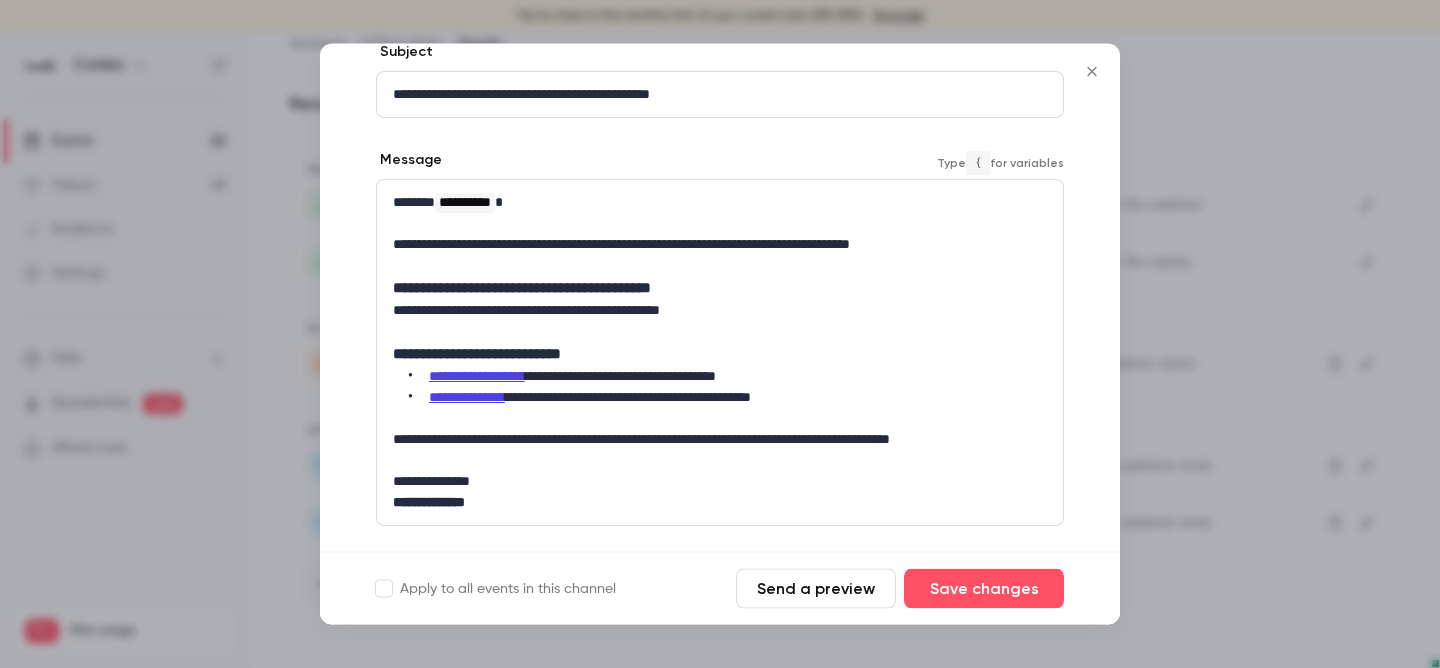 click on "**********" at bounding box center (467, 398) 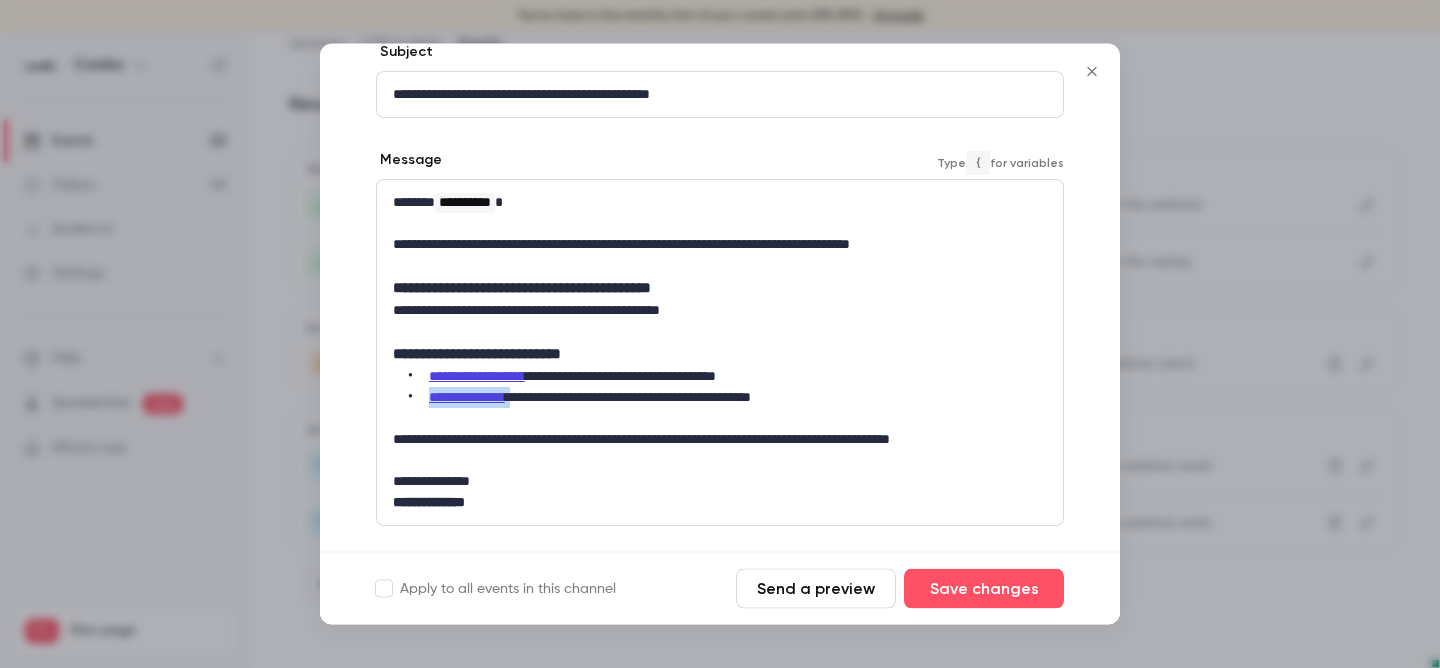 drag, startPoint x: 532, startPoint y: 401, endPoint x: 428, endPoint y: 404, distance: 104.04326 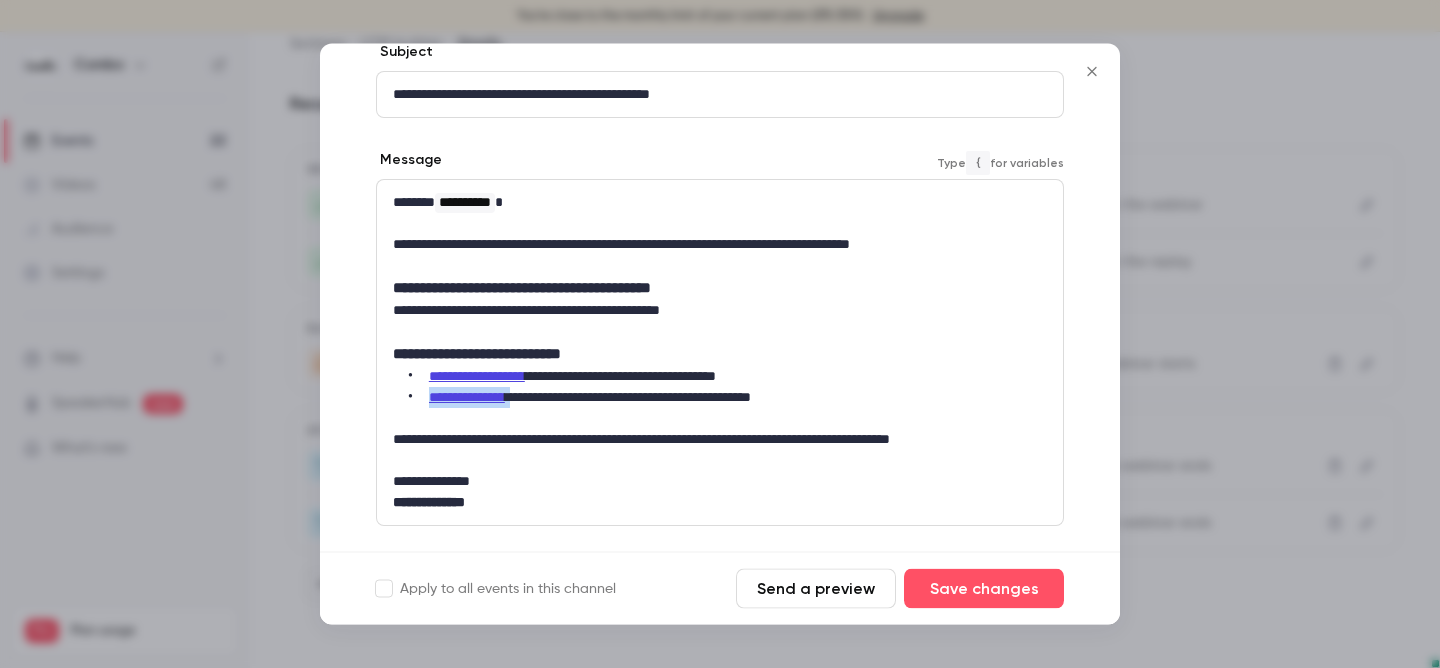 click on "**********" at bounding box center (728, 398) 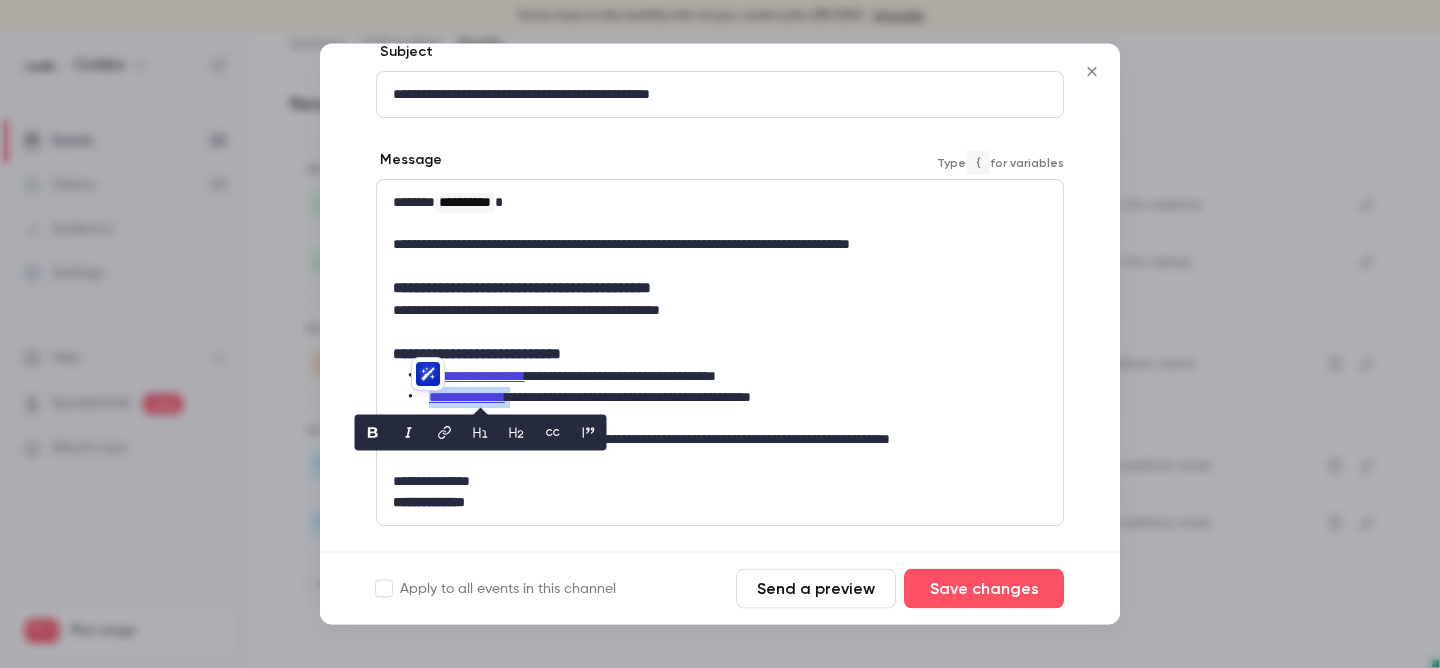 click 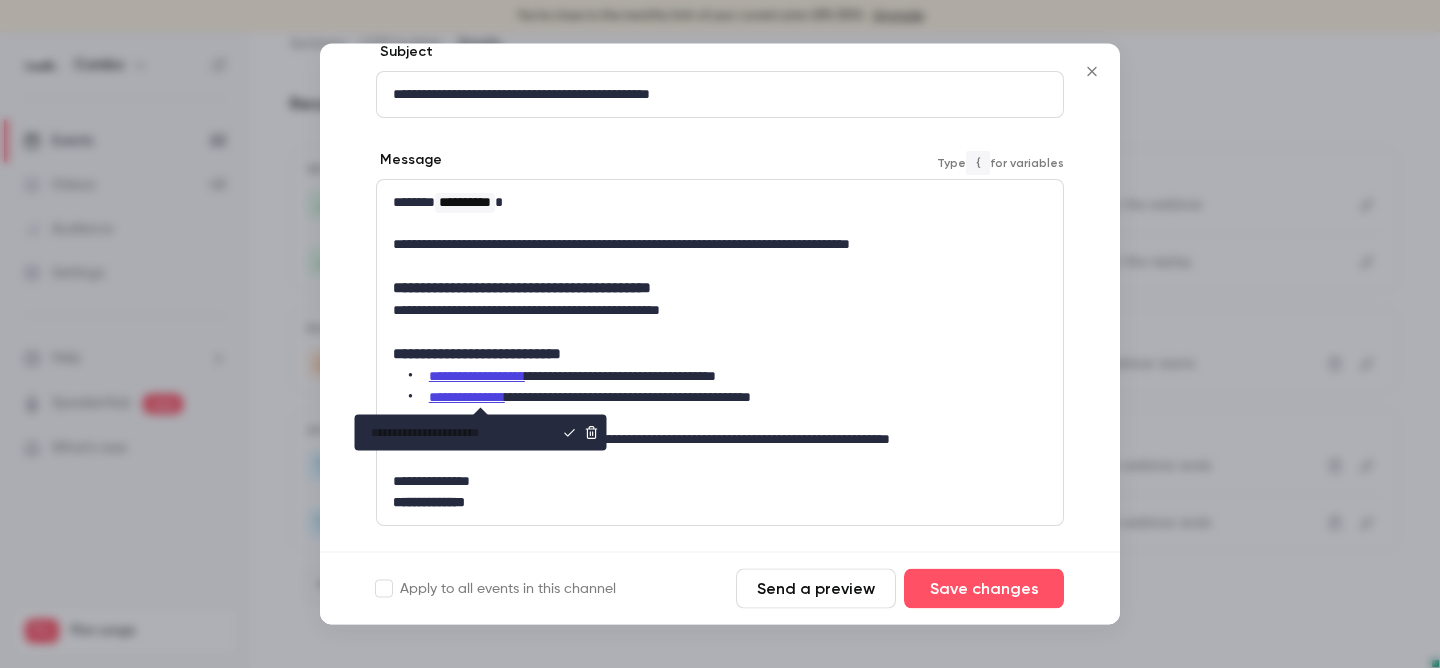 paste on "**********" 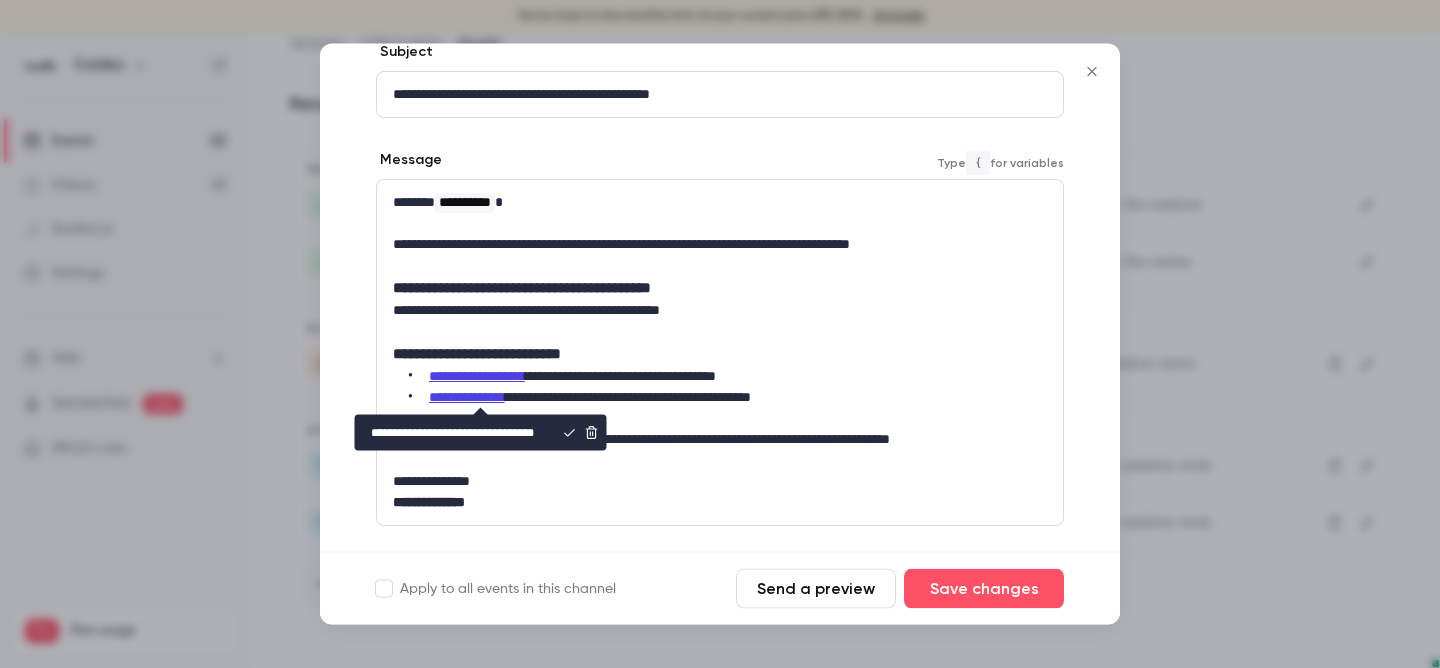 scroll, scrollTop: 0, scrollLeft: 32, axis: horizontal 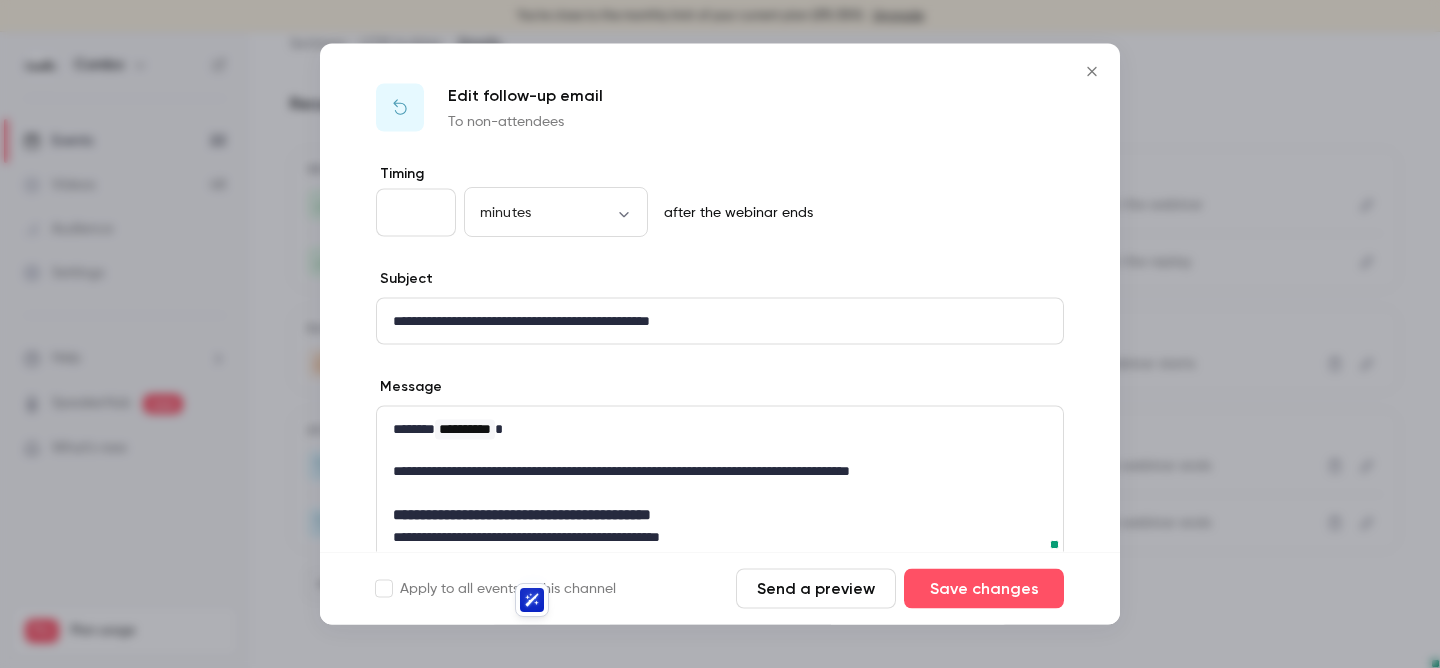 drag, startPoint x: 936, startPoint y: 581, endPoint x: 845, endPoint y: 488, distance: 130.11533 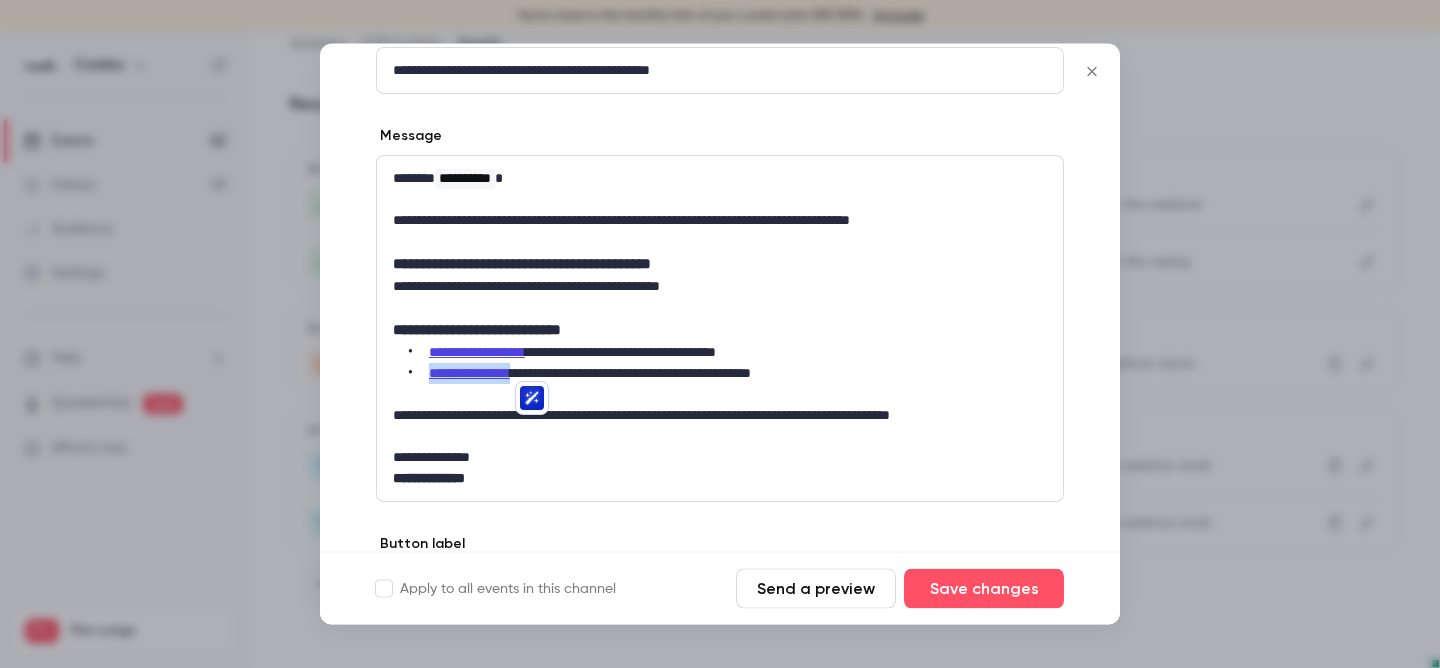 scroll, scrollTop: 381, scrollLeft: 0, axis: vertical 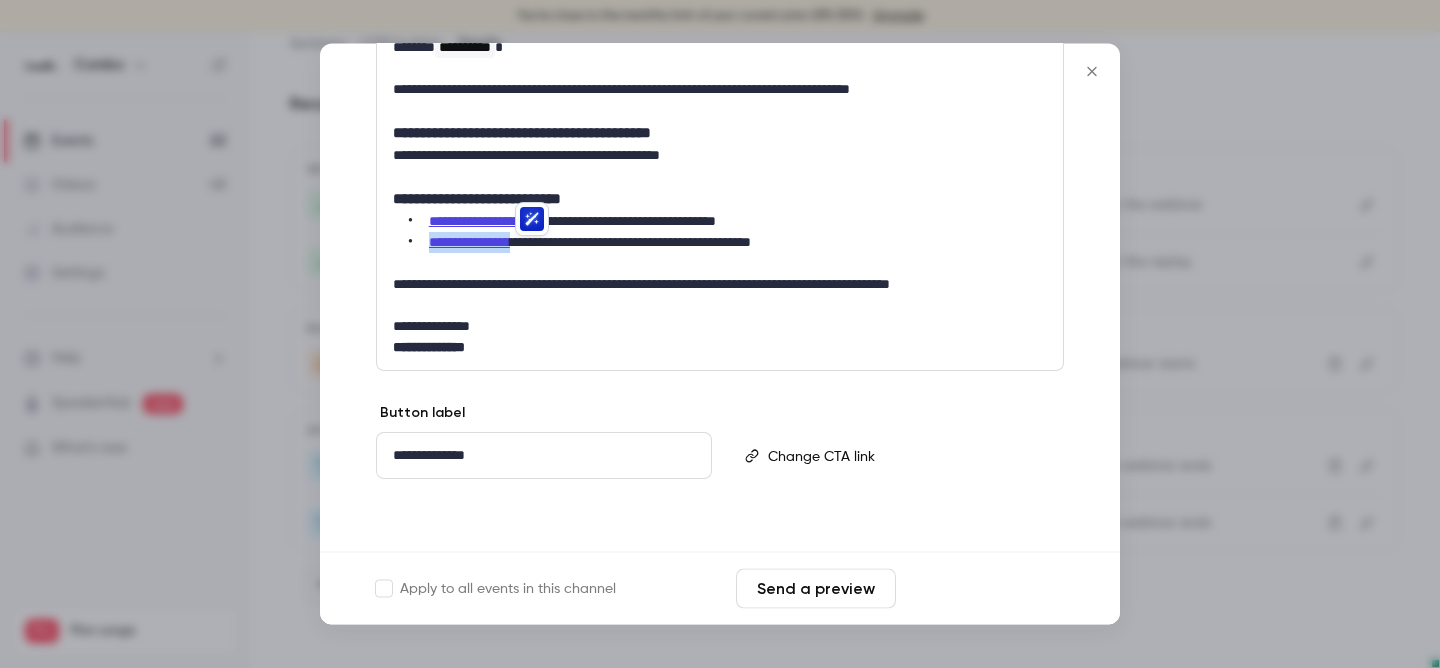 click on "Save changes" at bounding box center [984, 589] 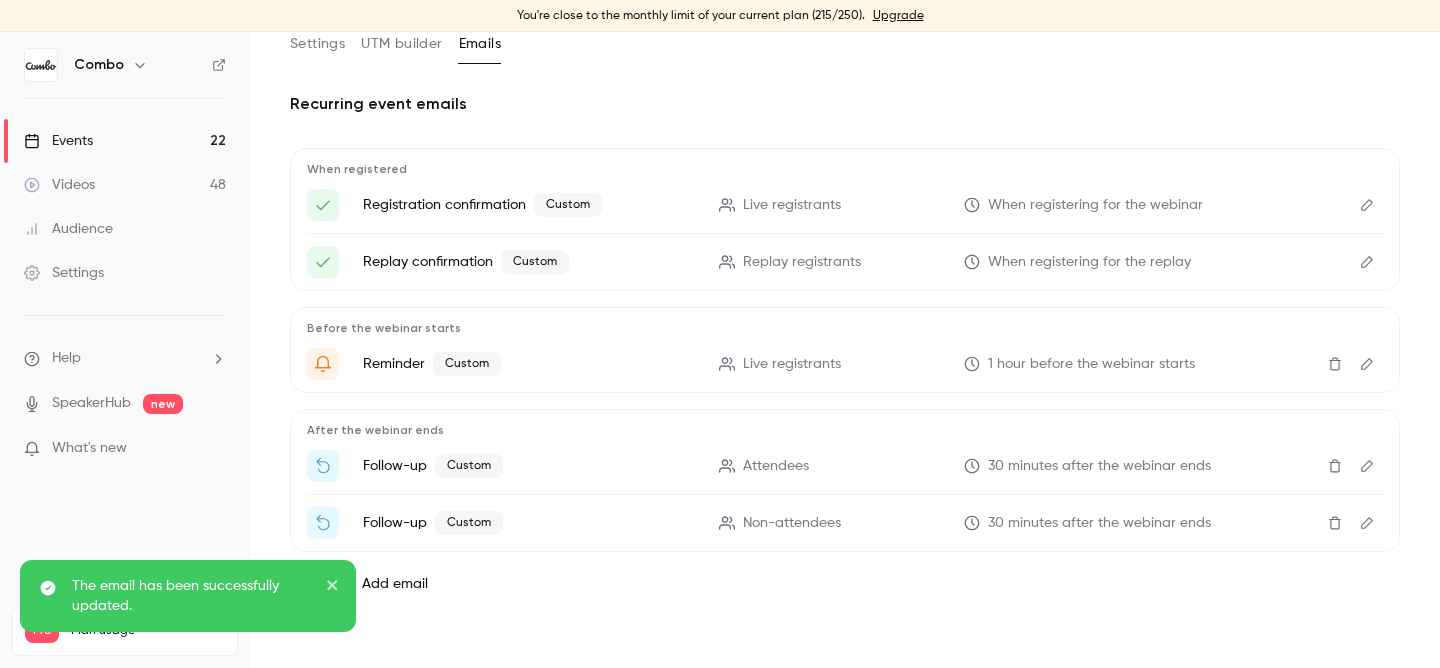 click 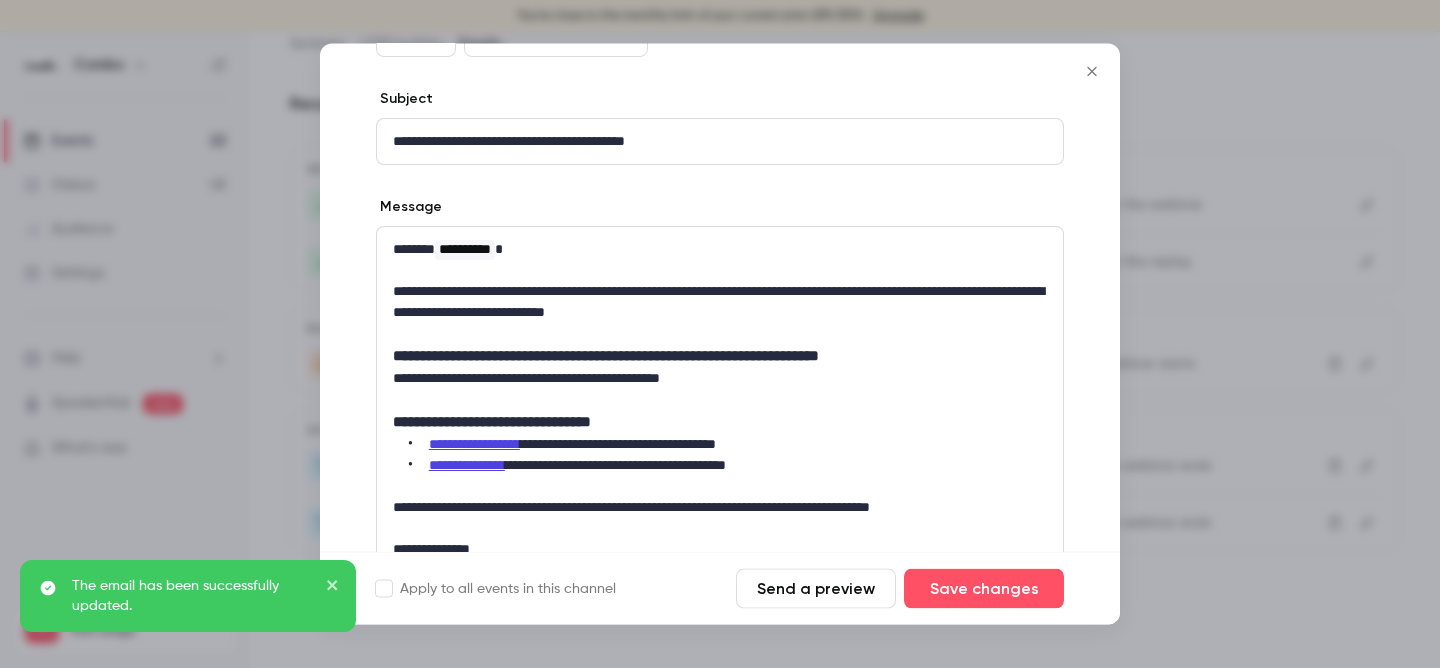 scroll, scrollTop: 257, scrollLeft: 0, axis: vertical 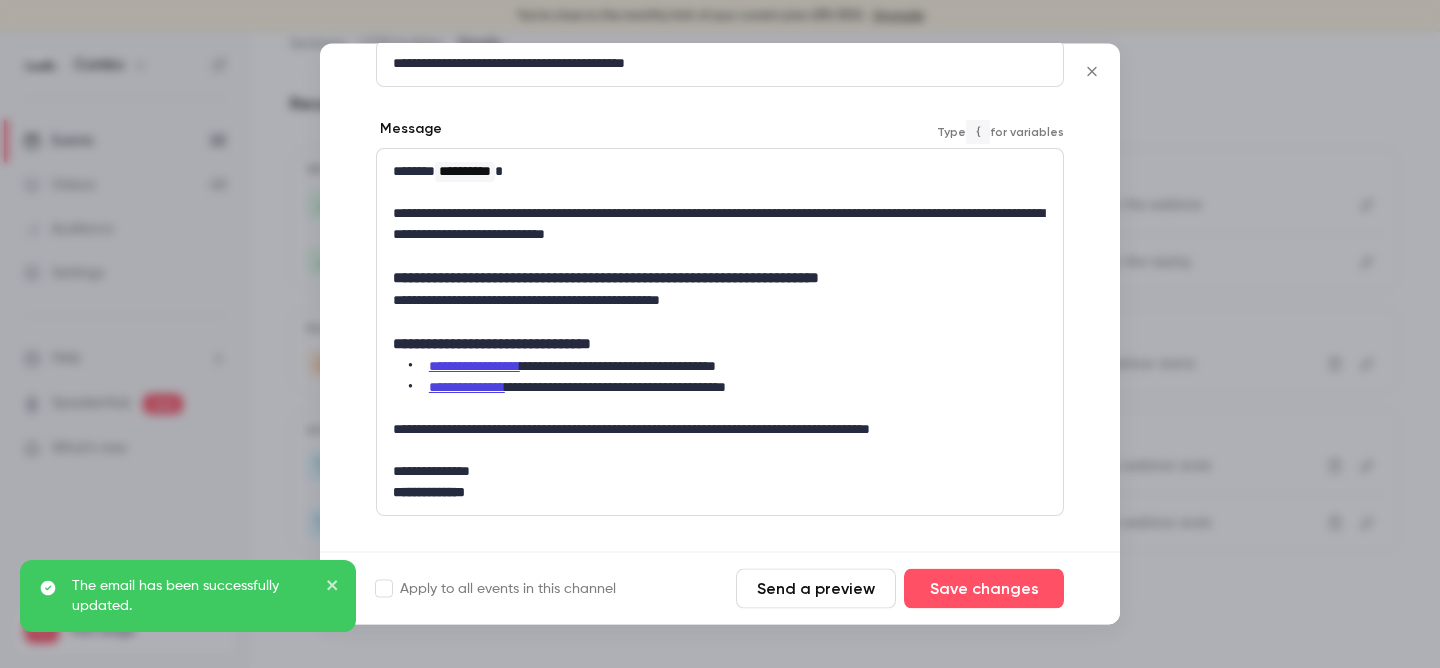 click on "**********" at bounding box center (474, 367) 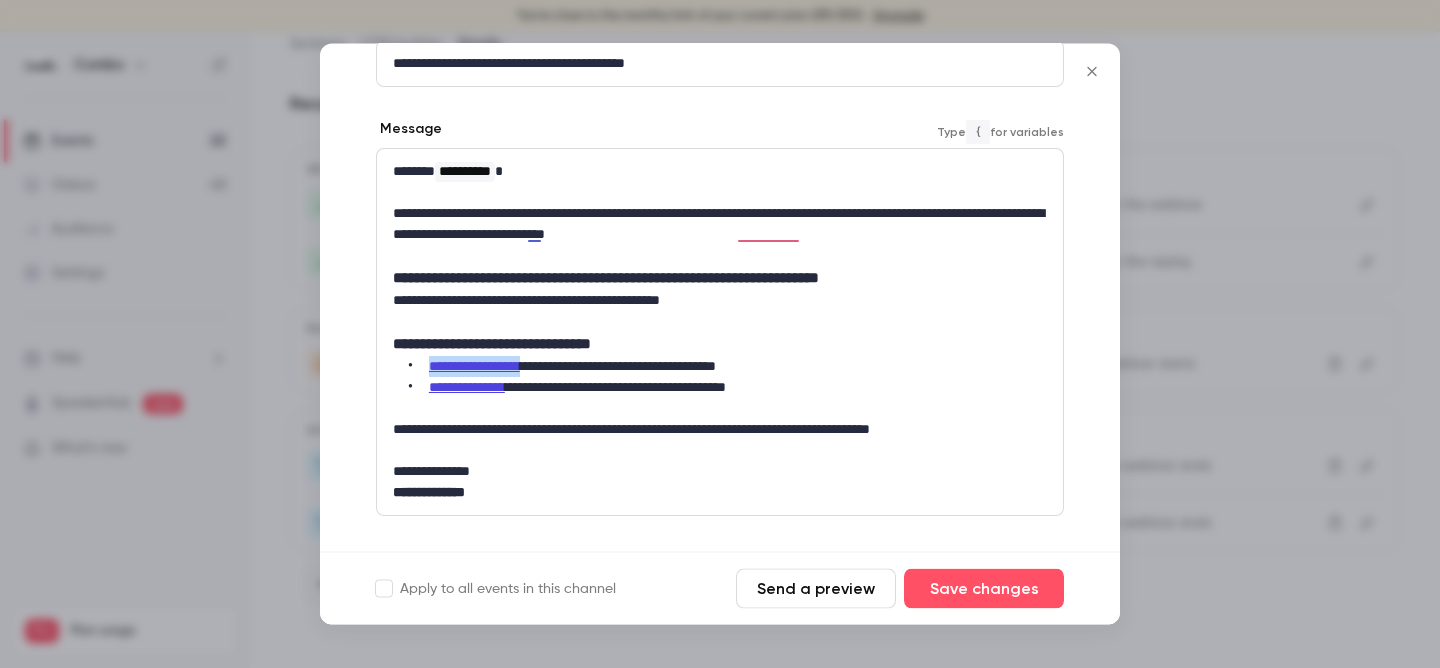 drag, startPoint x: 548, startPoint y: 370, endPoint x: 429, endPoint y: 369, distance: 119.0042 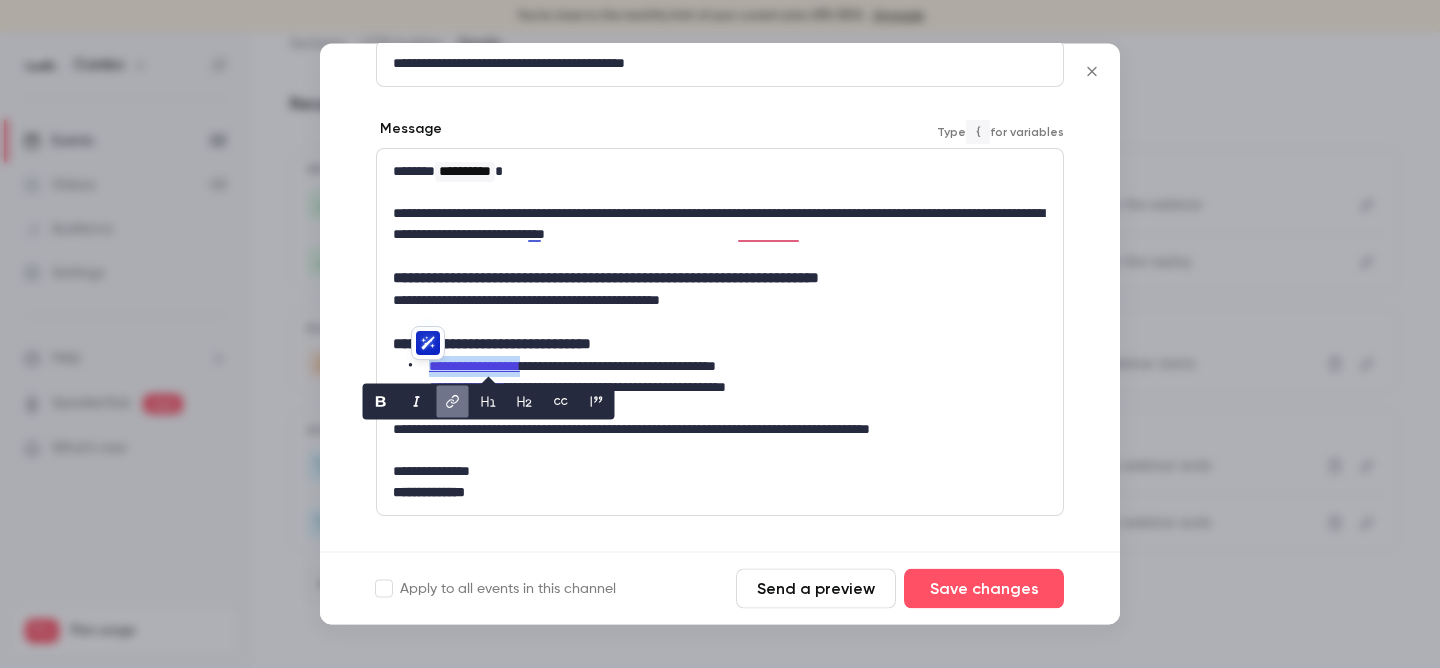 click 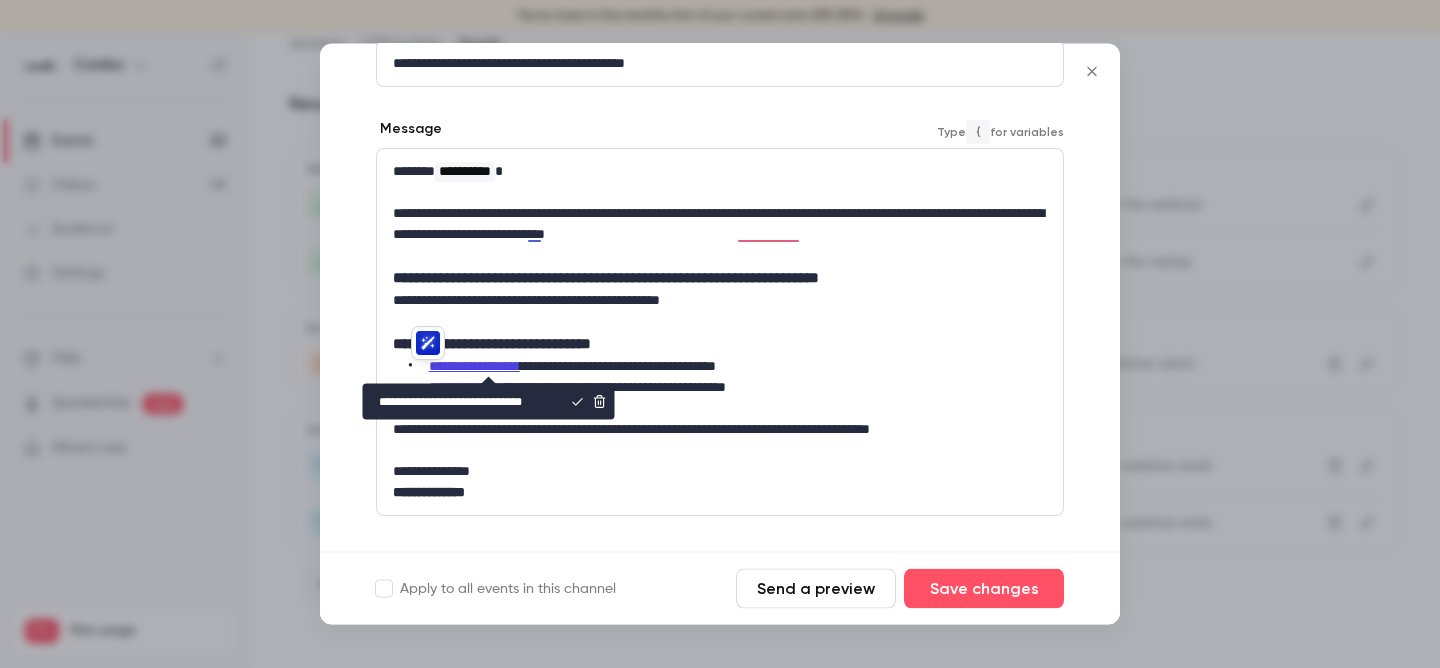 scroll, scrollTop: 0, scrollLeft: 5, axis: horizontal 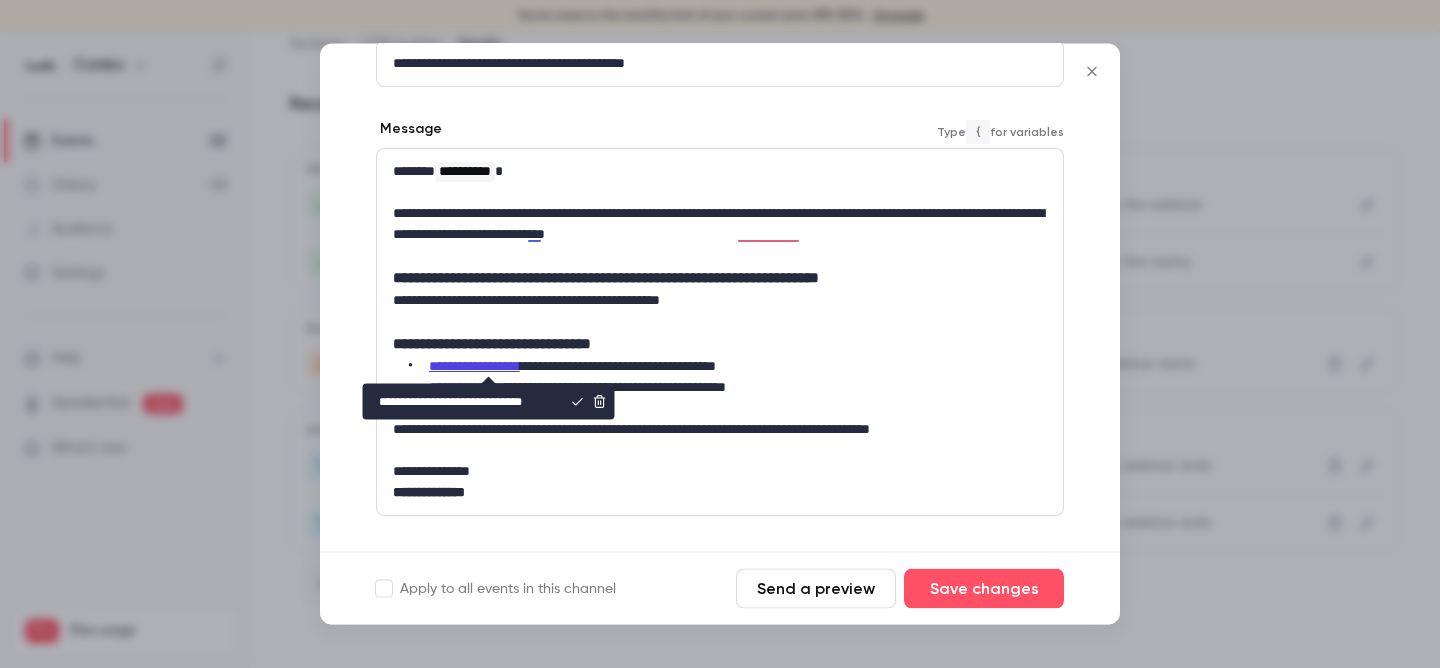 click 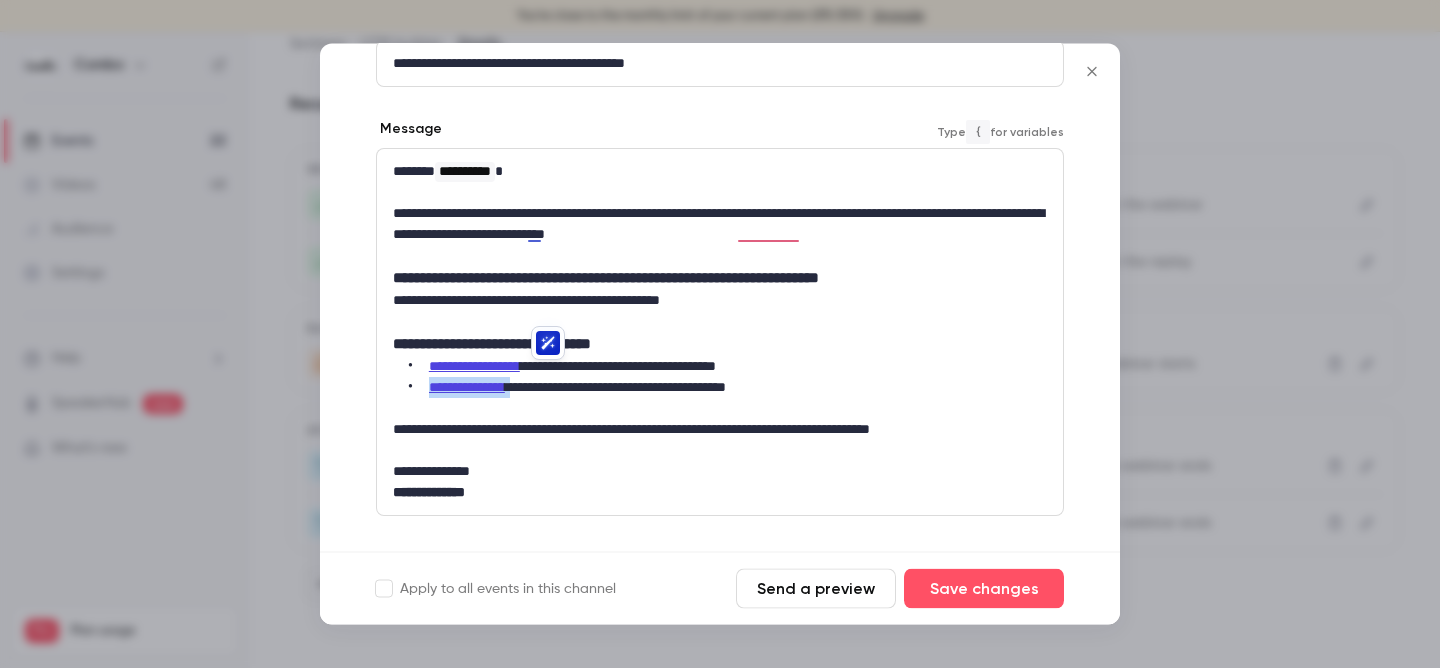 drag, startPoint x: 531, startPoint y: 390, endPoint x: 431, endPoint y: 390, distance: 100 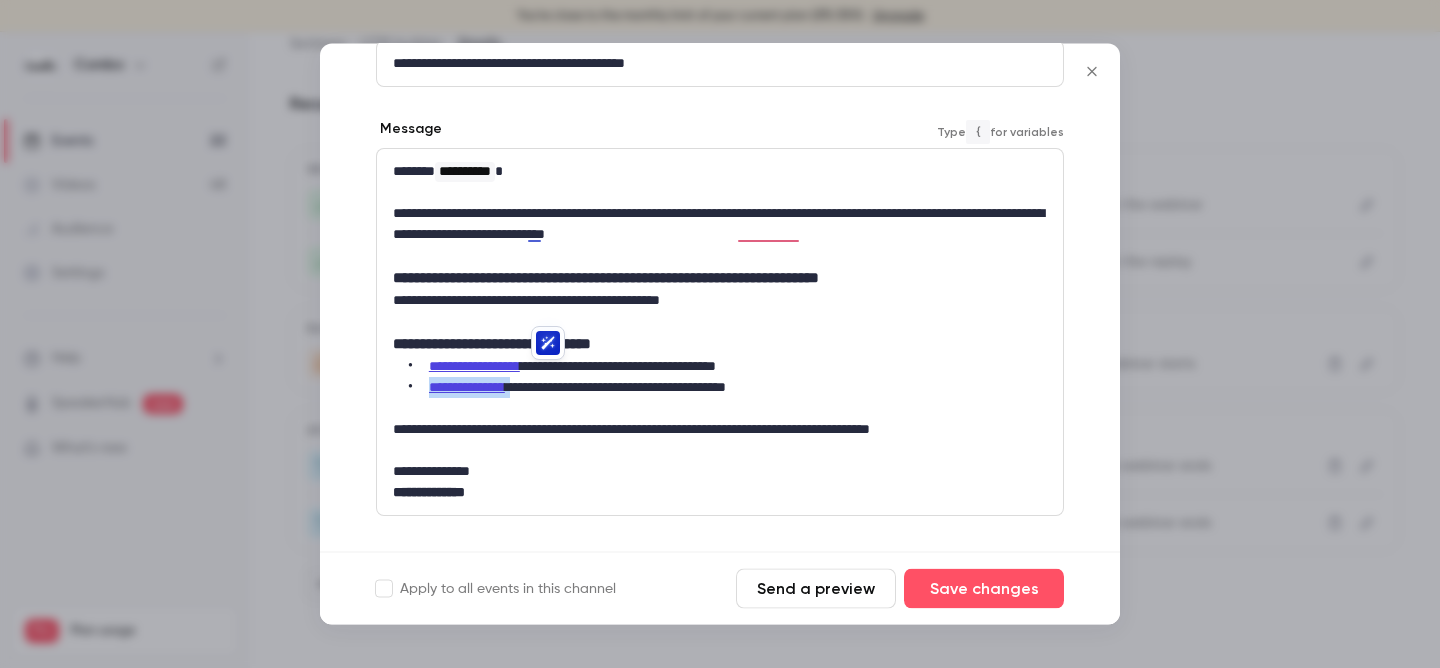 click on "**********" at bounding box center [728, 388] 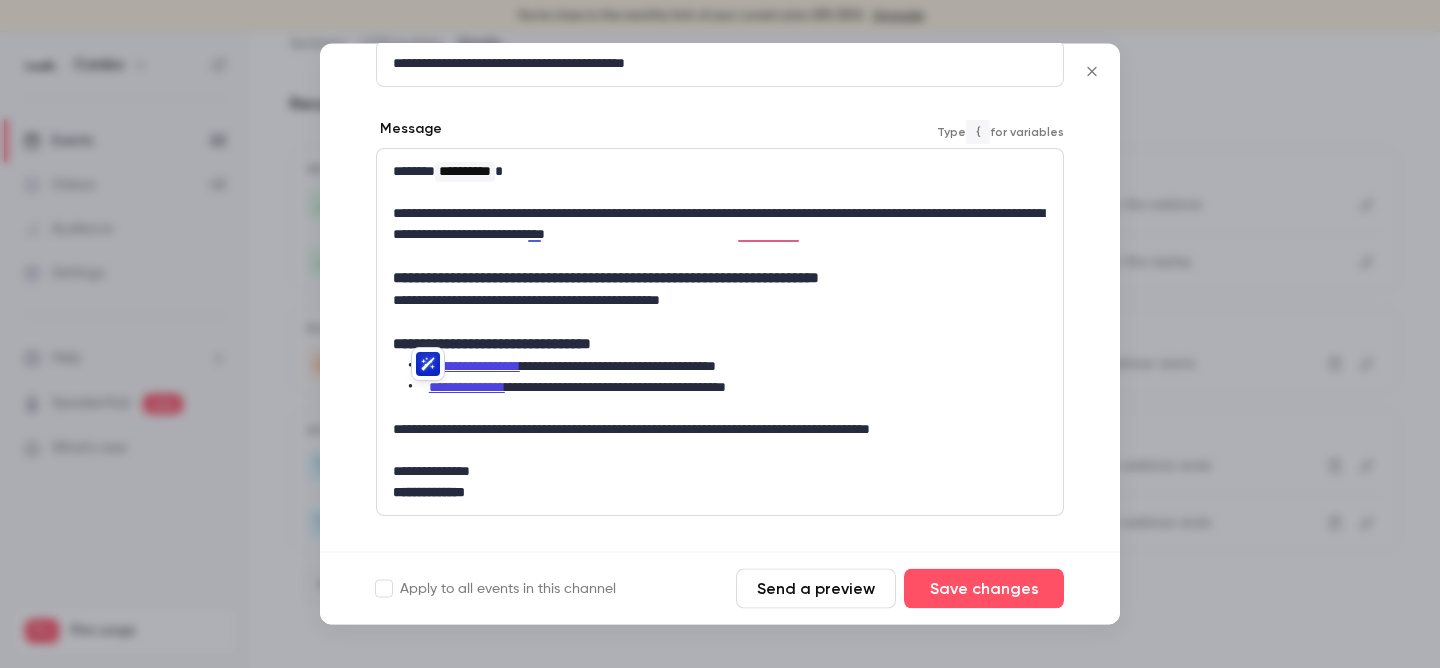 click on "**********" at bounding box center [728, 388] 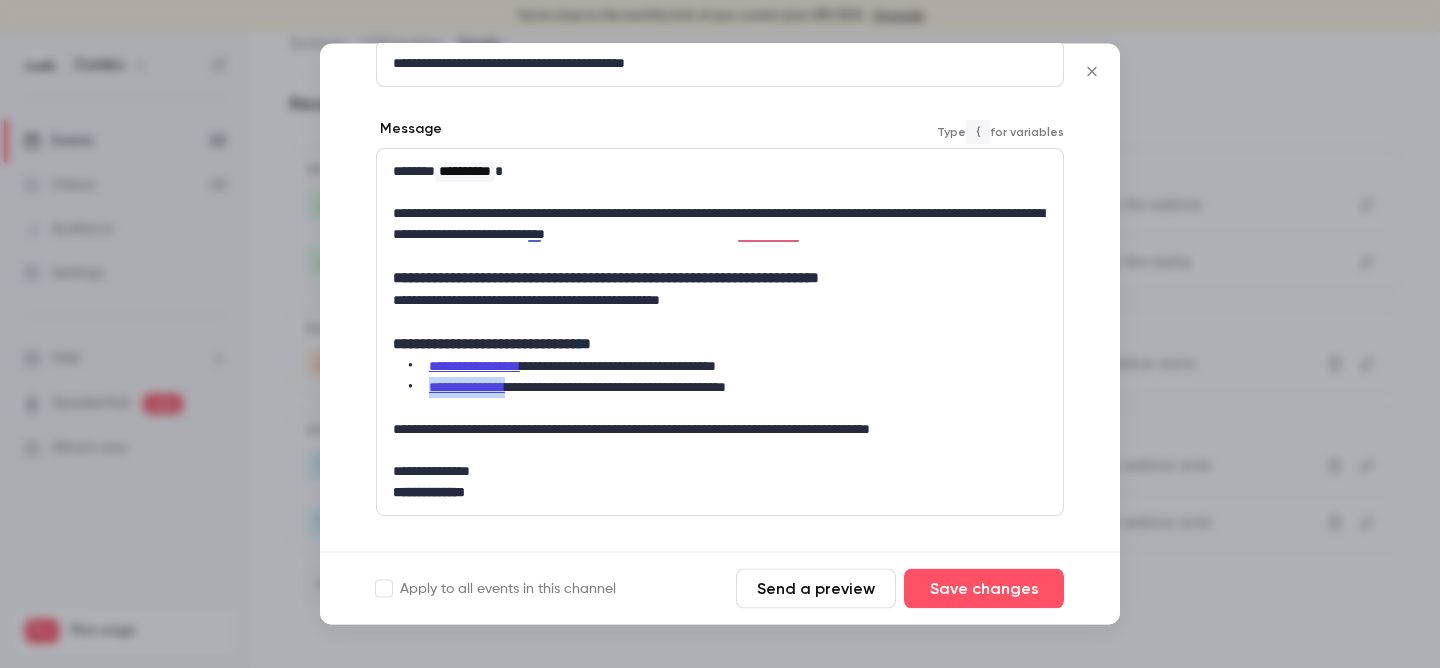 drag, startPoint x: 530, startPoint y: 391, endPoint x: 431, endPoint y: 392, distance: 99.00505 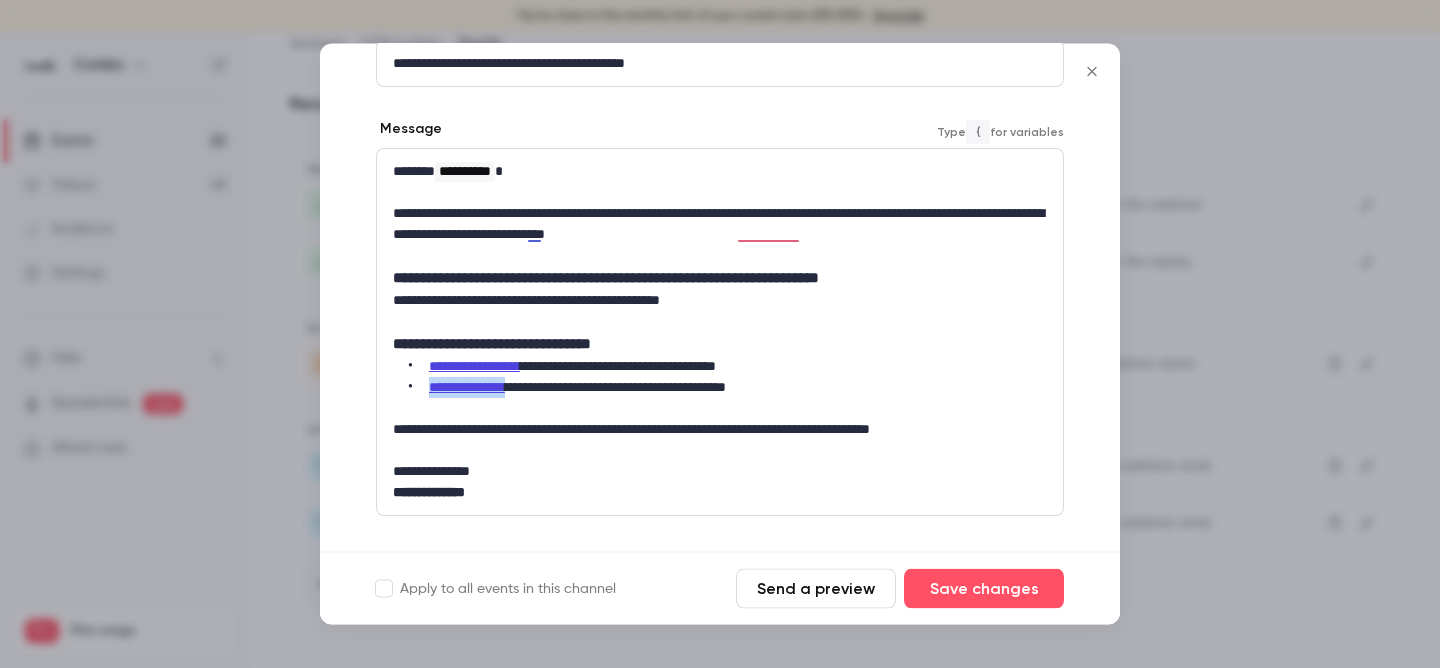 click on "**********" at bounding box center [728, 388] 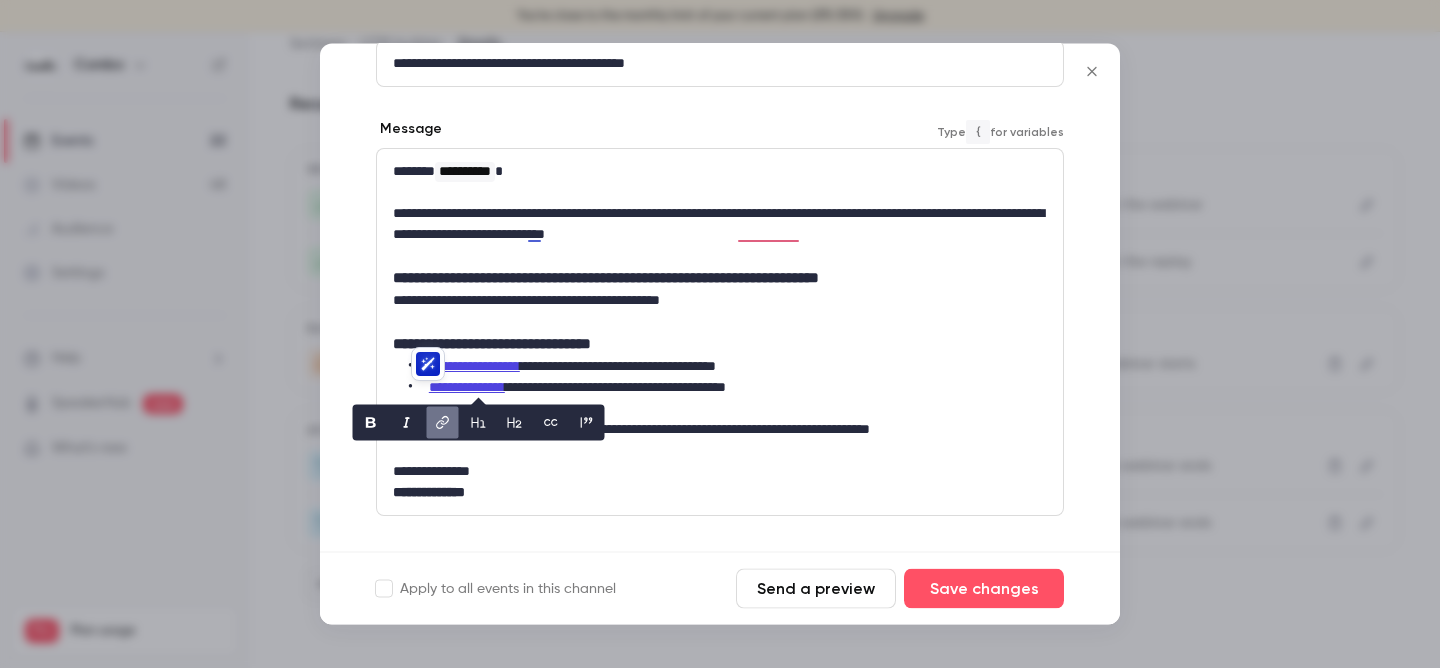 click on "**********" at bounding box center (720, 345) 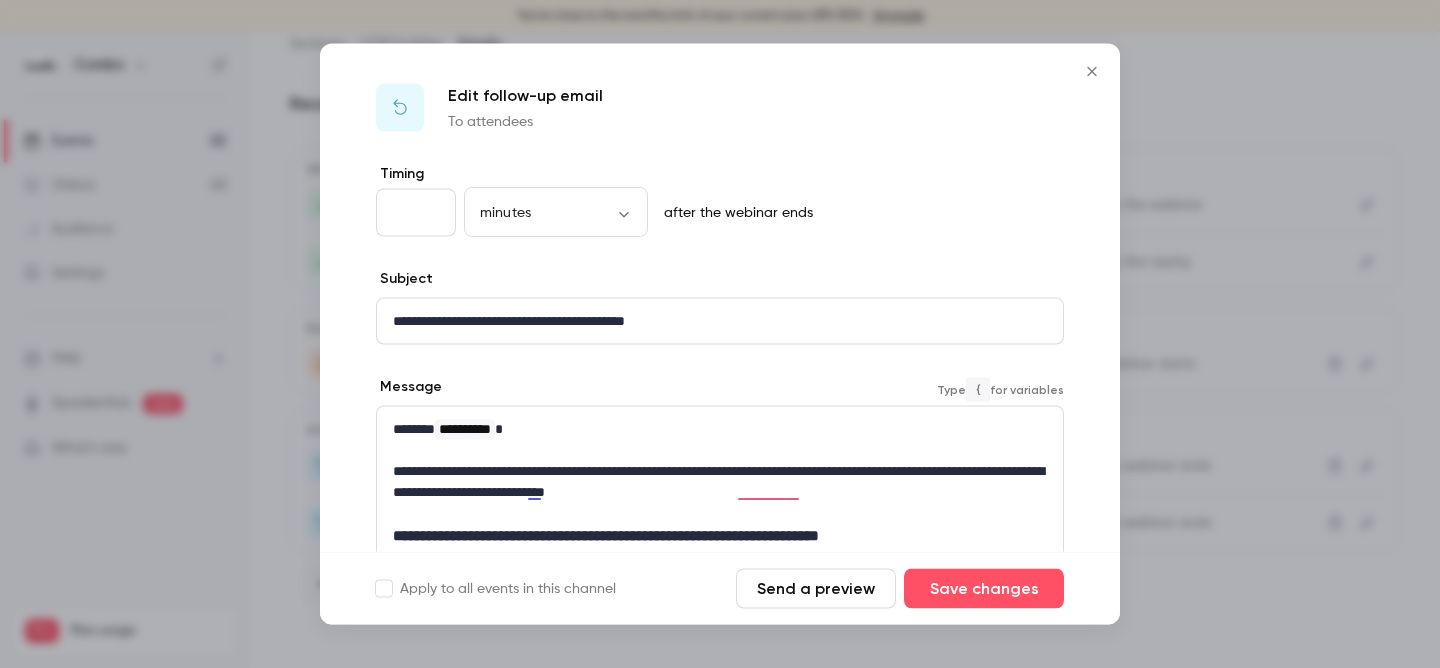 scroll, scrollTop: 402, scrollLeft: 0, axis: vertical 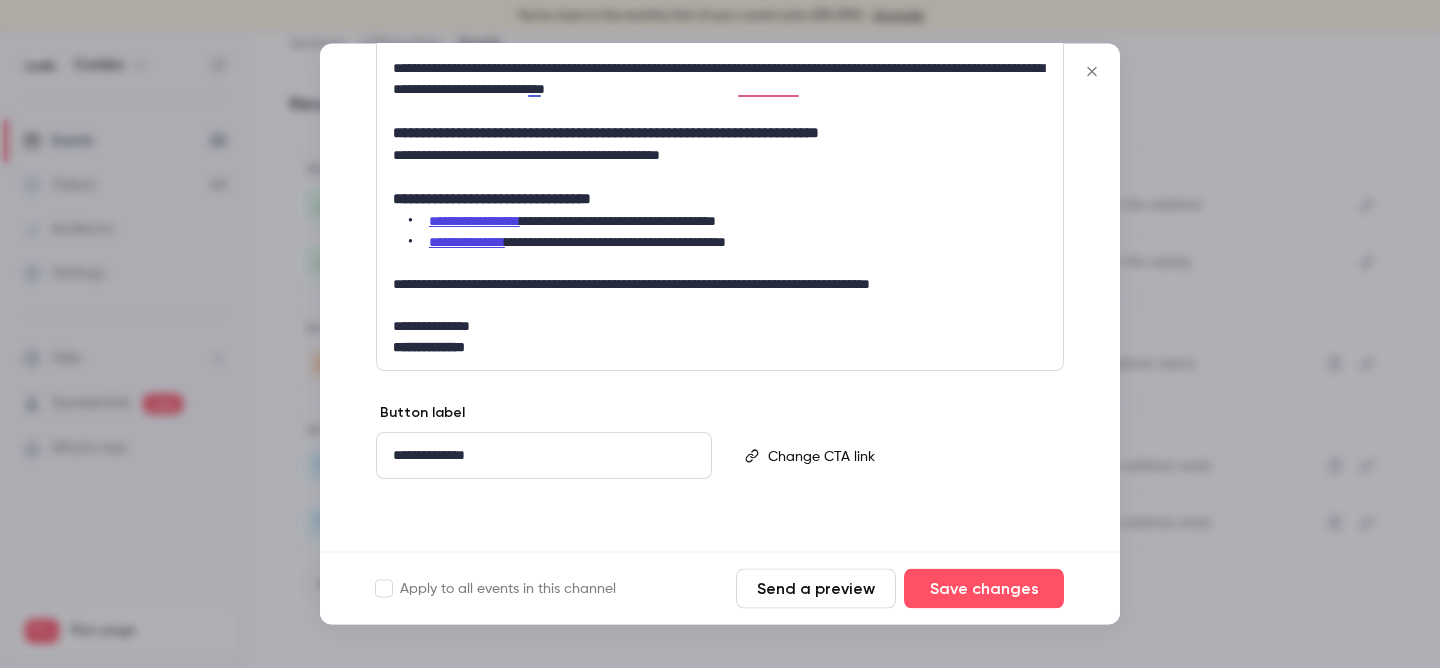 click on "Send a preview" at bounding box center (816, 589) 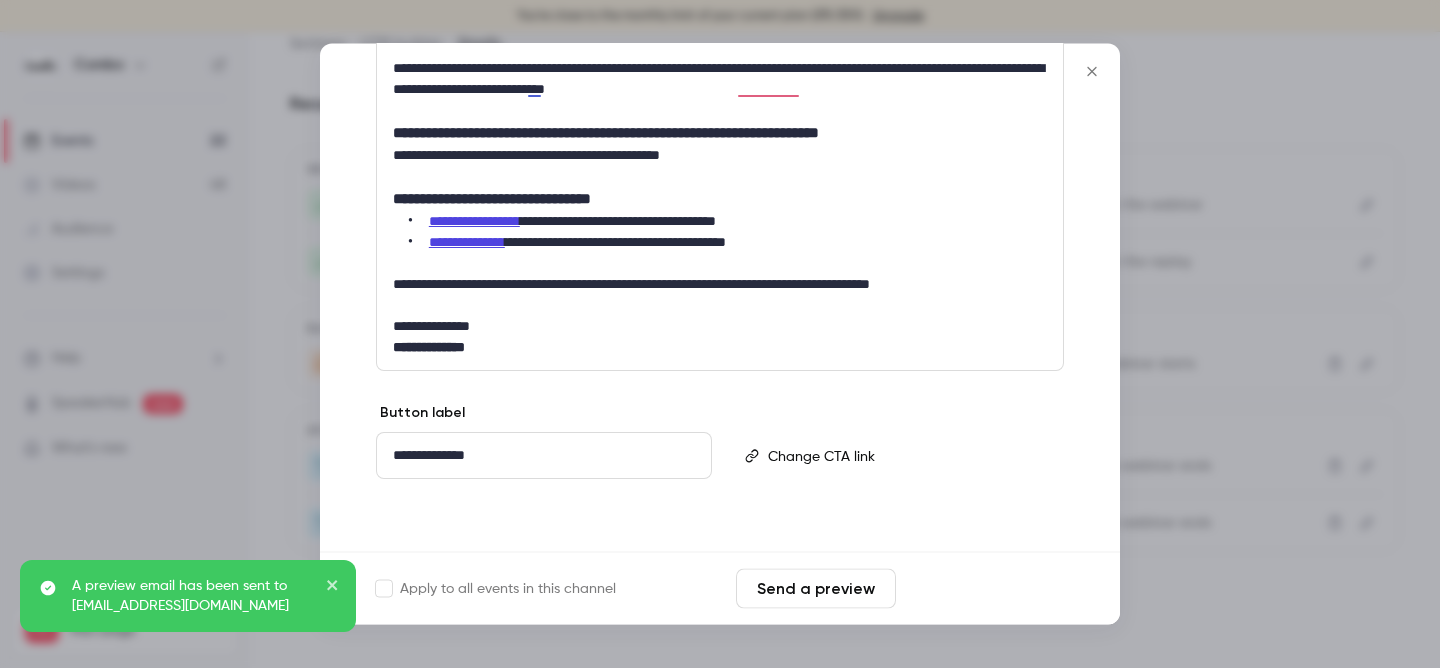 click on "Save changes" at bounding box center [984, 589] 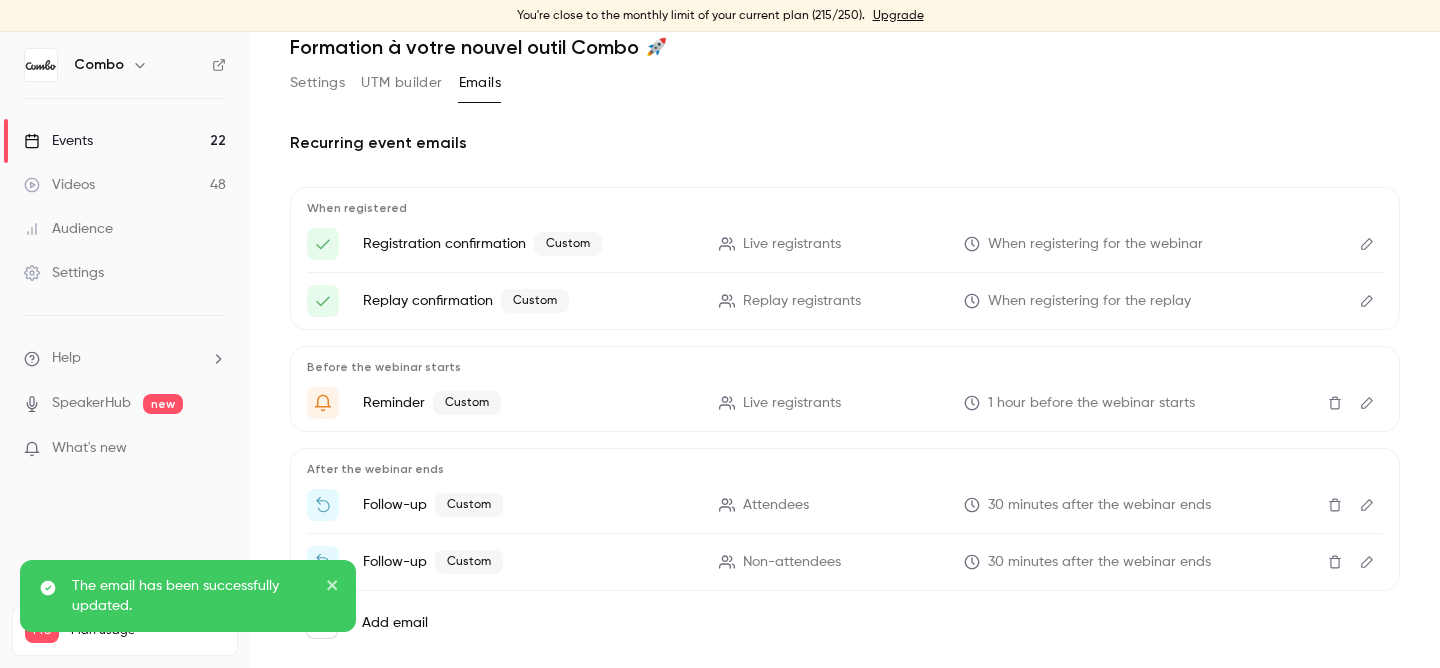 scroll, scrollTop: 120, scrollLeft: 0, axis: vertical 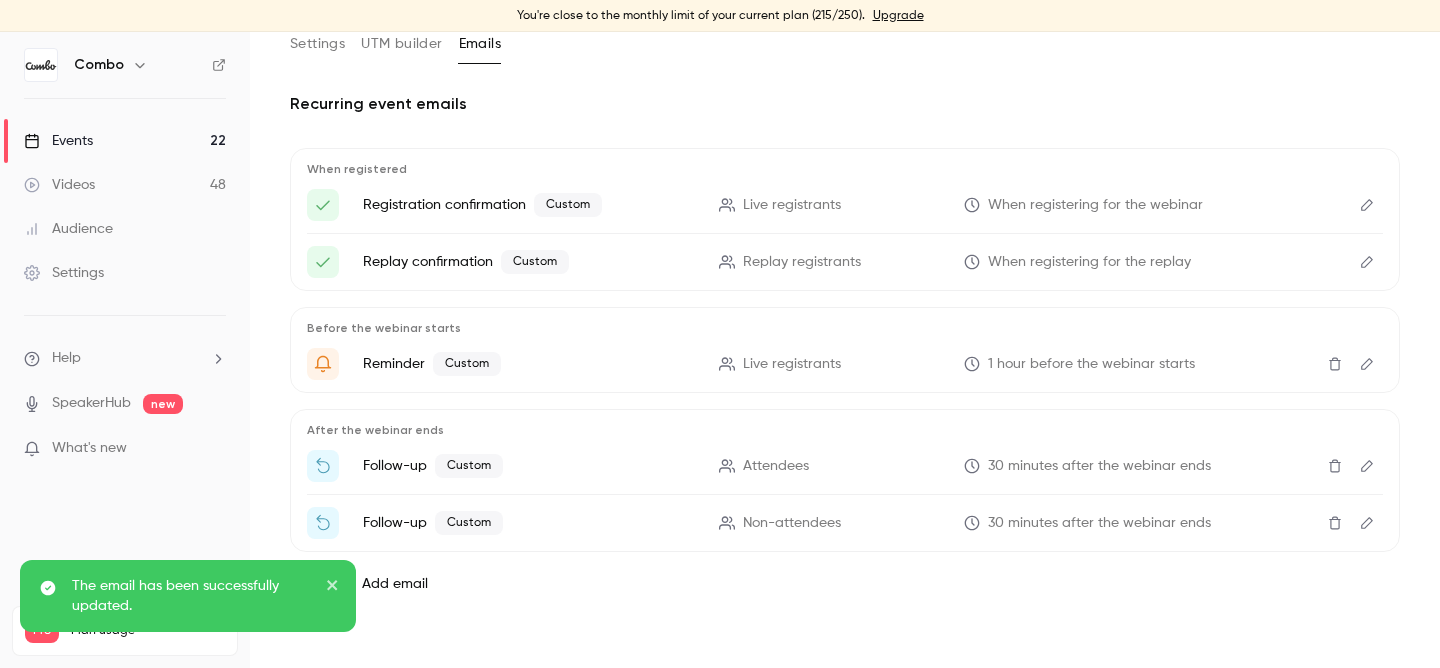 click on "UTM builder" at bounding box center [401, 44] 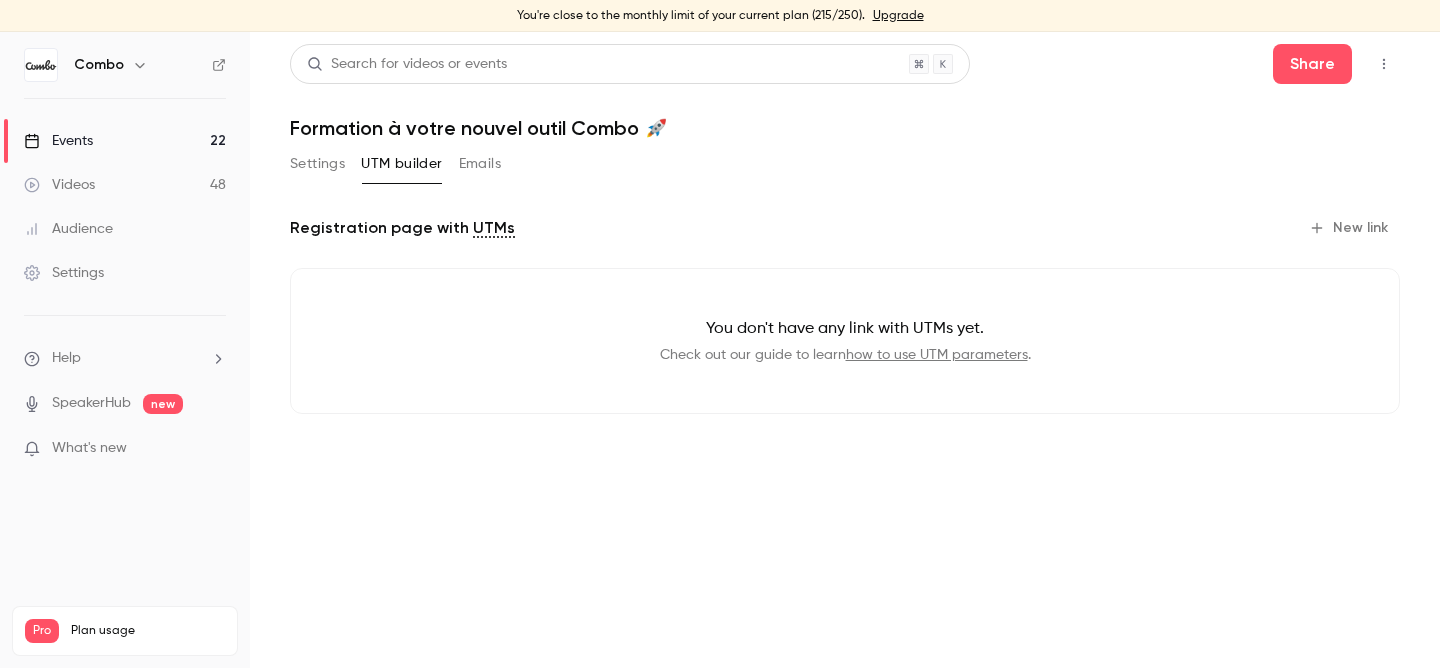 scroll, scrollTop: 0, scrollLeft: 0, axis: both 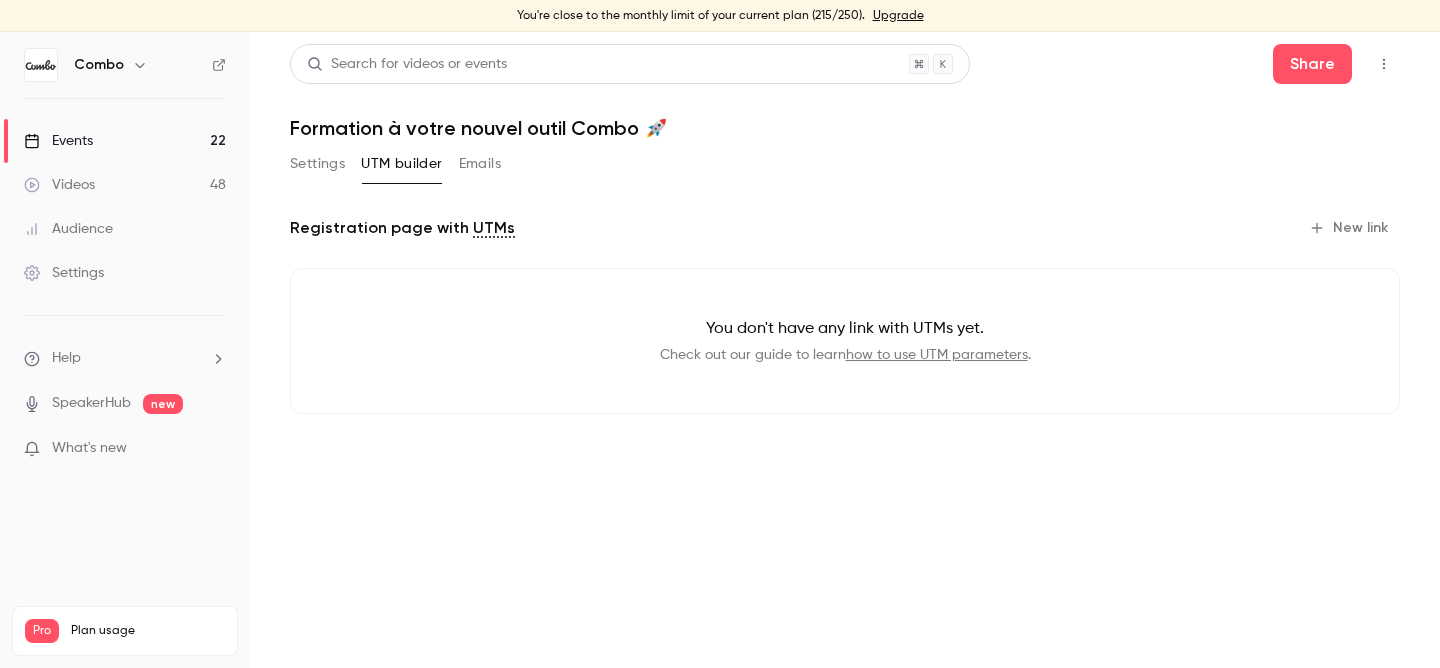 click on "Search for videos or events Share Formation à votre nouvel outil Combo 🚀  Settings UTM builder Emails Registration page with UTMs New link You don't have any link with UTMs yet. Check out our guide to learn  how to use UTM parameters ." at bounding box center [845, 245] 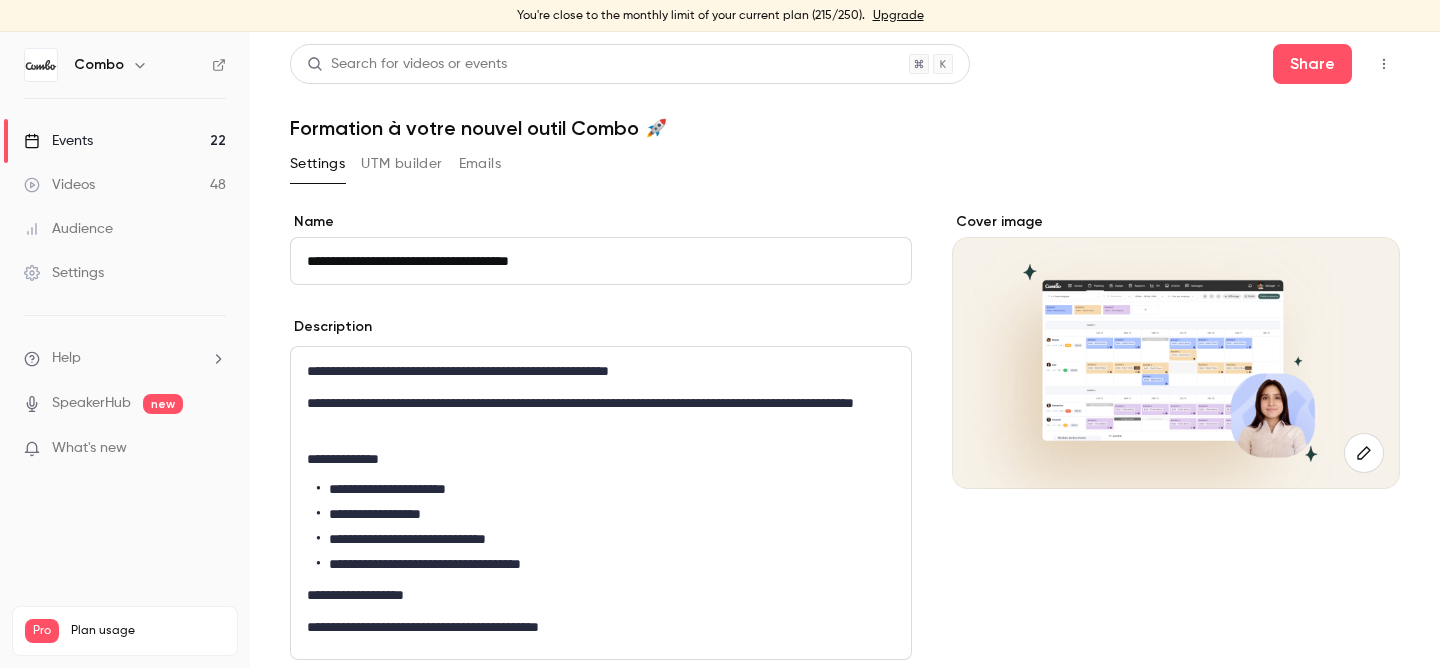 click on "UTM builder" at bounding box center (401, 164) 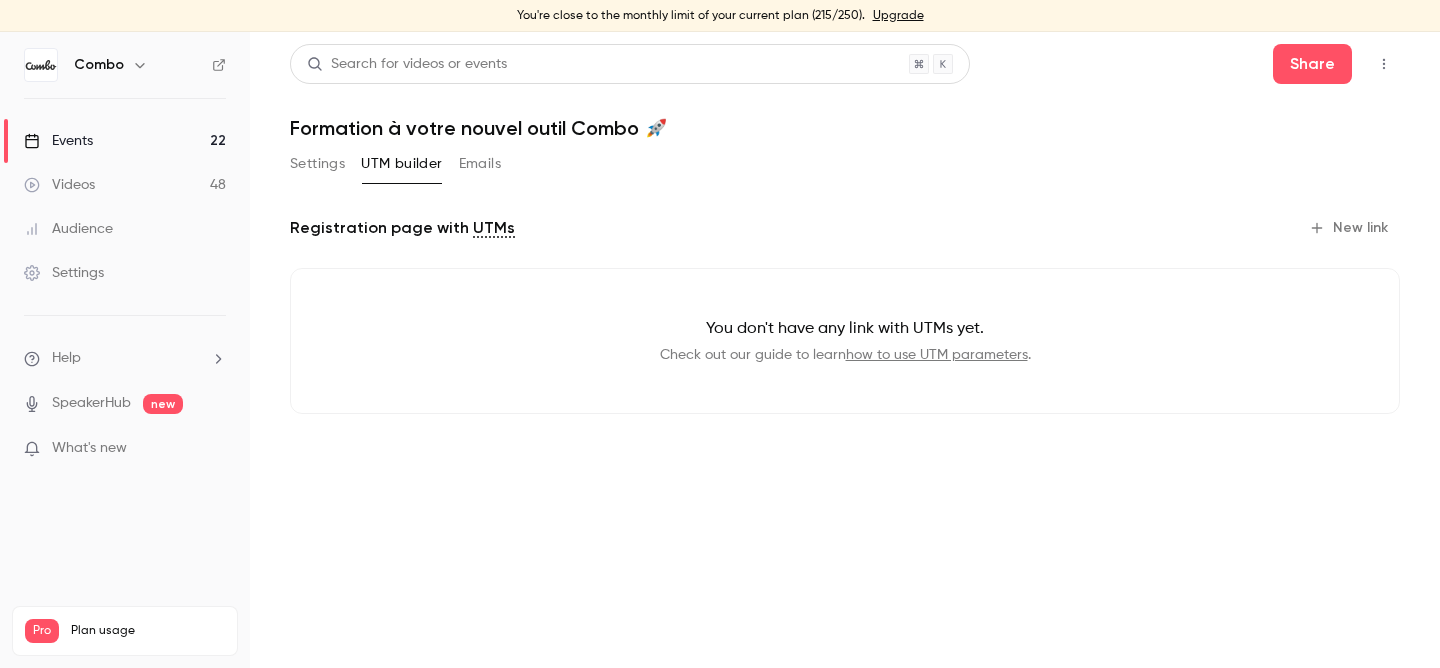 click on "Emails" at bounding box center [480, 164] 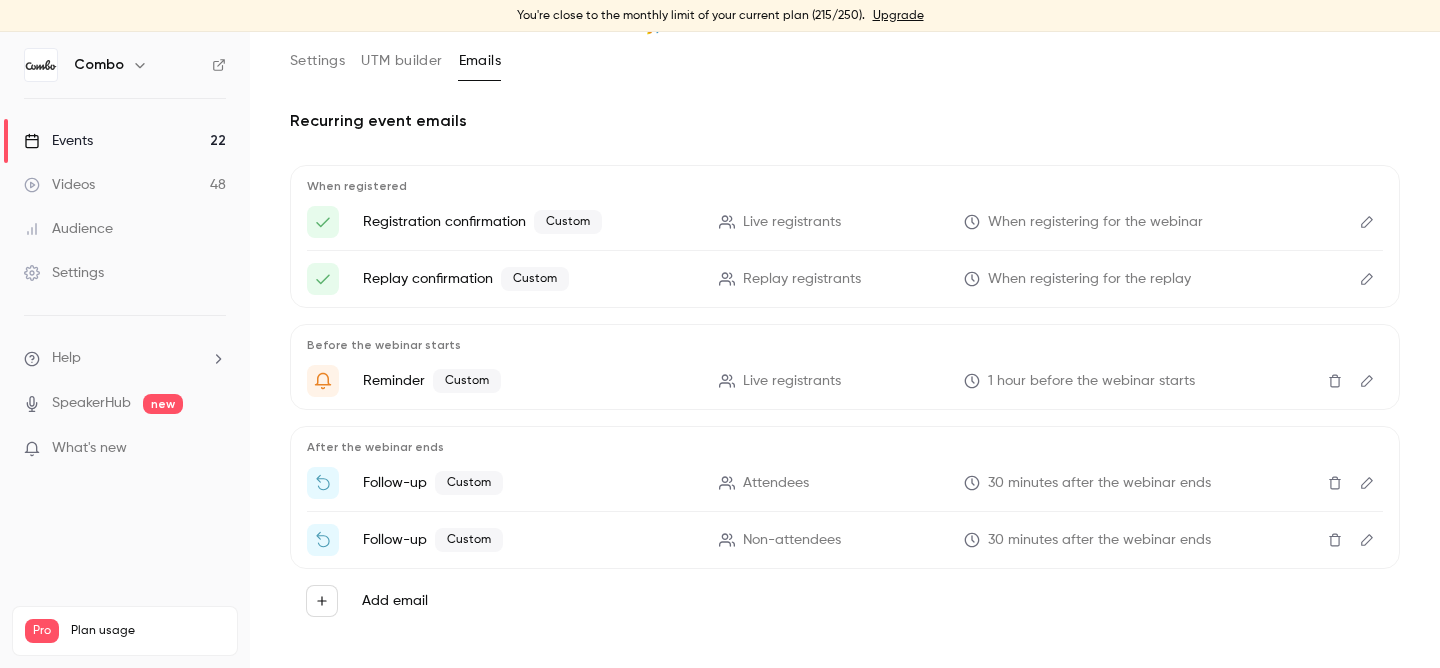 scroll, scrollTop: 120, scrollLeft: 0, axis: vertical 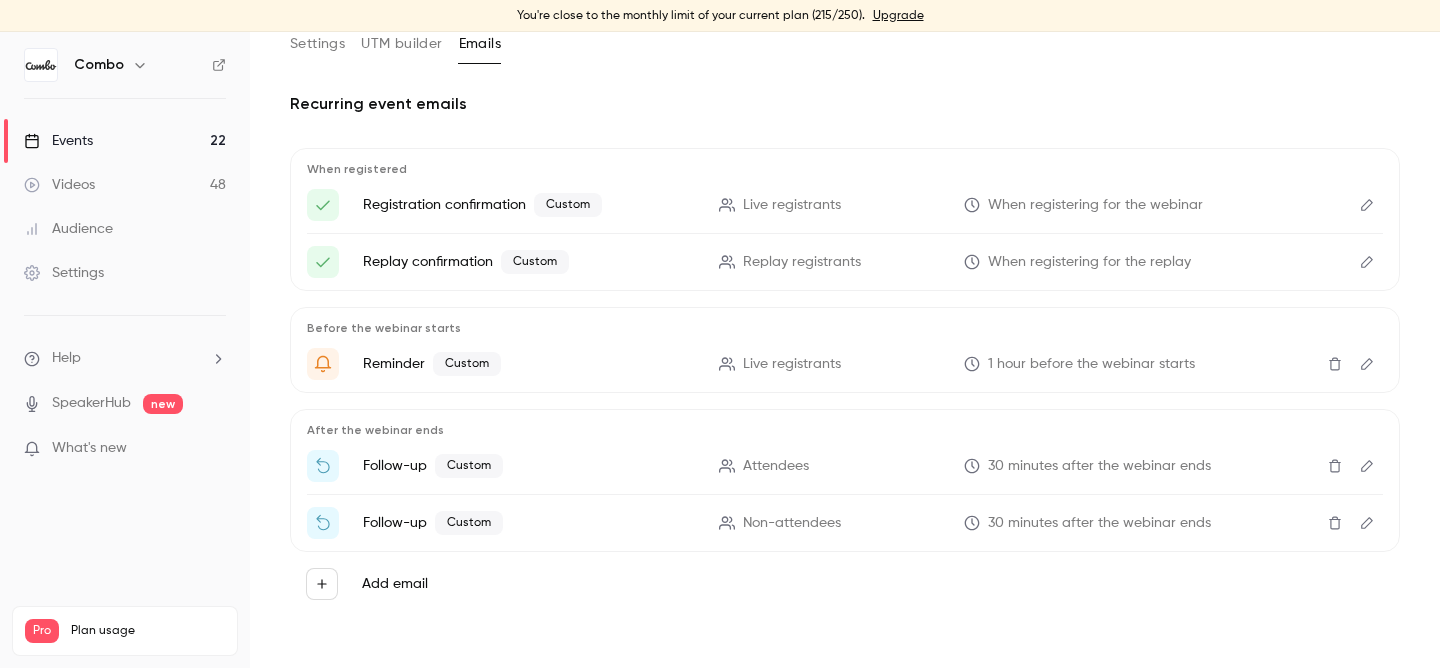 click on "Custom" at bounding box center [469, 466] 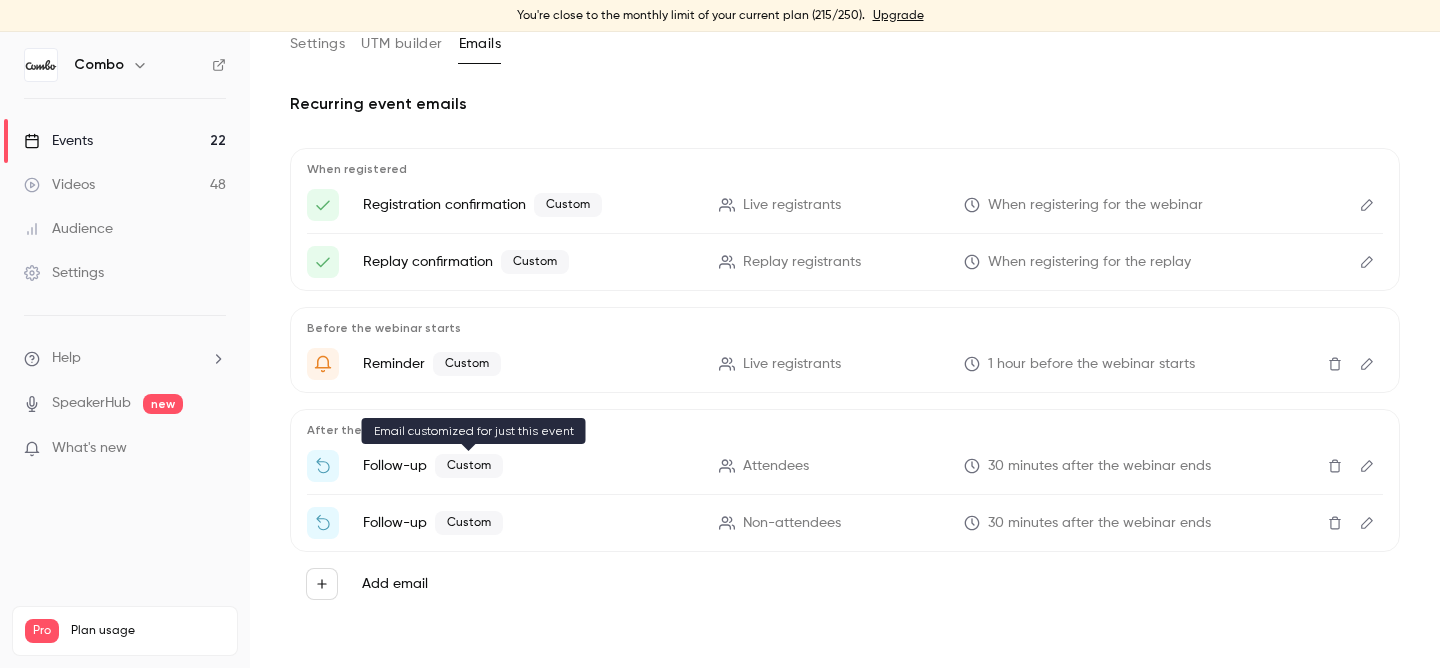 click on "Custom" at bounding box center (469, 466) 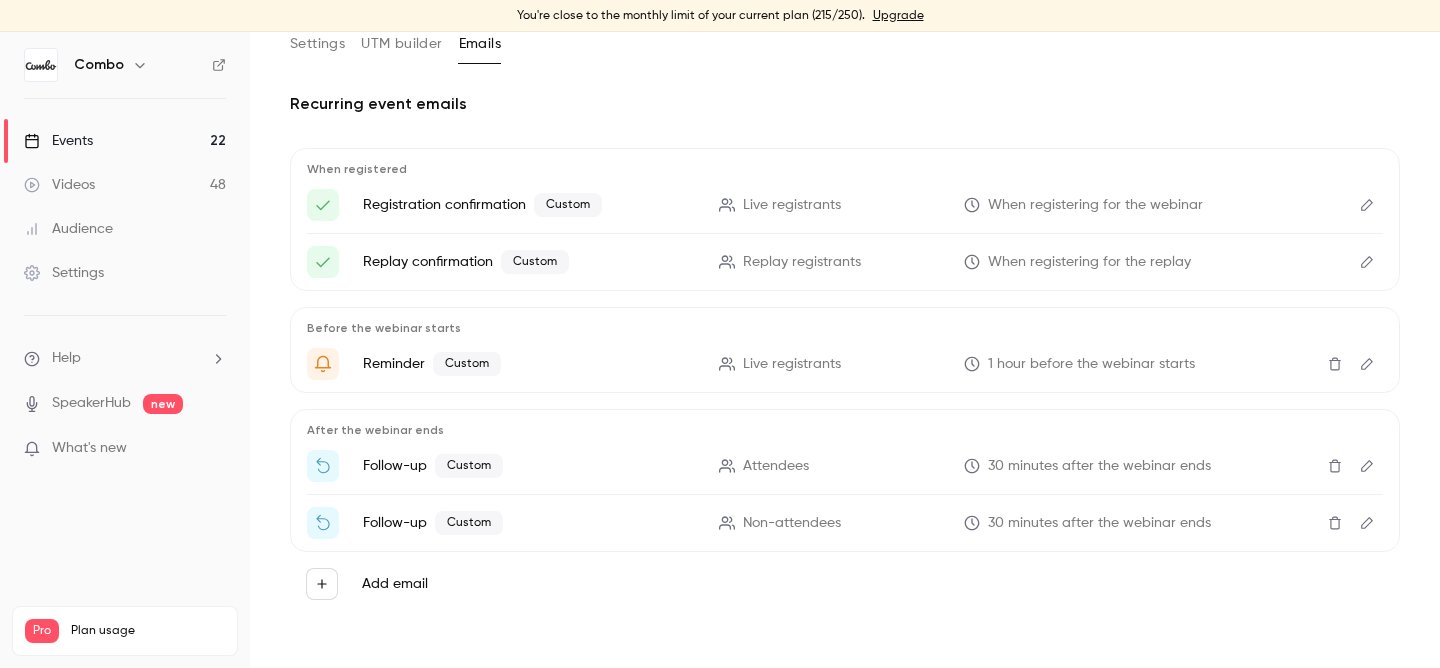 click on "Custom" at bounding box center (469, 466) 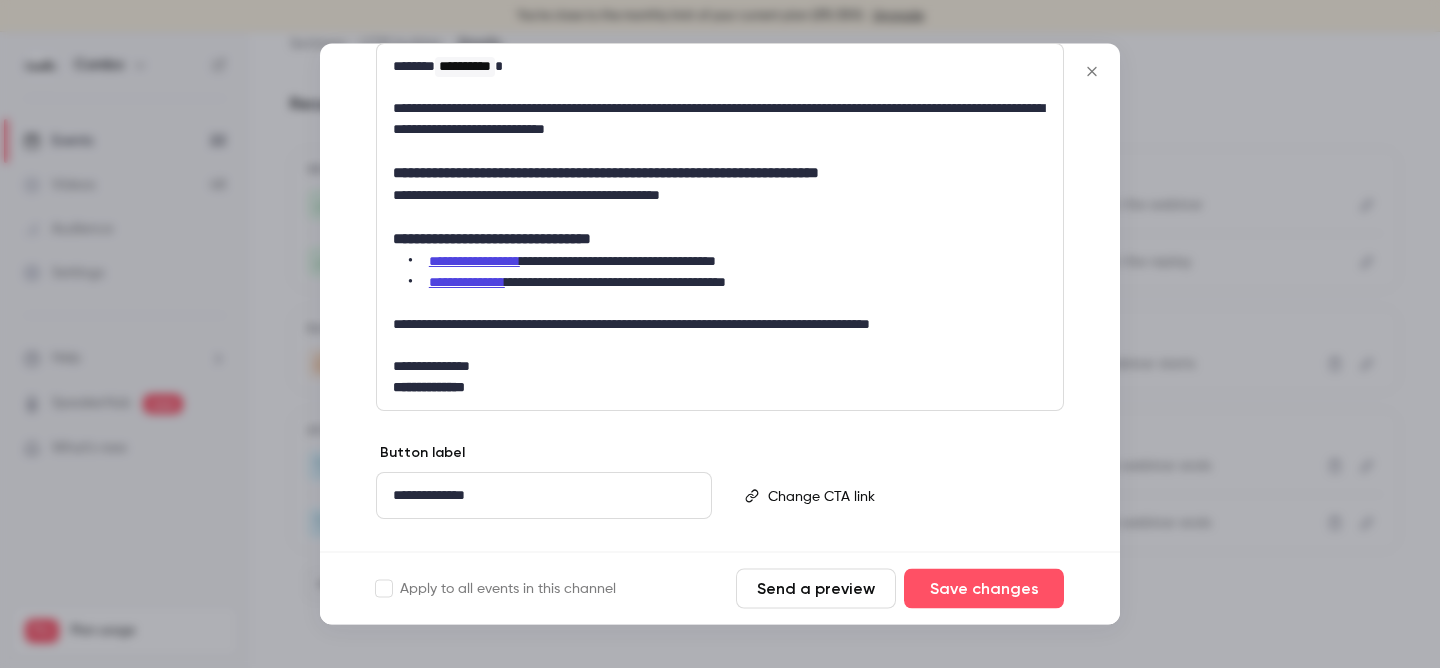 scroll, scrollTop: 402, scrollLeft: 0, axis: vertical 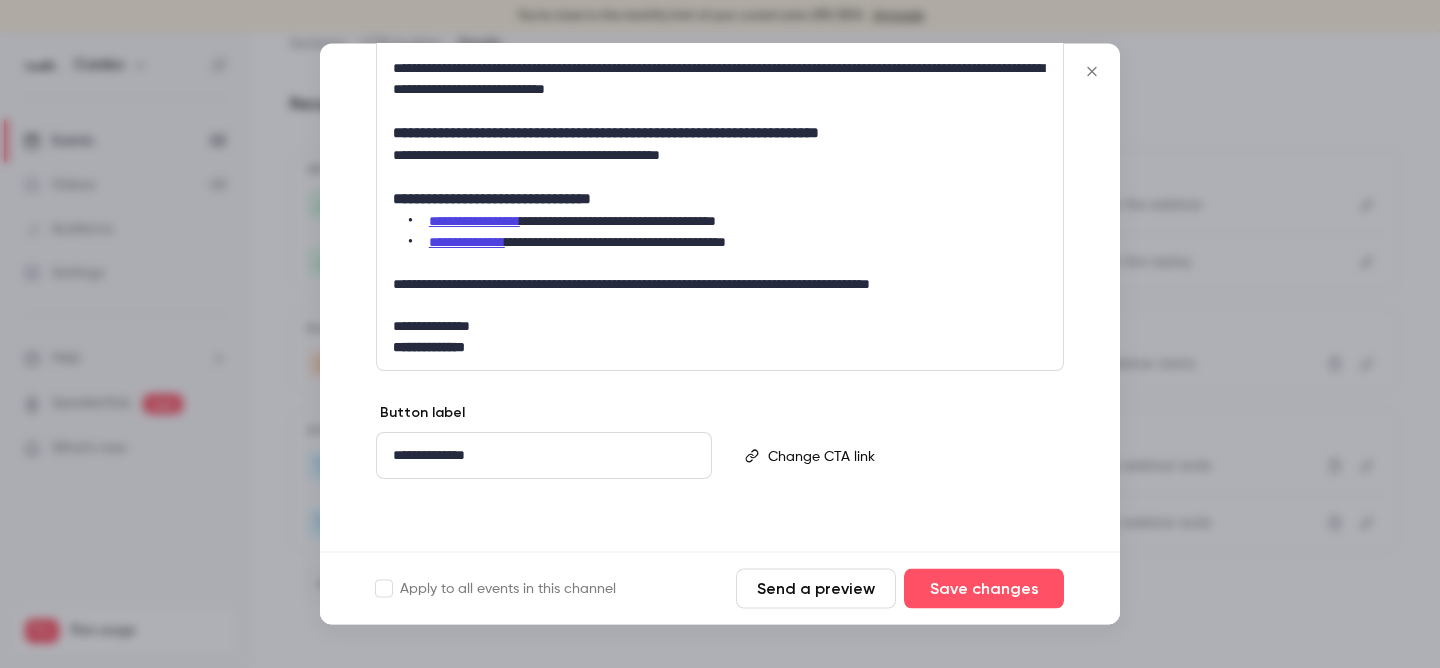 click 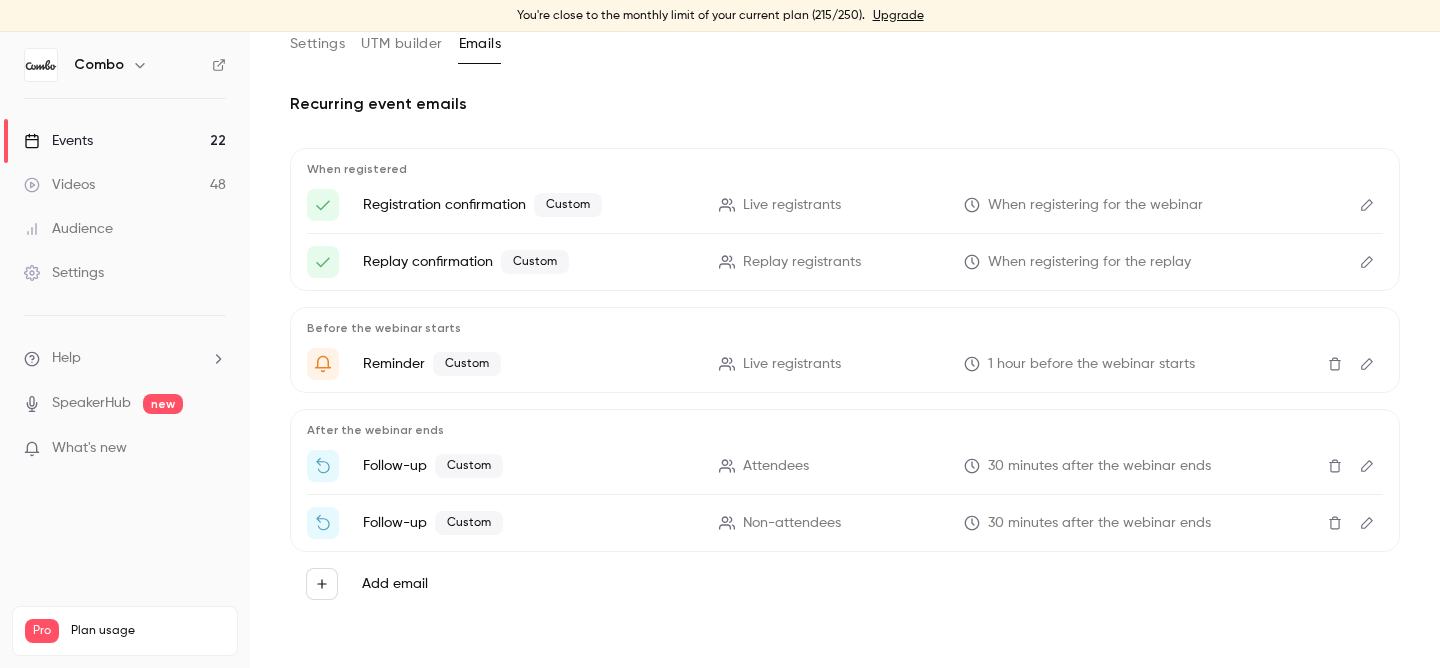 click on "Settings" at bounding box center [125, 273] 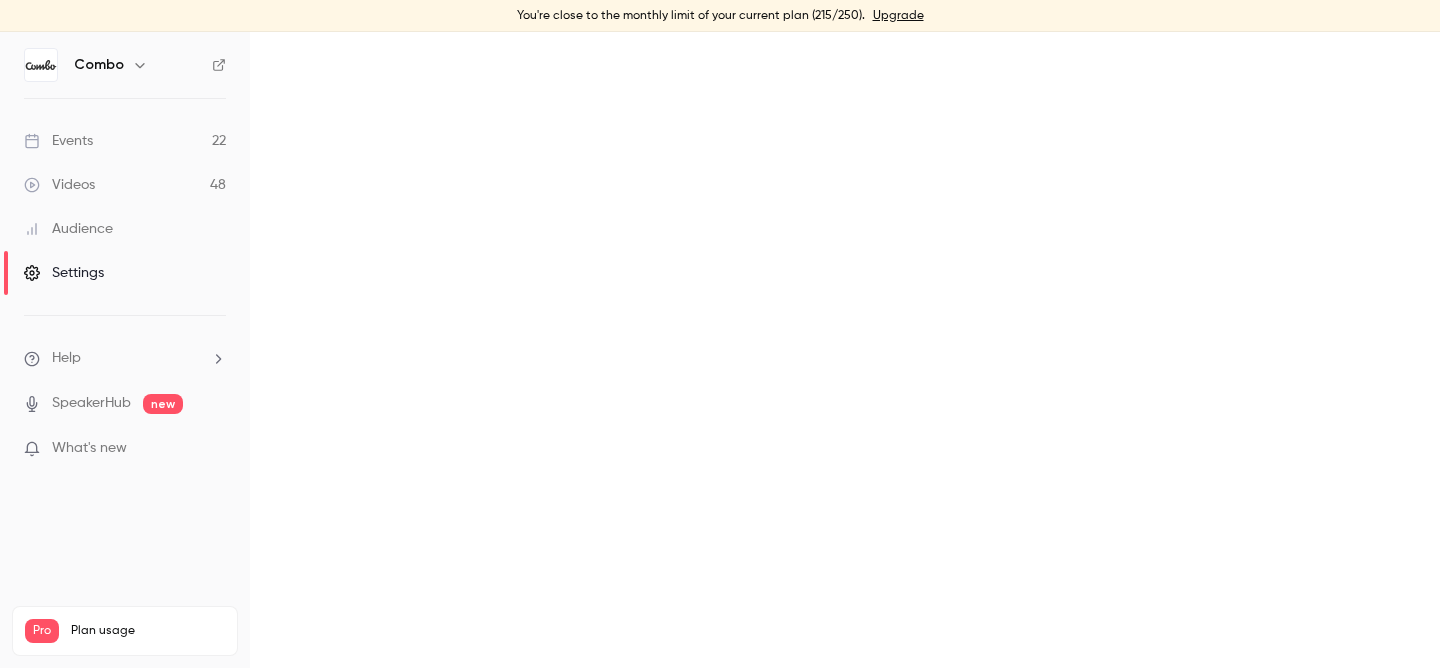 scroll, scrollTop: 0, scrollLeft: 0, axis: both 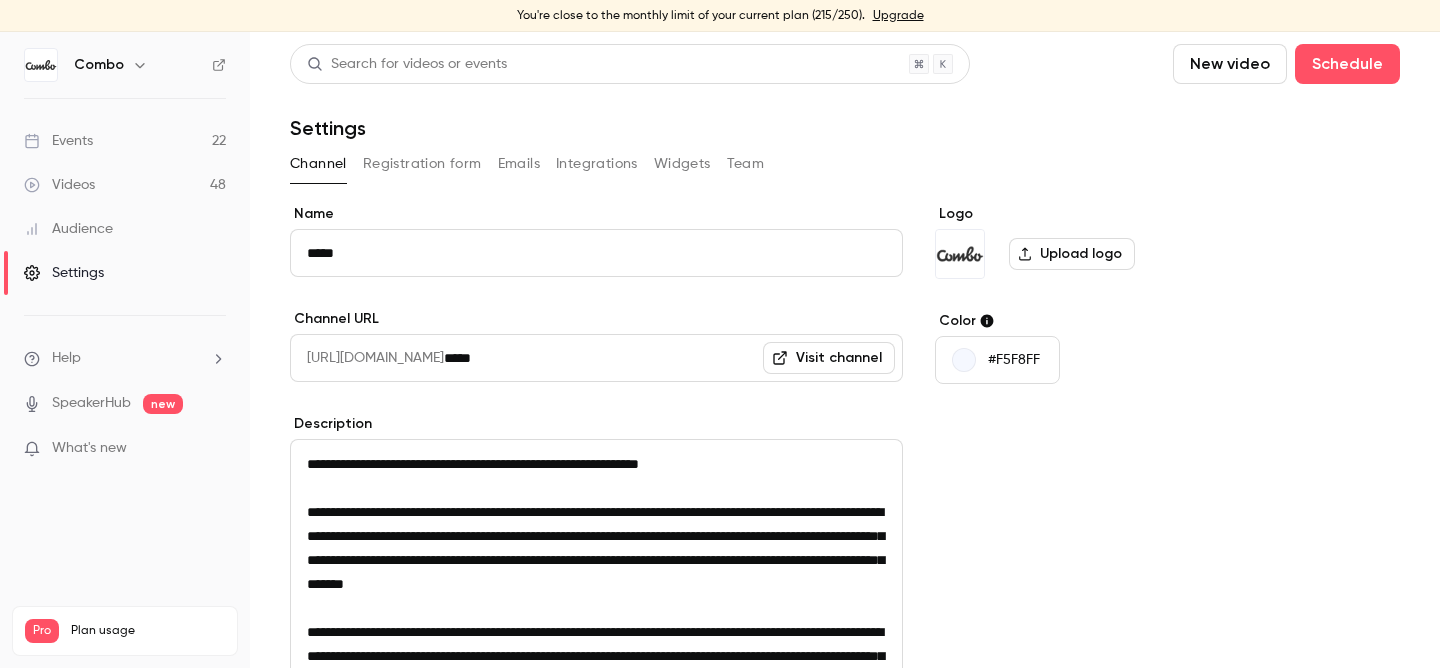 click on "Emails" at bounding box center (519, 164) 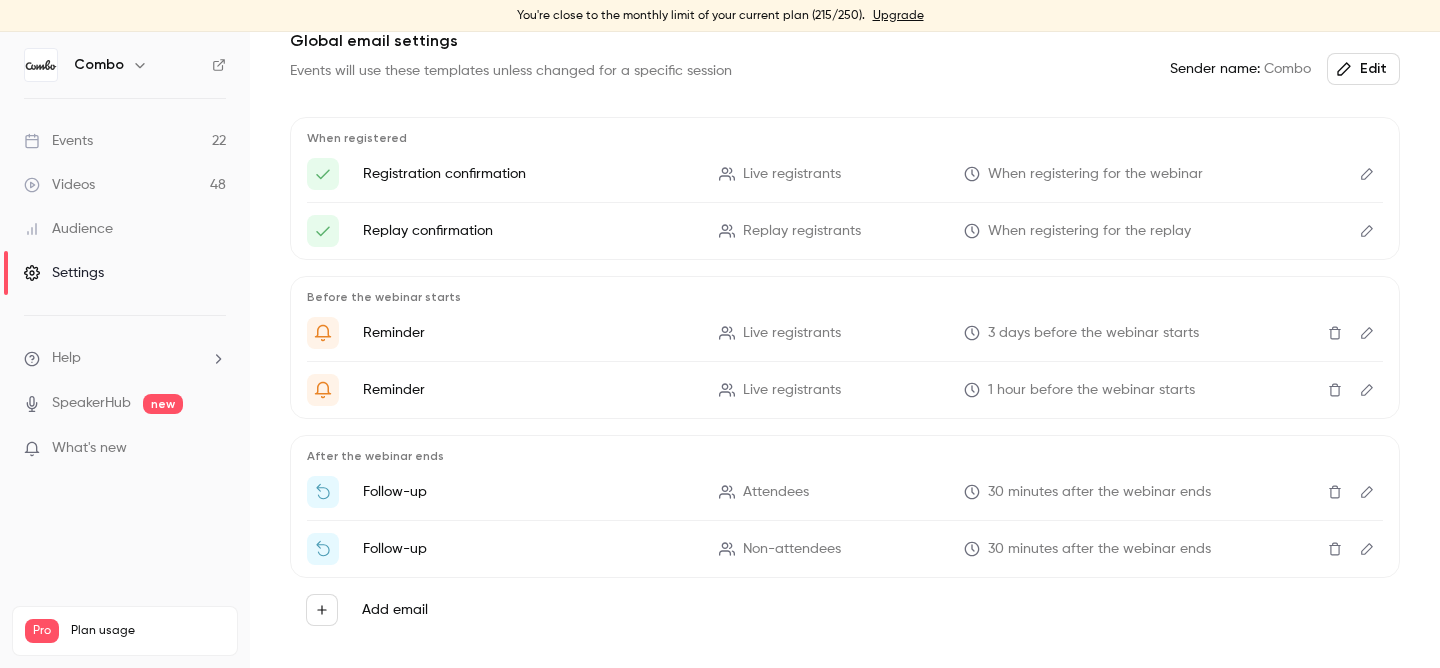 scroll, scrollTop: 192, scrollLeft: 0, axis: vertical 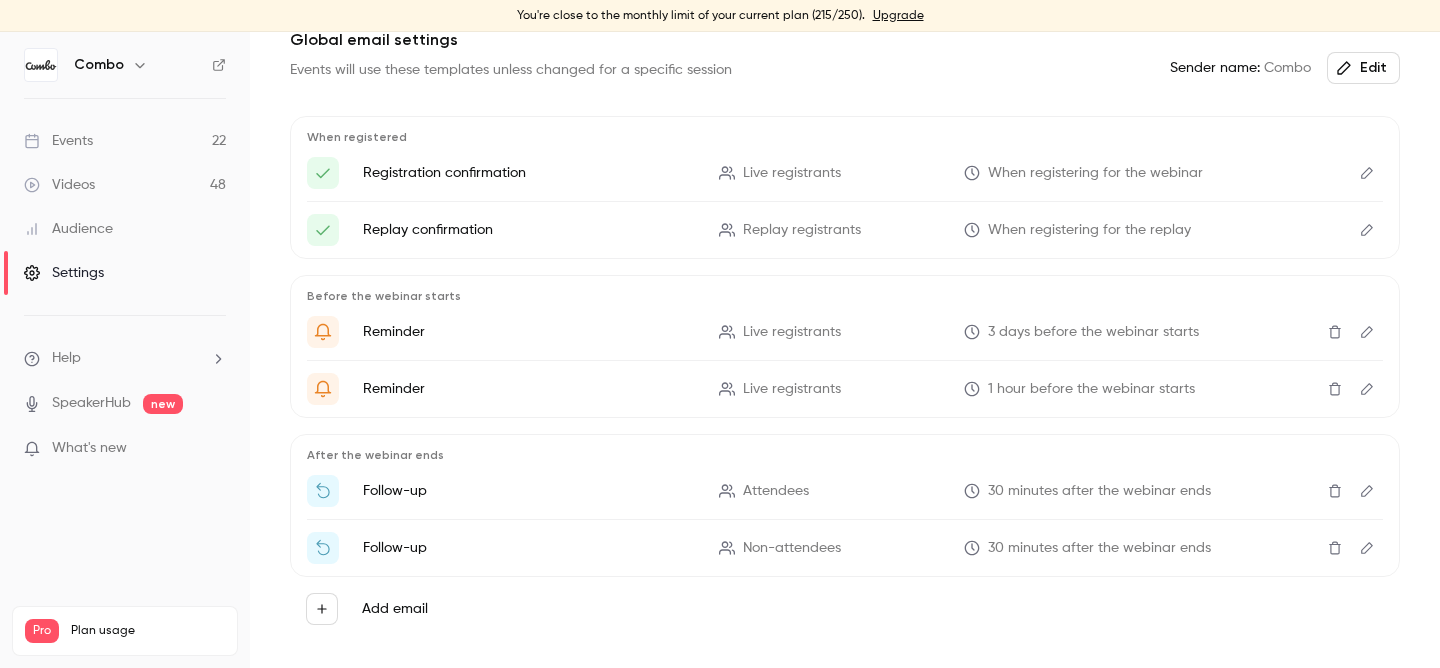 click 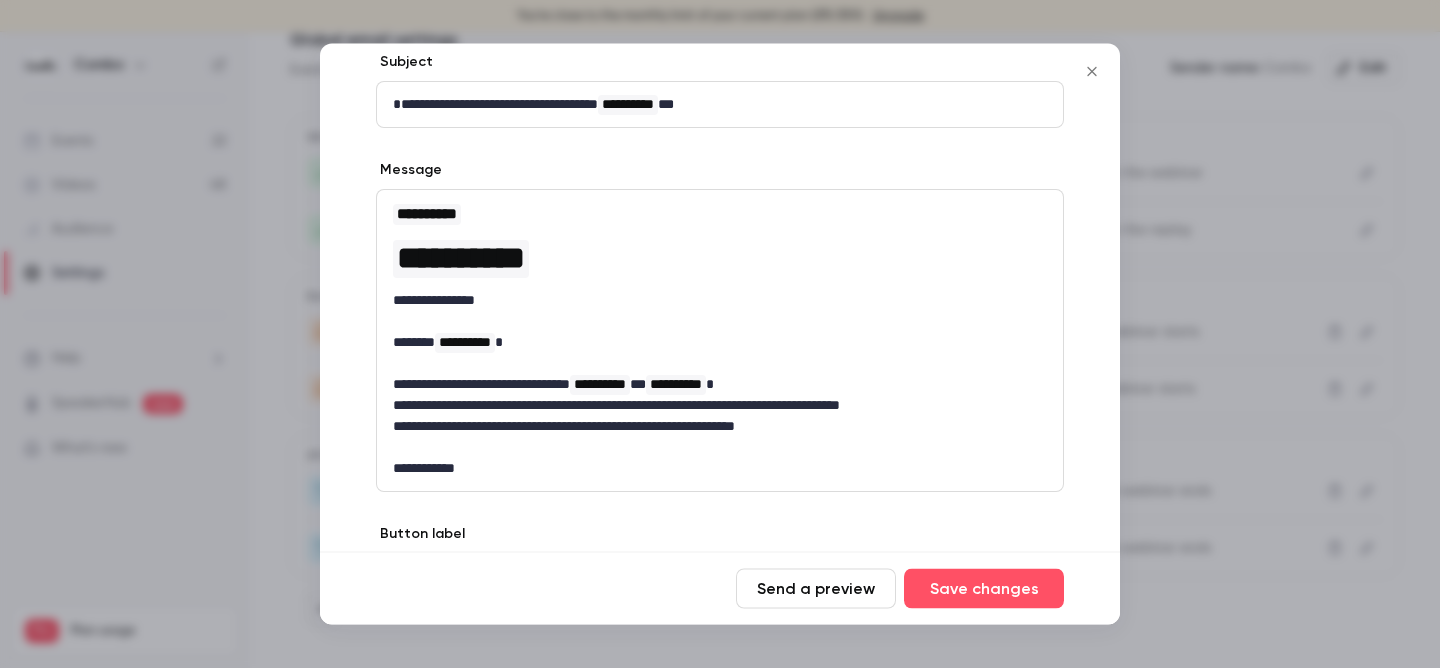 scroll, scrollTop: 0, scrollLeft: 0, axis: both 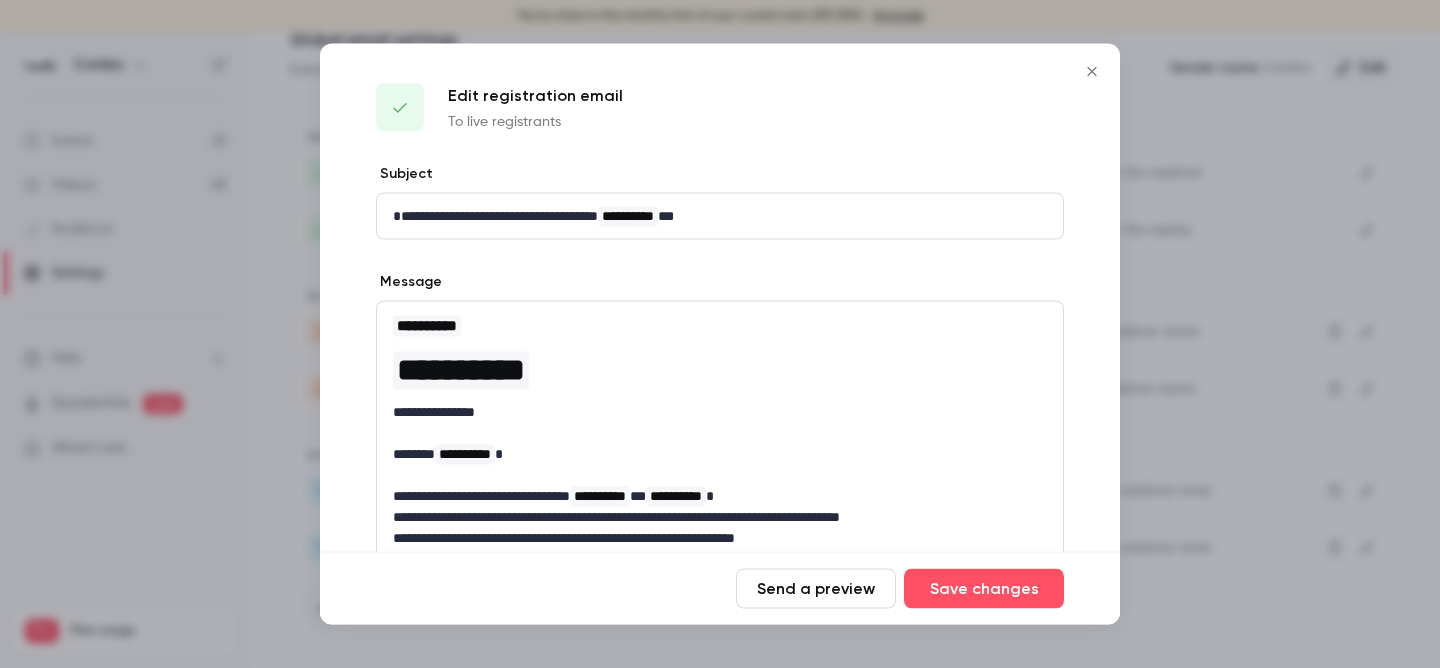 click 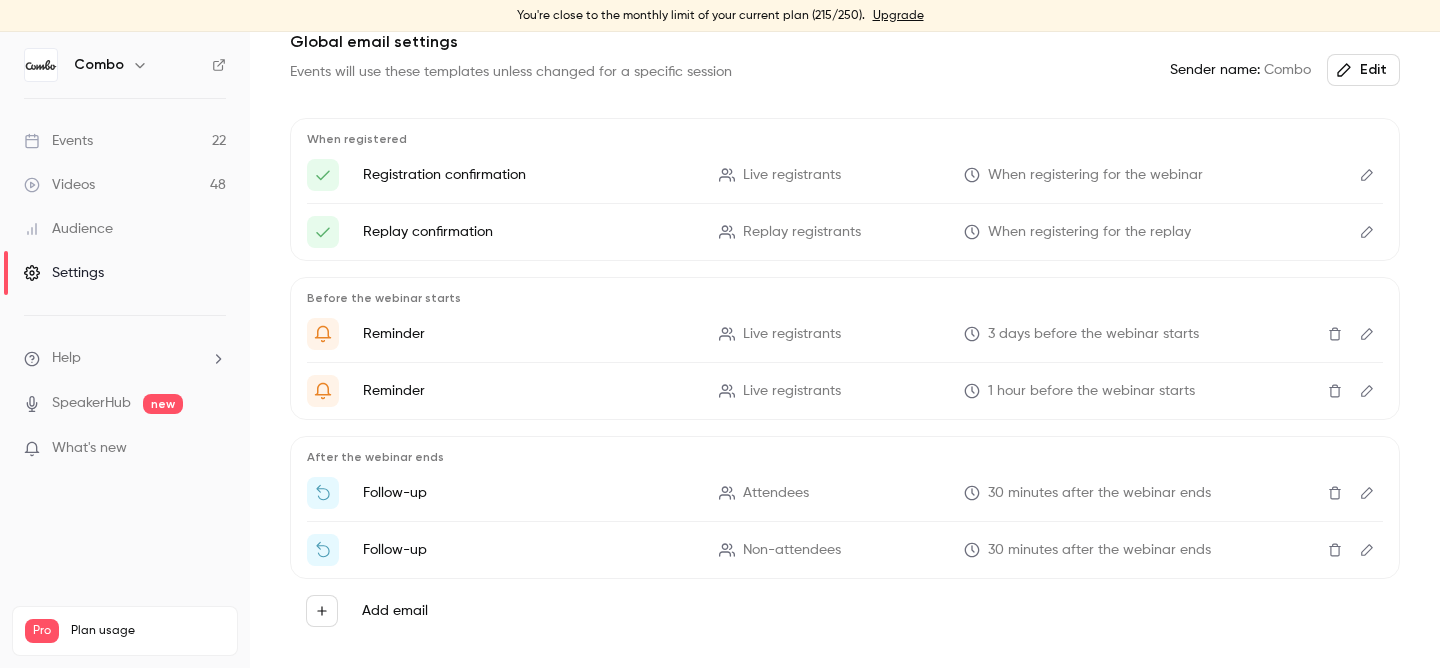 scroll, scrollTop: 249, scrollLeft: 0, axis: vertical 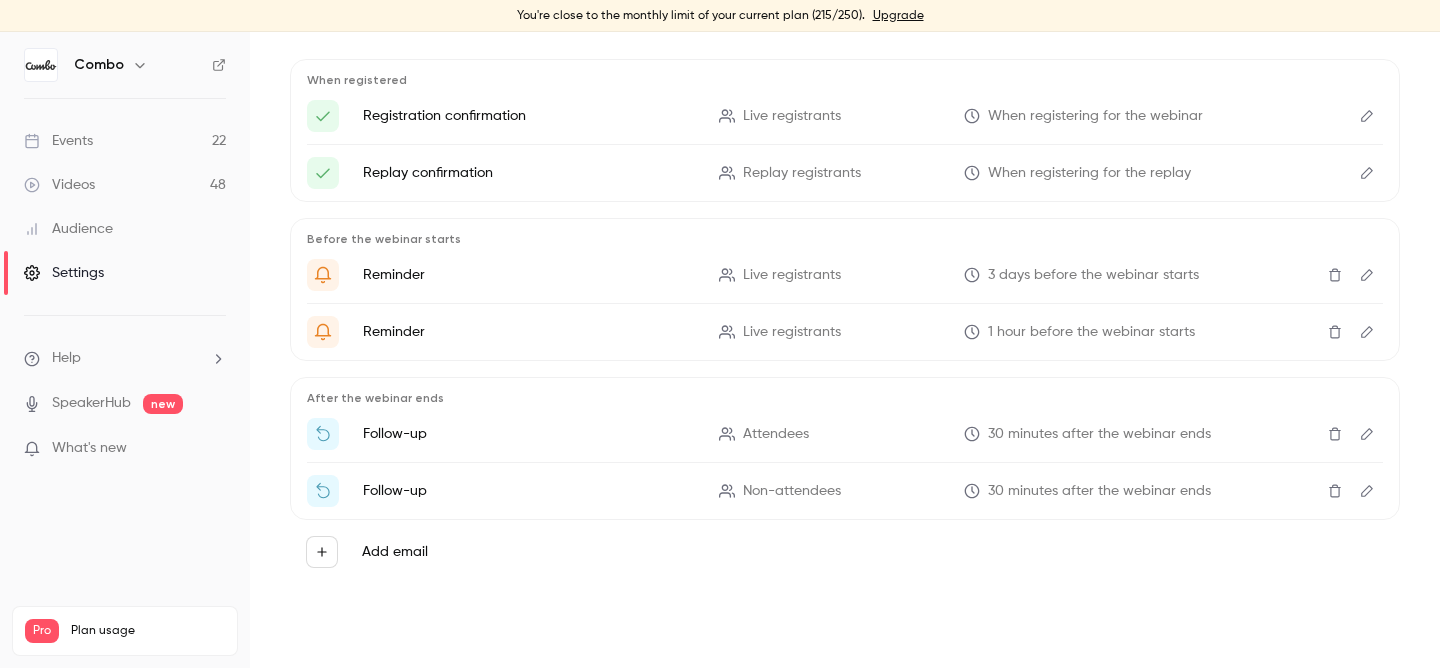 click 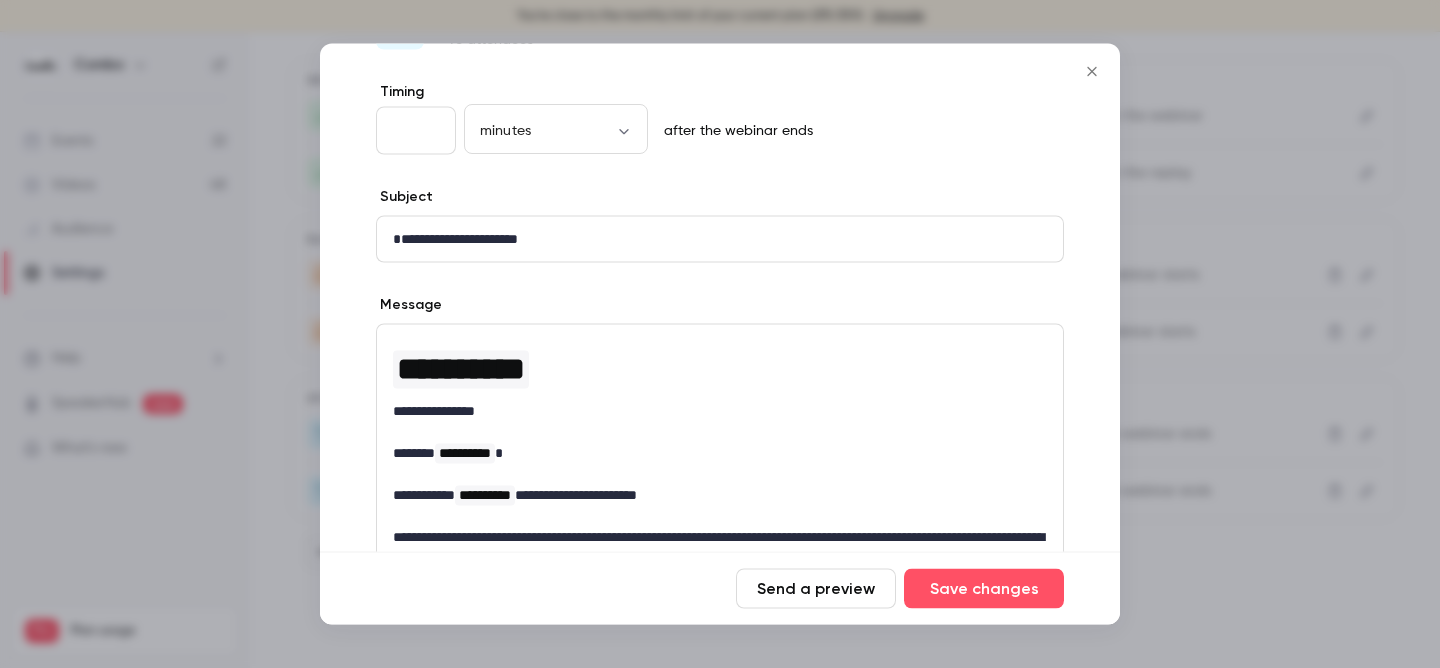 scroll, scrollTop: 334, scrollLeft: 0, axis: vertical 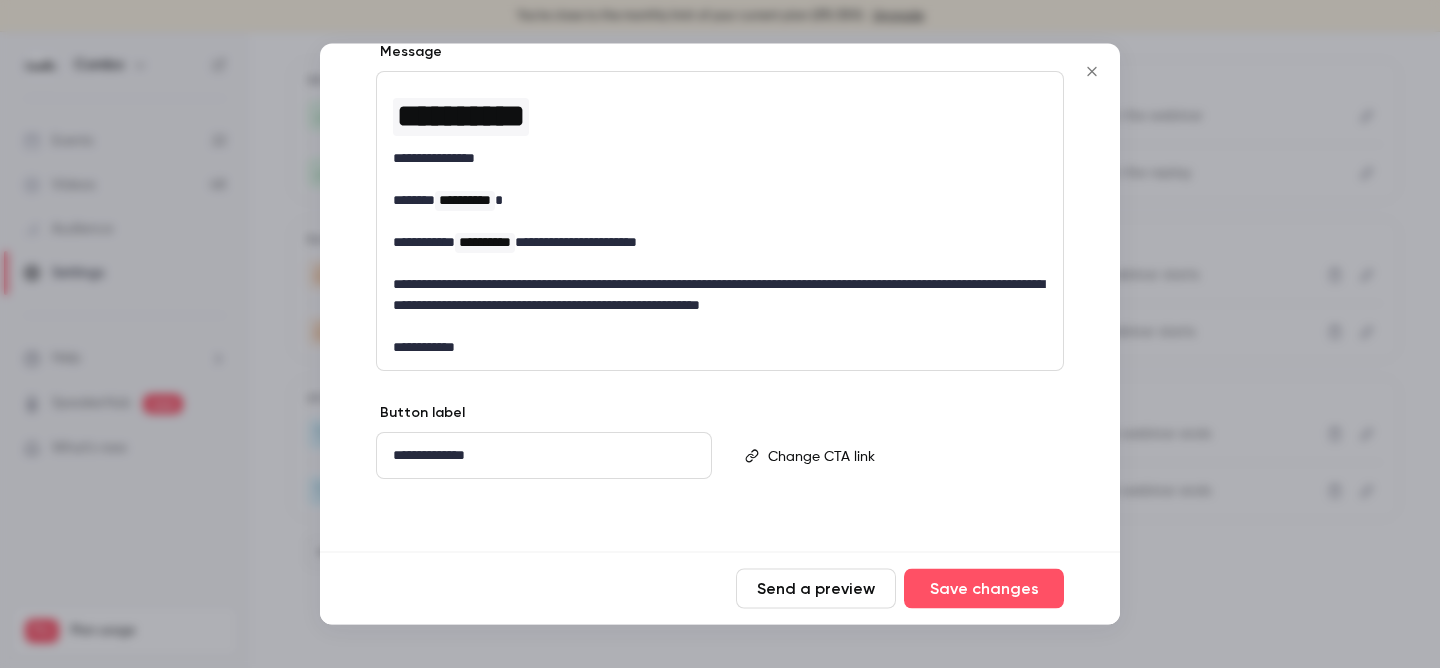 click 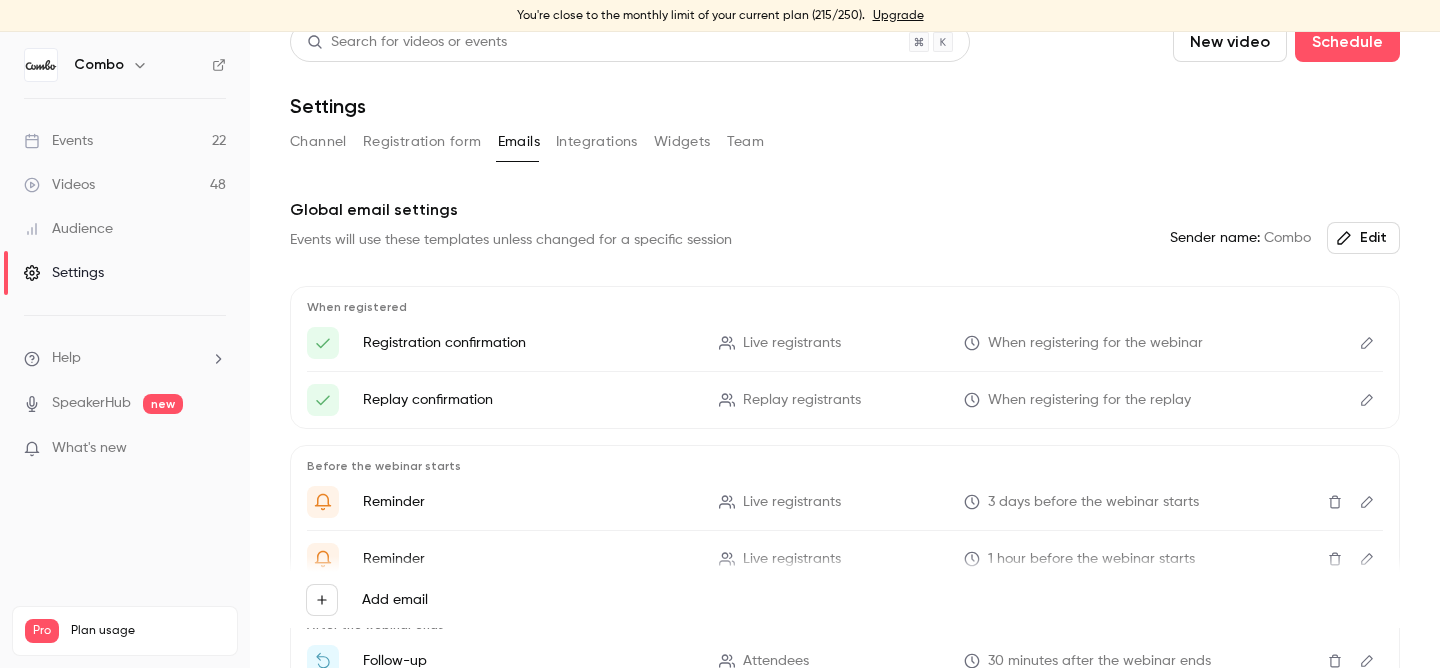 scroll, scrollTop: 0, scrollLeft: 0, axis: both 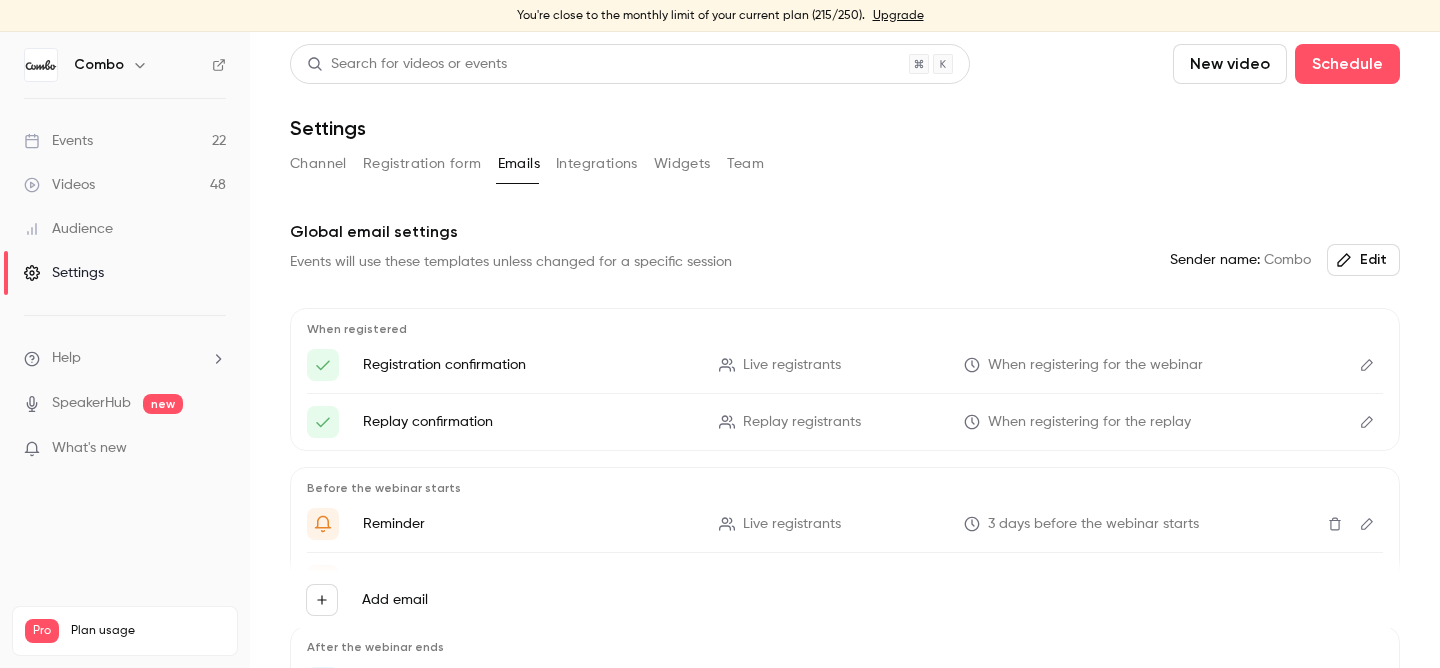 click on "Integrations" at bounding box center (597, 164) 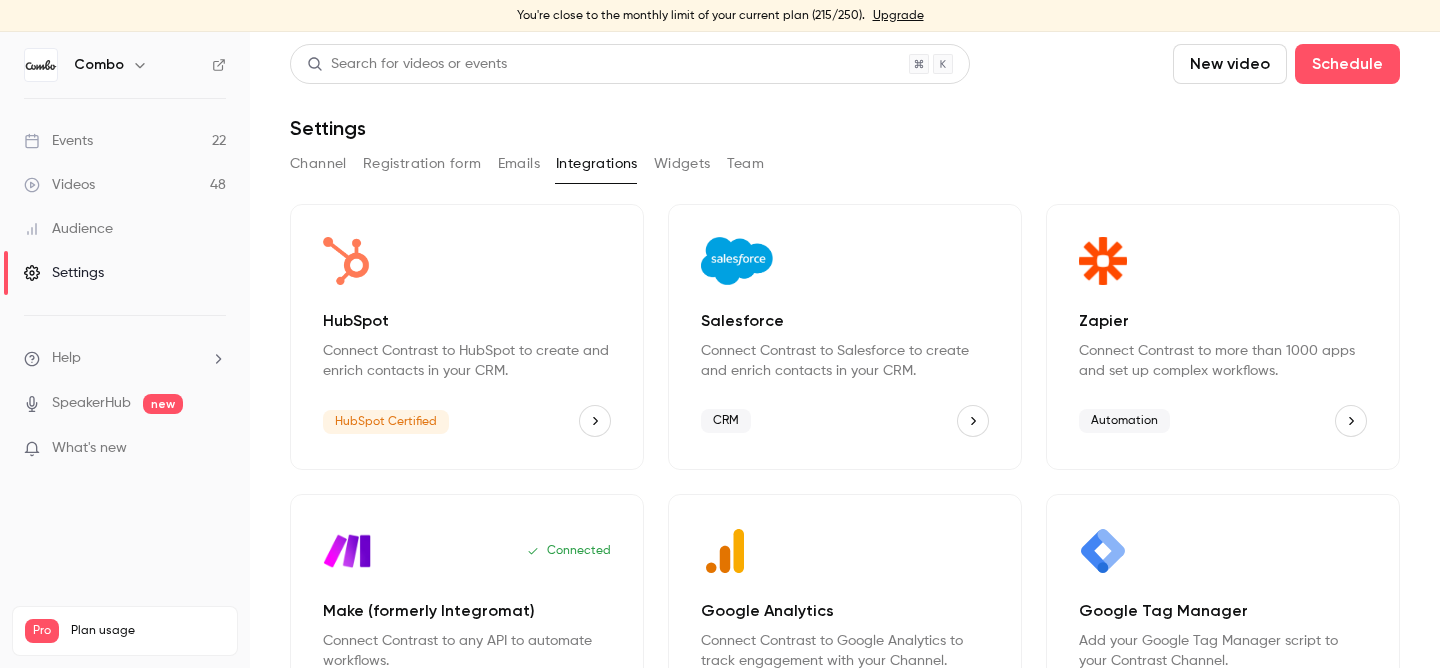 click on "Registration form" at bounding box center (422, 164) 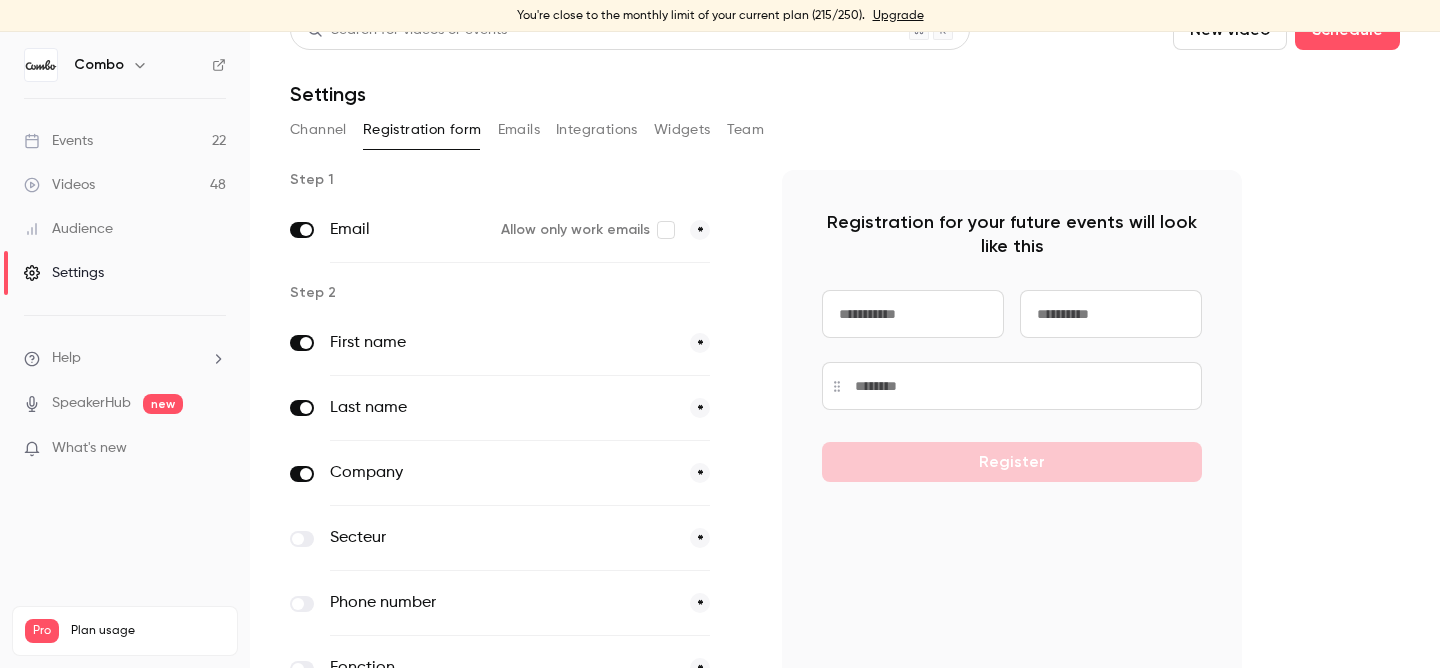 scroll, scrollTop: 0, scrollLeft: 0, axis: both 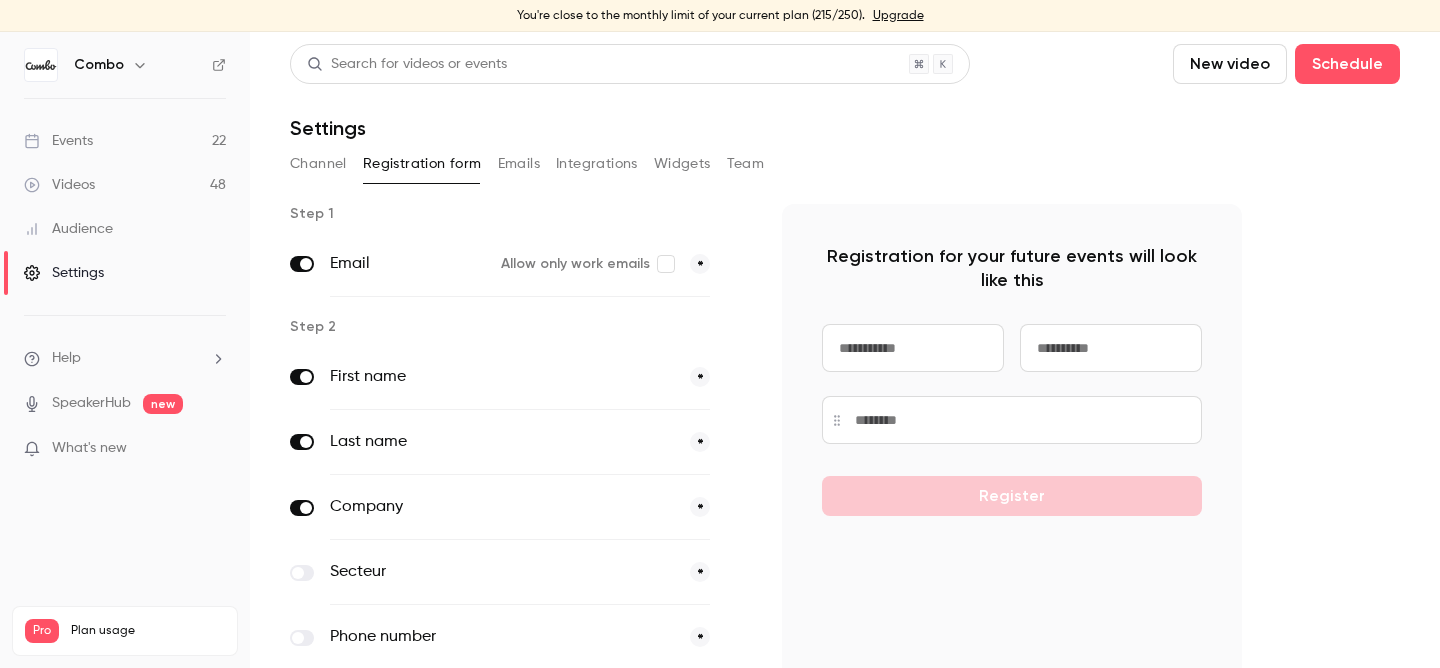 click on "Team" at bounding box center [746, 164] 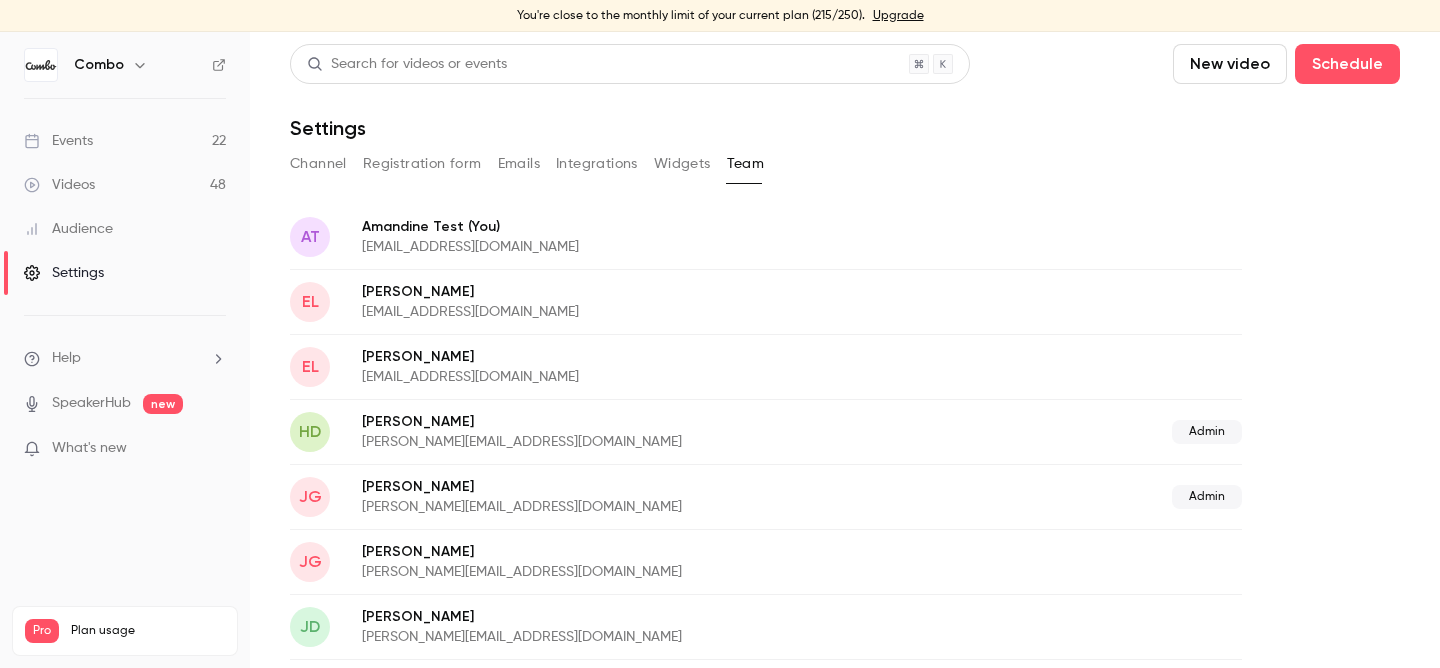 click on "Widgets" at bounding box center [682, 164] 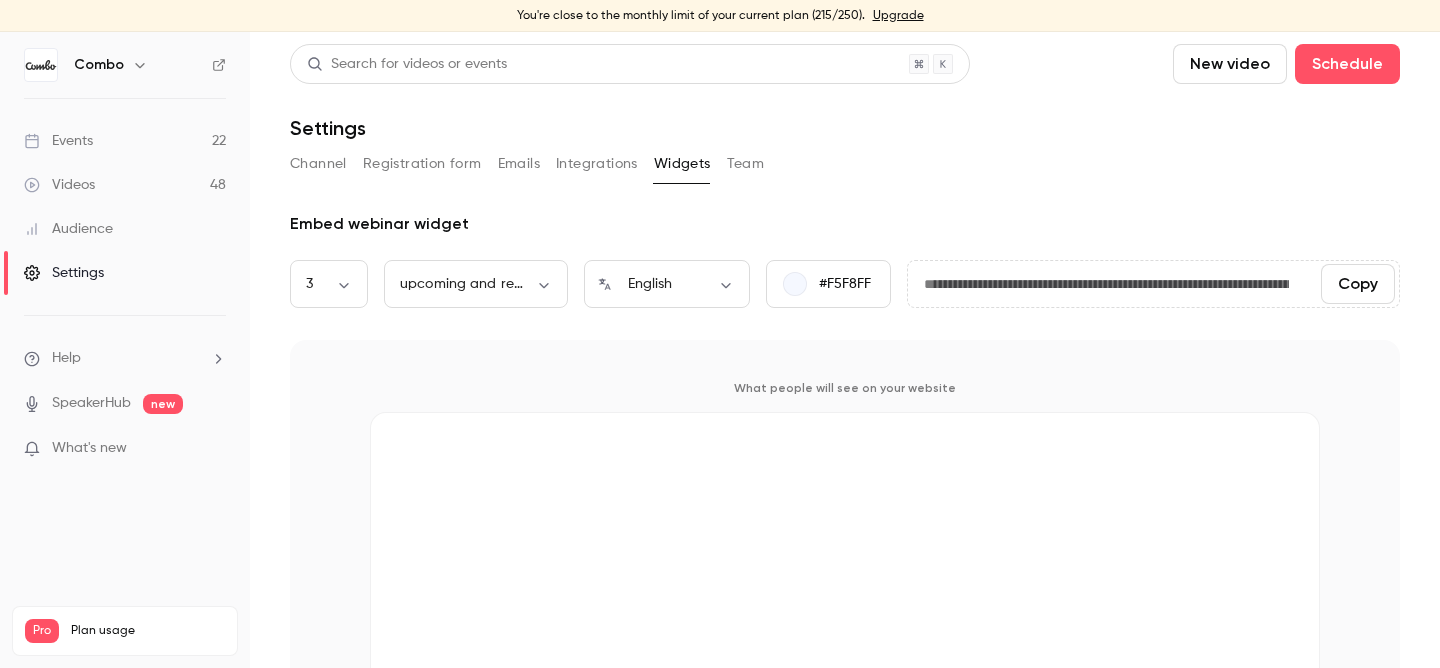 click on "Help" at bounding box center [66, 358] 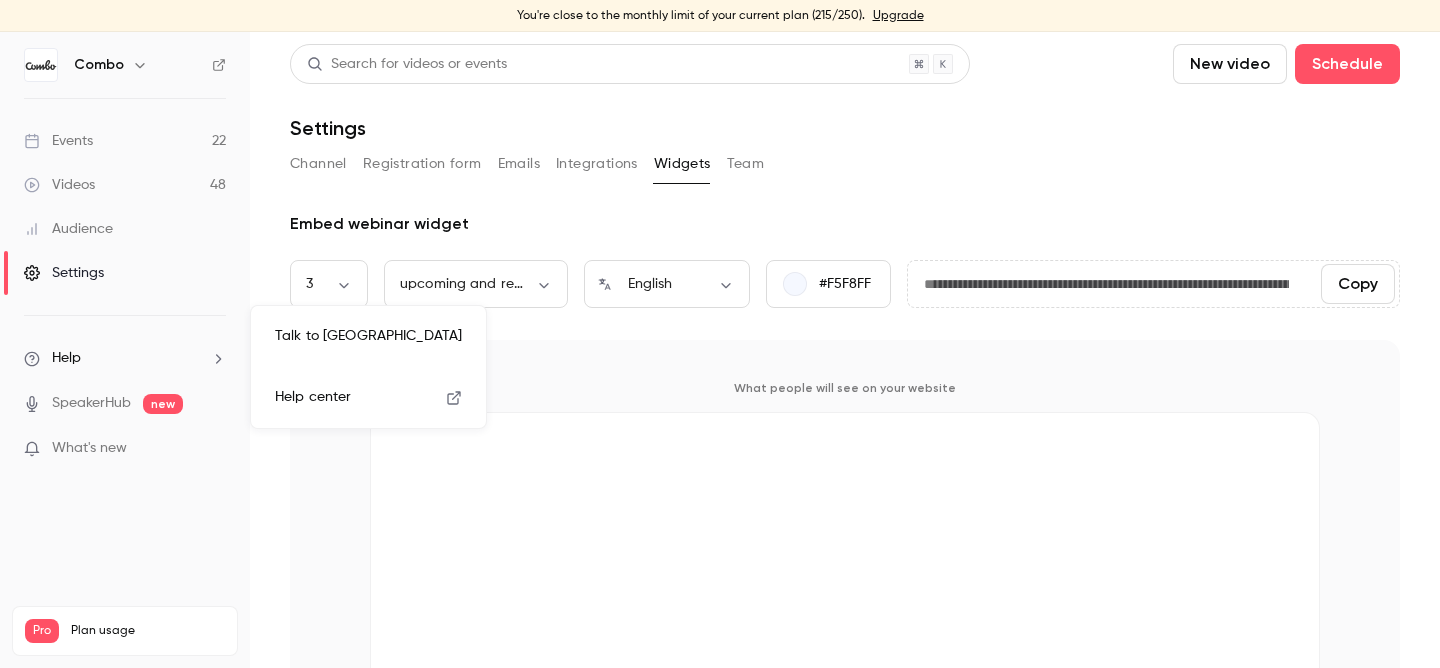 click on "Help center" at bounding box center (313, 397) 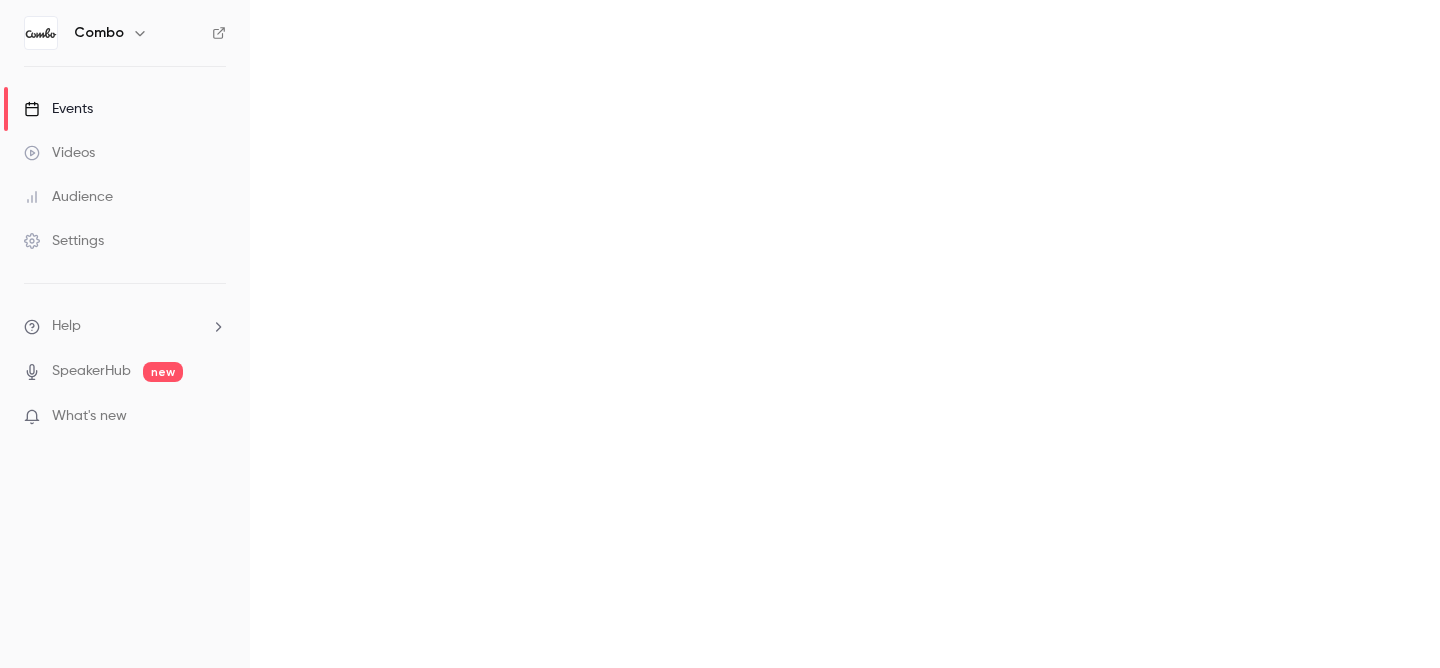 scroll, scrollTop: 0, scrollLeft: 0, axis: both 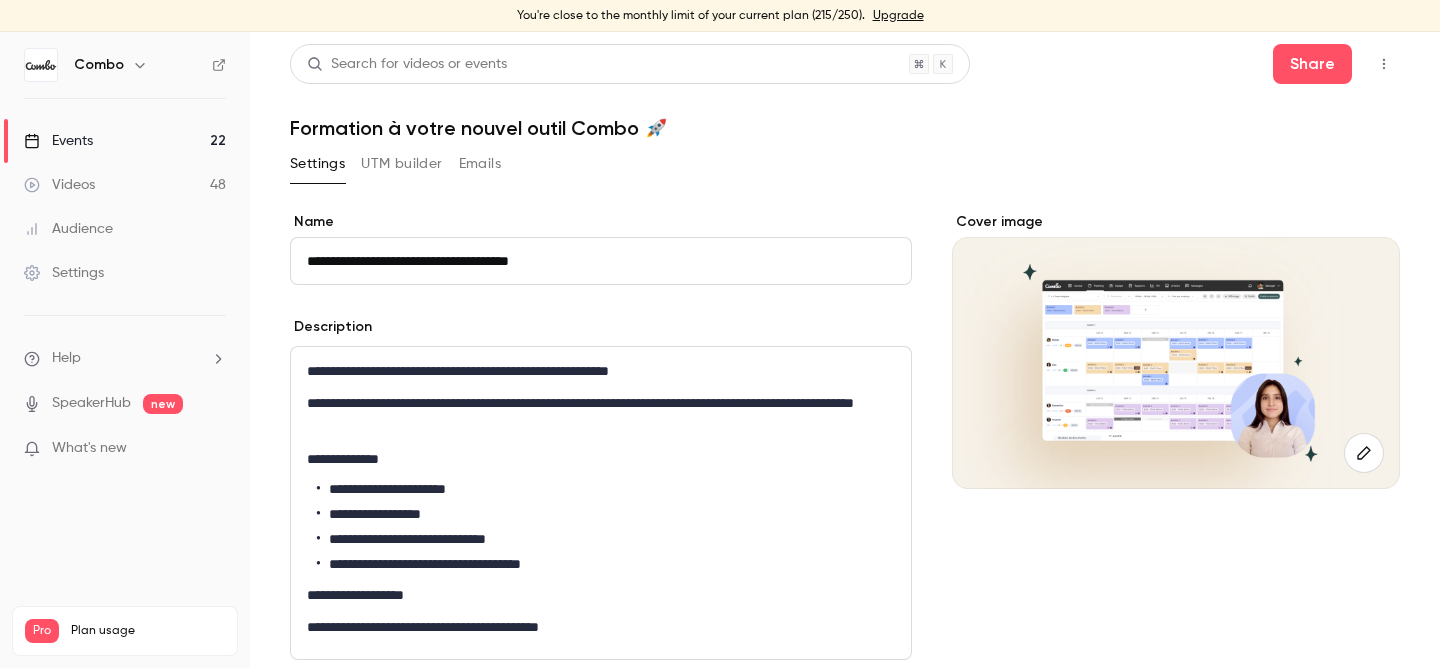 click on "Emails" at bounding box center (480, 164) 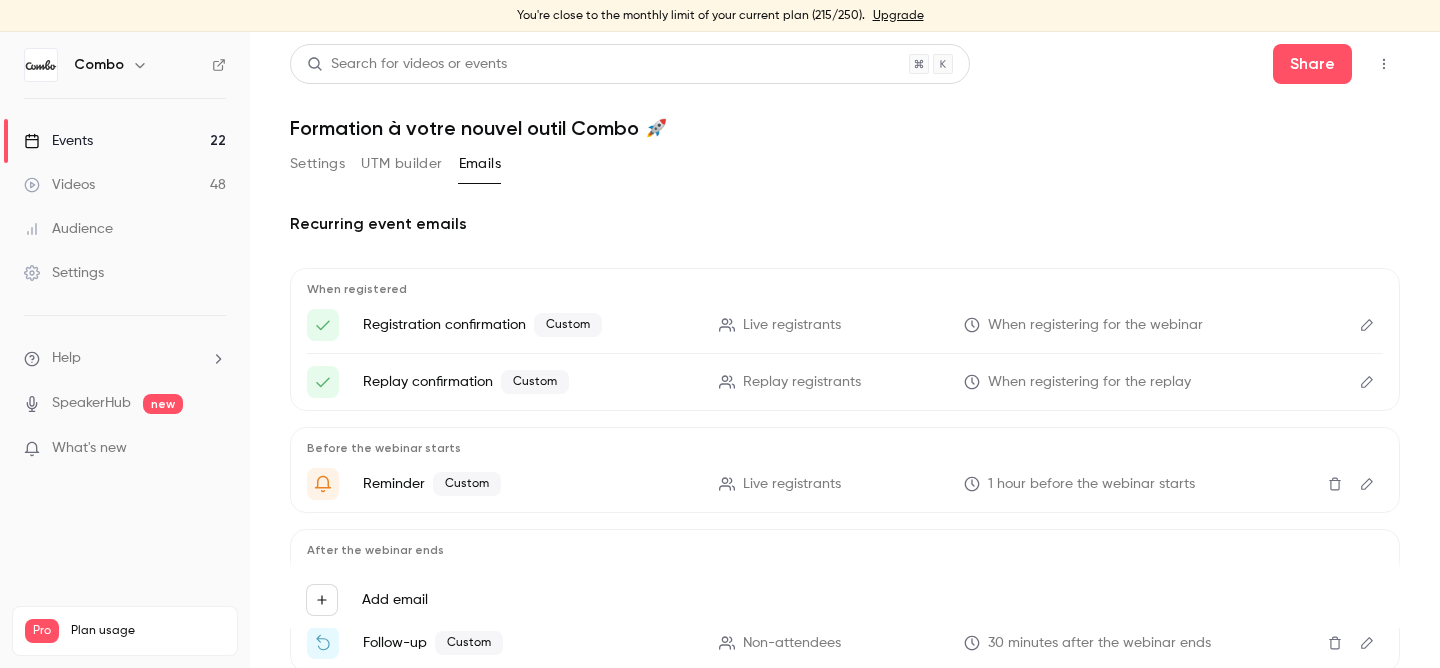 scroll, scrollTop: 120, scrollLeft: 0, axis: vertical 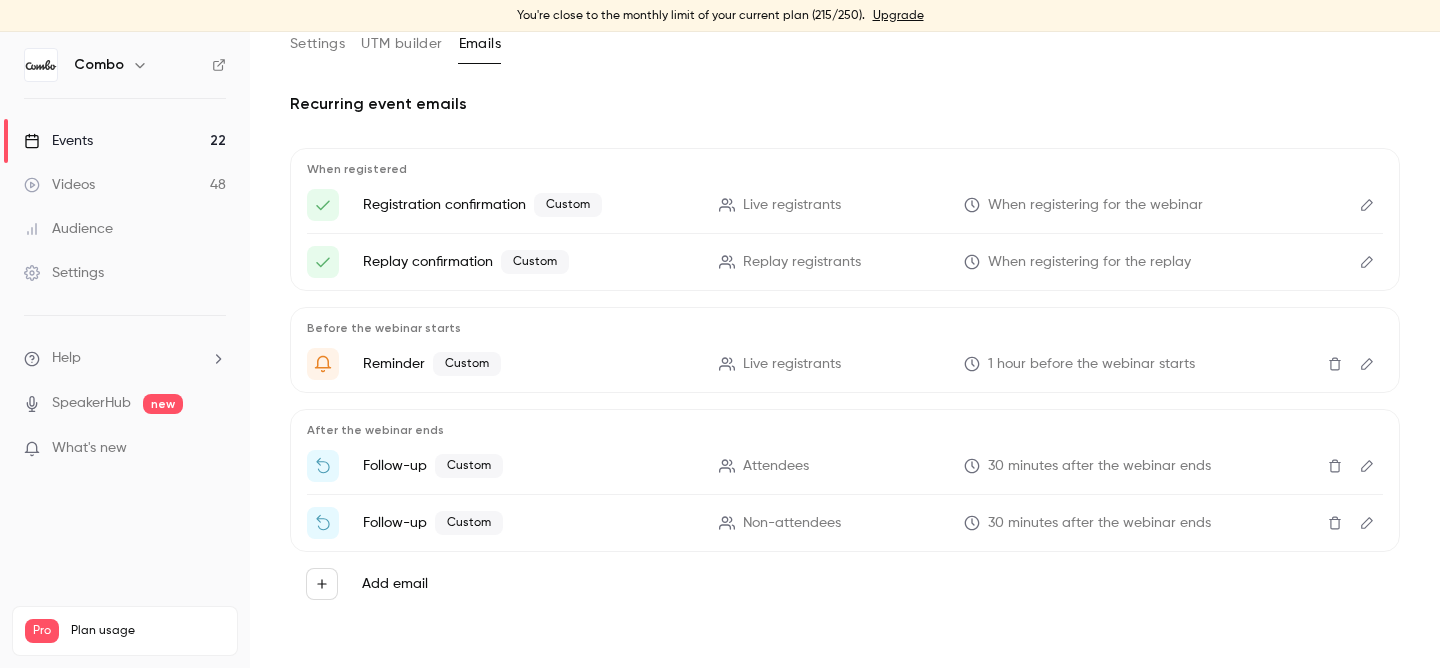 click at bounding box center [1367, 466] 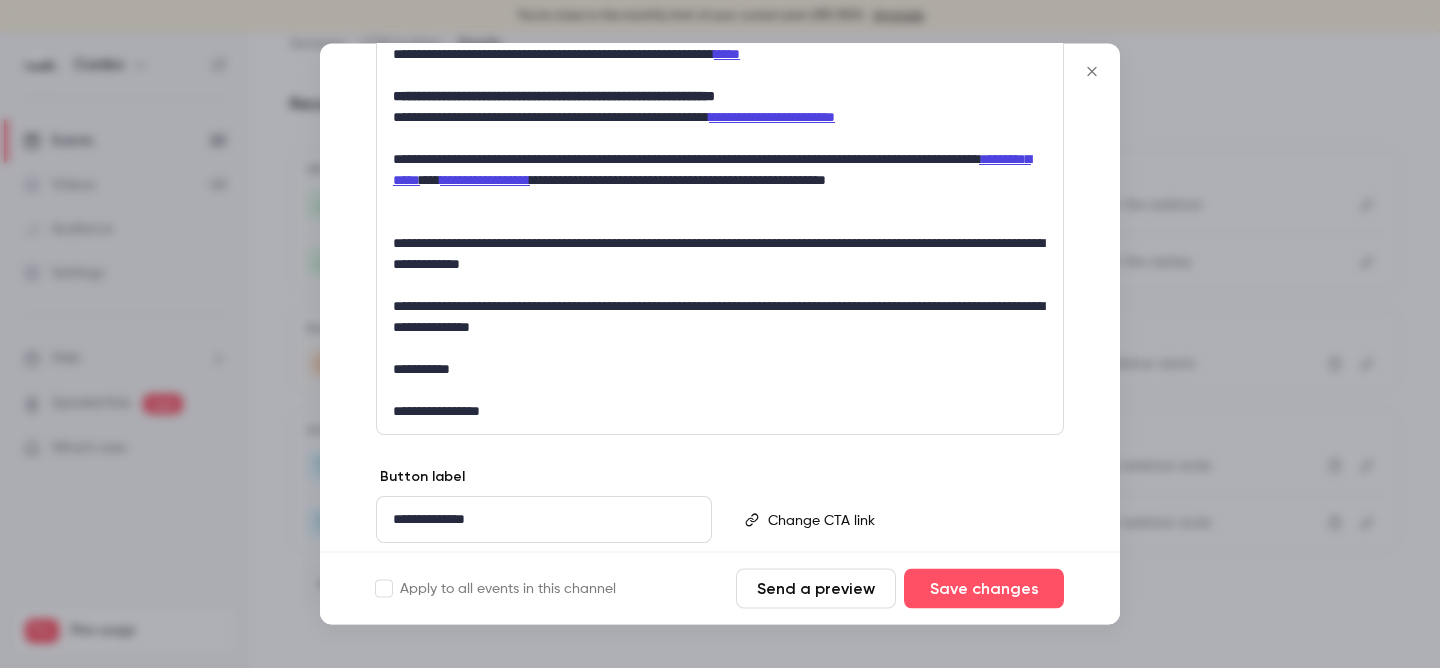 scroll, scrollTop: 814, scrollLeft: 0, axis: vertical 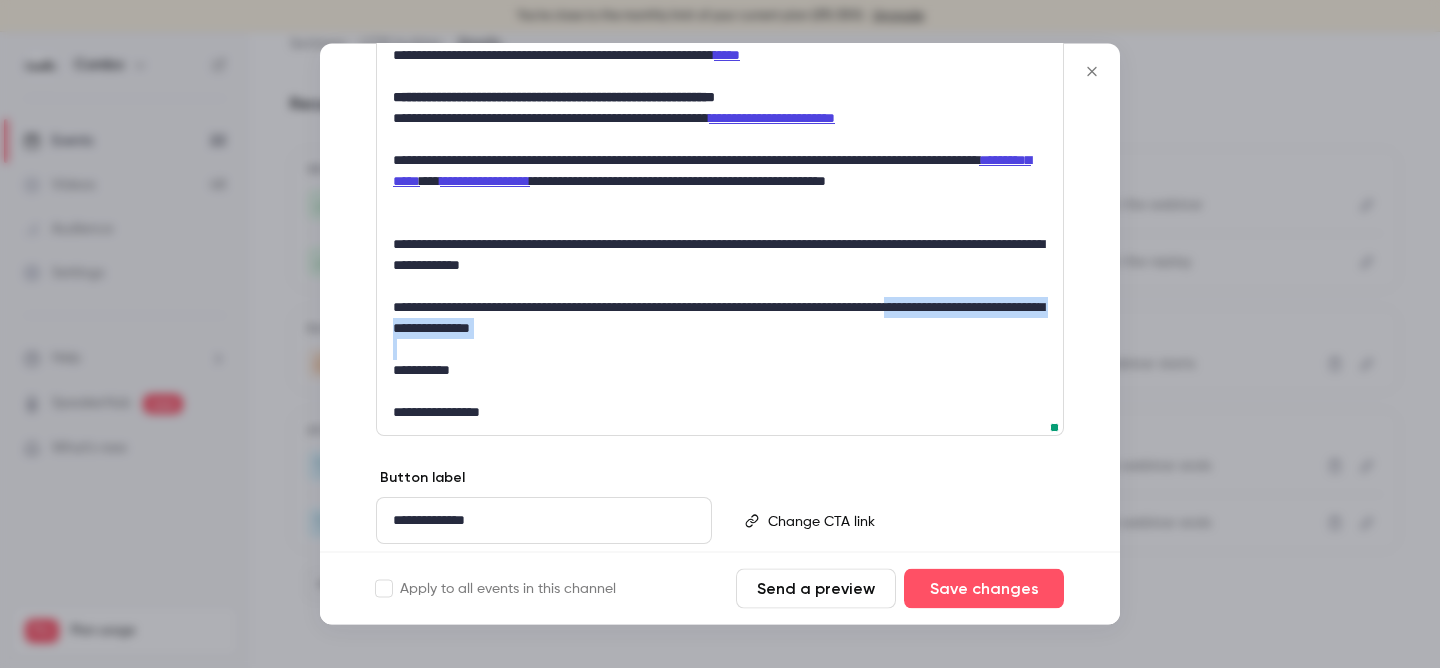 drag, startPoint x: 1018, startPoint y: 313, endPoint x: 1000, endPoint y: 341, distance: 33.286633 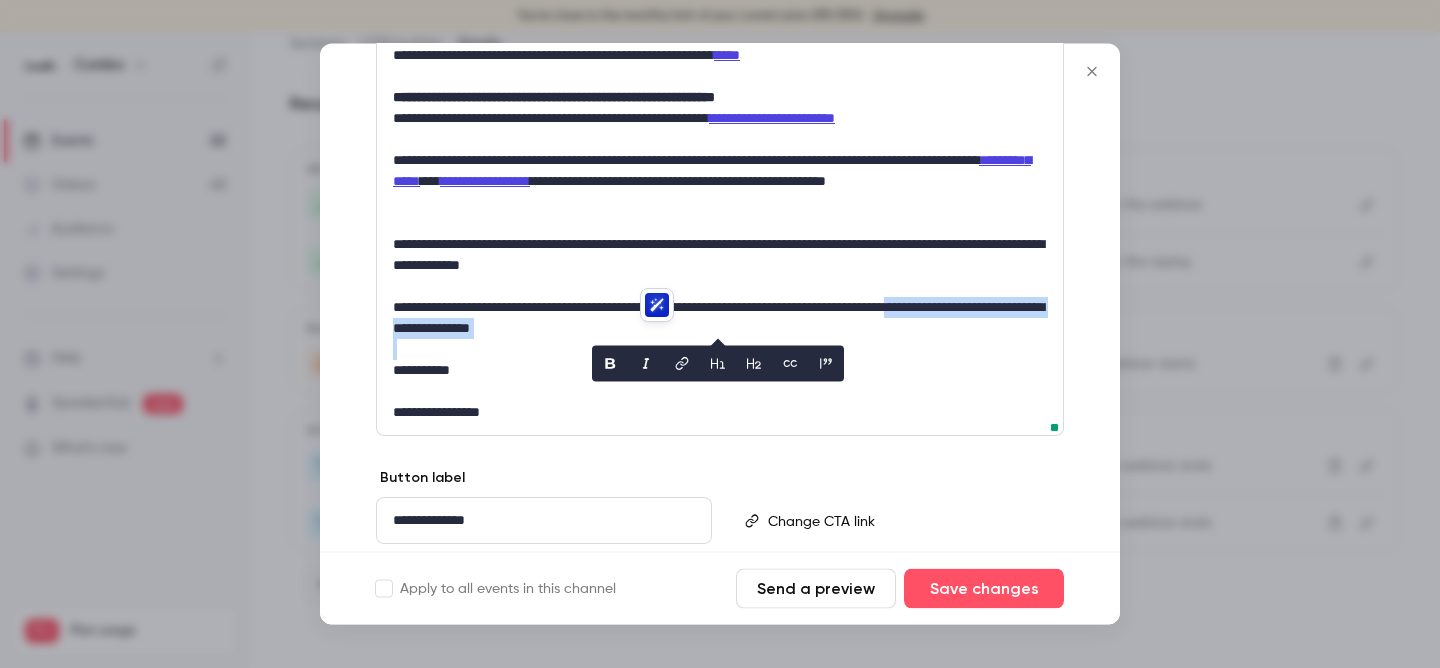 copy on "**********" 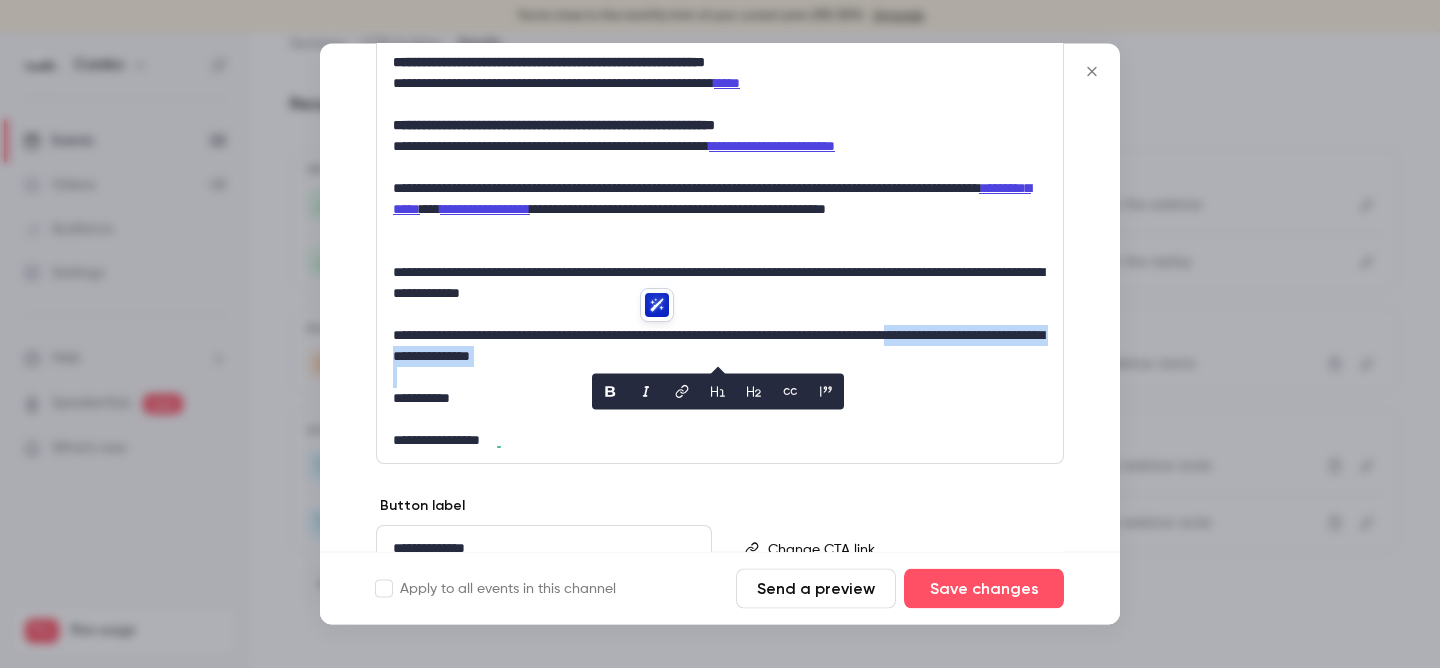 scroll, scrollTop: 757, scrollLeft: 0, axis: vertical 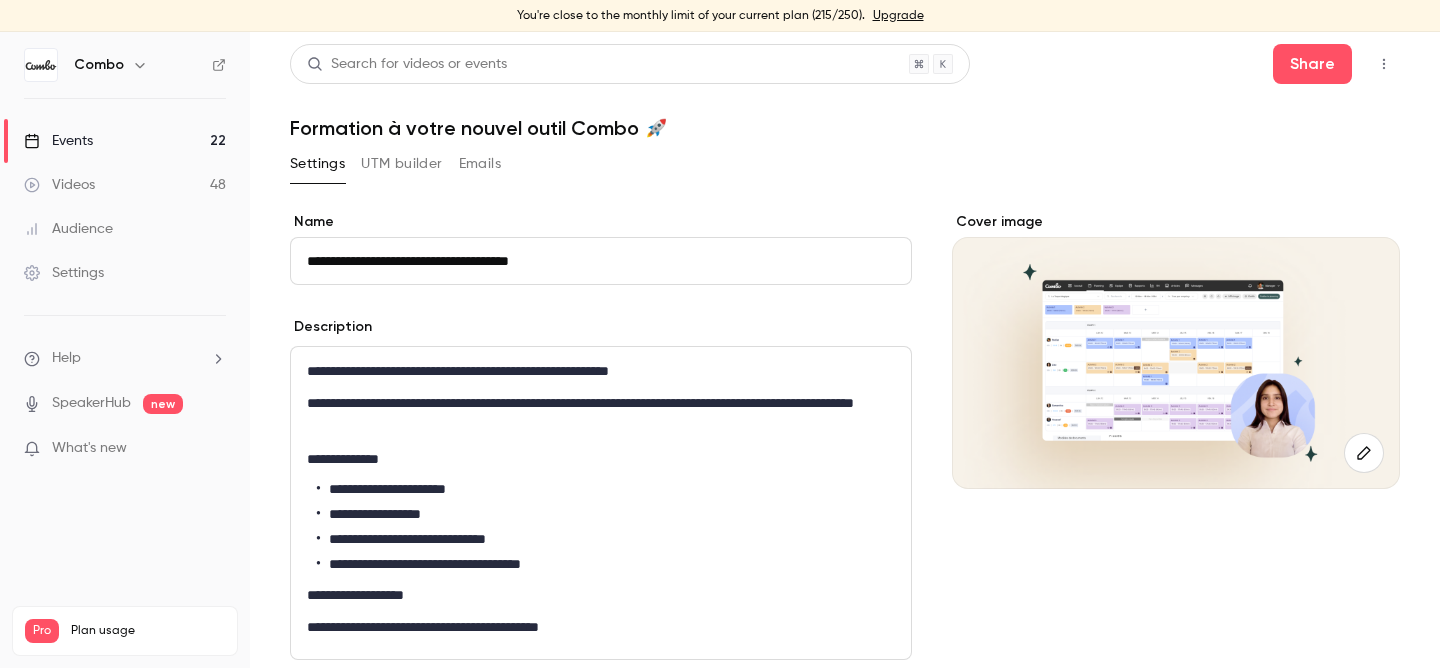 click on "Emails" at bounding box center [480, 164] 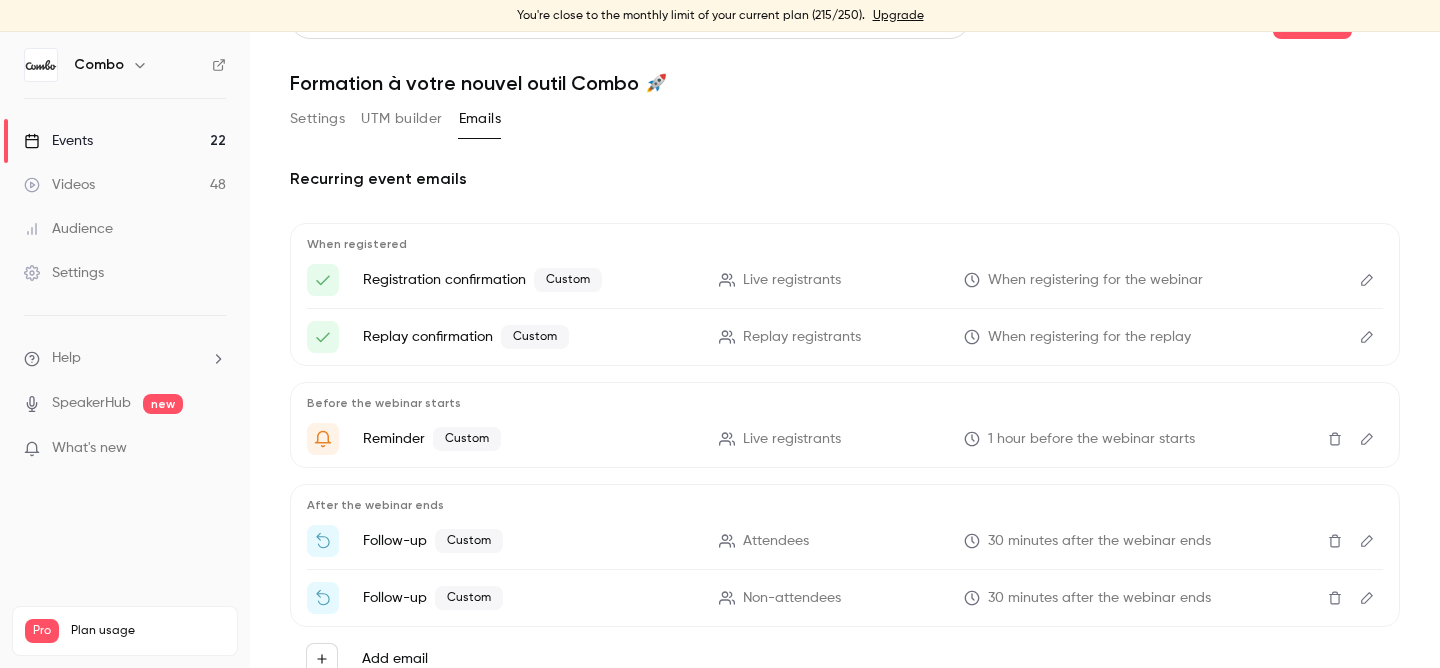 scroll, scrollTop: 120, scrollLeft: 0, axis: vertical 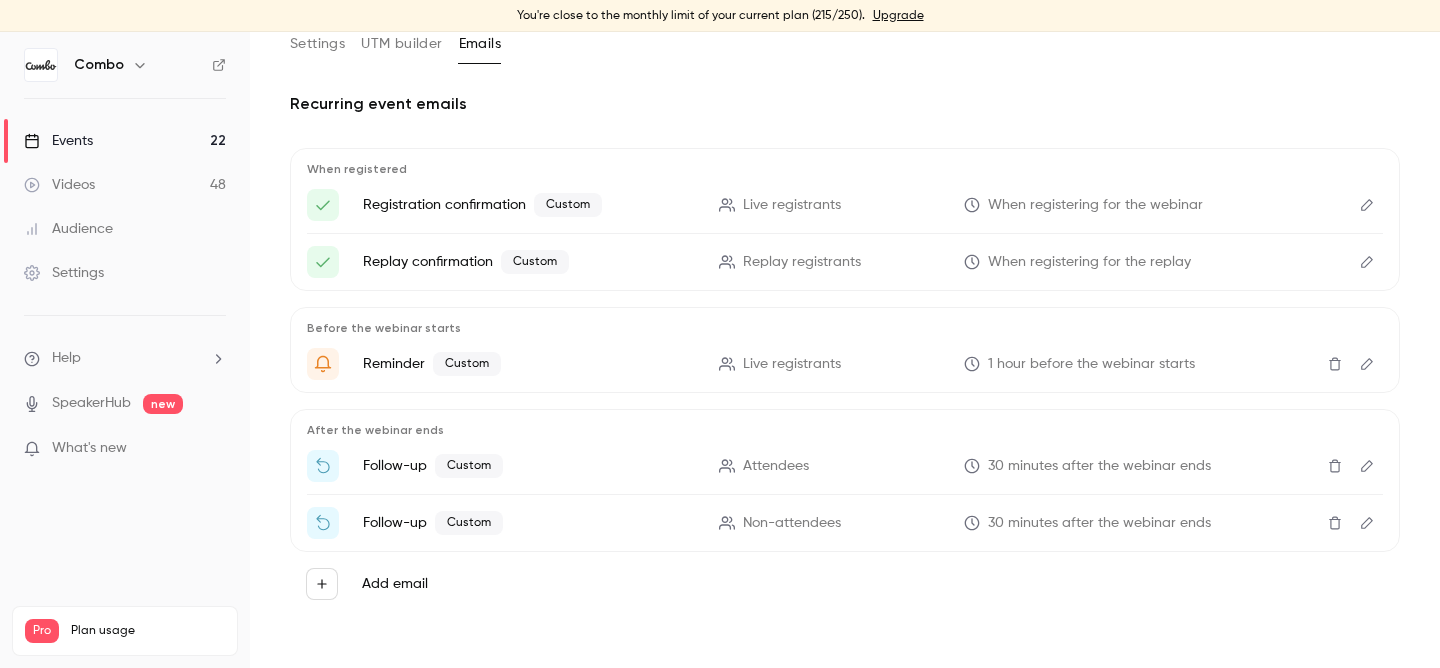 click 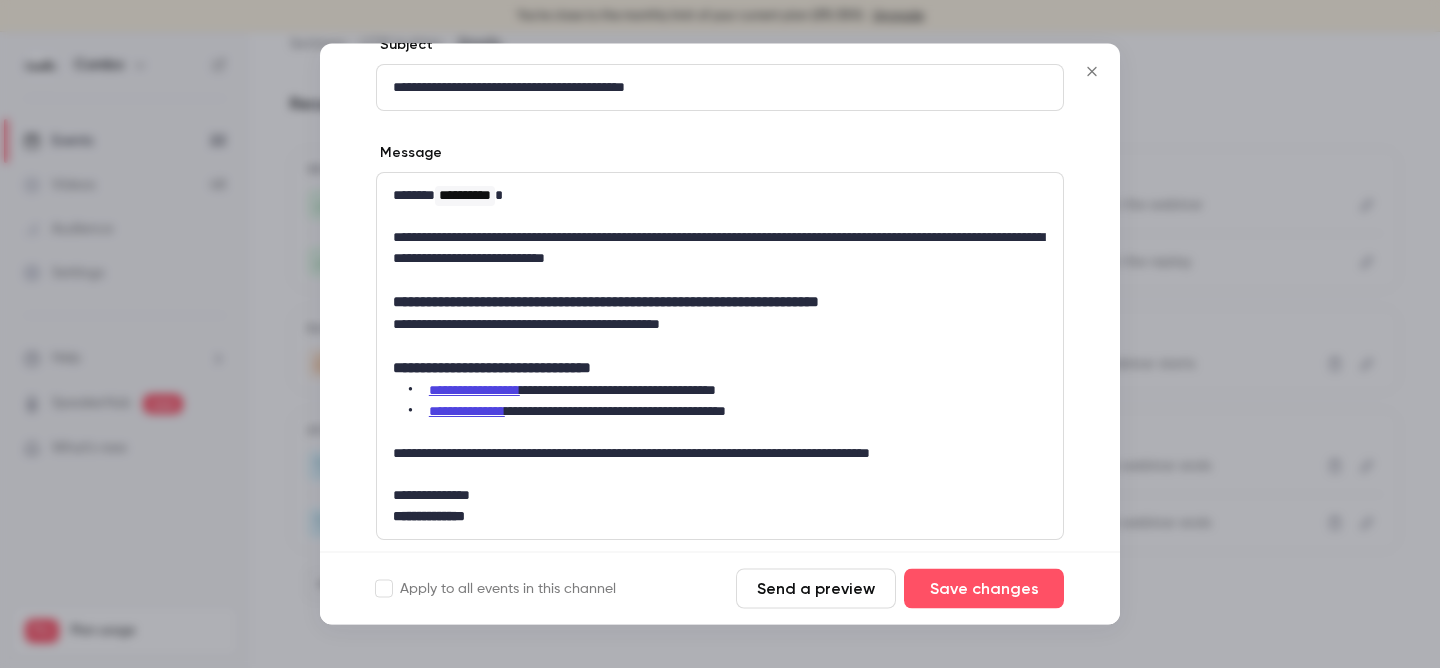 scroll, scrollTop: 231, scrollLeft: 0, axis: vertical 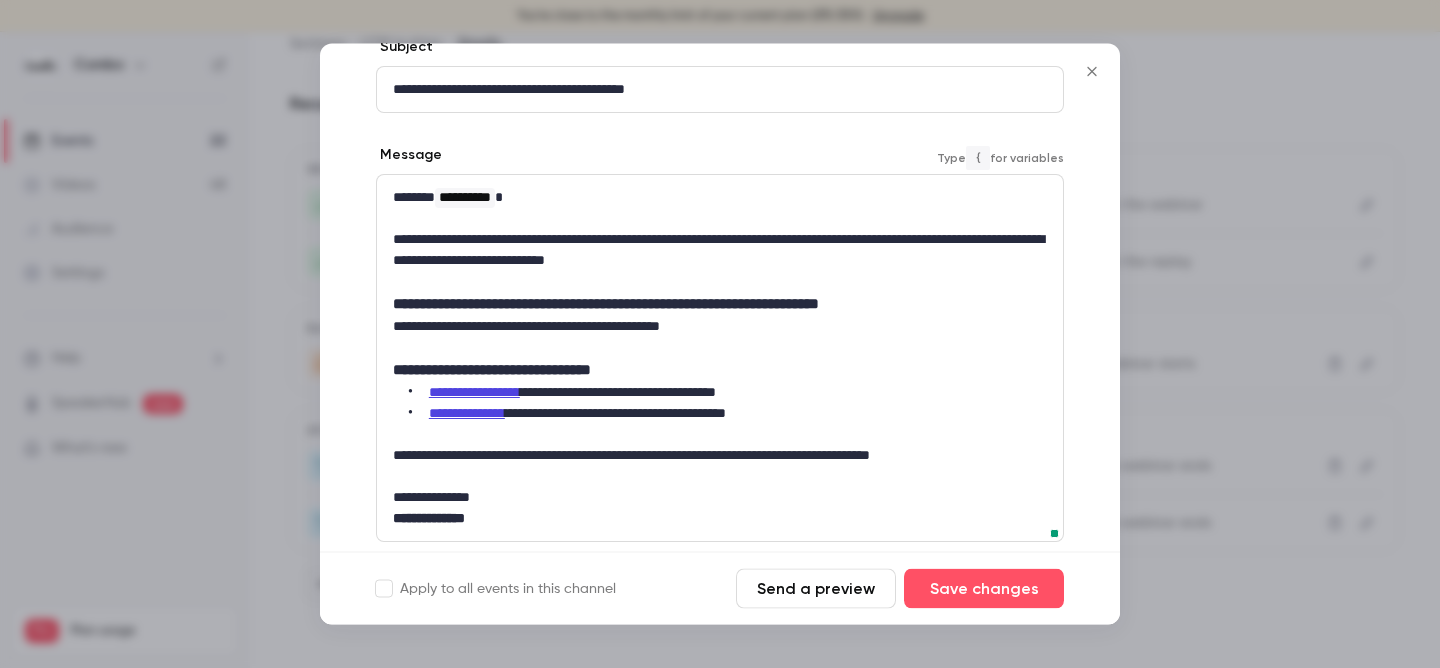 click at bounding box center (720, 348) 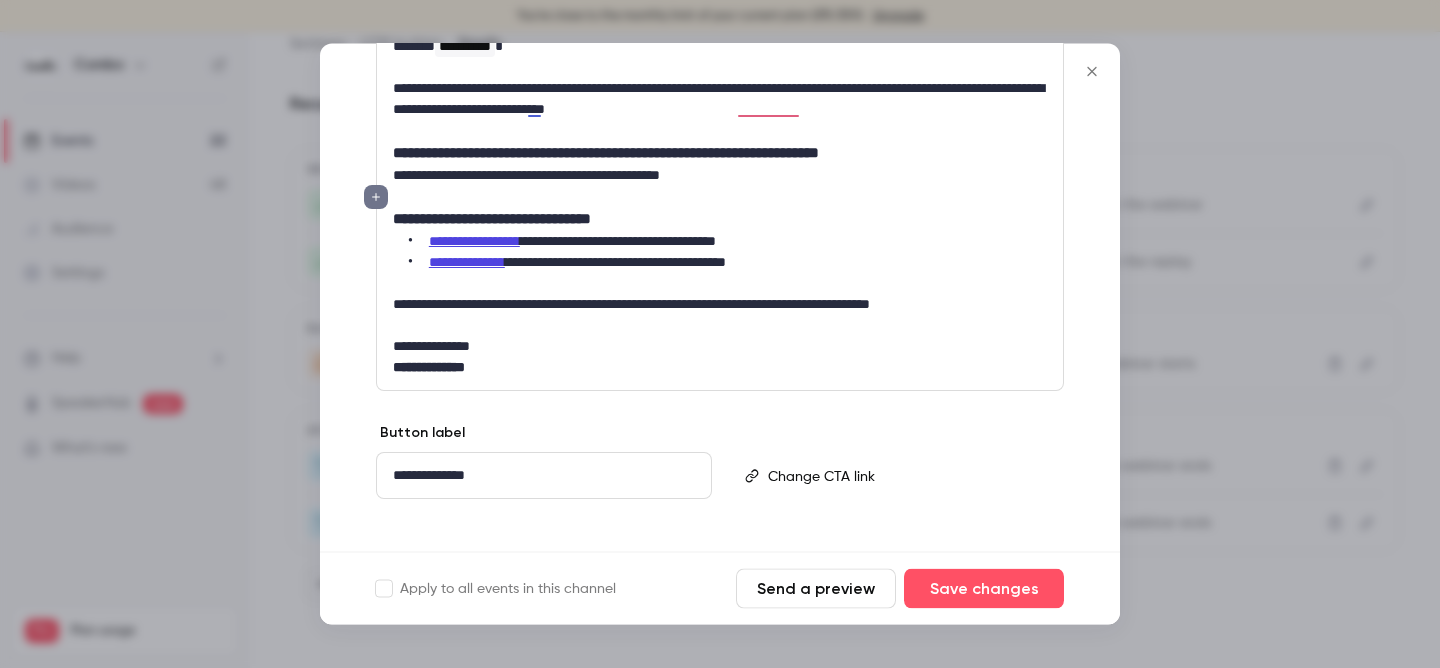 scroll, scrollTop: 402, scrollLeft: 0, axis: vertical 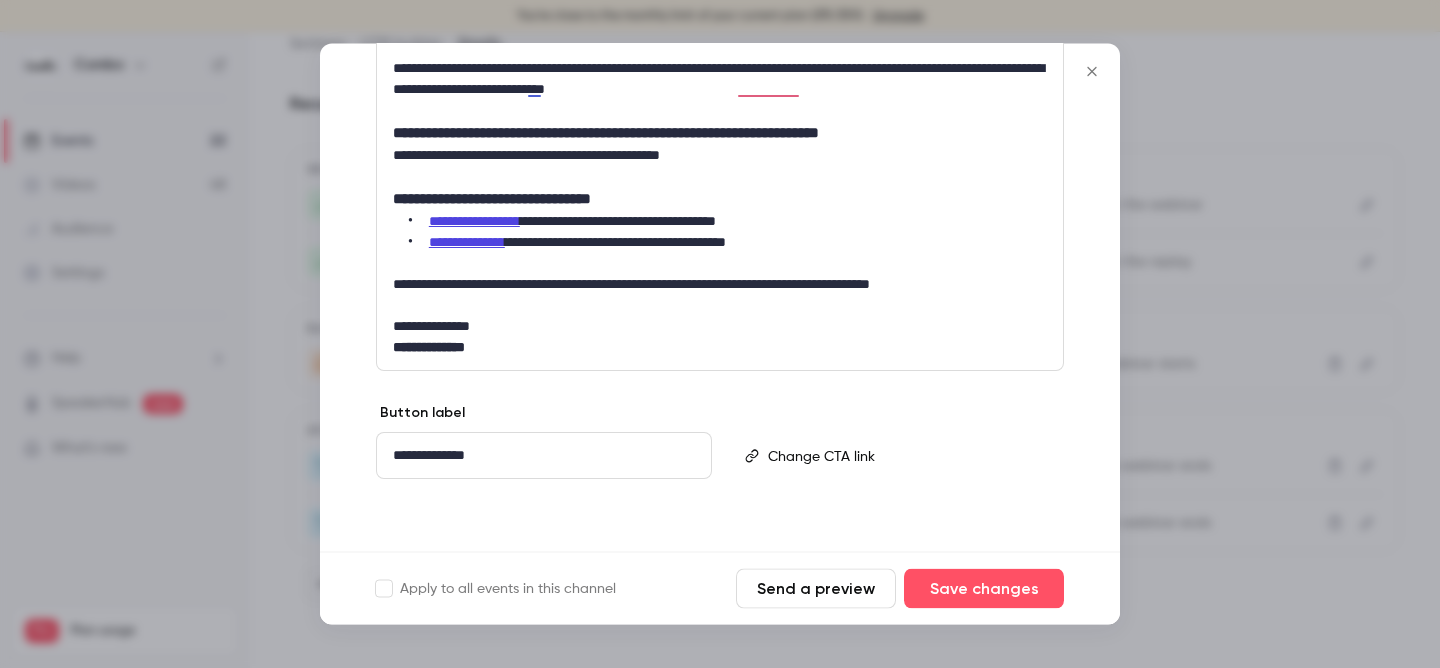 click 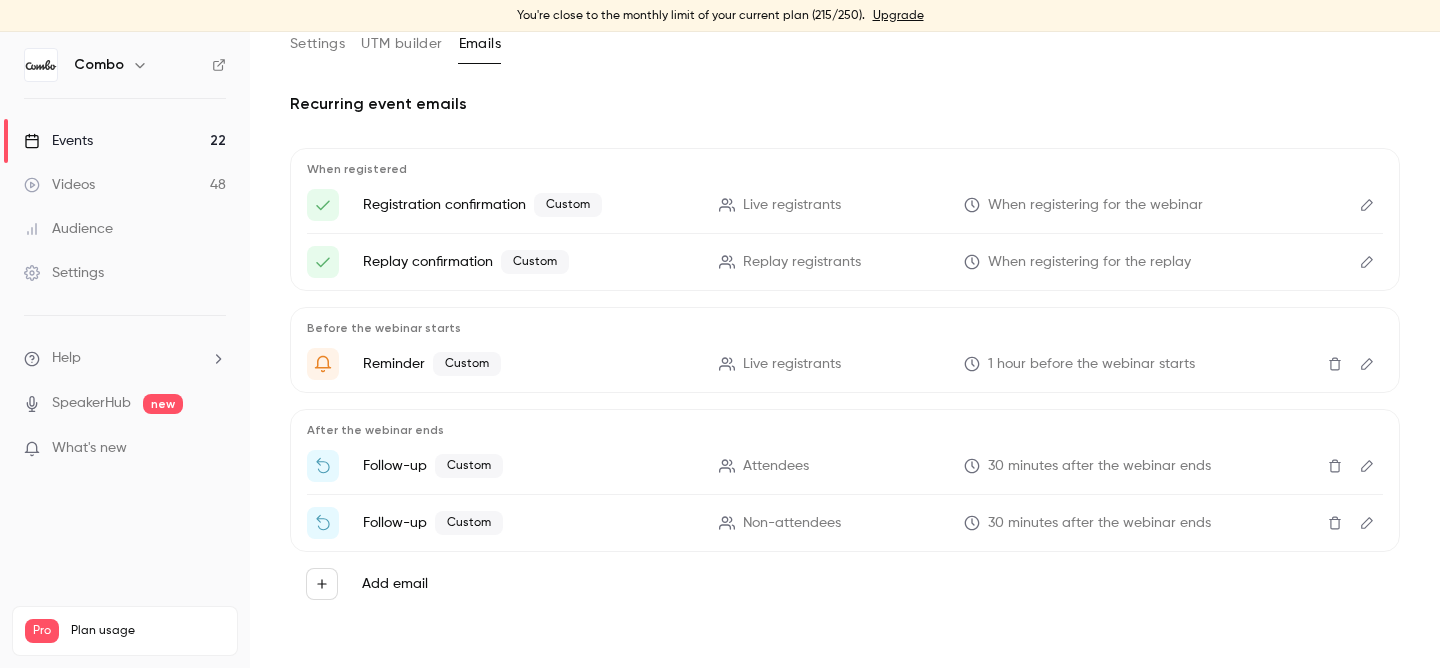 scroll, scrollTop: 0, scrollLeft: 0, axis: both 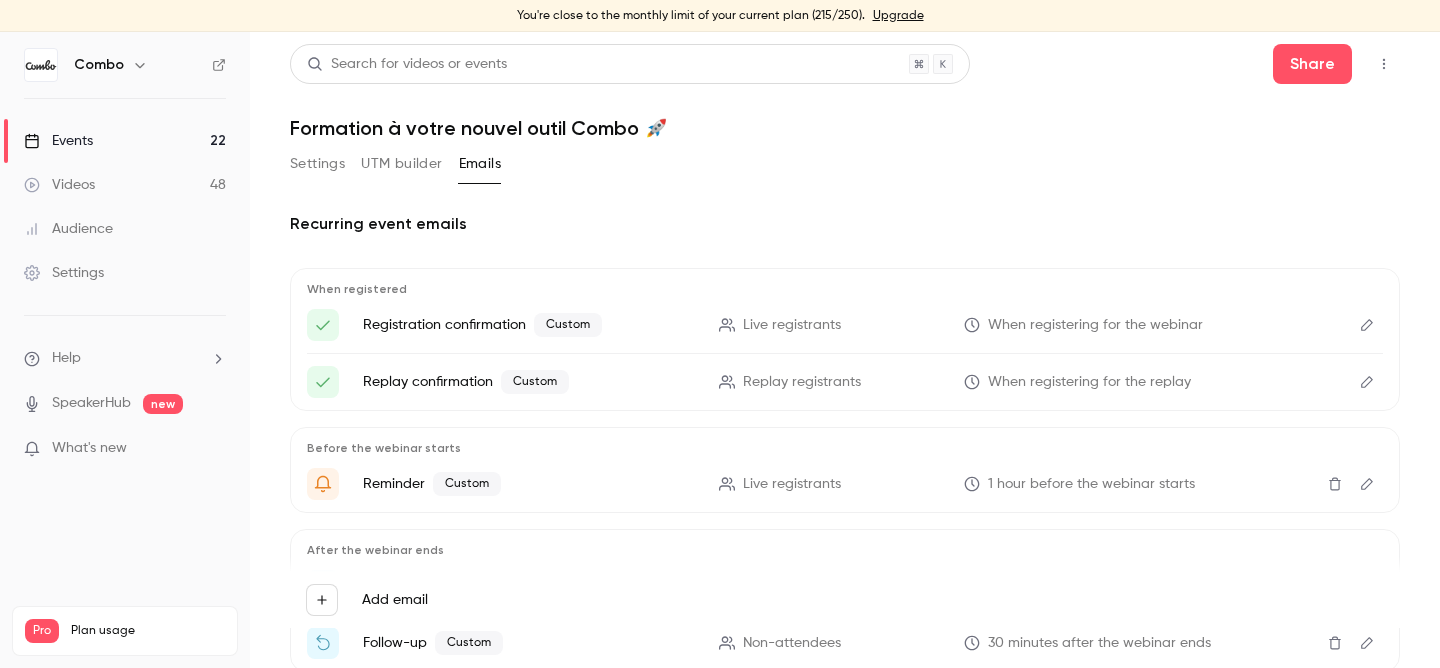 click on "Settings" at bounding box center (317, 164) 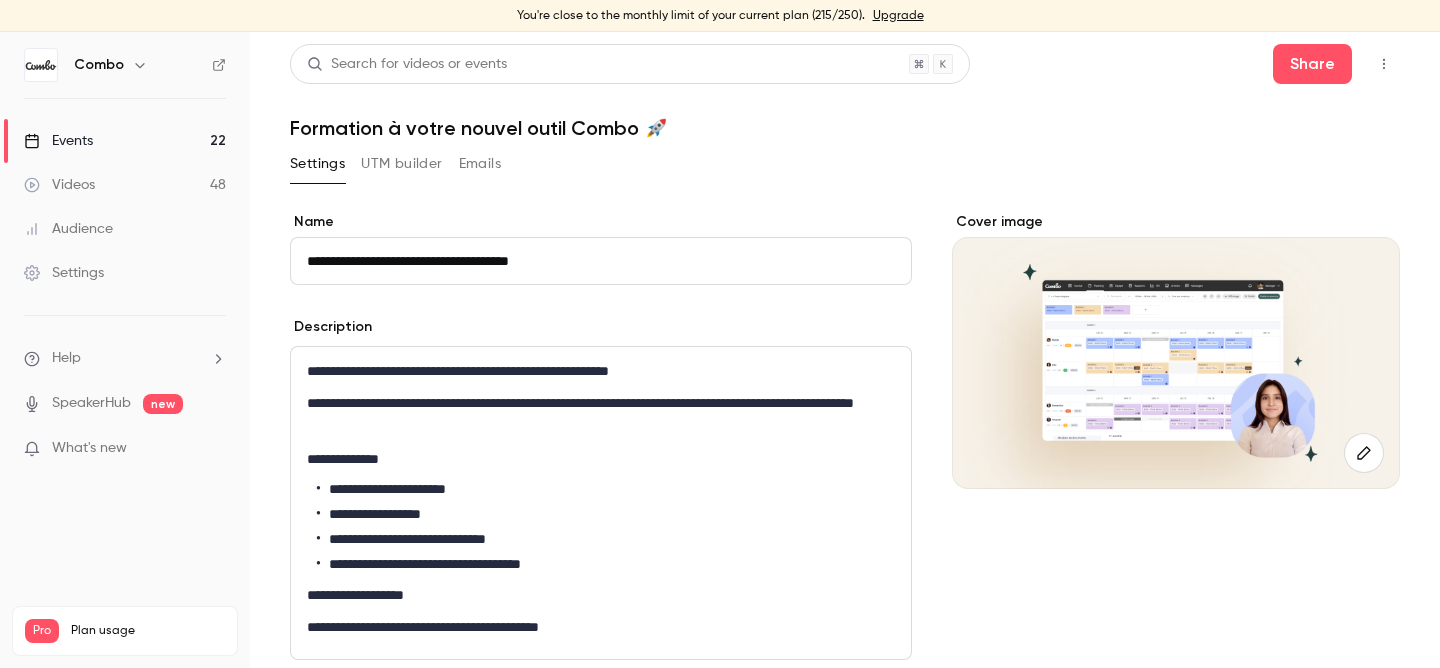 click on "Events 22" at bounding box center [125, 141] 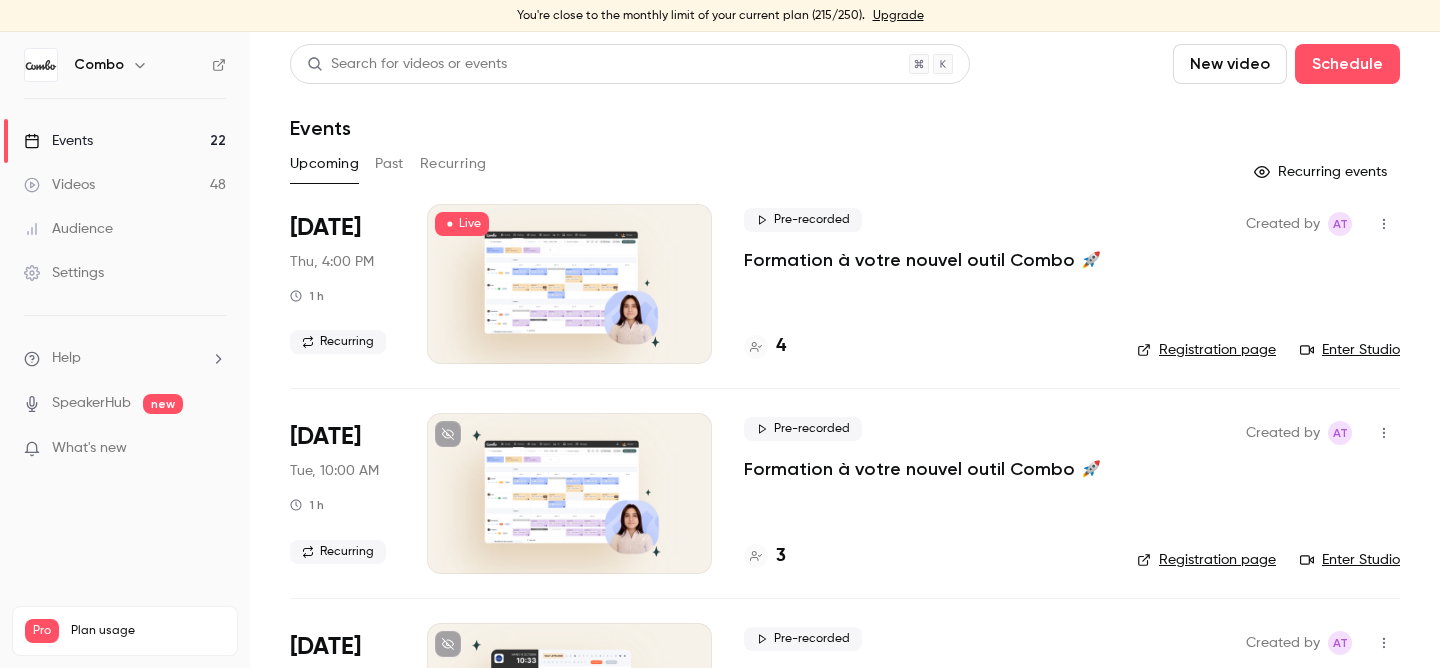 click on "Recurring" at bounding box center (453, 164) 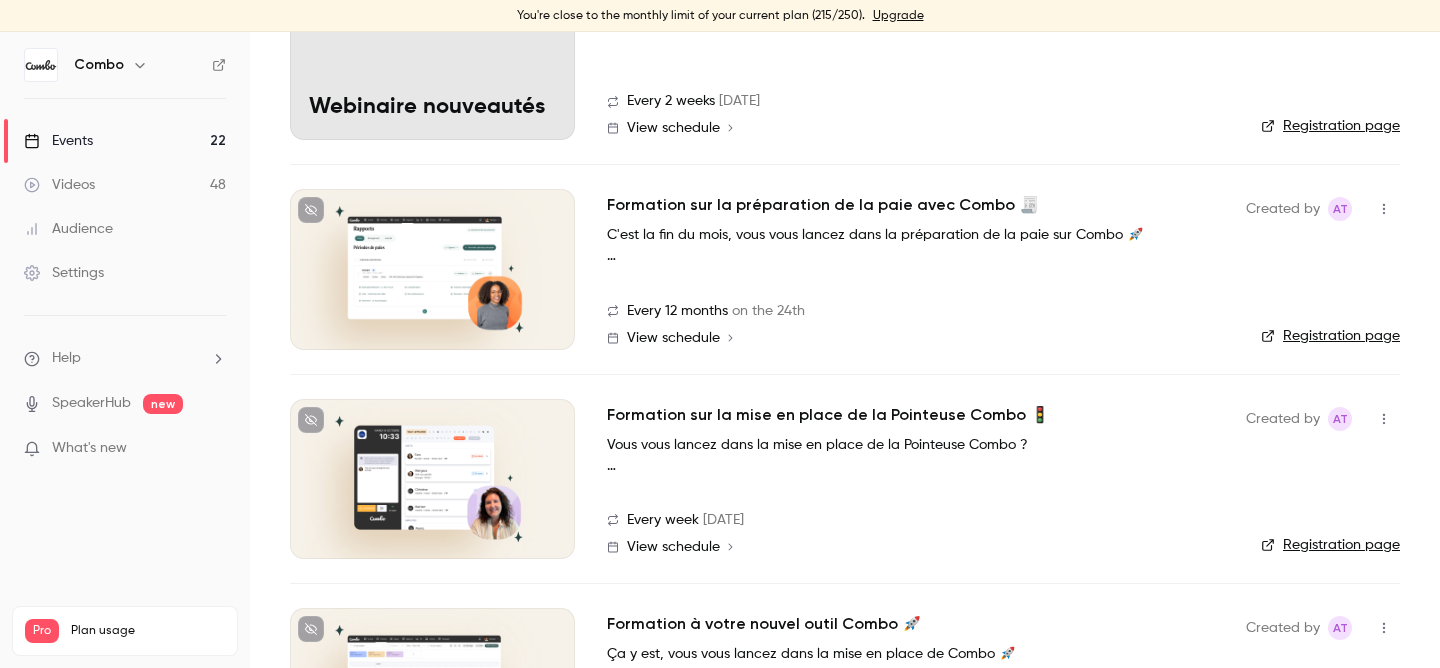 scroll, scrollTop: 360, scrollLeft: 0, axis: vertical 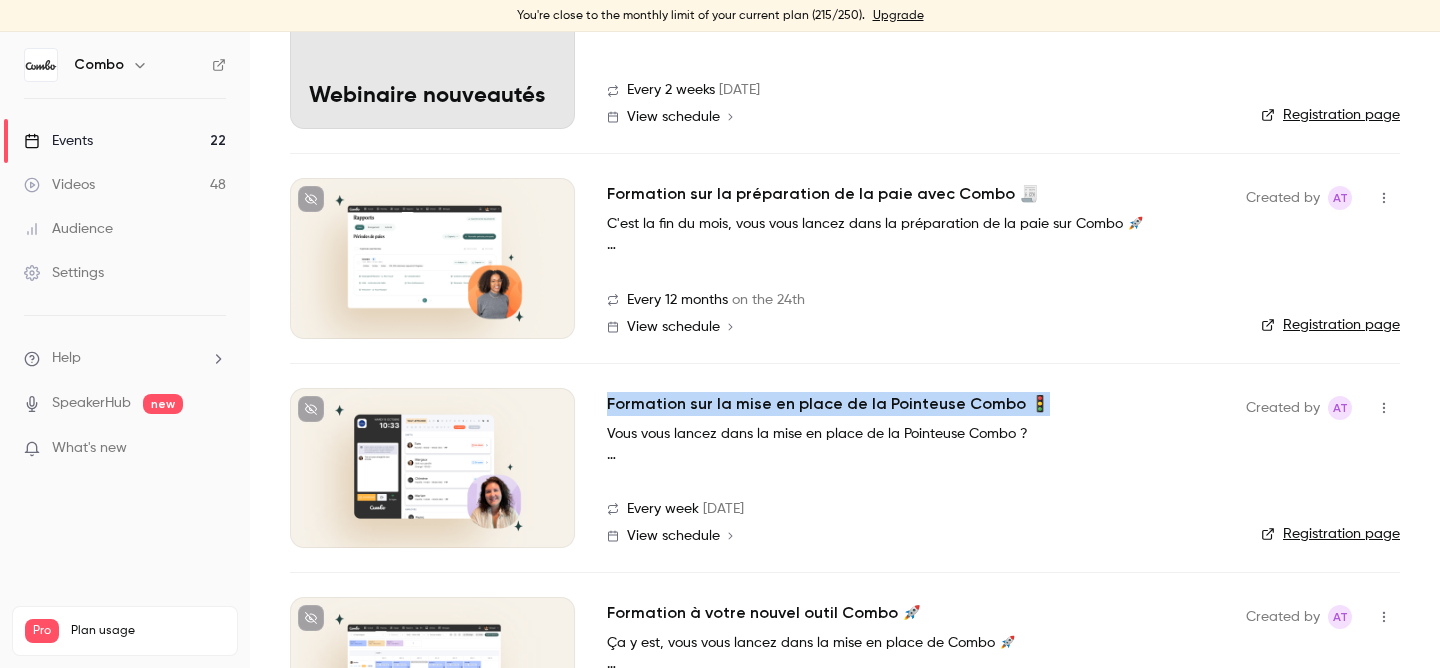 click on "Formation sur la préparation de la paie avec Combo 🧾" at bounding box center [823, 194] 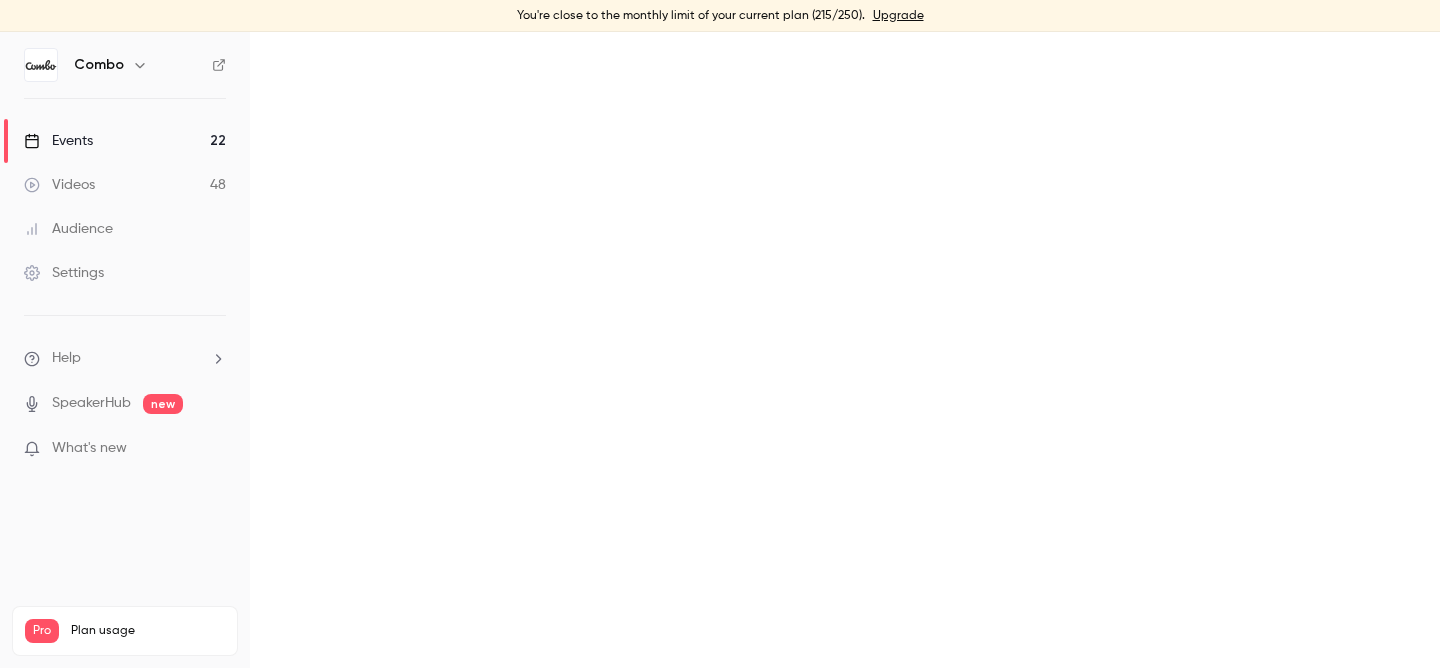 scroll, scrollTop: 0, scrollLeft: 0, axis: both 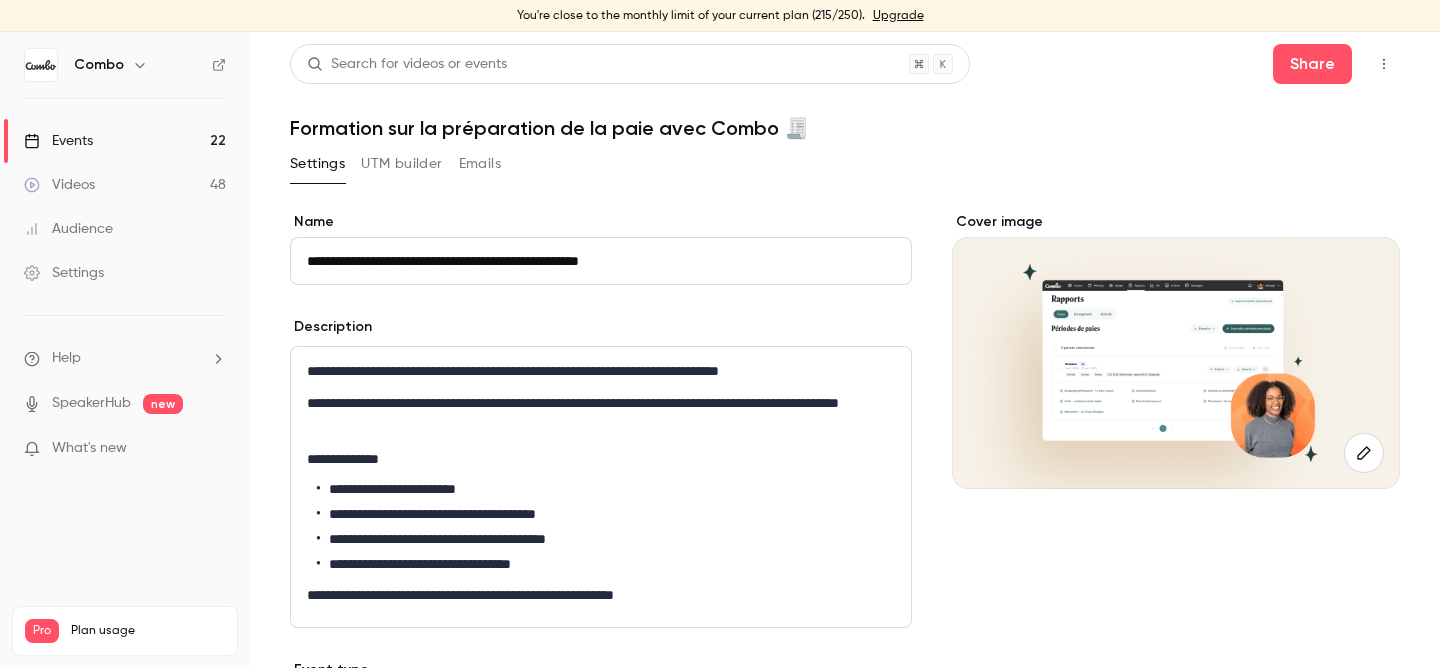 click on "Emails" at bounding box center [480, 164] 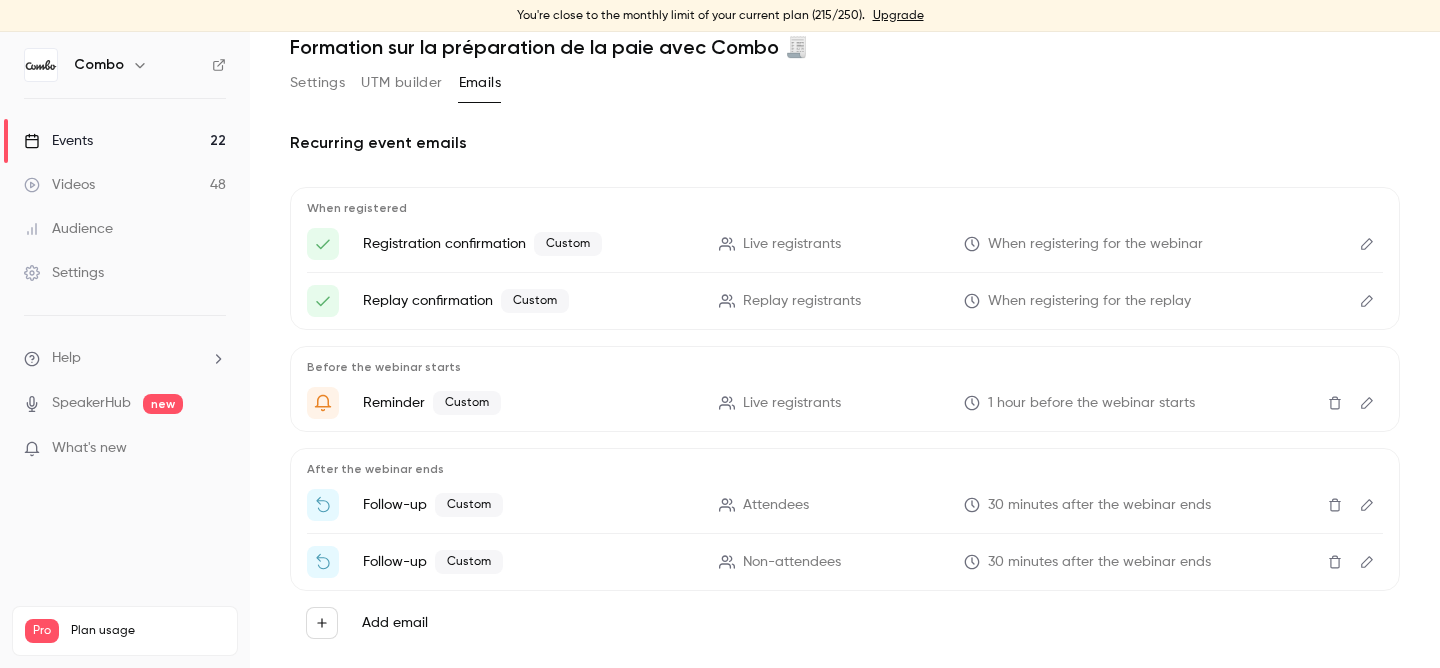 scroll, scrollTop: 120, scrollLeft: 0, axis: vertical 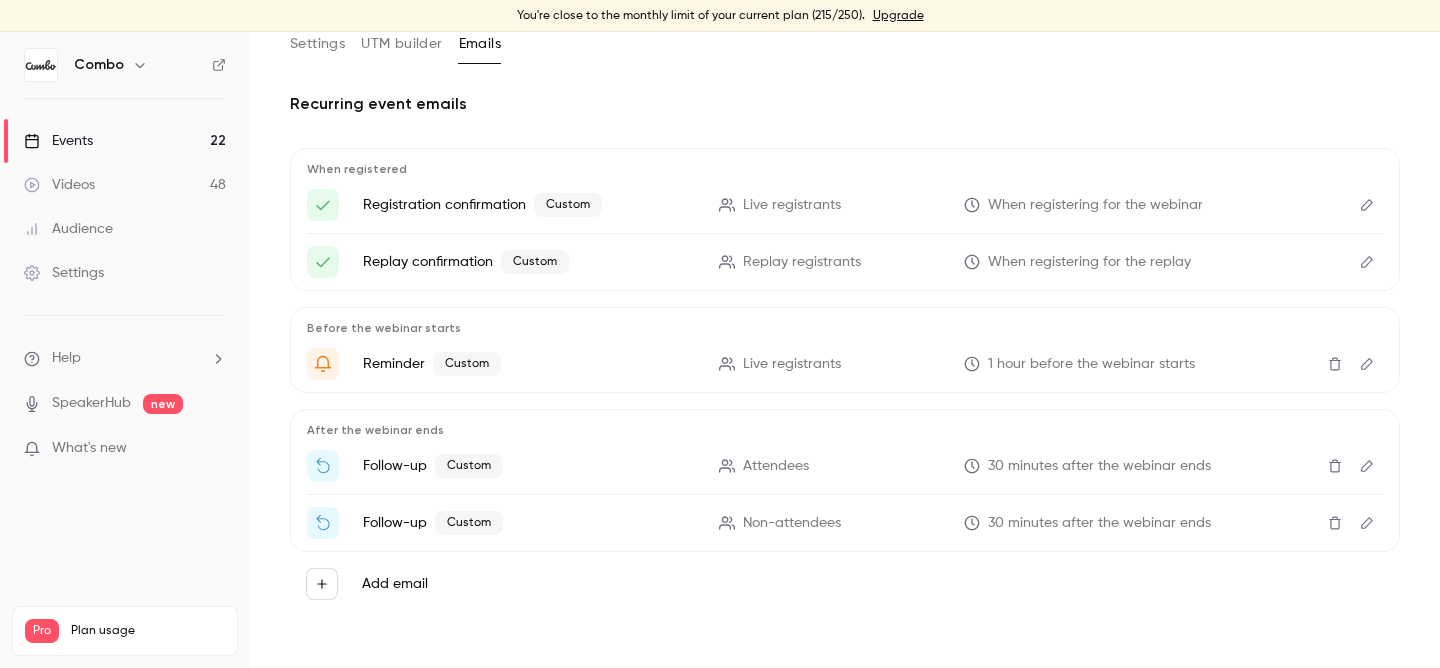 click 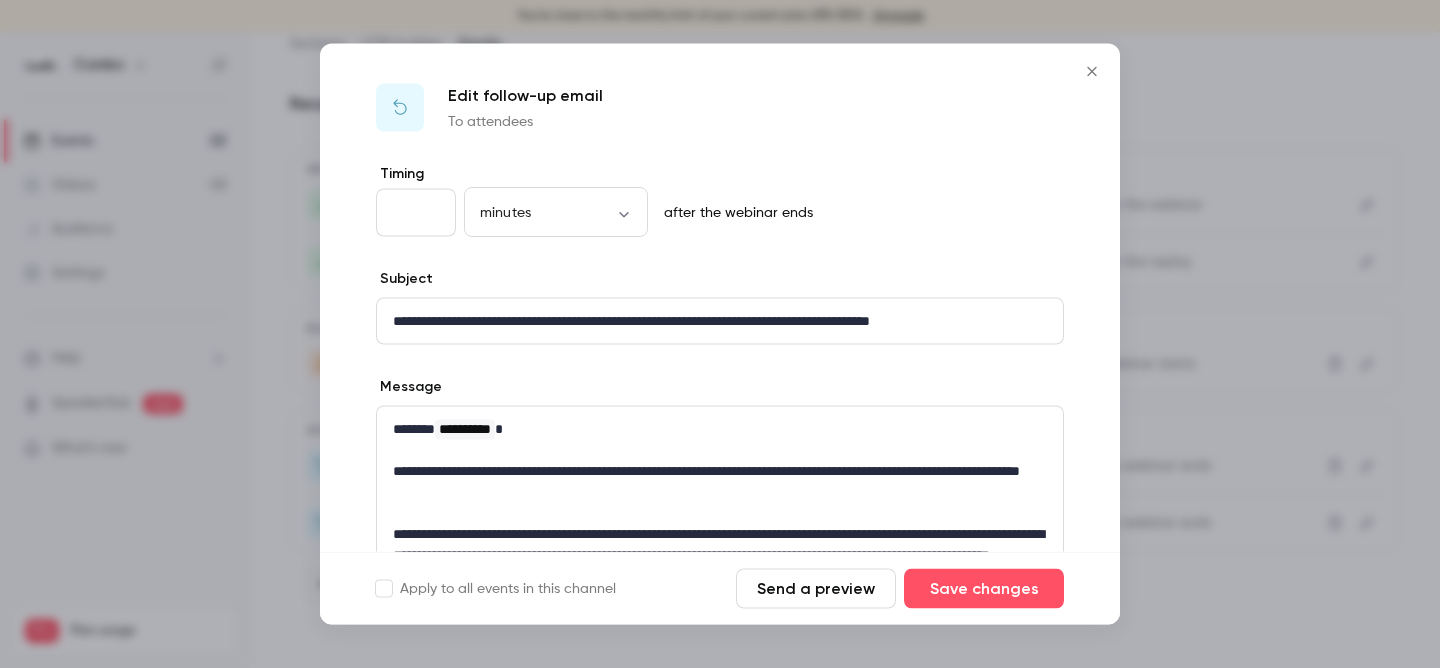 click on "**********" at bounding box center (720, 321) 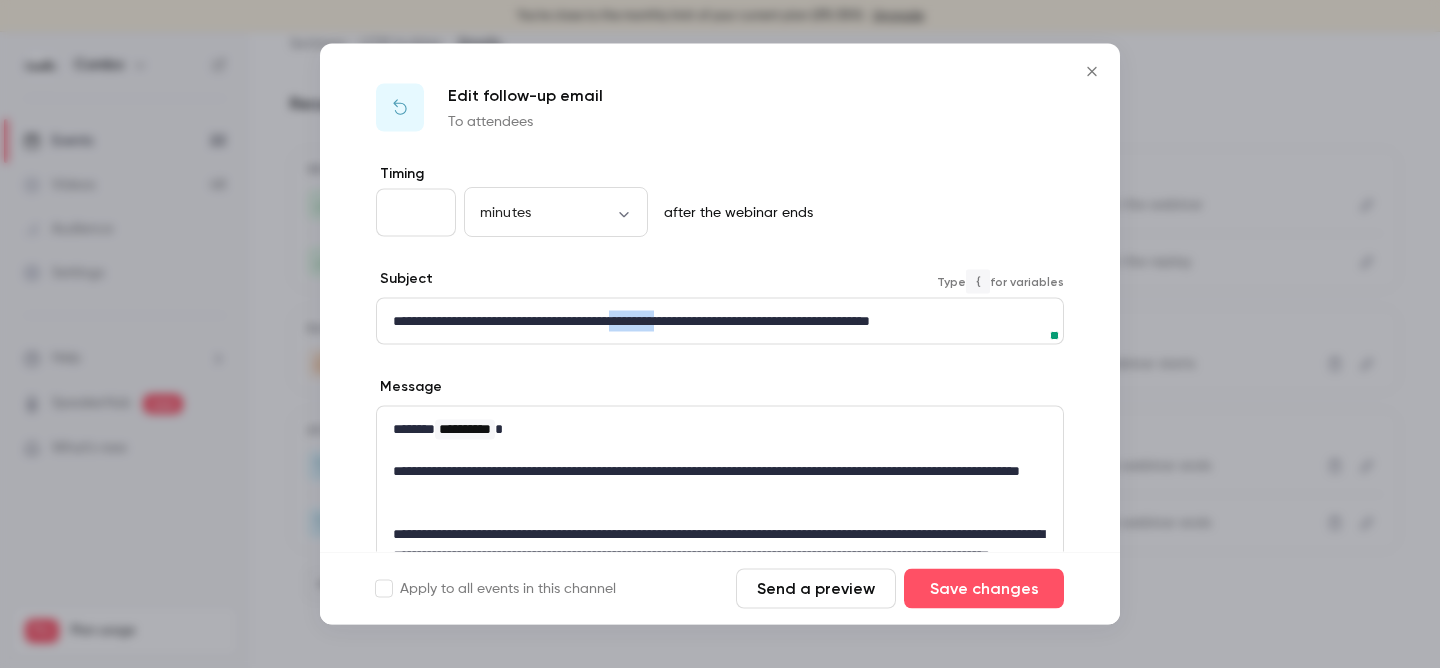 click on "**********" at bounding box center (720, 321) 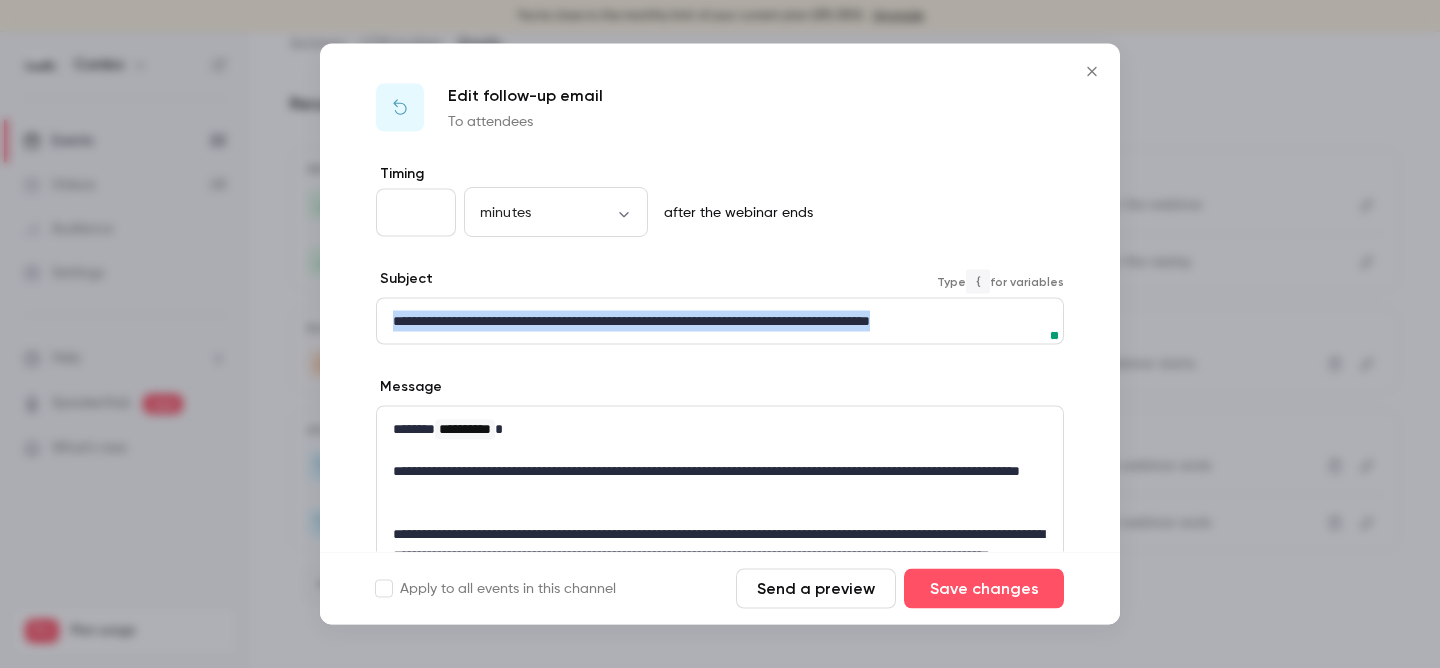 click on "**********" at bounding box center (720, 321) 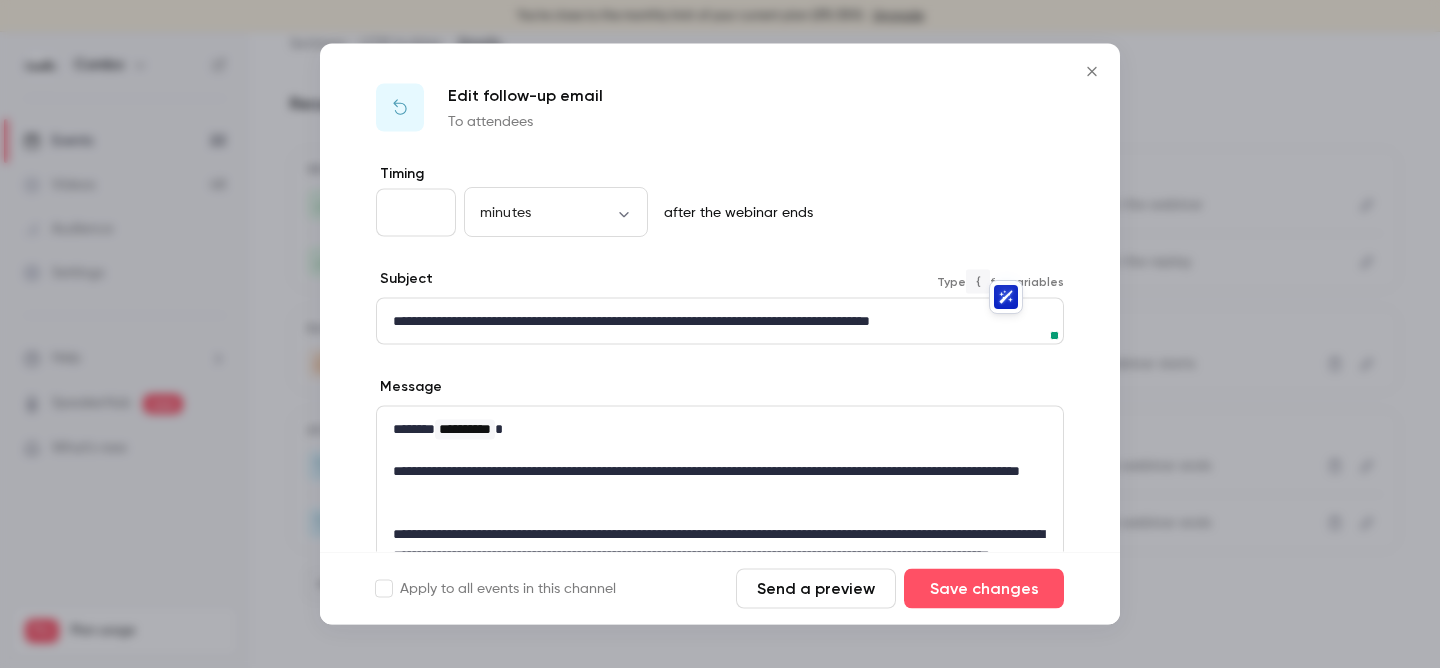 scroll, scrollTop: 0, scrollLeft: 0, axis: both 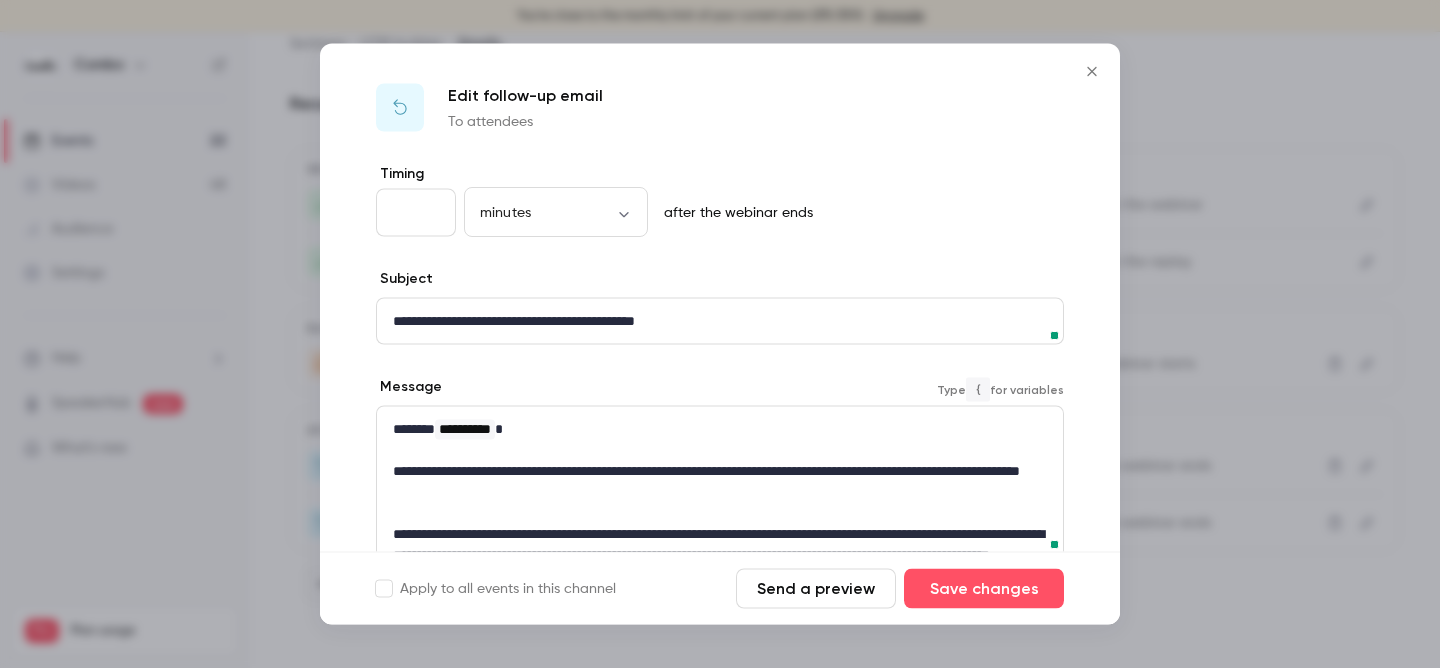 click on "**********" at bounding box center [720, 482] 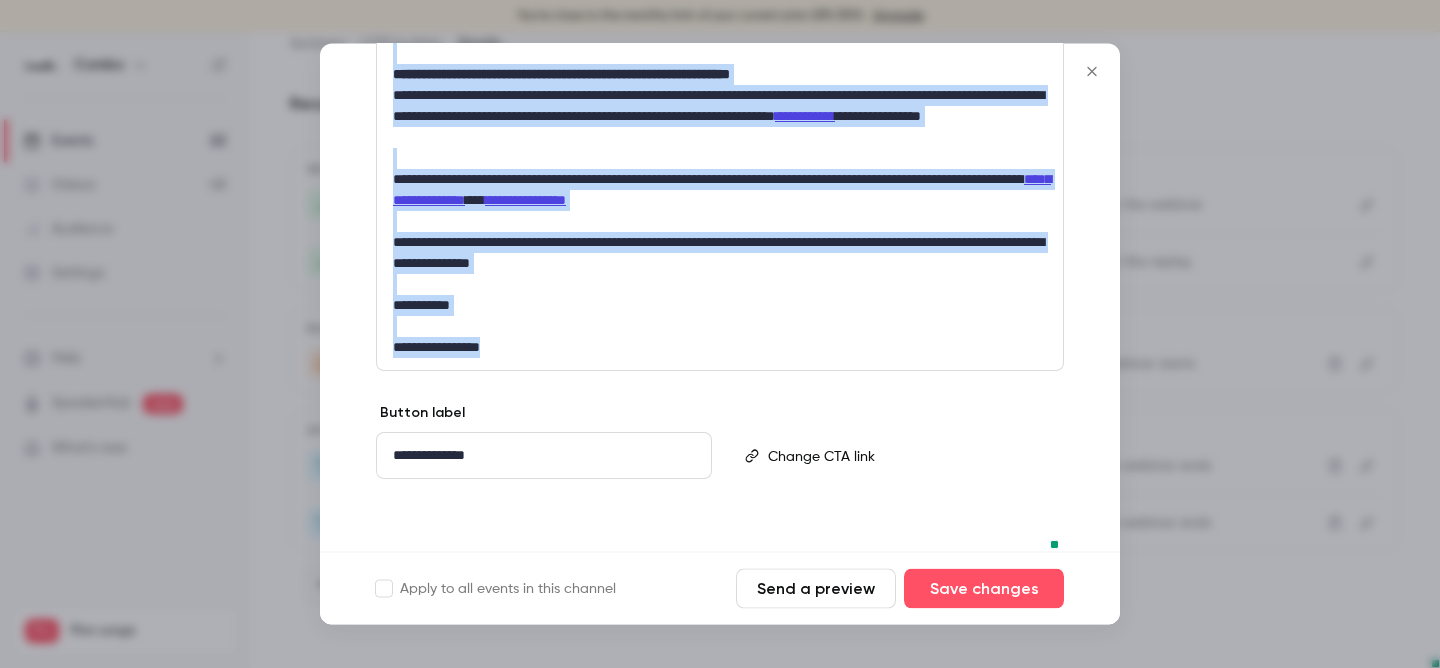 drag, startPoint x: 397, startPoint y: 470, endPoint x: 463, endPoint y: 611, distance: 155.68237 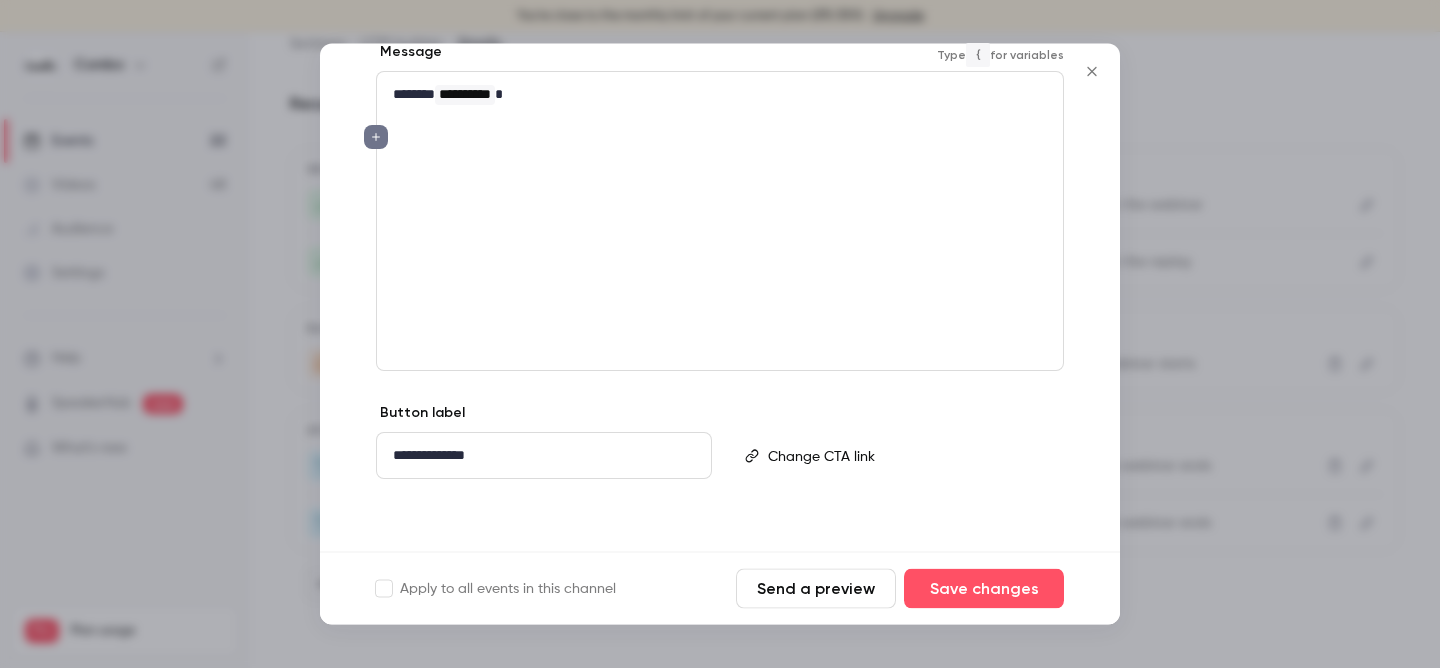scroll, scrollTop: 334, scrollLeft: 0, axis: vertical 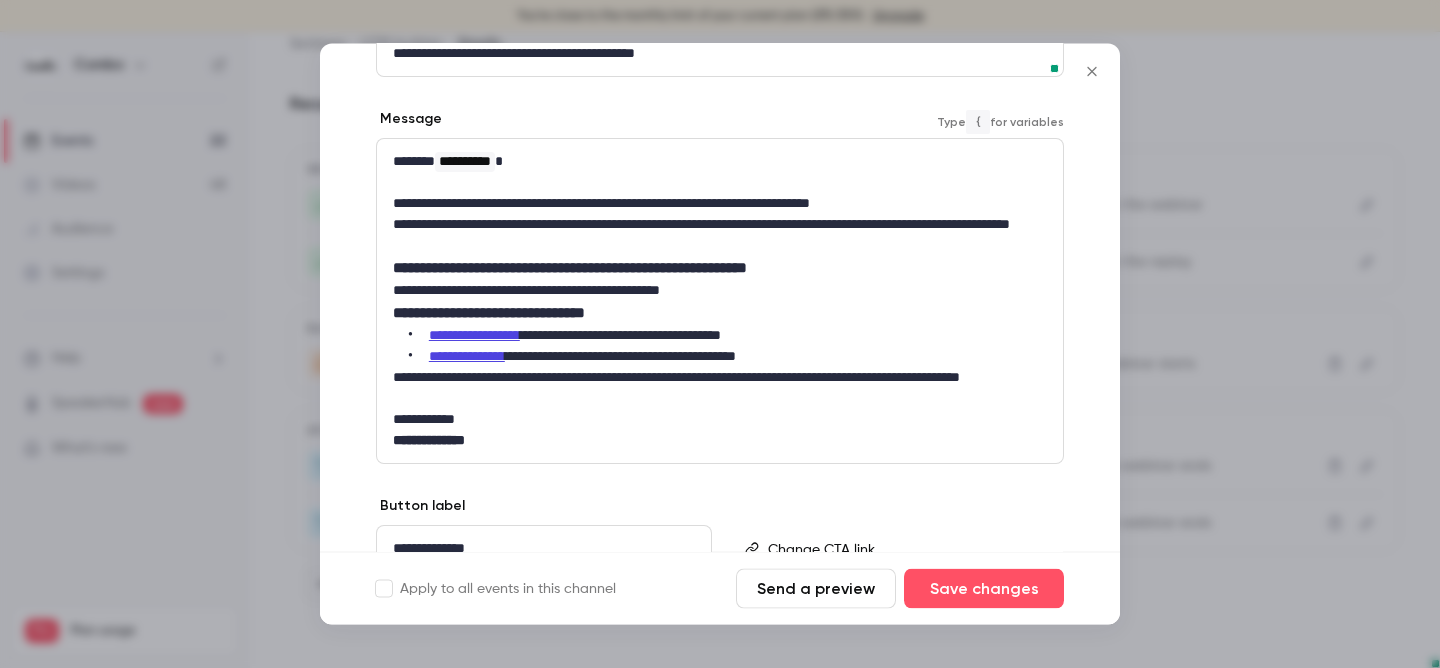 click on "**********" at bounding box center [720, 236] 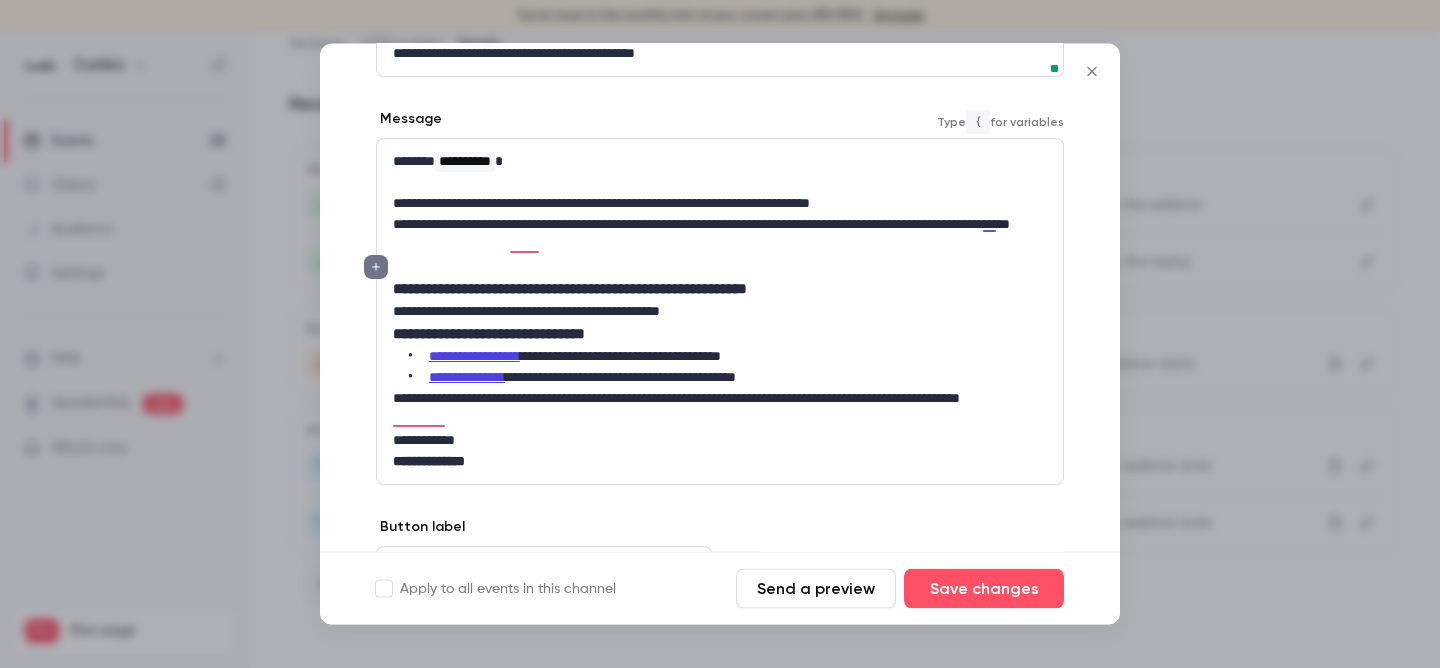 click on "**********" at bounding box center [720, 312] 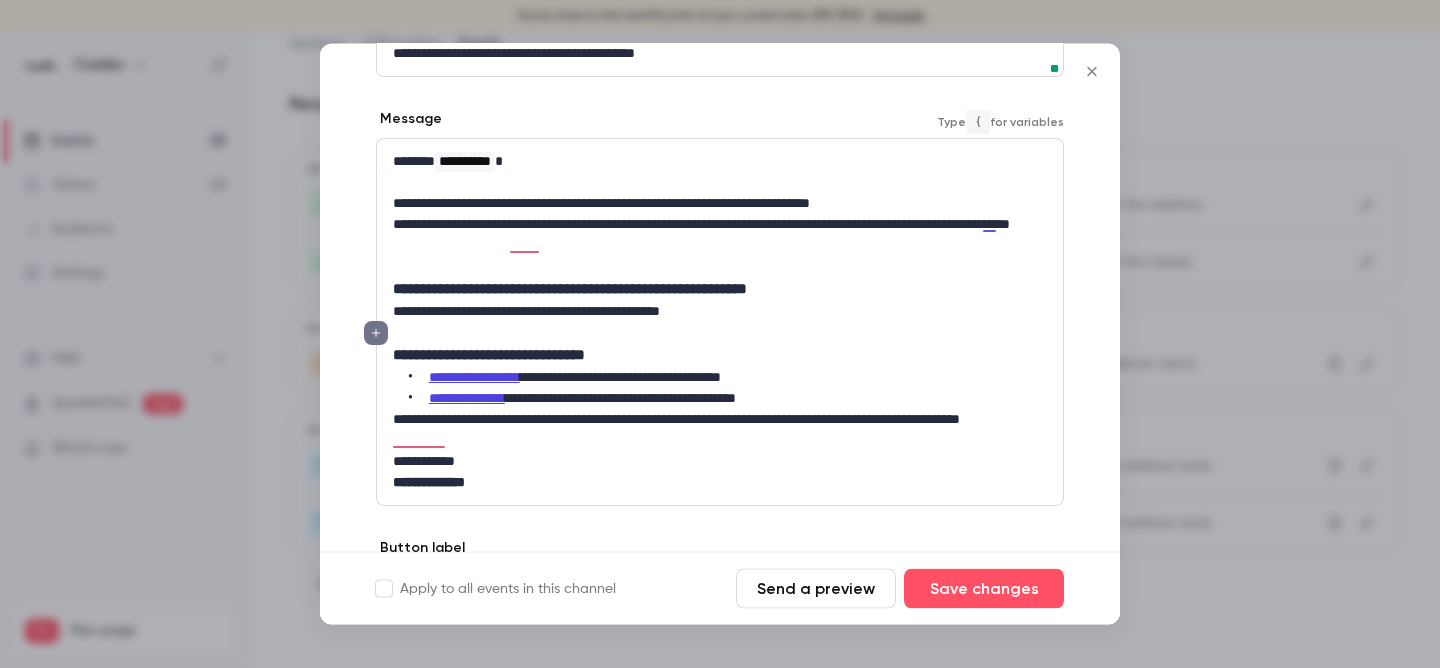 click on "**********" at bounding box center (728, 399) 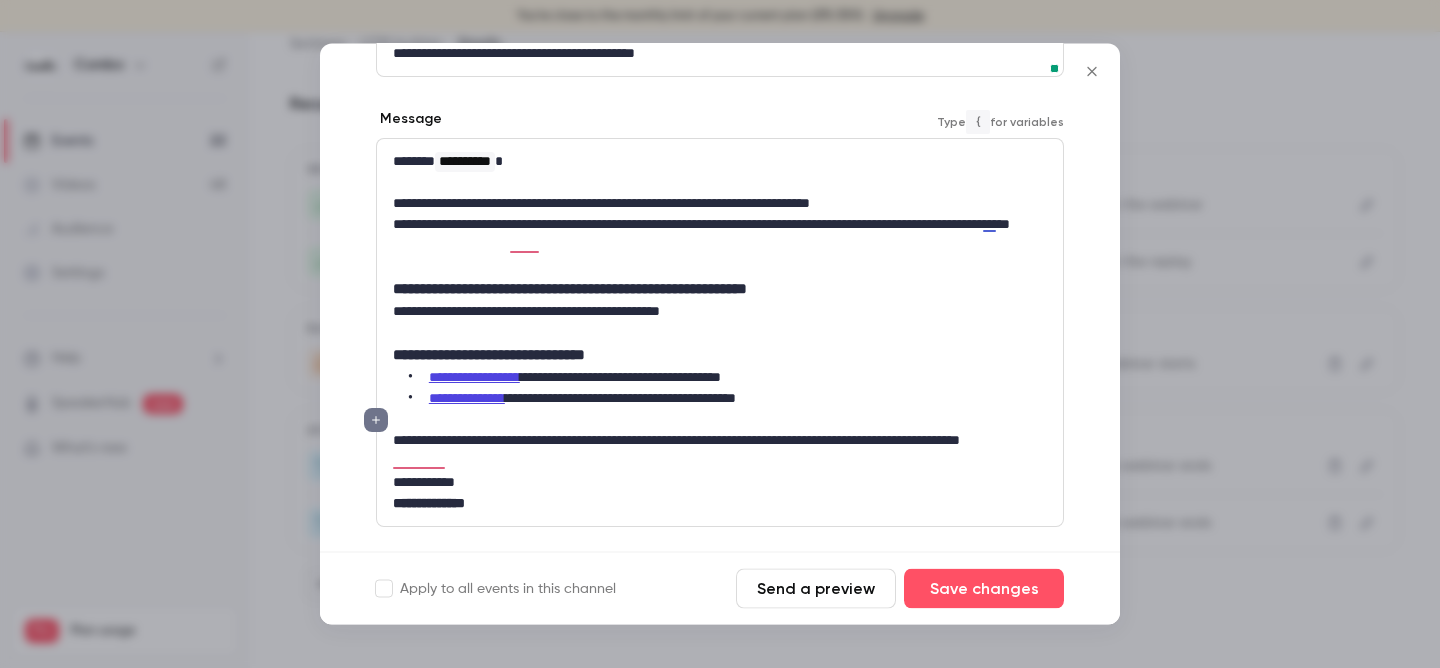 click on "**********" at bounding box center (720, 452) 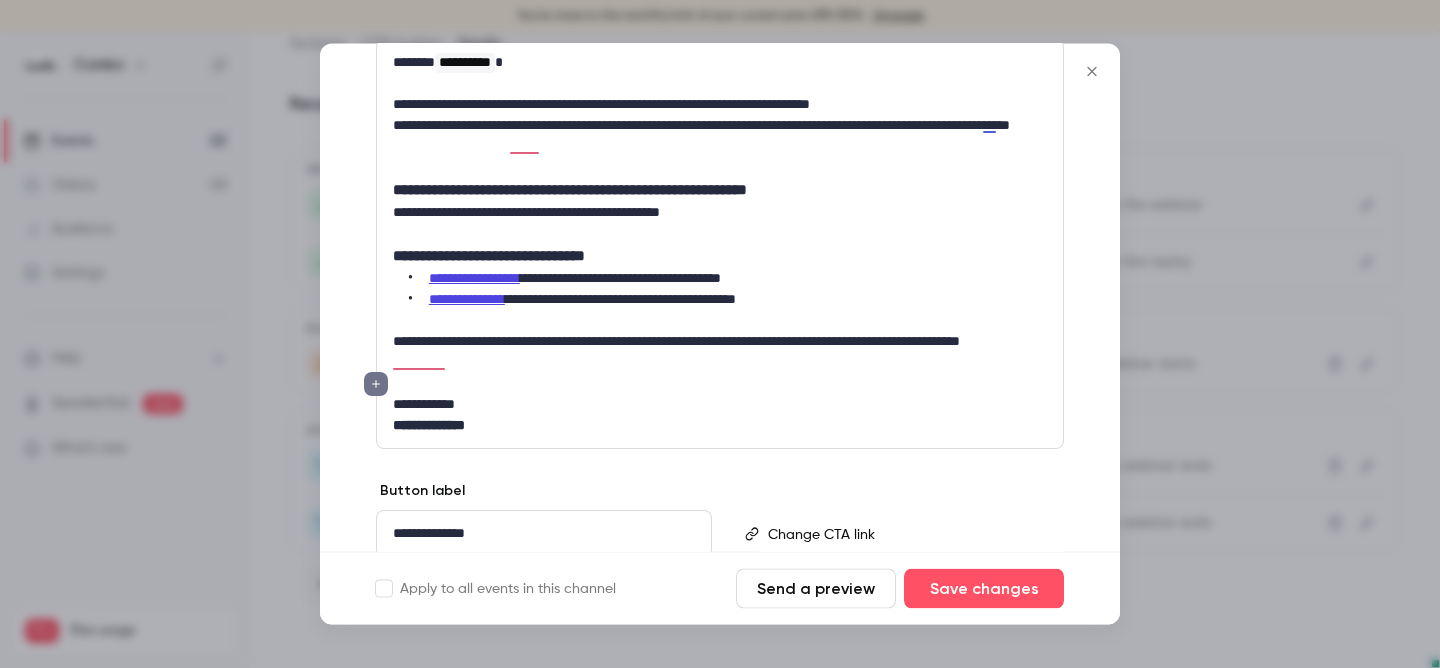 scroll, scrollTop: 289, scrollLeft: 0, axis: vertical 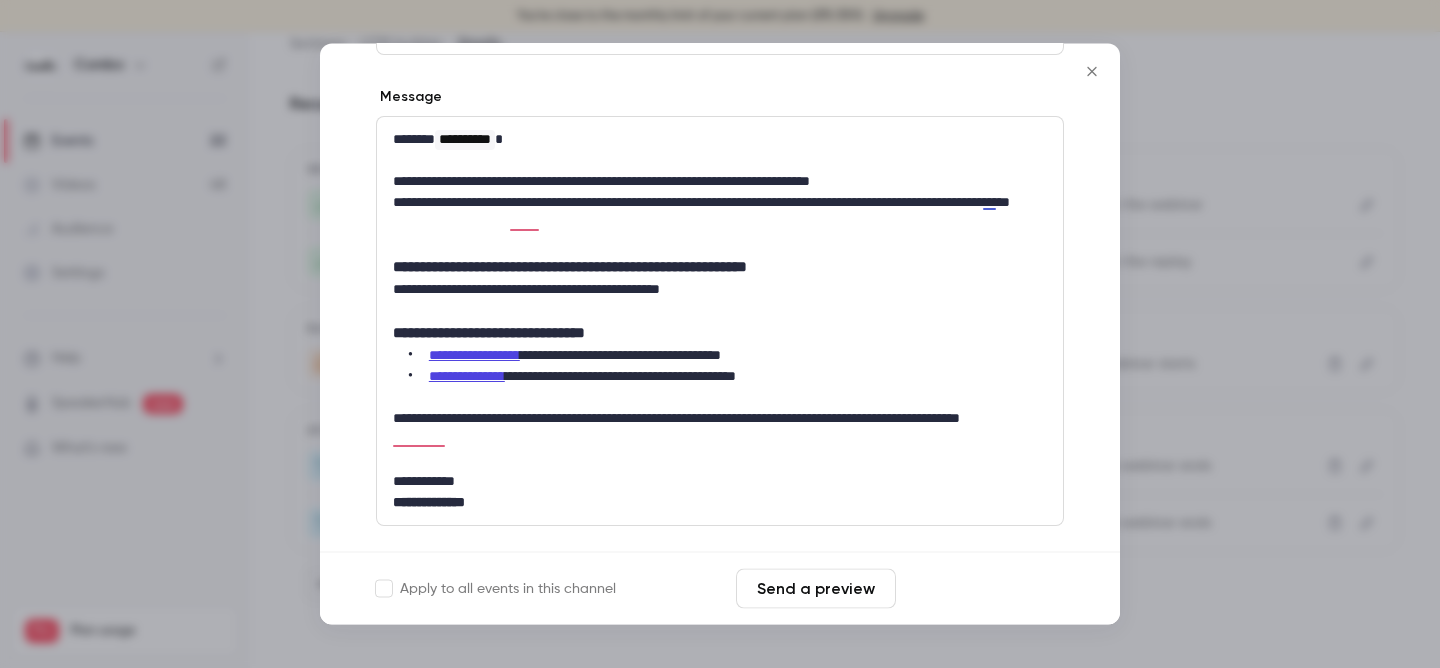 click on "Save changes" at bounding box center [984, 589] 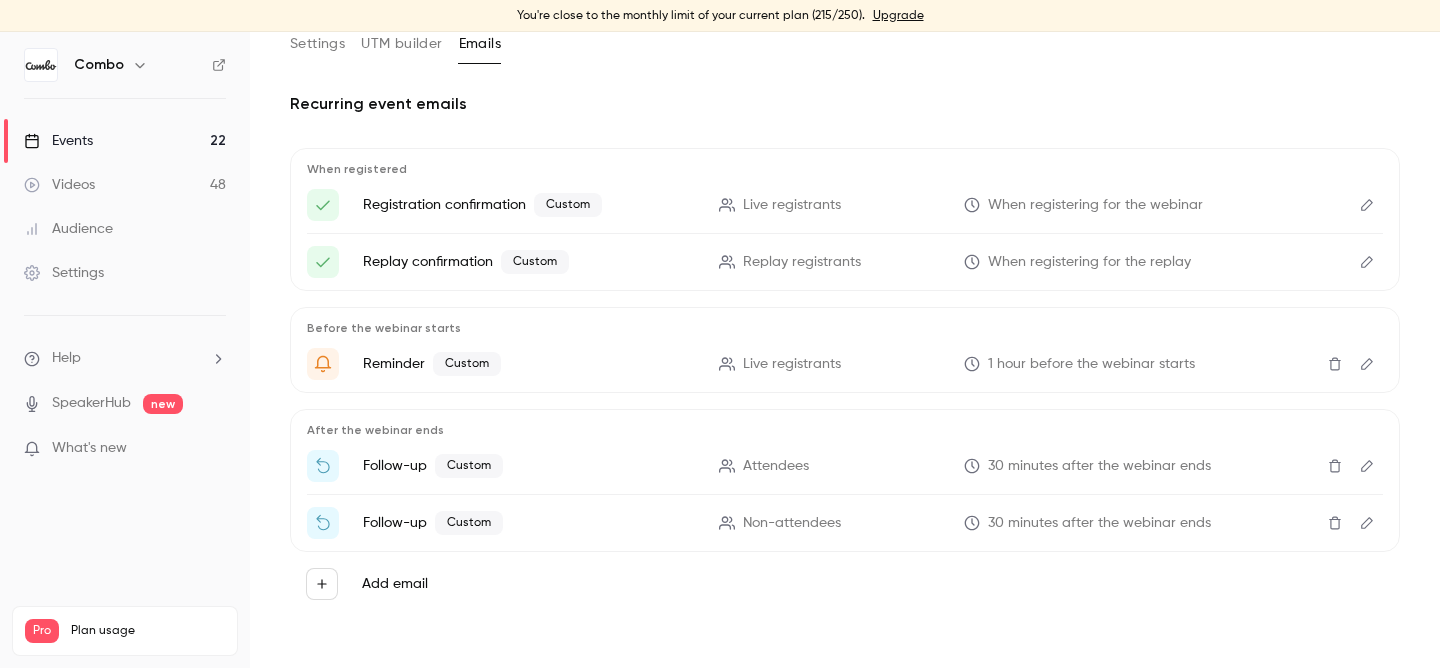 click 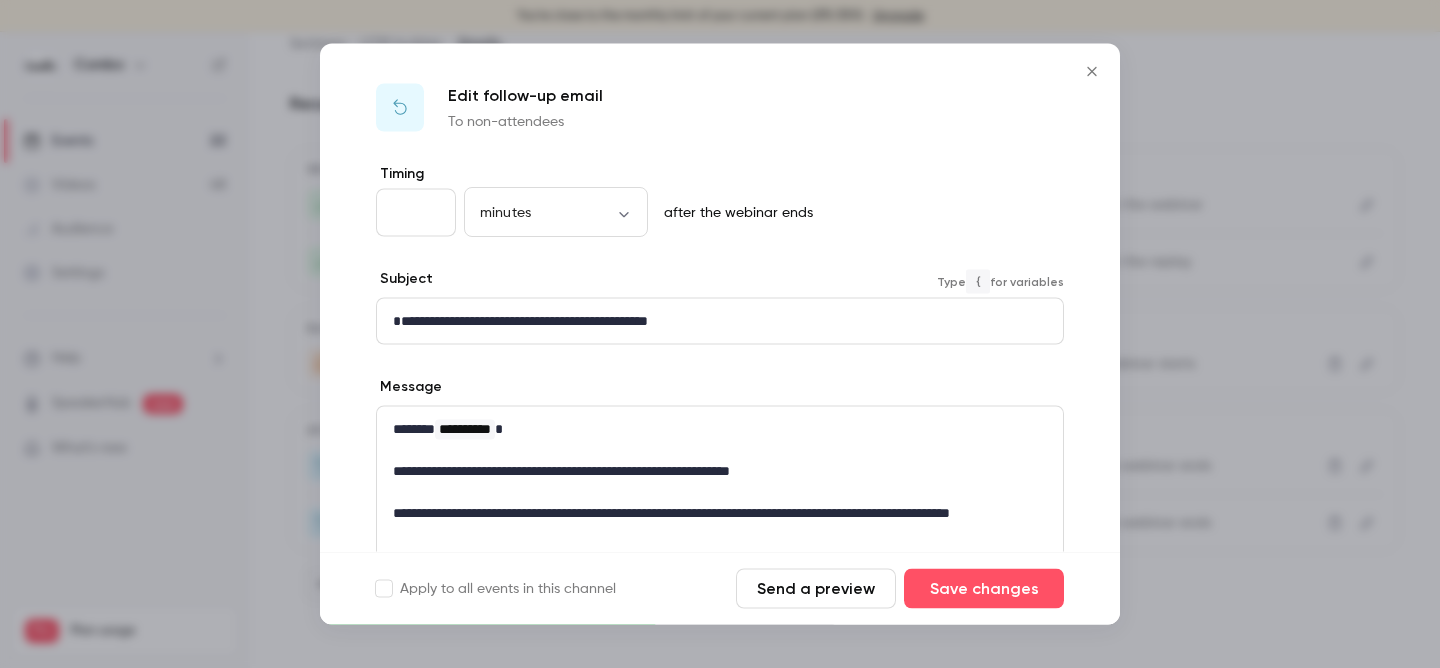 click on "**********" at bounding box center [720, 321] 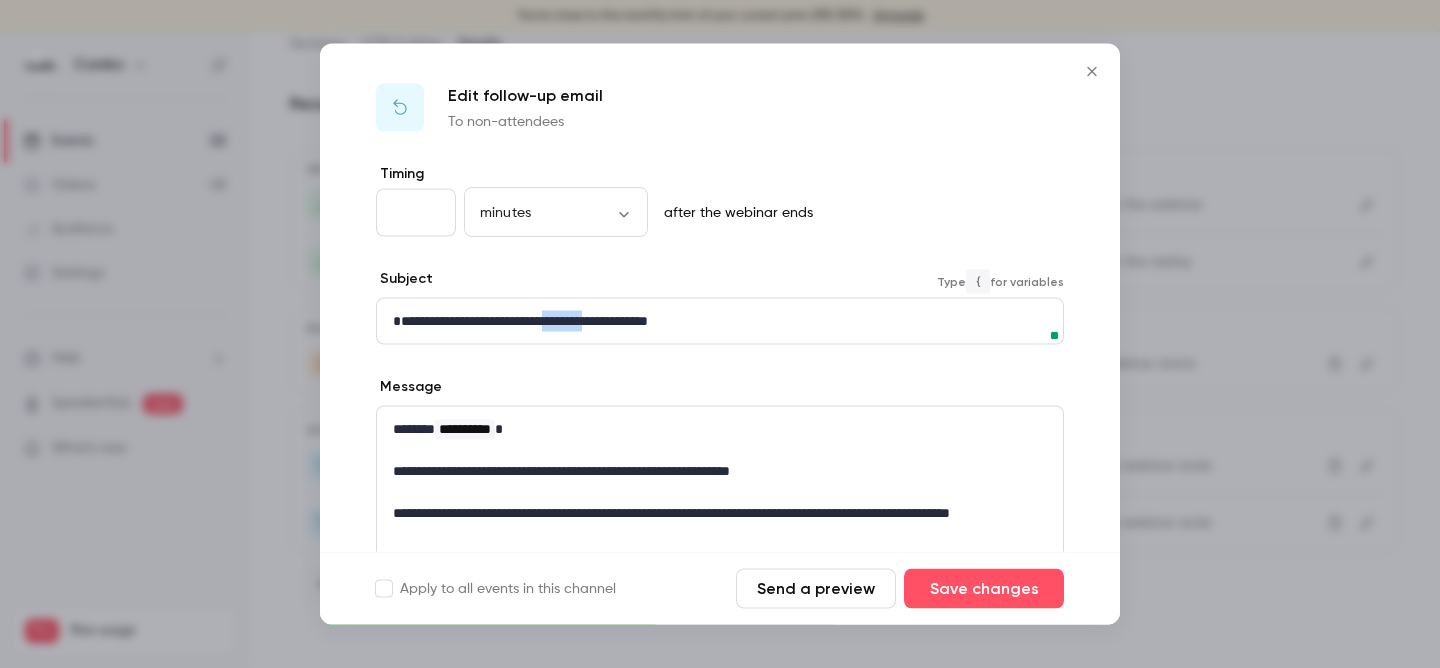 click on "**********" at bounding box center [720, 321] 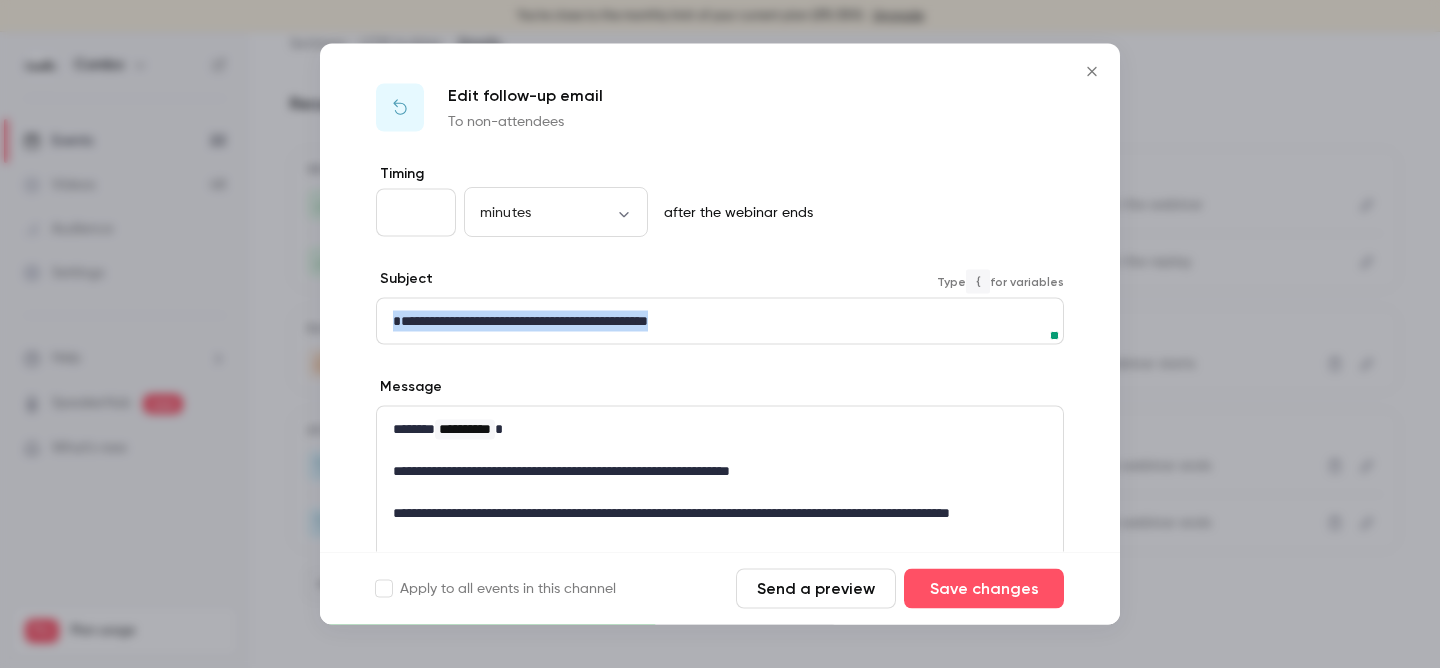 click on "**********" at bounding box center [720, 321] 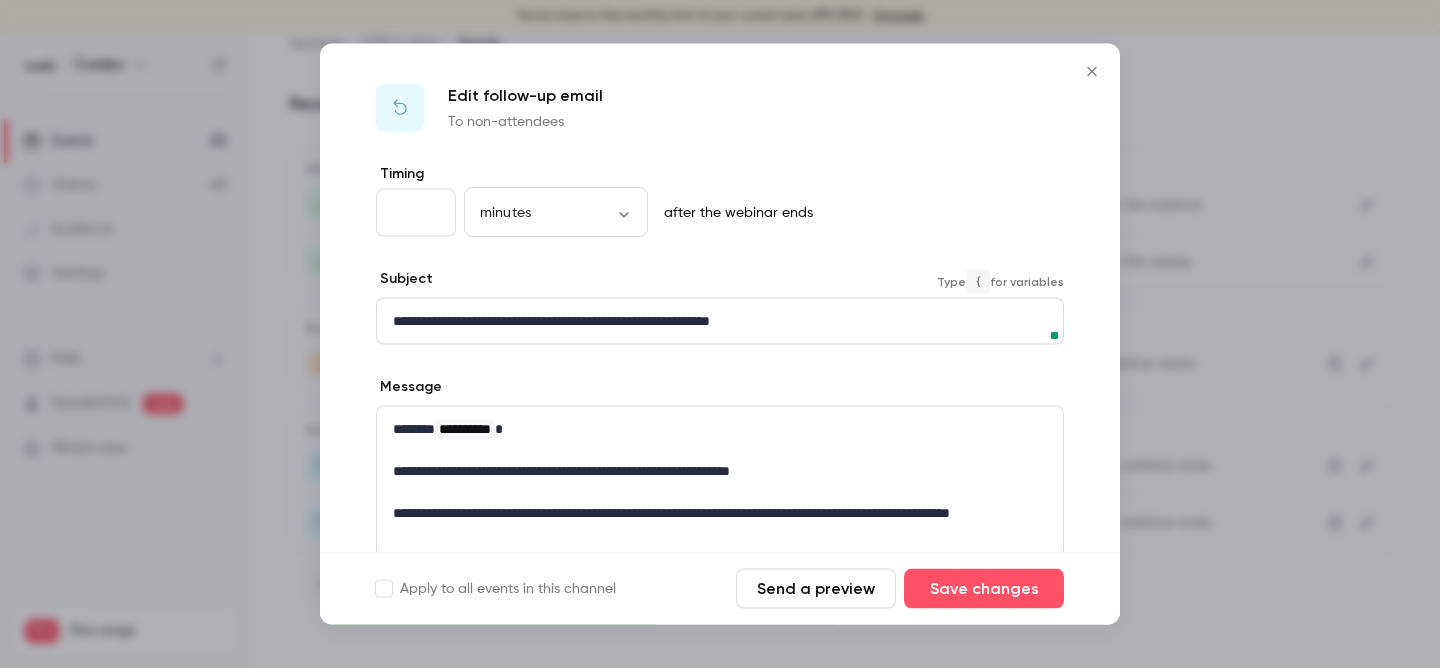scroll, scrollTop: 0, scrollLeft: 0, axis: both 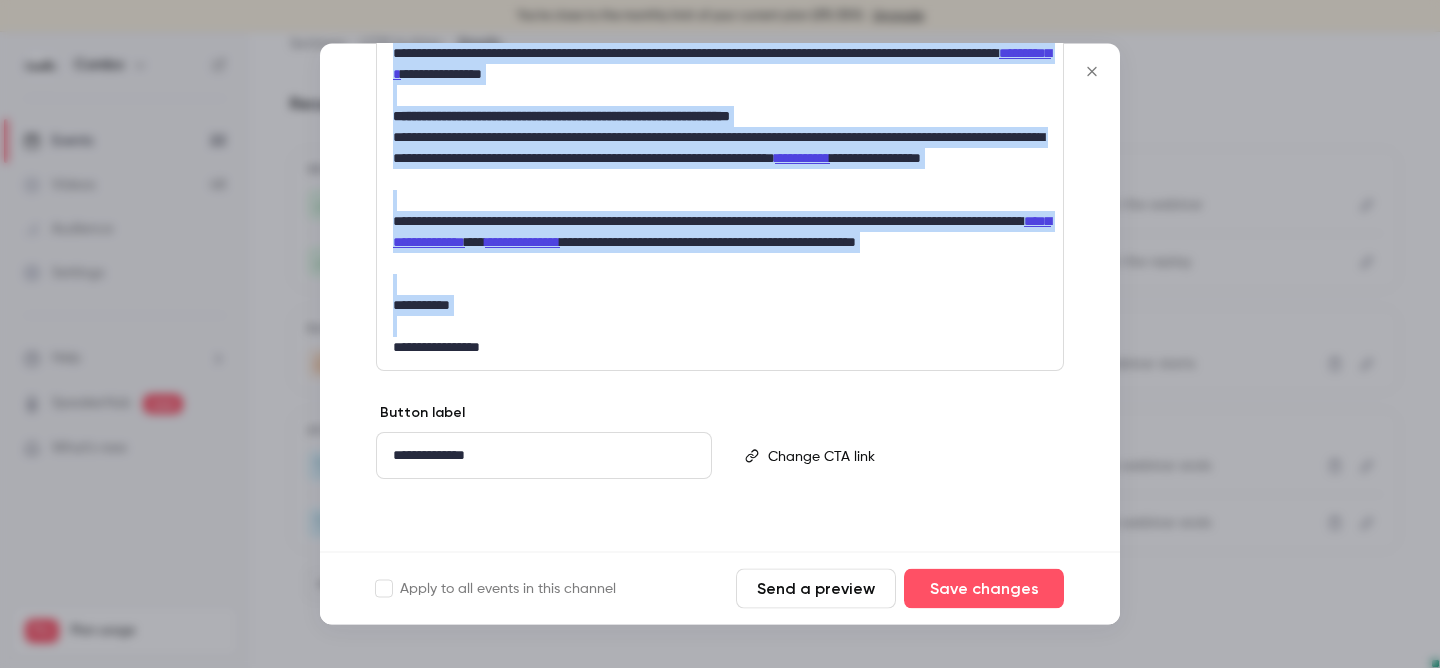 drag, startPoint x: 392, startPoint y: 465, endPoint x: 438, endPoint y: 628, distance: 169.36647 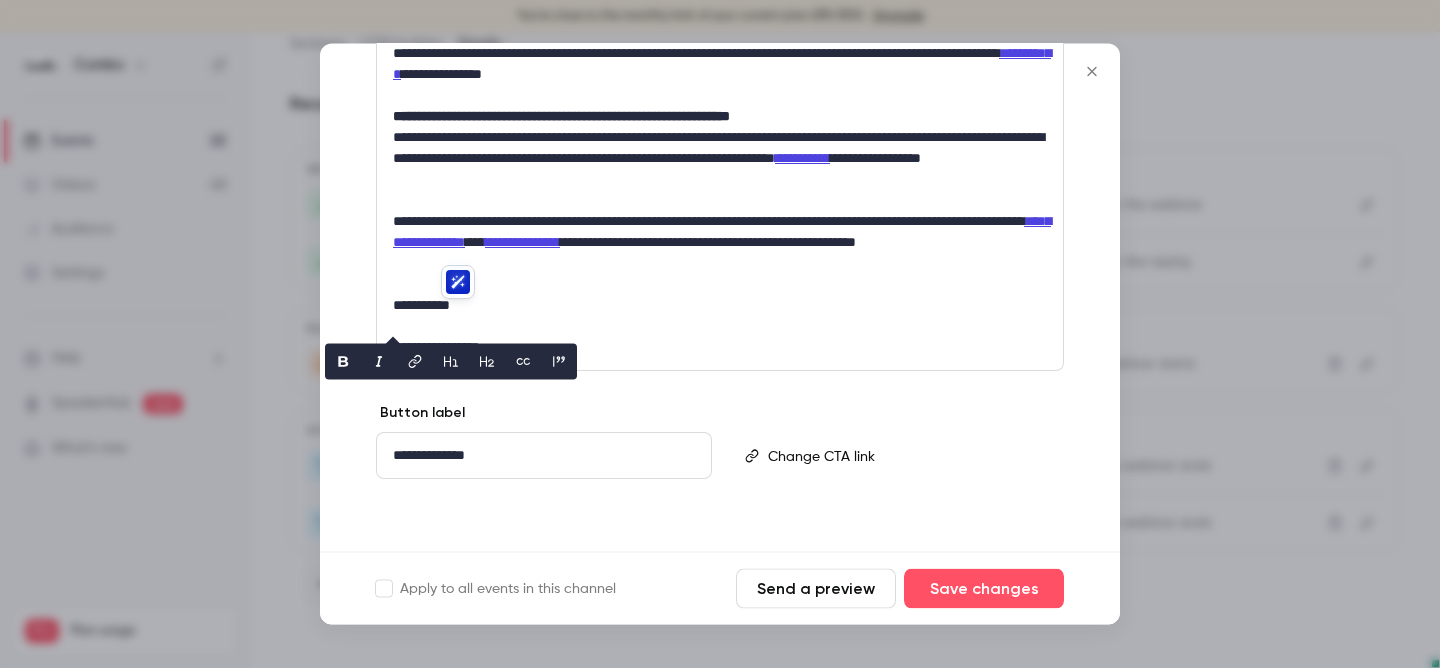 scroll, scrollTop: 334, scrollLeft: 0, axis: vertical 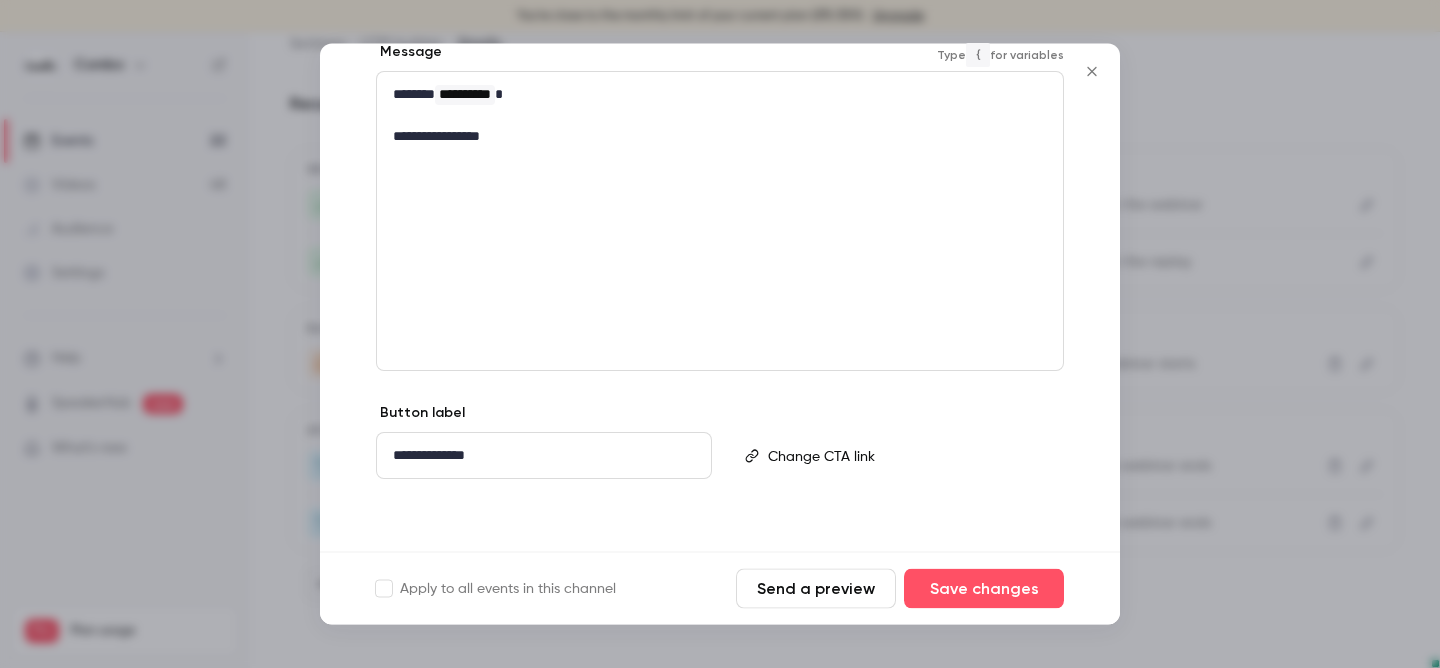 click on "**********" at bounding box center [720, 137] 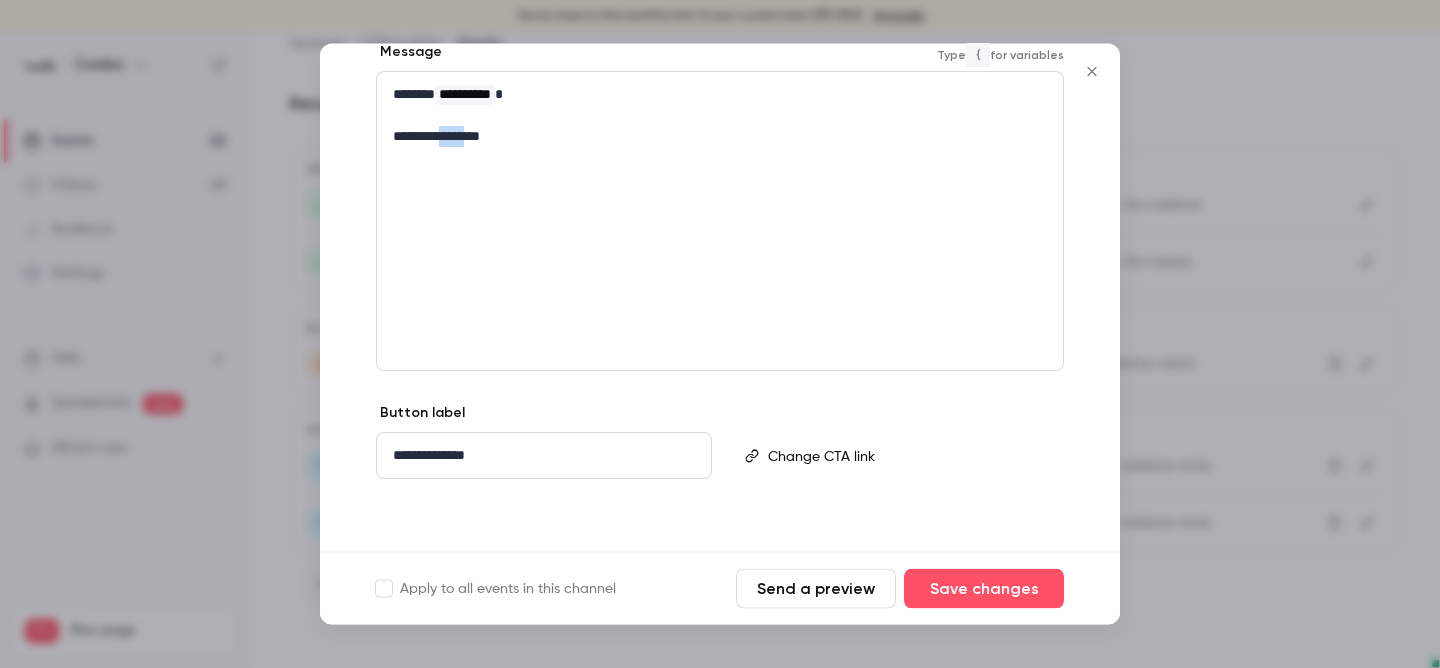 click on "**********" at bounding box center (720, 137) 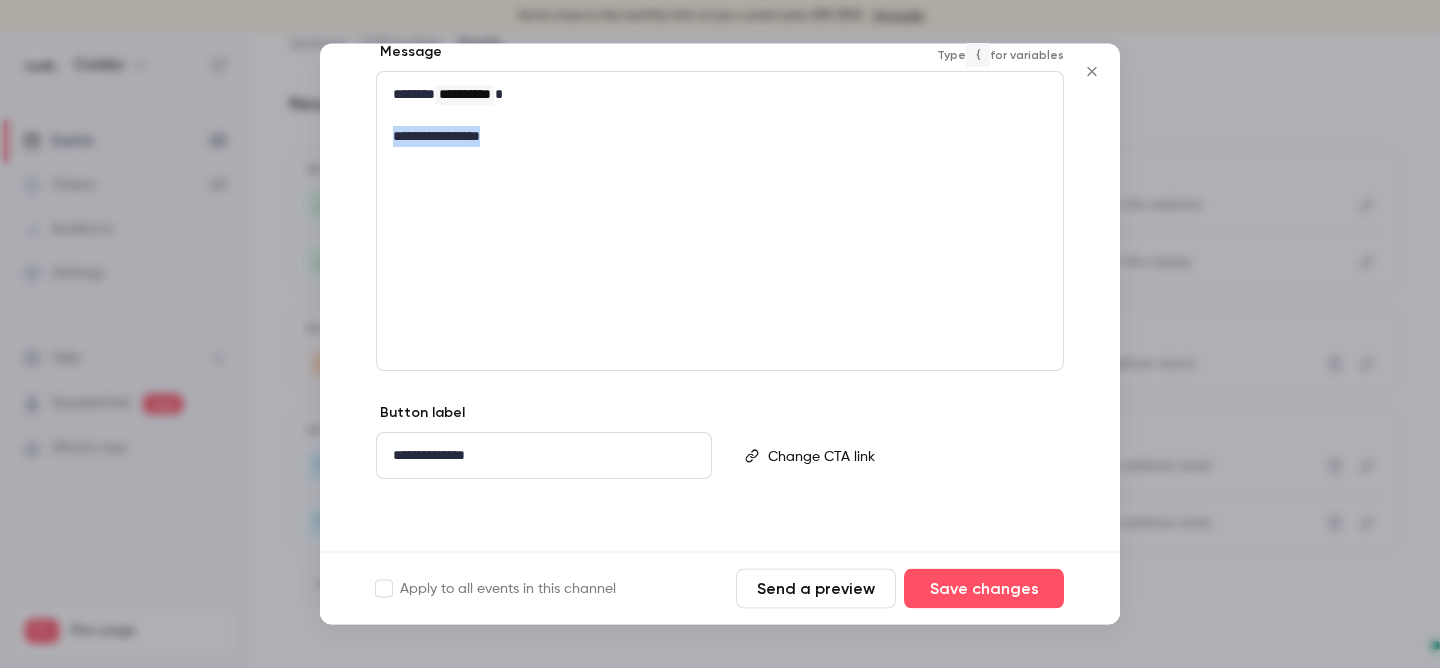 click on "**********" at bounding box center (720, 137) 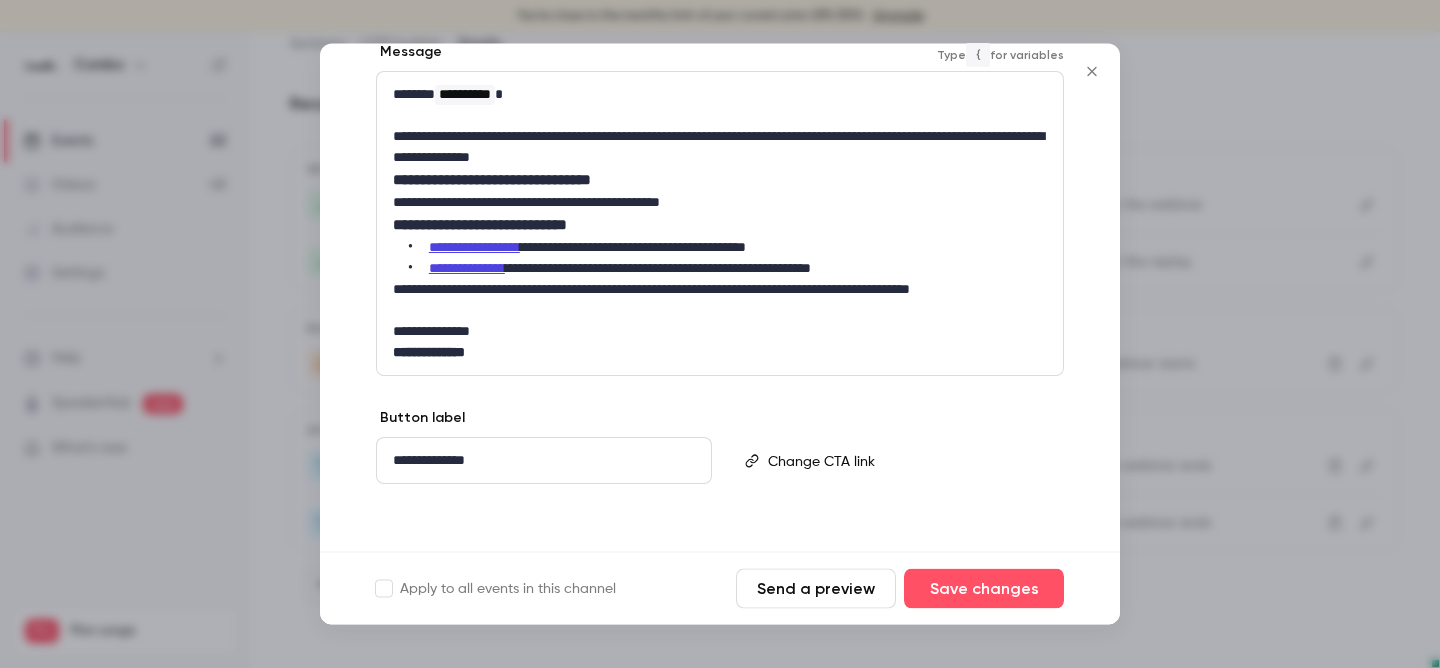 scroll, scrollTop: 0, scrollLeft: 0, axis: both 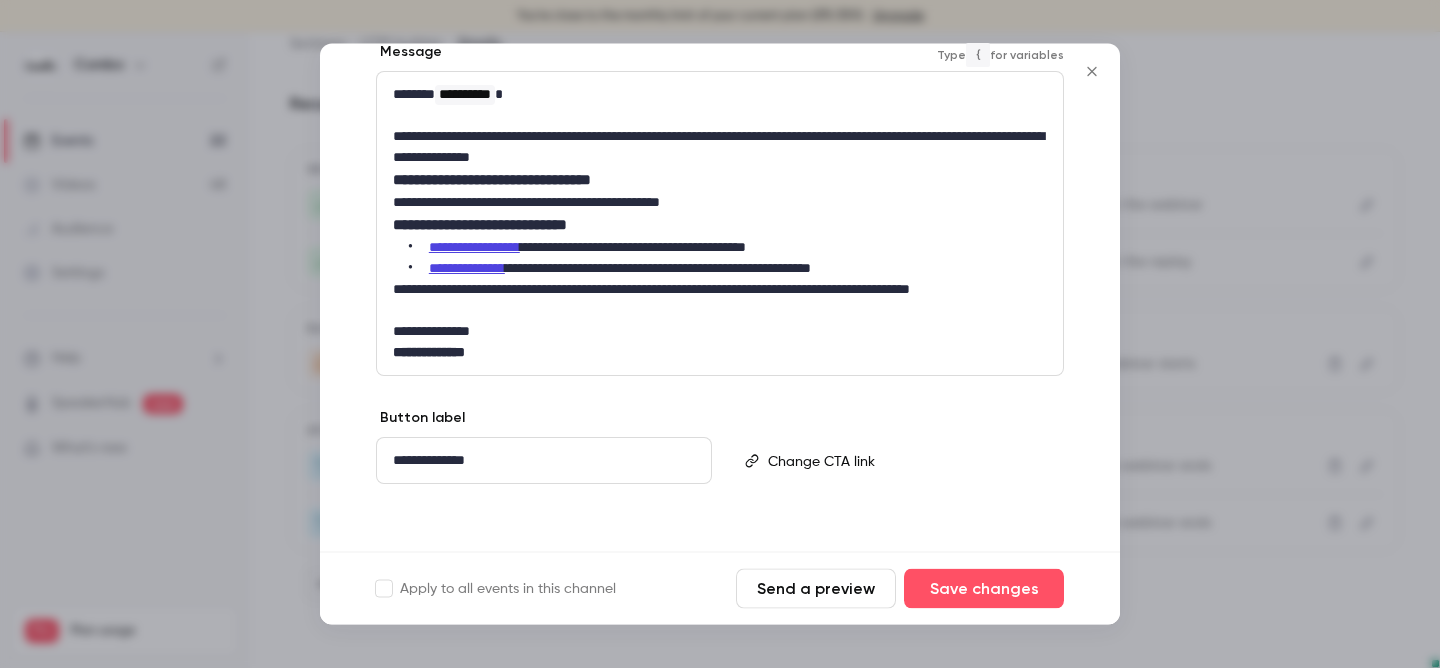 type 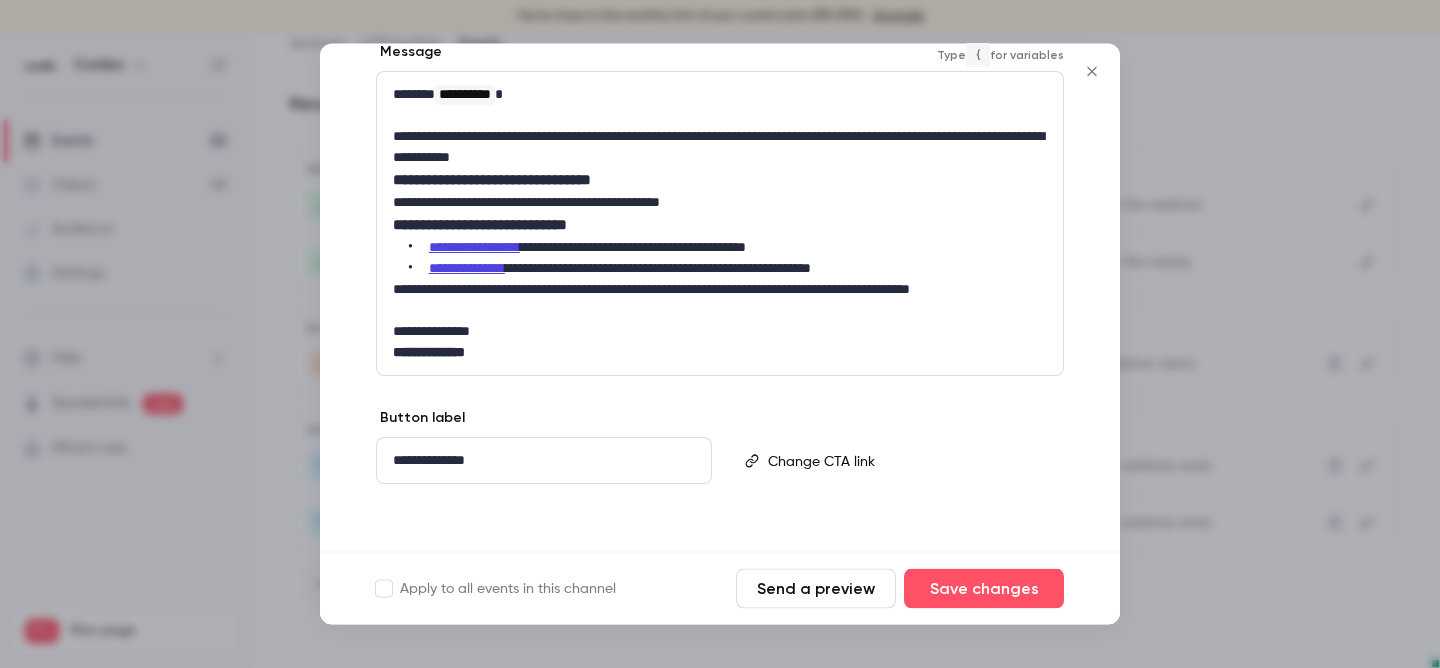click on "**********" at bounding box center [720, 148] 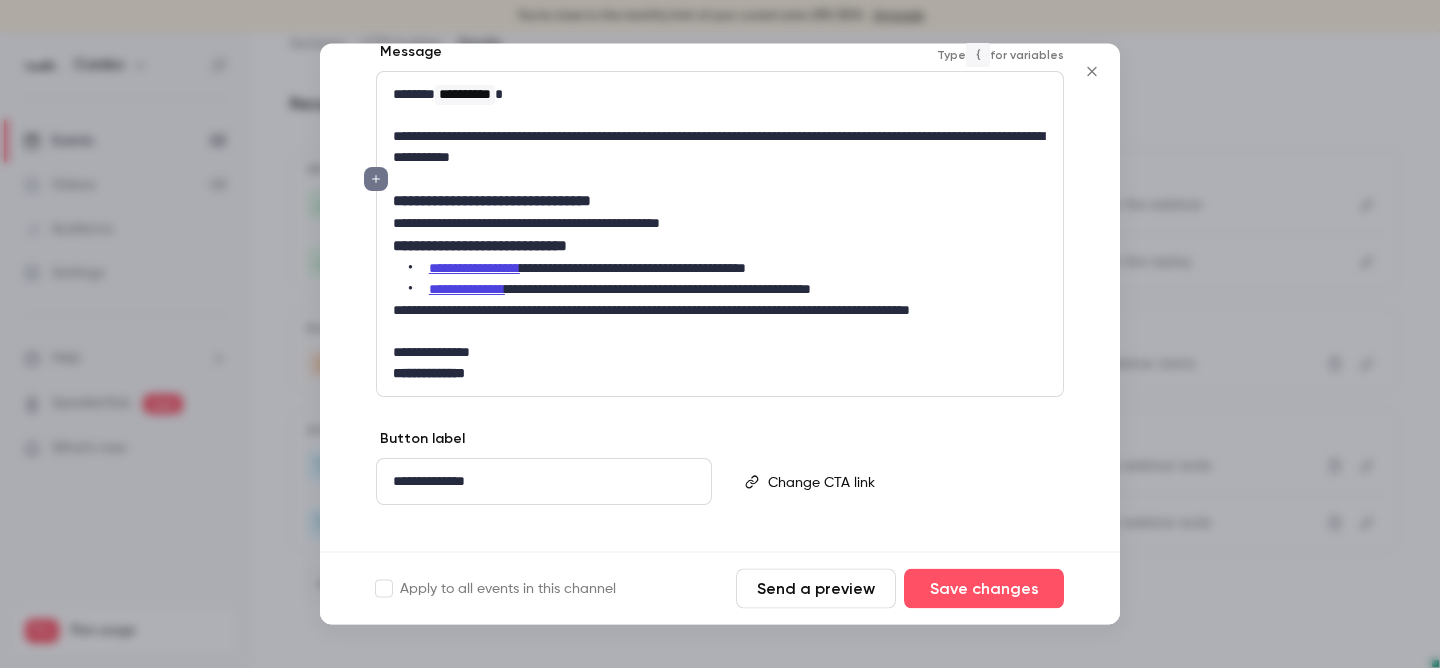 click on "**********" at bounding box center (720, 224) 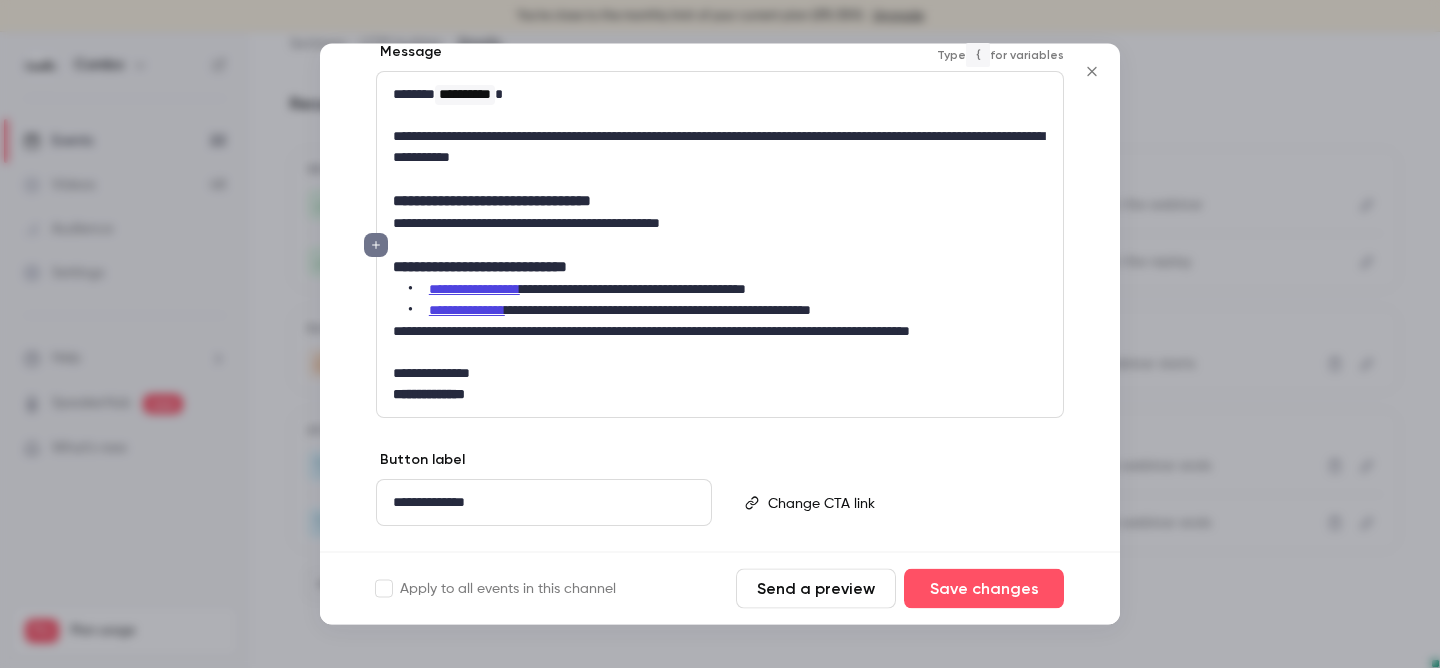 click on "**********" at bounding box center (728, 311) 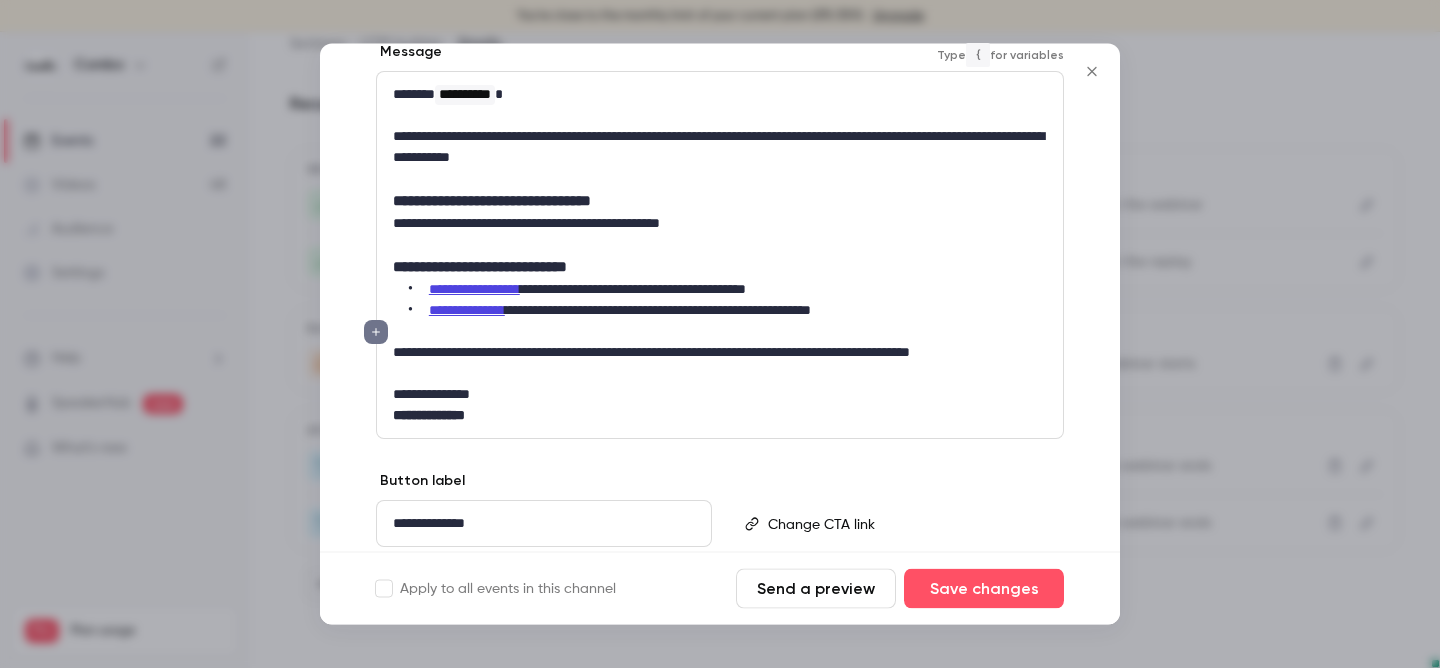 click on "**********" at bounding box center (720, 364) 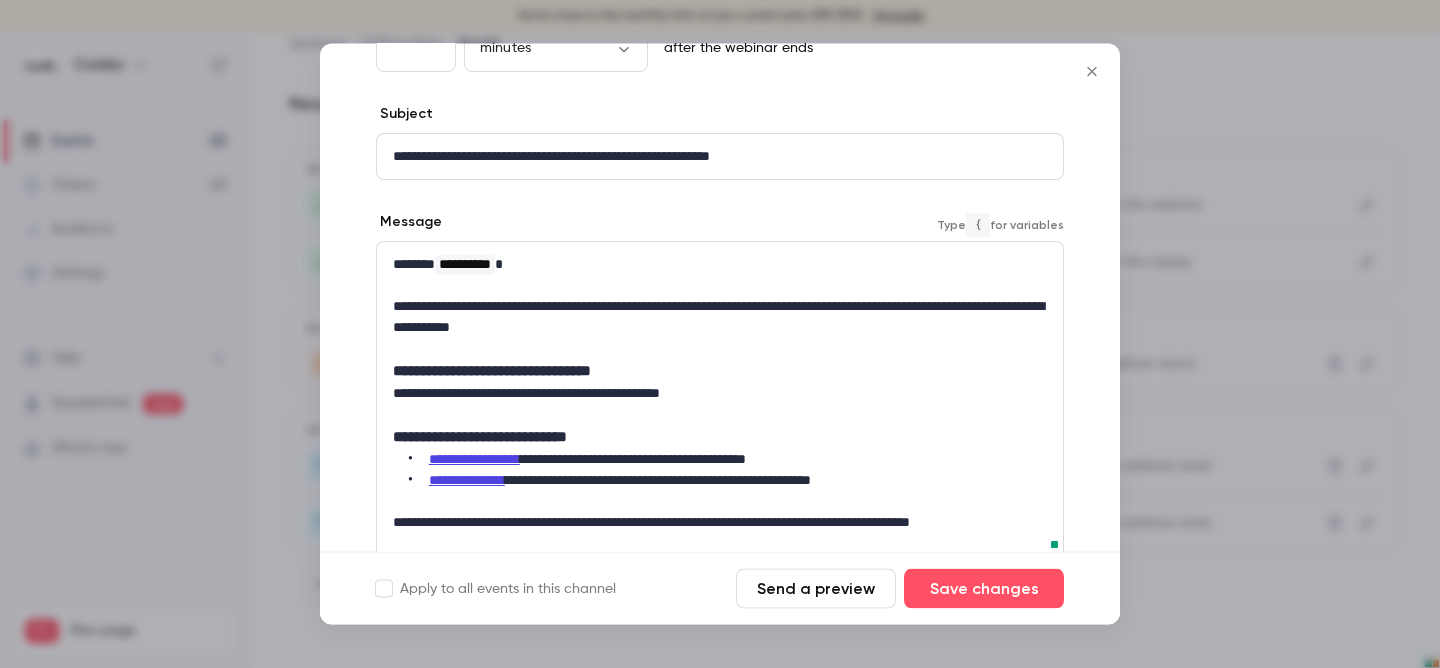 scroll, scrollTop: 423, scrollLeft: 0, axis: vertical 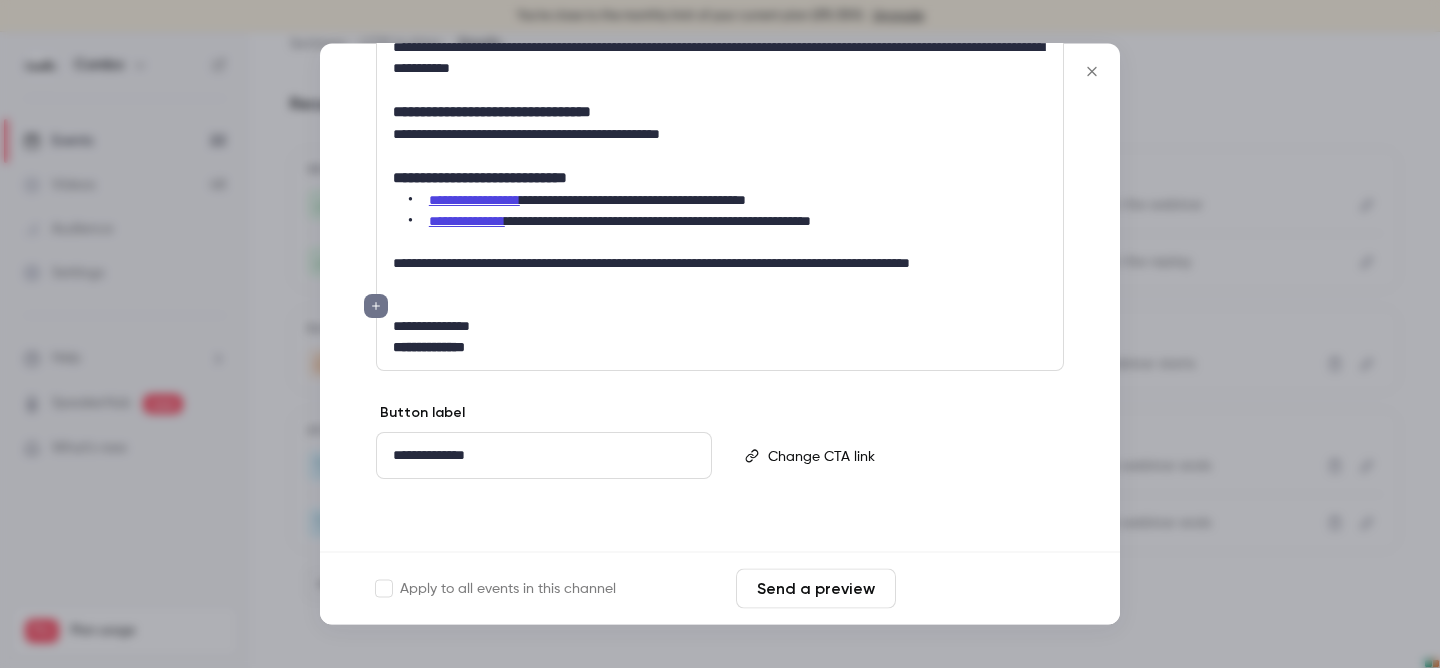 click on "Save changes" at bounding box center [984, 589] 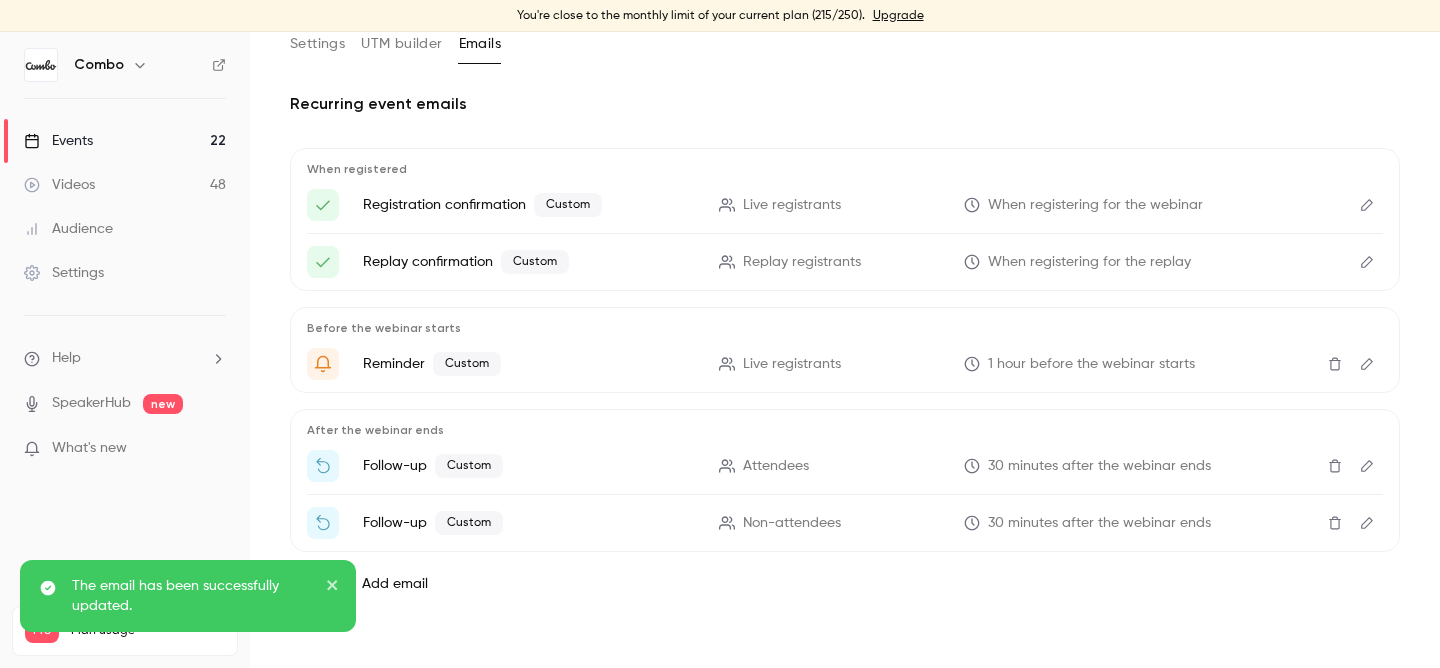 click 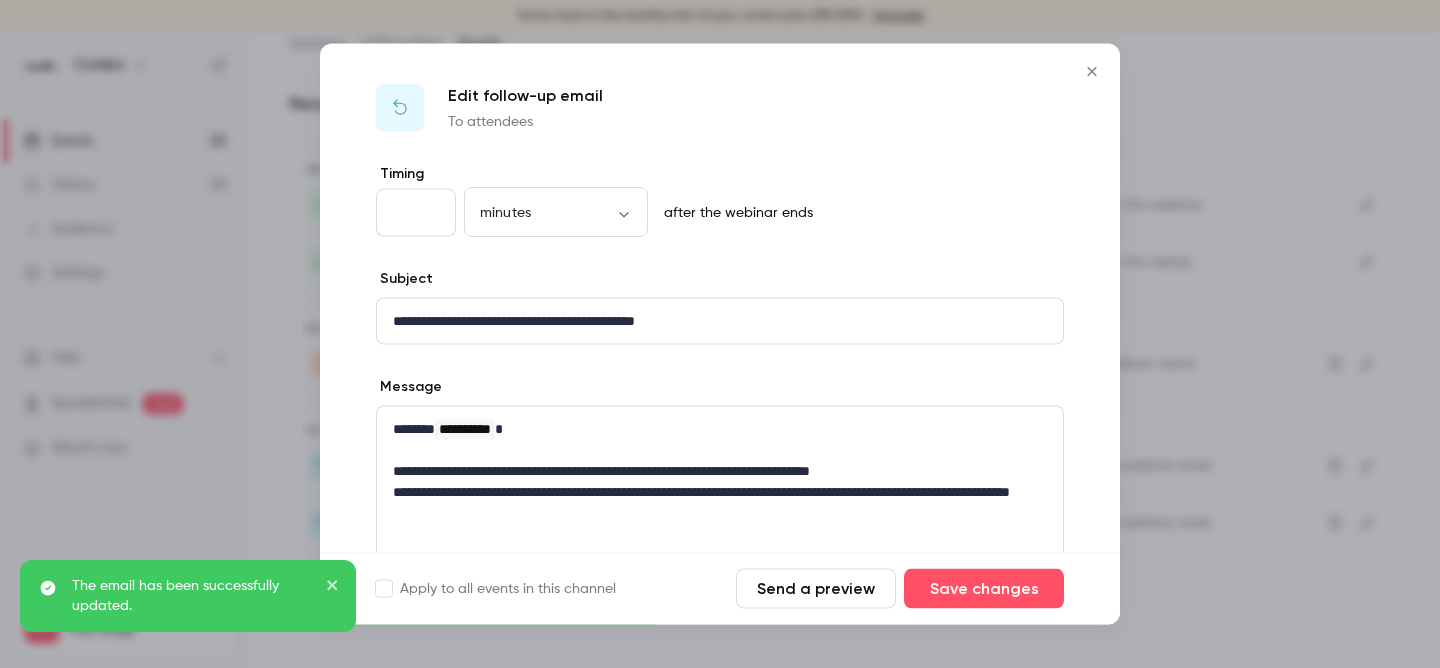 click on "Apply to all events in this channel Send a preview Save changes" at bounding box center [720, 588] 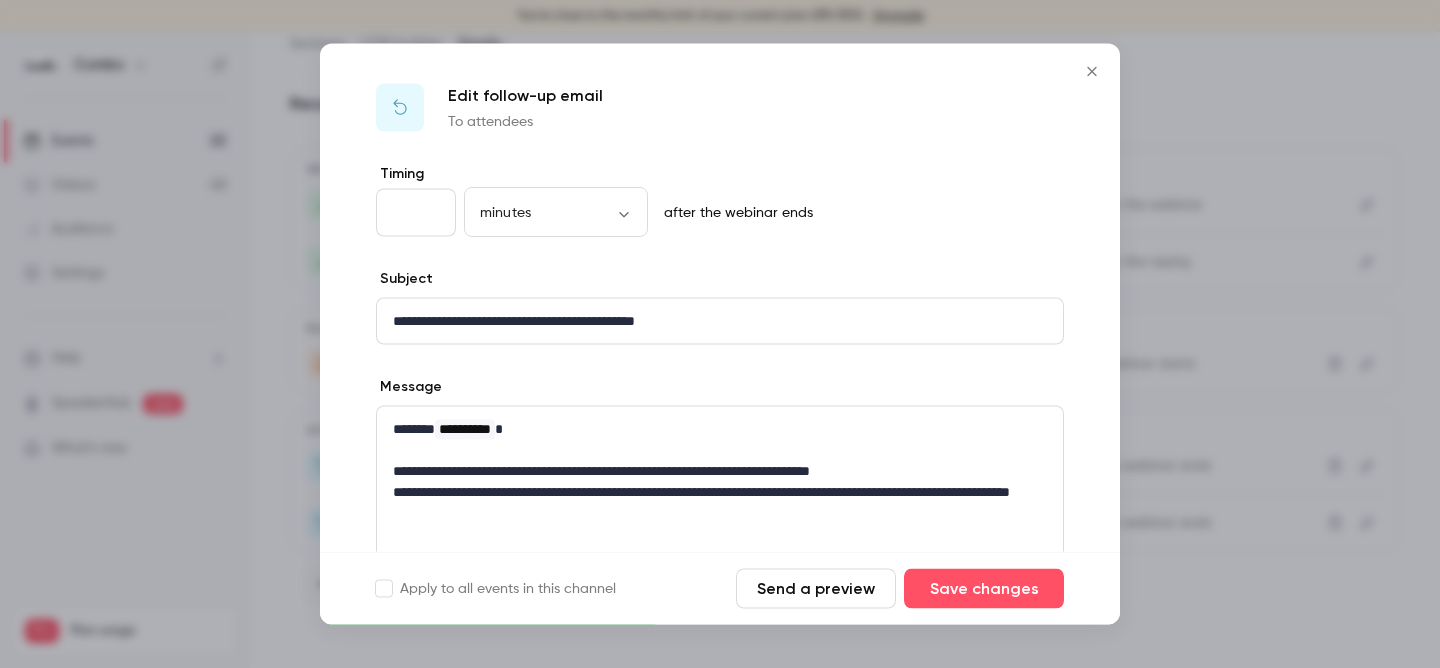 click on "Send a preview" at bounding box center (816, 589) 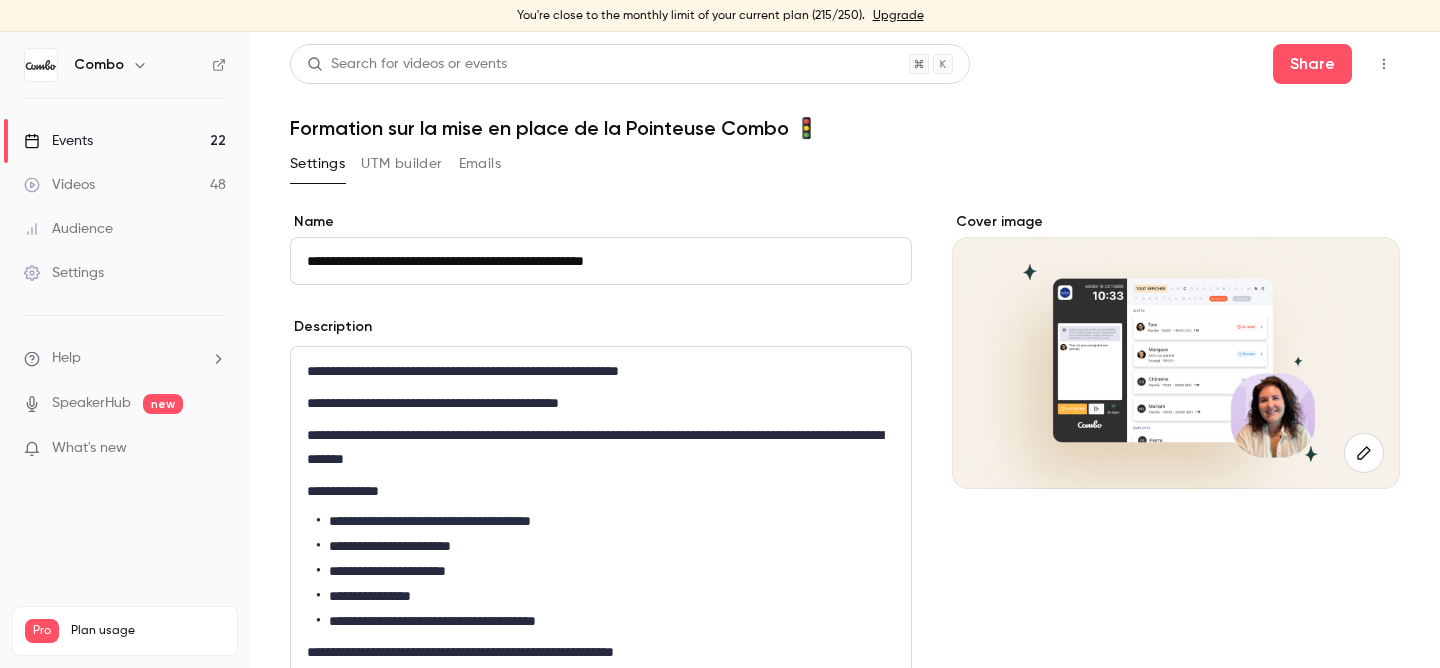 scroll, scrollTop: 0, scrollLeft: 0, axis: both 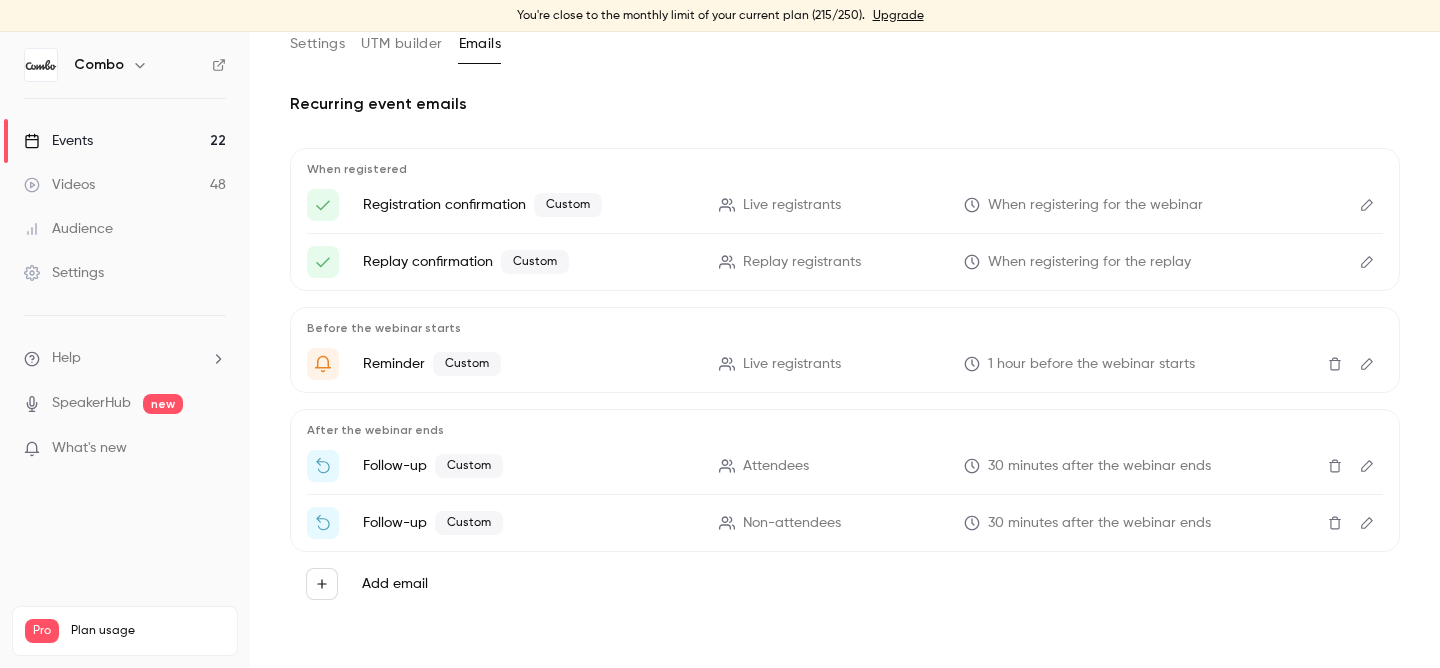 click 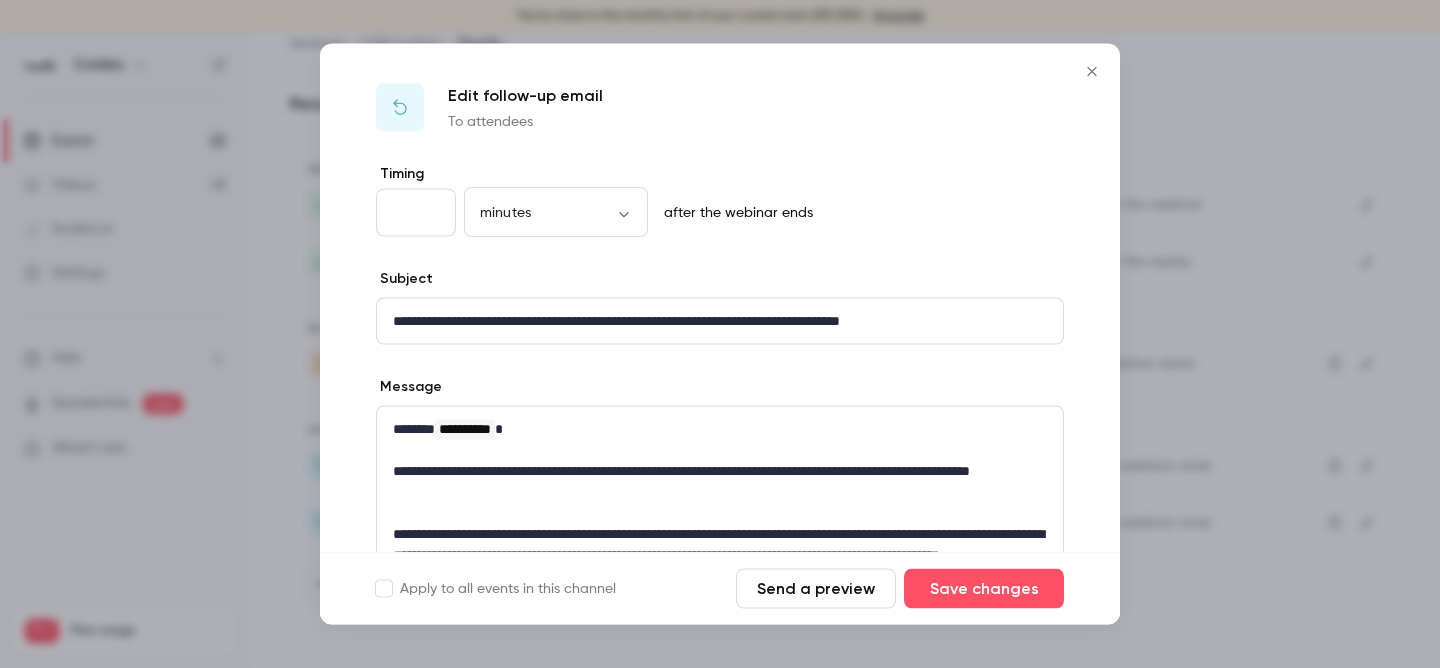 click on "**********" at bounding box center [720, 321] 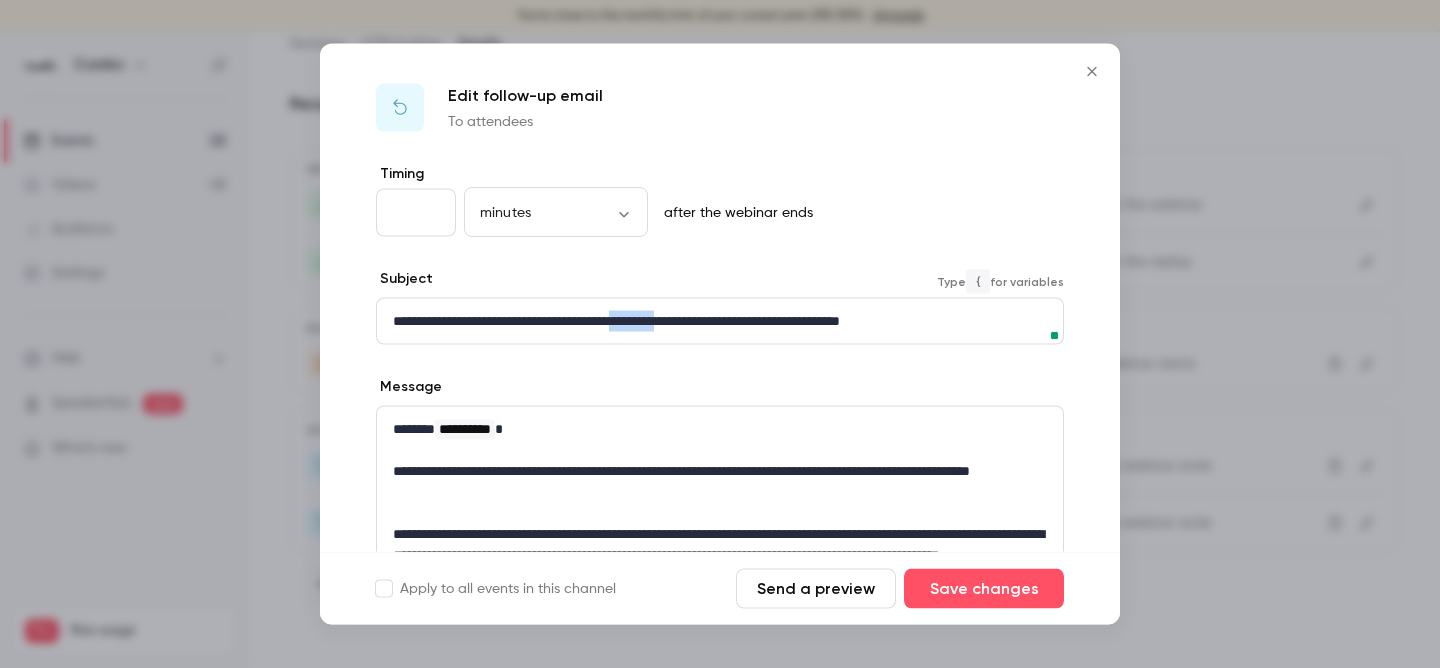 click on "**********" at bounding box center [720, 321] 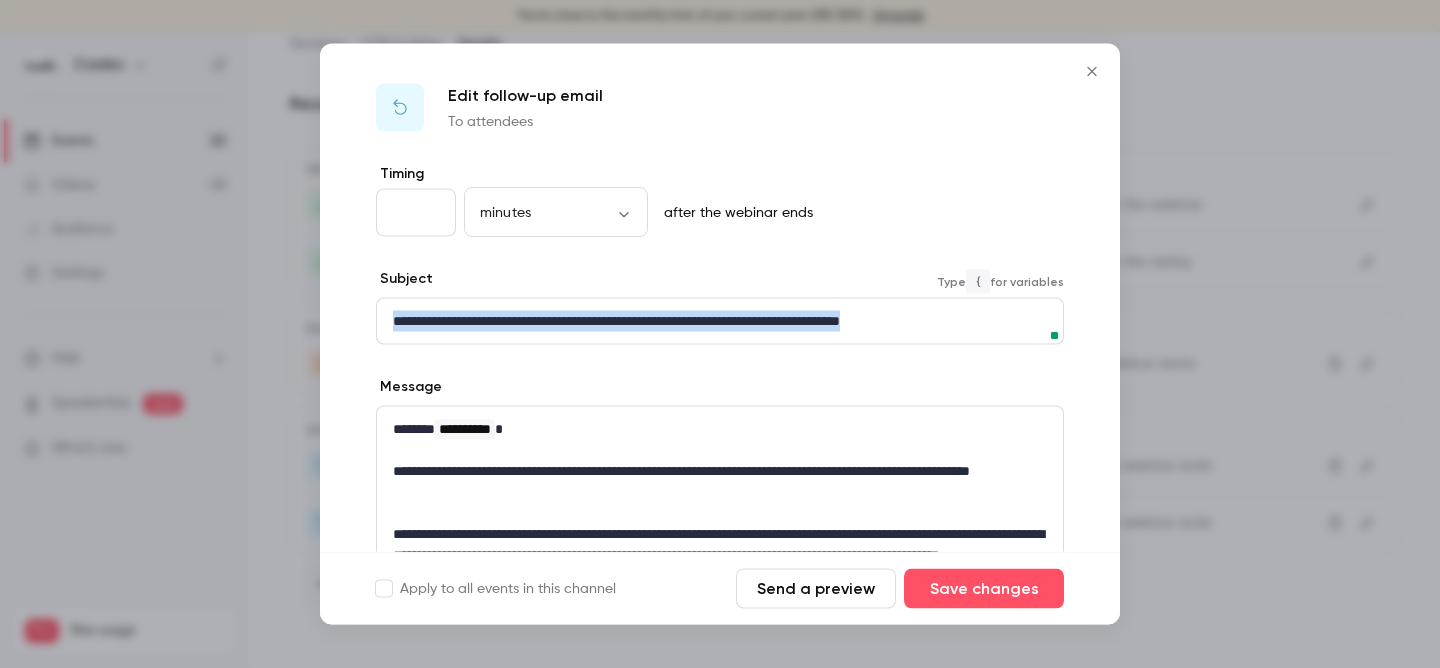 click on "**********" at bounding box center [720, 321] 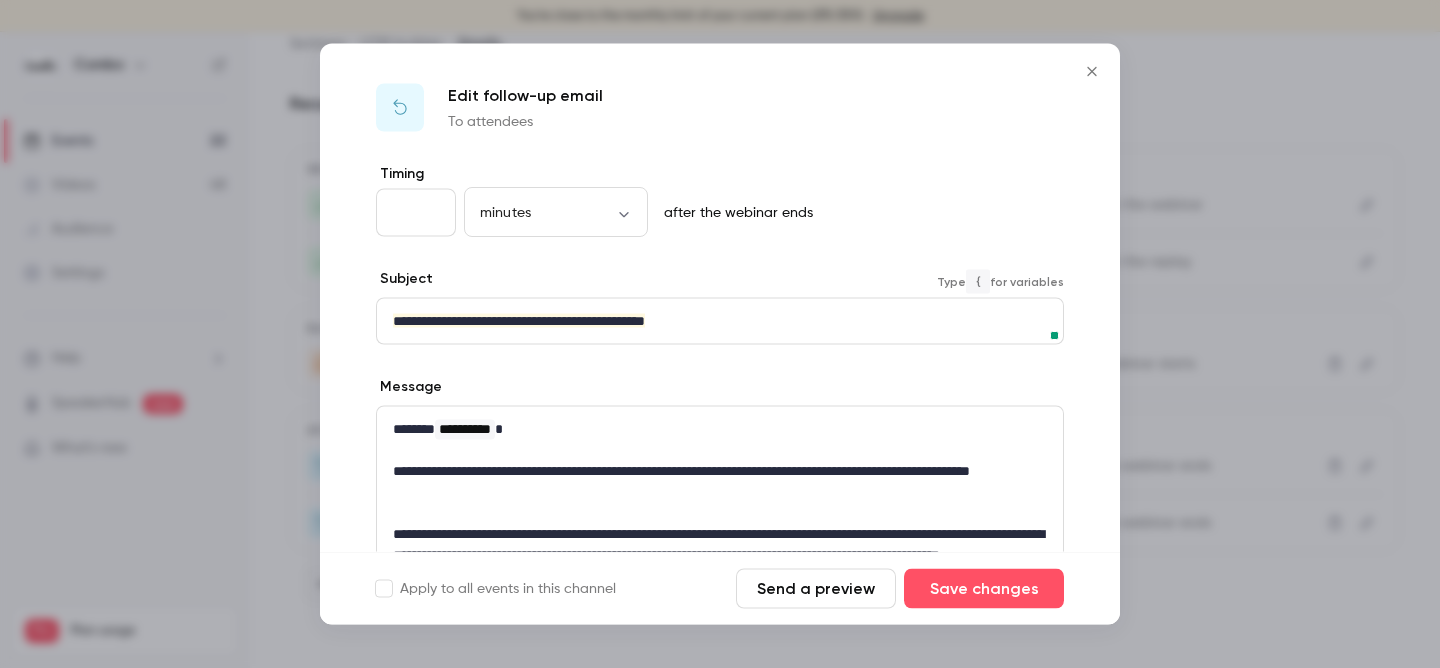 scroll, scrollTop: 0, scrollLeft: 0, axis: both 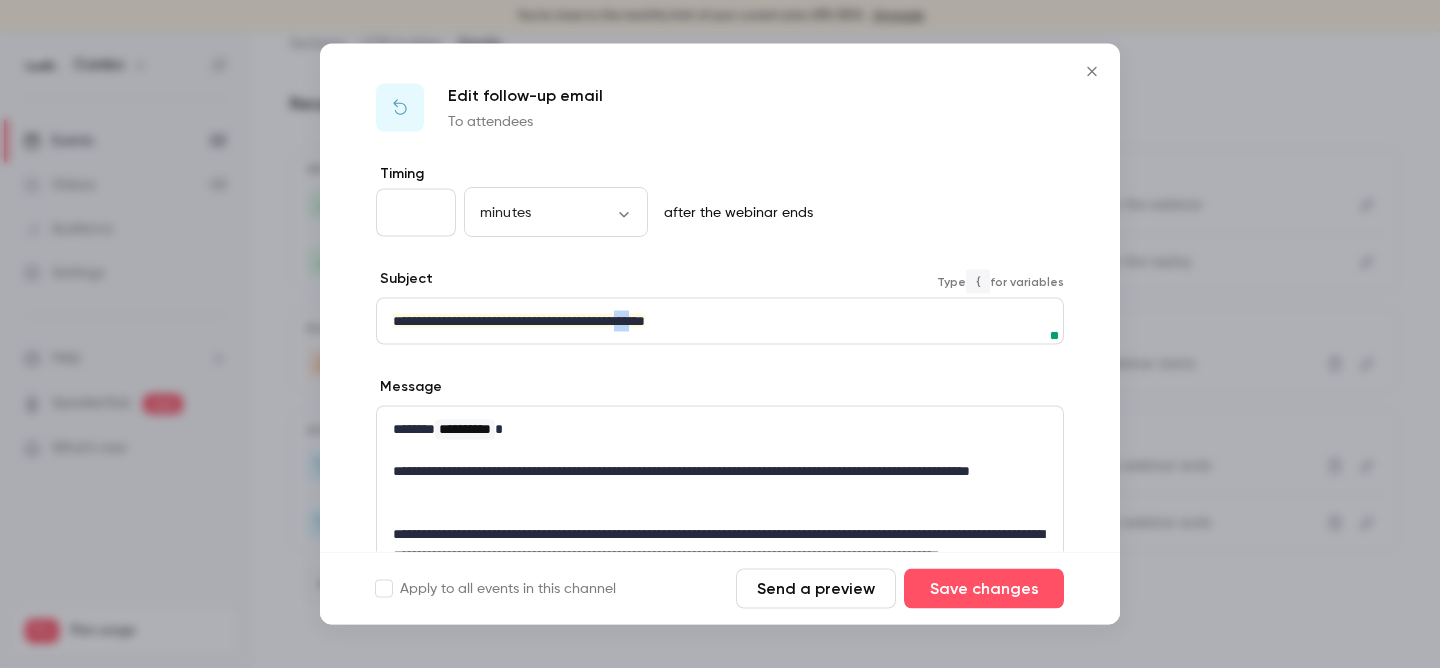 click on "**********" at bounding box center [519, 321] 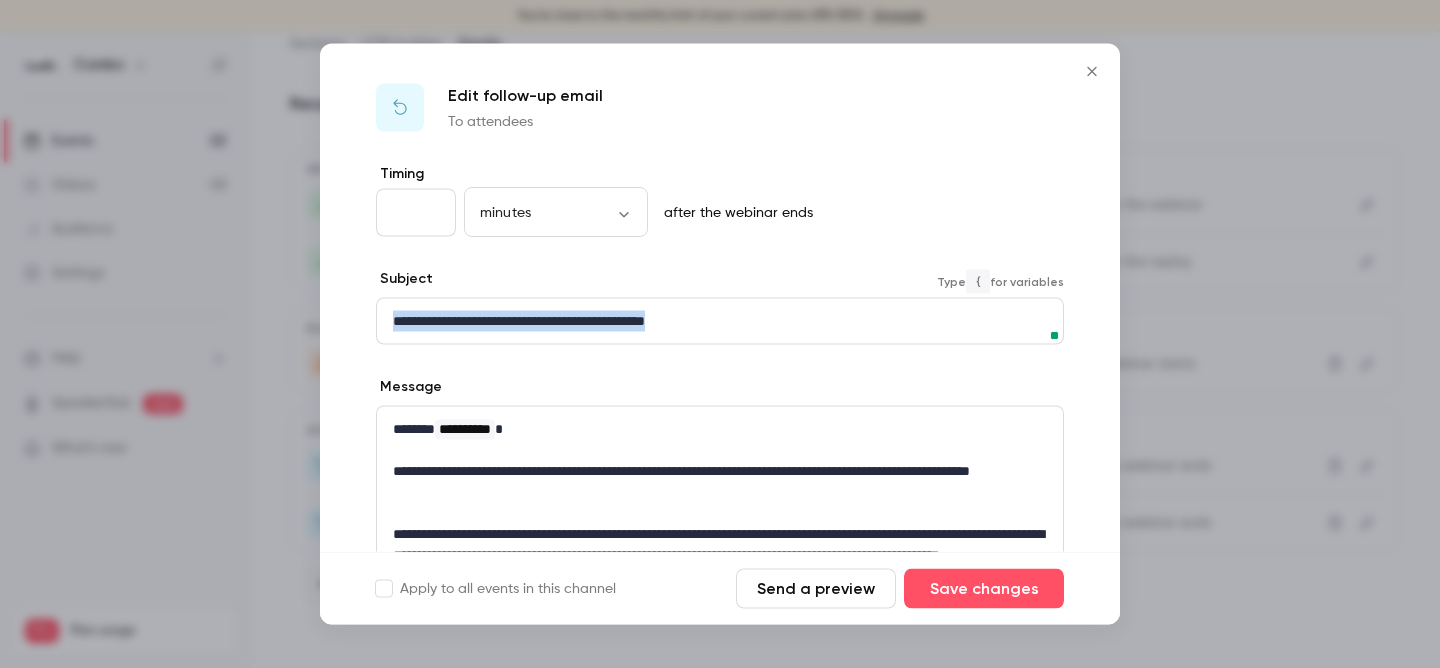 click on "**********" at bounding box center (519, 321) 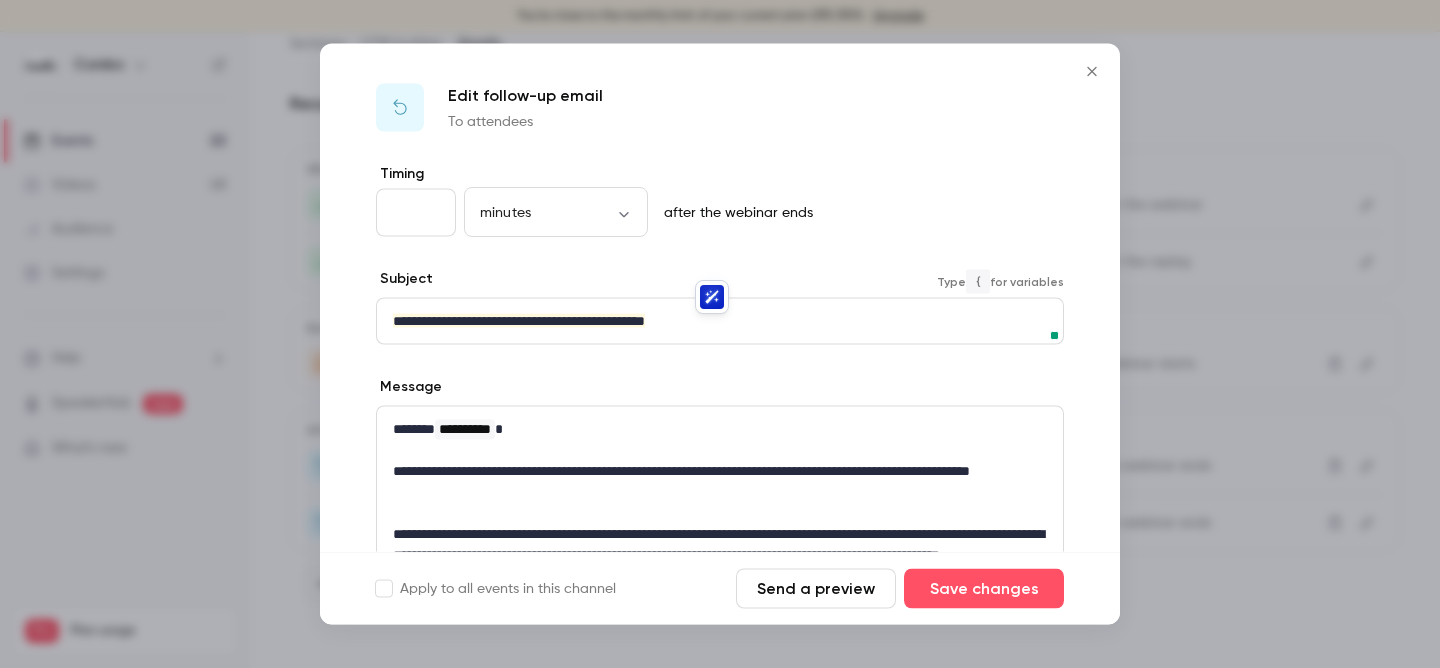 scroll, scrollTop: 0, scrollLeft: 0, axis: both 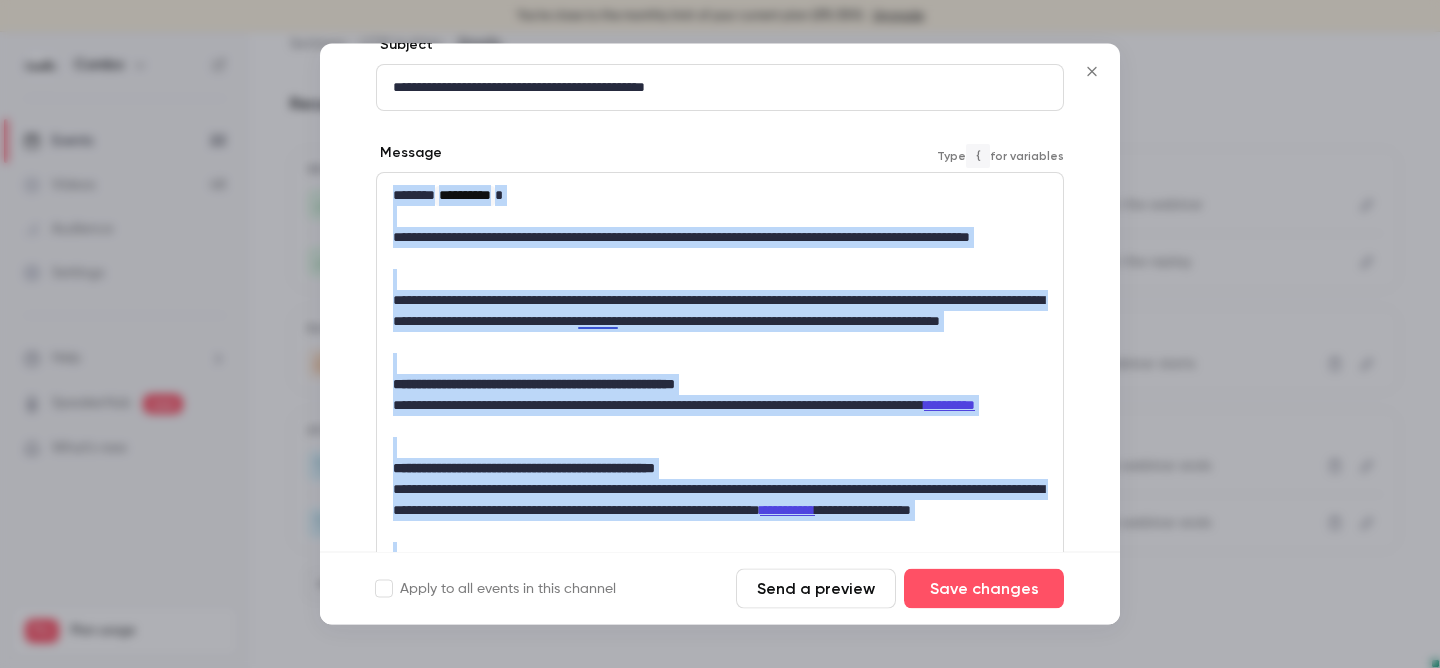 drag, startPoint x: 533, startPoint y: 457, endPoint x: 537, endPoint y: 48, distance: 409.01956 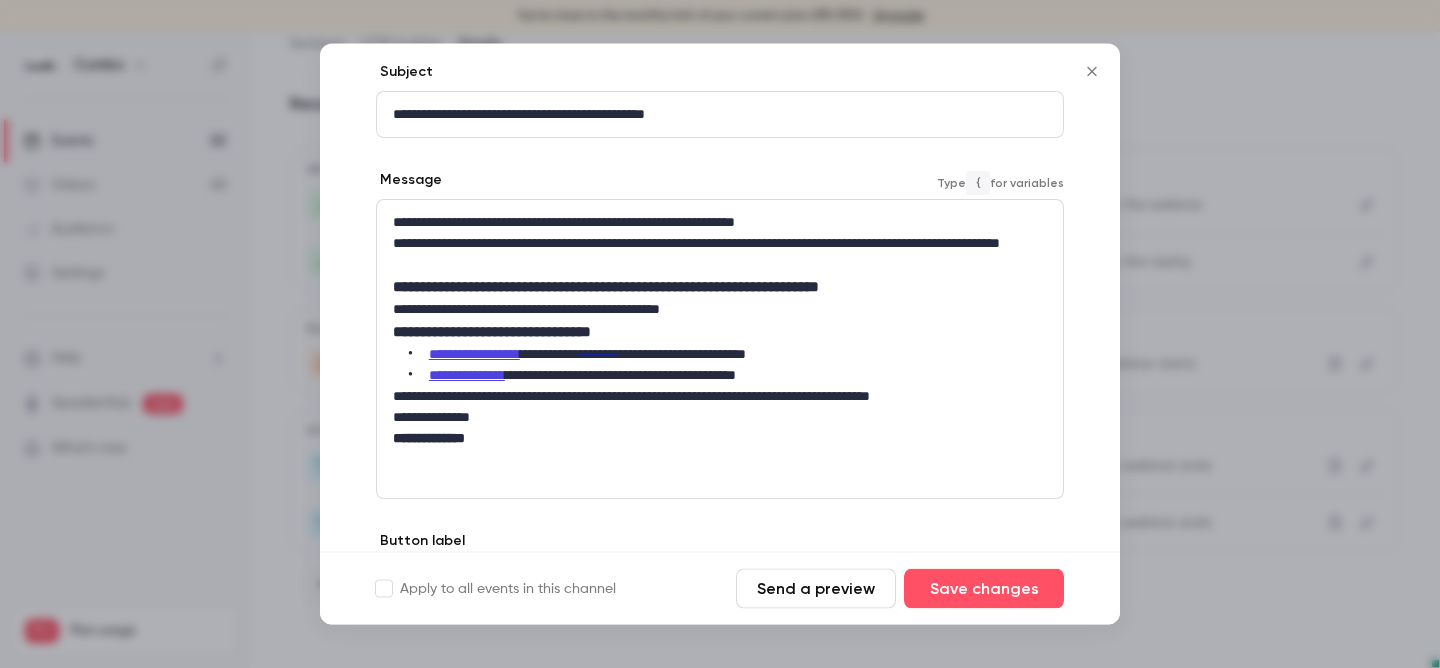 scroll, scrollTop: 334, scrollLeft: 0, axis: vertical 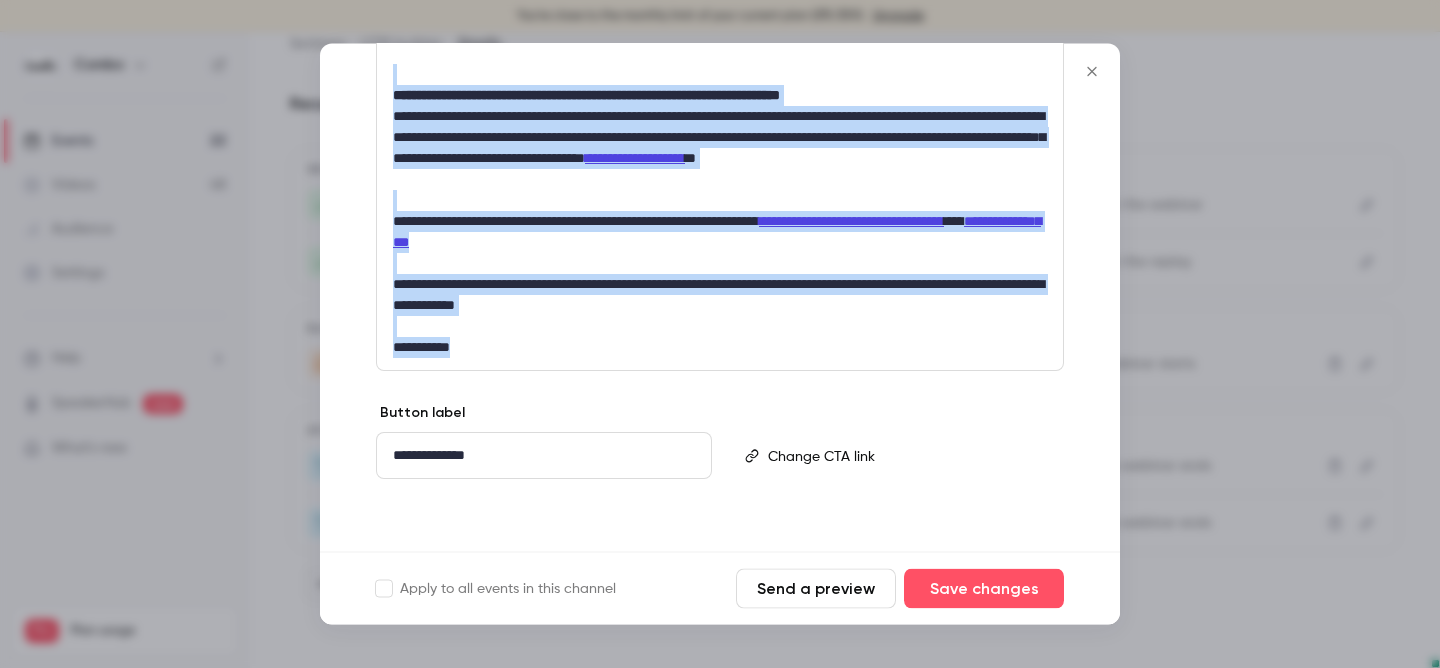 drag, startPoint x: 393, startPoint y: 288, endPoint x: 472, endPoint y: 614, distance: 335.43555 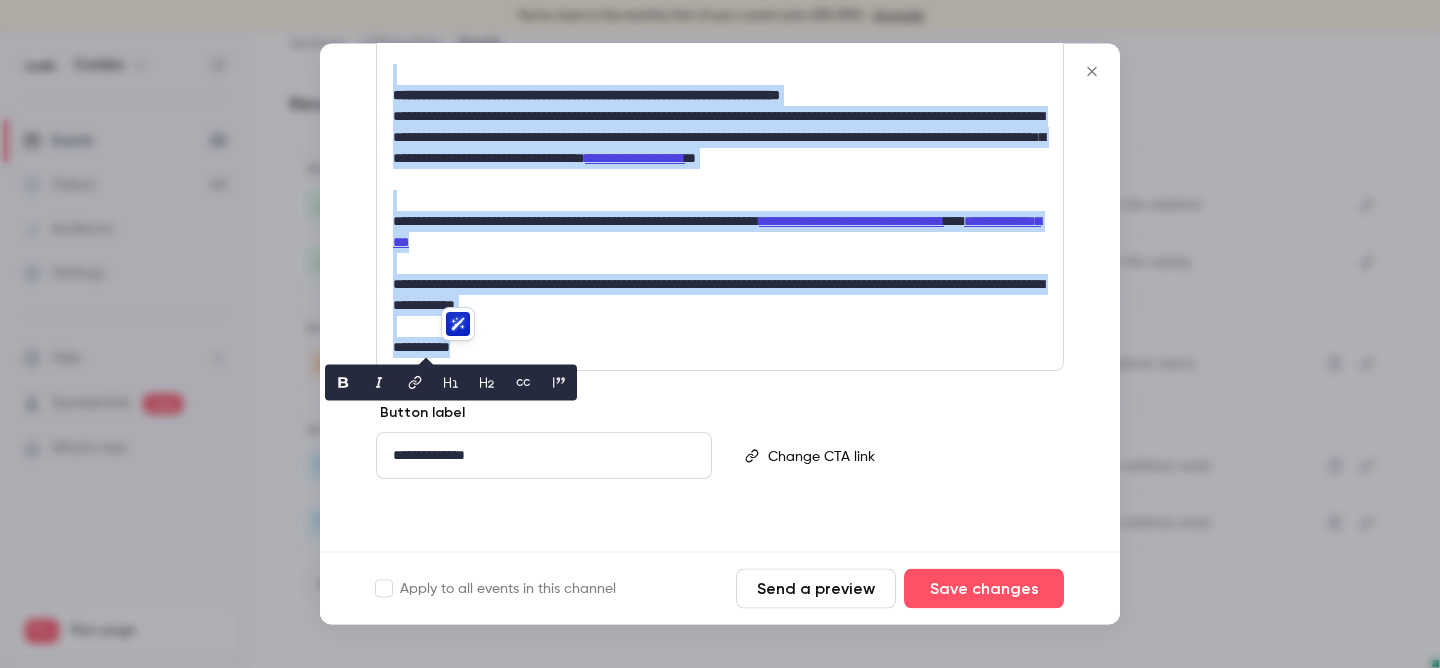 scroll, scrollTop: 339, scrollLeft: 0, axis: vertical 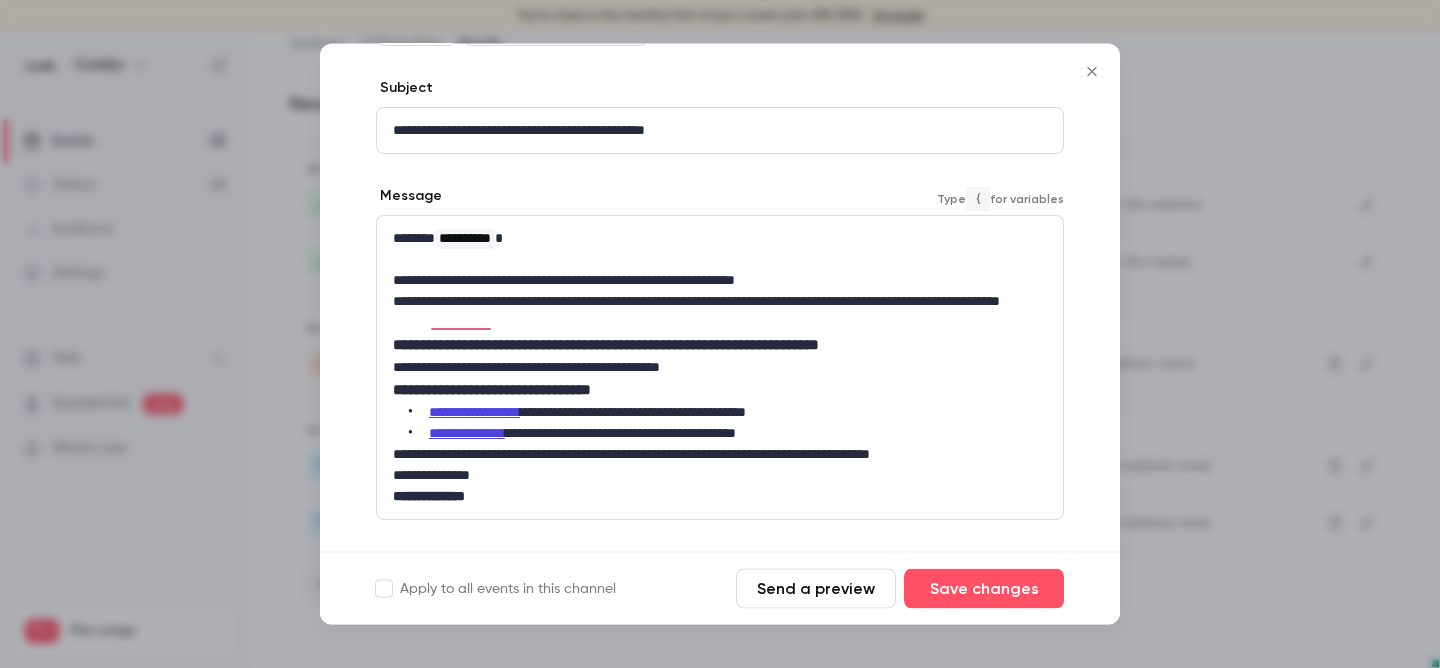 click on "**********" at bounding box center (720, 281) 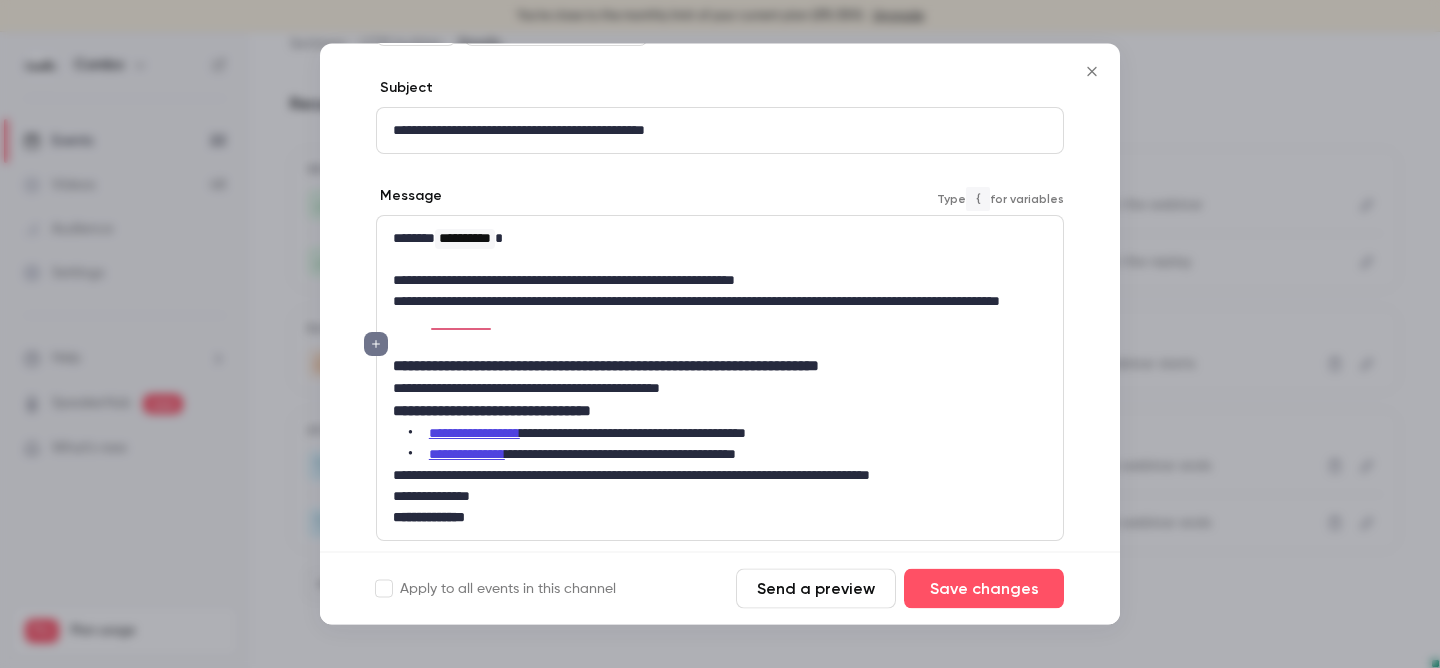 click on "**********" at bounding box center [720, 389] 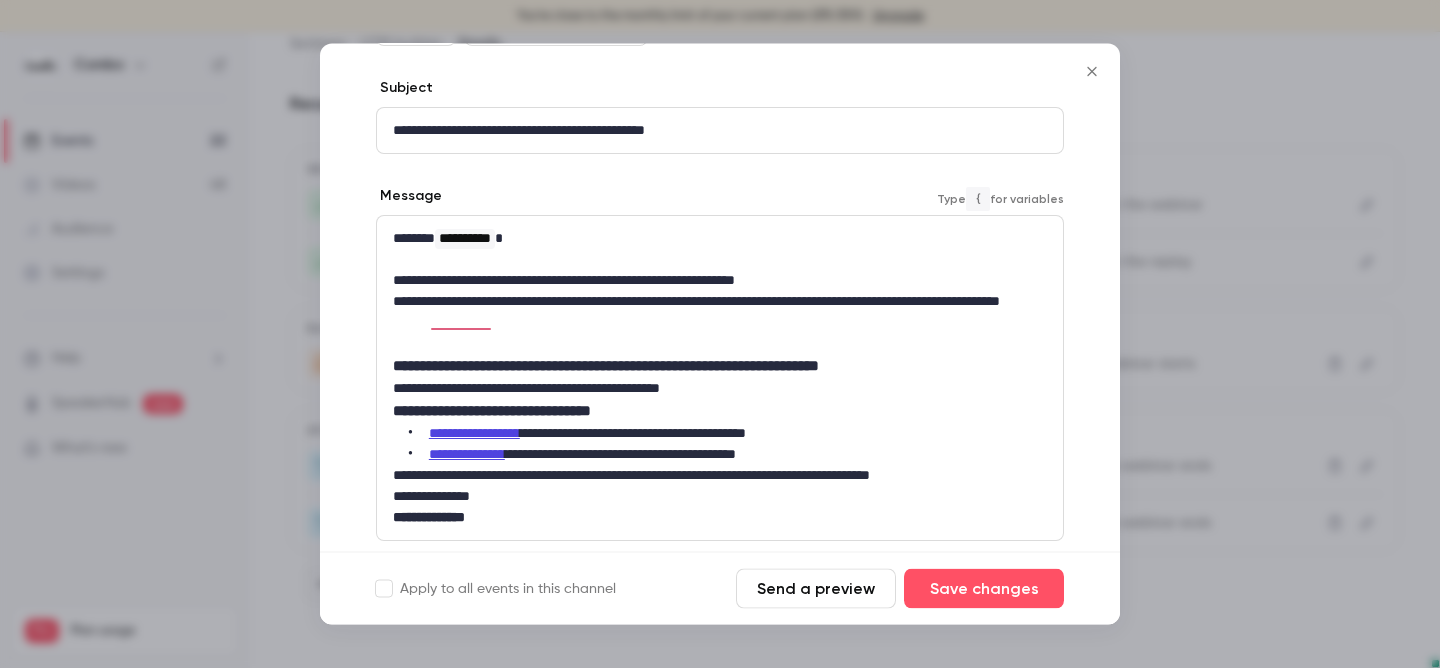 type 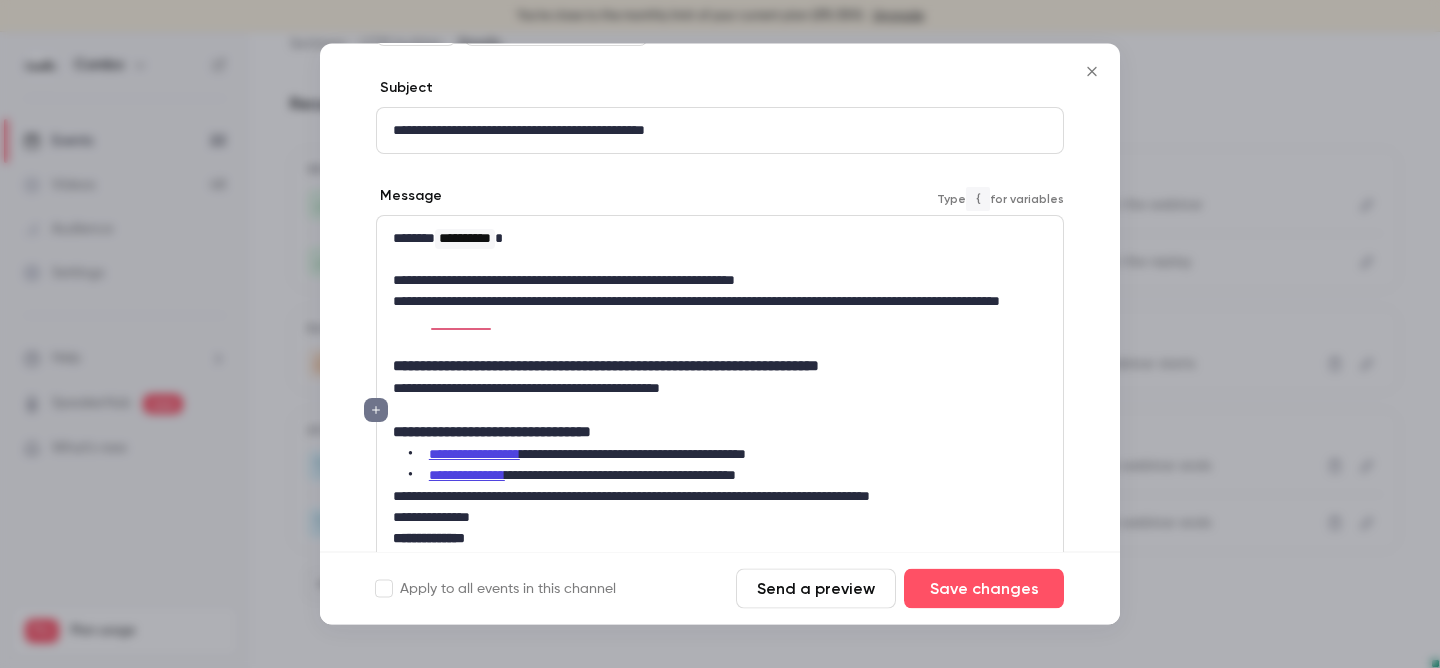 scroll, scrollTop: 53, scrollLeft: 0, axis: vertical 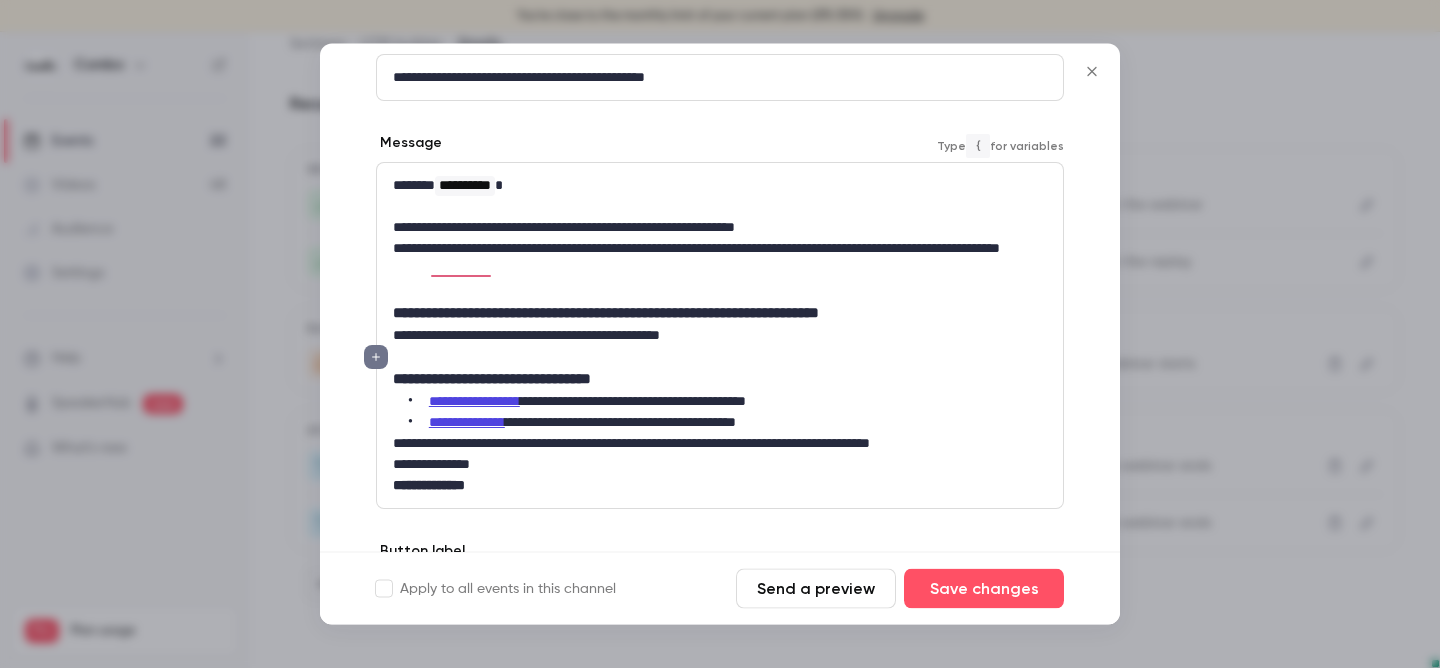 click on "**********" at bounding box center (728, 423) 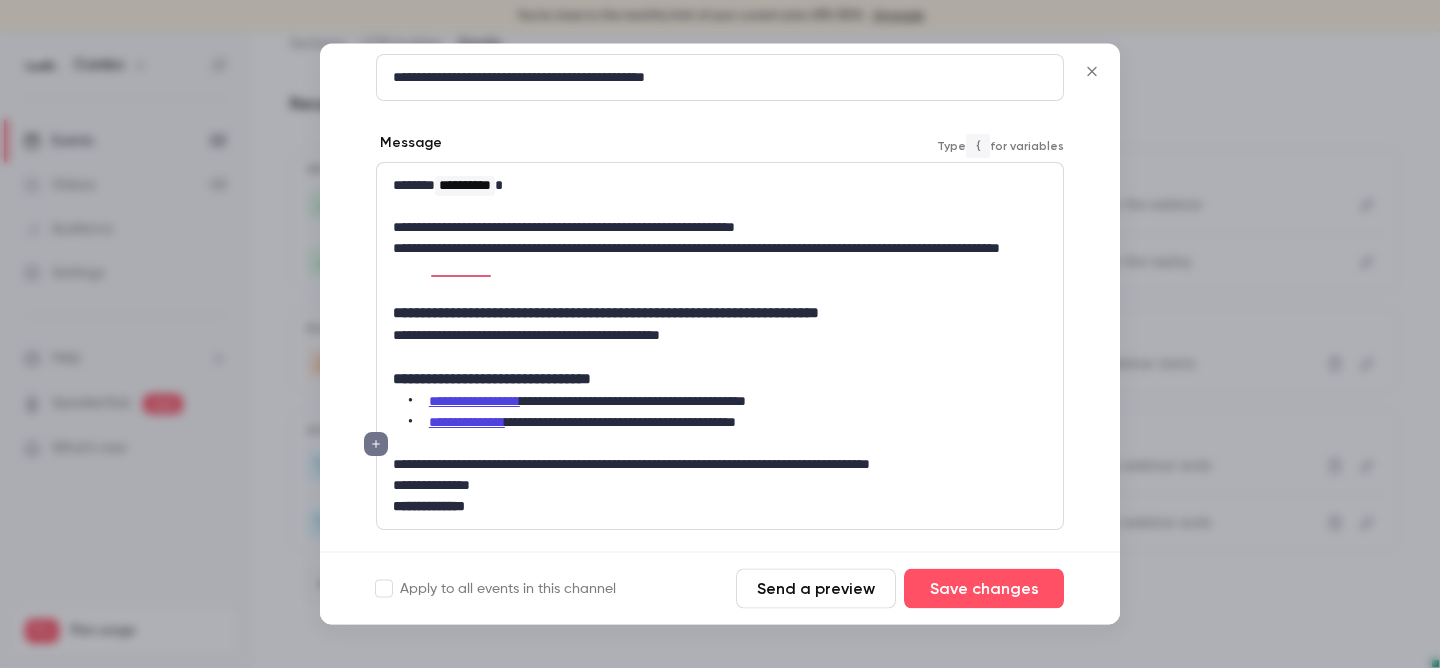 click on "**********" at bounding box center (720, 465) 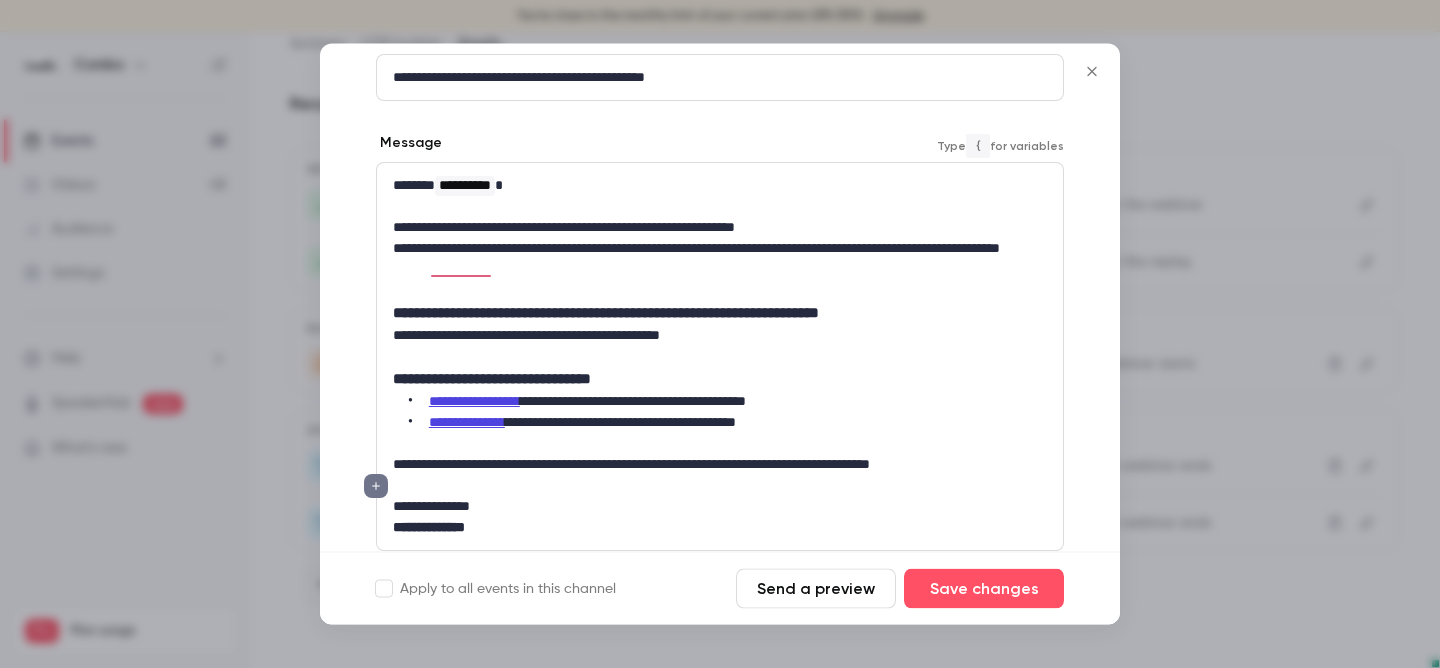 click on "**********" at bounding box center (467, 423) 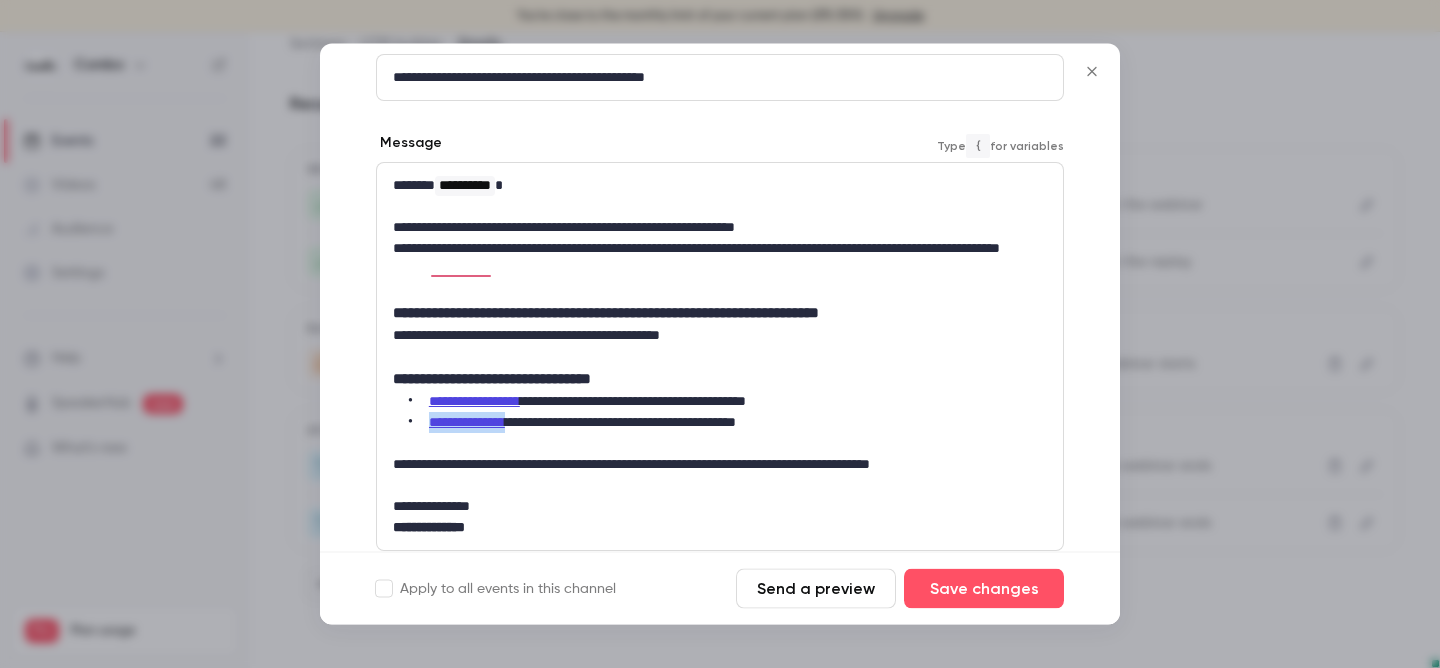 drag, startPoint x: 528, startPoint y: 427, endPoint x: 432, endPoint y: 424, distance: 96.04687 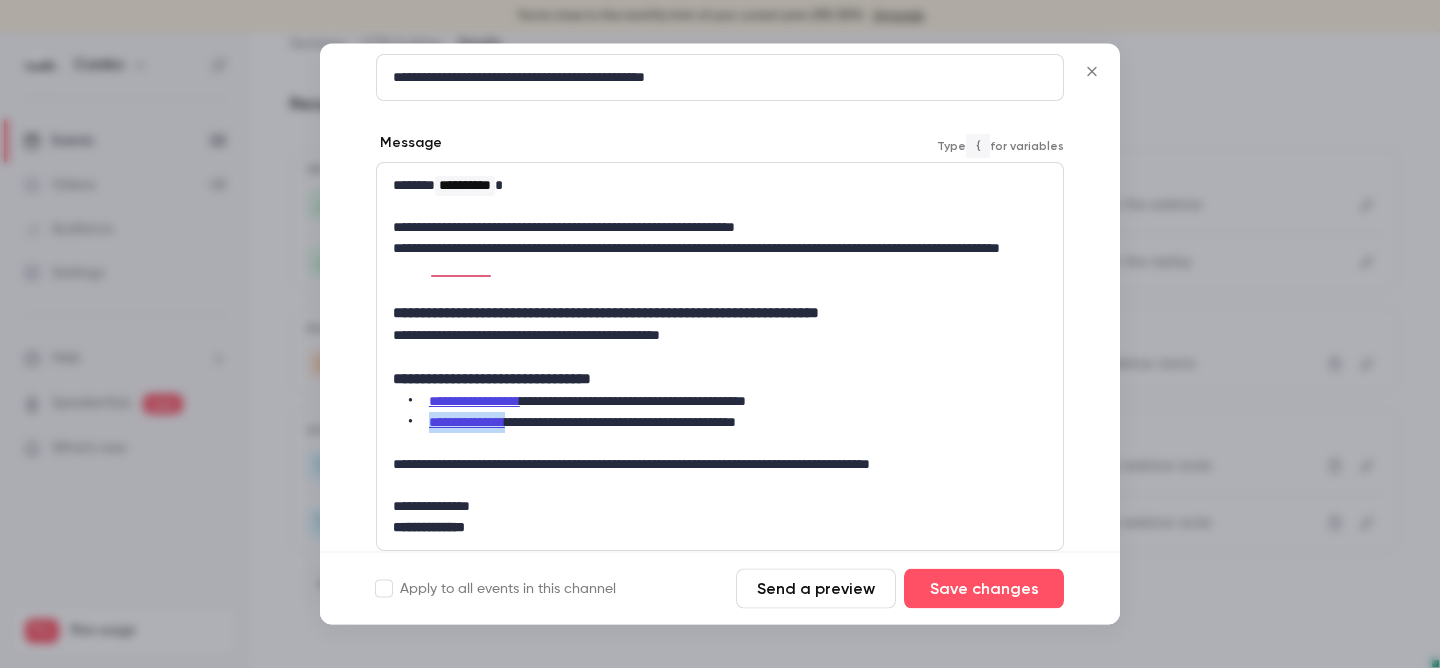 click on "**********" at bounding box center (728, 423) 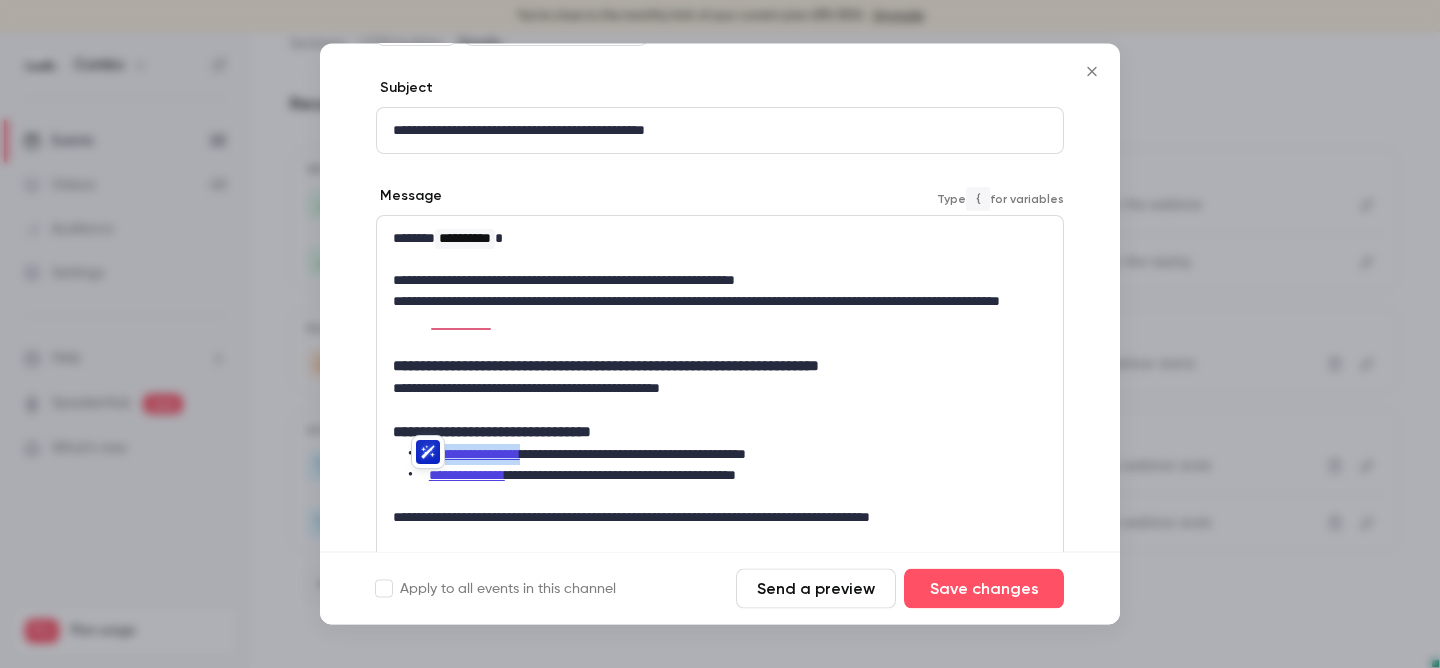 drag, startPoint x: 549, startPoint y: 457, endPoint x: 451, endPoint y: 455, distance: 98.02041 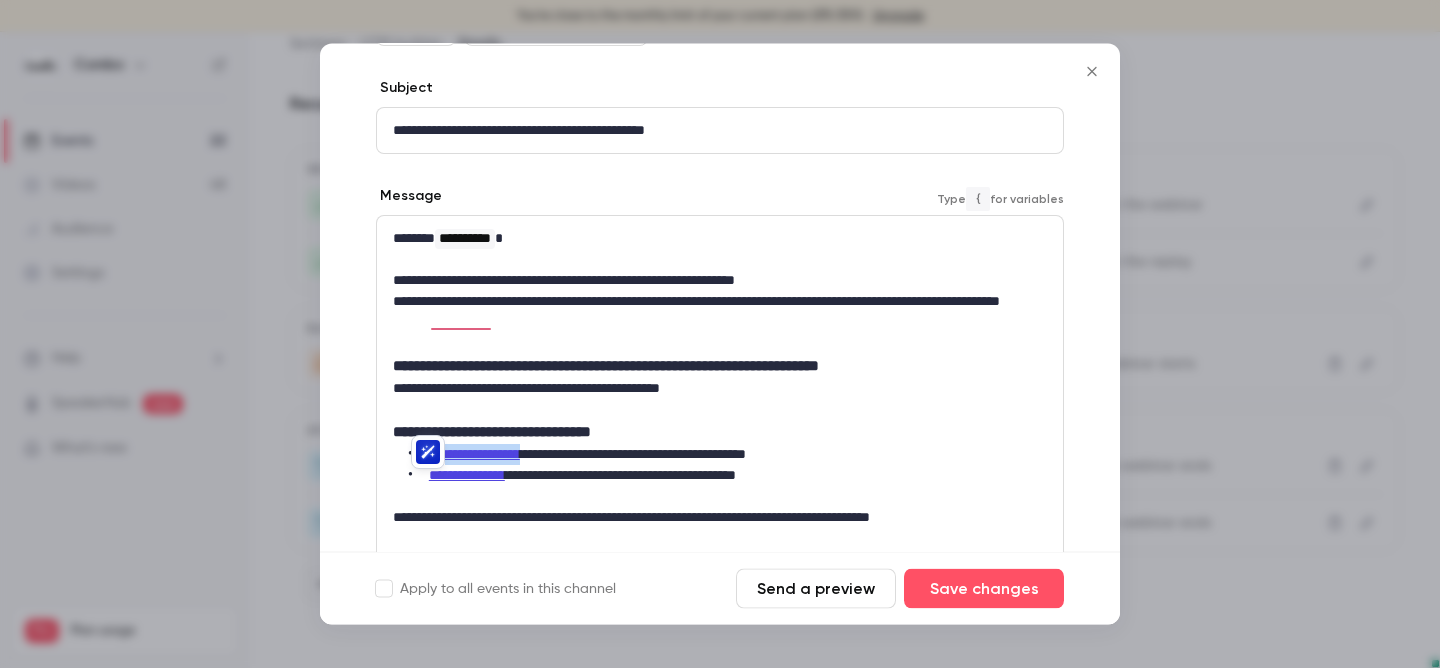 click on "**********" at bounding box center (728, 455) 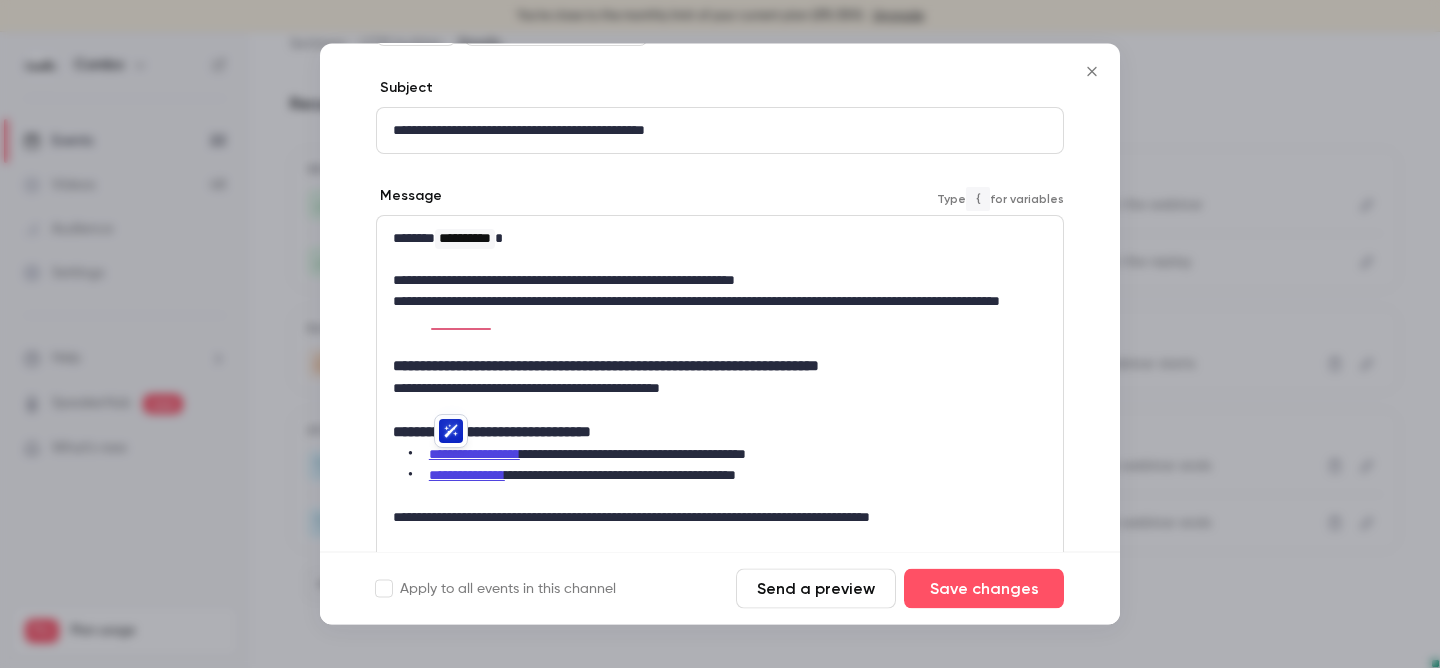 click at bounding box center (720, 410) 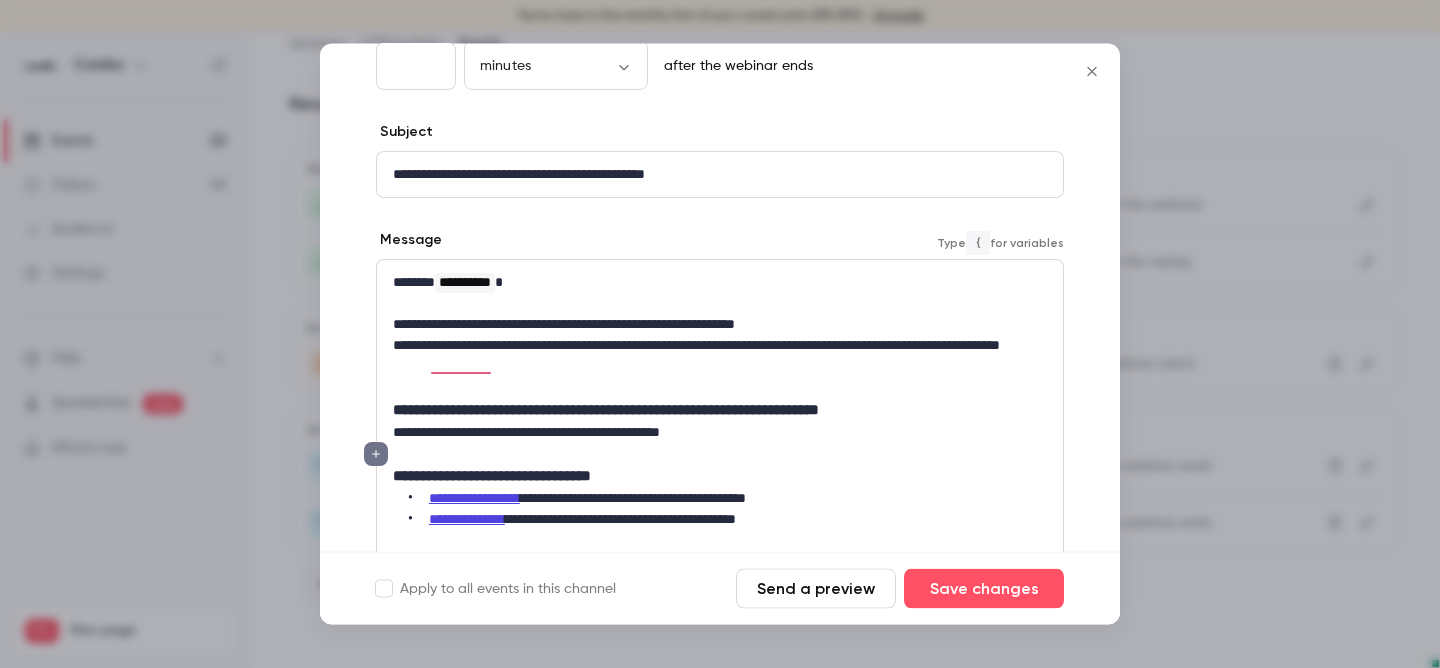 scroll, scrollTop: 0, scrollLeft: 0, axis: both 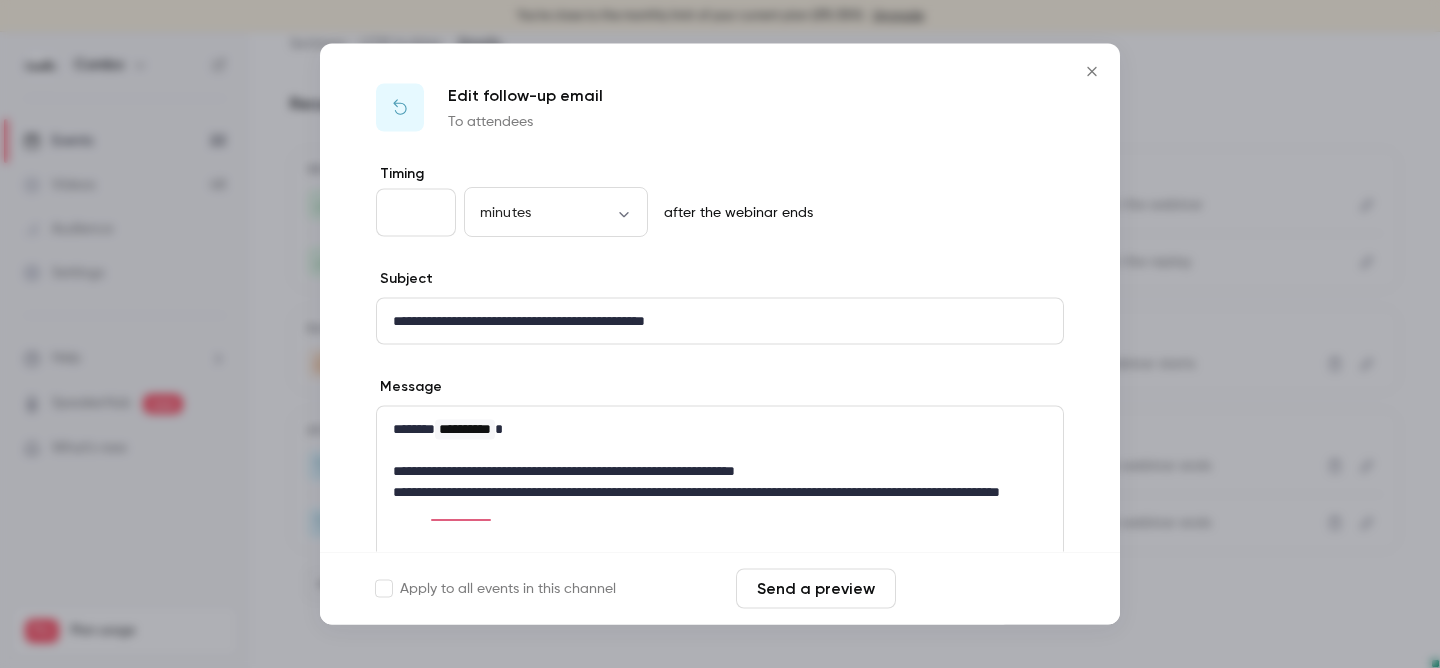 click on "Save changes" at bounding box center [984, 589] 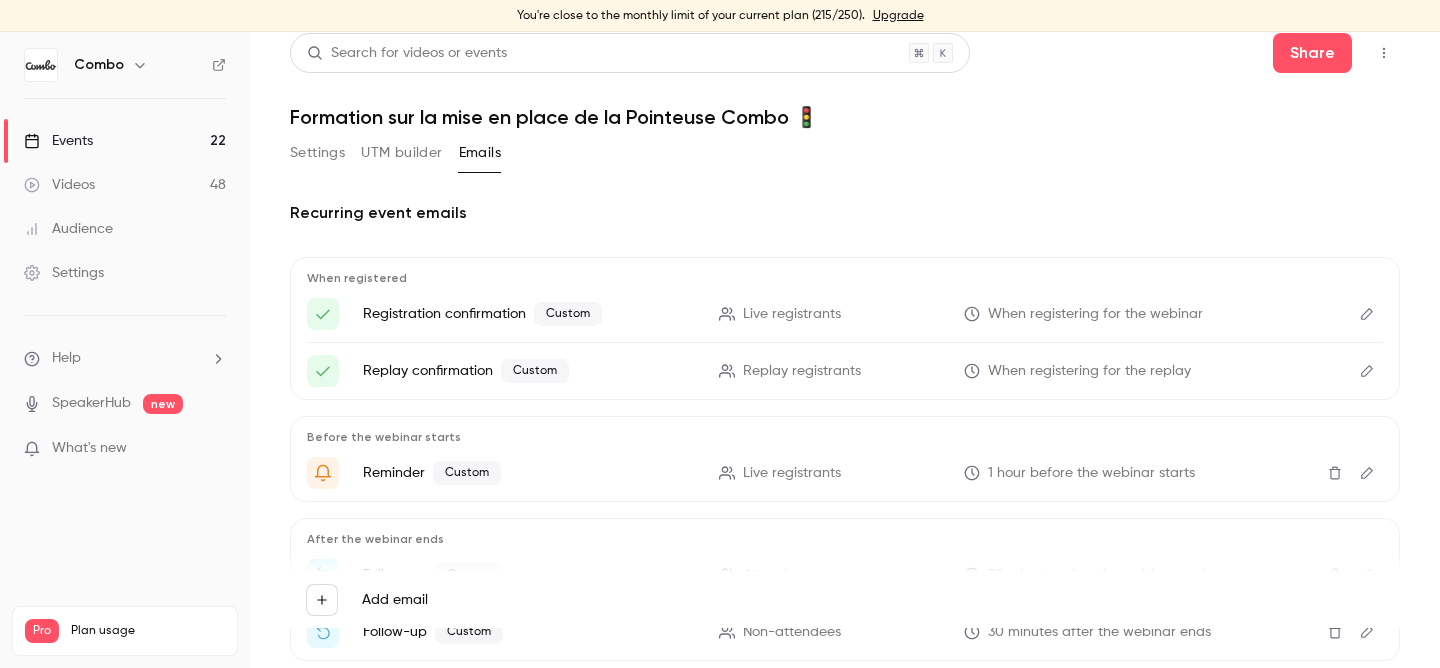 scroll, scrollTop: 0, scrollLeft: 0, axis: both 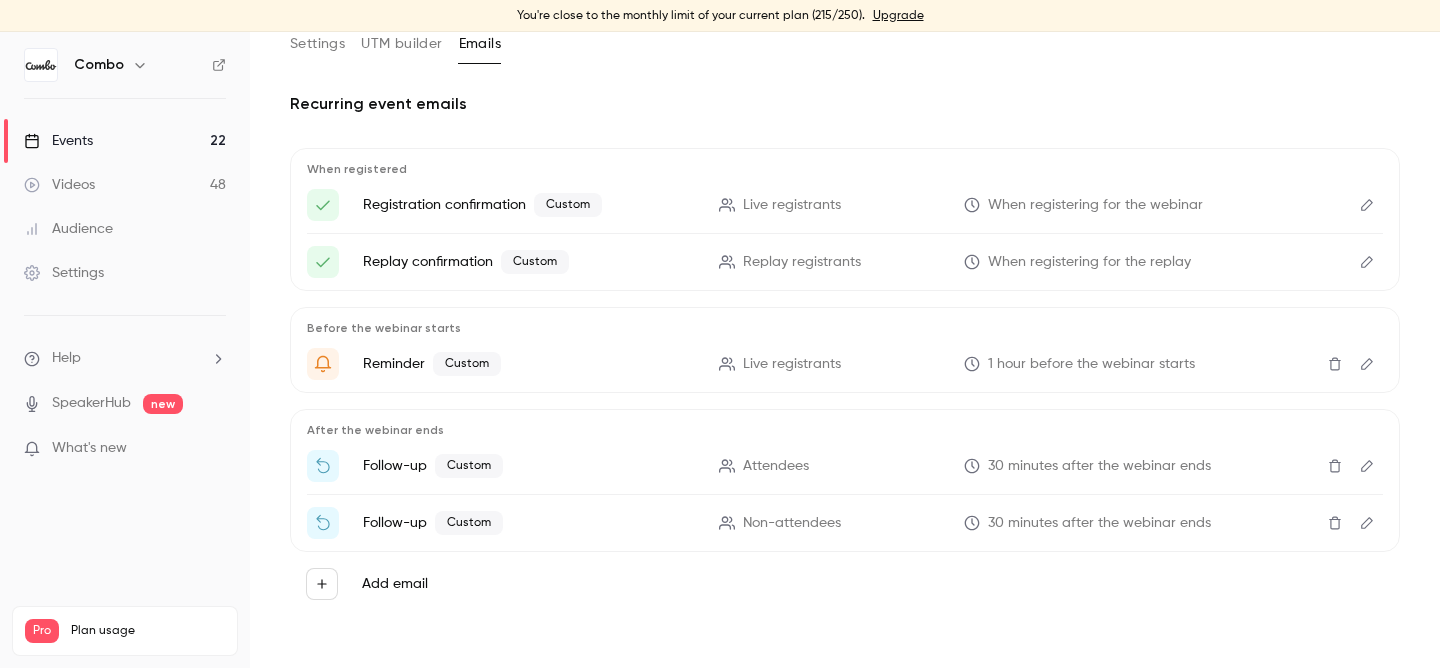 click 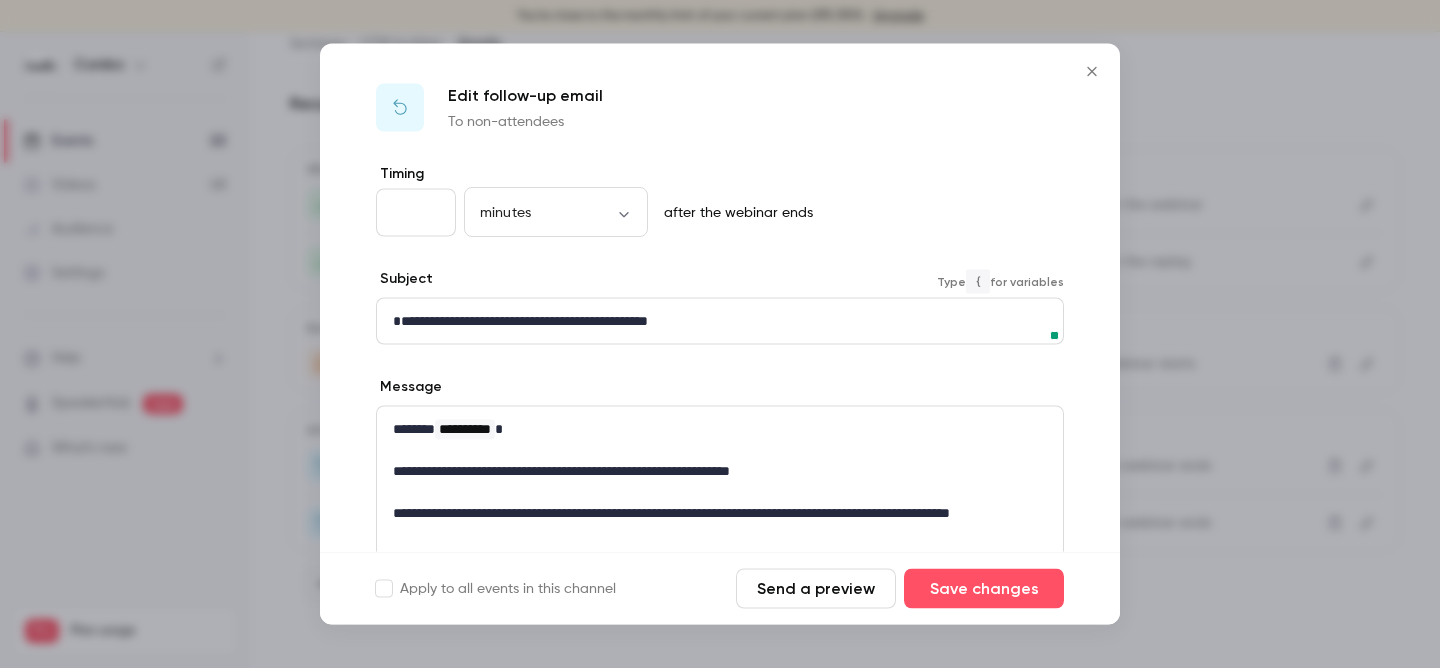 click on "**********" at bounding box center (720, 321) 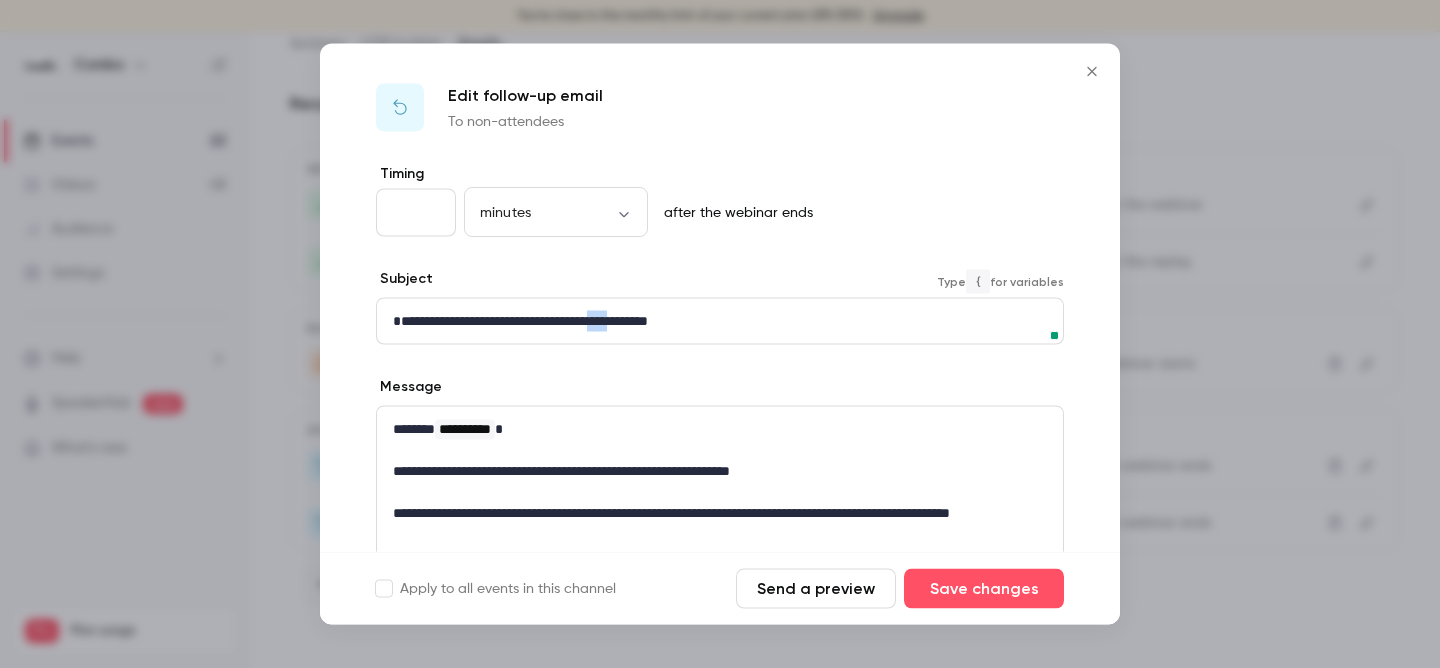 click on "**********" at bounding box center [720, 321] 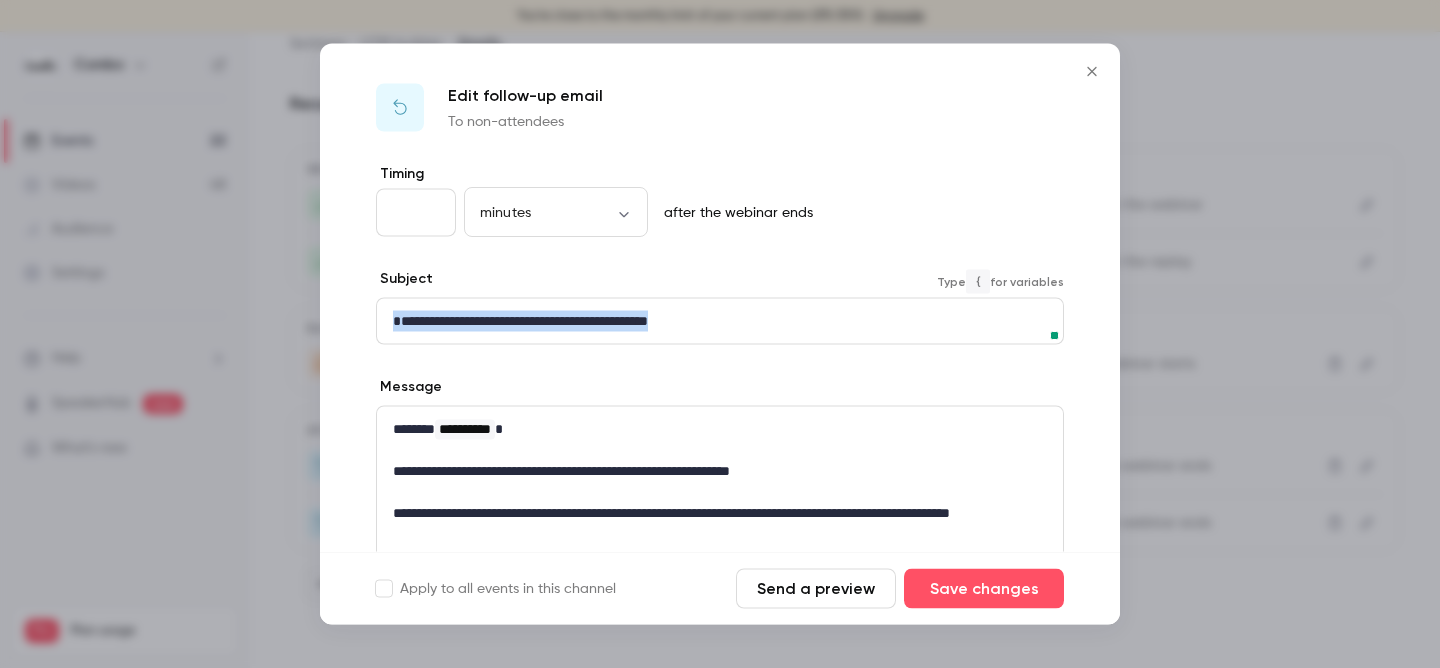 click on "**********" at bounding box center [720, 321] 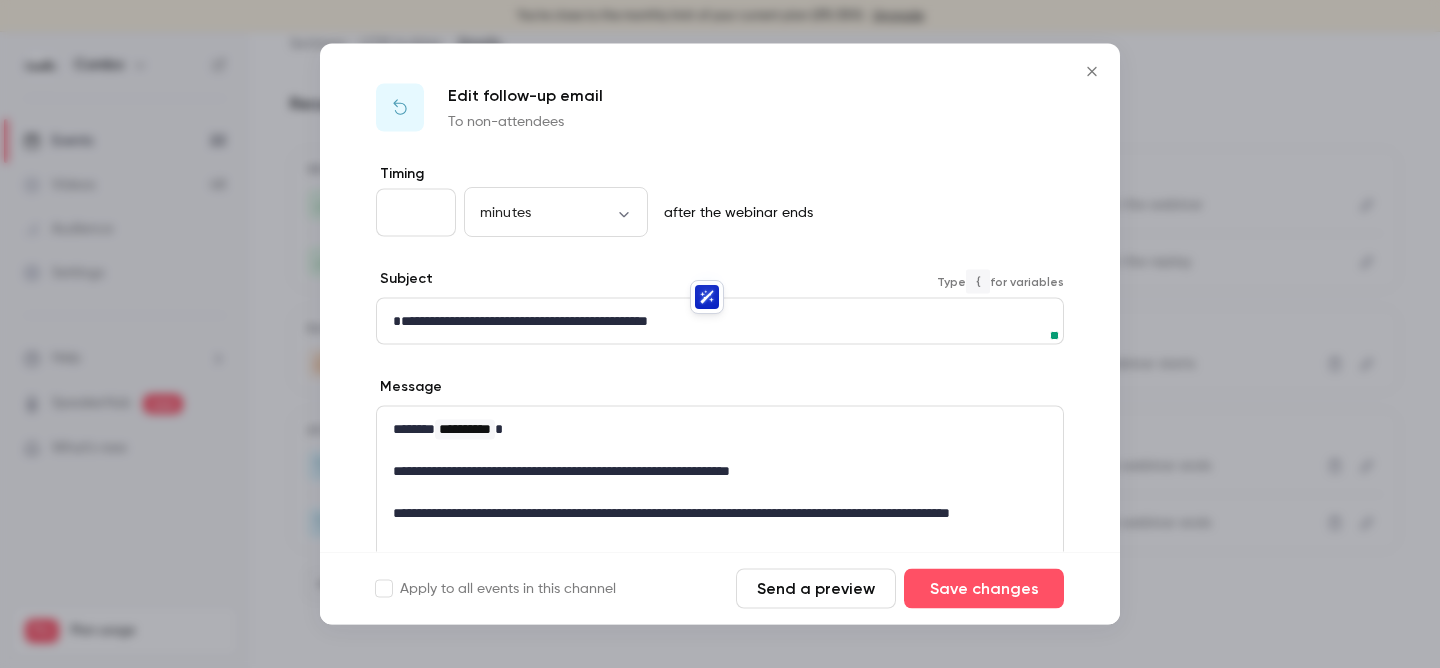 scroll, scrollTop: 0, scrollLeft: 0, axis: both 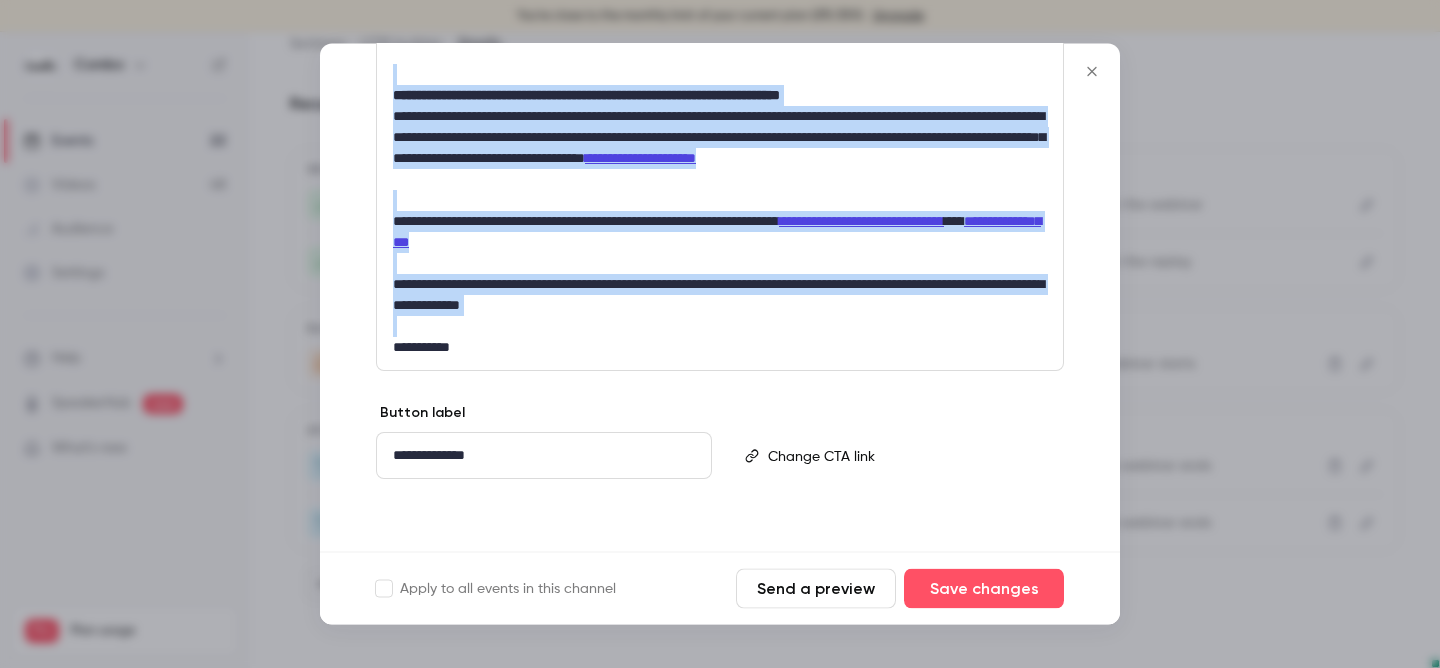 drag, startPoint x: 395, startPoint y: 466, endPoint x: 453, endPoint y: 642, distance: 185.31055 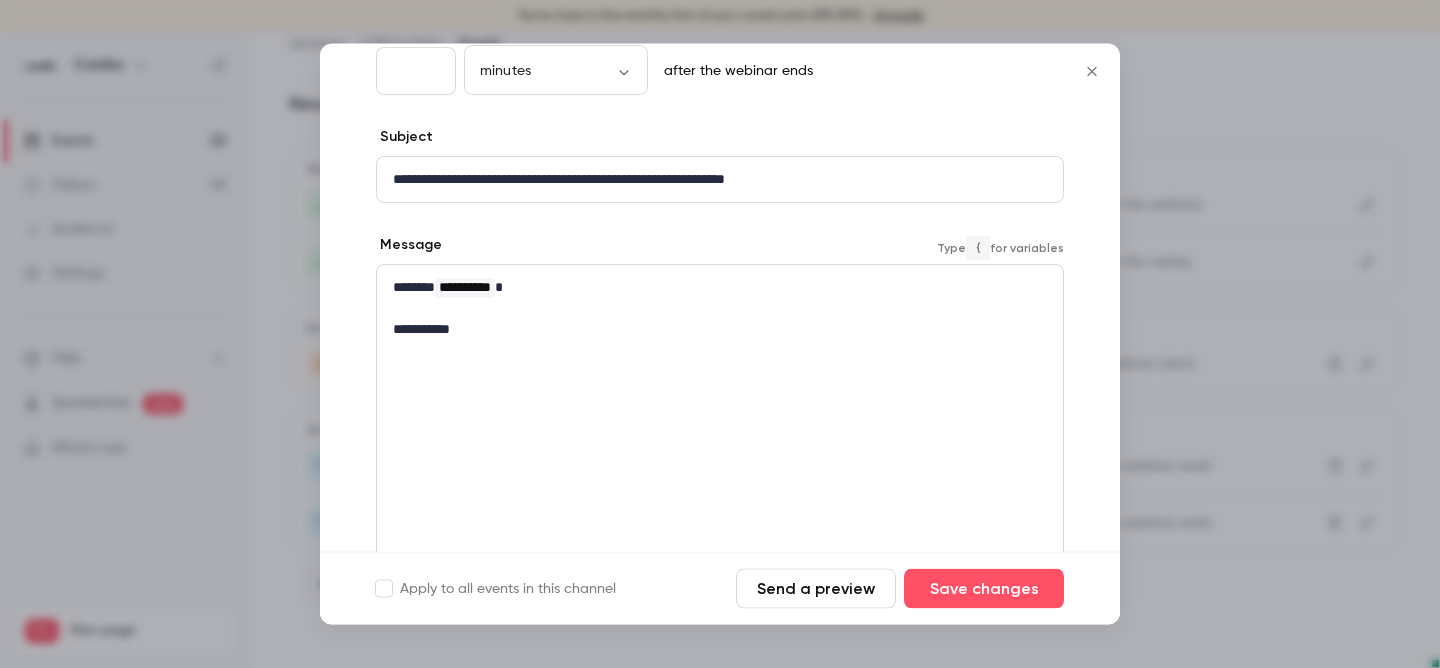 scroll, scrollTop: 138, scrollLeft: 0, axis: vertical 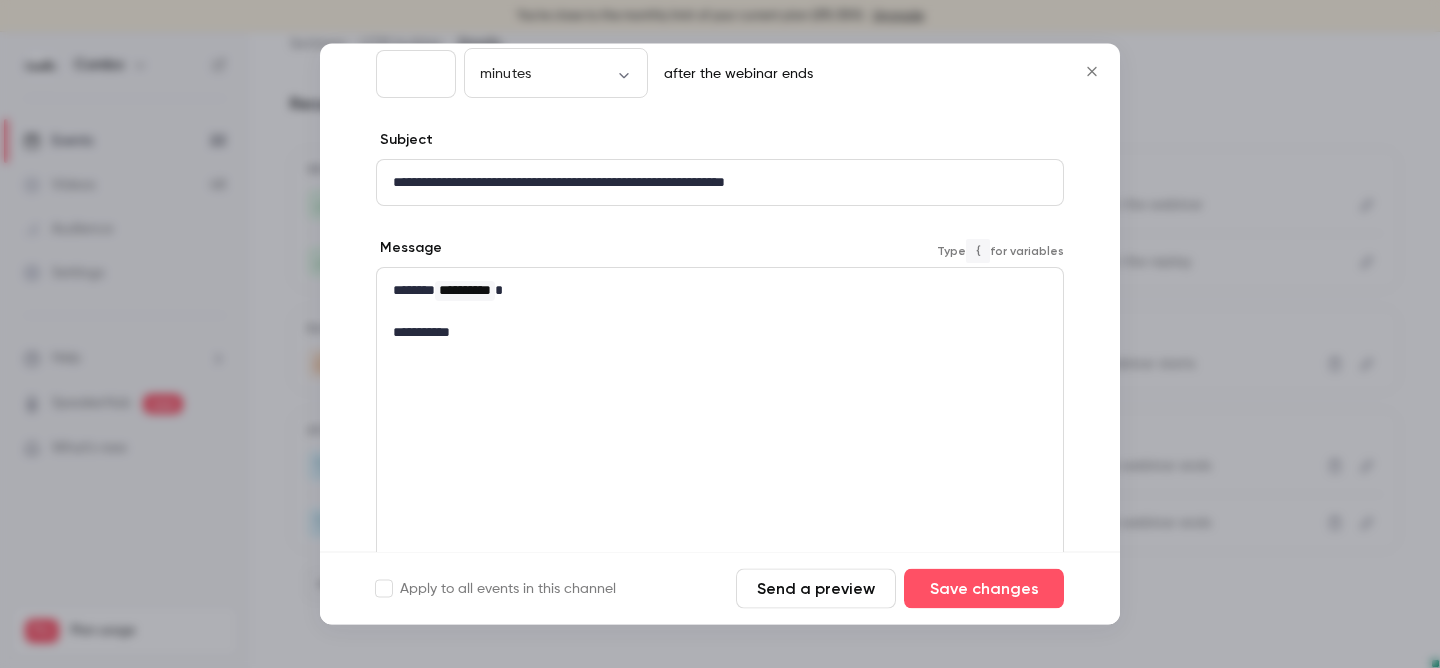 click on "**********" at bounding box center [720, 333] 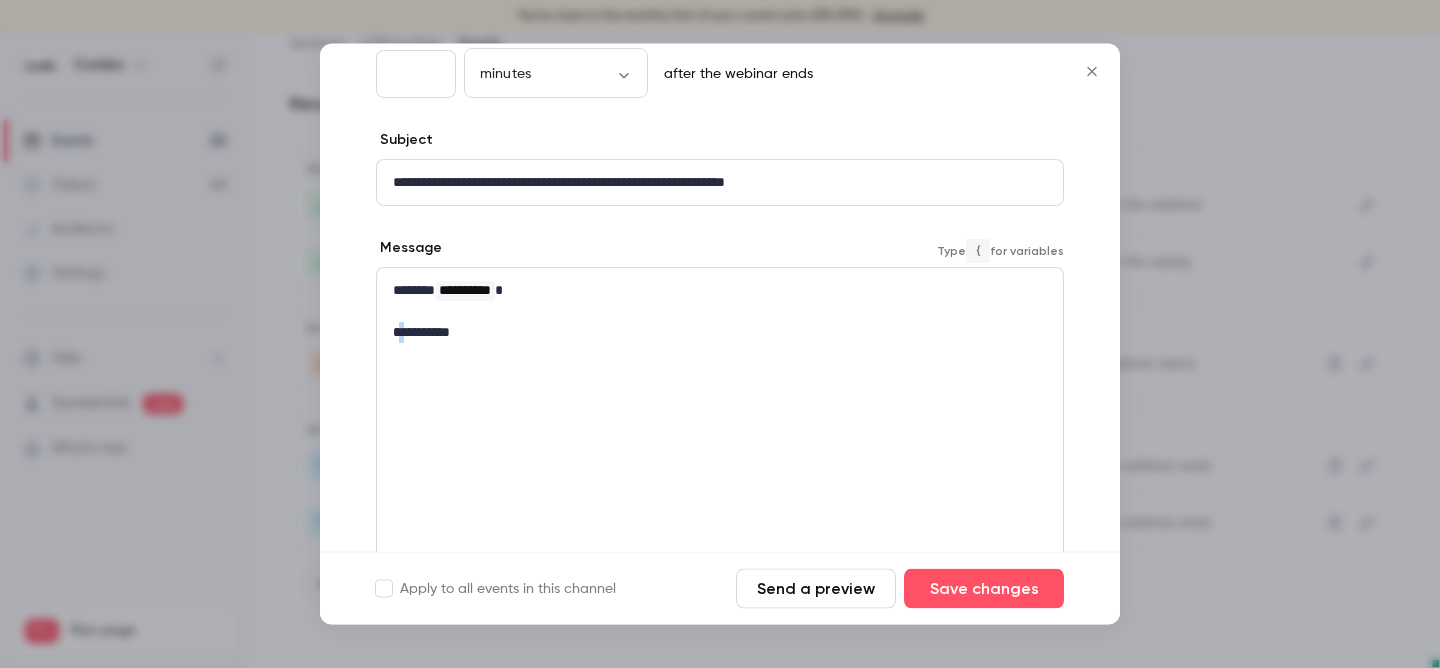 click on "**********" at bounding box center (720, 333) 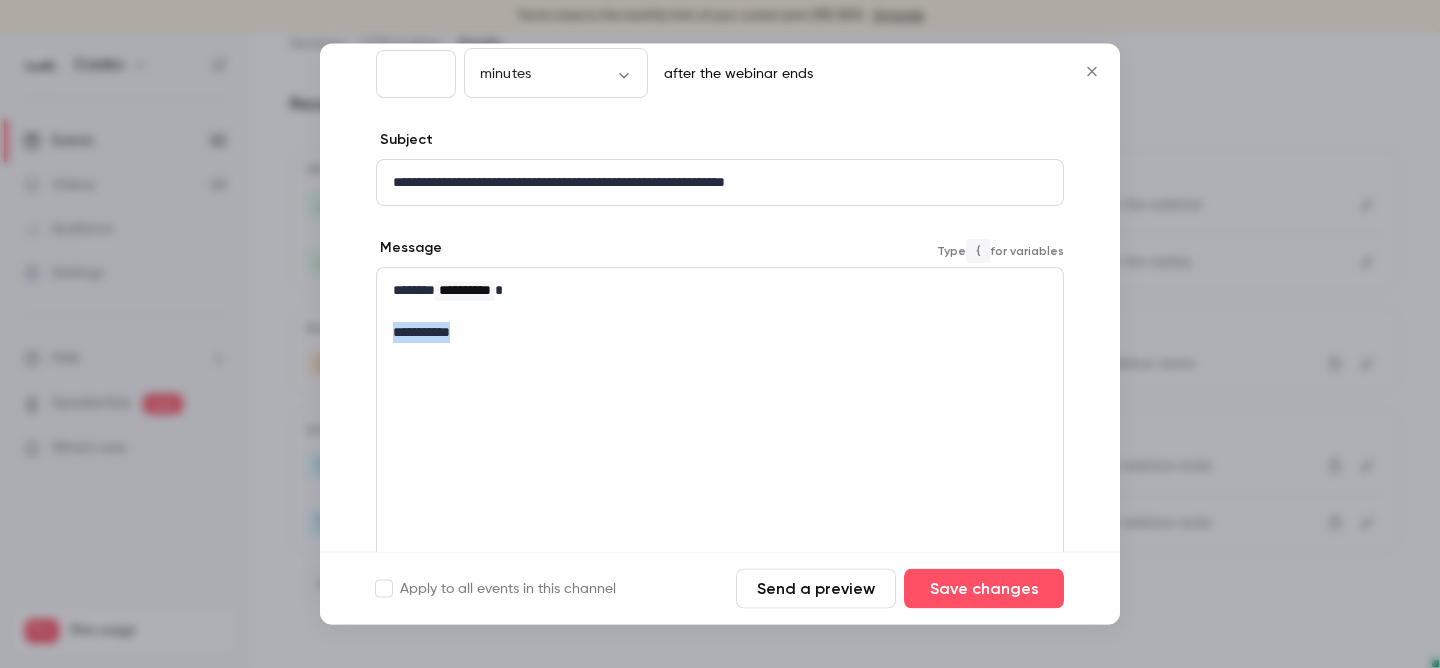 click on "**********" at bounding box center [720, 333] 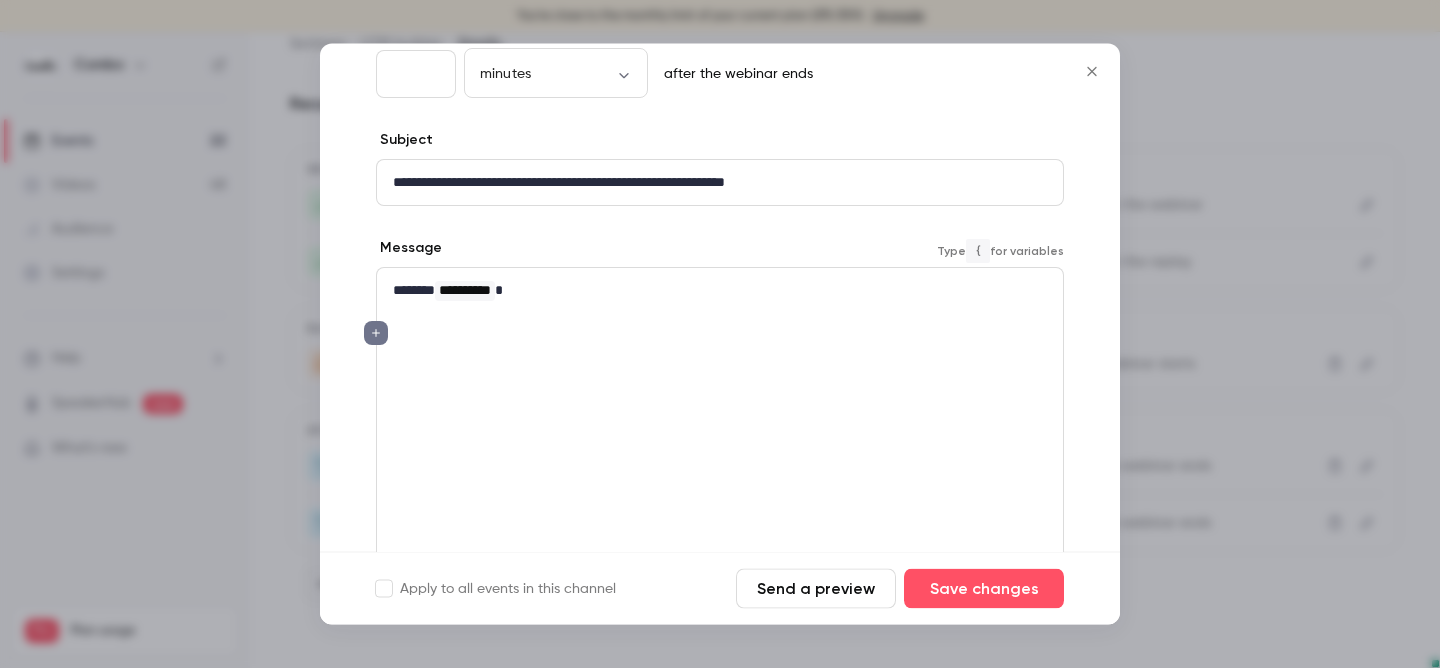 scroll, scrollTop: 0, scrollLeft: 0, axis: both 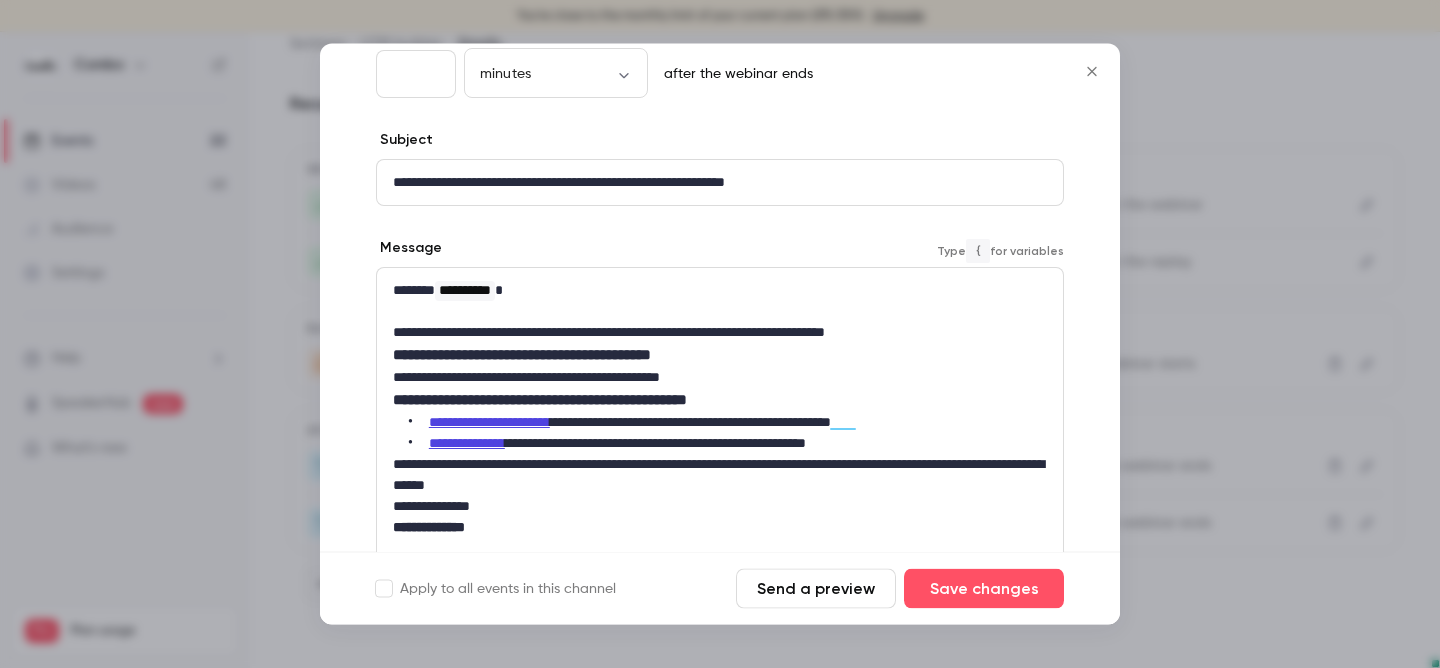 click on "**********" at bounding box center (720, 333) 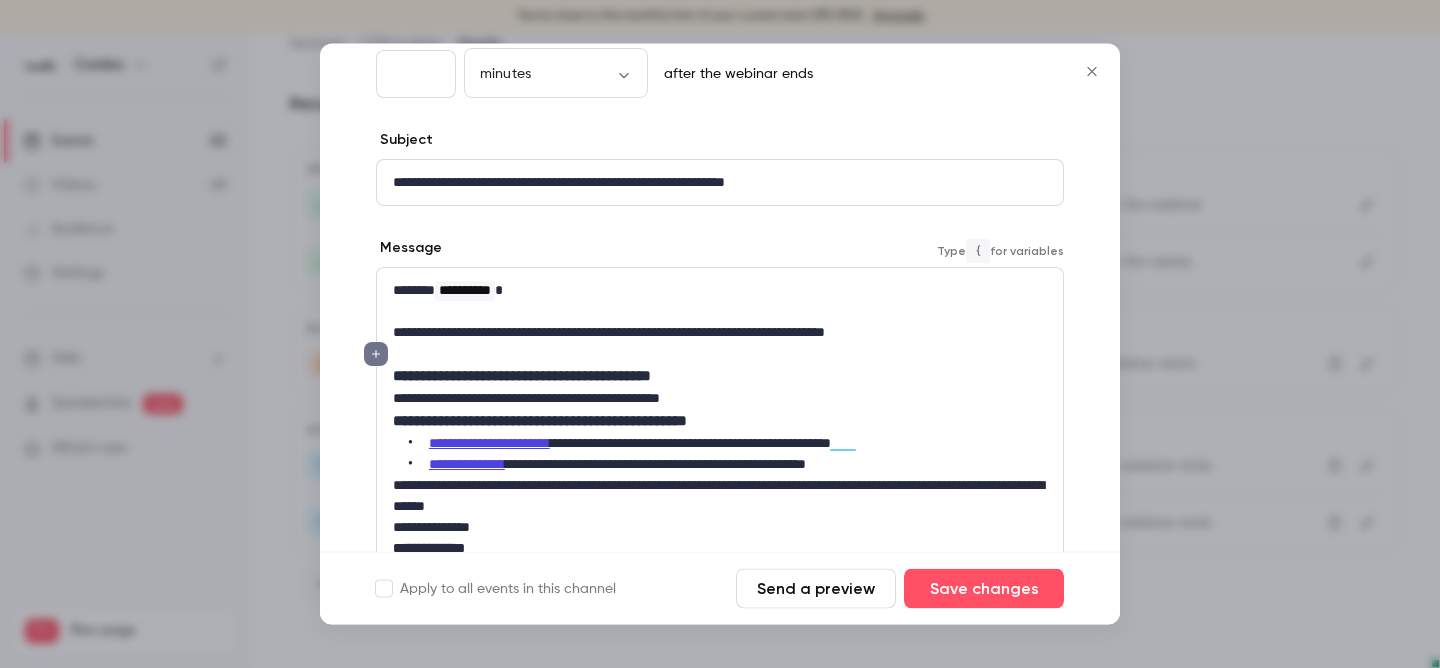click at bounding box center [720, 312] 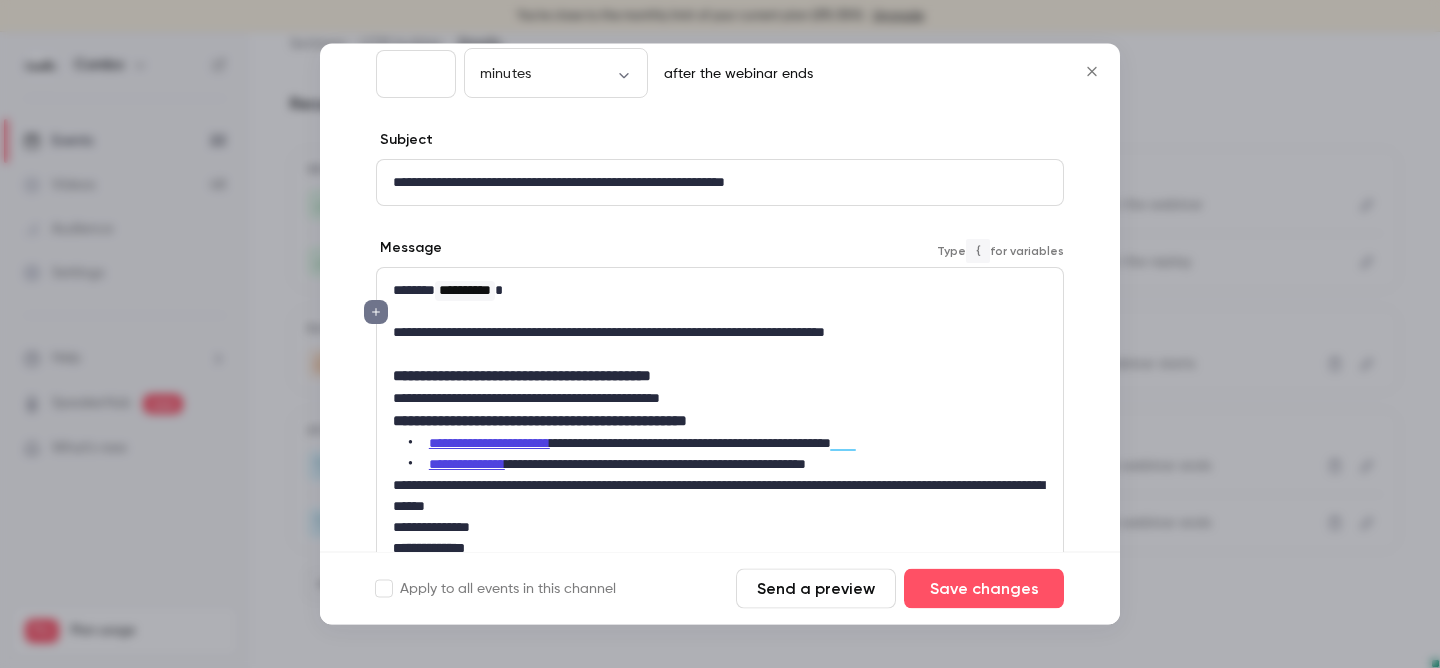 click on "**********" at bounding box center (720, 399) 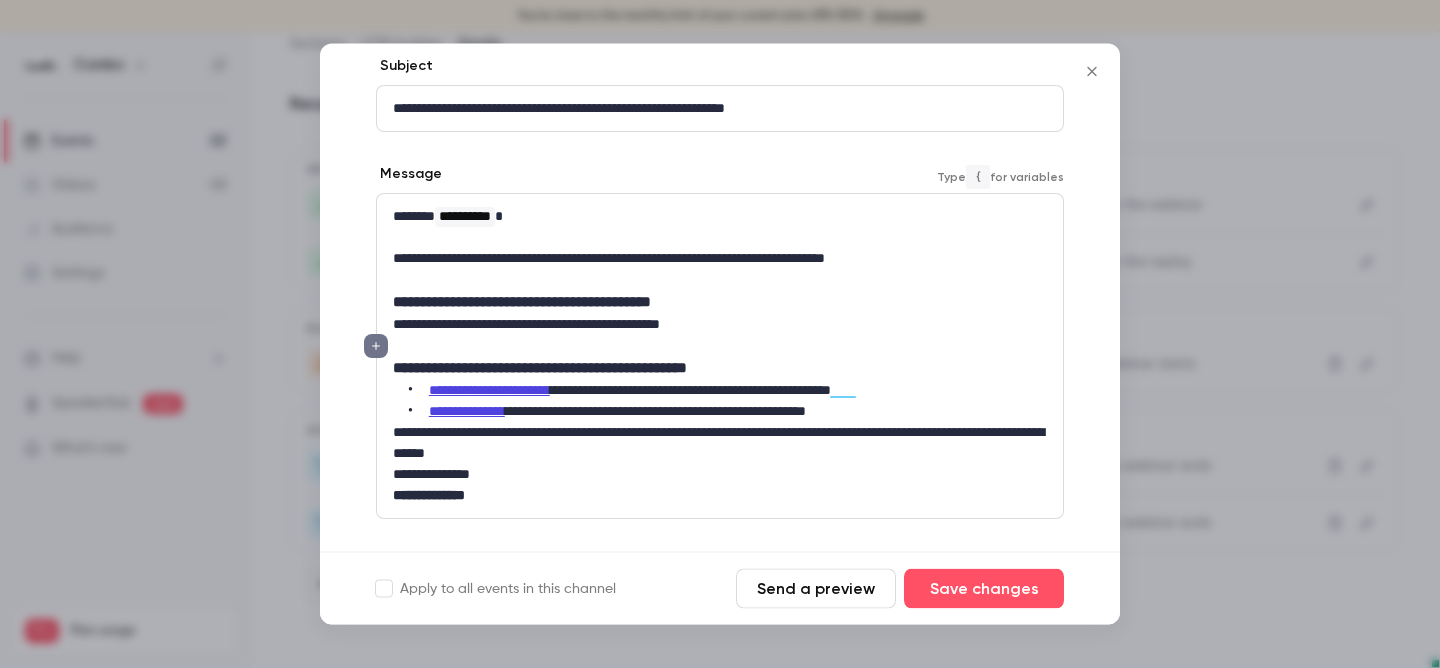 scroll, scrollTop: 219, scrollLeft: 0, axis: vertical 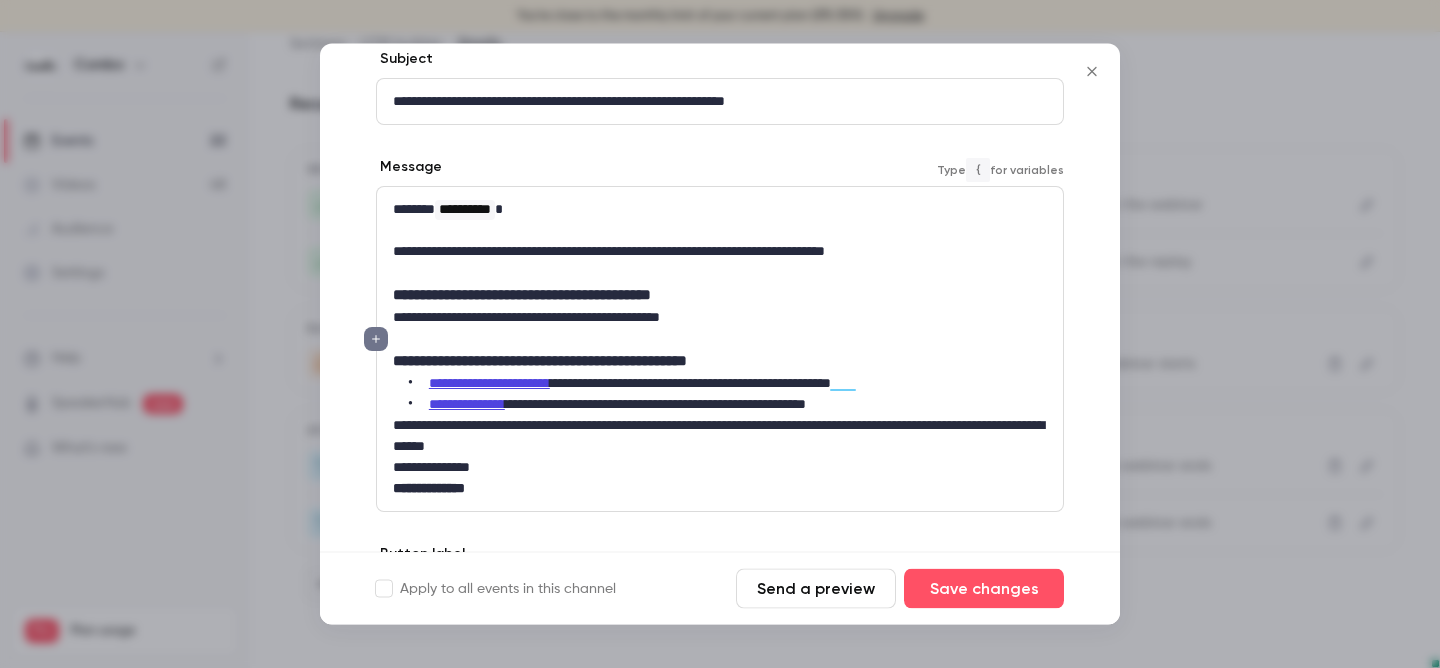 click on "**********" at bounding box center (728, 405) 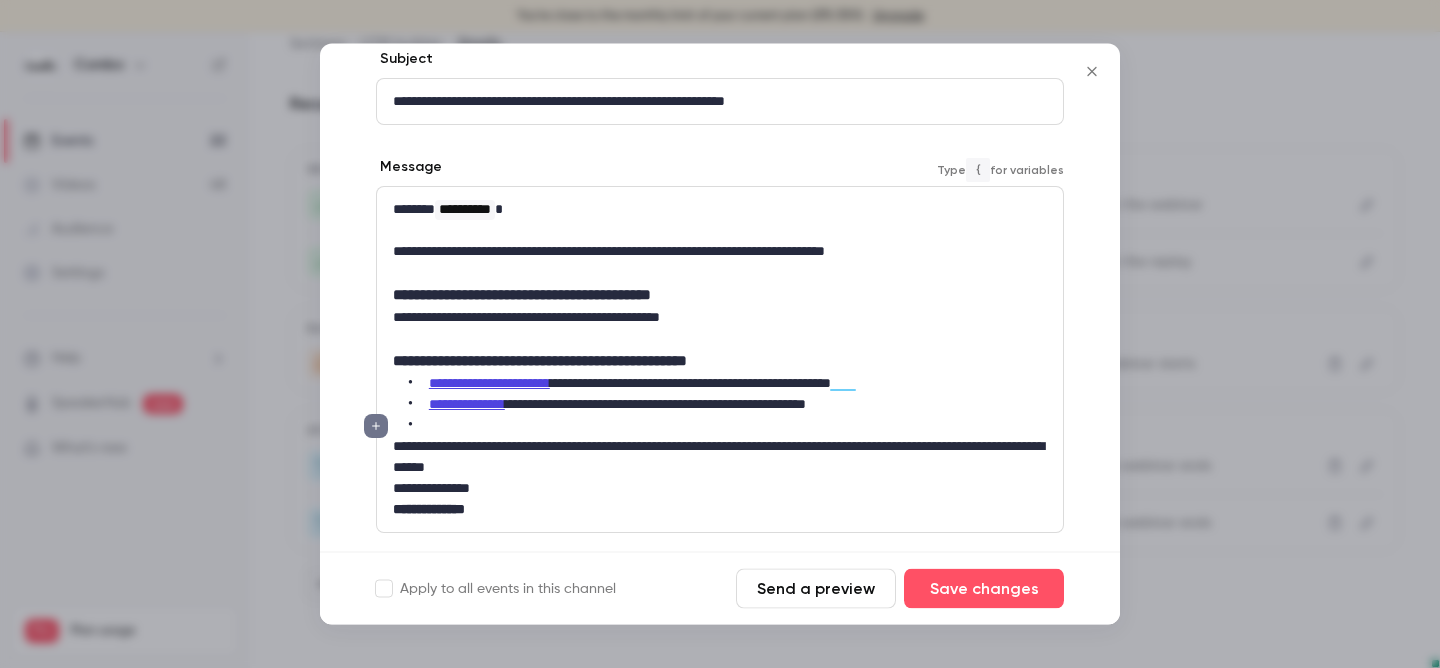 click on "**********" at bounding box center [720, 458] 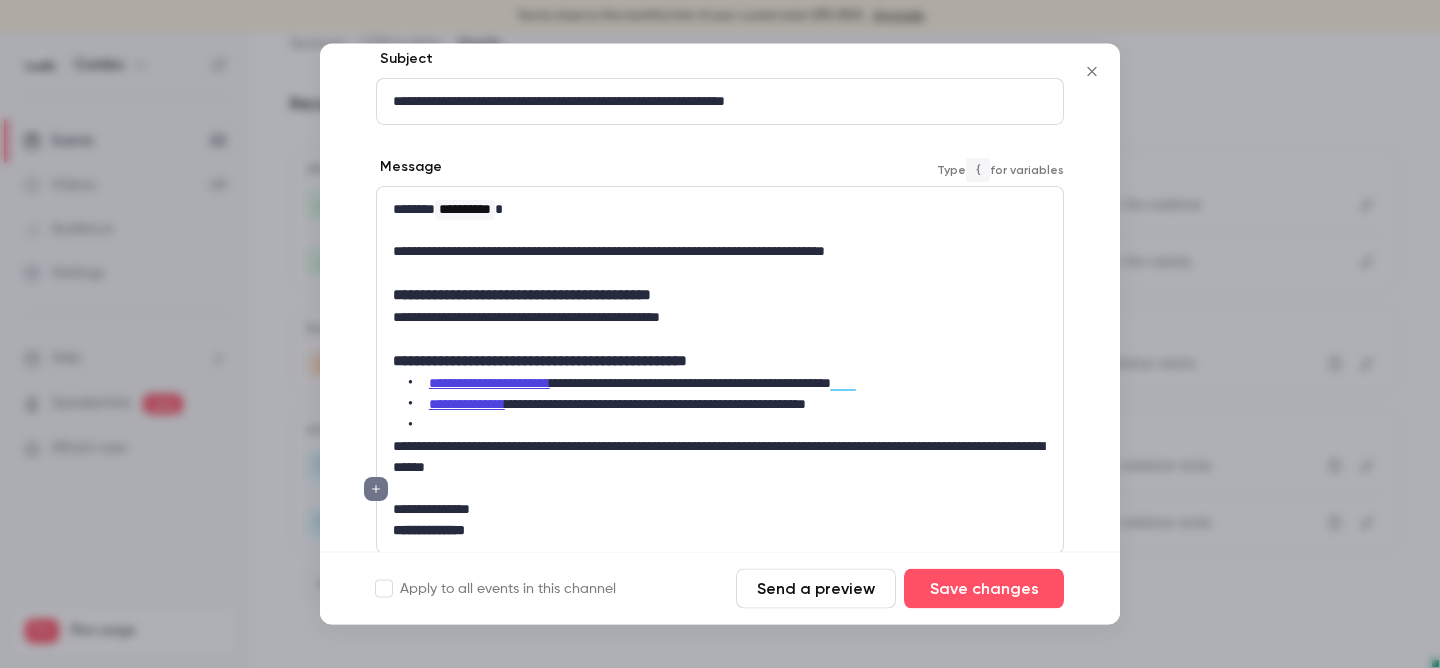 click at bounding box center (728, 426) 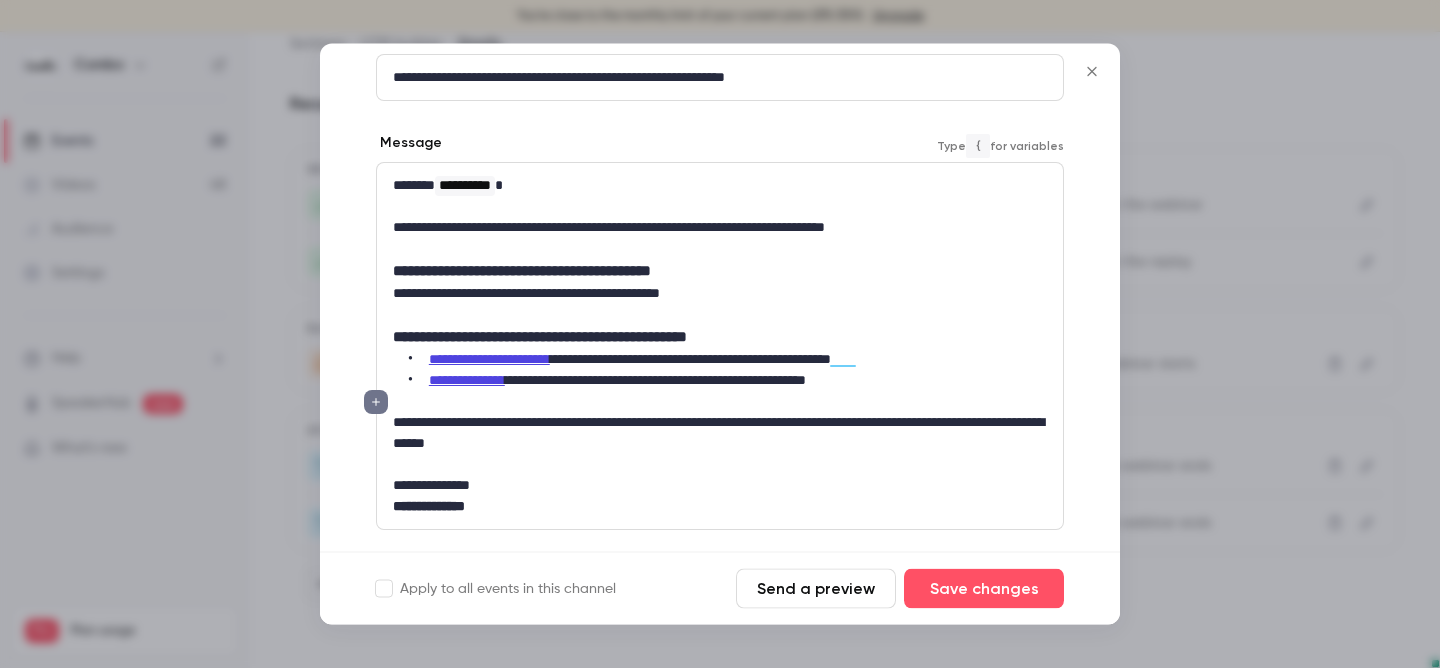 scroll, scrollTop: 251, scrollLeft: 0, axis: vertical 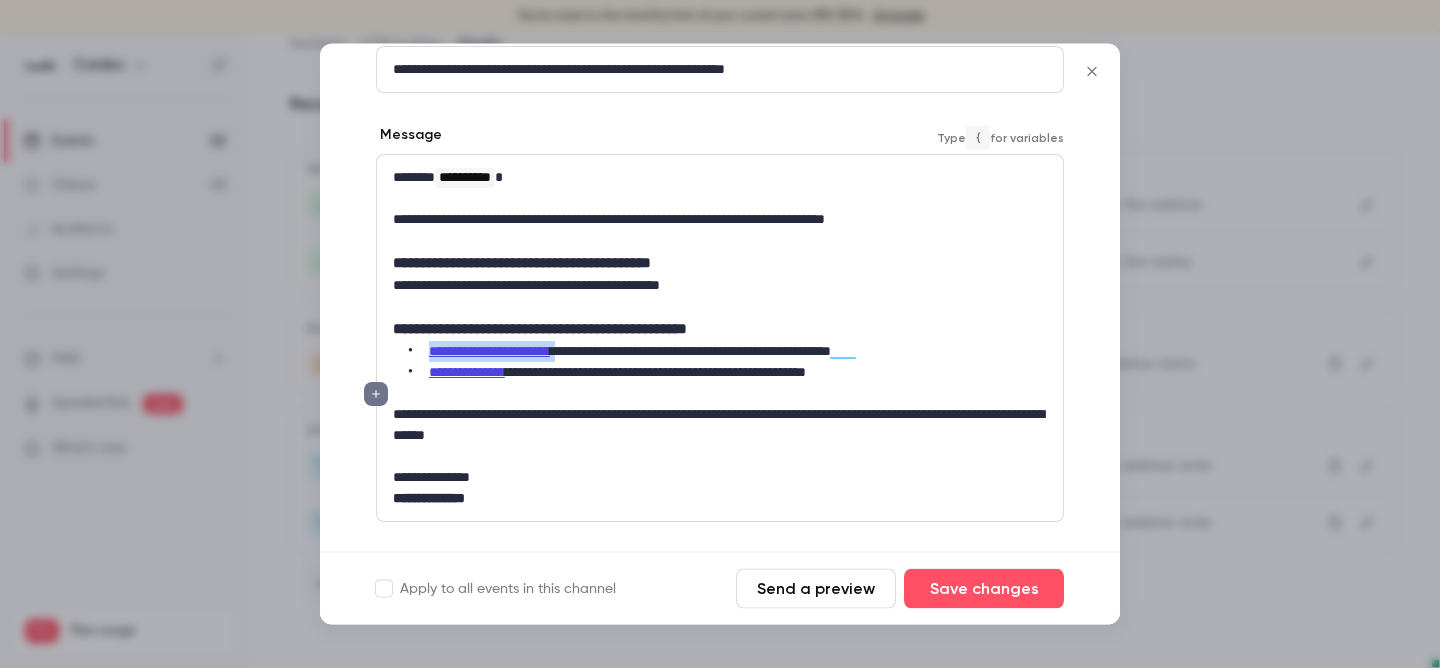 drag, startPoint x: 592, startPoint y: 353, endPoint x: 431, endPoint y: 354, distance: 161.00311 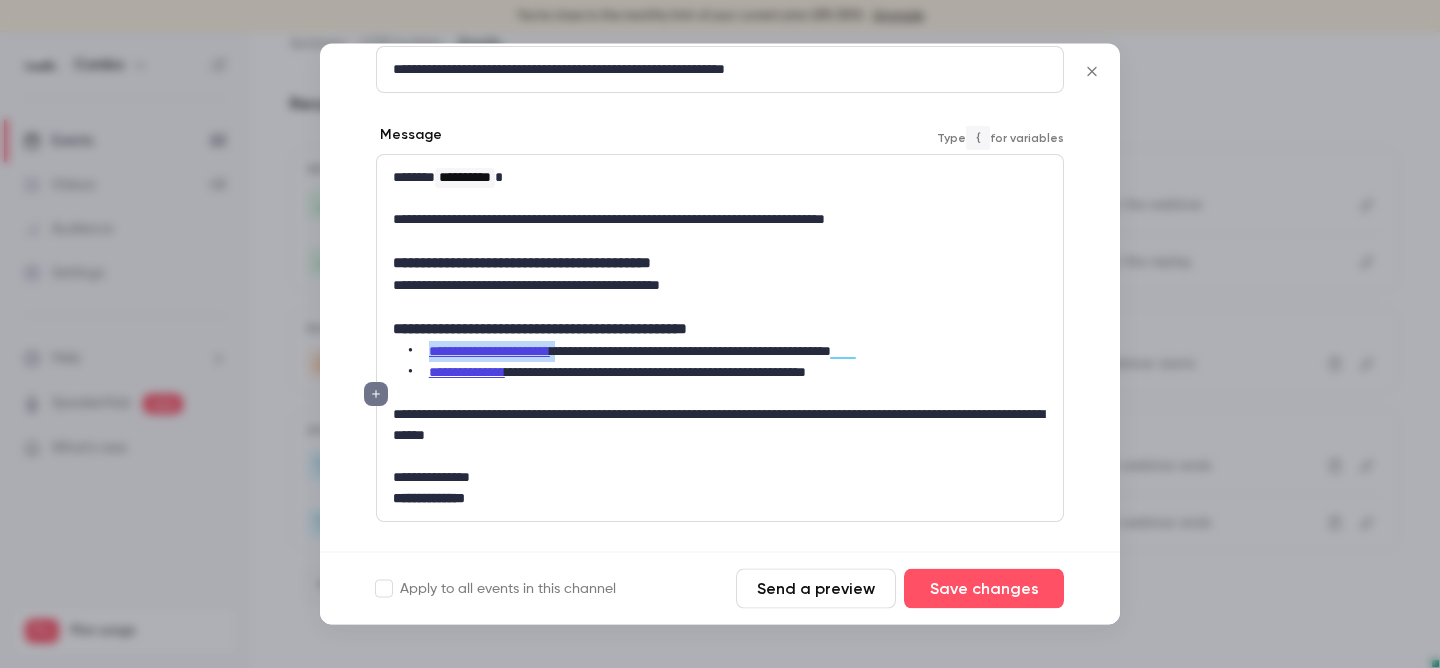 click on "**********" at bounding box center (728, 352) 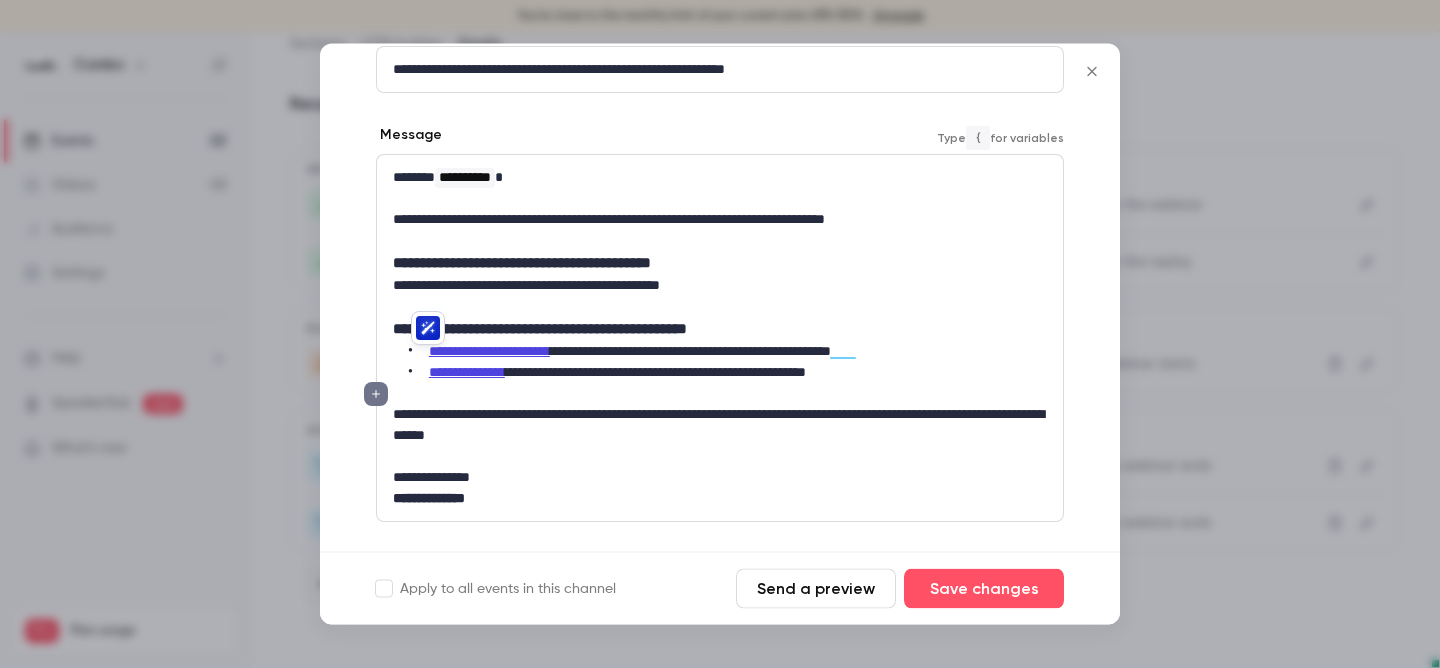 click on "**********" at bounding box center (728, 352) 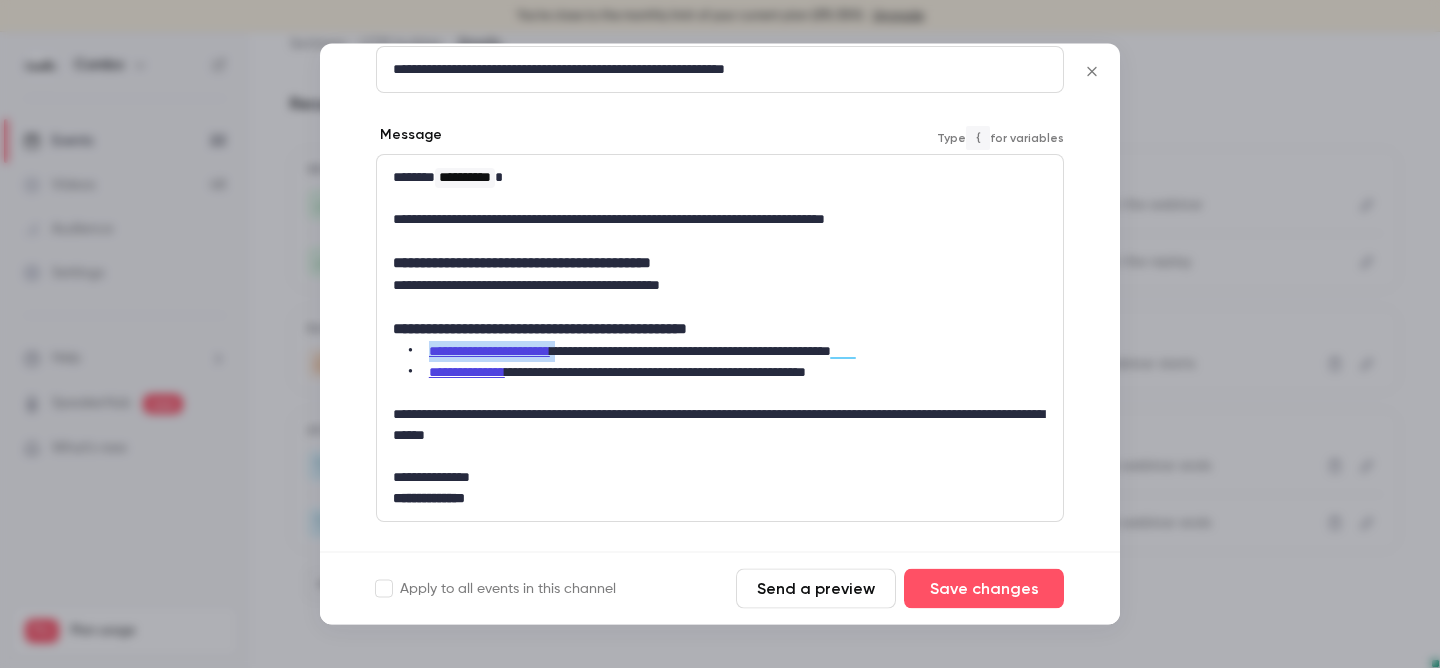 drag, startPoint x: 590, startPoint y: 353, endPoint x: 438, endPoint y: 357, distance: 152.05263 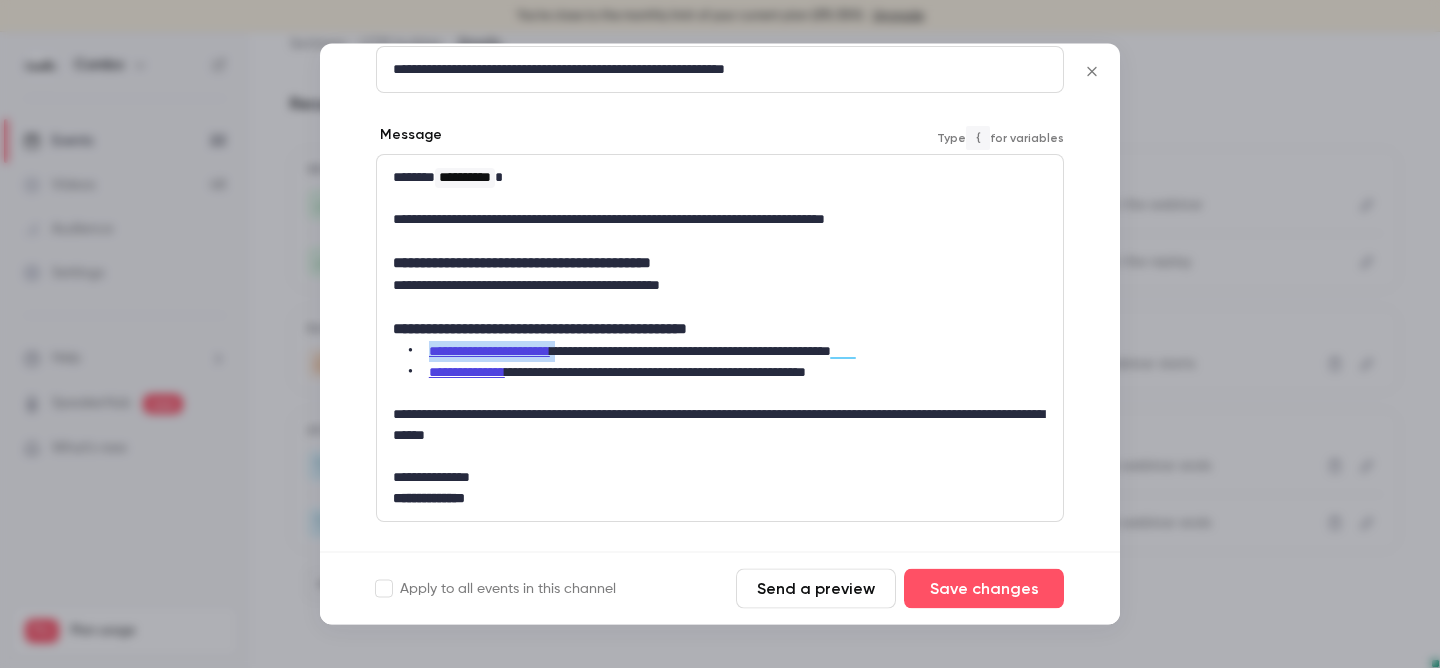 click on "**********" at bounding box center [728, 352] 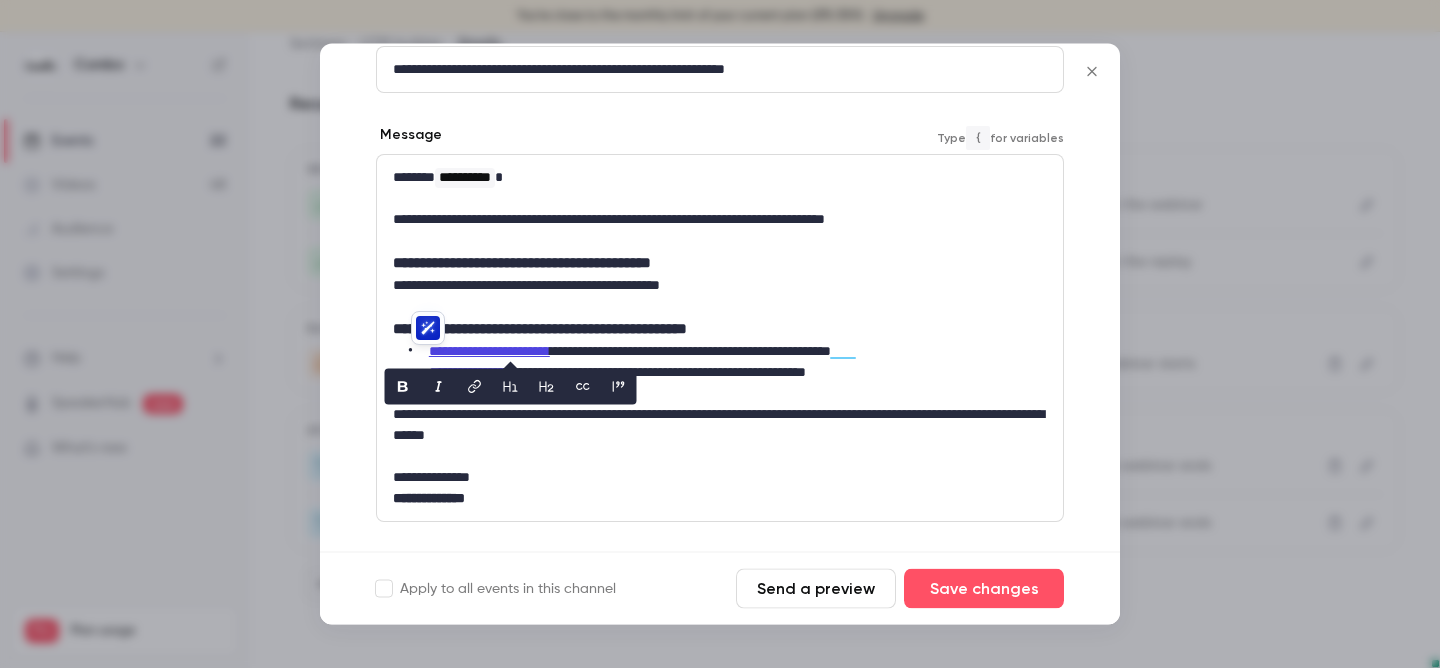 click on "**********" at bounding box center [728, 352] 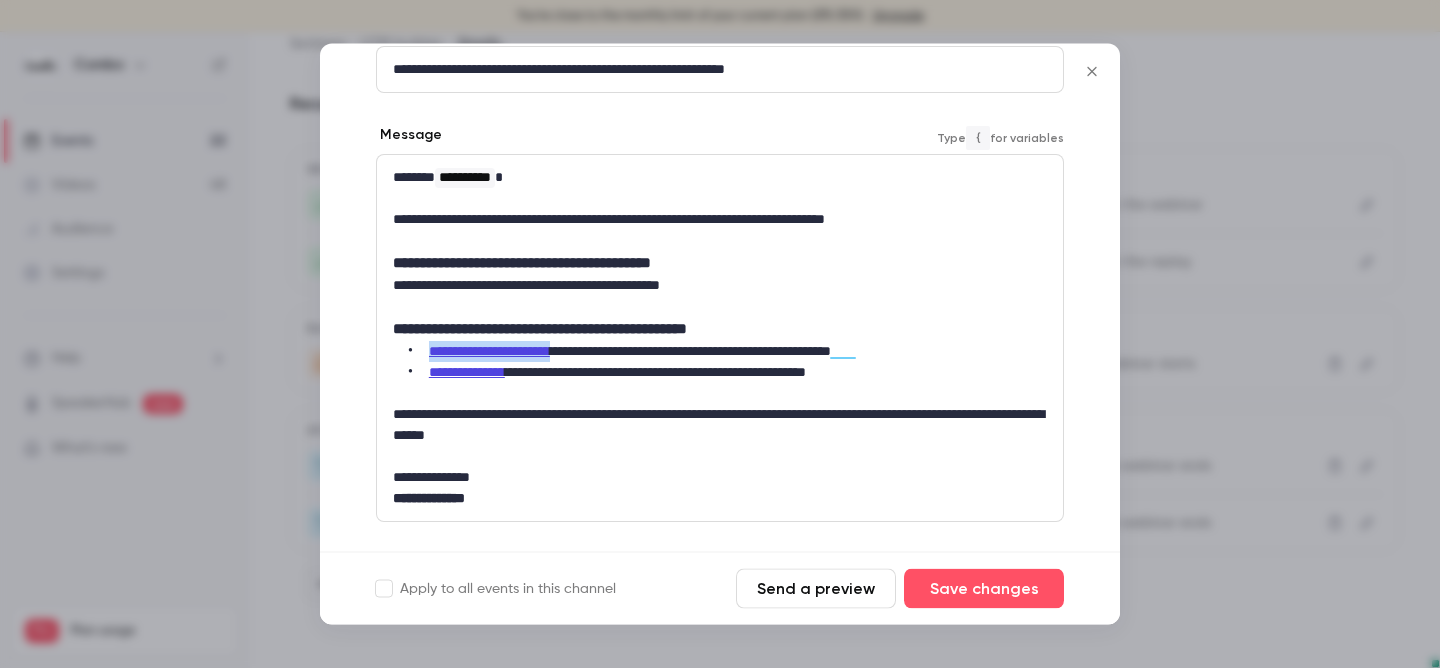 drag, startPoint x: 587, startPoint y: 351, endPoint x: 424, endPoint y: 352, distance: 163.00307 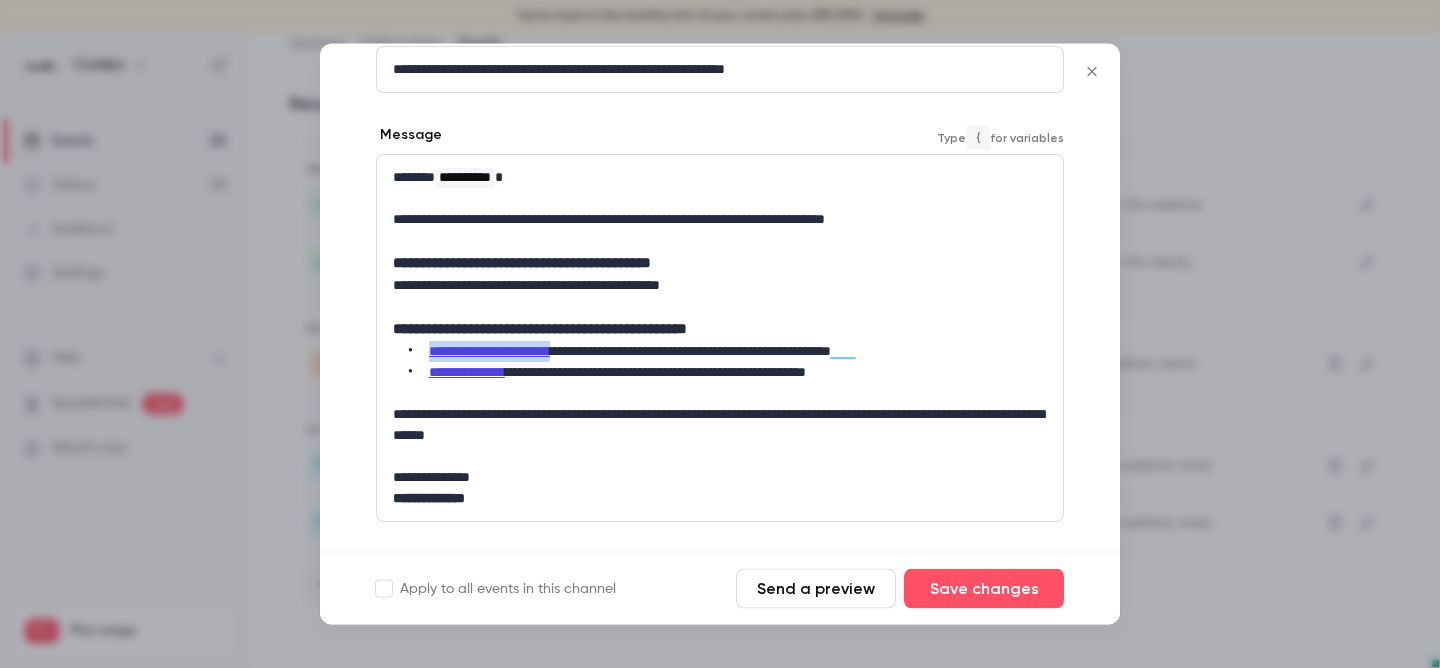 click on "**********" at bounding box center [728, 352] 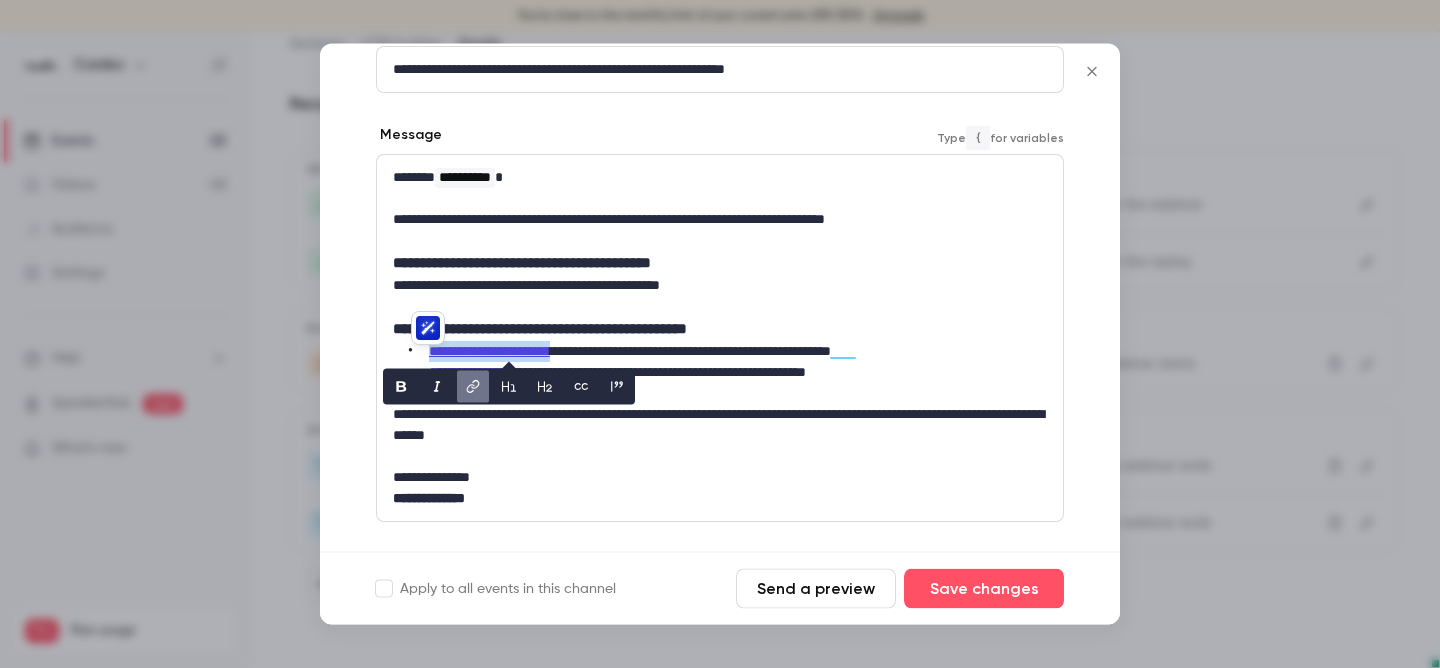 click 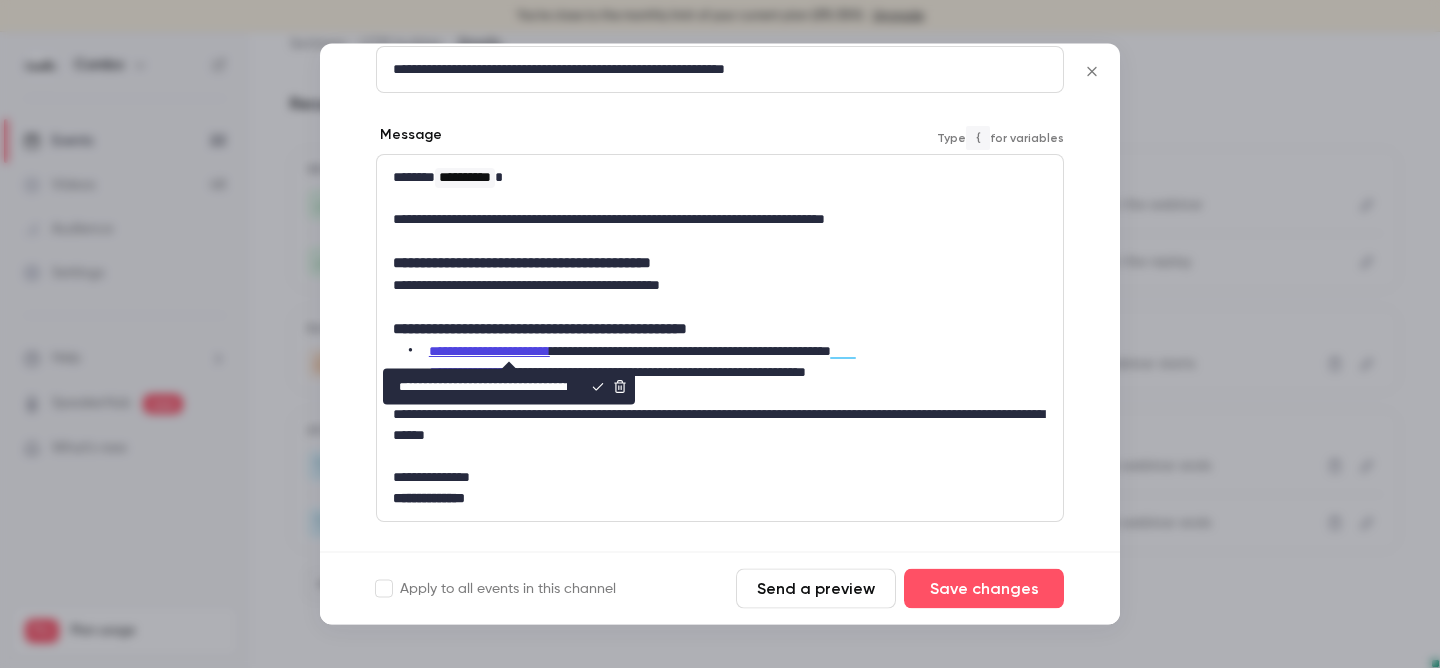 scroll, scrollTop: 0, scrollLeft: 225, axis: horizontal 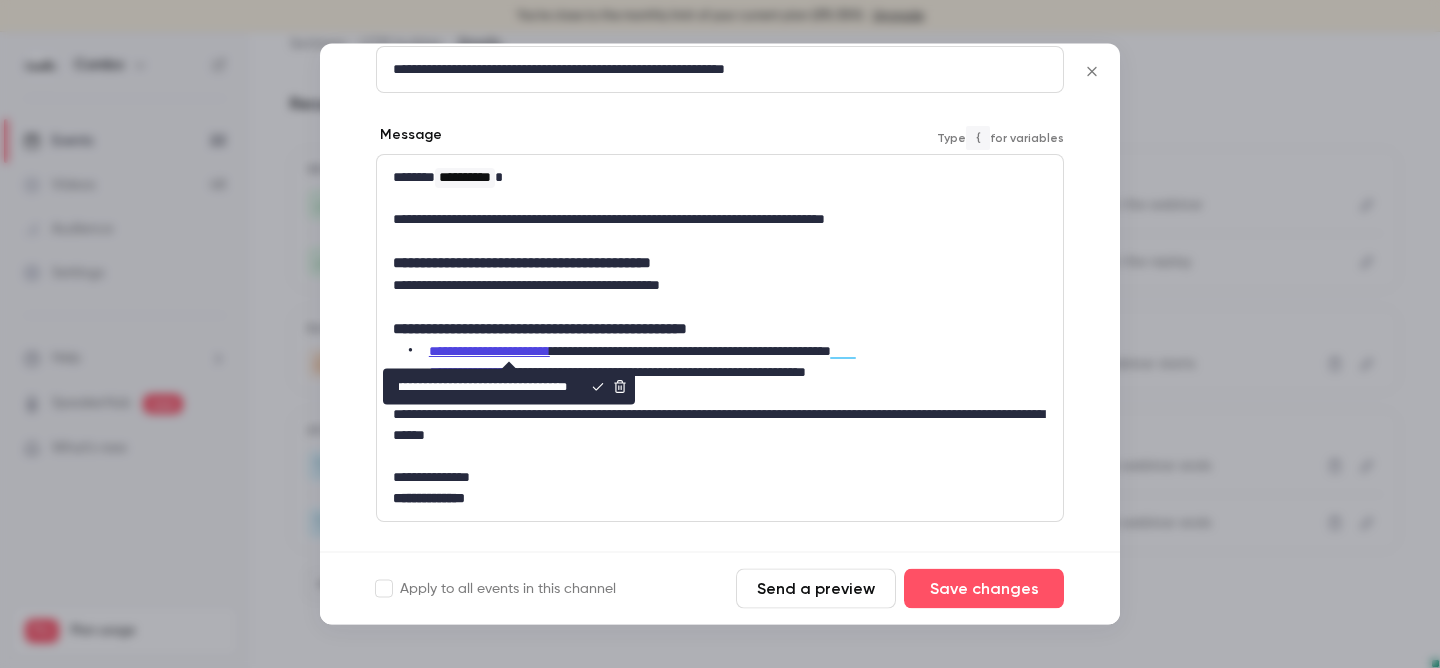 click 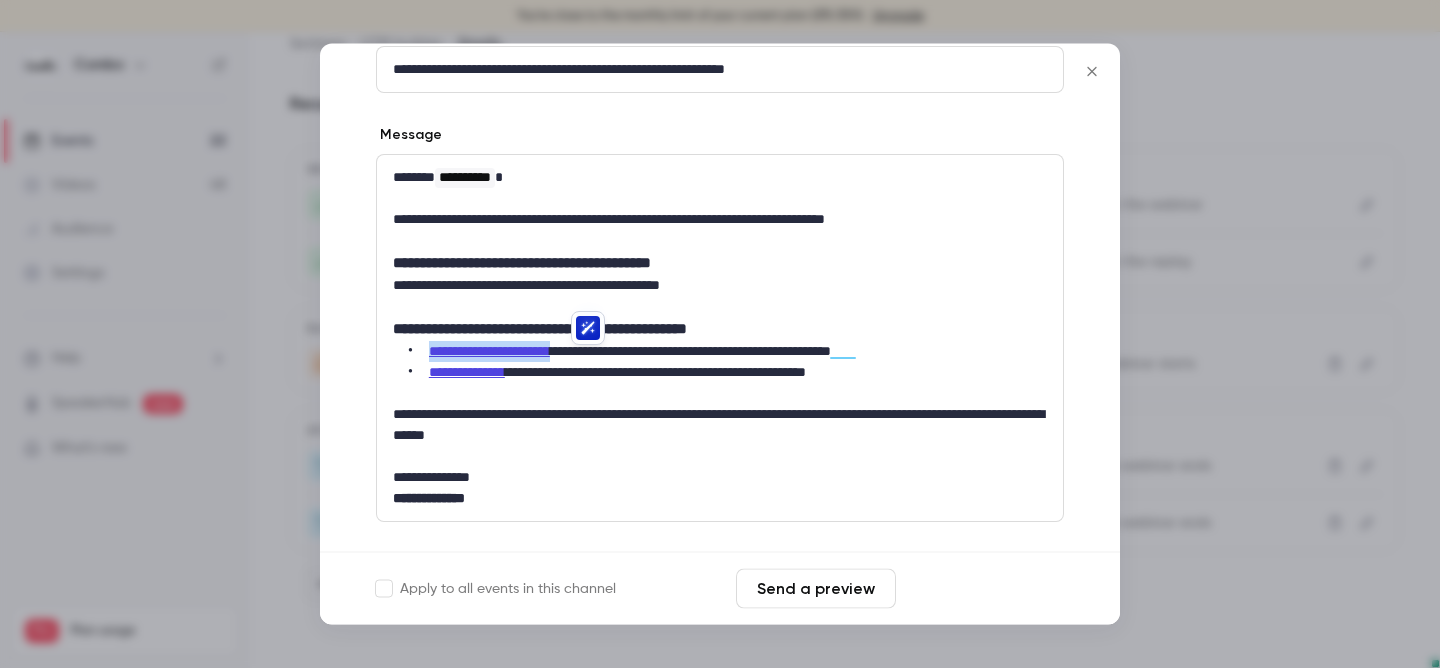 click on "Save changes" at bounding box center (984, 589) 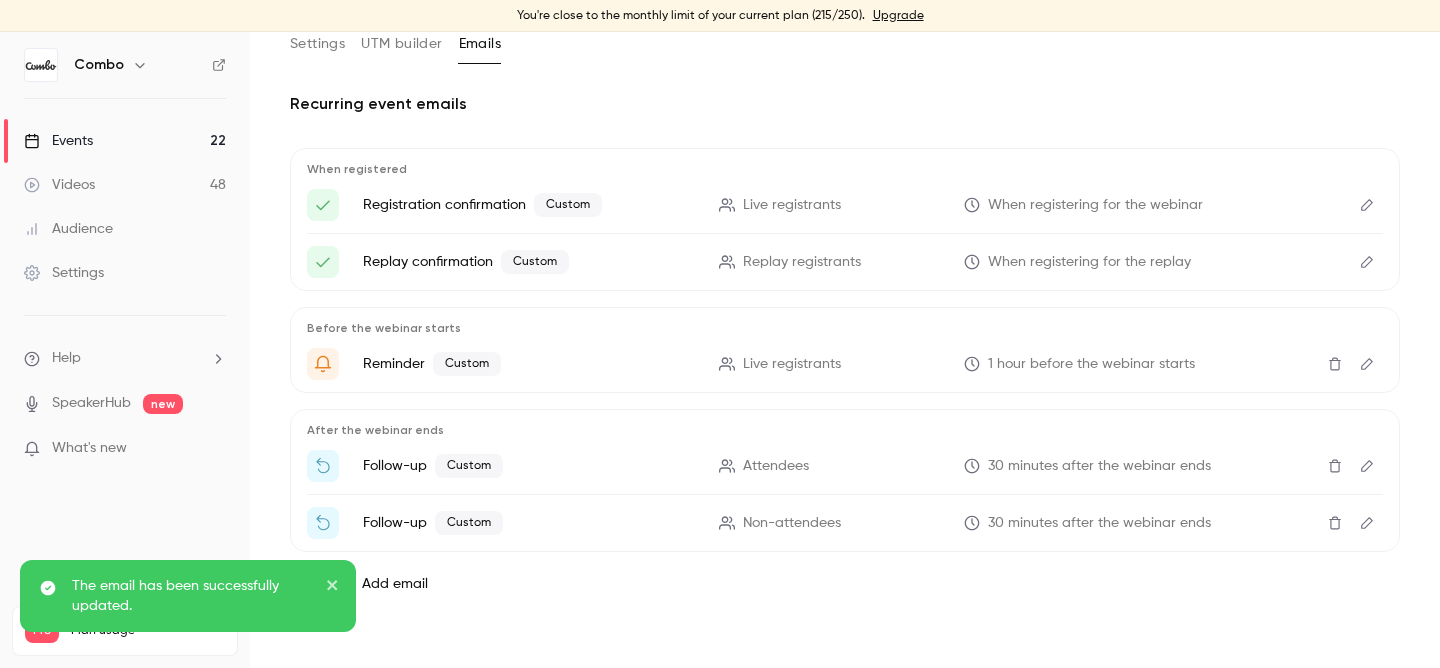 click at bounding box center (1367, 523) 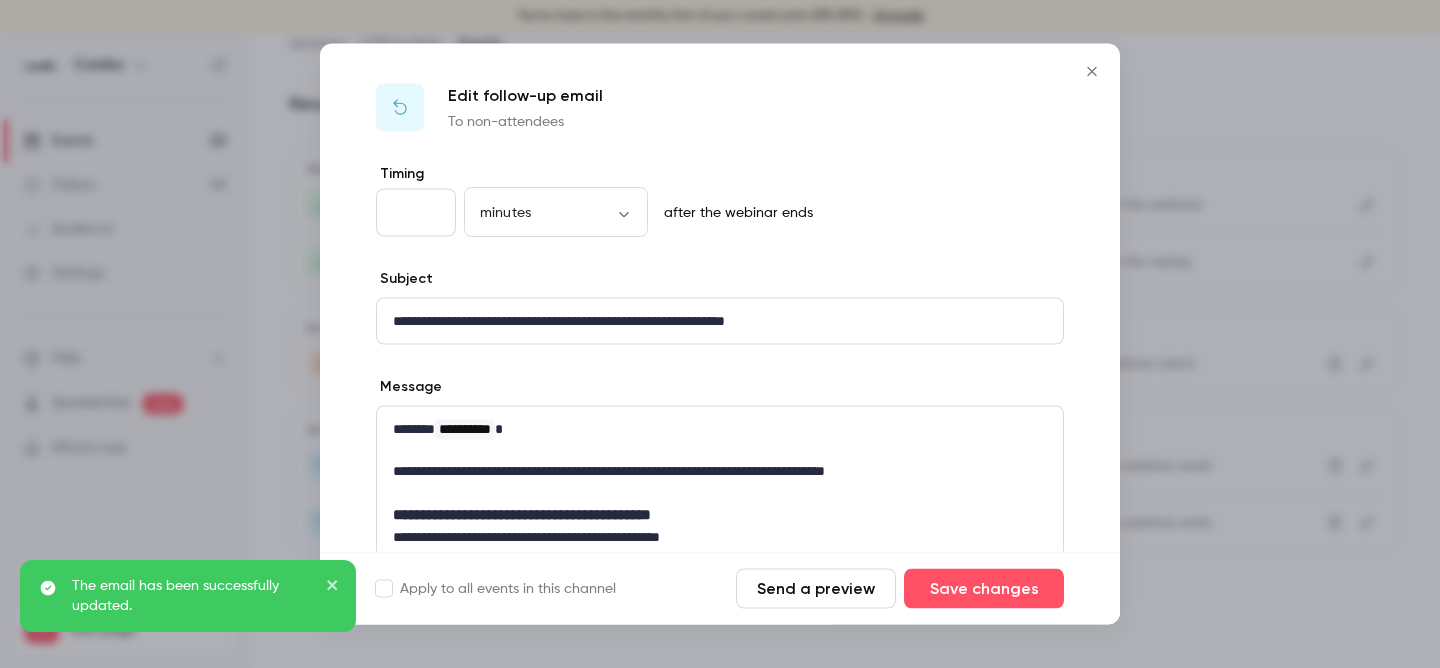 click at bounding box center [720, 334] 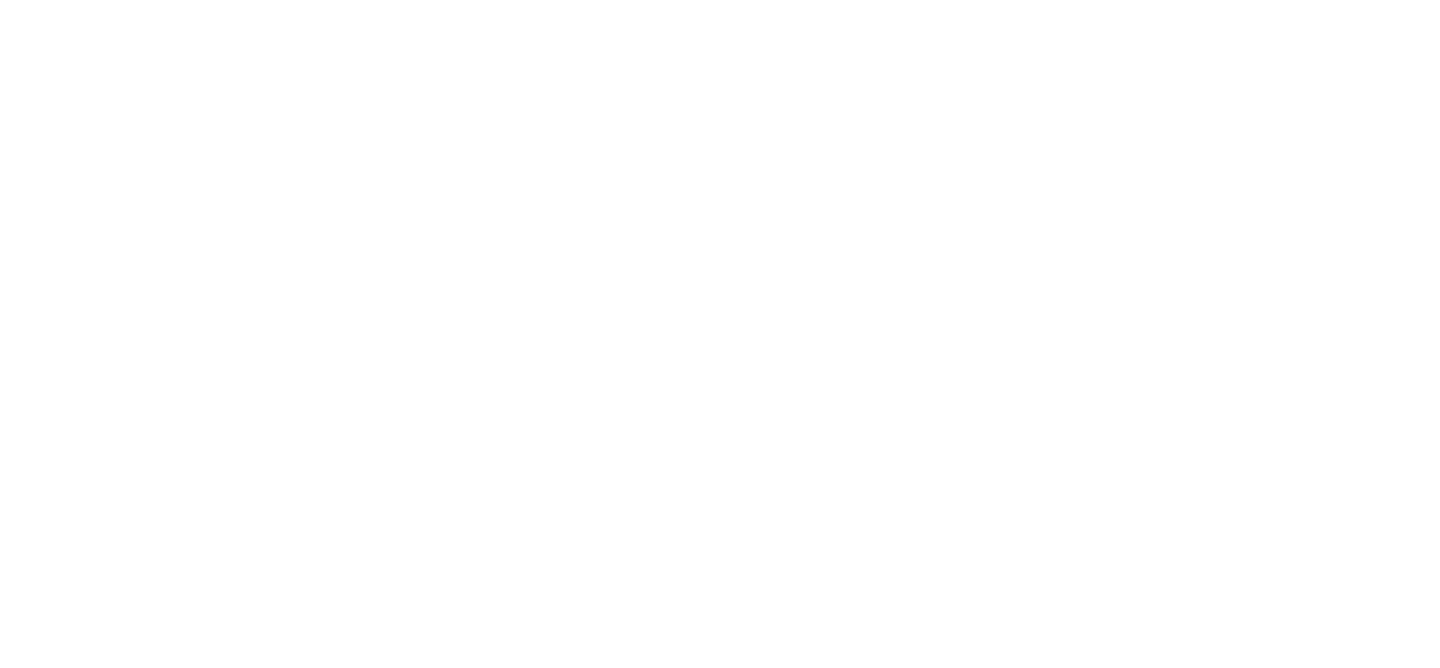 scroll, scrollTop: 0, scrollLeft: 0, axis: both 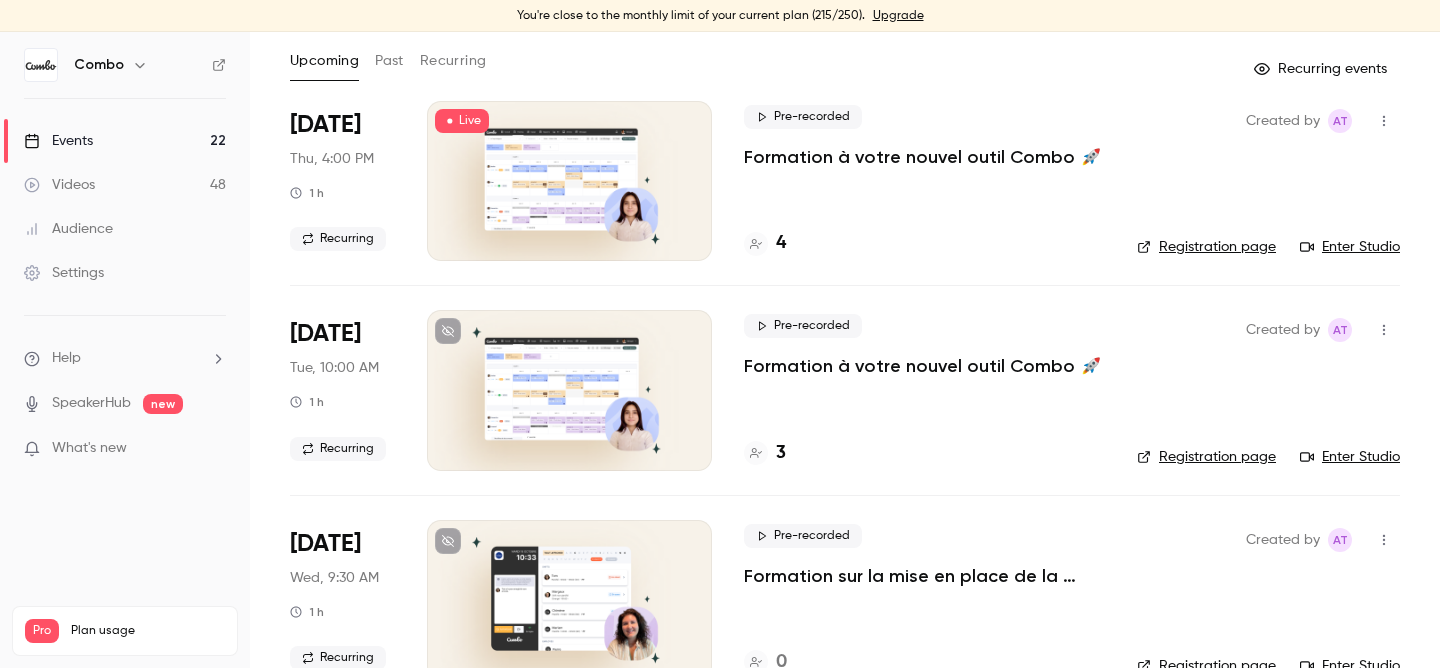 click on "Registration page" at bounding box center [1206, 457] 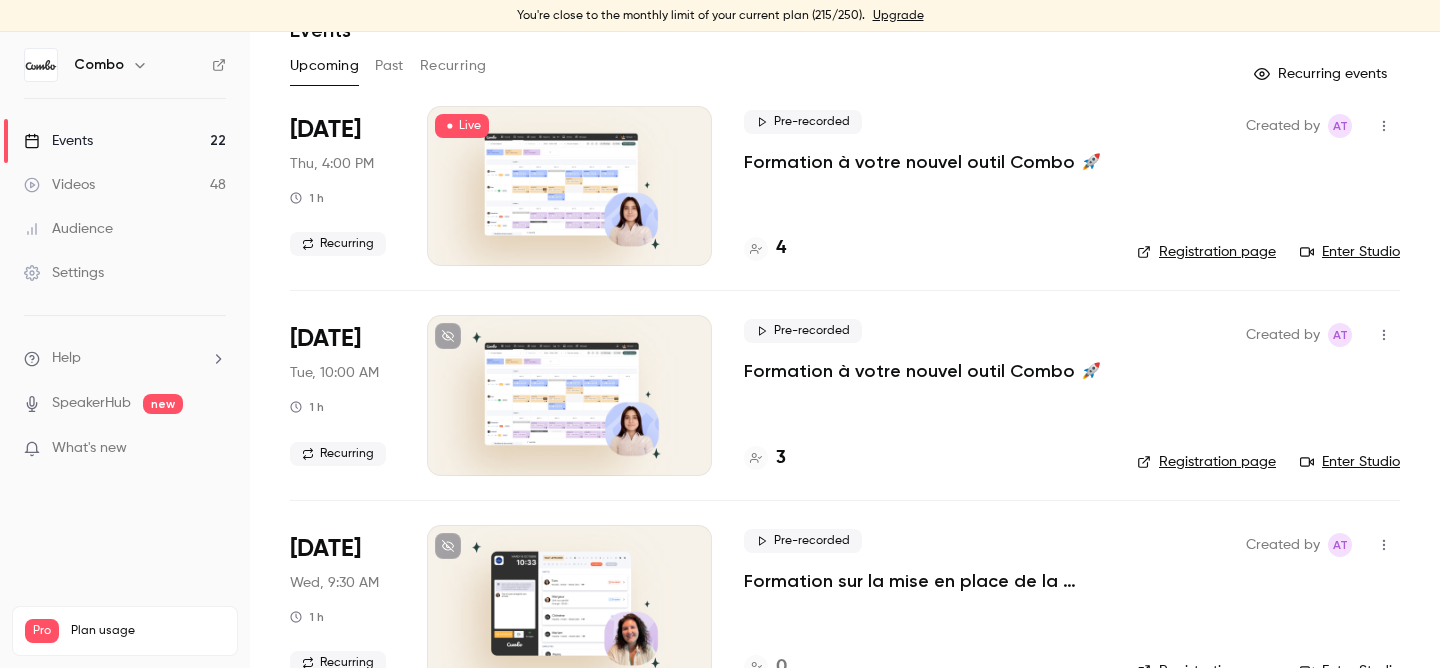 click on "Recurring" at bounding box center [453, 66] 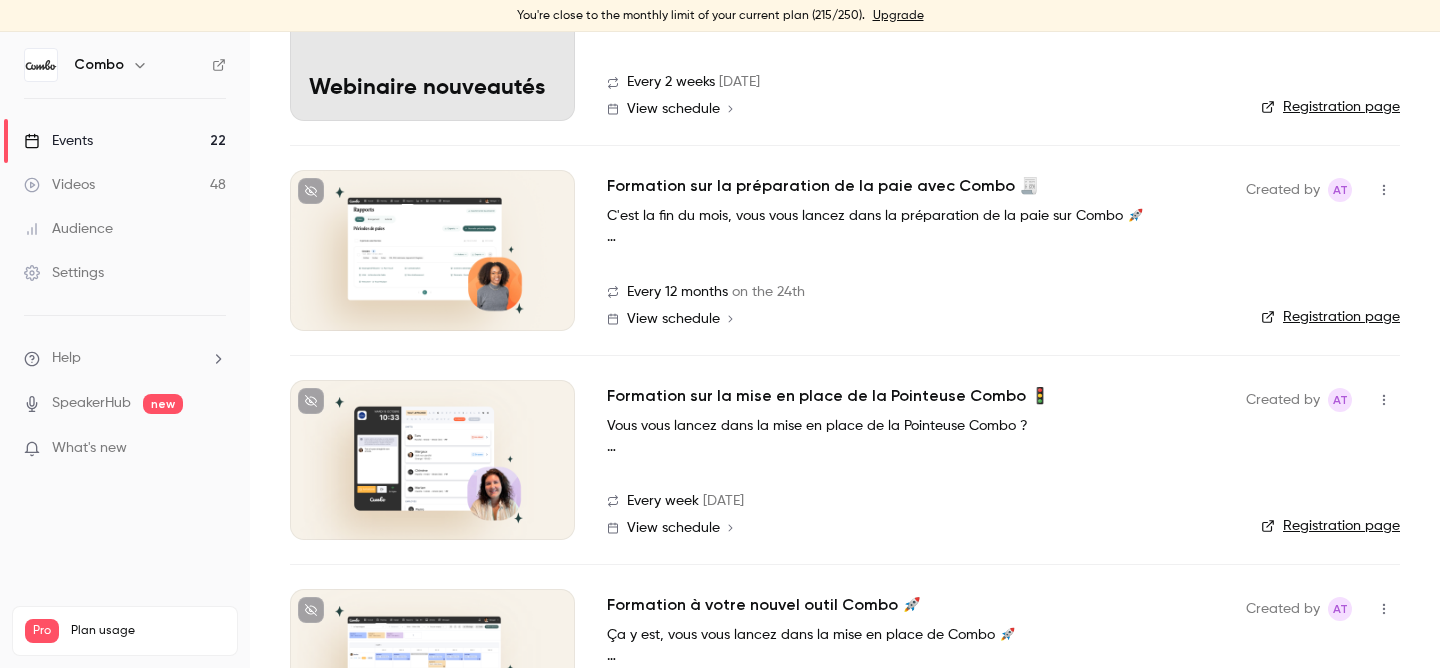 scroll, scrollTop: 360, scrollLeft: 0, axis: vertical 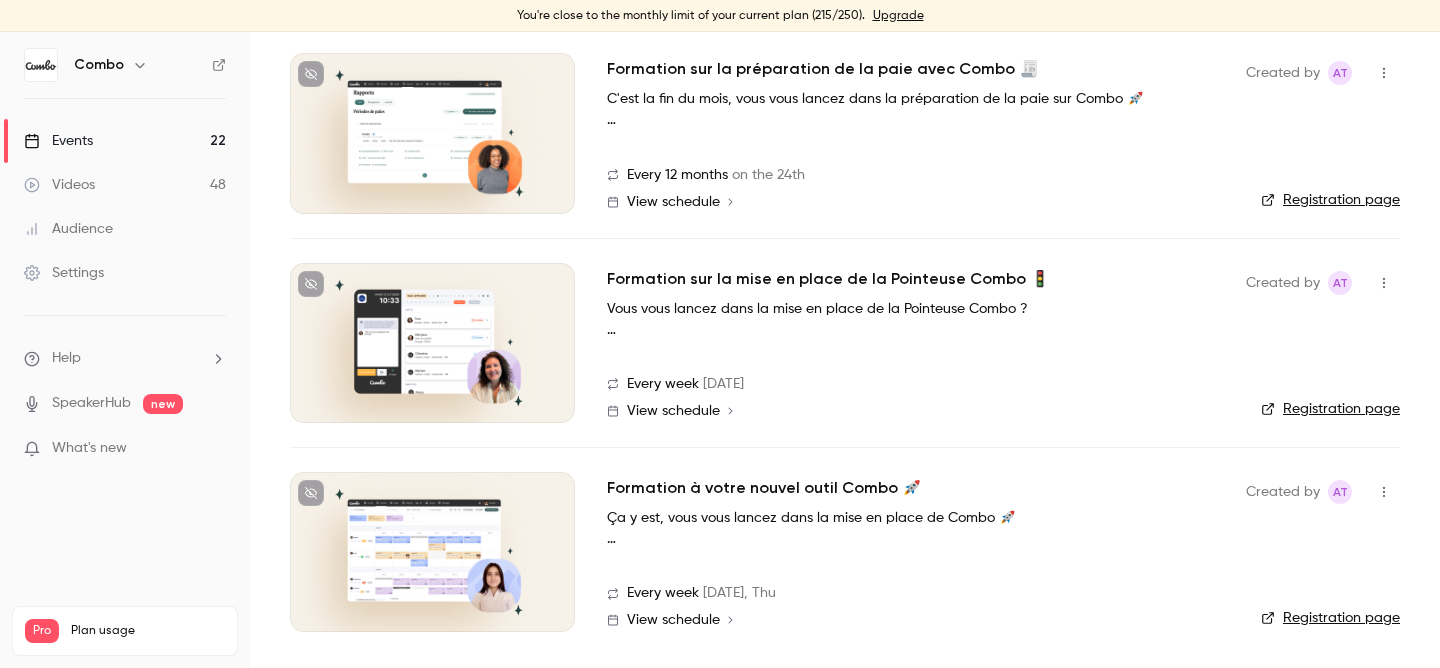 click on "Formation à votre nouvel outil Combo 🚀" at bounding box center [764, 488] 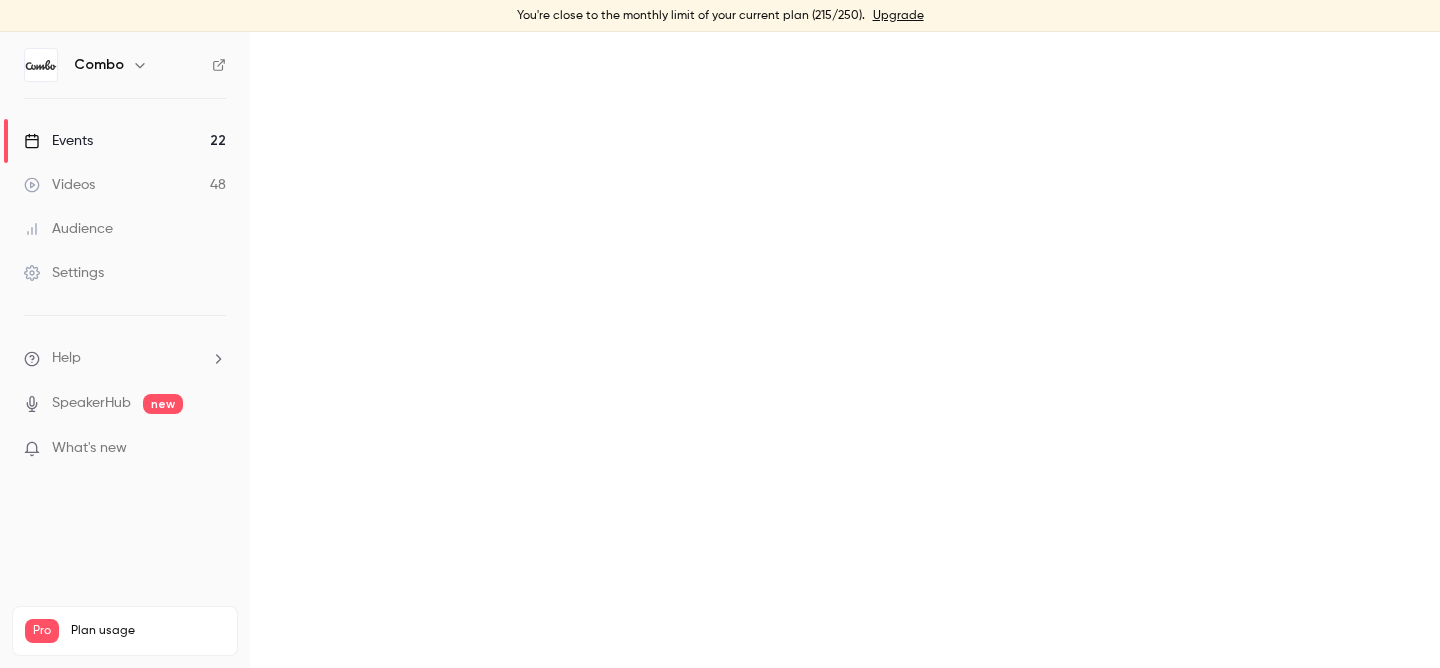 scroll, scrollTop: 0, scrollLeft: 0, axis: both 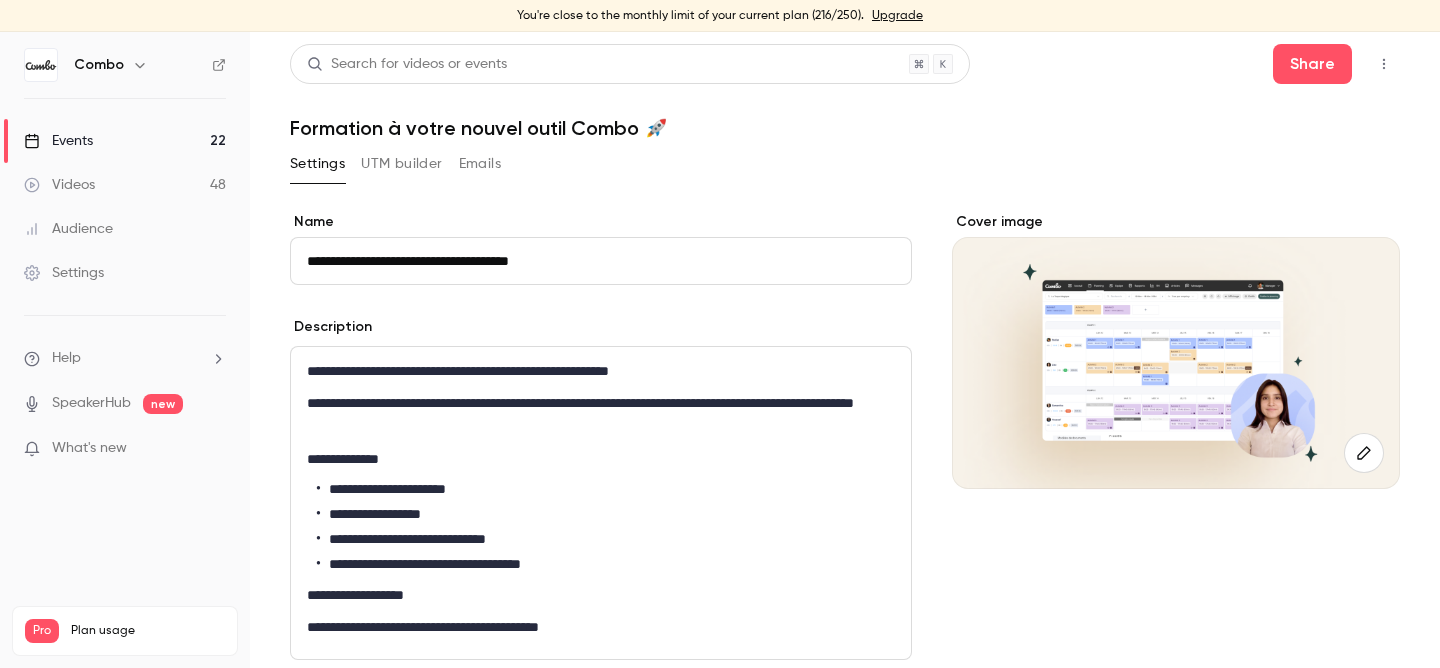 click on "Emails" at bounding box center (480, 164) 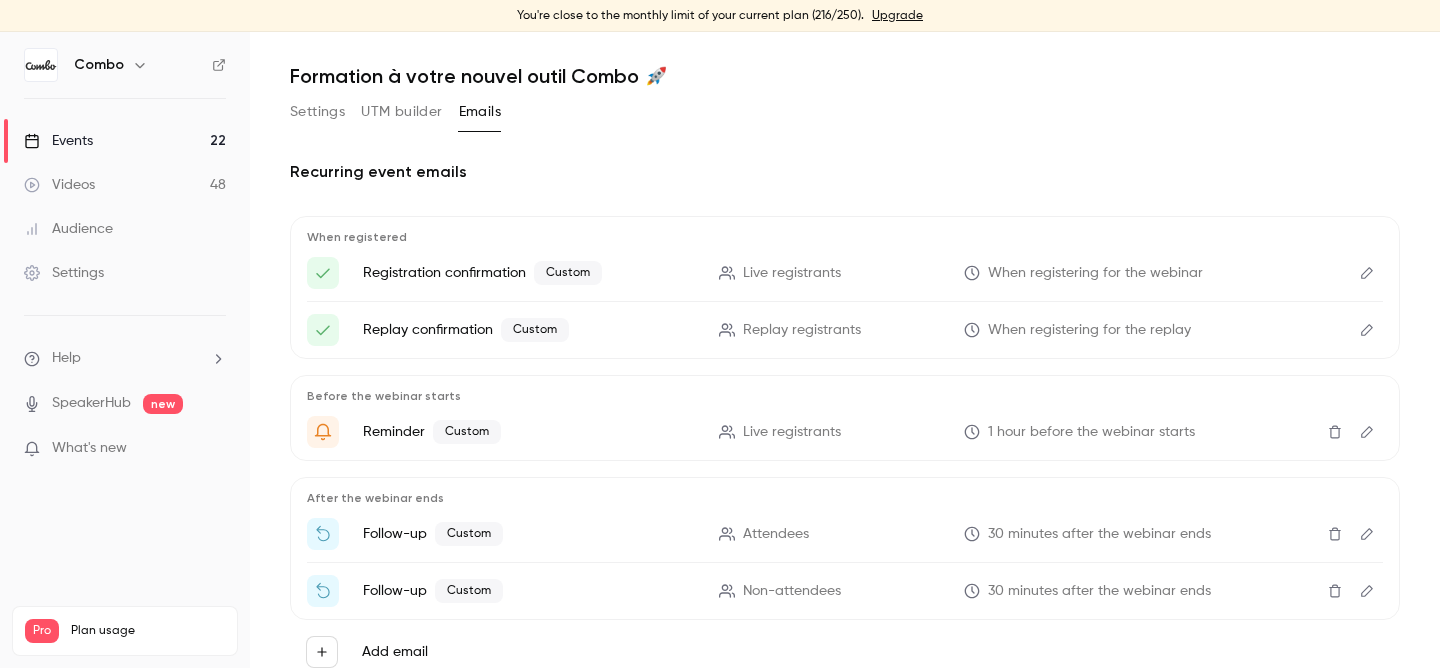 scroll, scrollTop: 65, scrollLeft: 0, axis: vertical 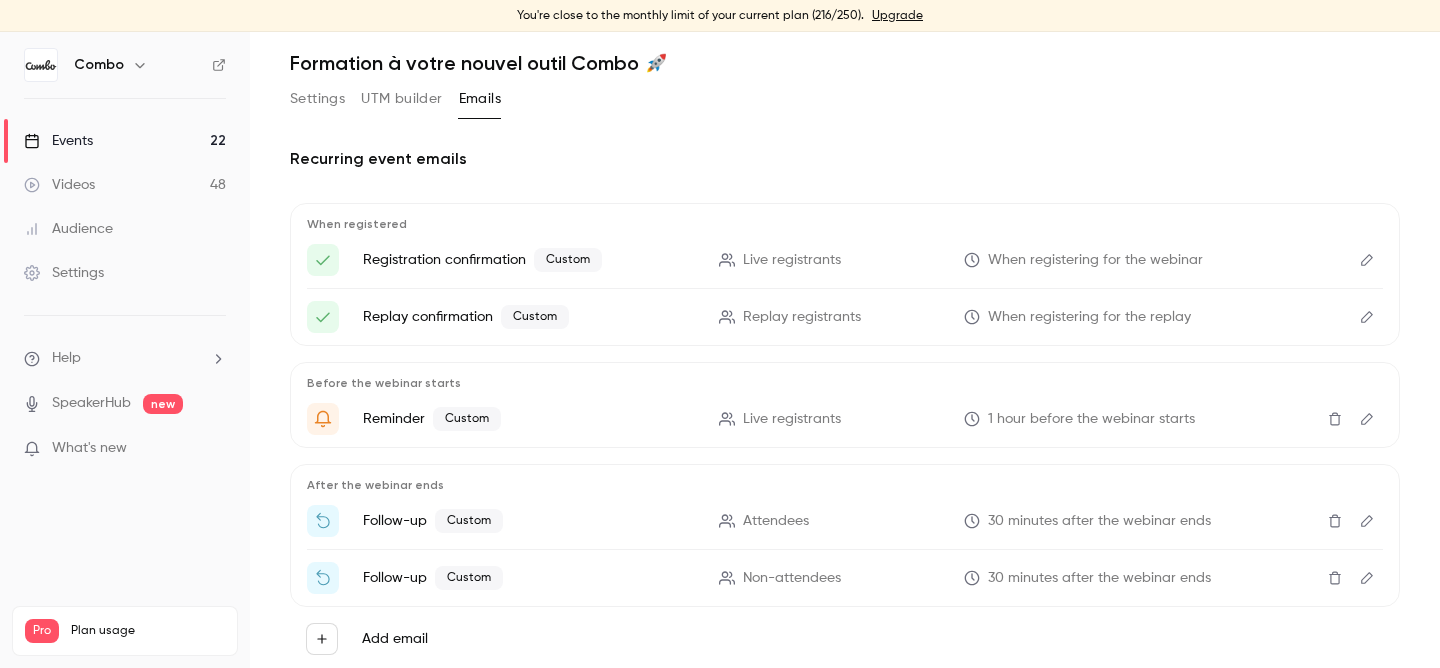 click at bounding box center (1367, 260) 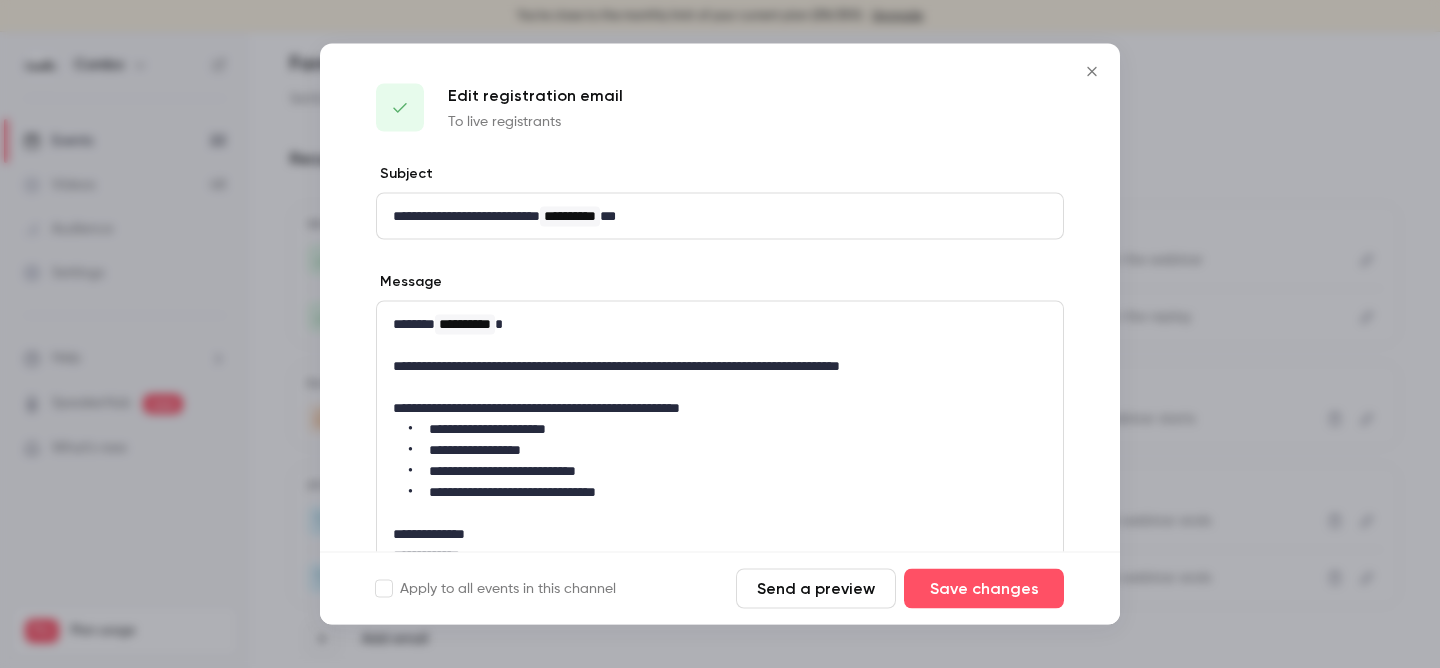 click on "Send a preview" at bounding box center (816, 589) 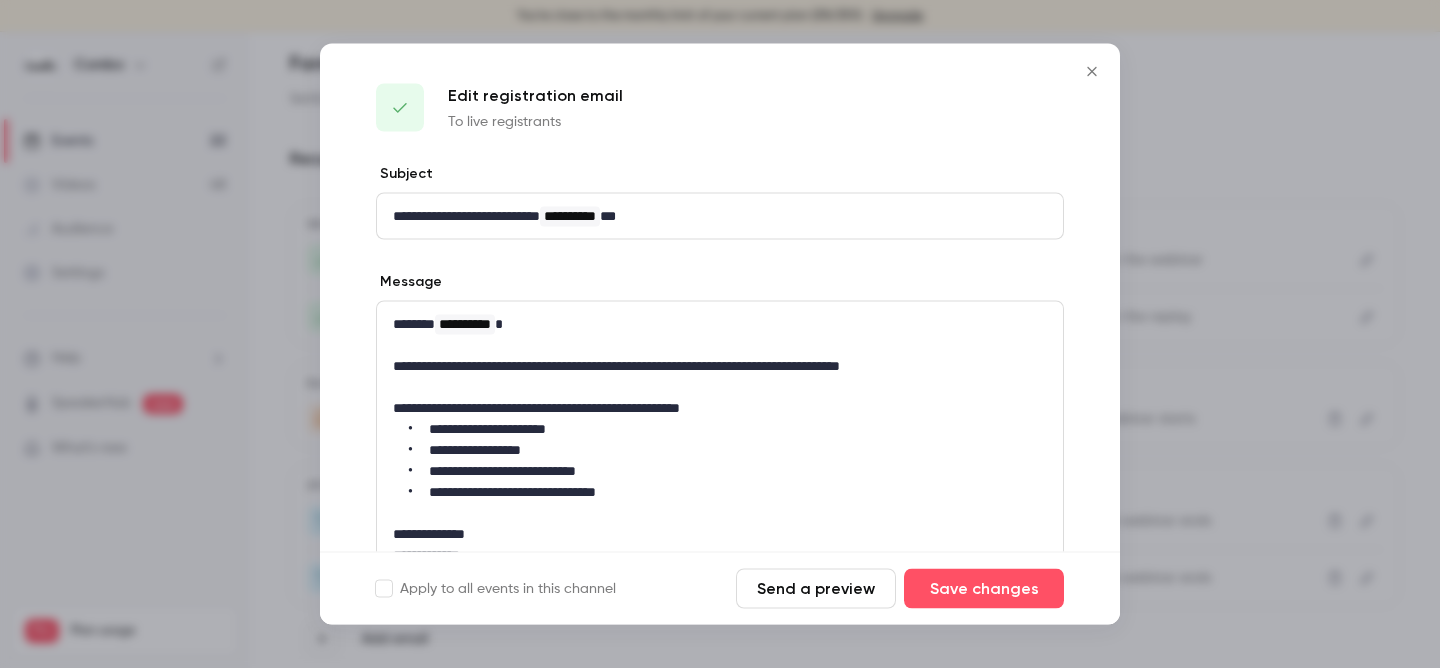 scroll, scrollTop: 218, scrollLeft: 0, axis: vertical 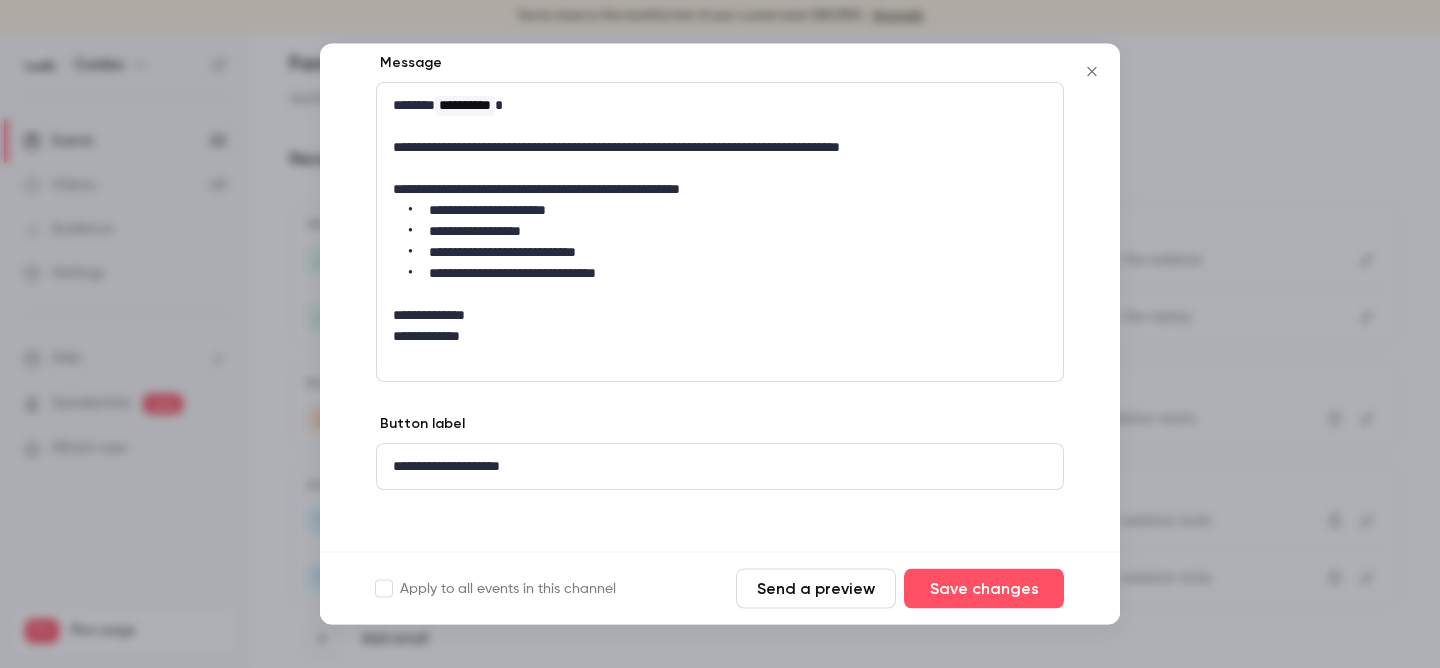 click at bounding box center [720, 334] 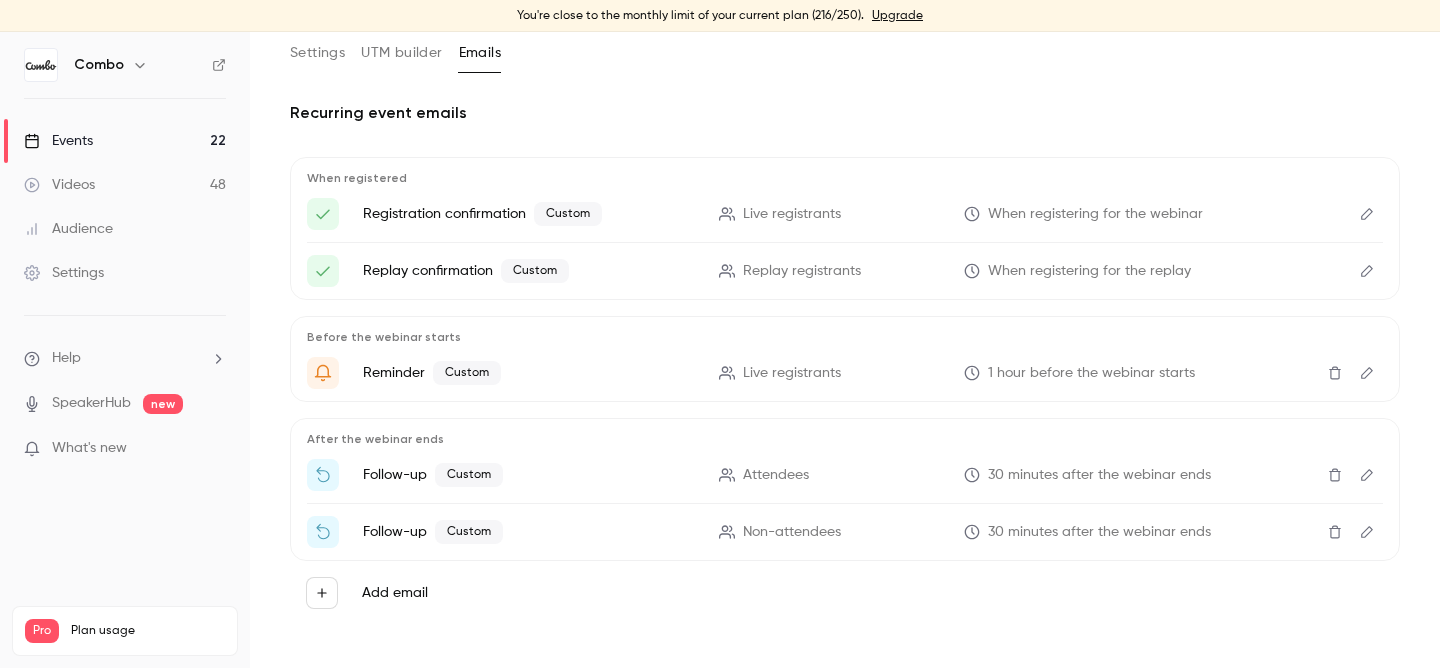 scroll, scrollTop: 120, scrollLeft: 0, axis: vertical 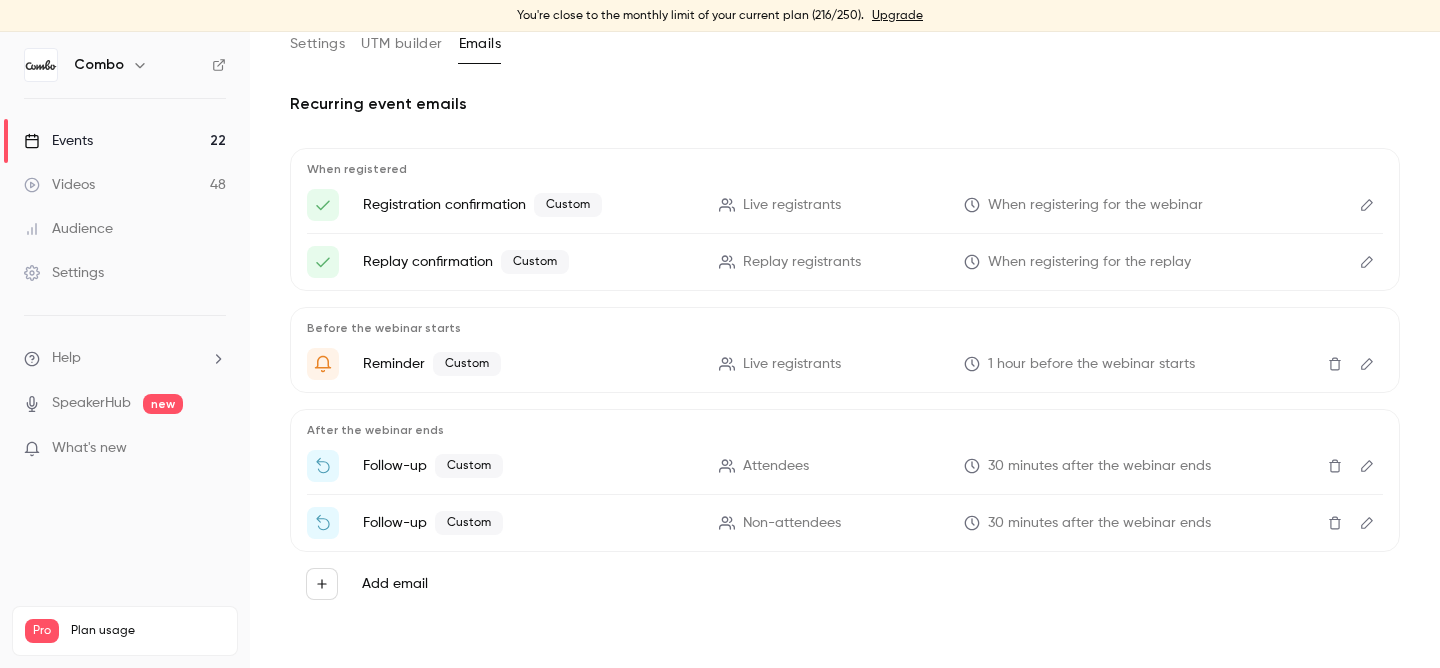 click 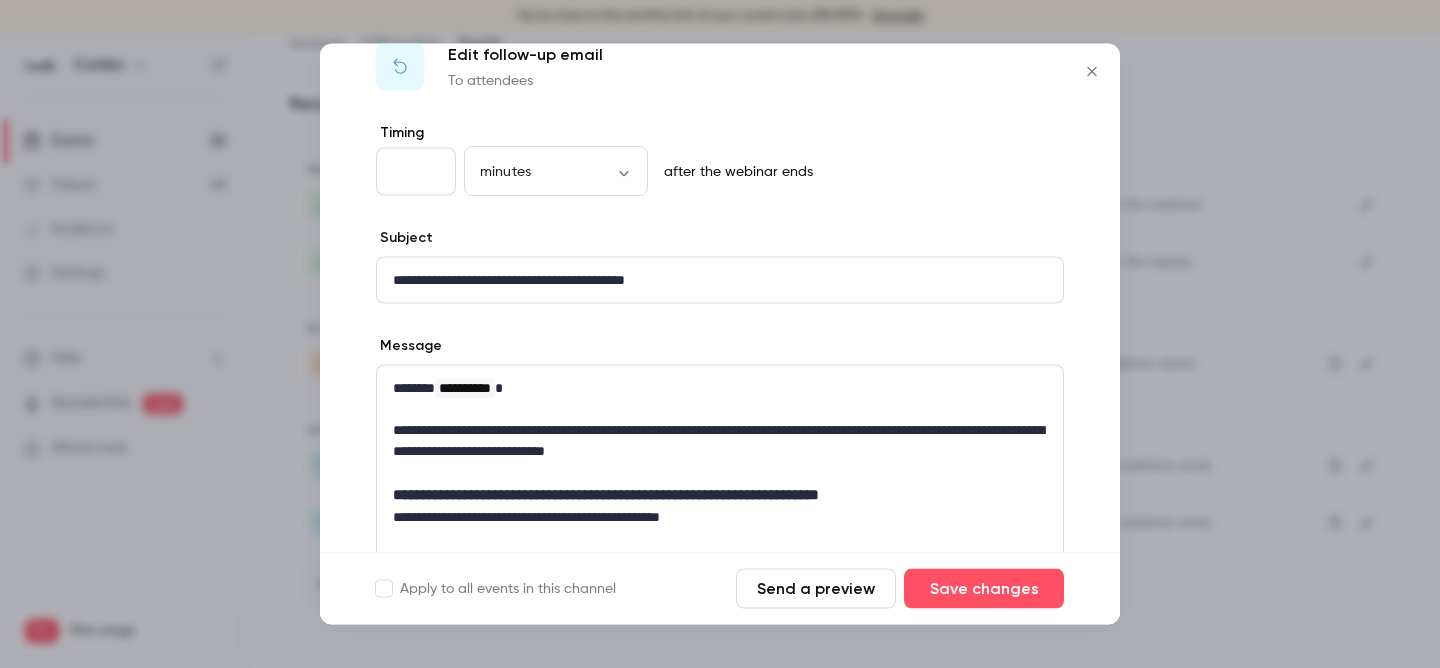 scroll, scrollTop: 61, scrollLeft: 0, axis: vertical 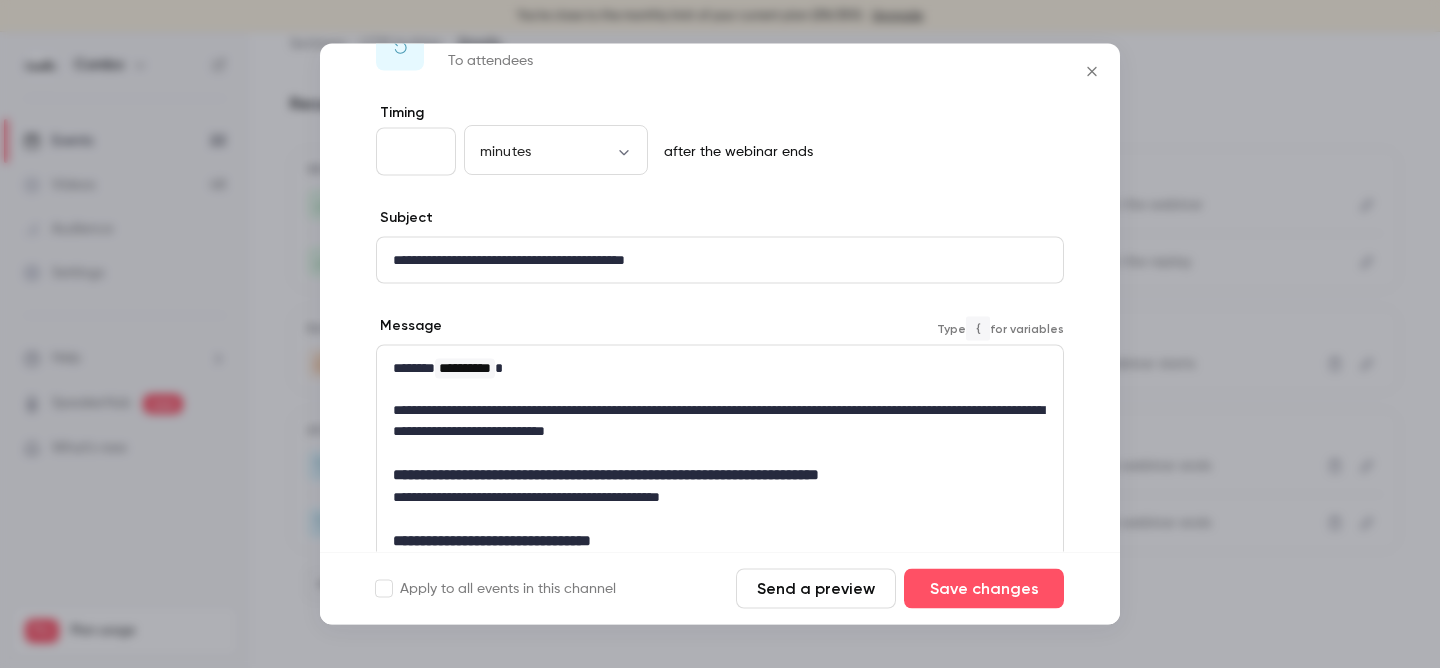 click at bounding box center (720, 452) 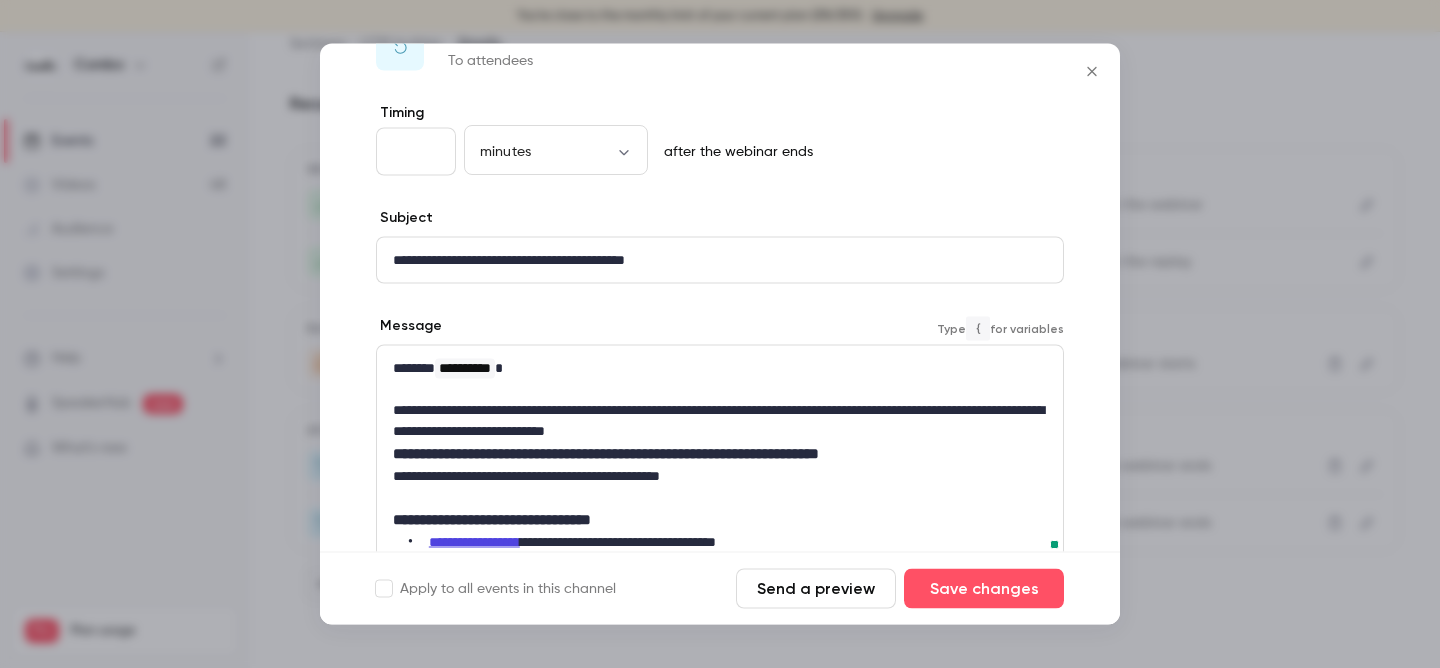 click at bounding box center (720, 497) 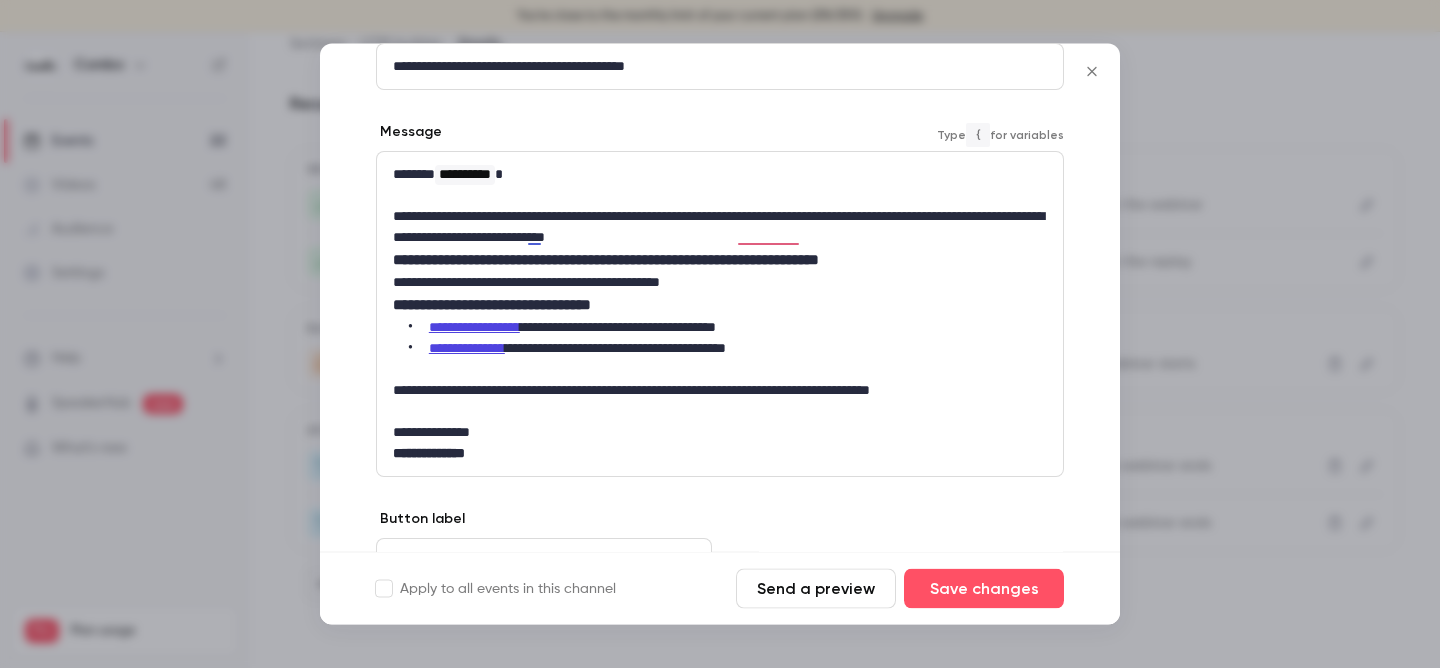 scroll, scrollTop: 269, scrollLeft: 0, axis: vertical 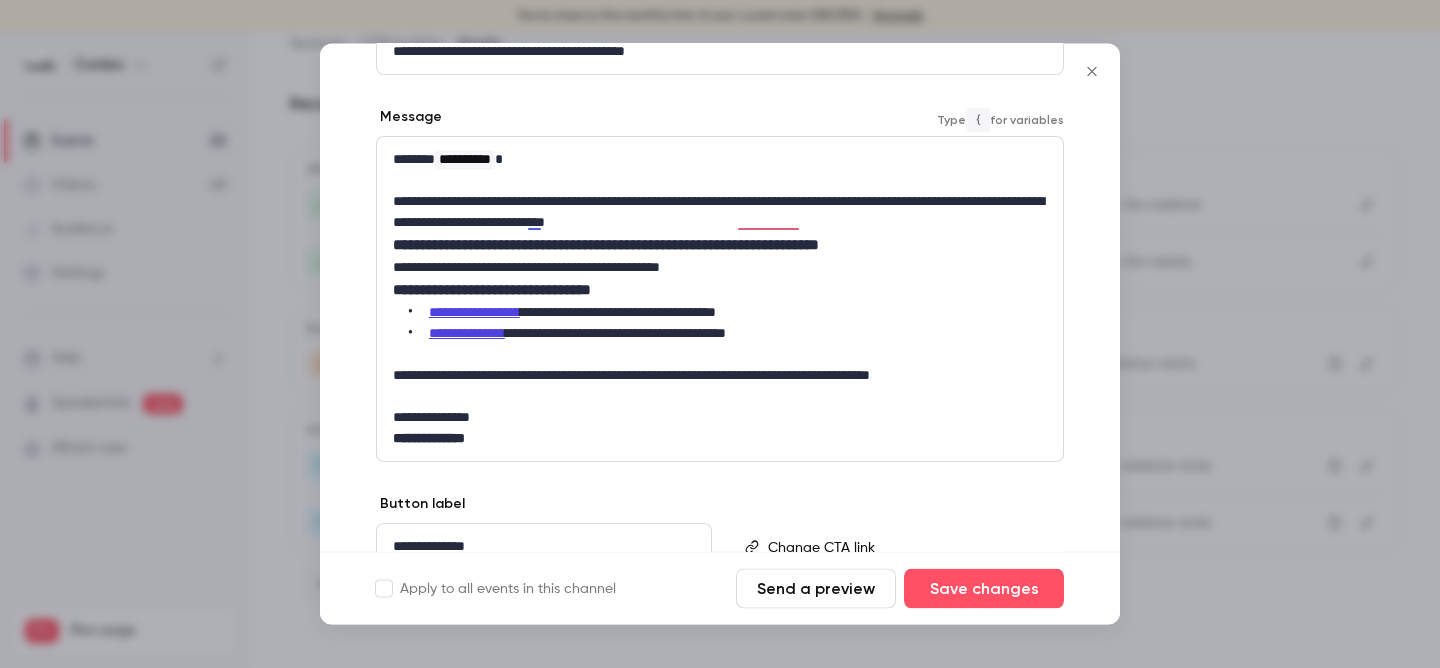 click on "Send a preview" at bounding box center [816, 589] 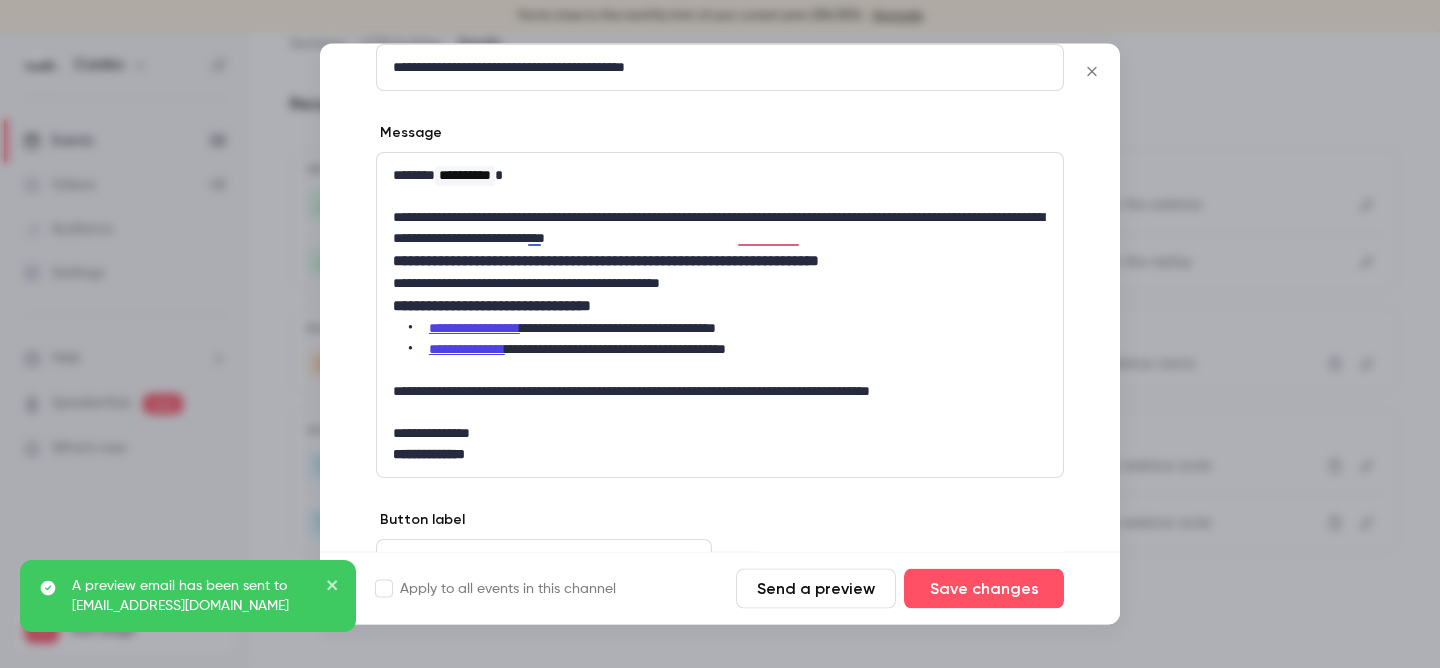 scroll, scrollTop: 256, scrollLeft: 0, axis: vertical 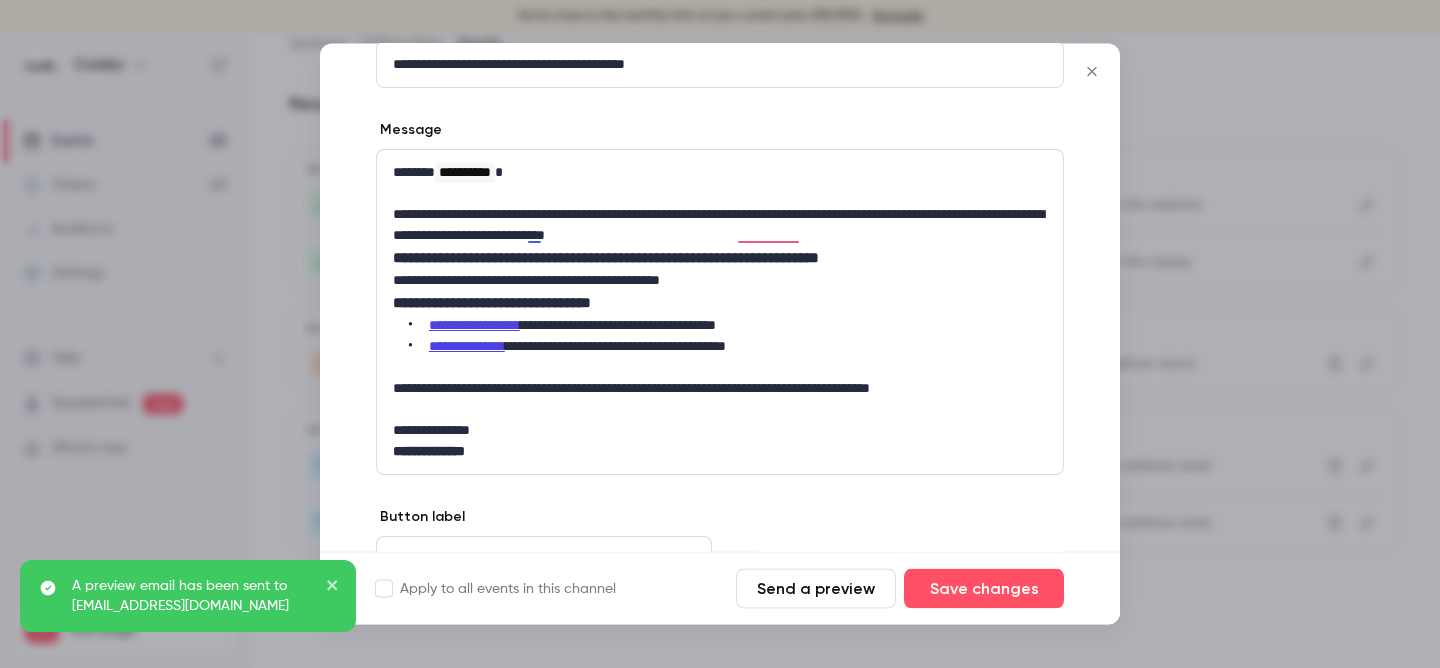 click on "**********" at bounding box center (720, 259) 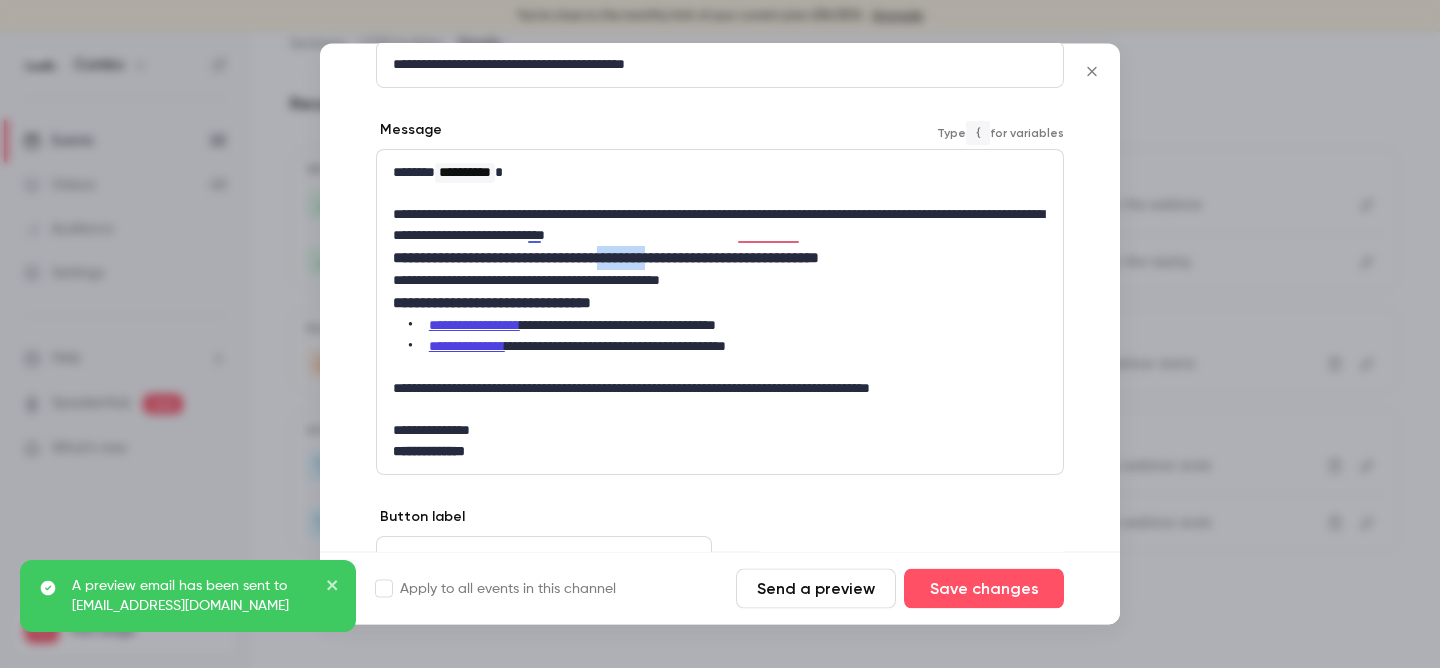 click on "**********" at bounding box center (720, 259) 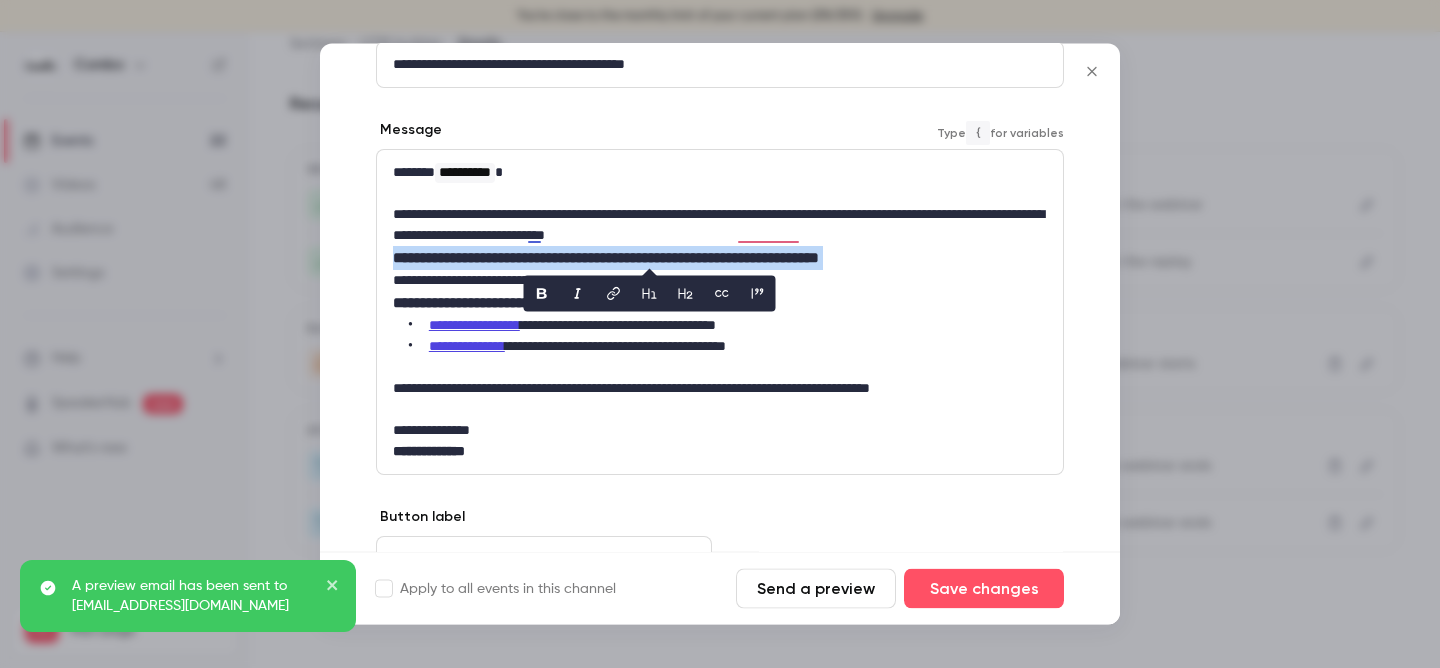 click on "**********" at bounding box center [720, 259] 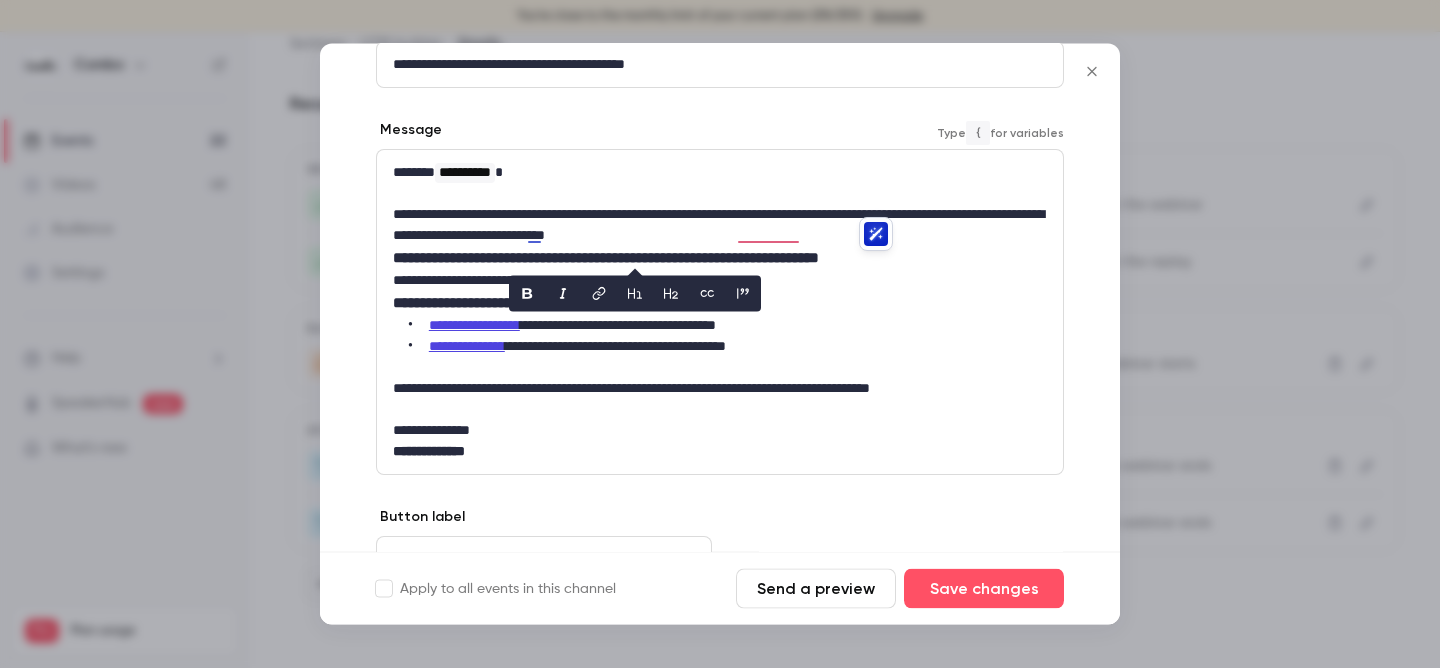 click on "**********" at bounding box center (720, 226) 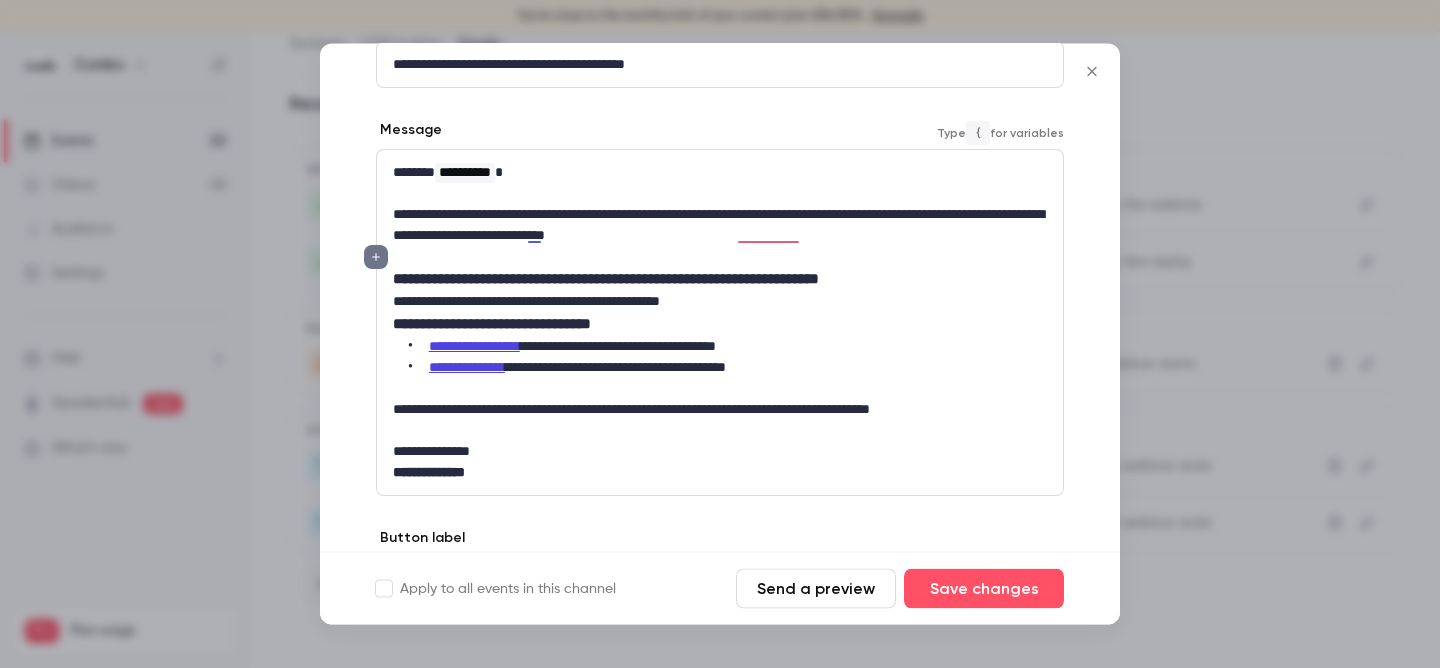 click on "**********" at bounding box center (720, 280) 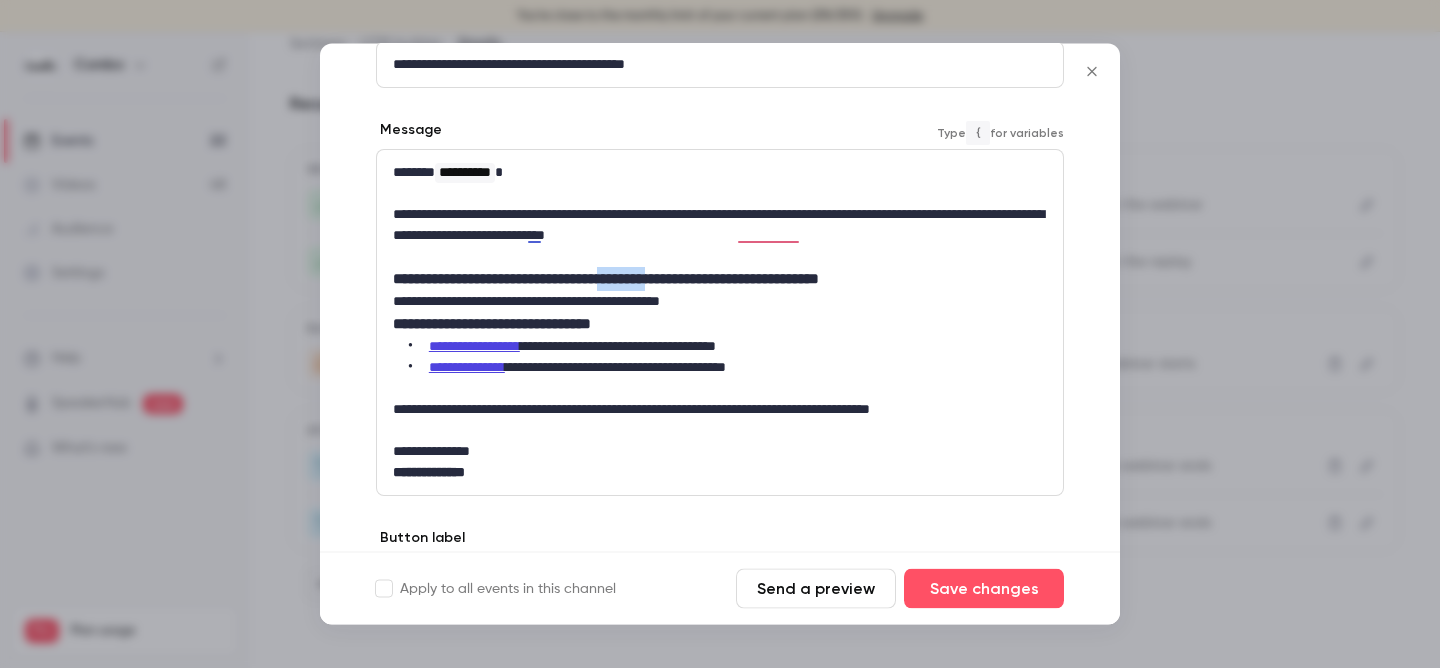 click on "**********" at bounding box center (720, 280) 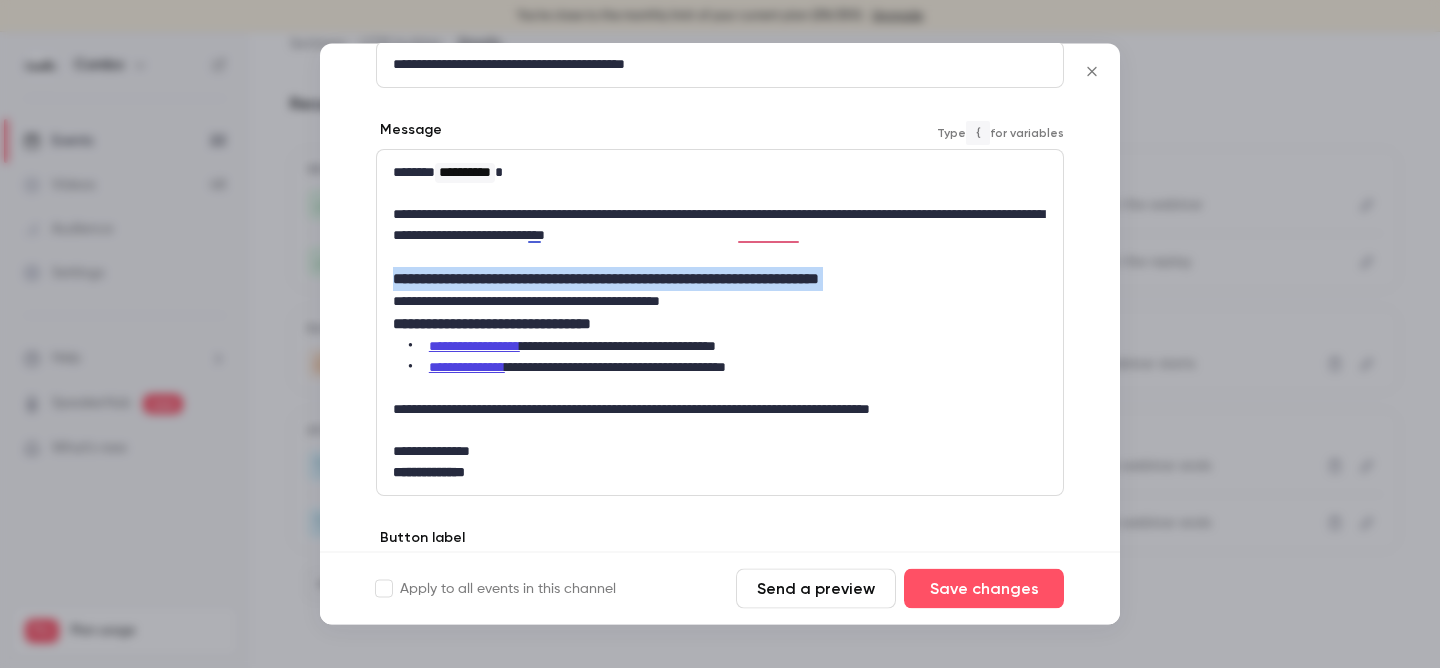 click on "**********" at bounding box center [720, 280] 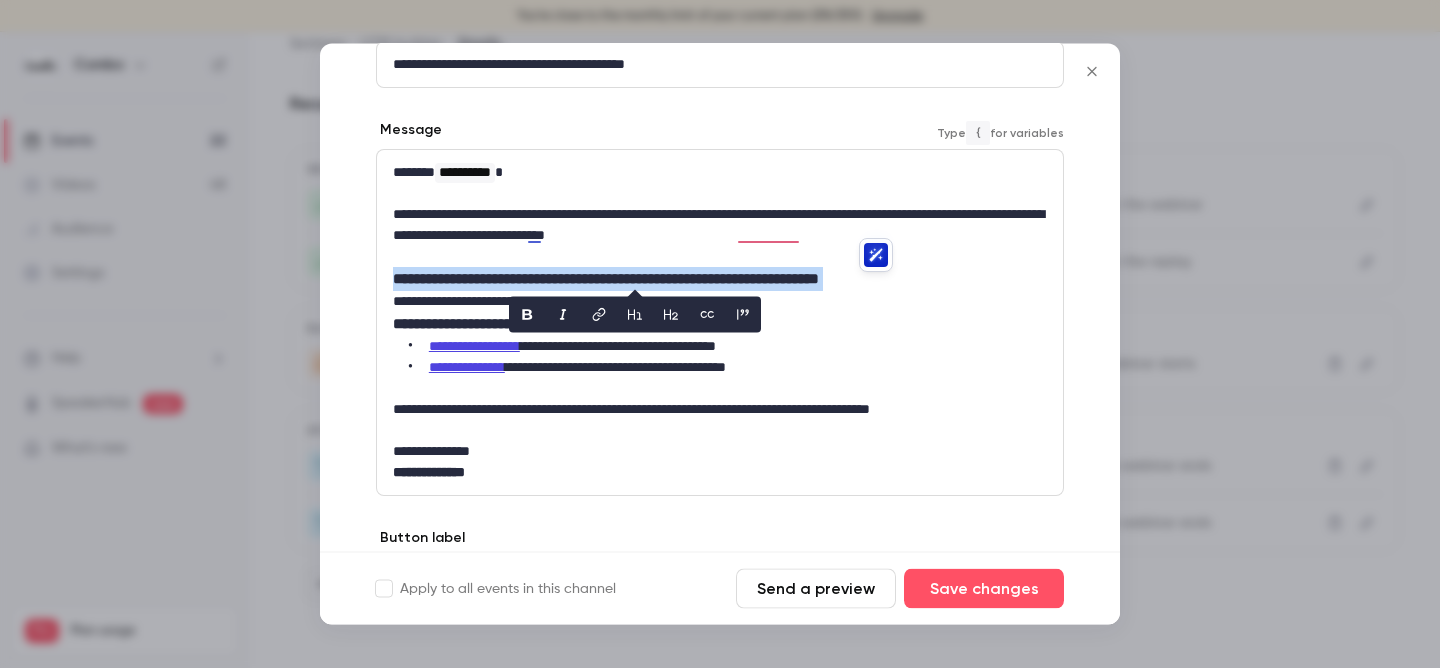 click 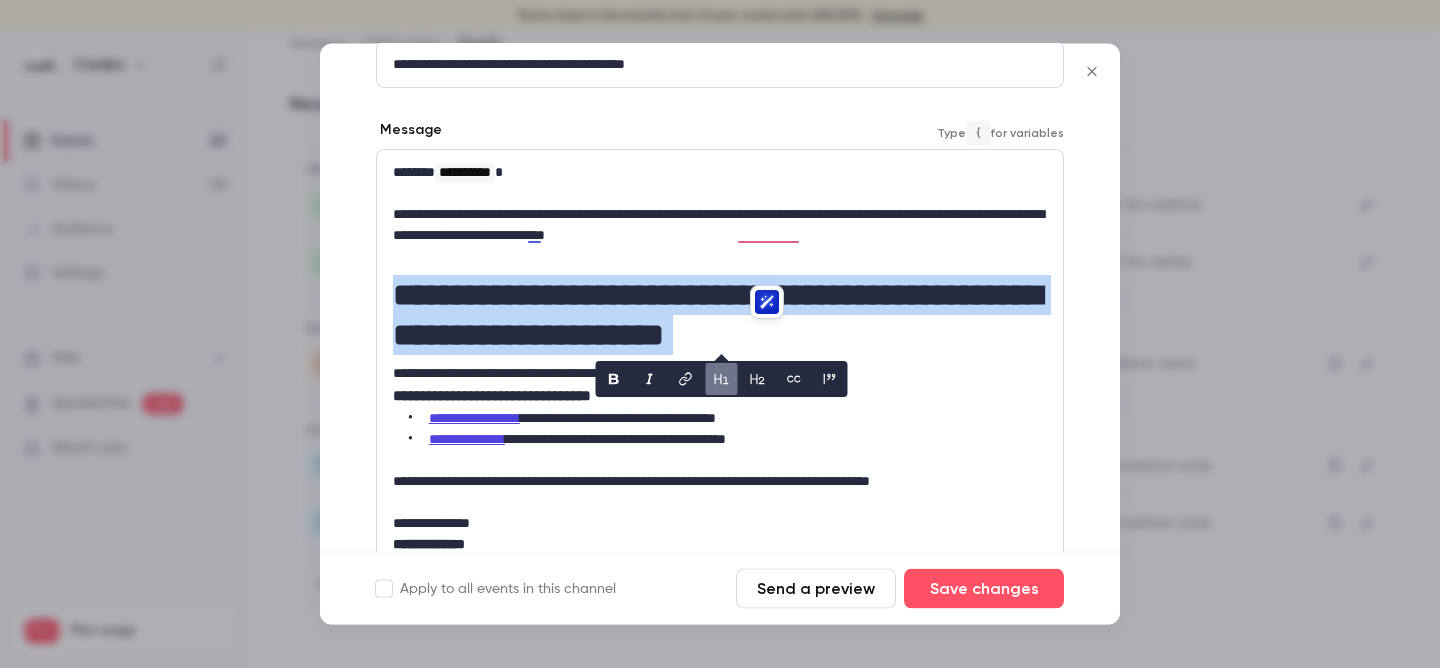 click 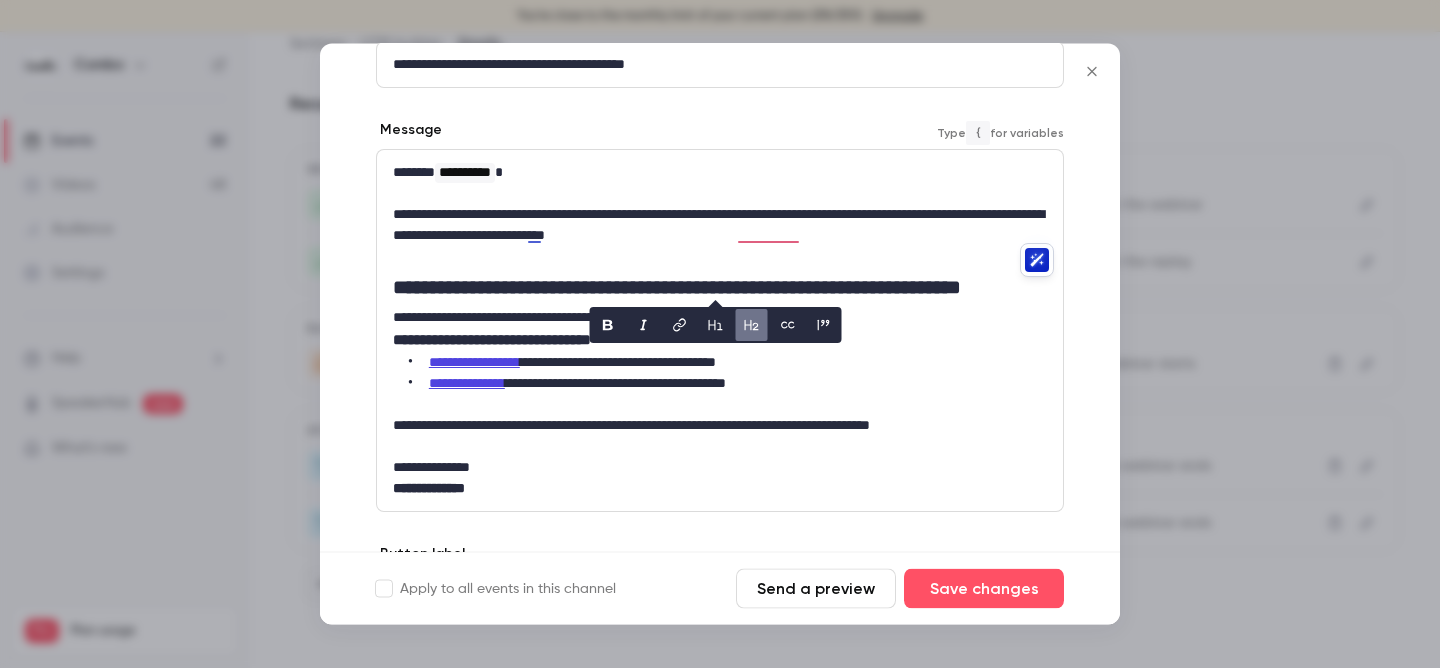 click on "**********" at bounding box center (720, 341) 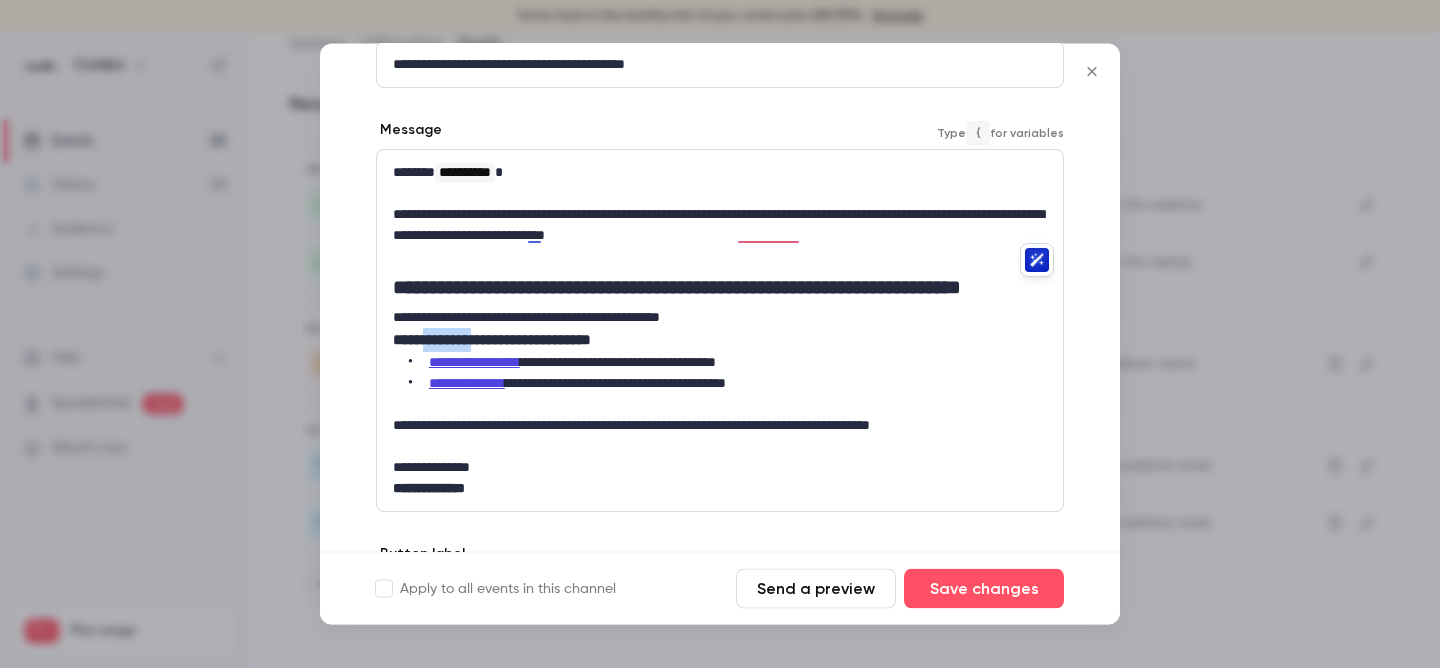 click on "**********" at bounding box center [720, 341] 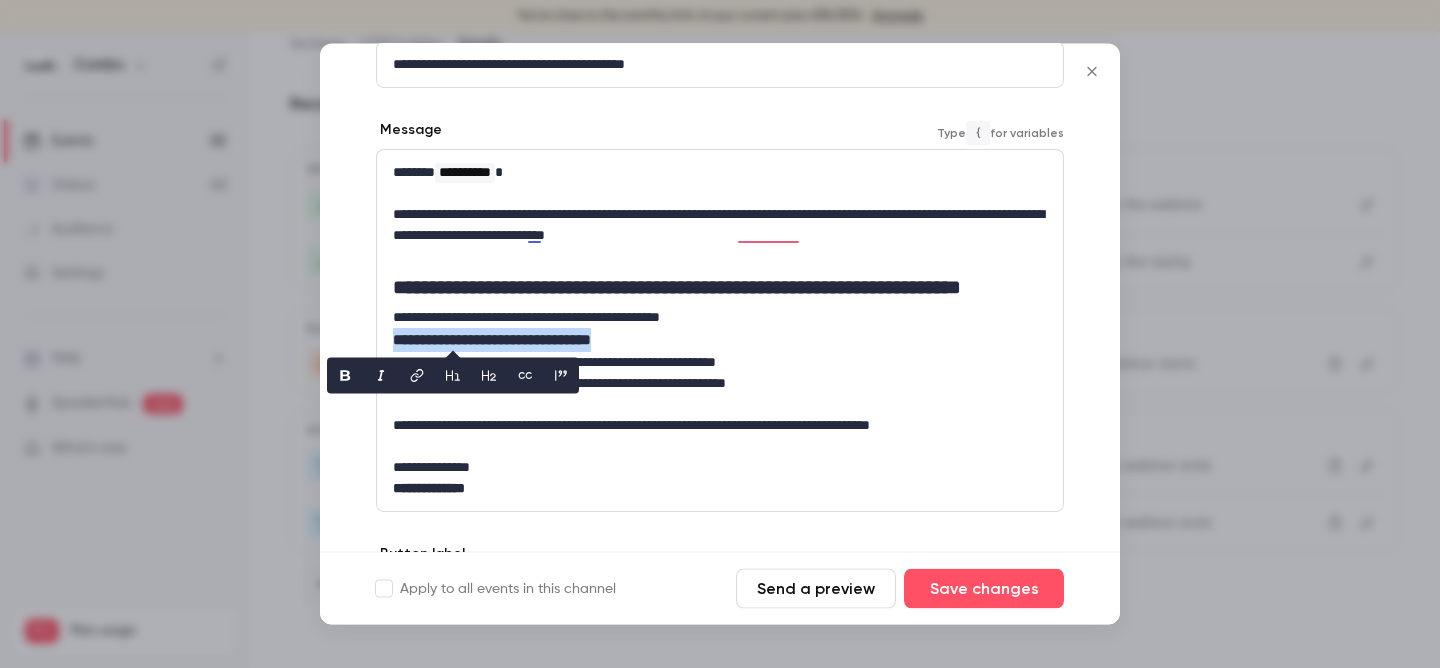 click on "**********" at bounding box center [720, 341] 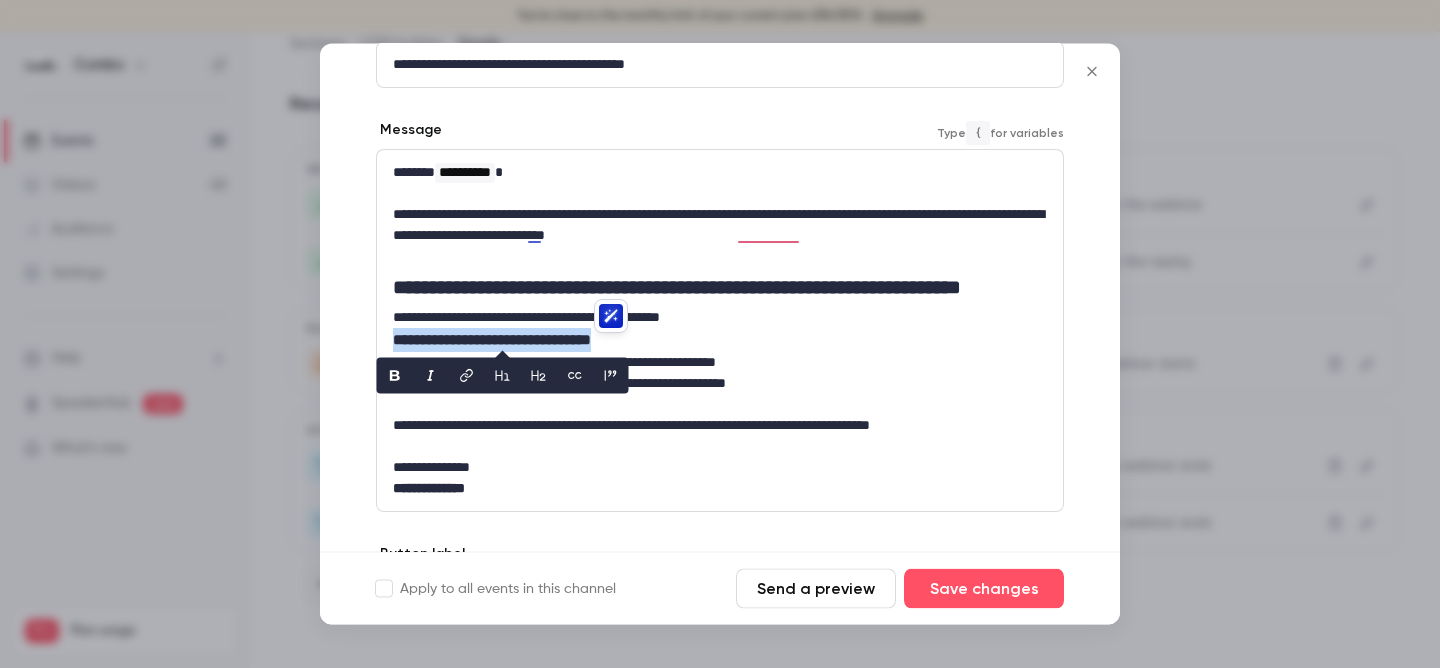 click 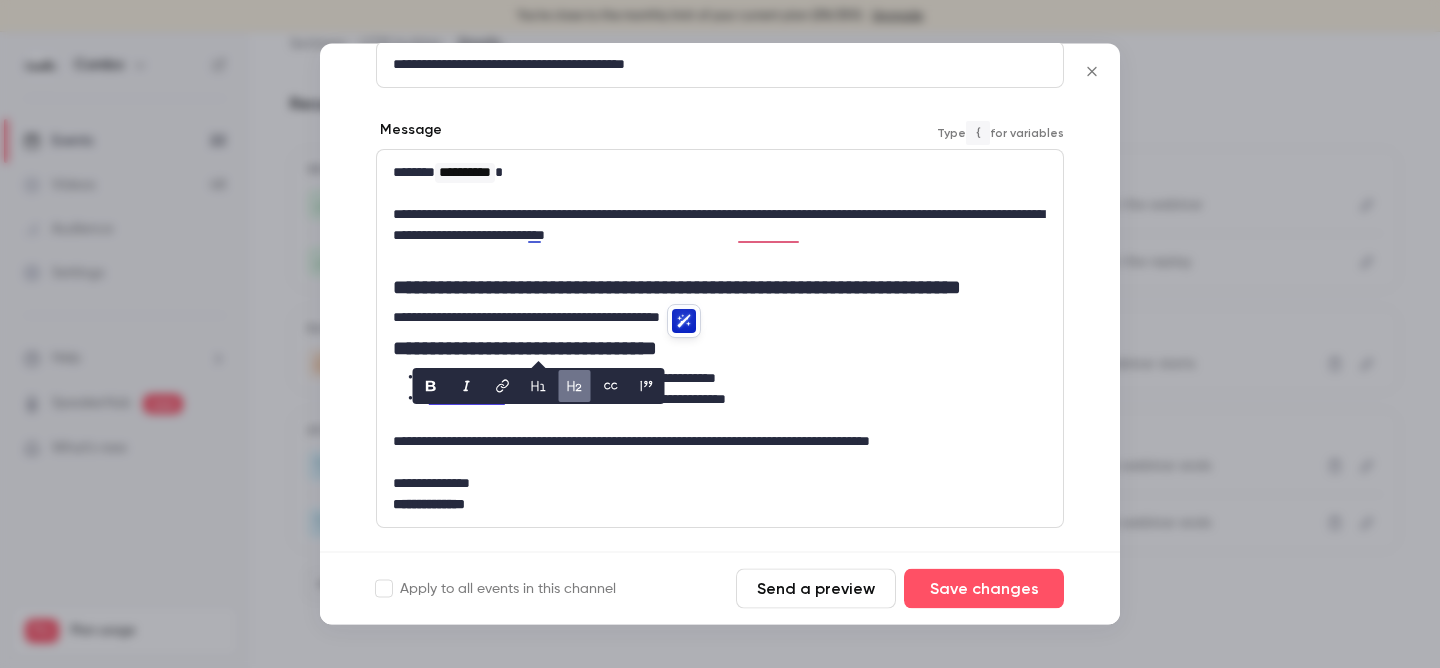 click on "**********" at bounding box center [720, 318] 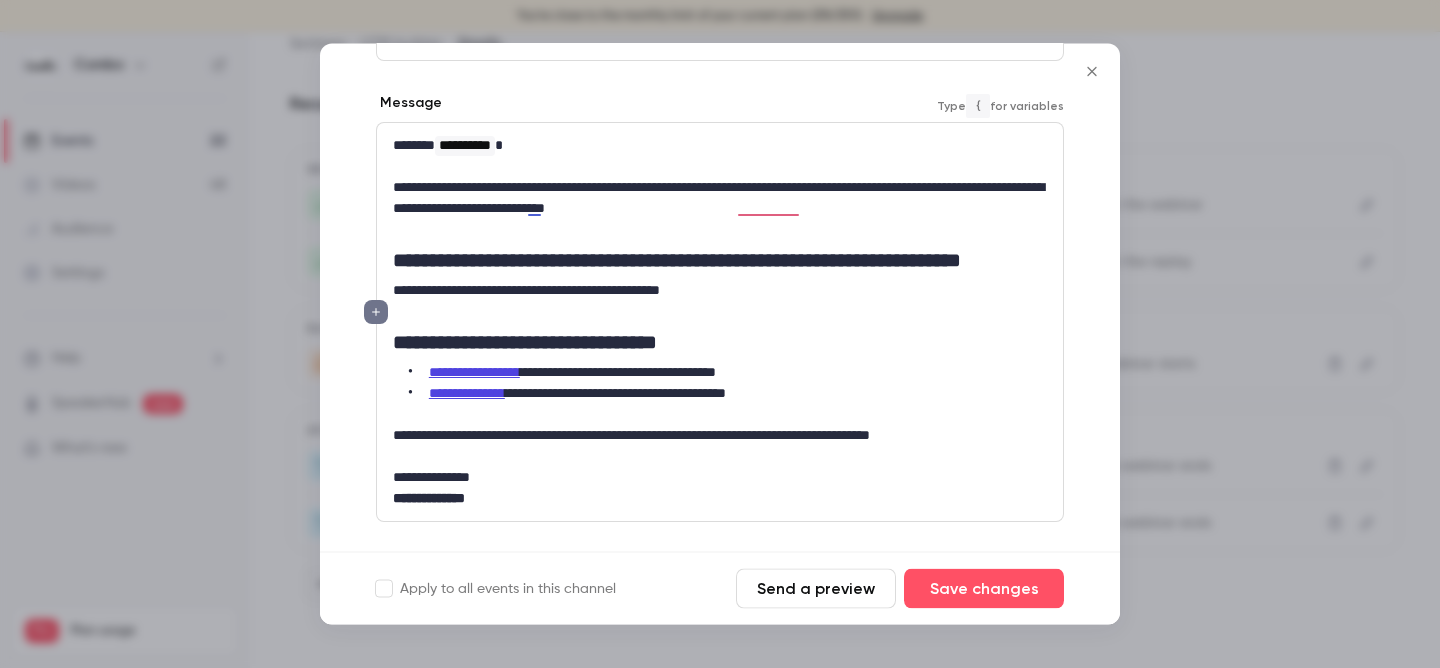scroll, scrollTop: 285, scrollLeft: 0, axis: vertical 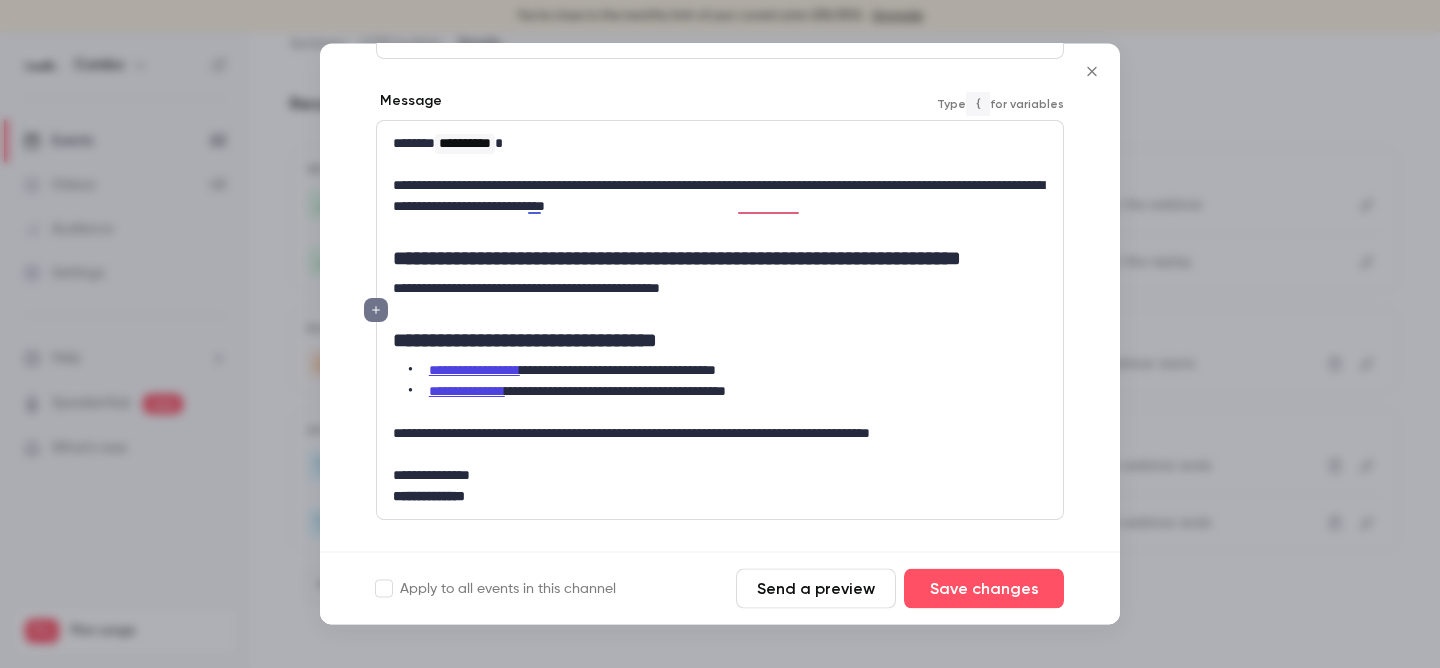 click at bounding box center (720, 455) 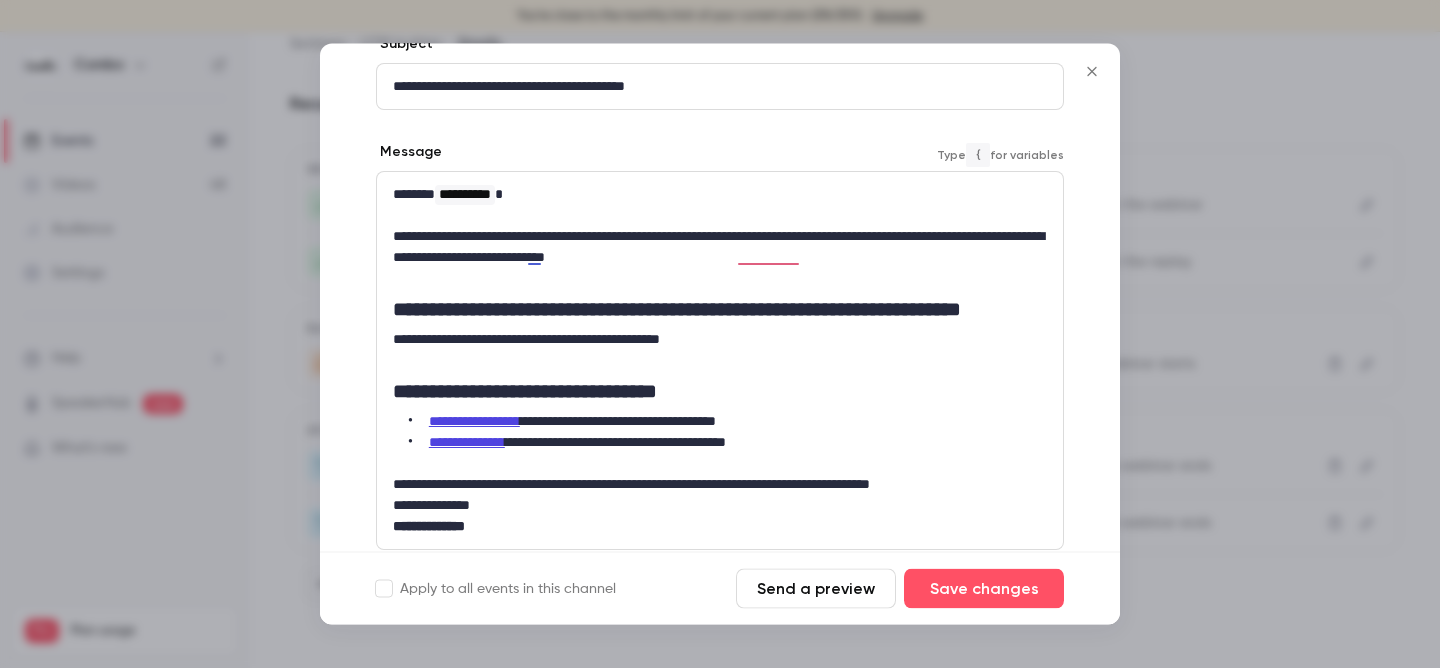 scroll, scrollTop: 232, scrollLeft: 0, axis: vertical 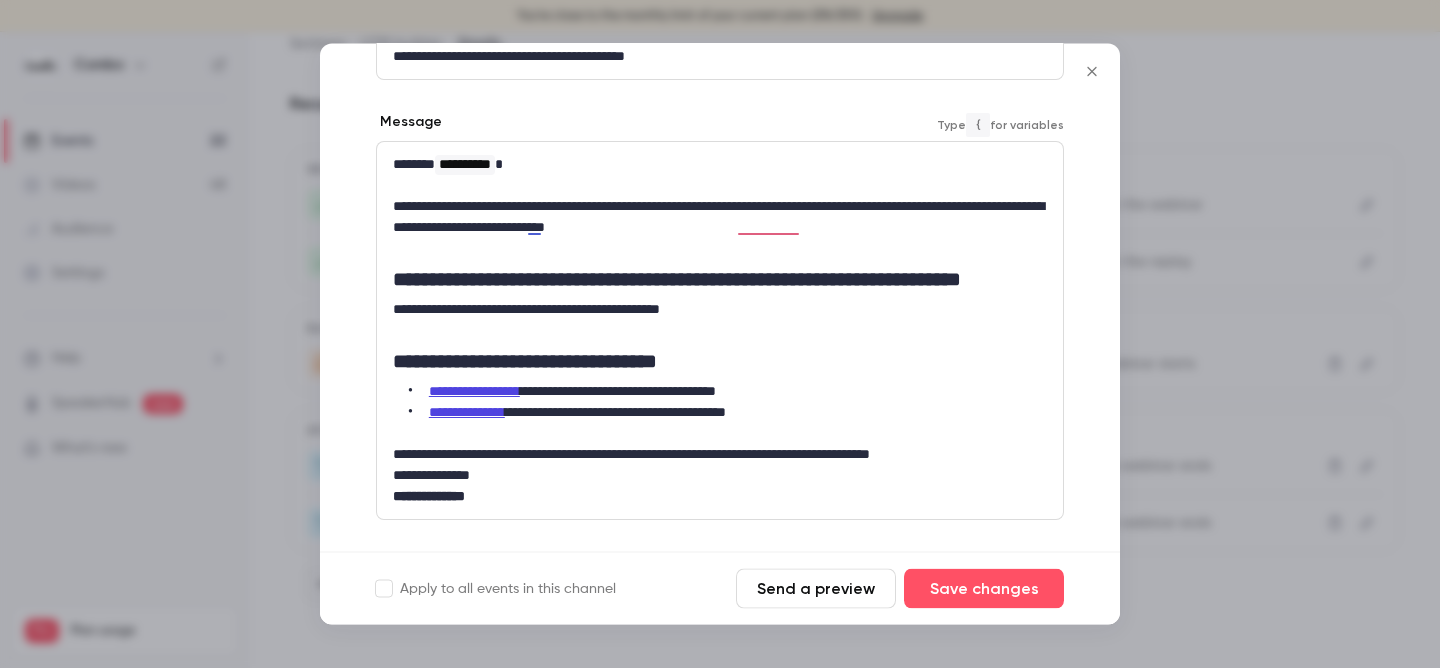 click at bounding box center [720, 331] 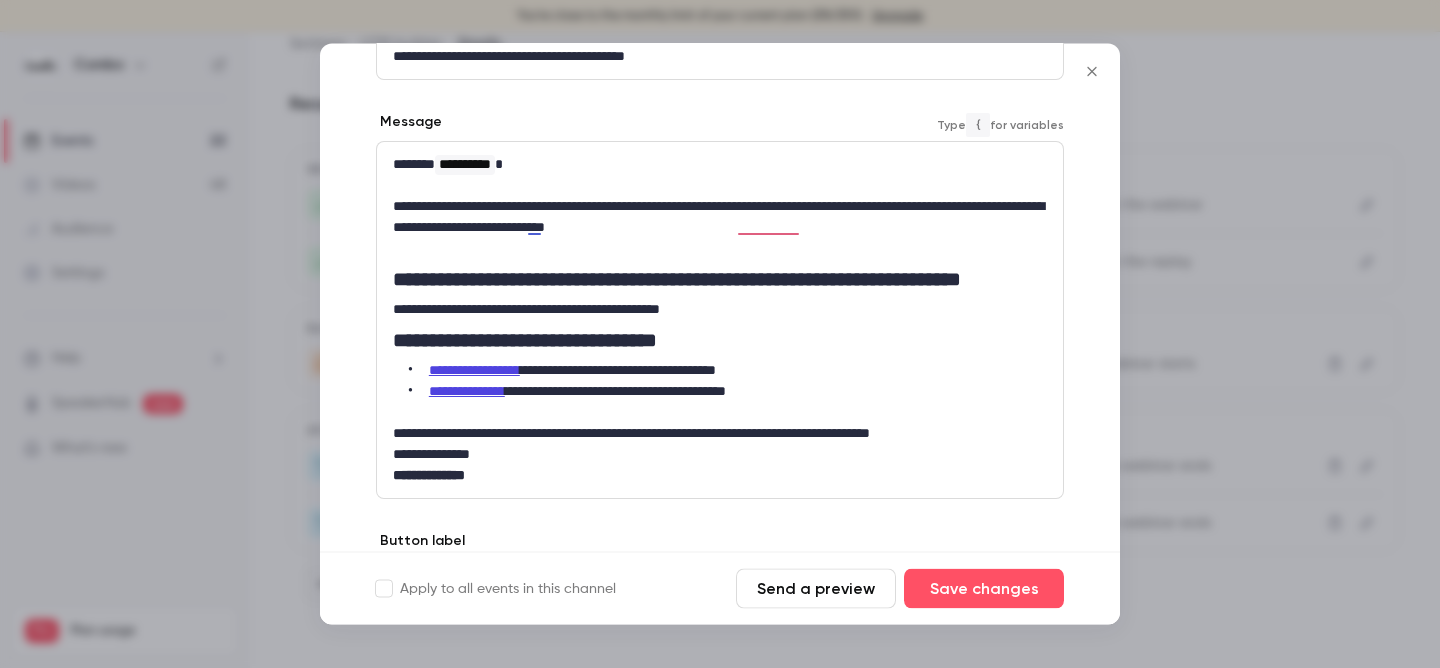 click on "Send a preview" at bounding box center (816, 589) 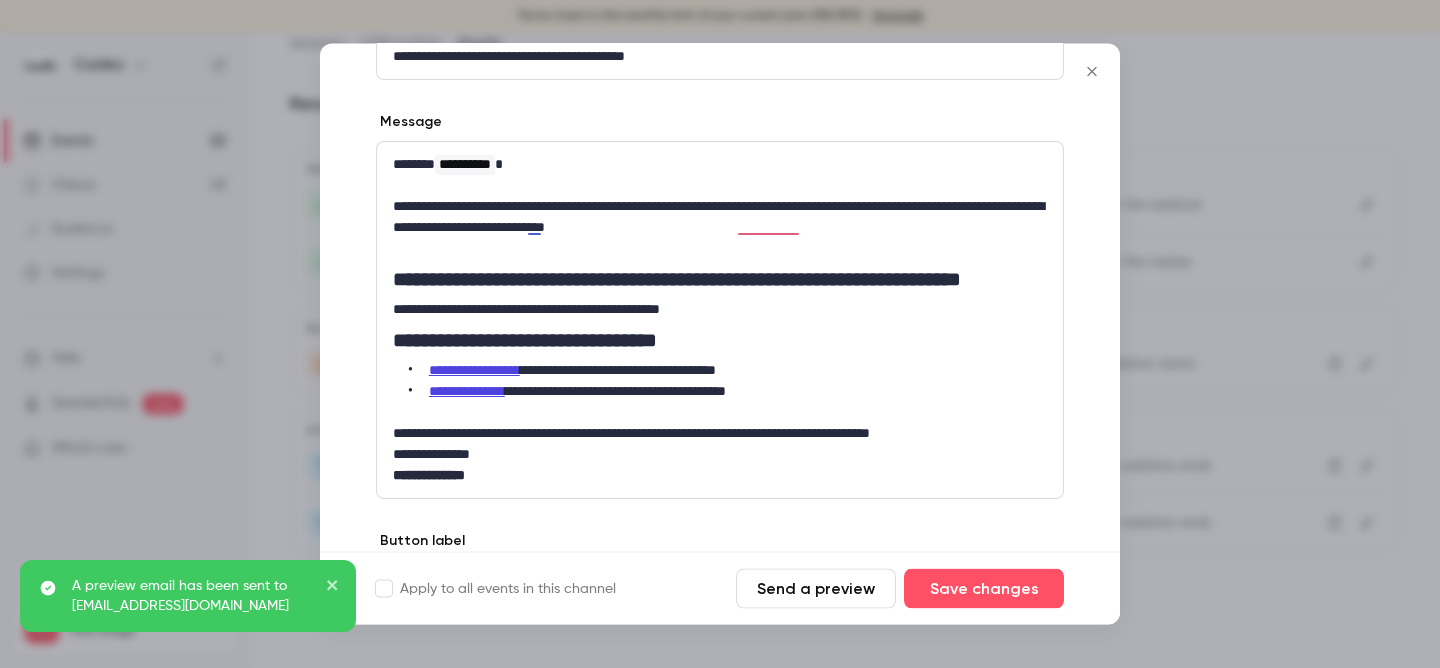 click on "**********" at bounding box center (720, 280) 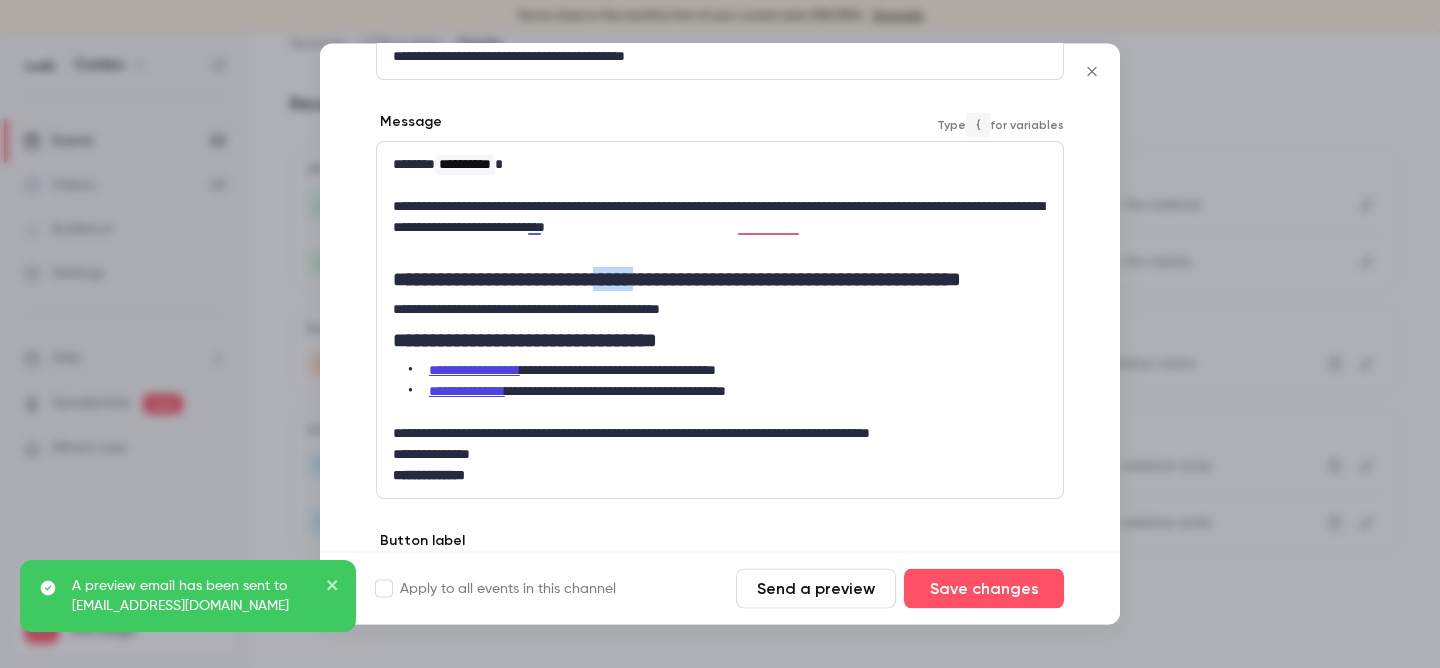 click on "**********" at bounding box center [720, 280] 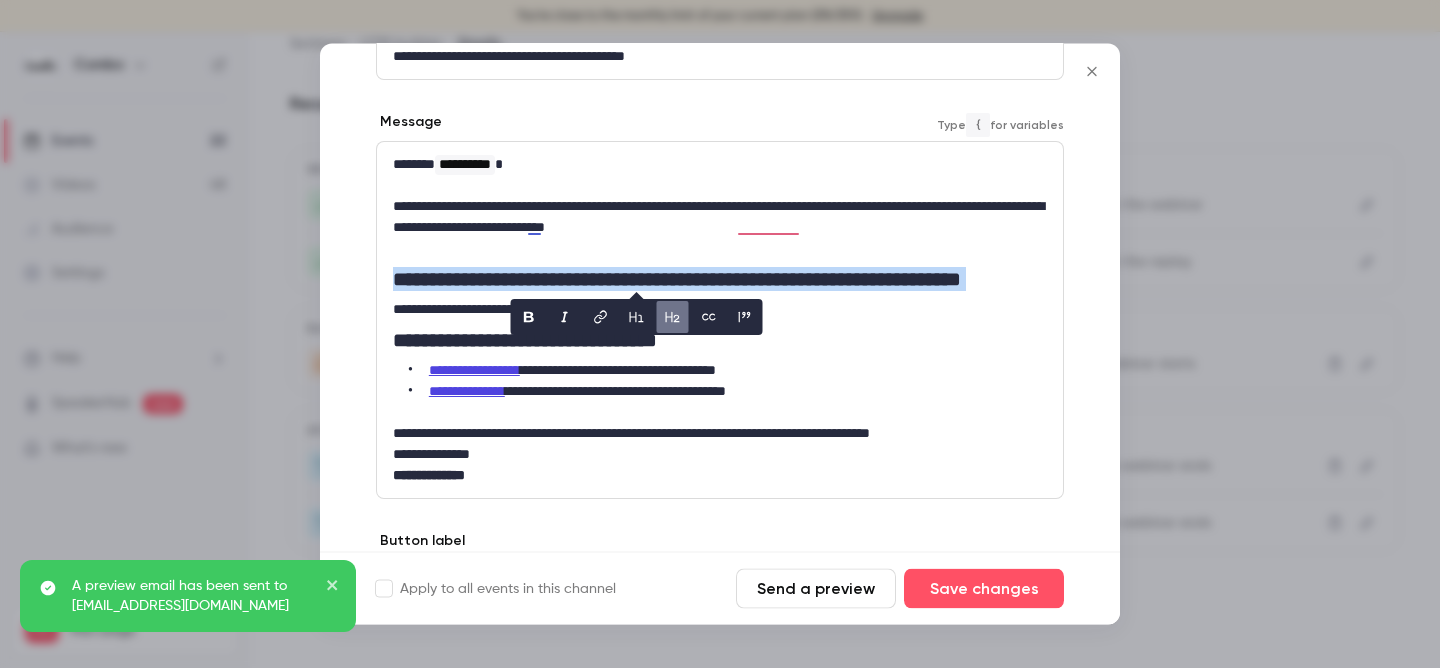 click on "**********" at bounding box center [720, 280] 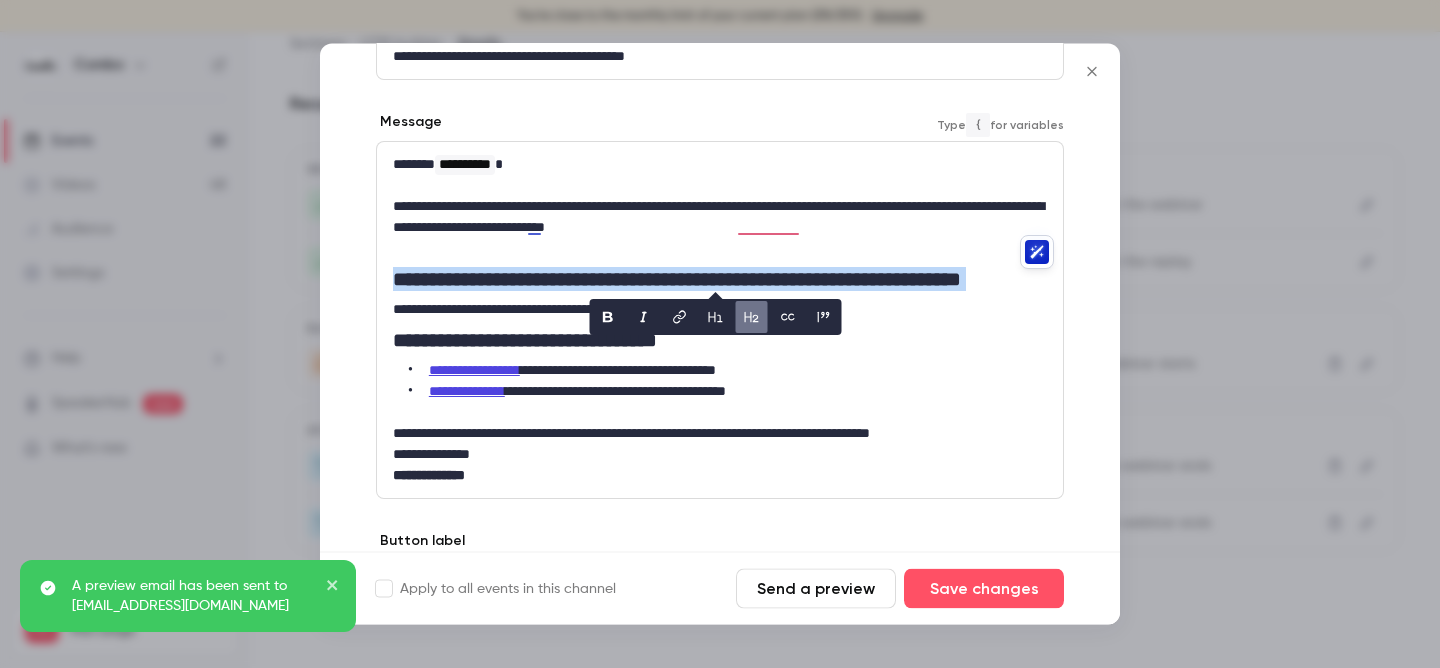 click 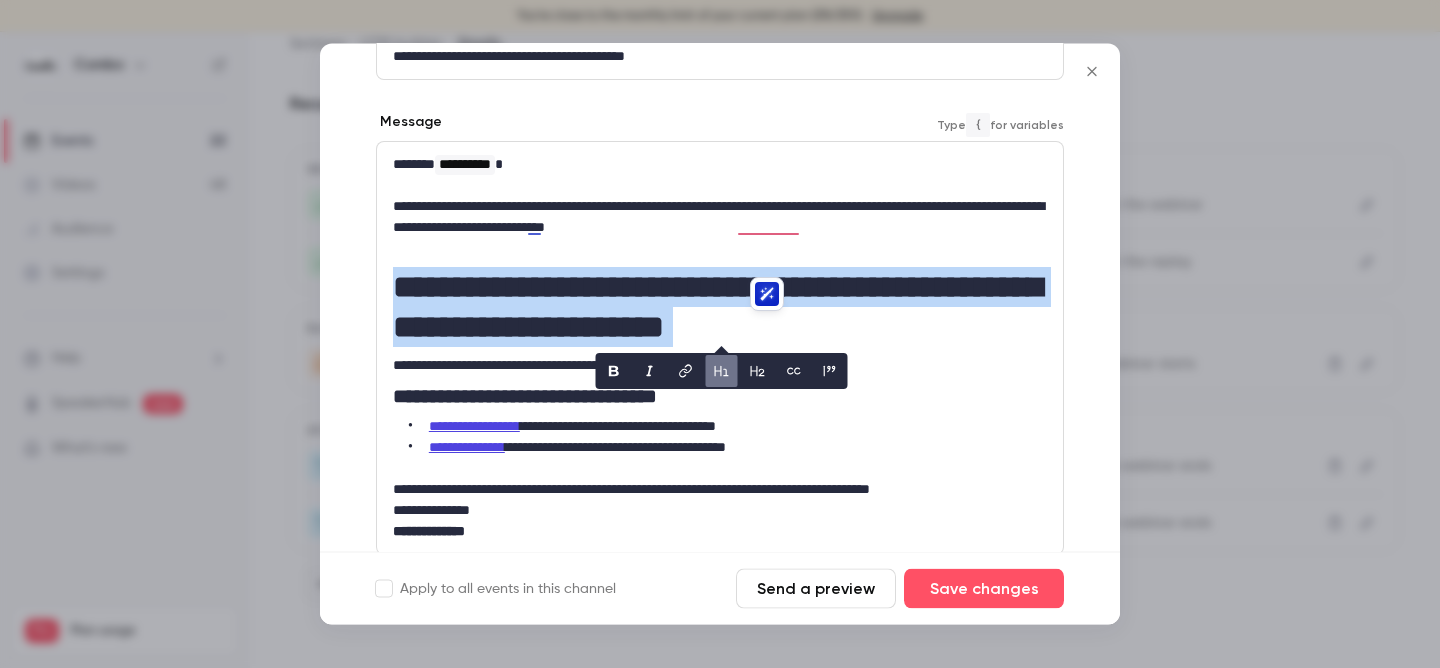 click 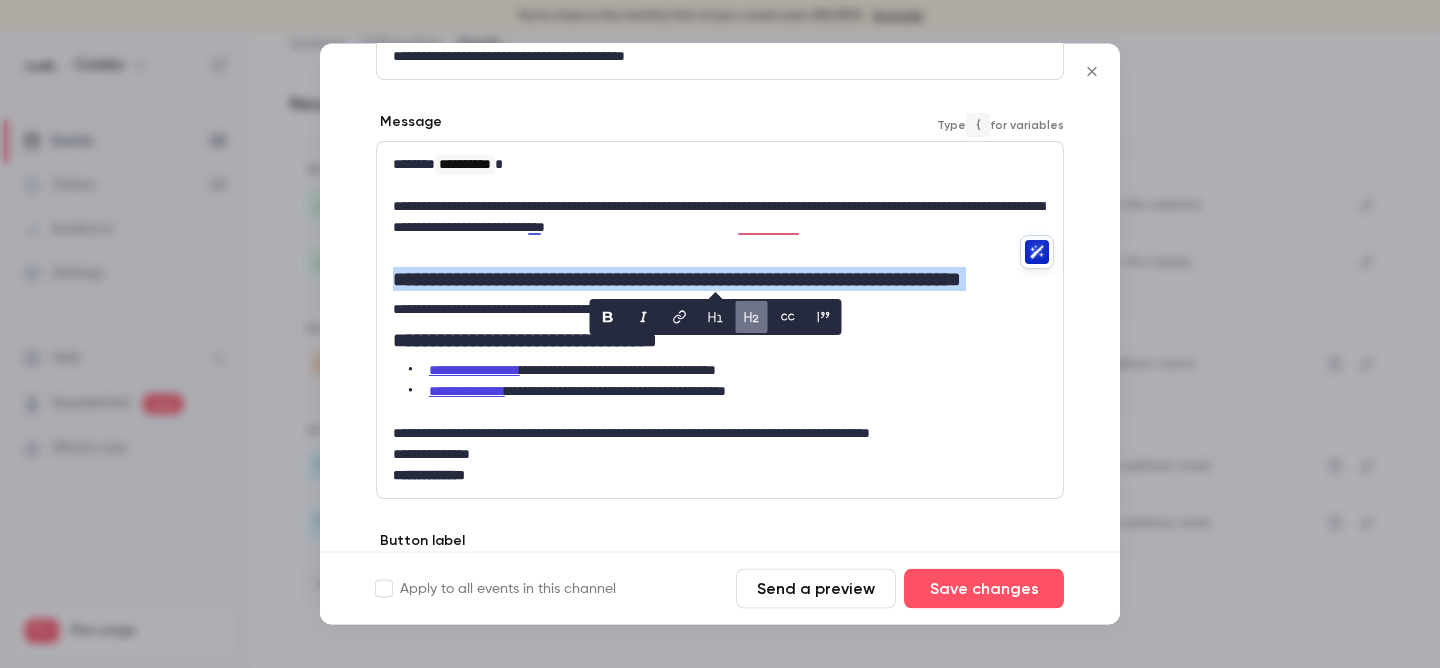 click 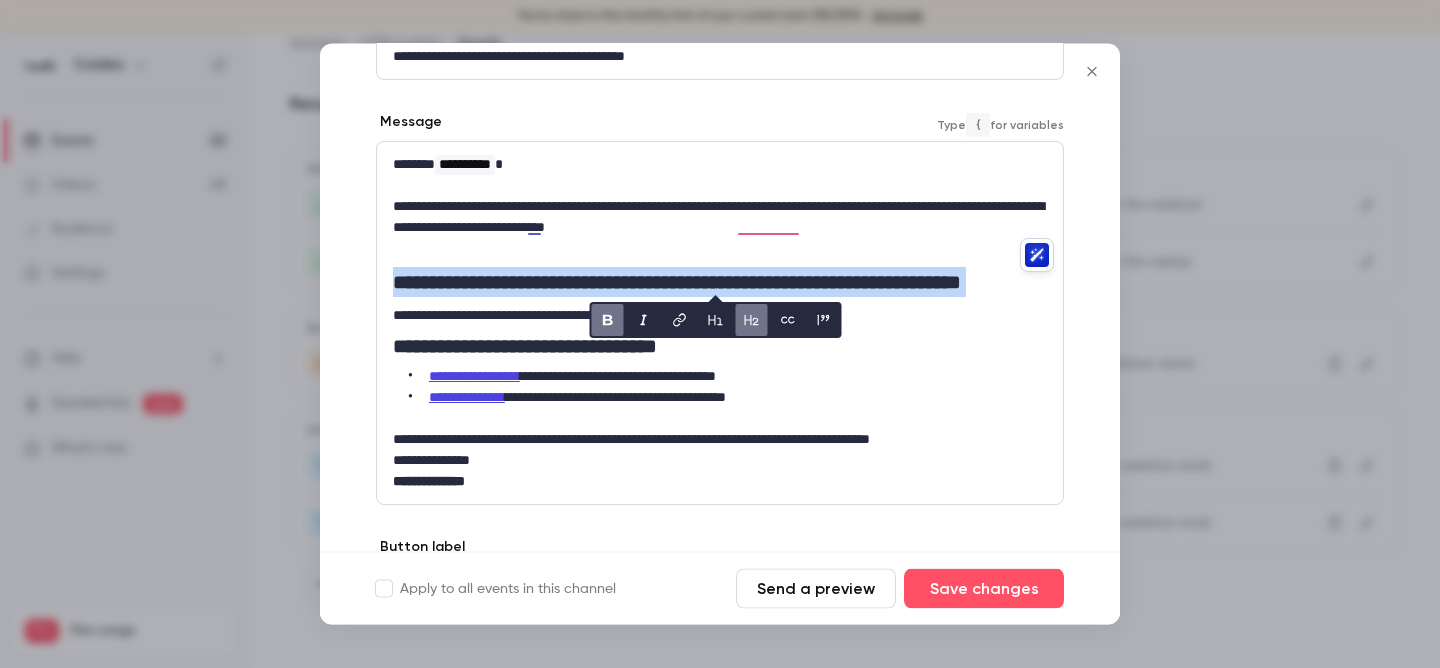 click 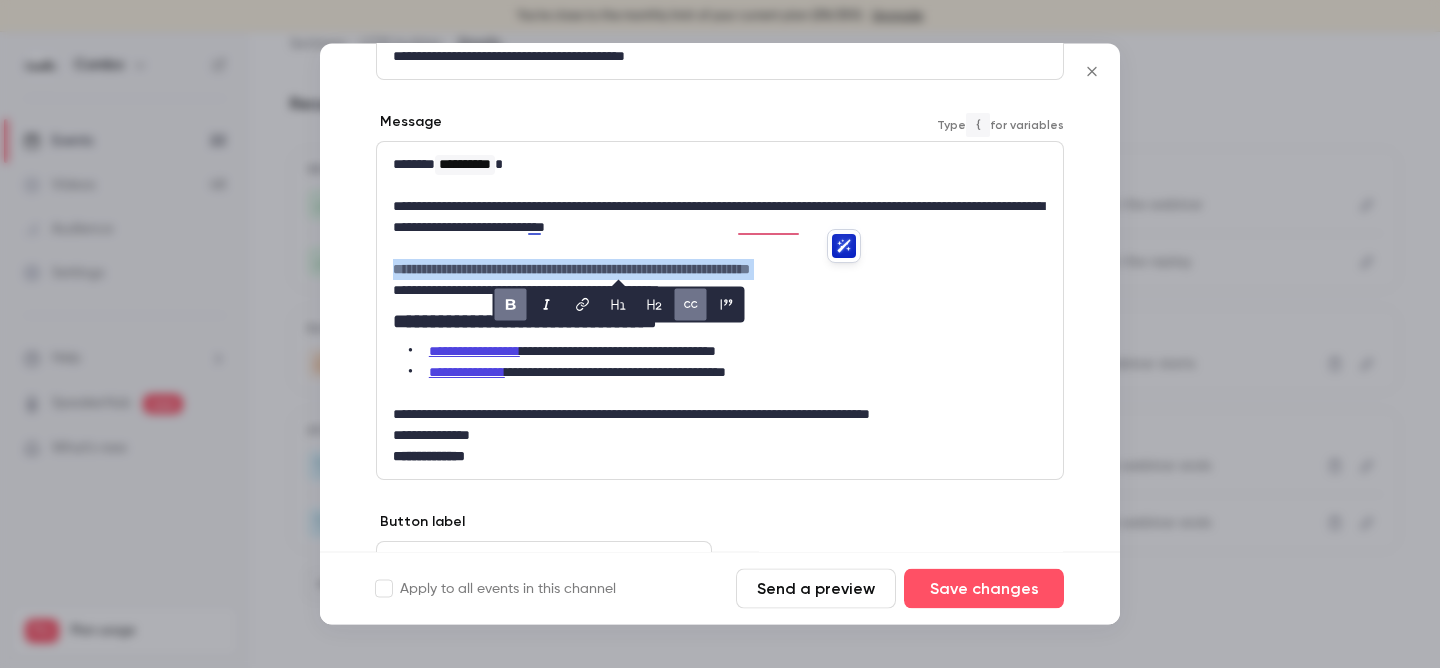 click 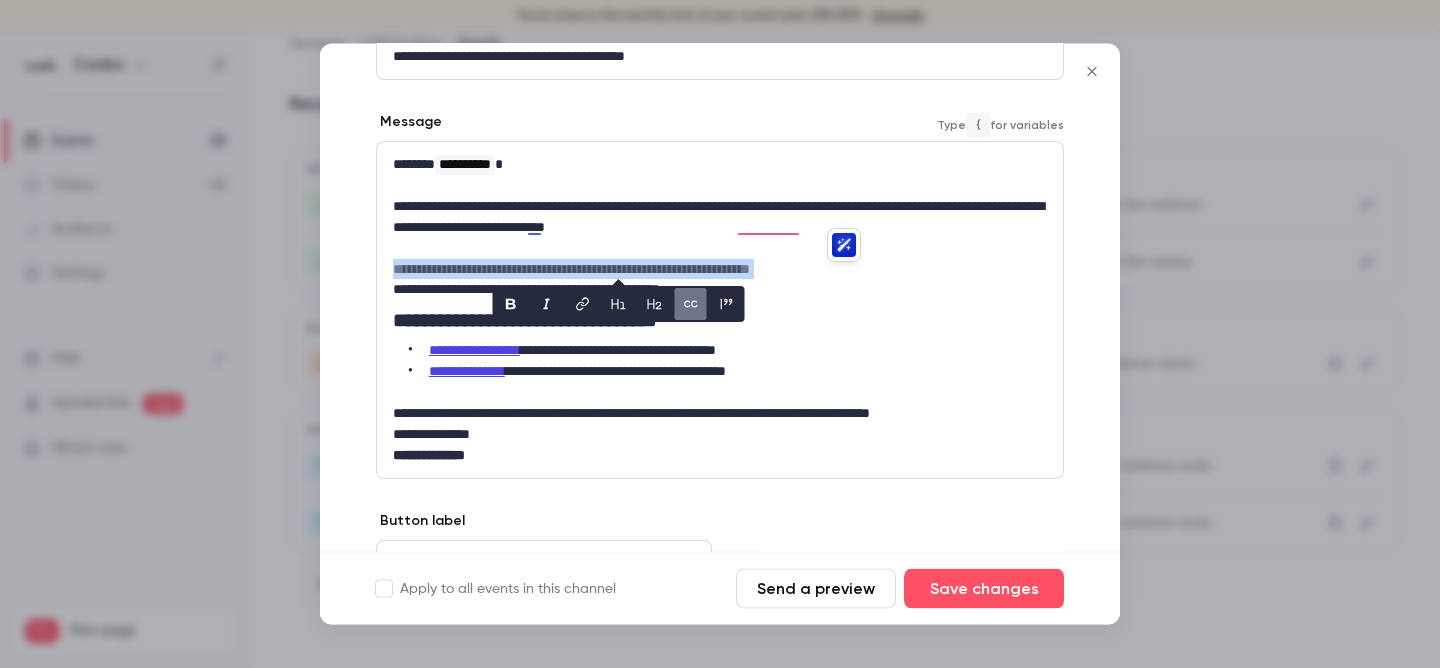 click 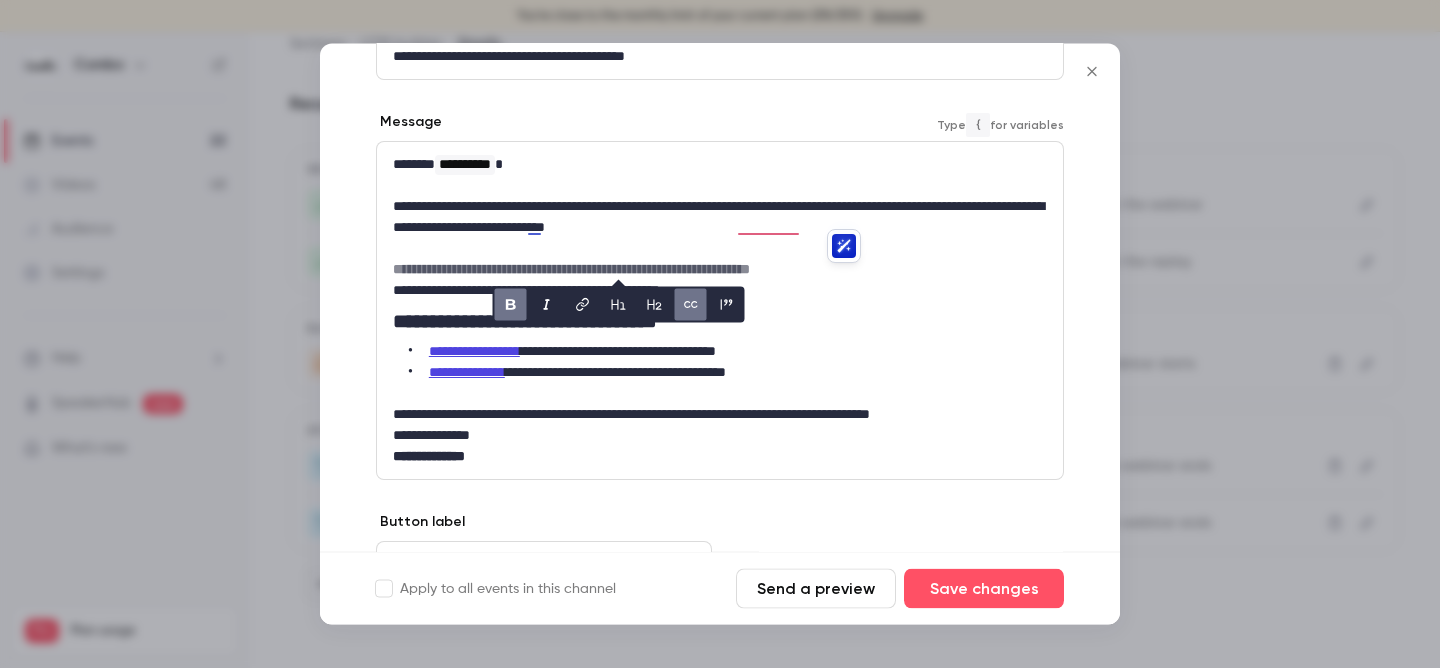 click on "**********" at bounding box center [720, 415] 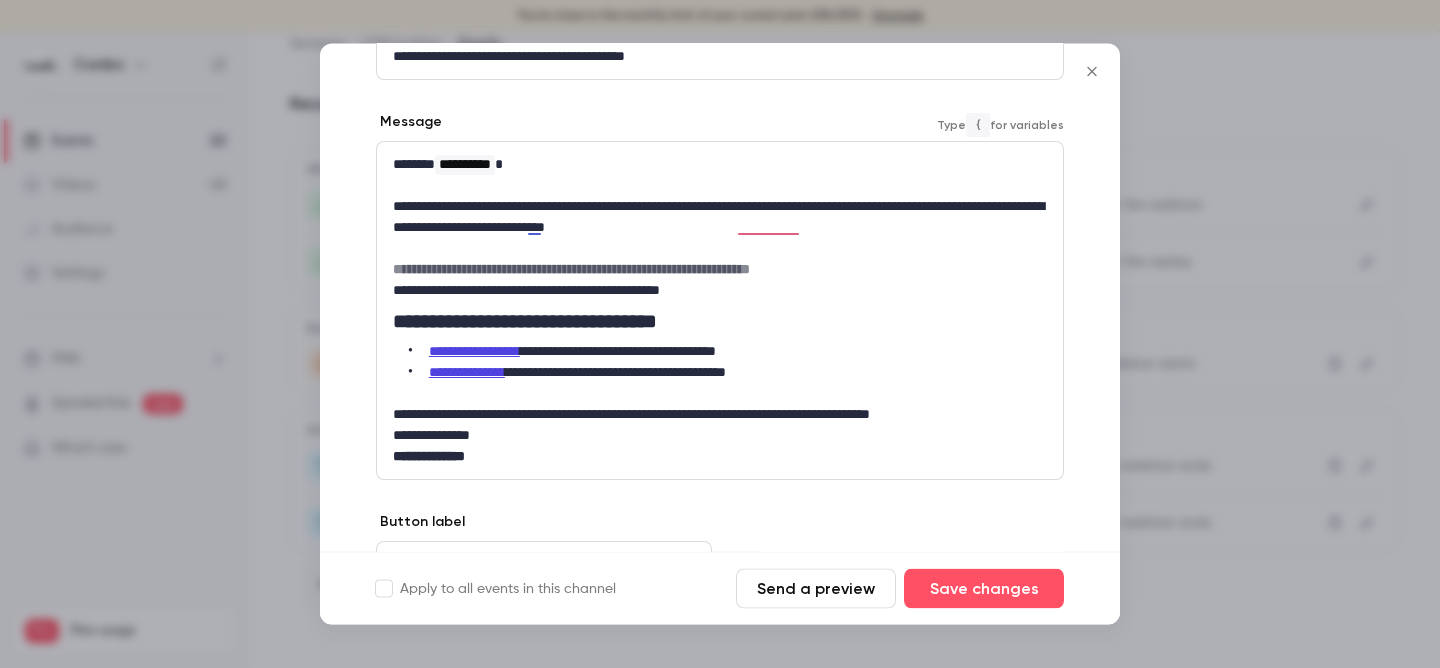 click on "**********" at bounding box center [571, 270] 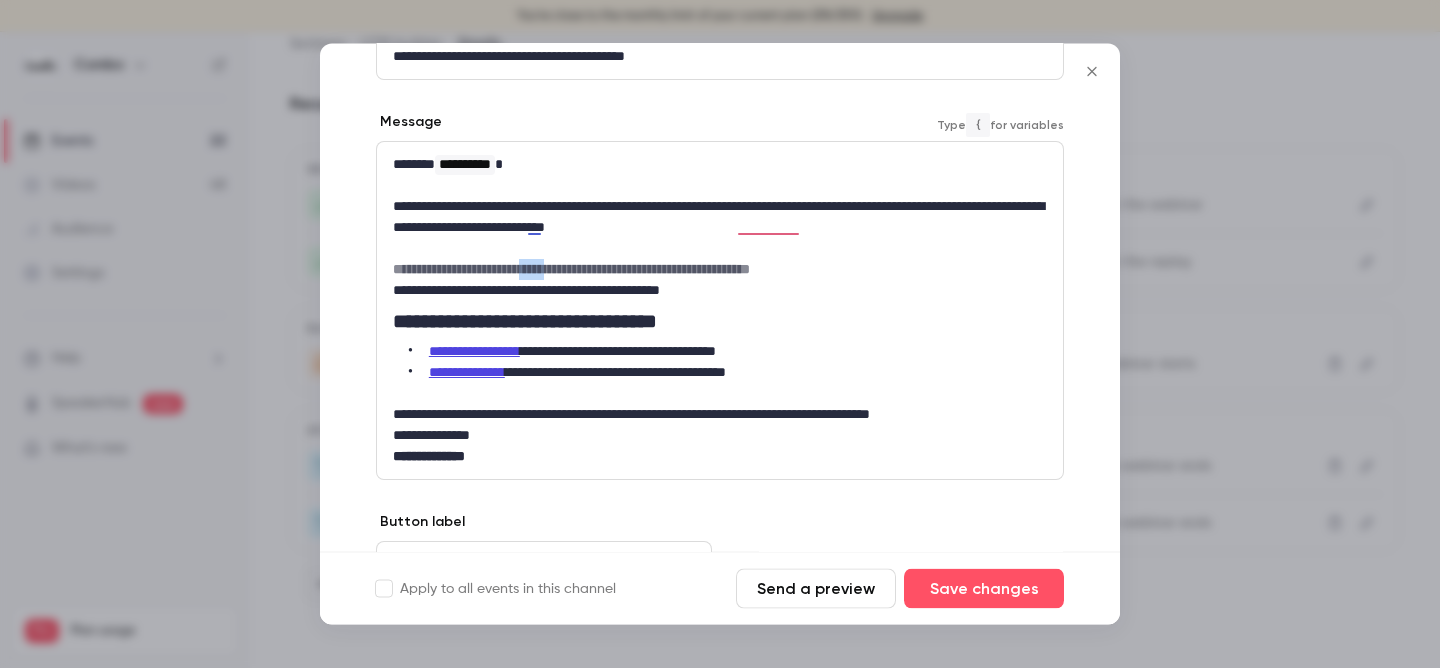 click on "**********" at bounding box center [571, 270] 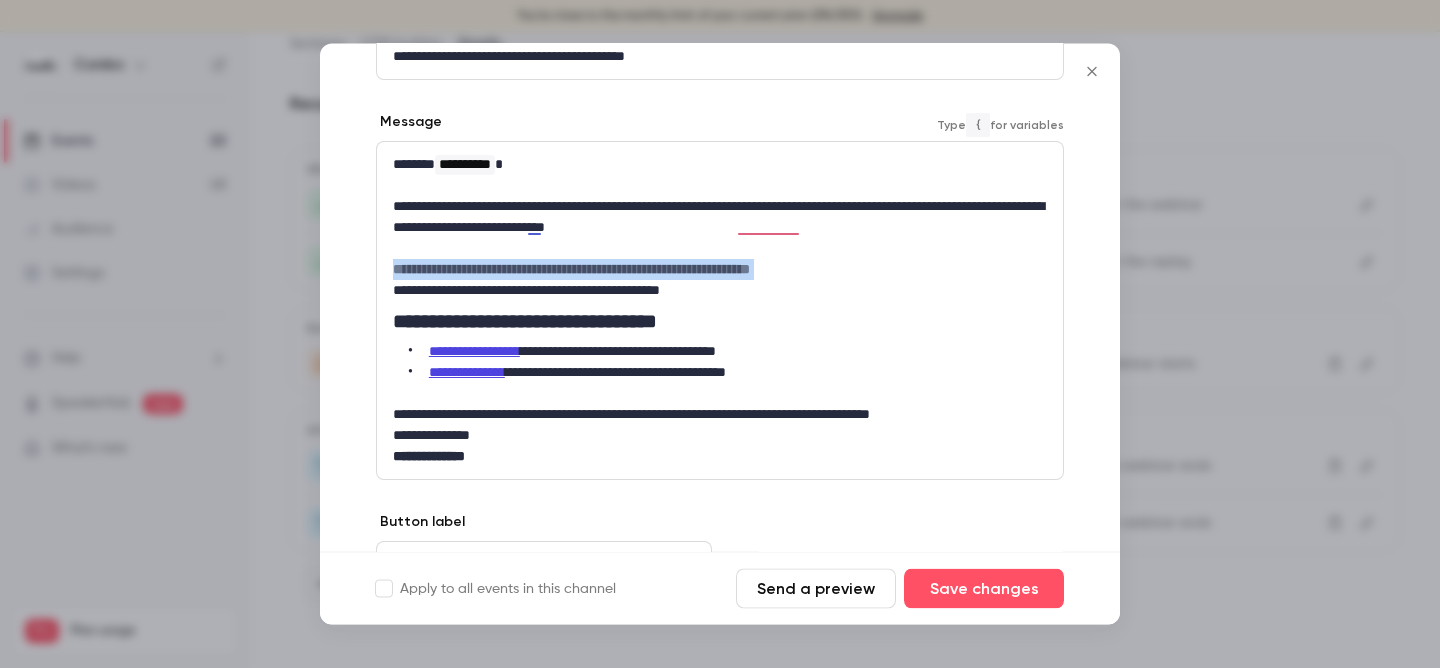click on "**********" at bounding box center (571, 270) 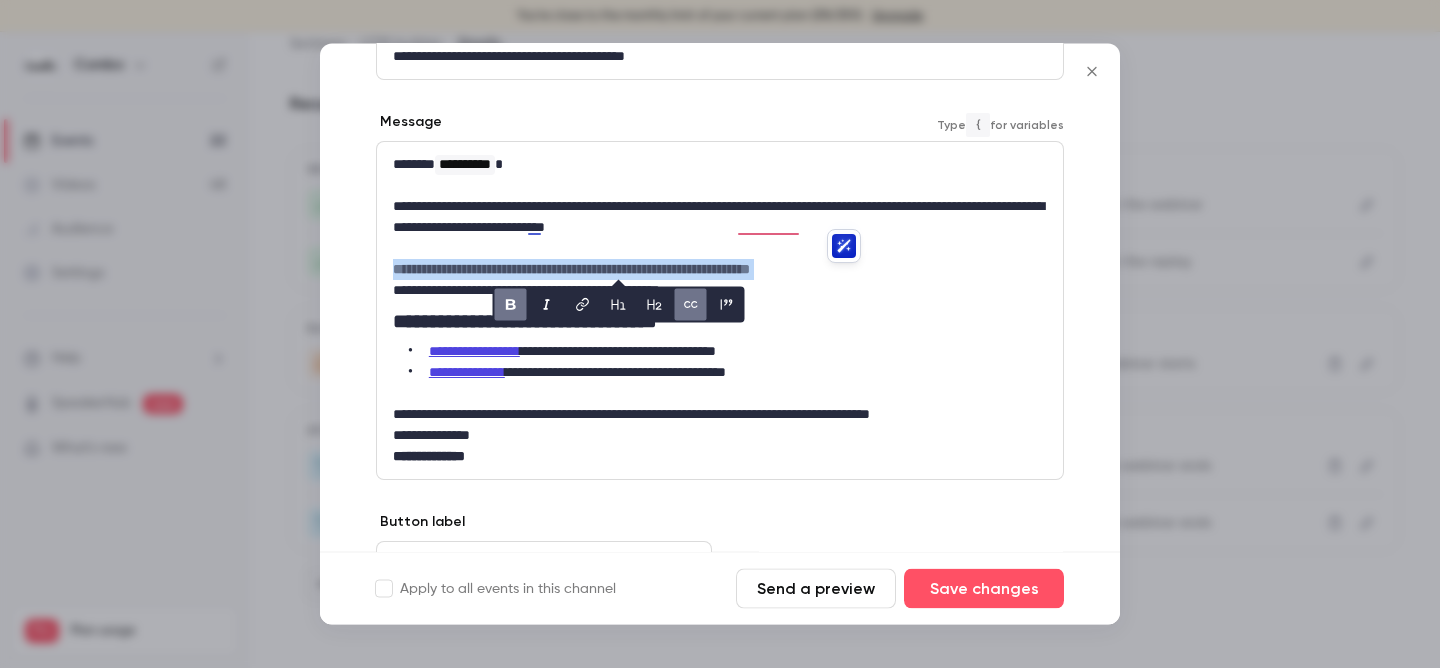 click 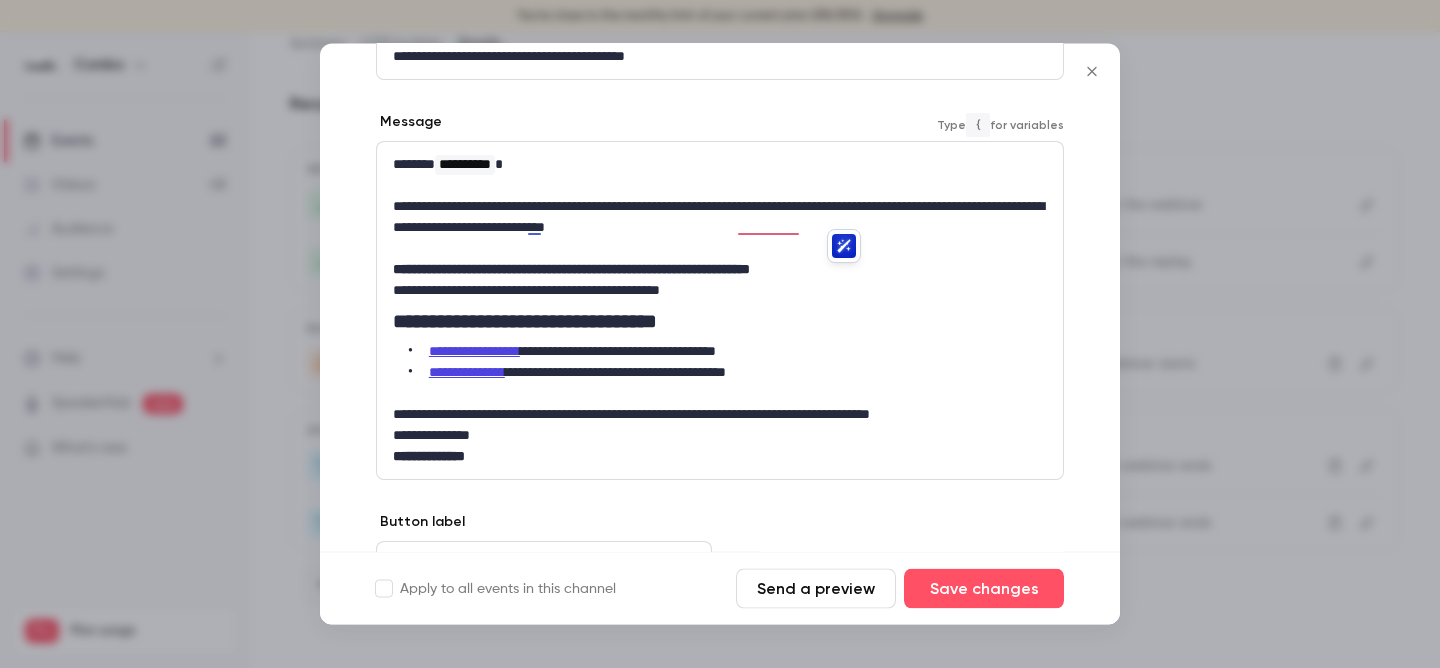 click on "**********" at bounding box center (720, 322) 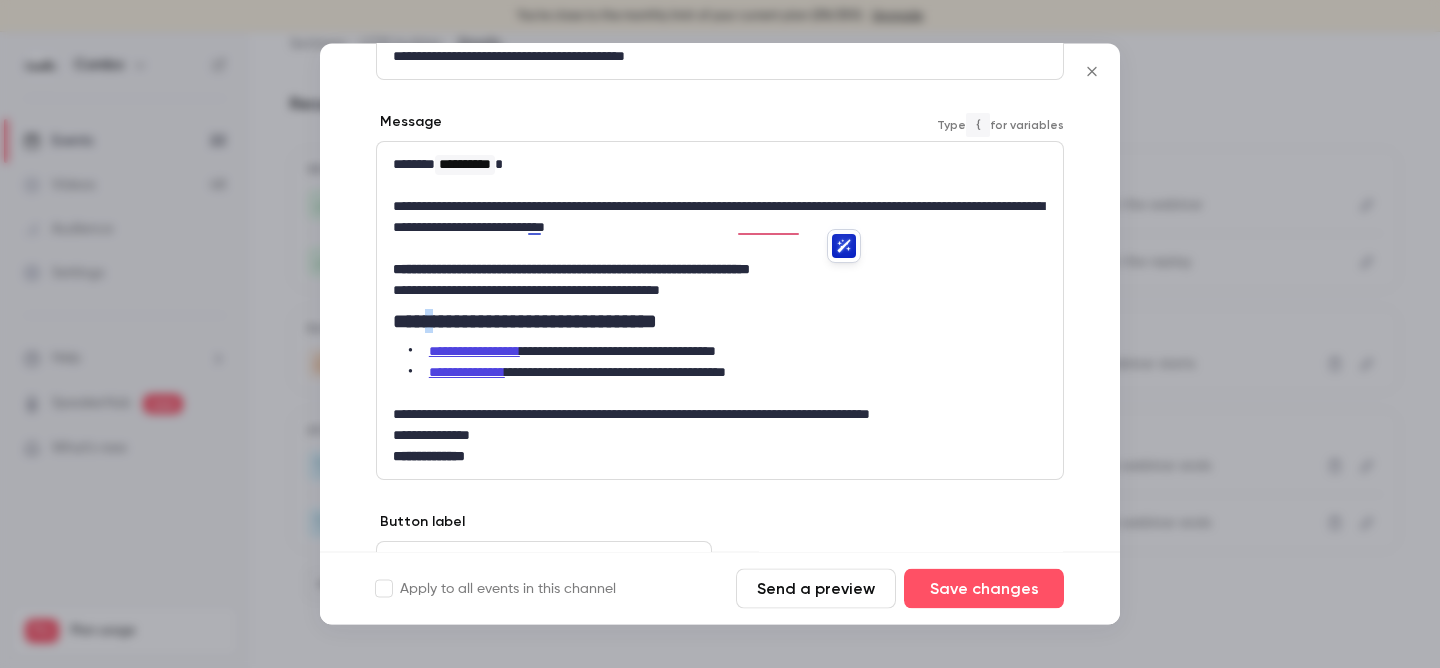 click on "**********" at bounding box center (720, 322) 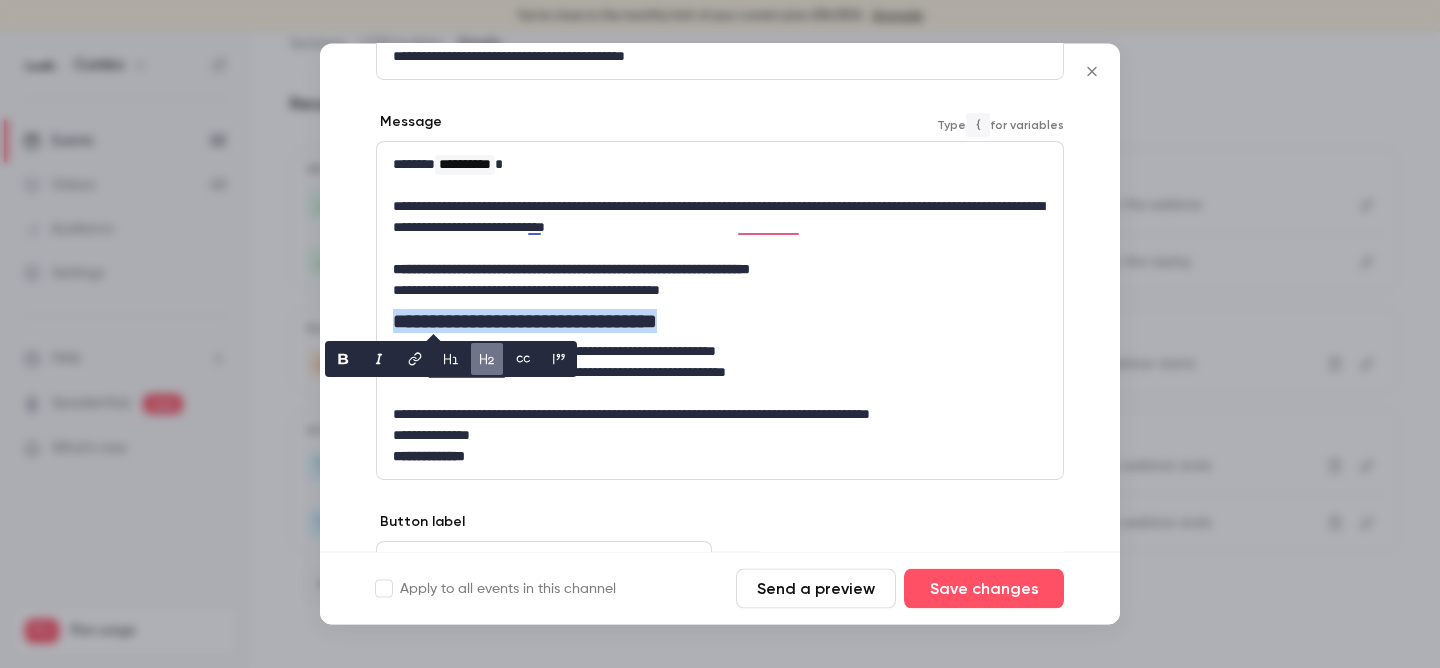 click on "**********" at bounding box center (720, 322) 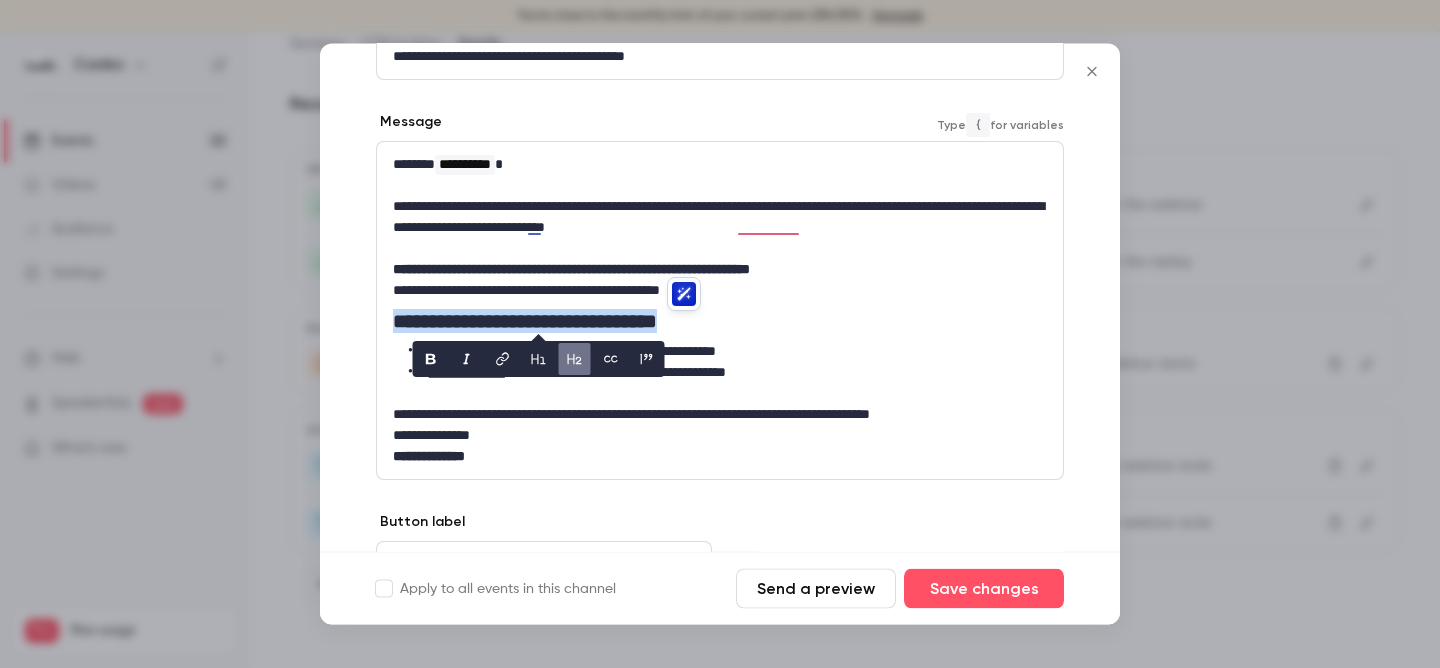 click 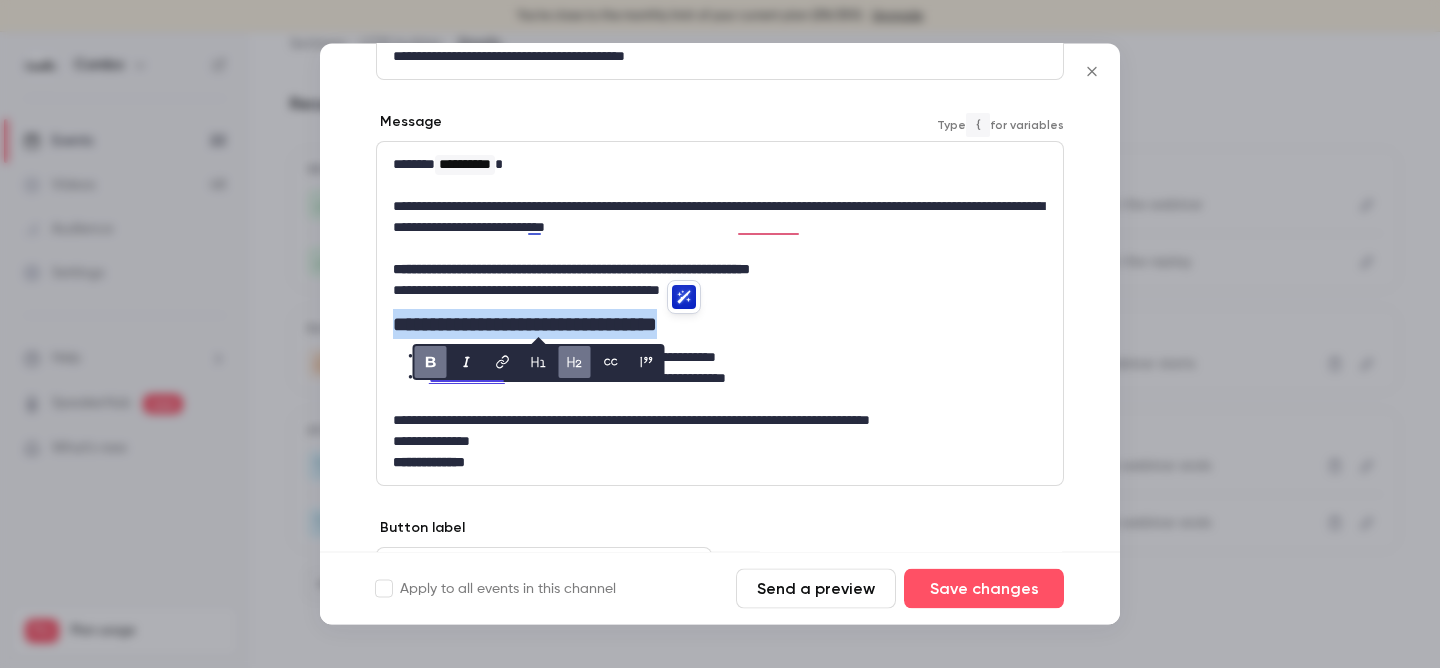 click 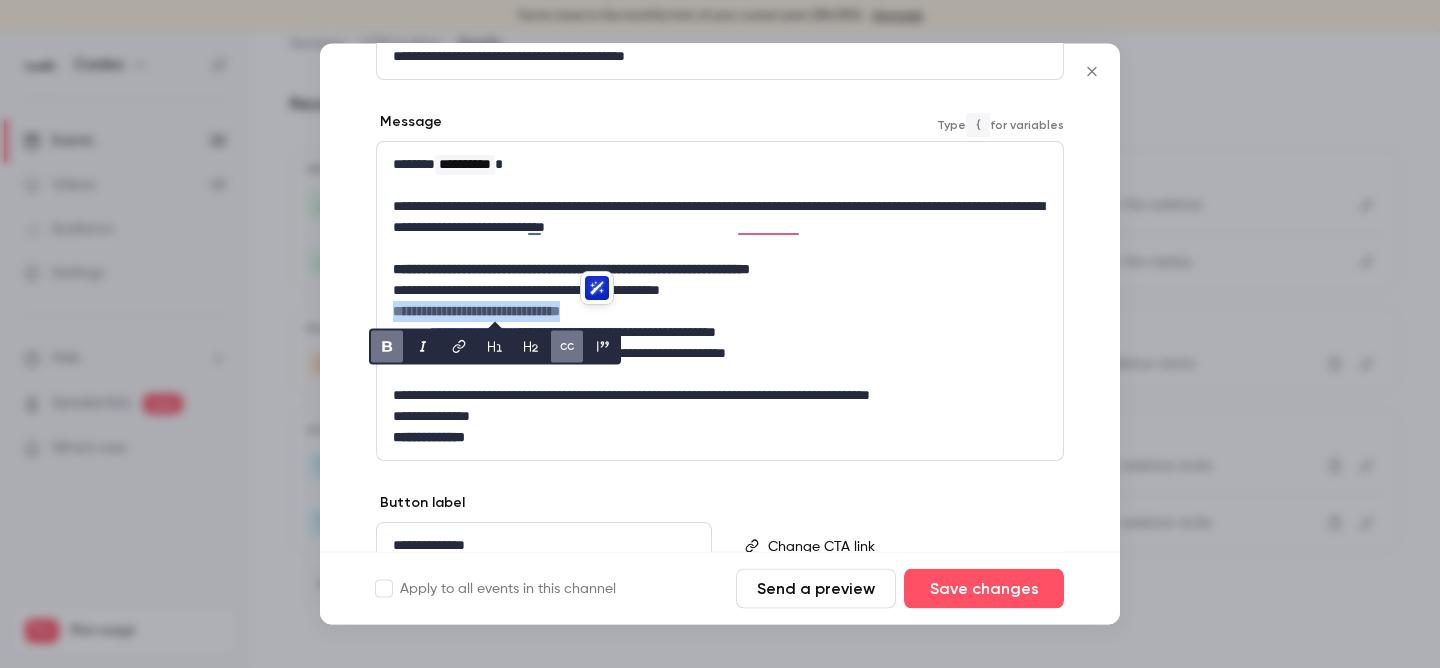 click 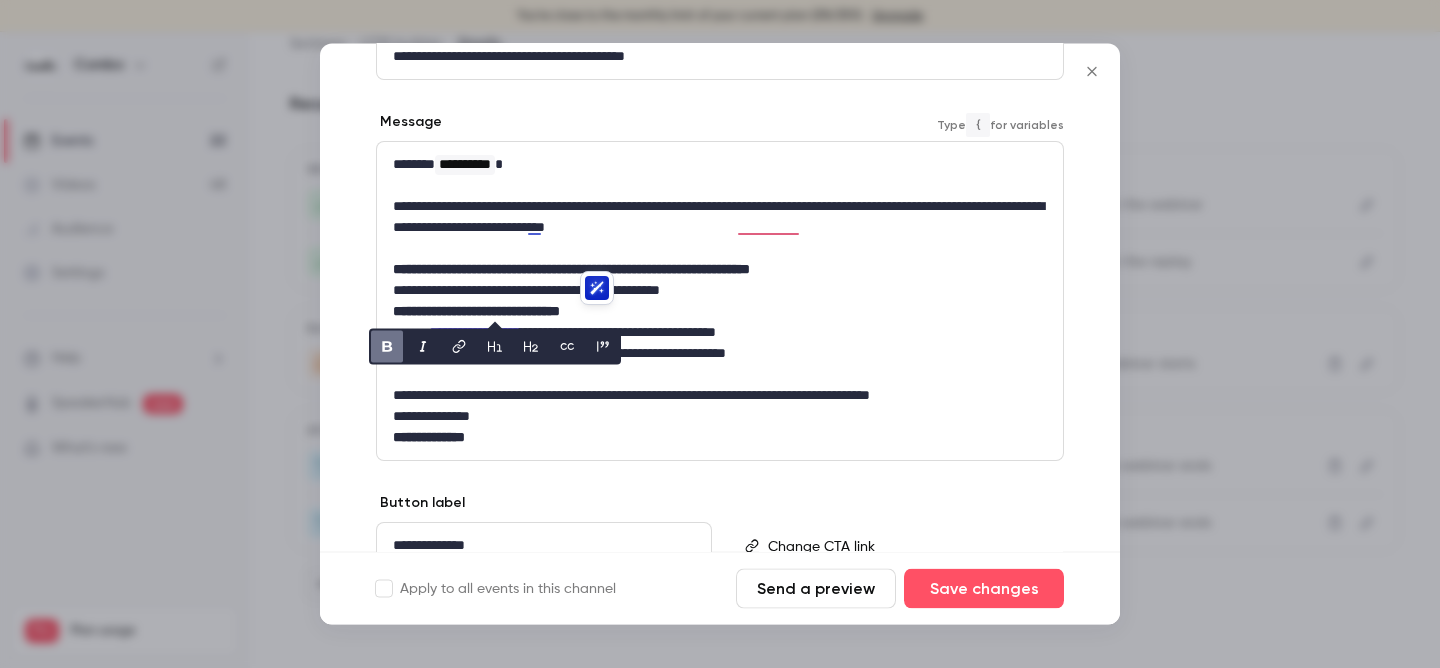 click at bounding box center [720, 375] 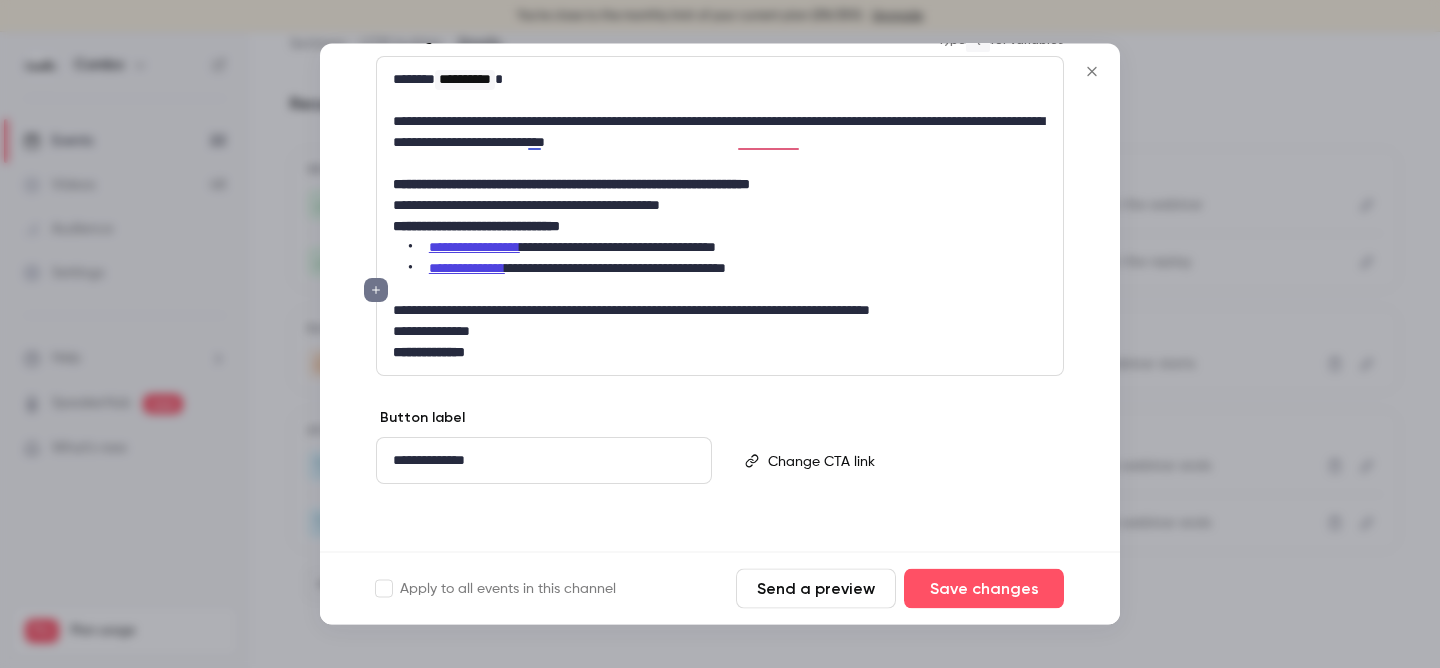 scroll, scrollTop: 354, scrollLeft: 0, axis: vertical 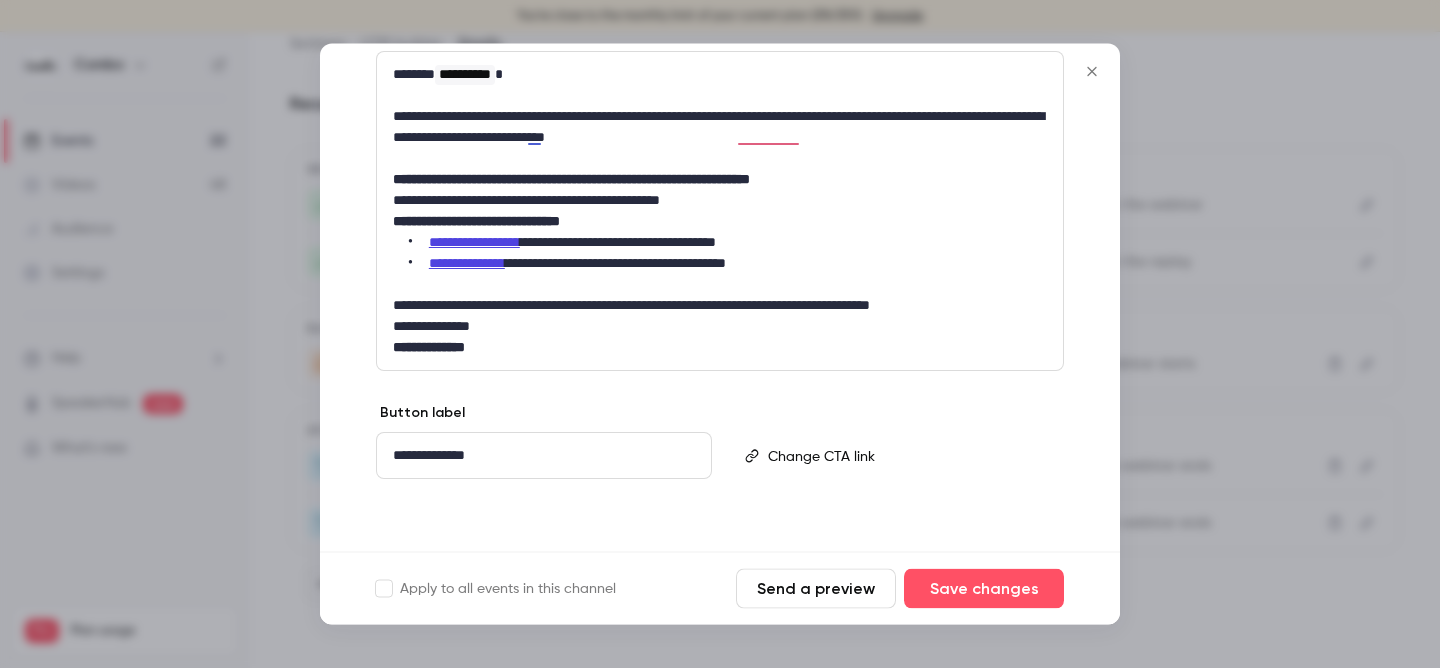 click on "Send a preview" at bounding box center (816, 589) 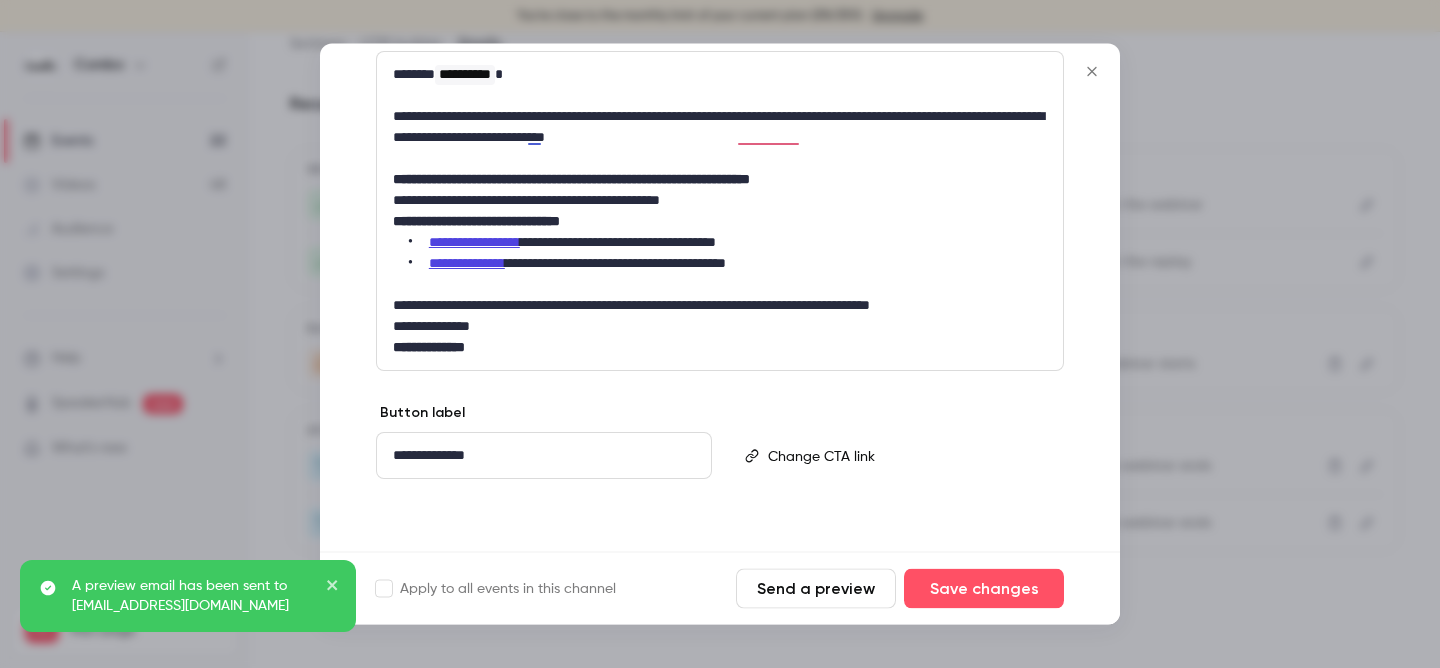 scroll, scrollTop: 294, scrollLeft: 0, axis: vertical 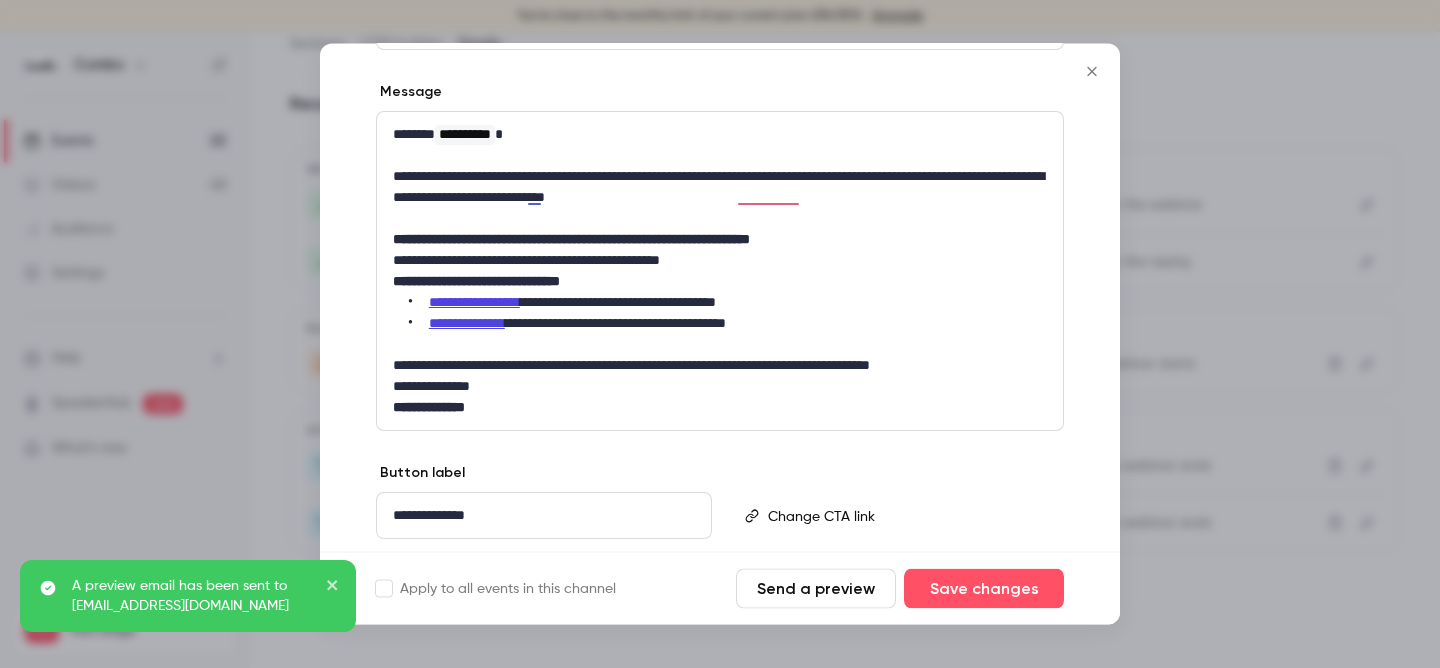 click on "**********" at bounding box center [720, 188] 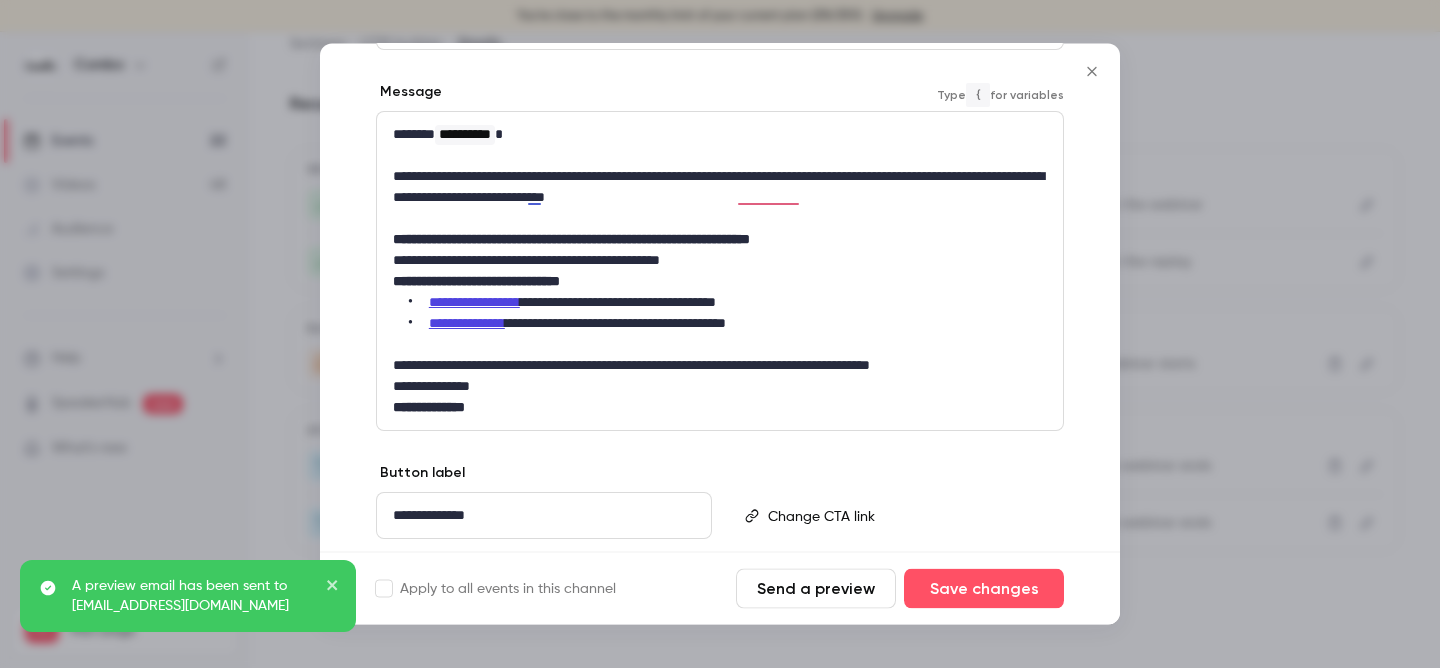 click at bounding box center [720, 156] 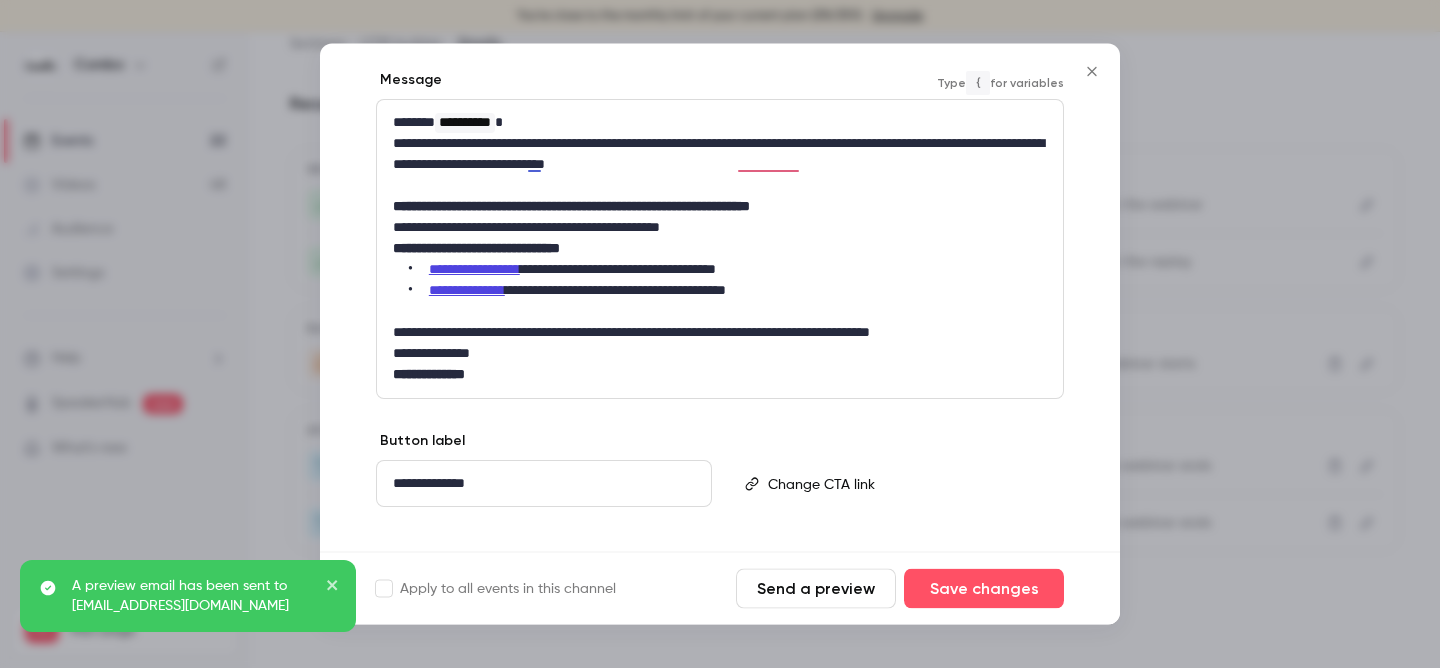 scroll, scrollTop: 307, scrollLeft: 0, axis: vertical 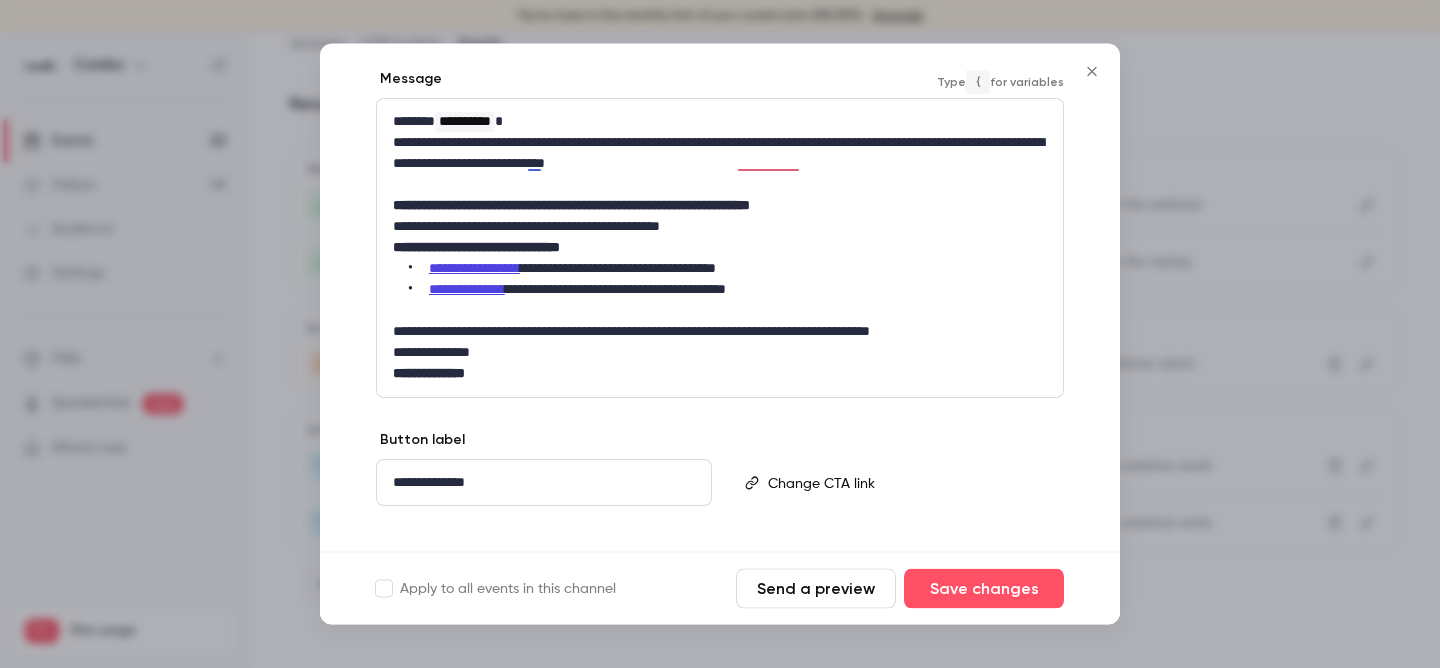 click on "Send a preview" at bounding box center (816, 589) 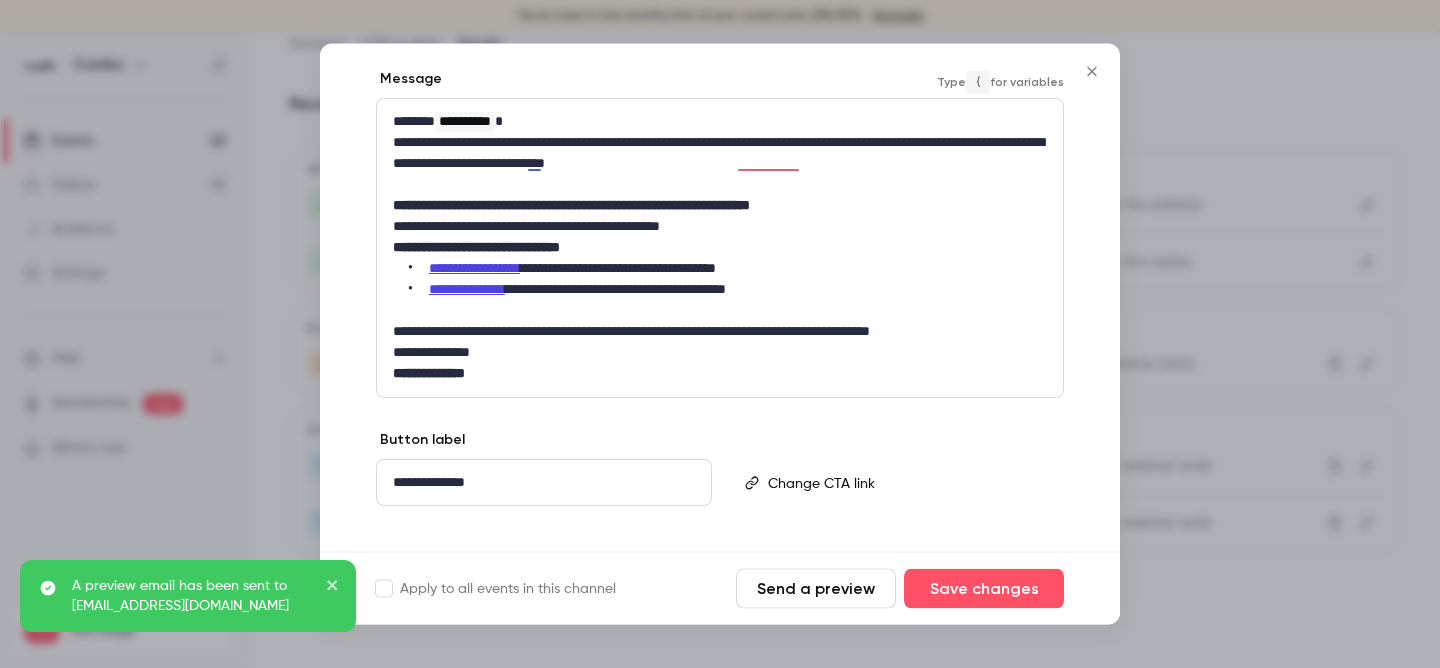 click on "**********" at bounding box center (720, 154) 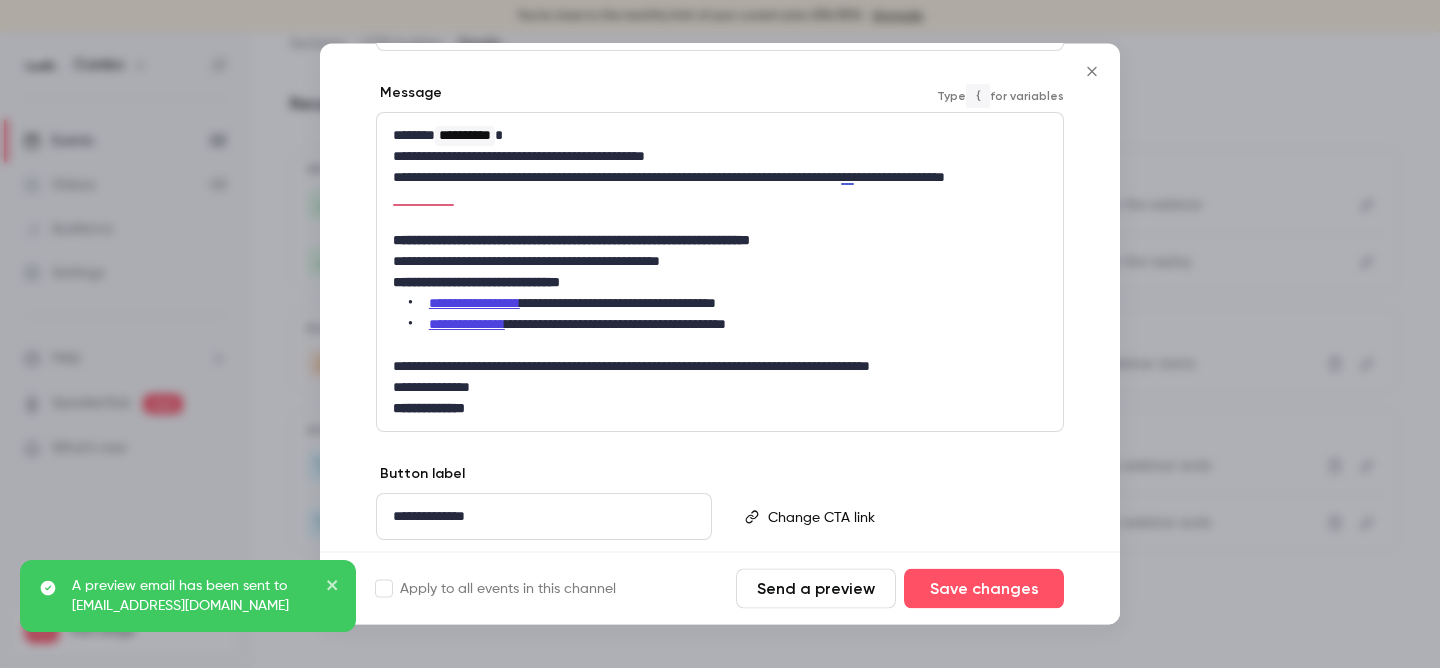 scroll, scrollTop: 298, scrollLeft: 0, axis: vertical 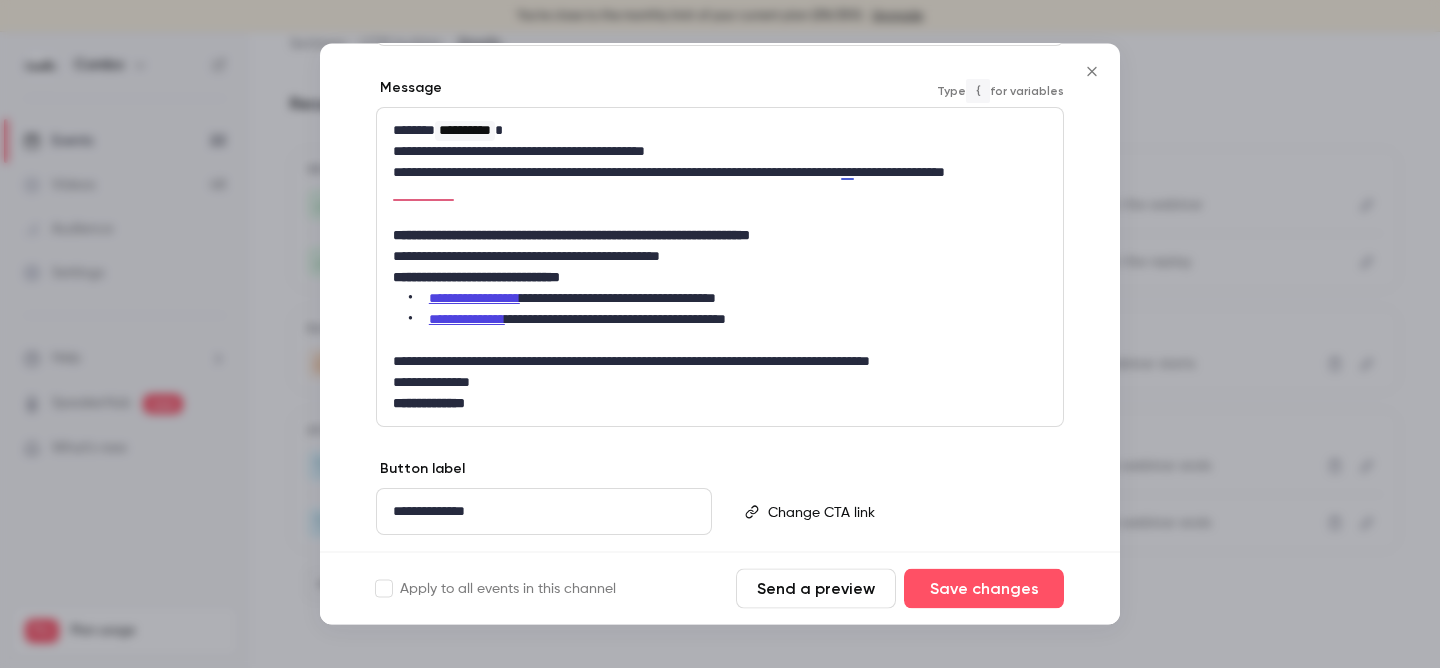 click on "Send a preview" at bounding box center [816, 589] 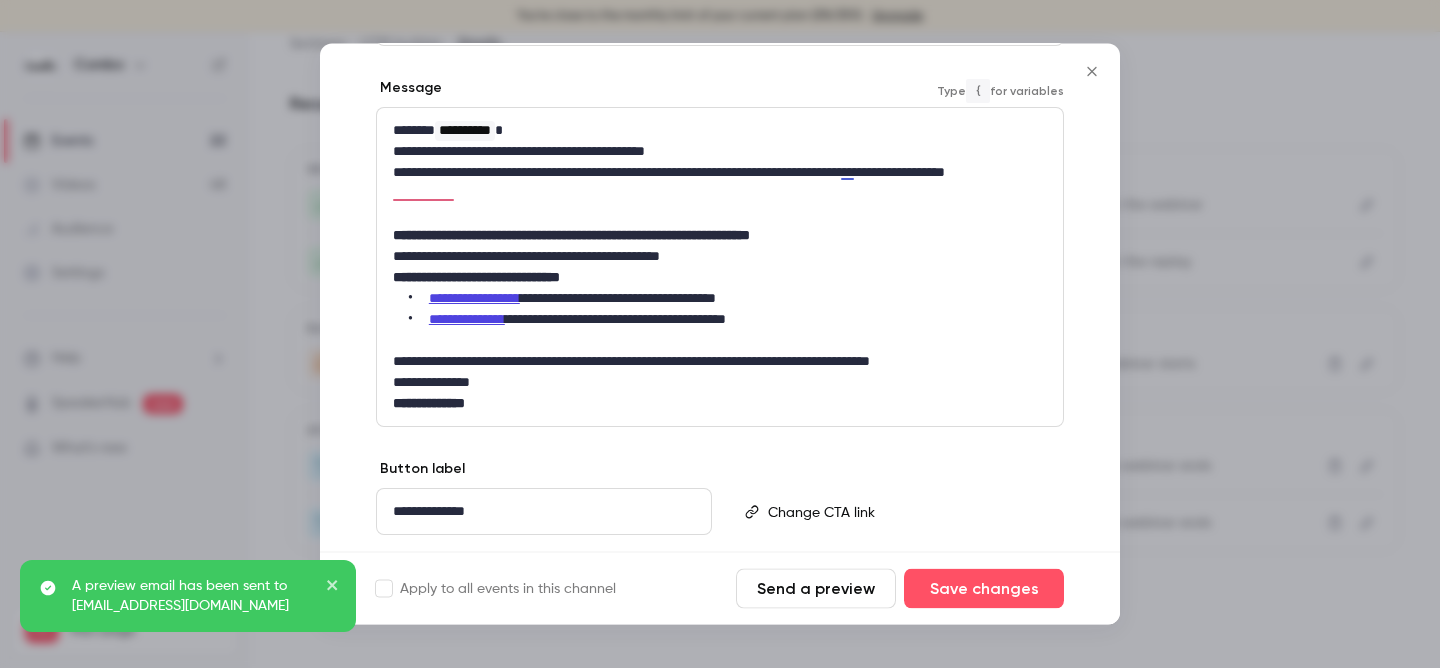 click on "**********" at bounding box center [720, 383] 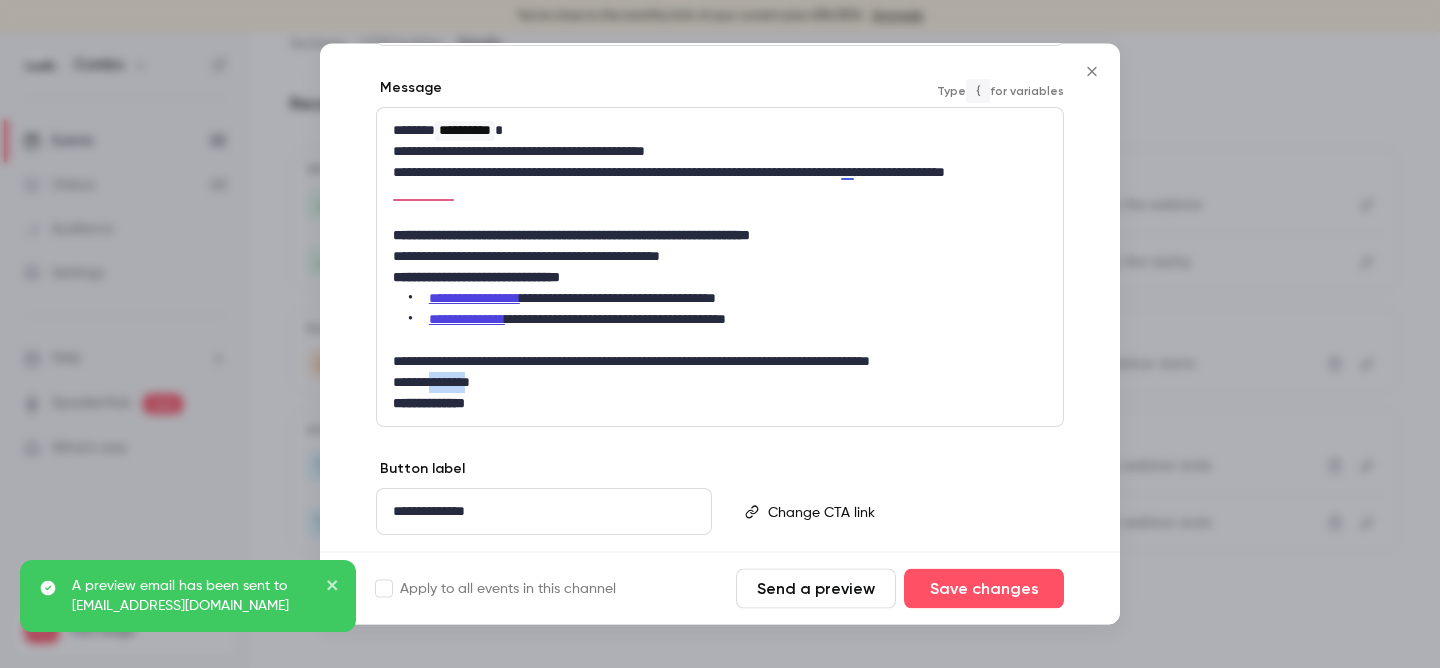 click on "**********" at bounding box center (720, 383) 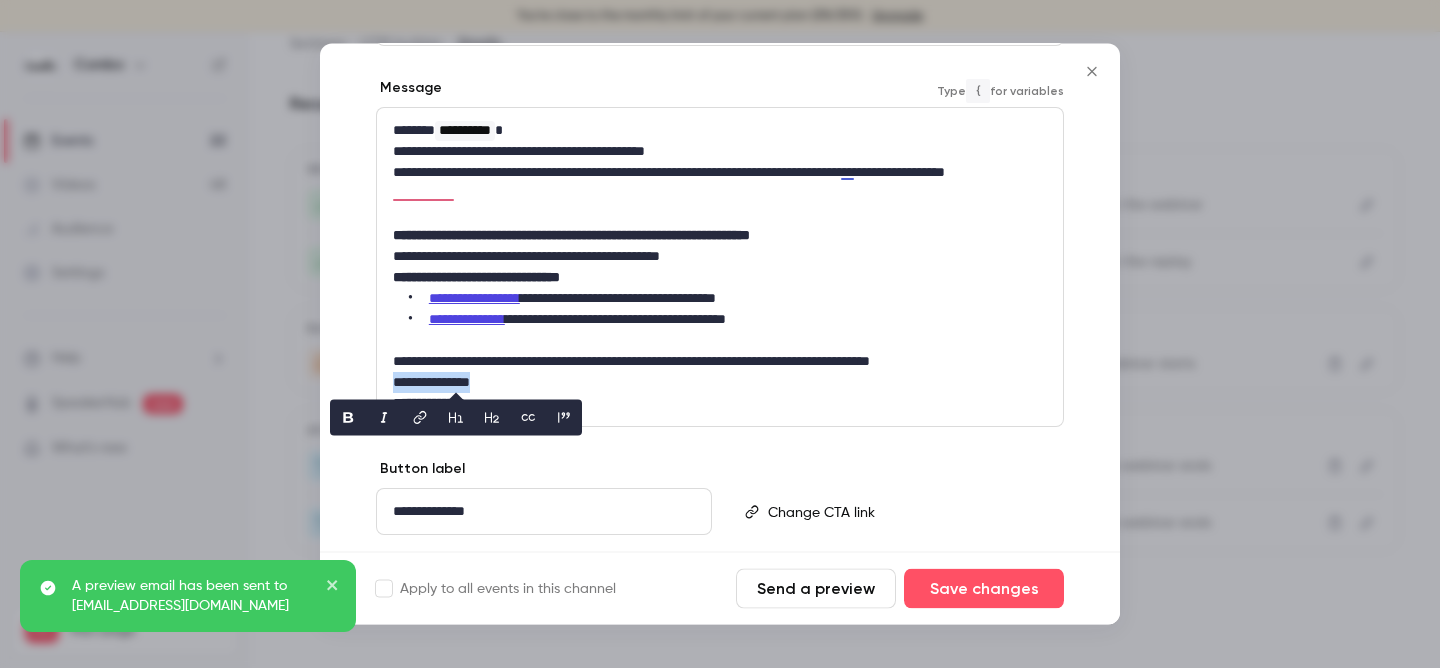 click on "**********" at bounding box center [720, 383] 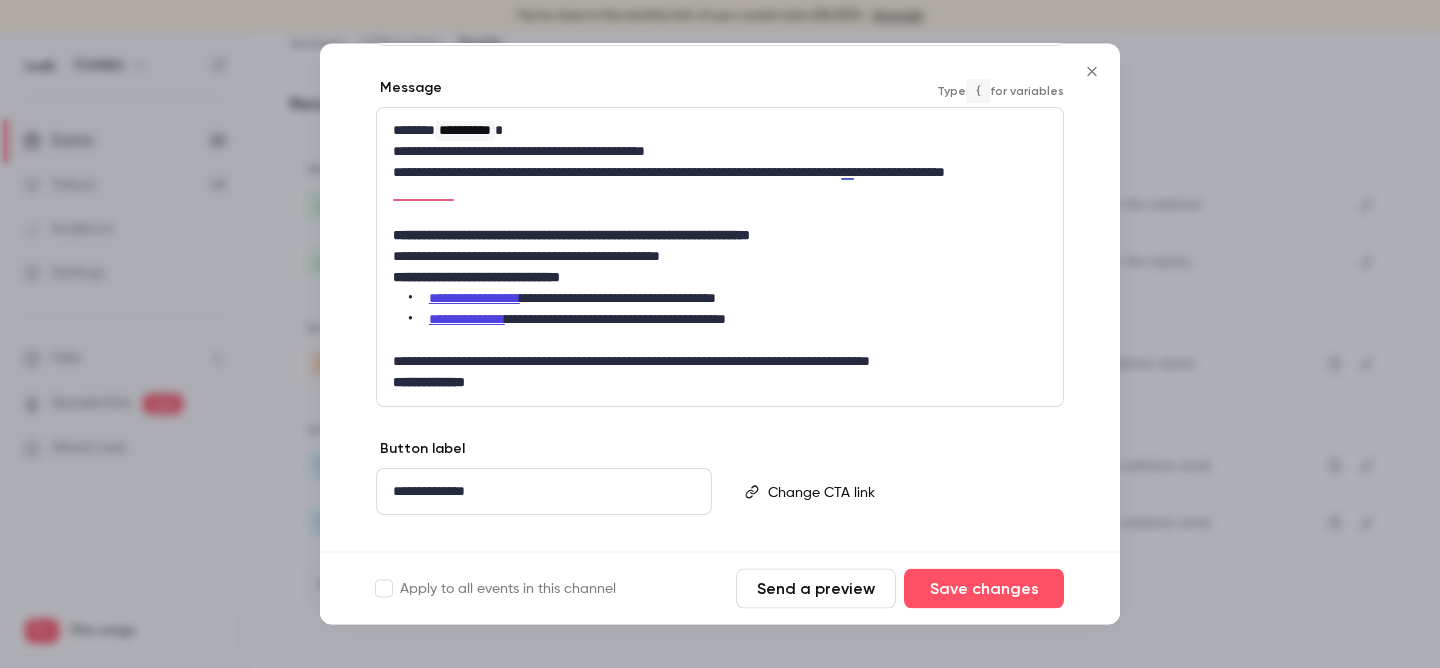 click on "Send a preview" at bounding box center [816, 589] 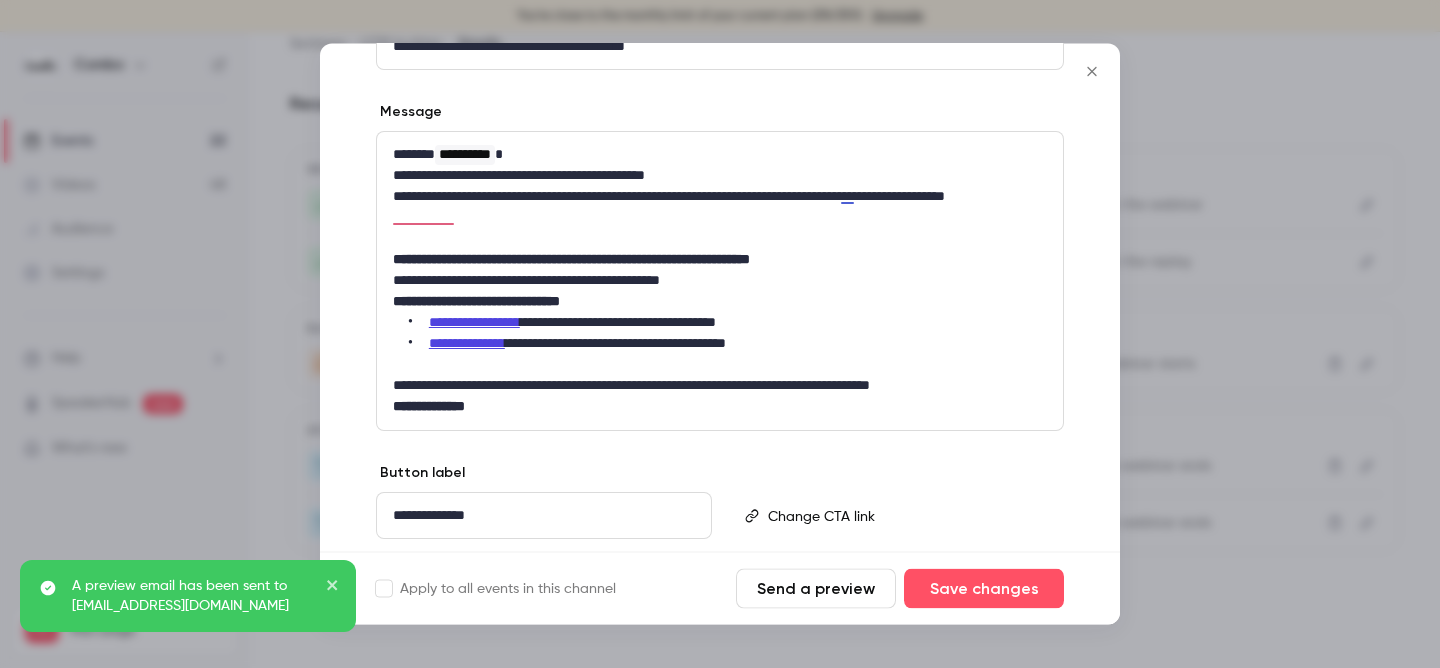 scroll, scrollTop: 266, scrollLeft: 0, axis: vertical 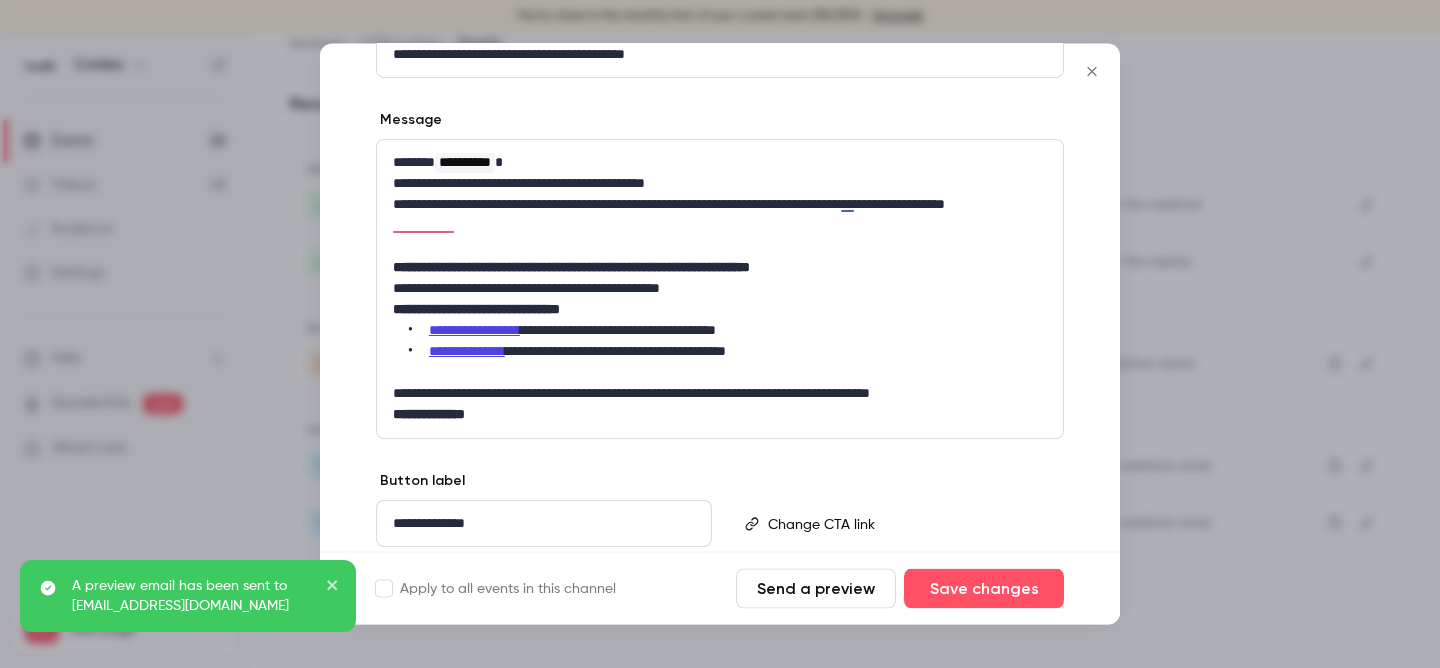click at bounding box center (720, 334) 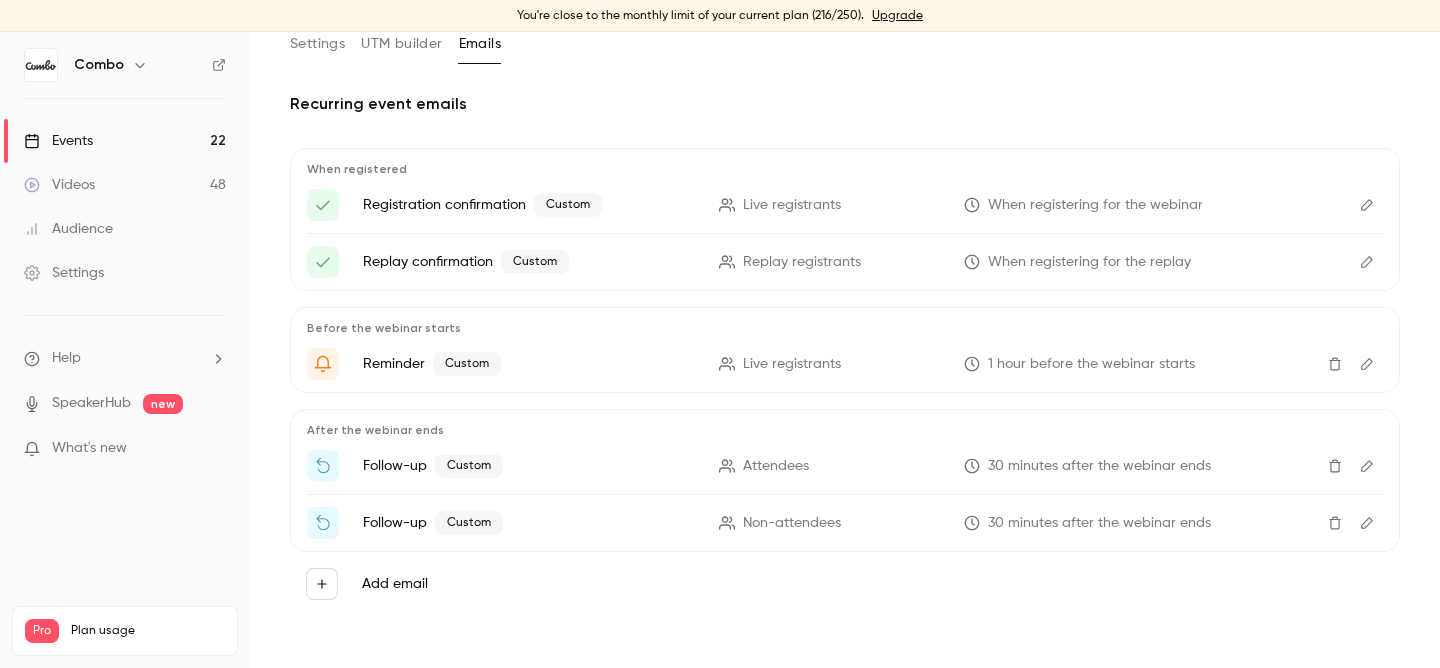 click 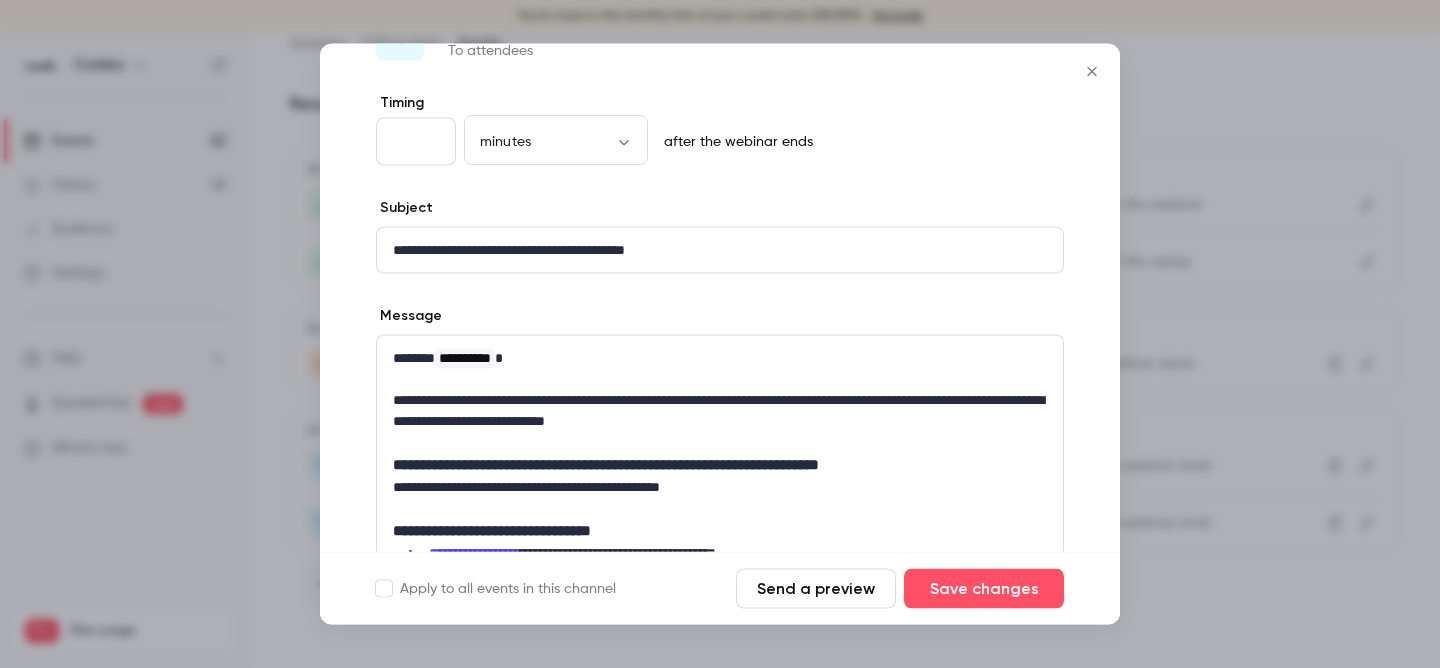 scroll, scrollTop: 87, scrollLeft: 0, axis: vertical 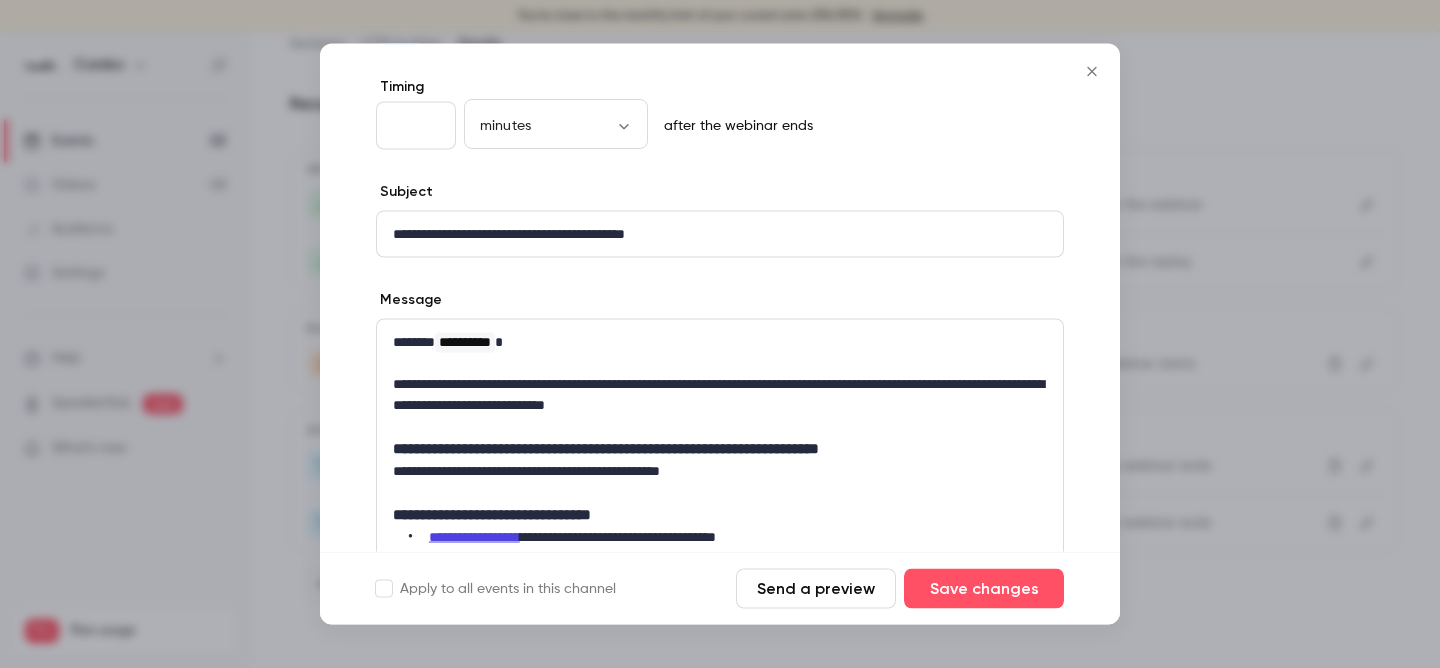 click at bounding box center [720, 363] 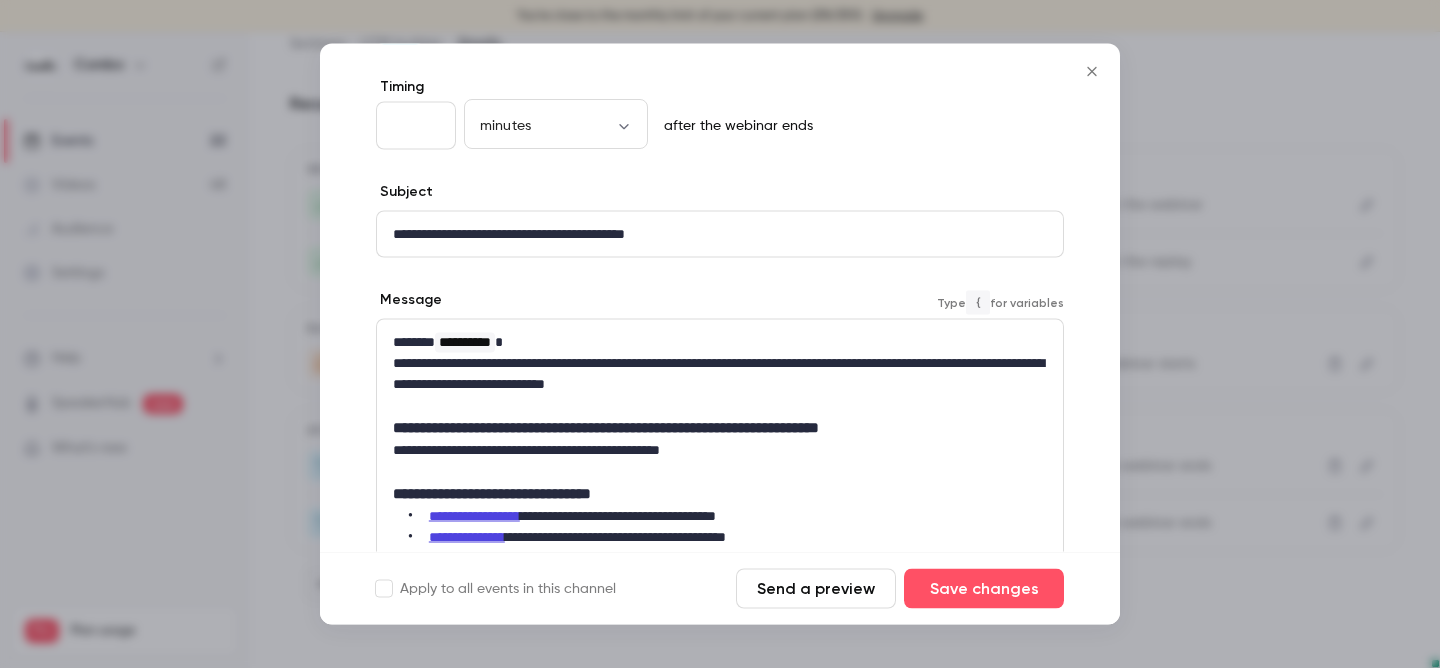 click on "**********" at bounding box center (720, 428) 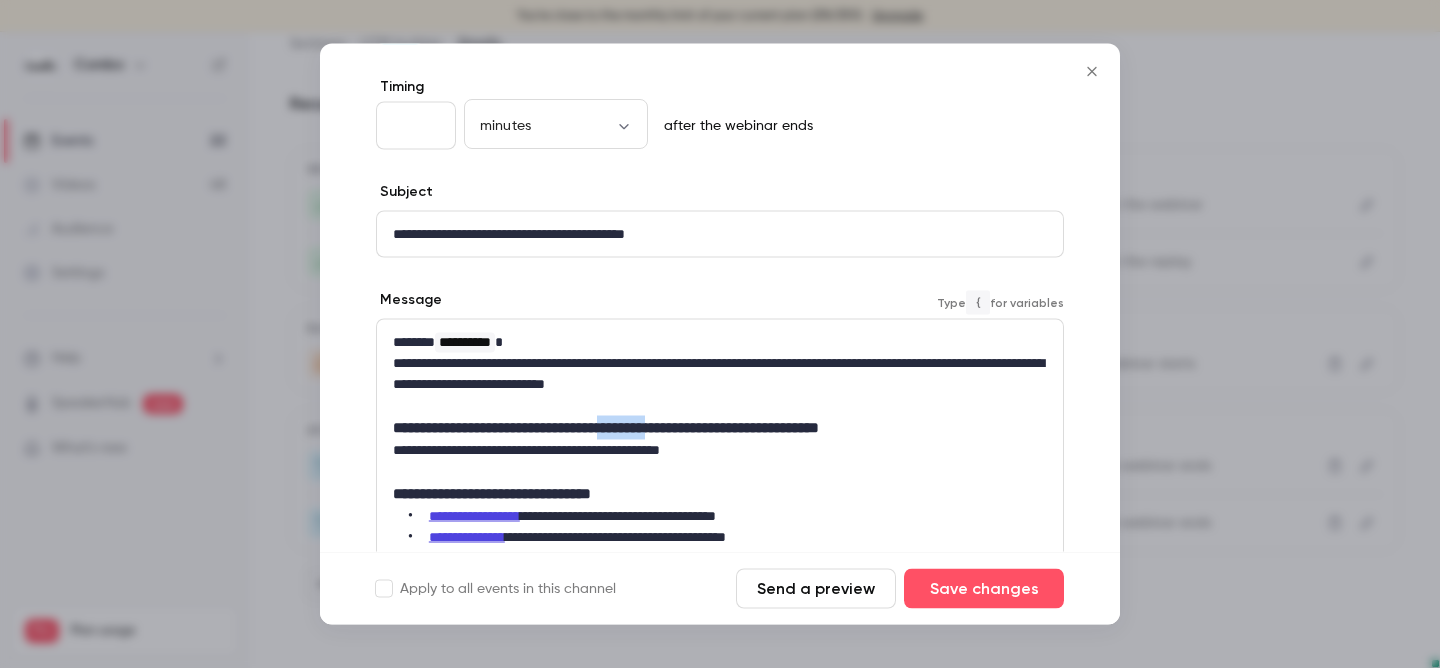 click on "**********" at bounding box center (720, 428) 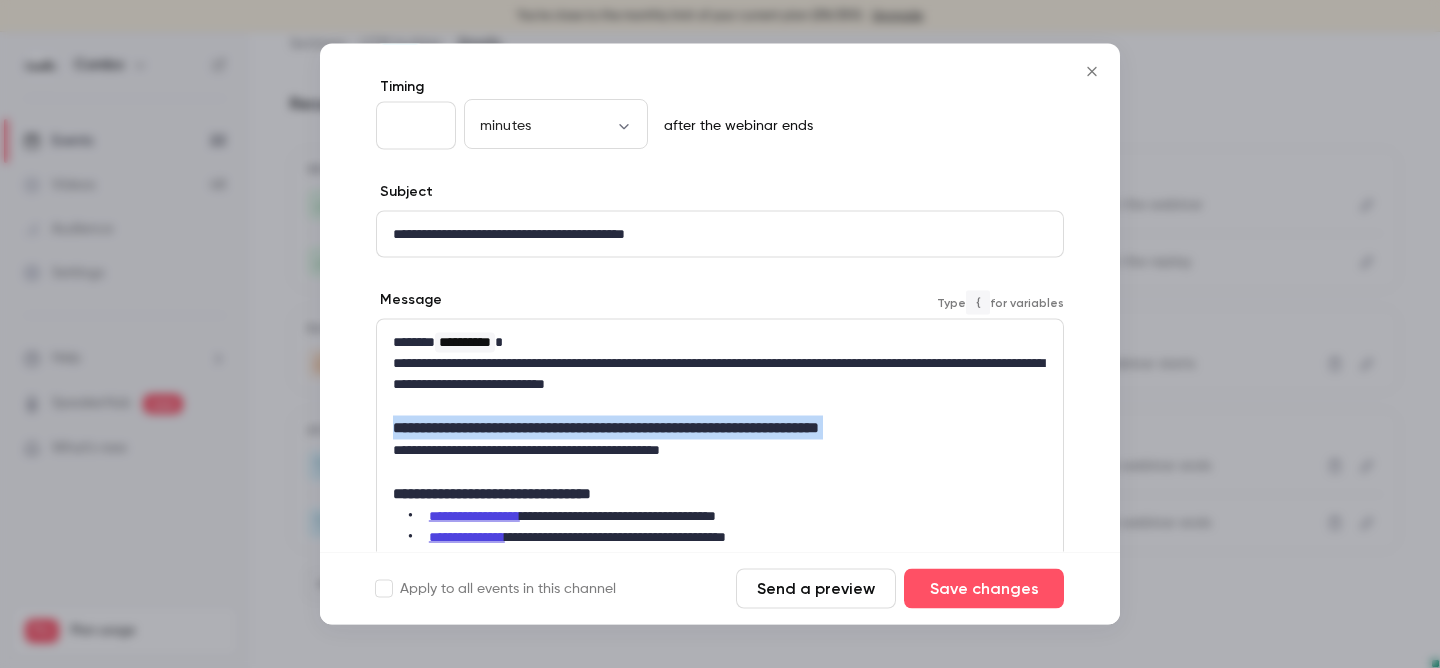 click on "**********" at bounding box center [720, 428] 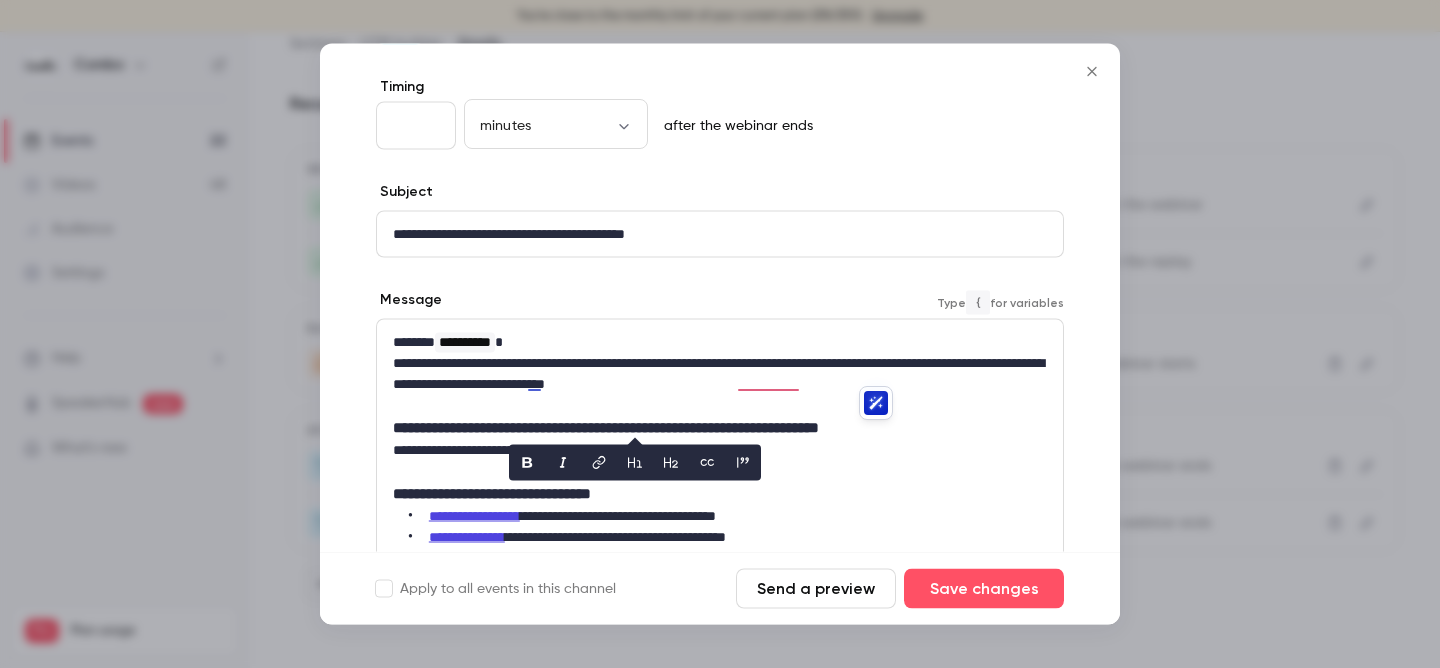 click on "**********" at bounding box center (720, 494) 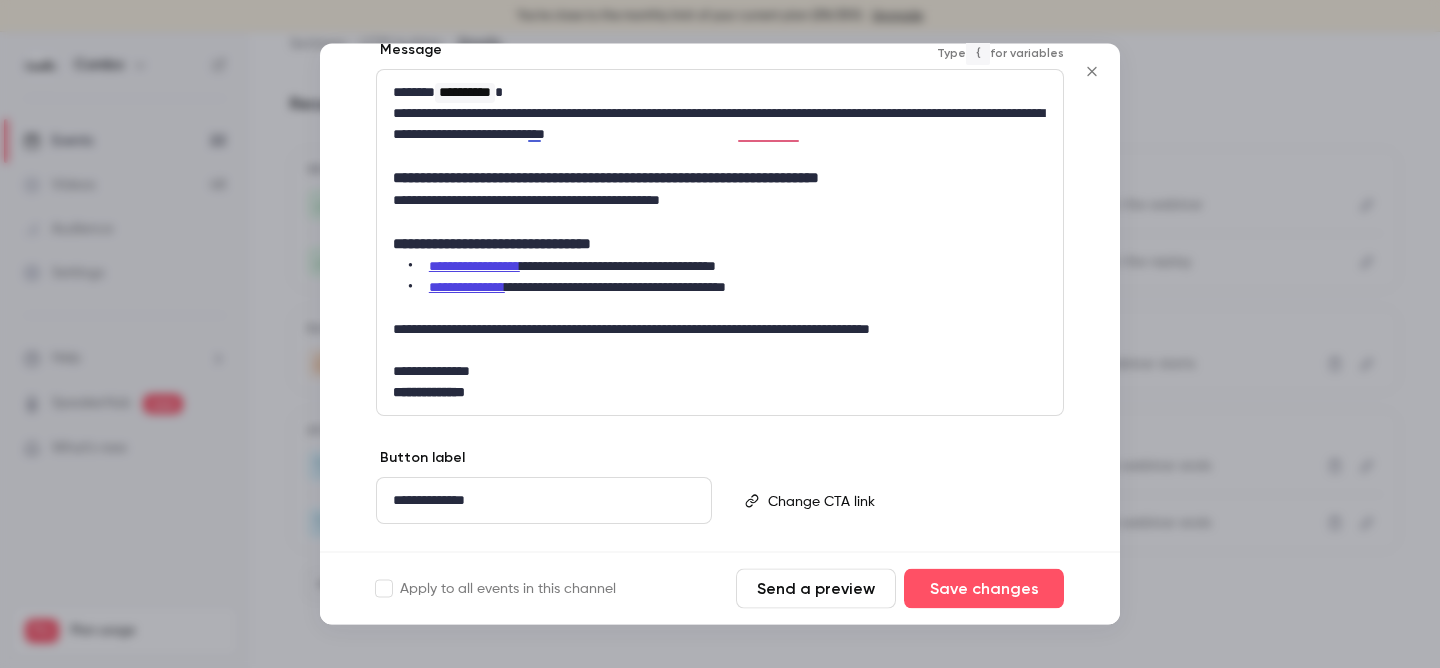 scroll, scrollTop: 333, scrollLeft: 0, axis: vertical 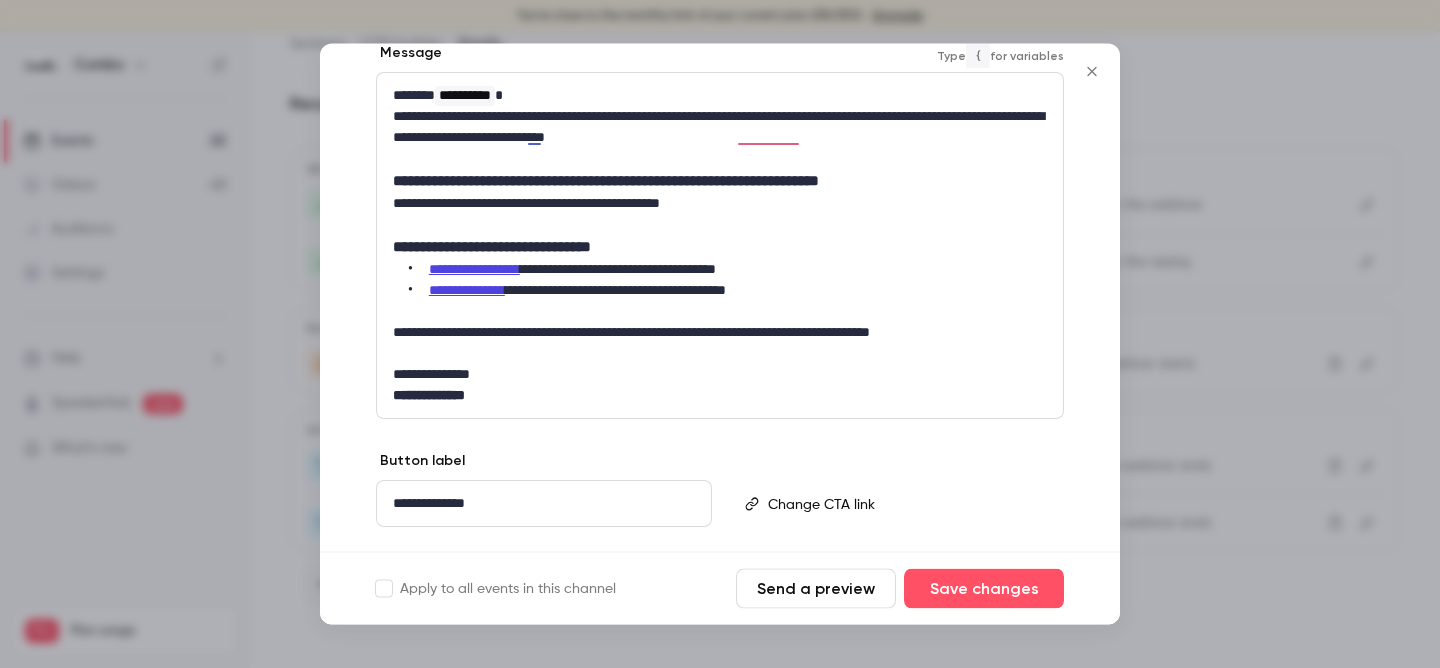 click on "**********" at bounding box center [720, 375] 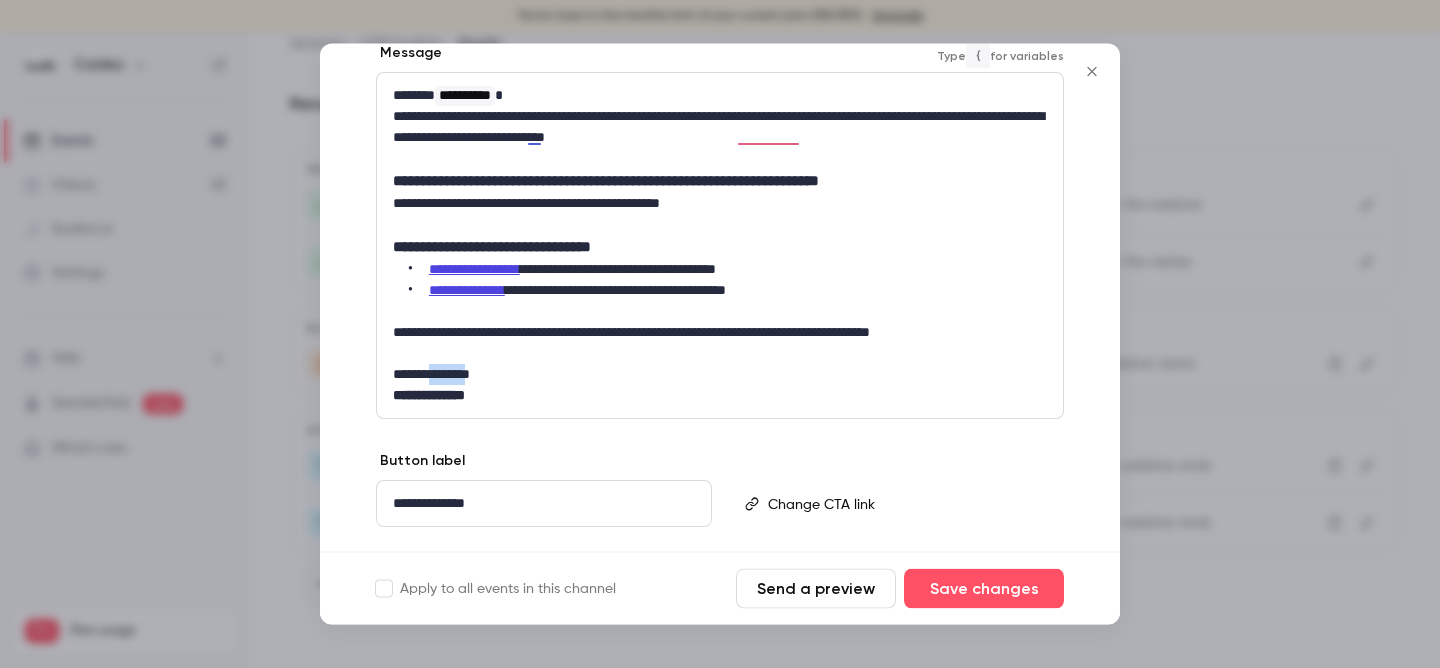 click on "**********" at bounding box center (720, 375) 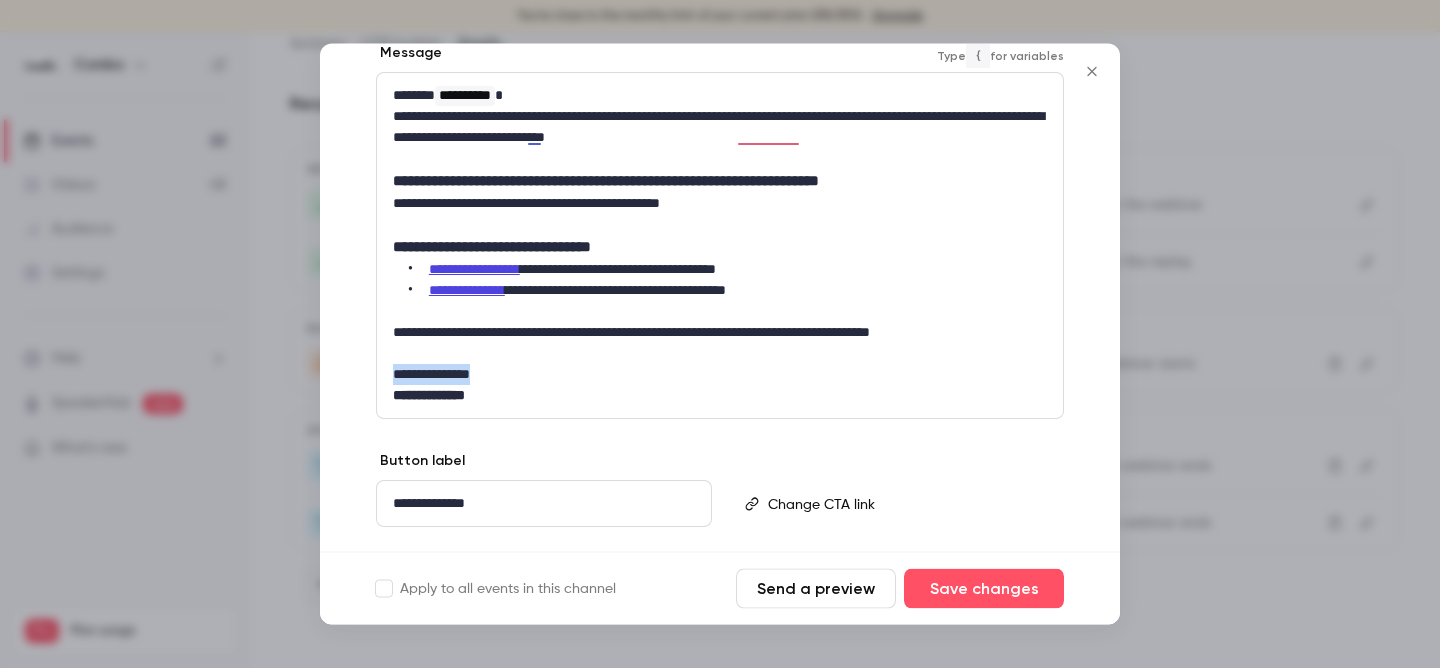 click on "**********" at bounding box center [720, 375] 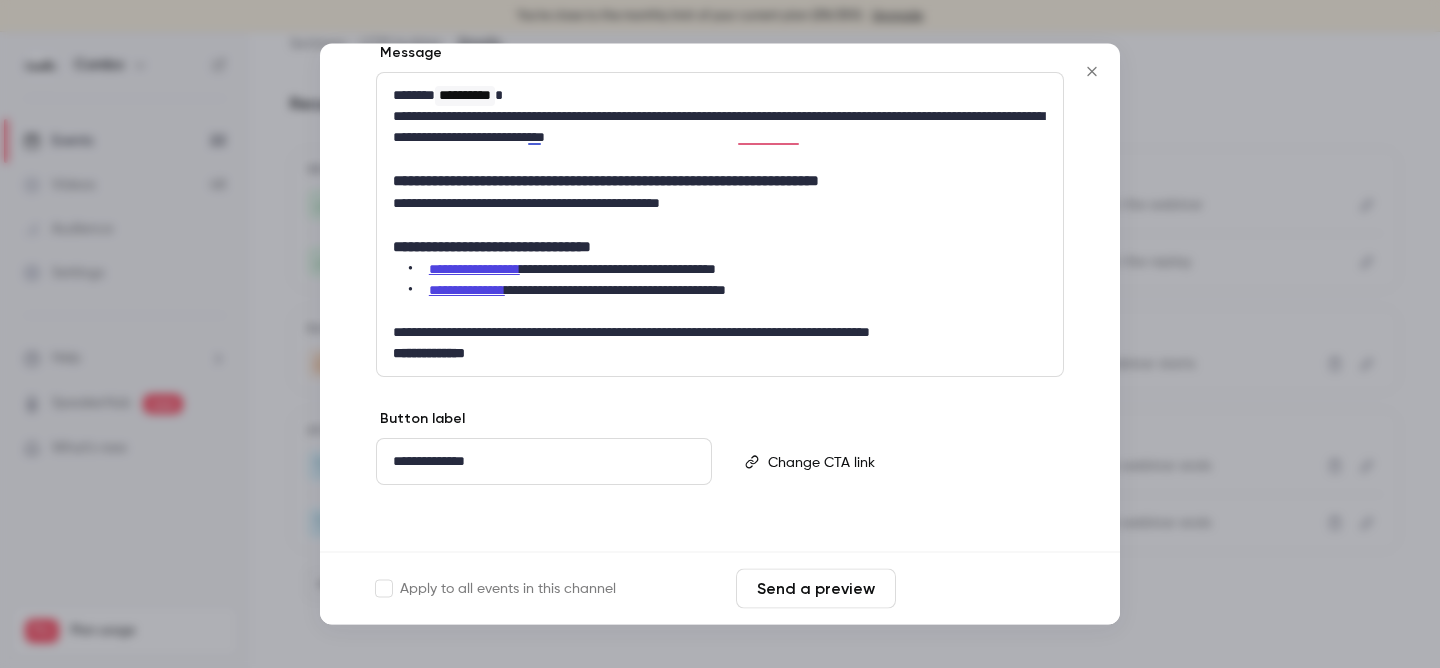 click on "Save changes" at bounding box center (984, 589) 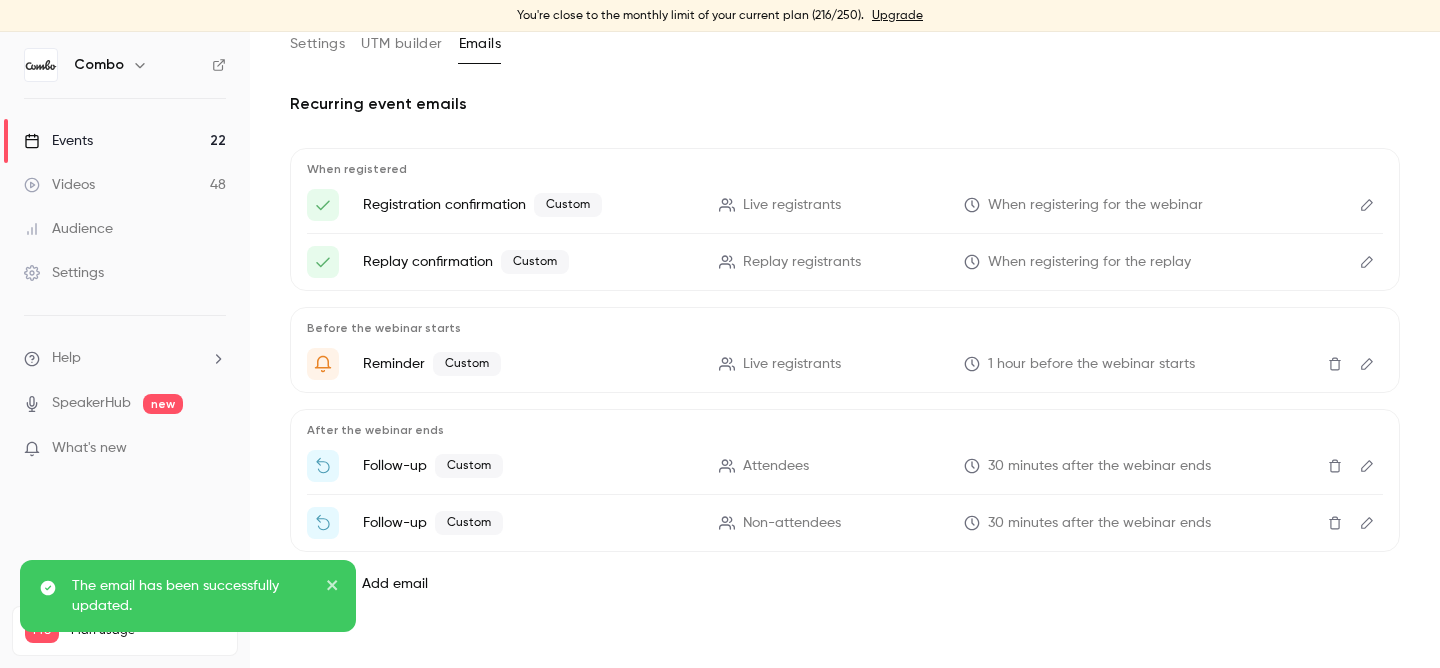 click 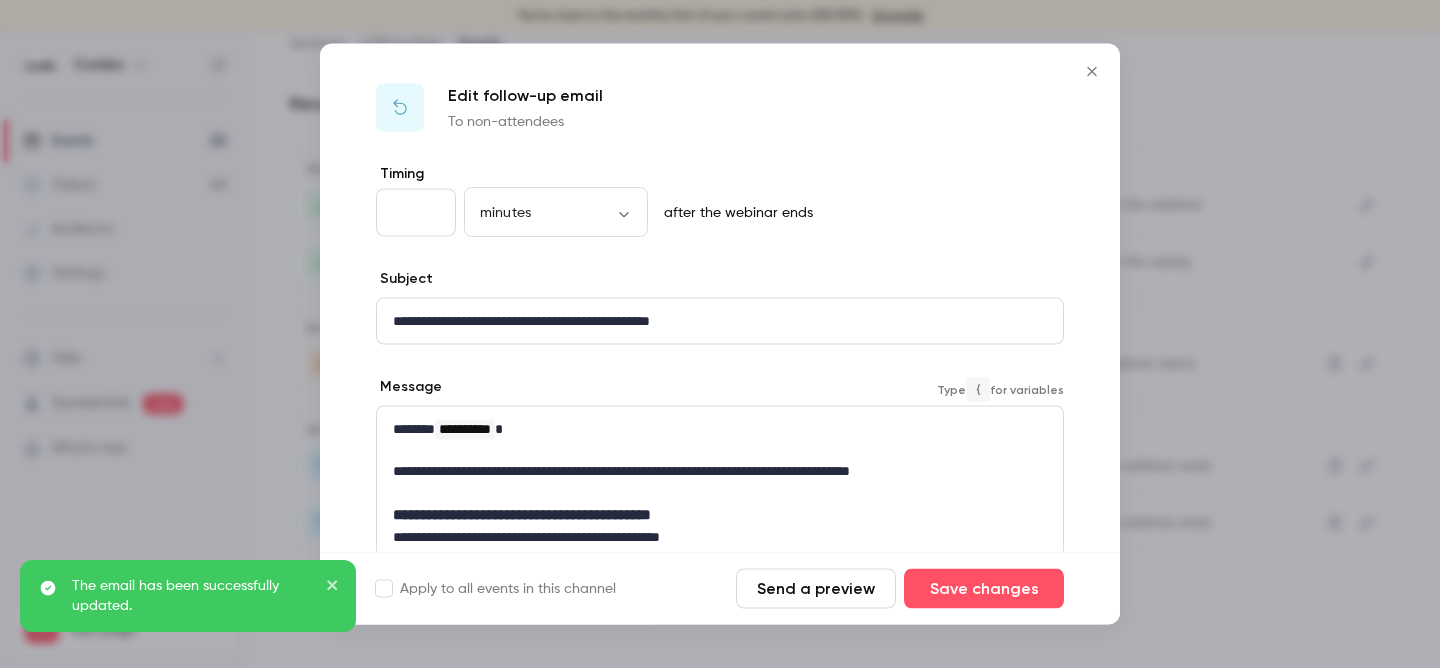 click at bounding box center [720, 450] 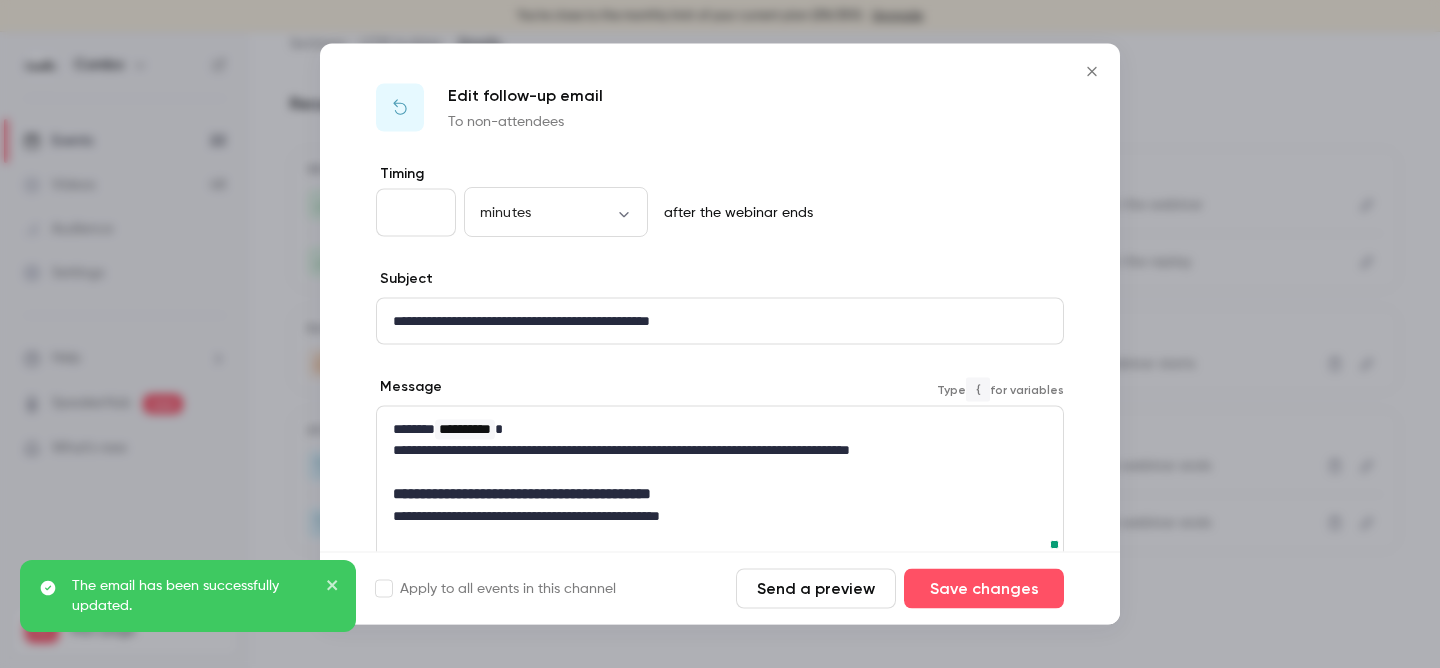 click on "**********" at bounding box center (720, 494) 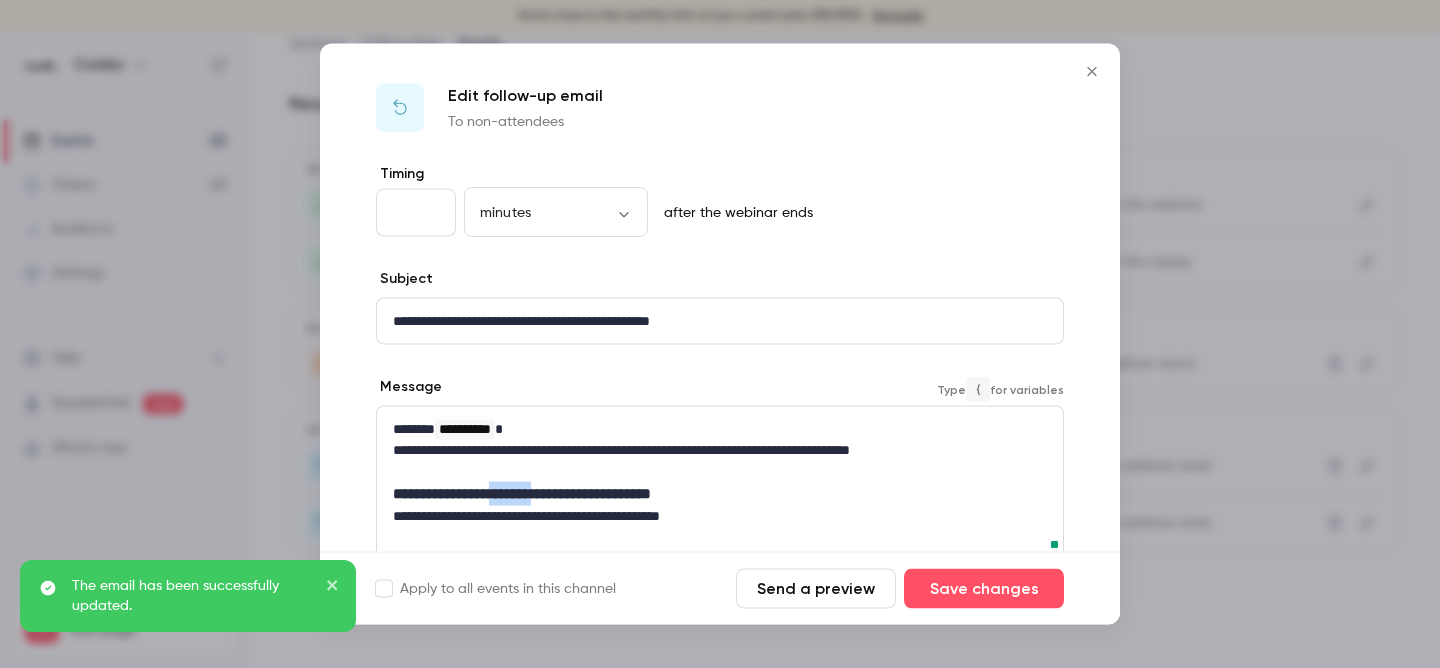 click on "**********" at bounding box center (720, 494) 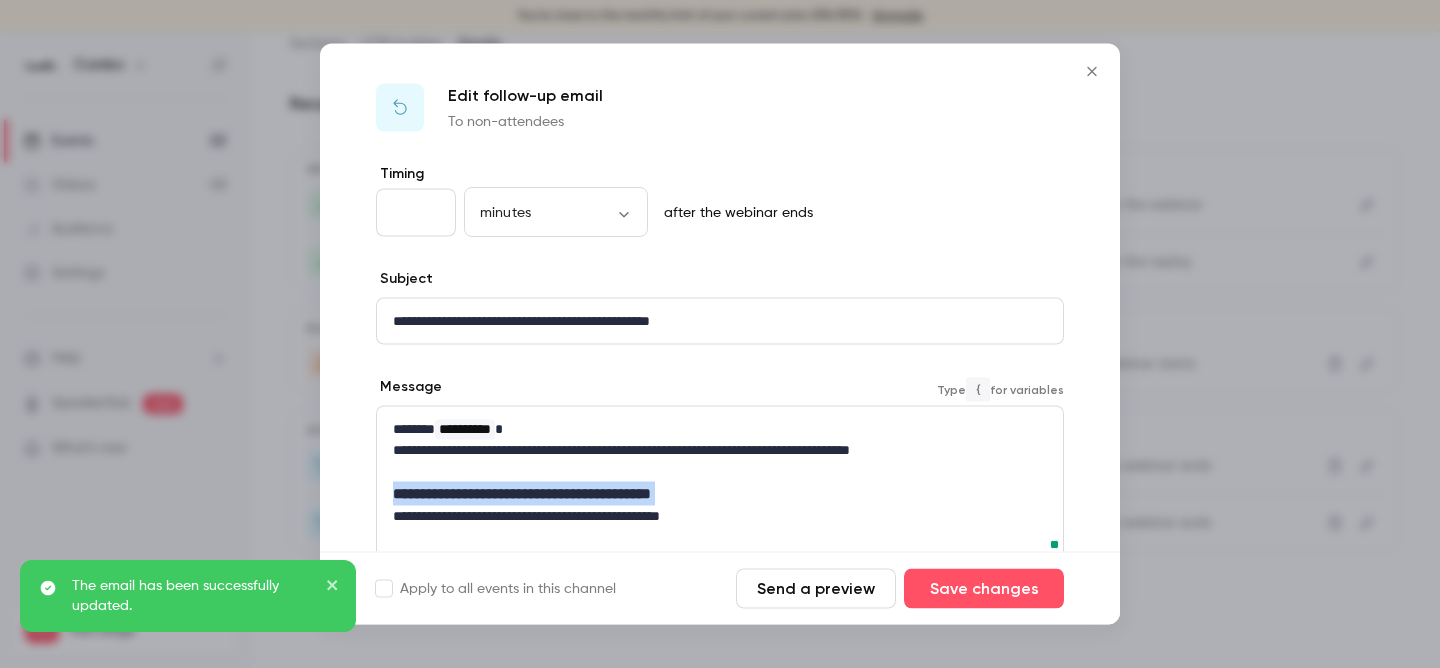 click on "**********" at bounding box center (720, 494) 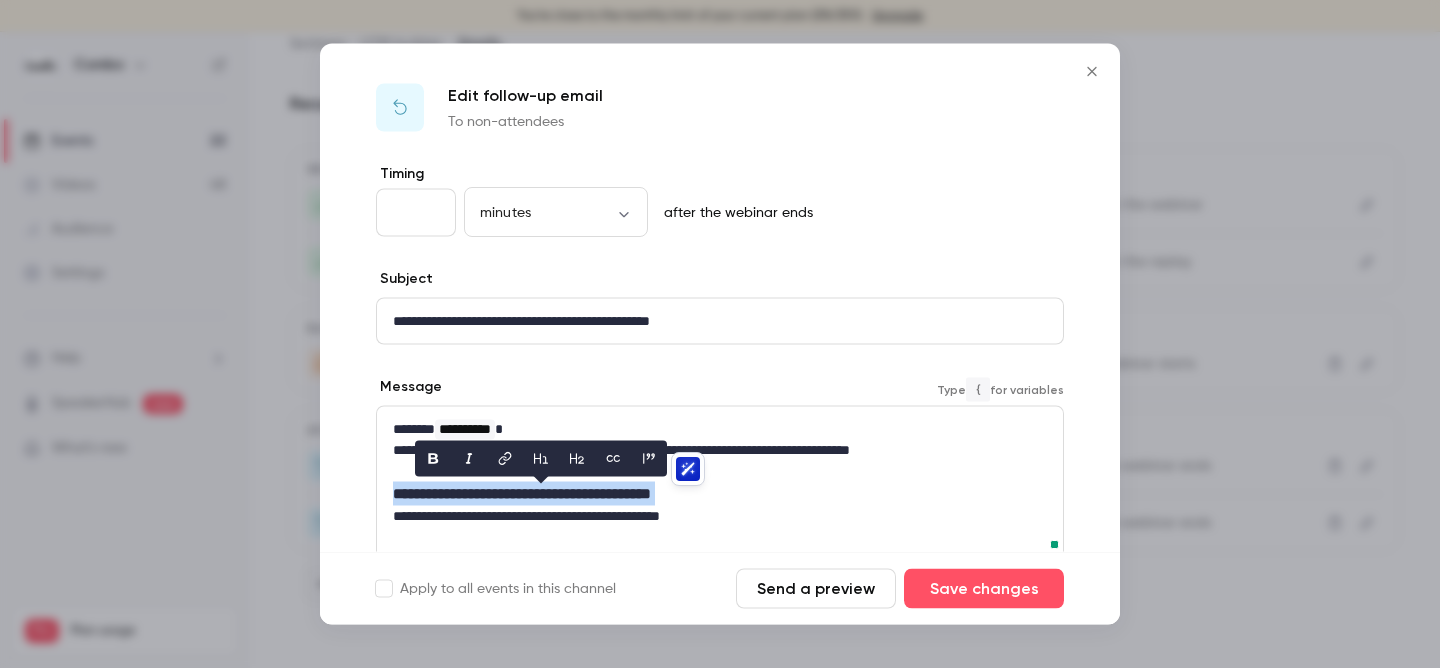click at bounding box center (433, 458) 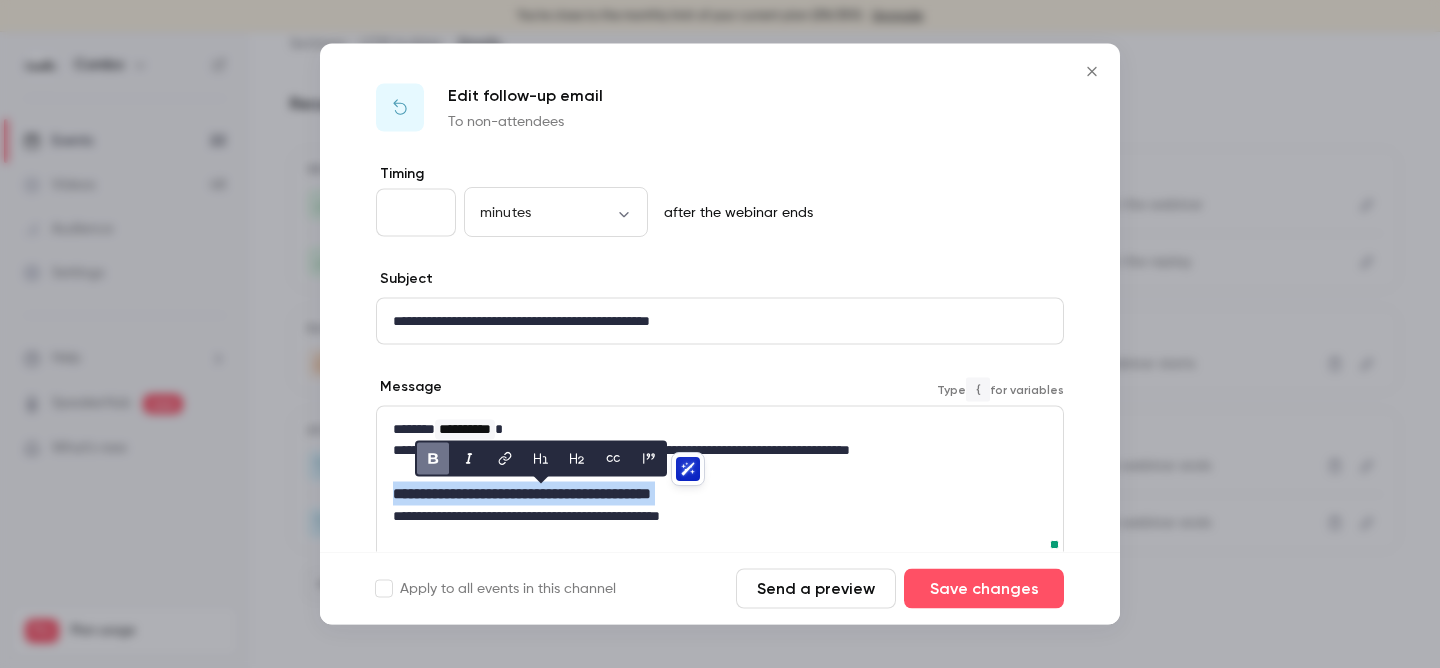 click 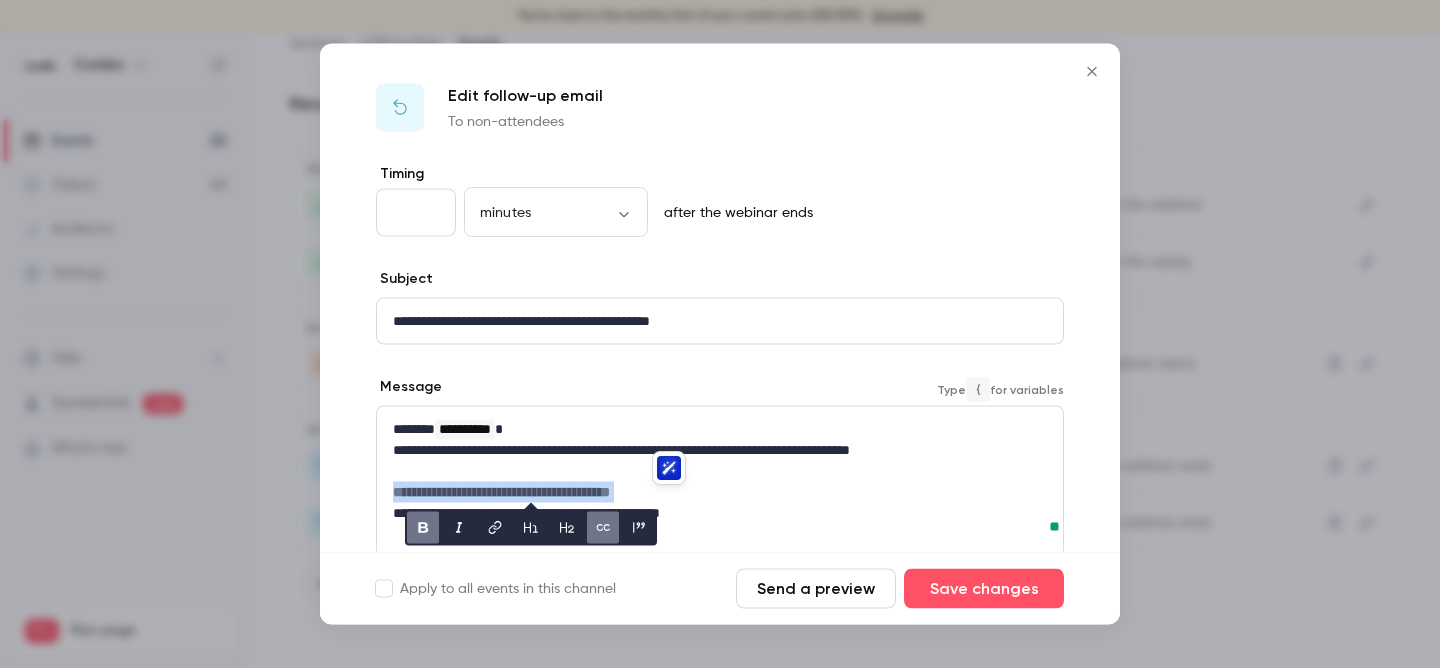 click 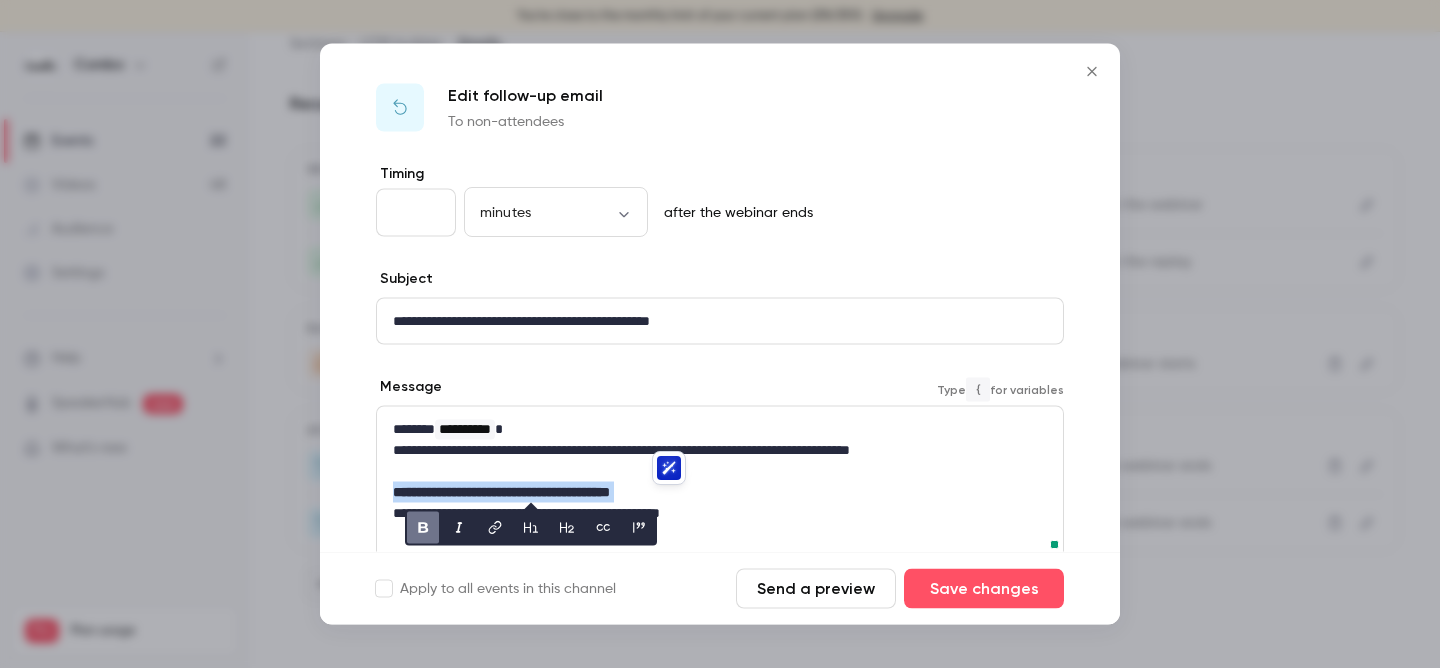click on "**********" at bounding box center [720, 492] 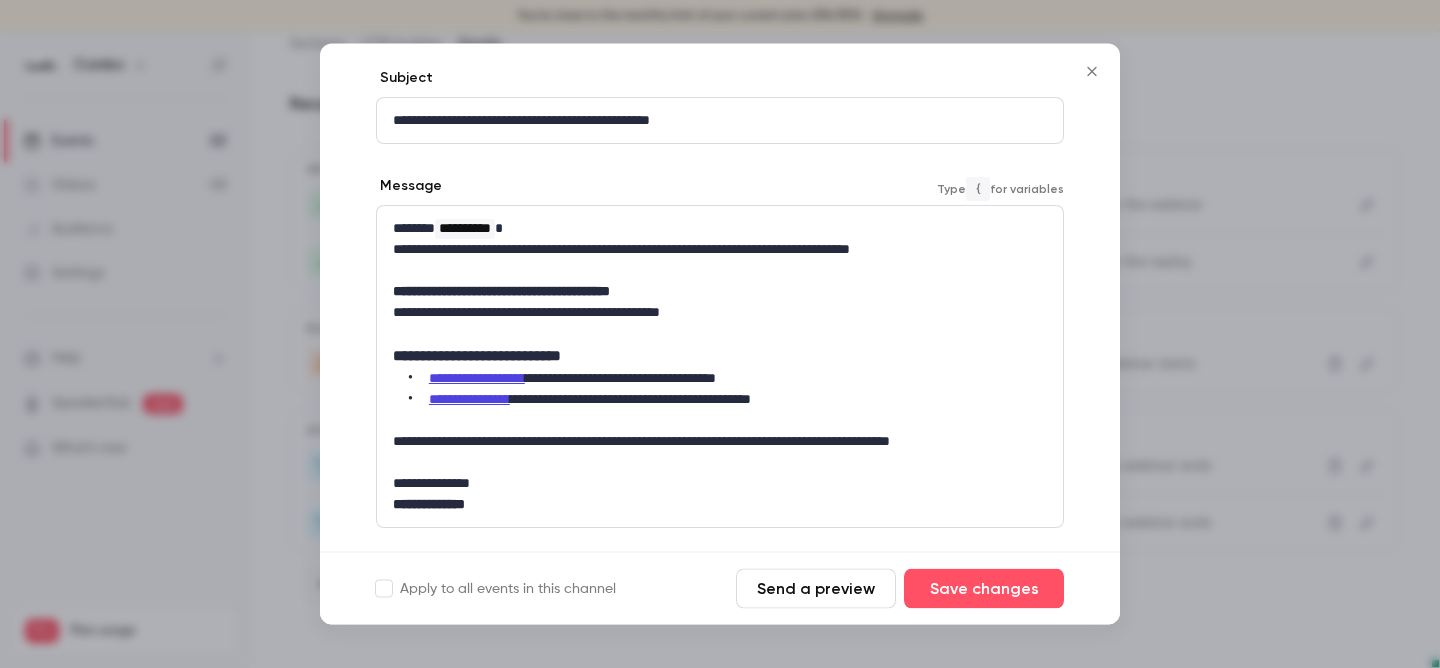 scroll, scrollTop: 205, scrollLeft: 0, axis: vertical 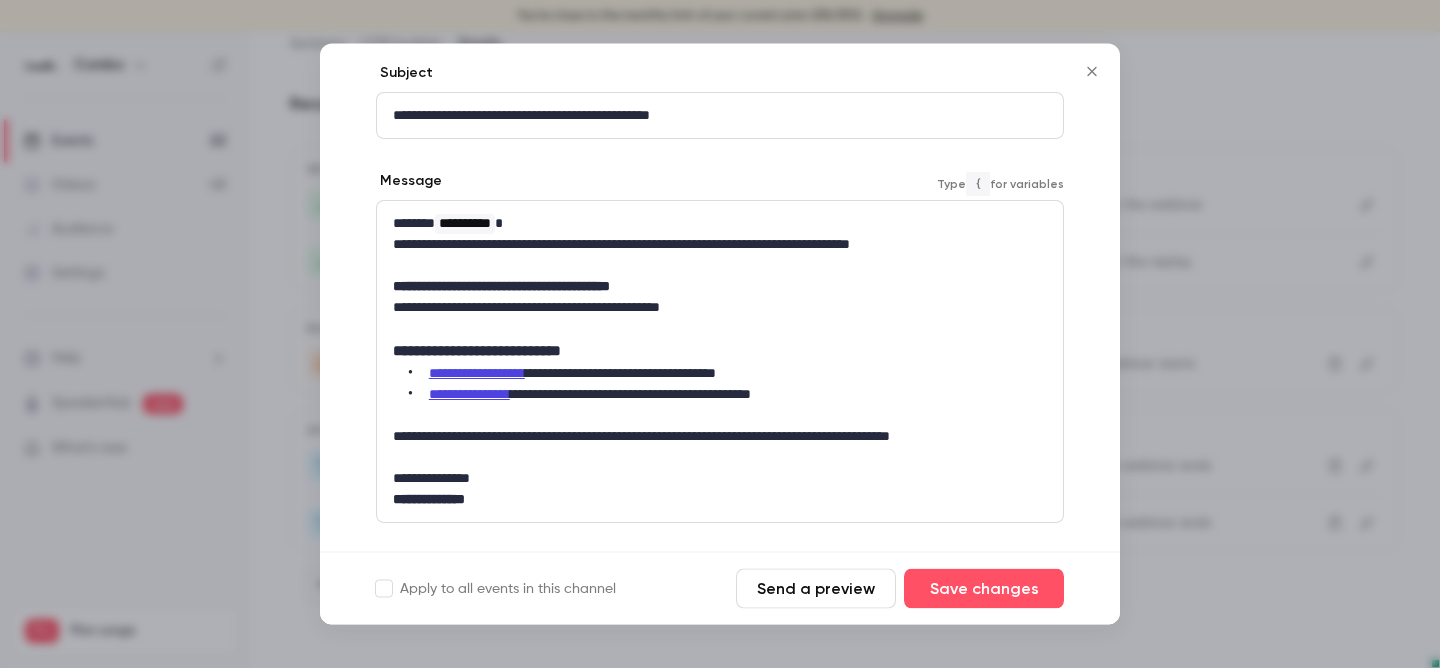 click at bounding box center [720, 329] 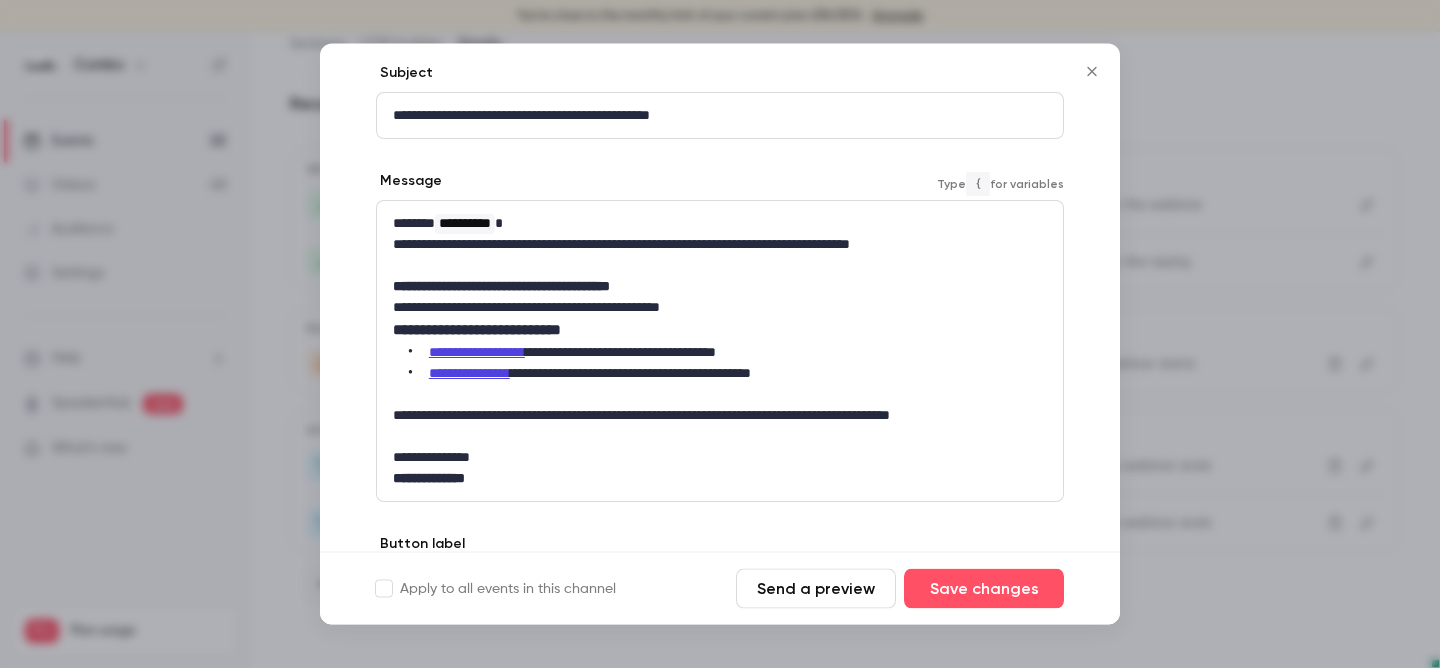 click on "**********" at bounding box center (720, 331) 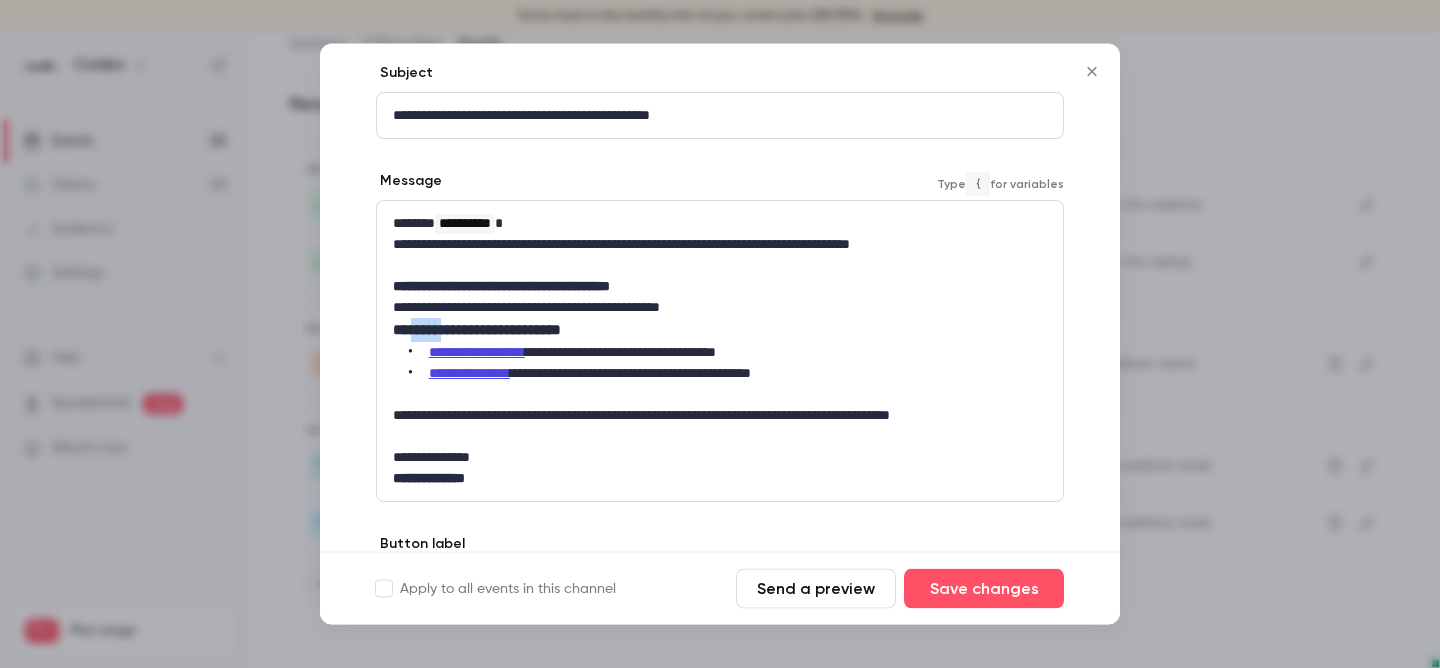 click on "**********" at bounding box center (720, 331) 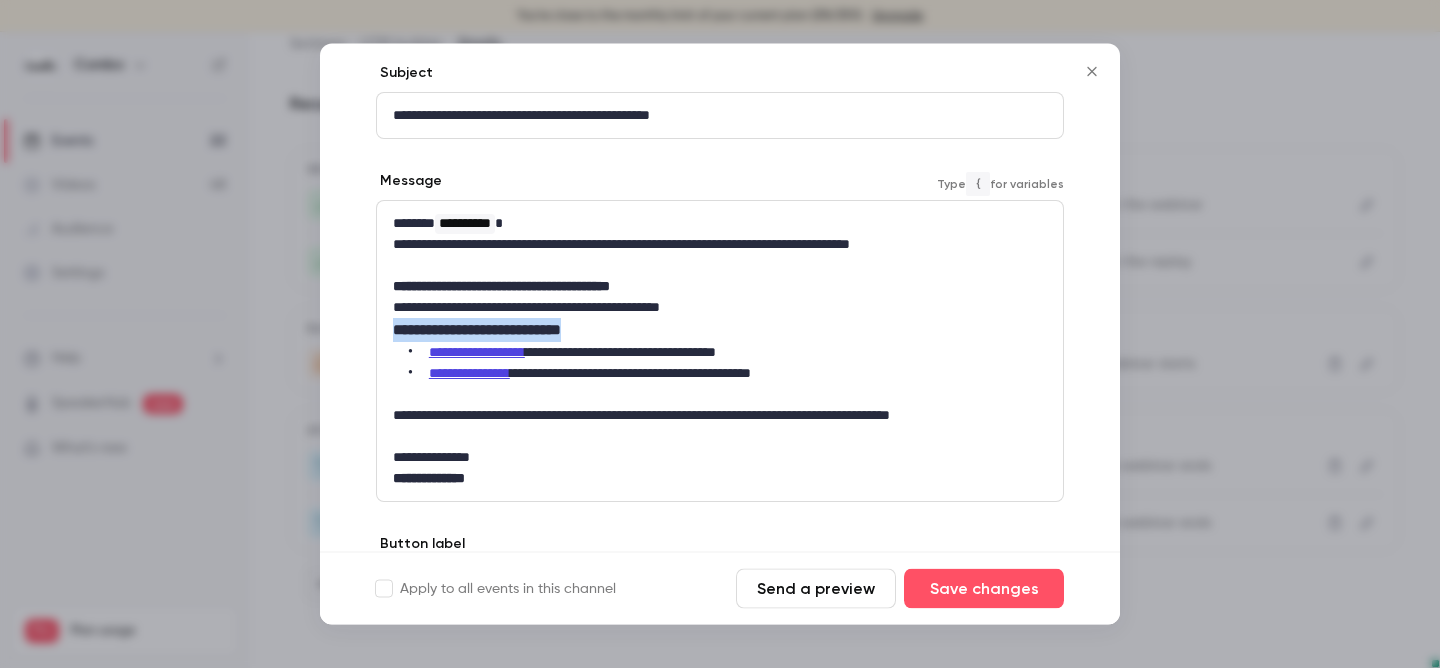 click on "**********" at bounding box center (720, 331) 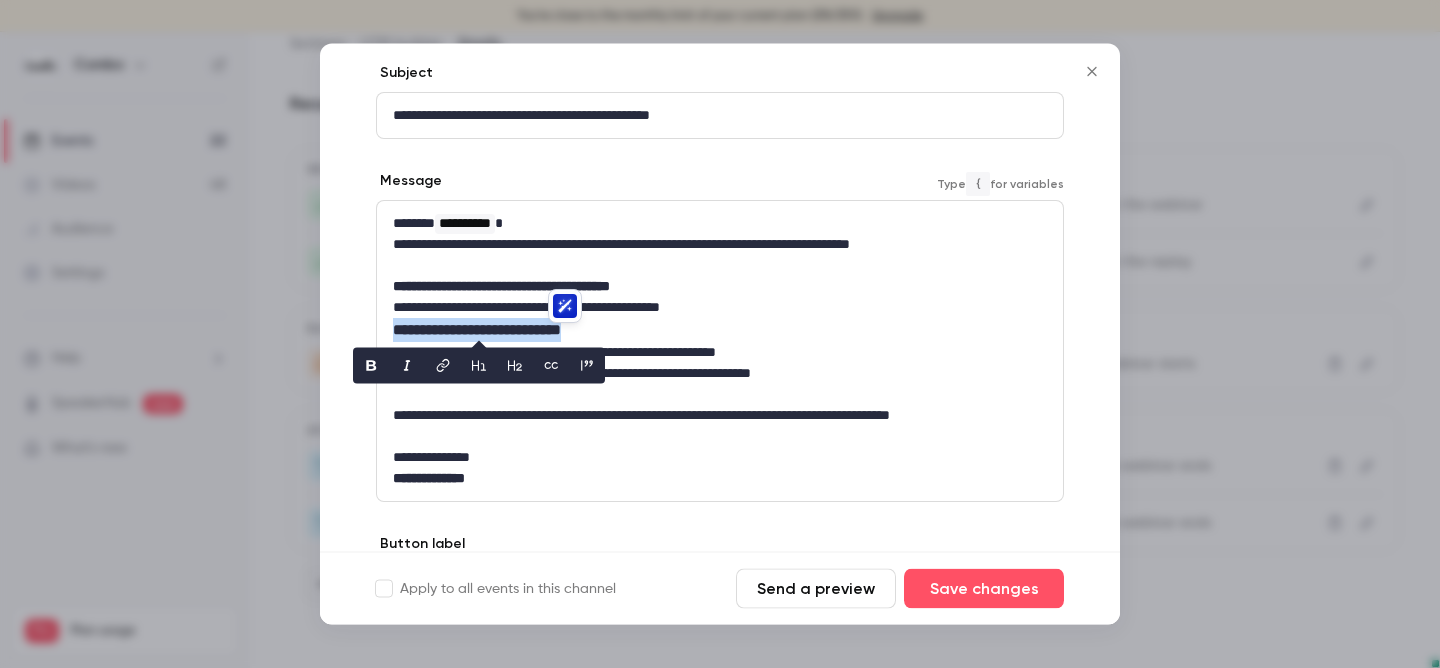 click 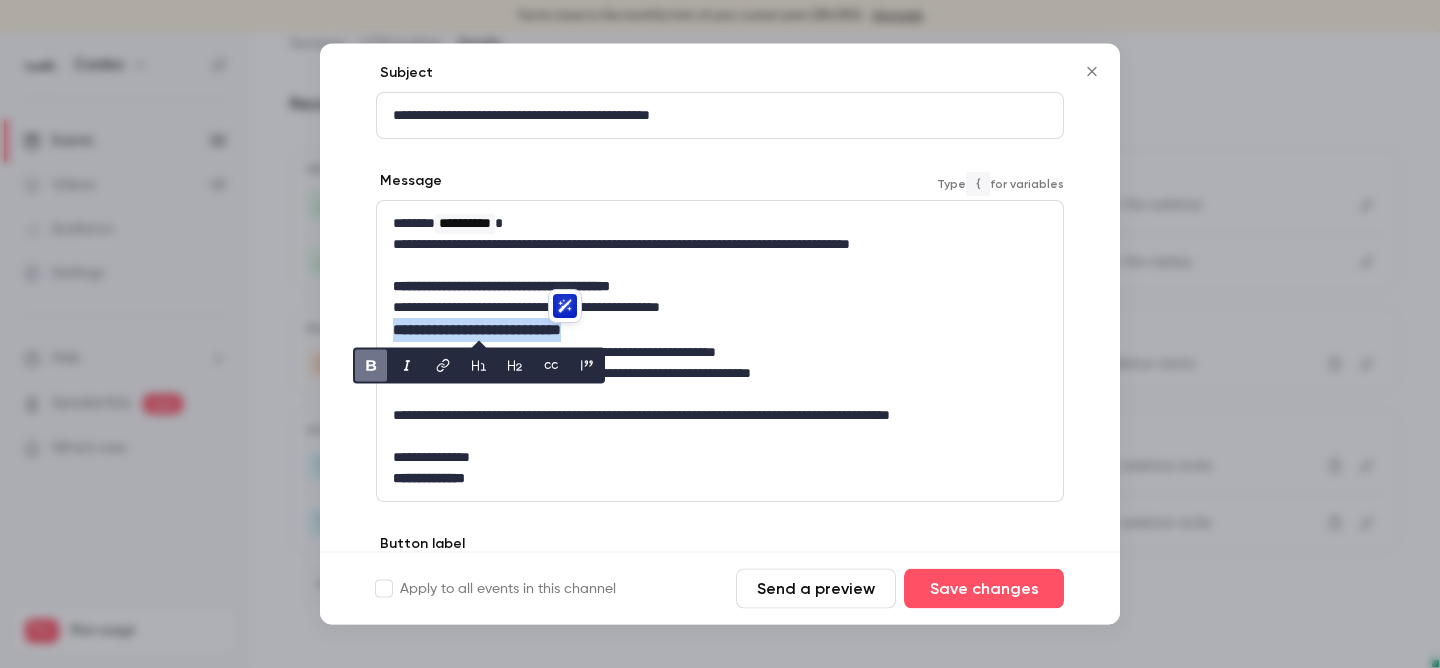 click 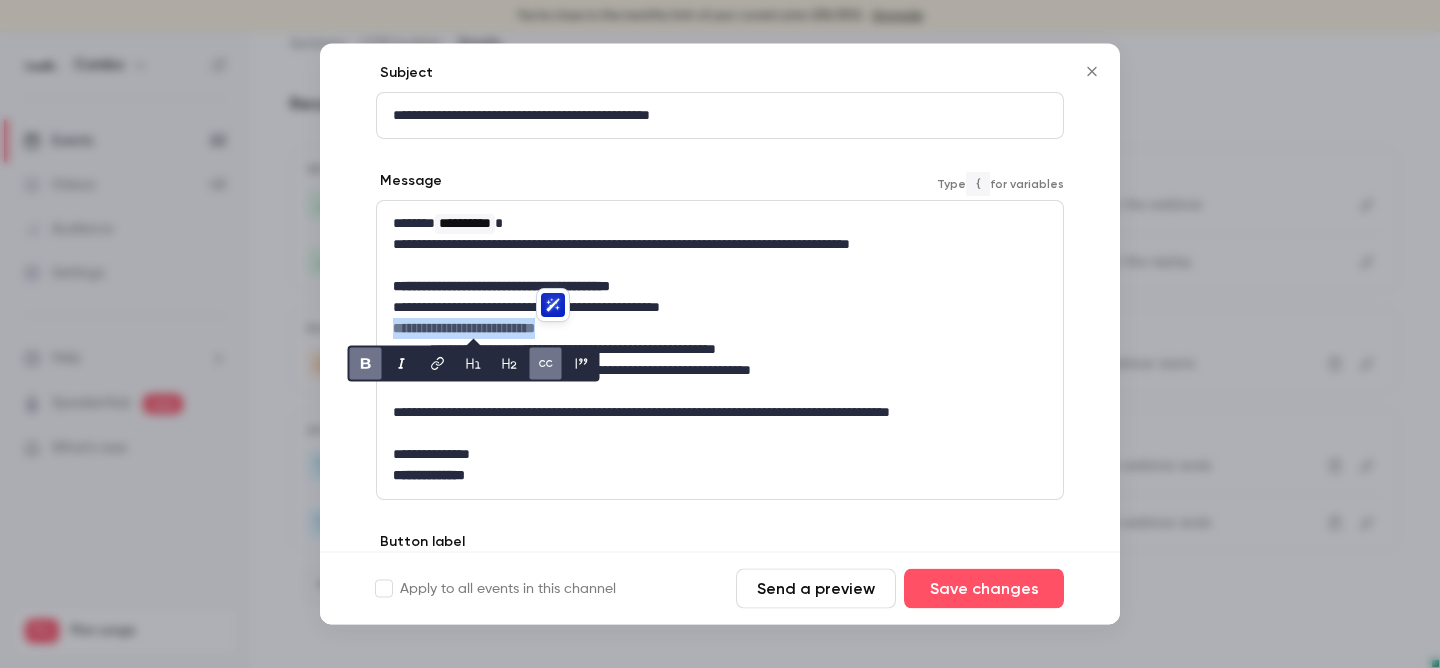 click 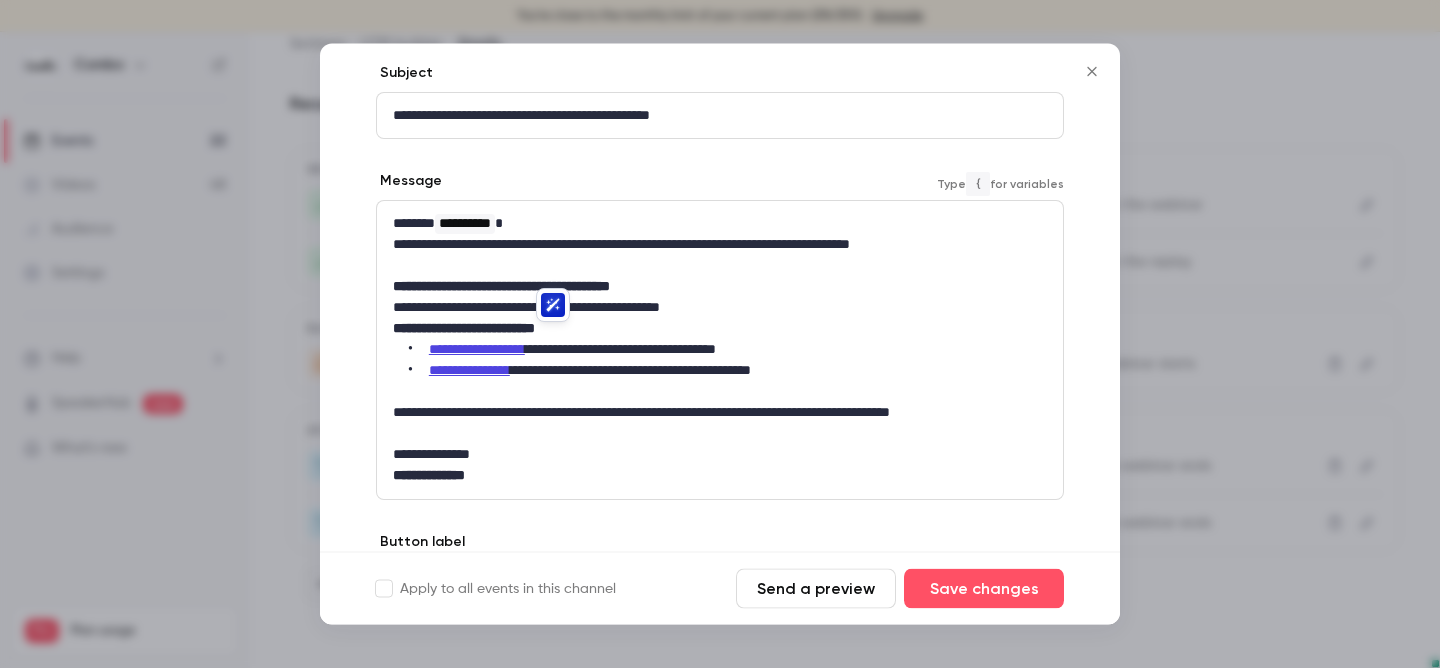 click on "**********" at bounding box center [720, 455] 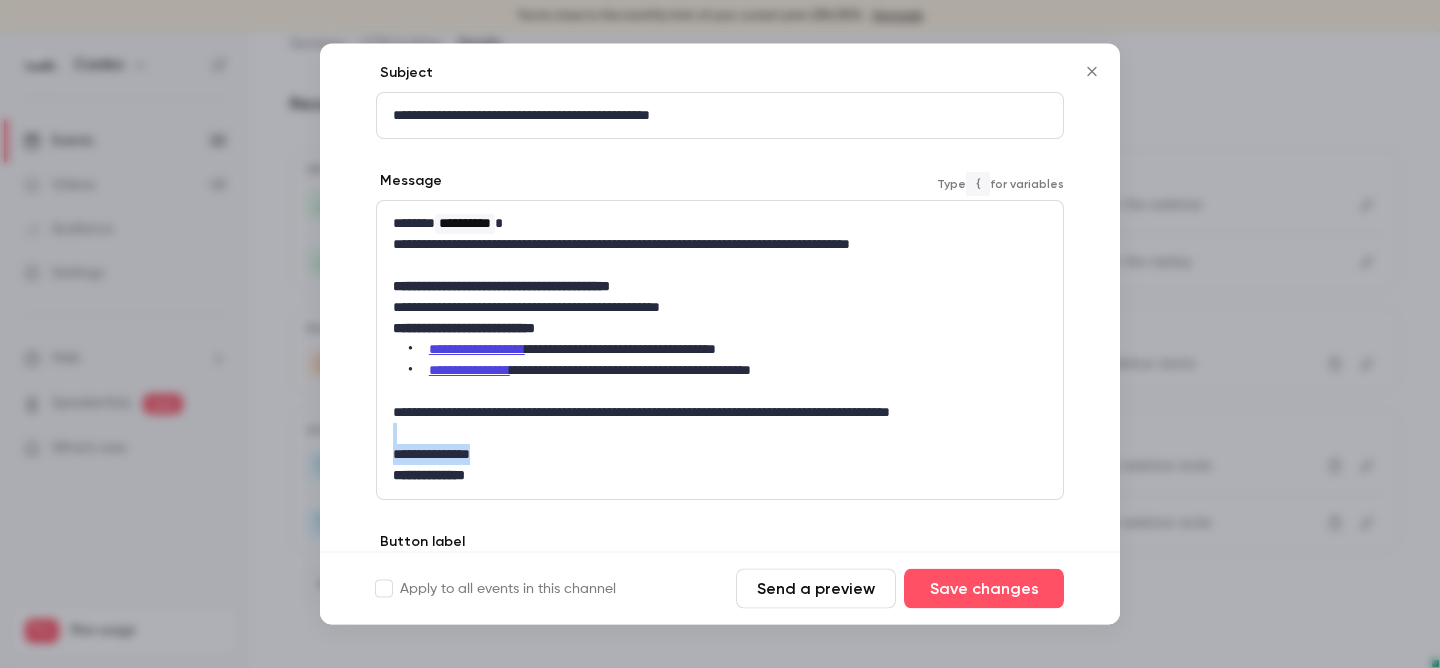 drag, startPoint x: 510, startPoint y: 450, endPoint x: 391, endPoint y: 426, distance: 121.39605 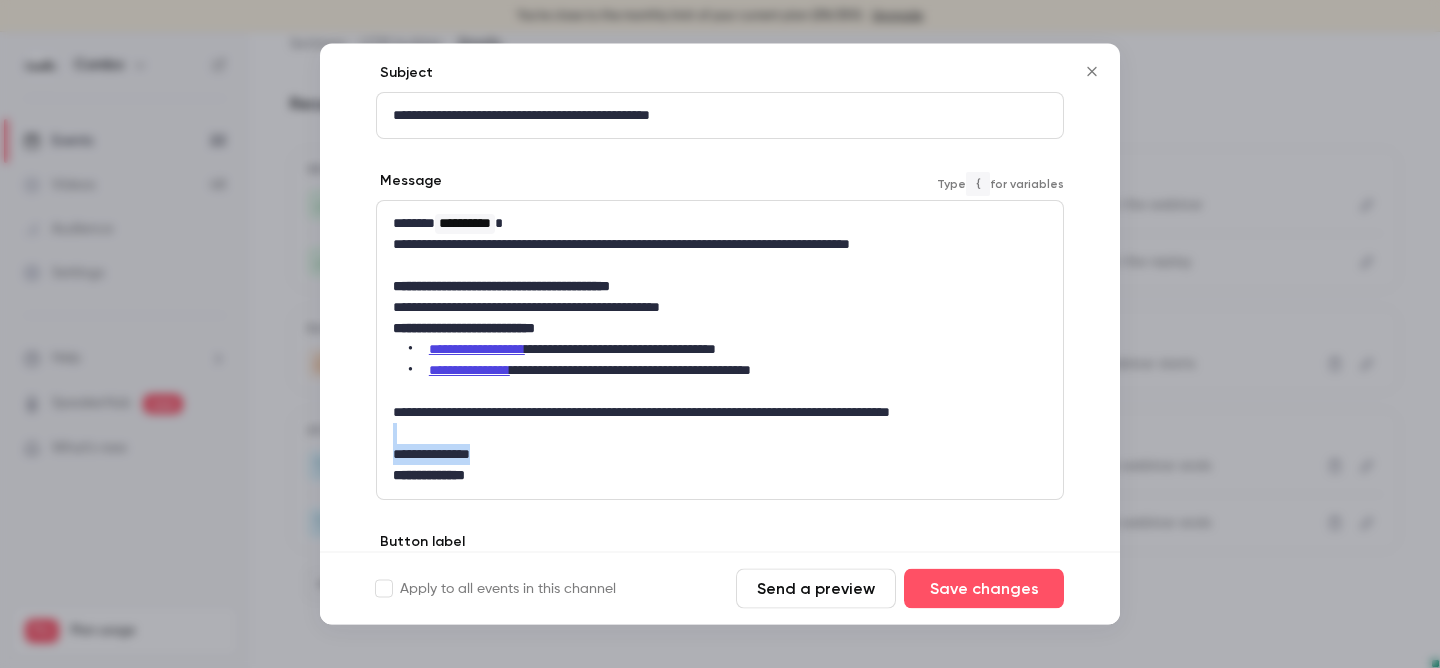 click on "**********" at bounding box center [720, 350] 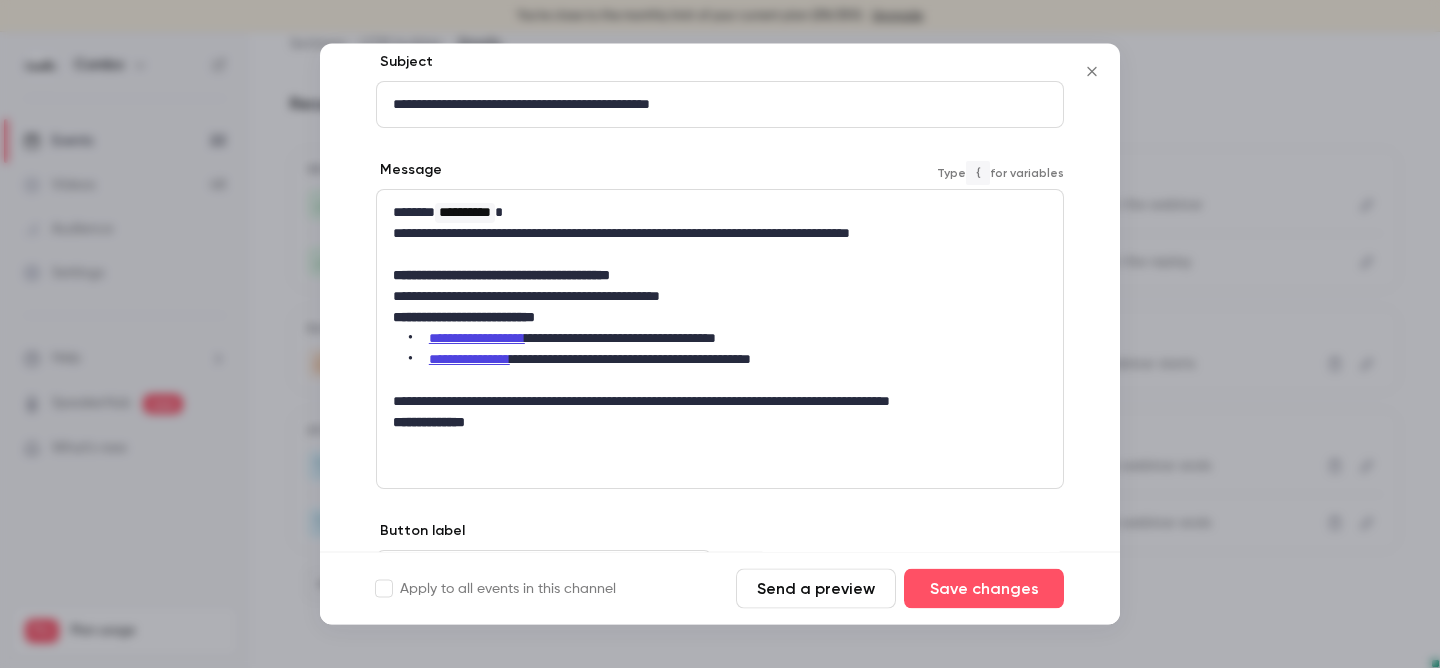 scroll, scrollTop: 198, scrollLeft: 0, axis: vertical 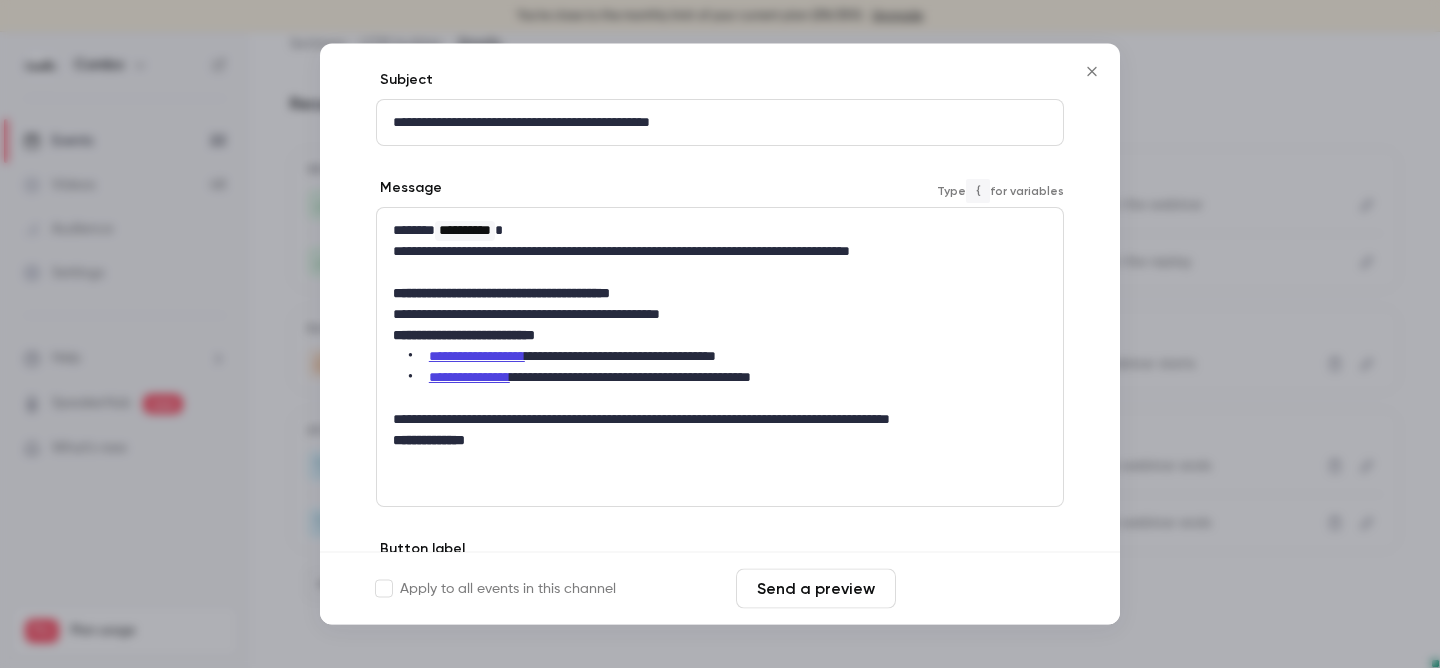click on "Save changes" at bounding box center [984, 589] 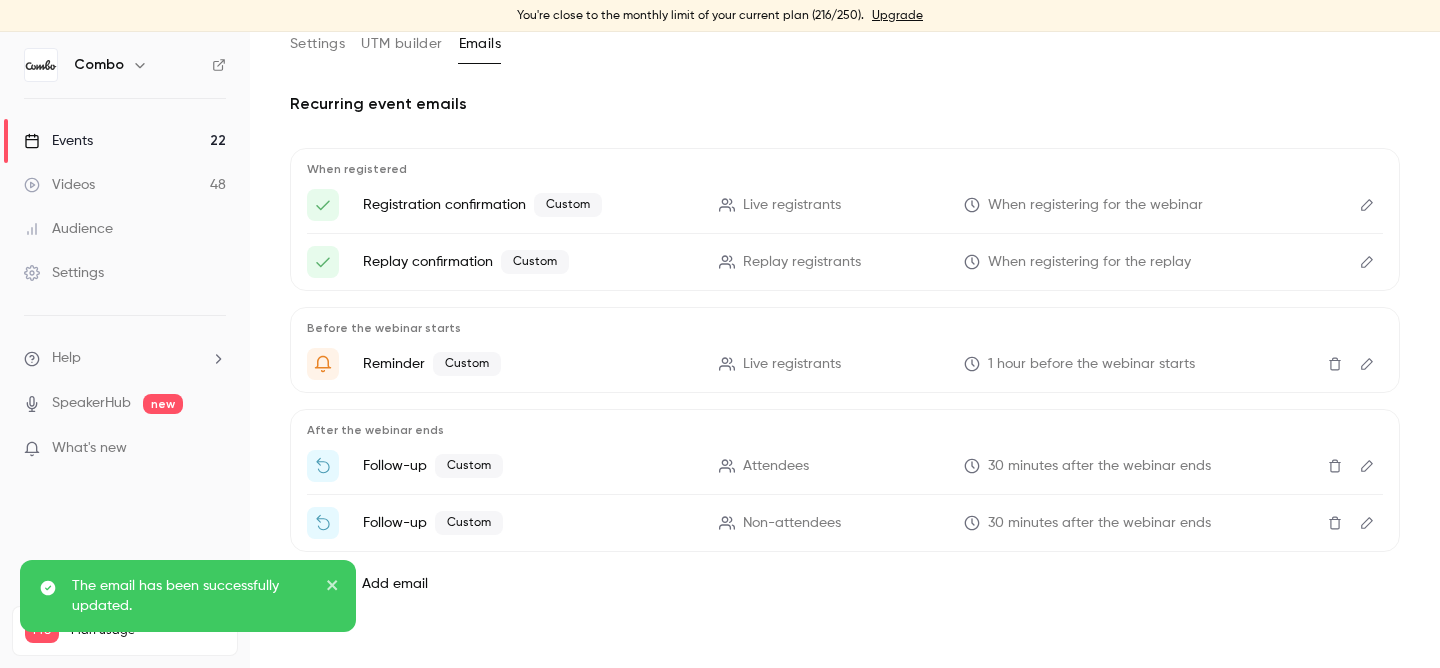 click 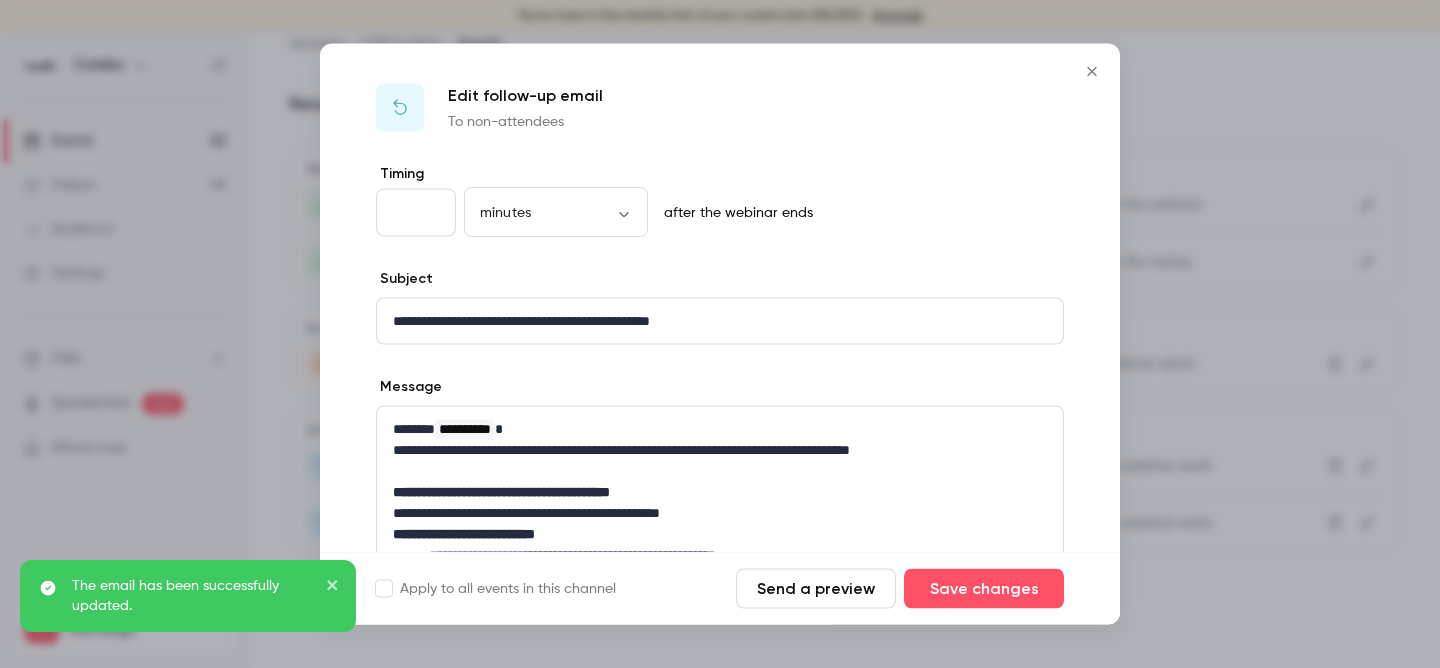 click on "Send a preview" at bounding box center (816, 589) 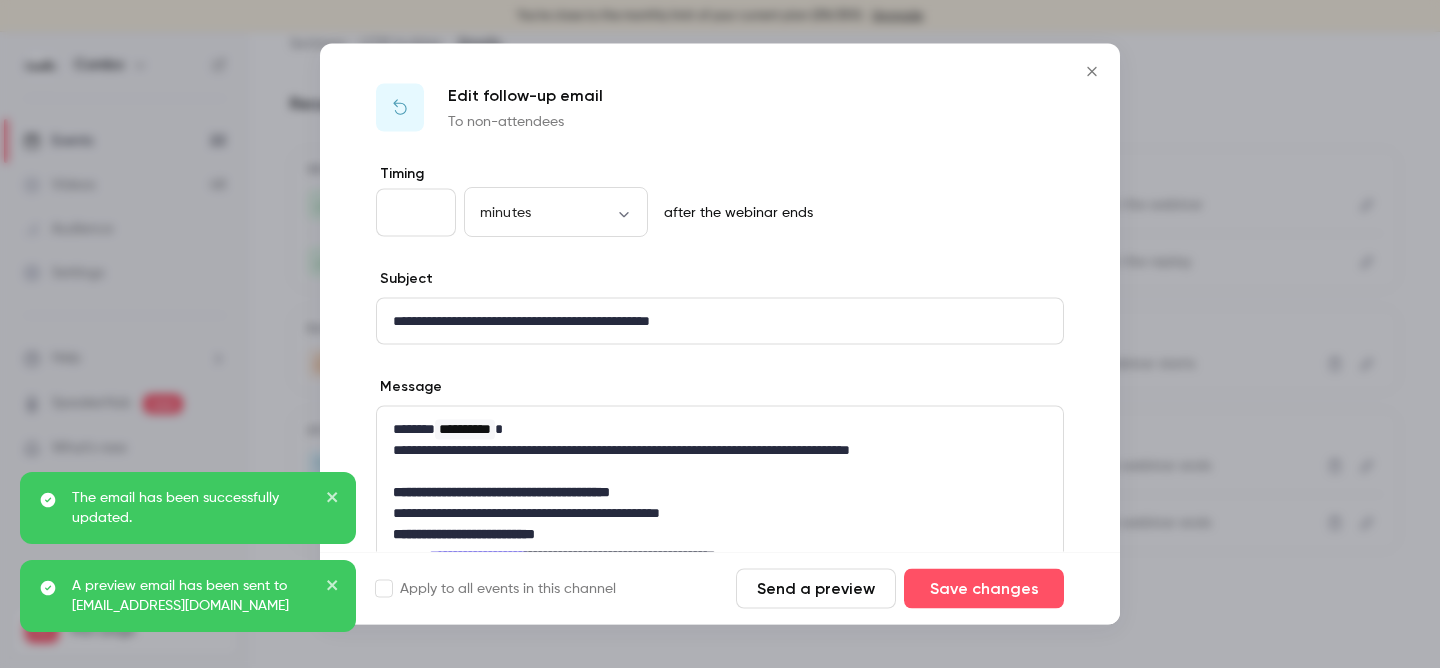 click 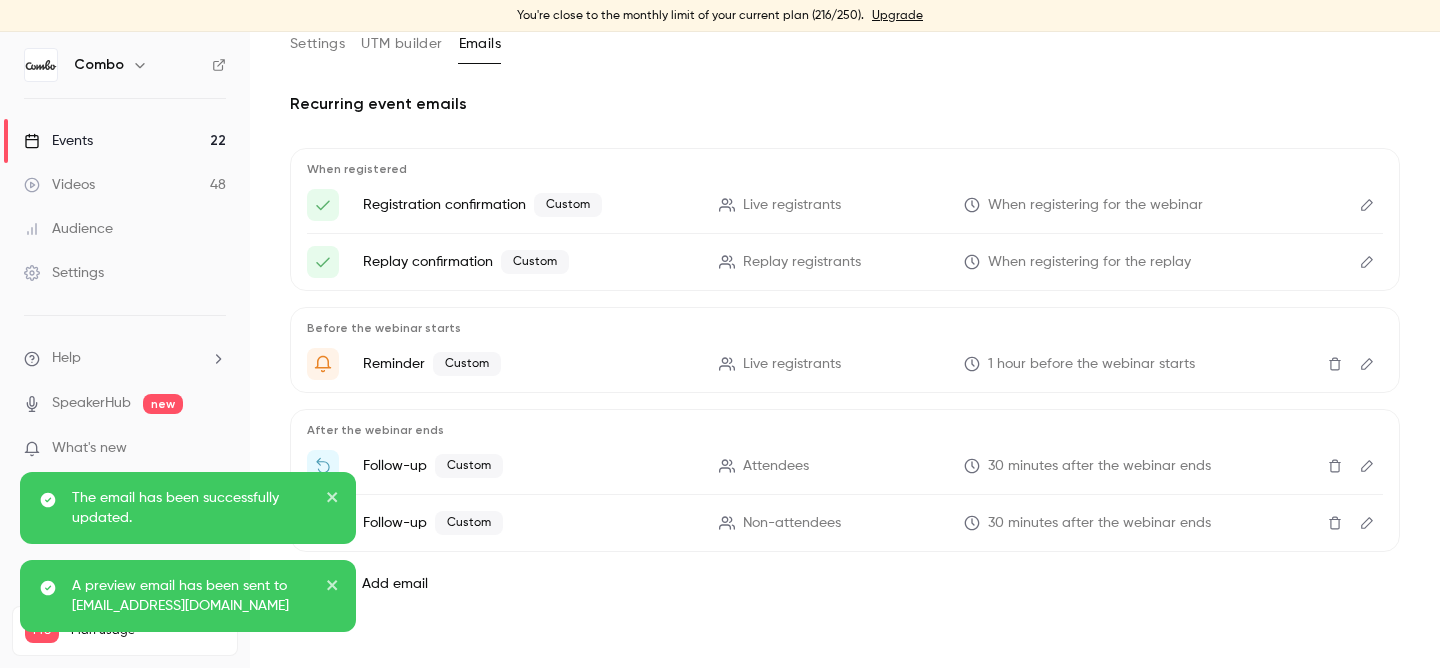 scroll, scrollTop: 0, scrollLeft: 0, axis: both 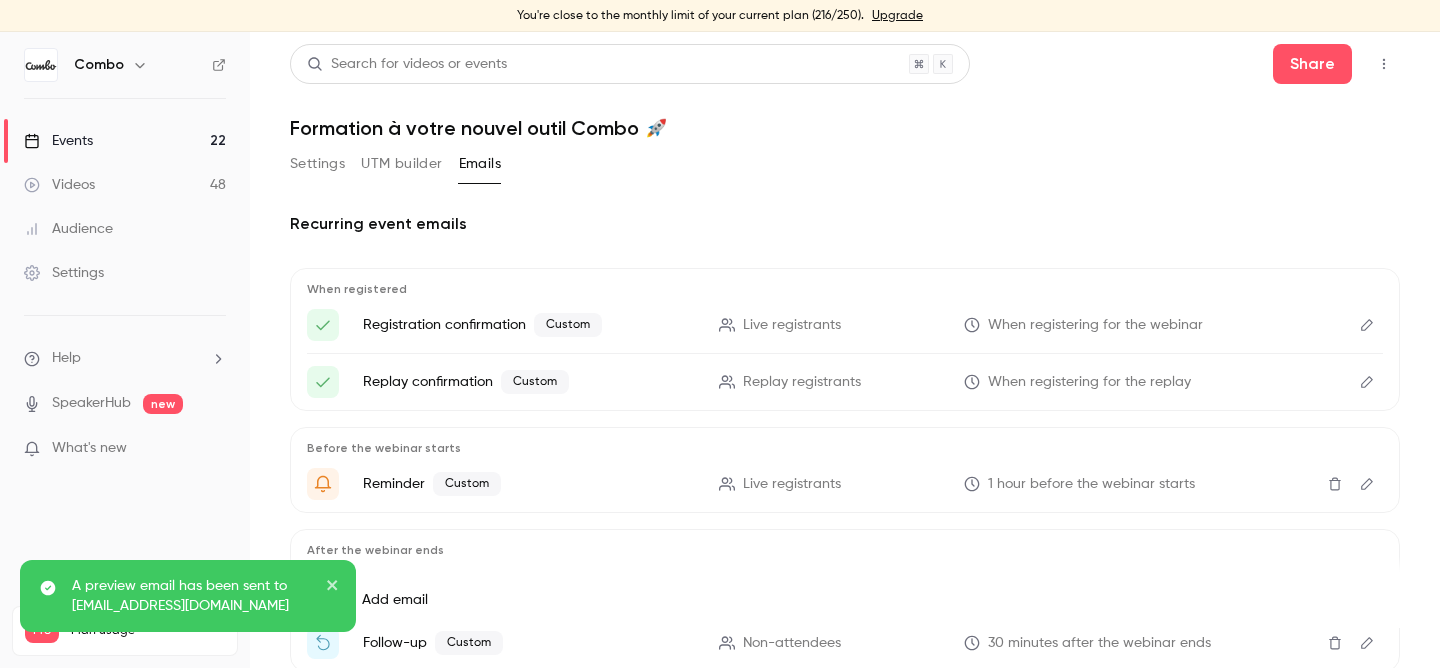 click on "Events 22" at bounding box center (125, 141) 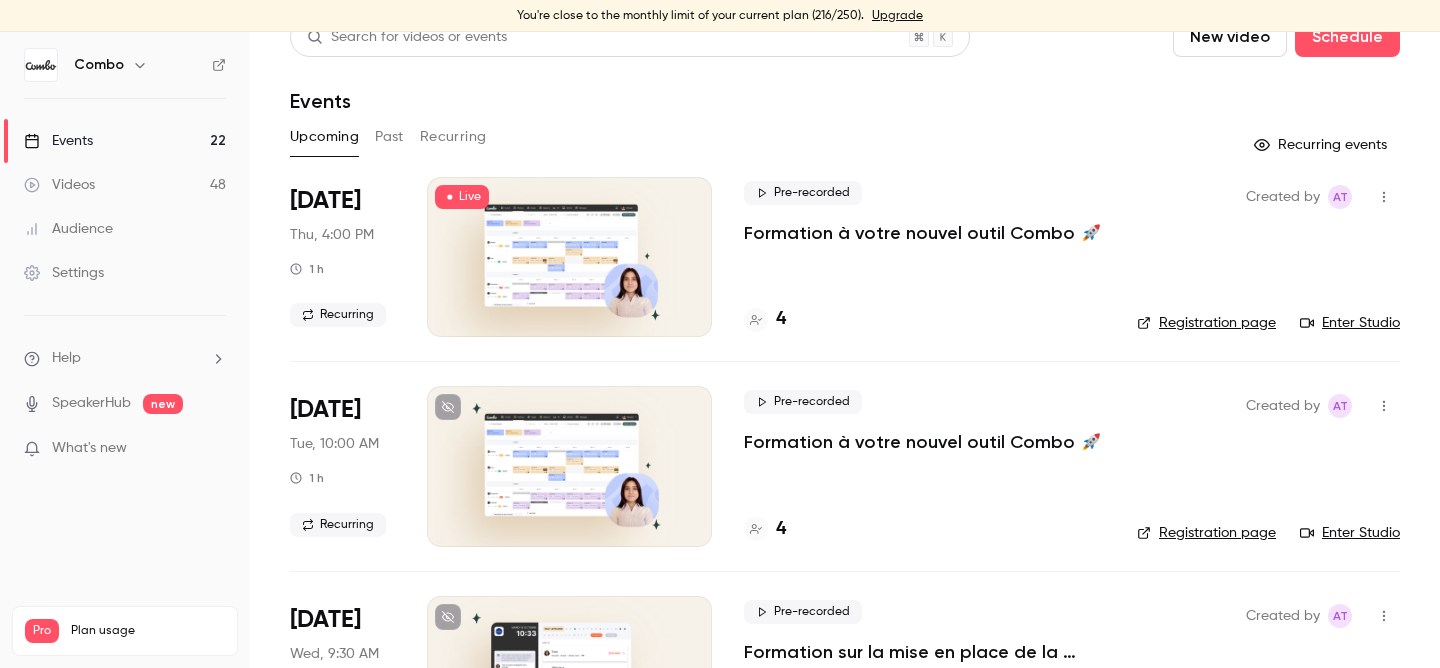 scroll, scrollTop: 0, scrollLeft: 0, axis: both 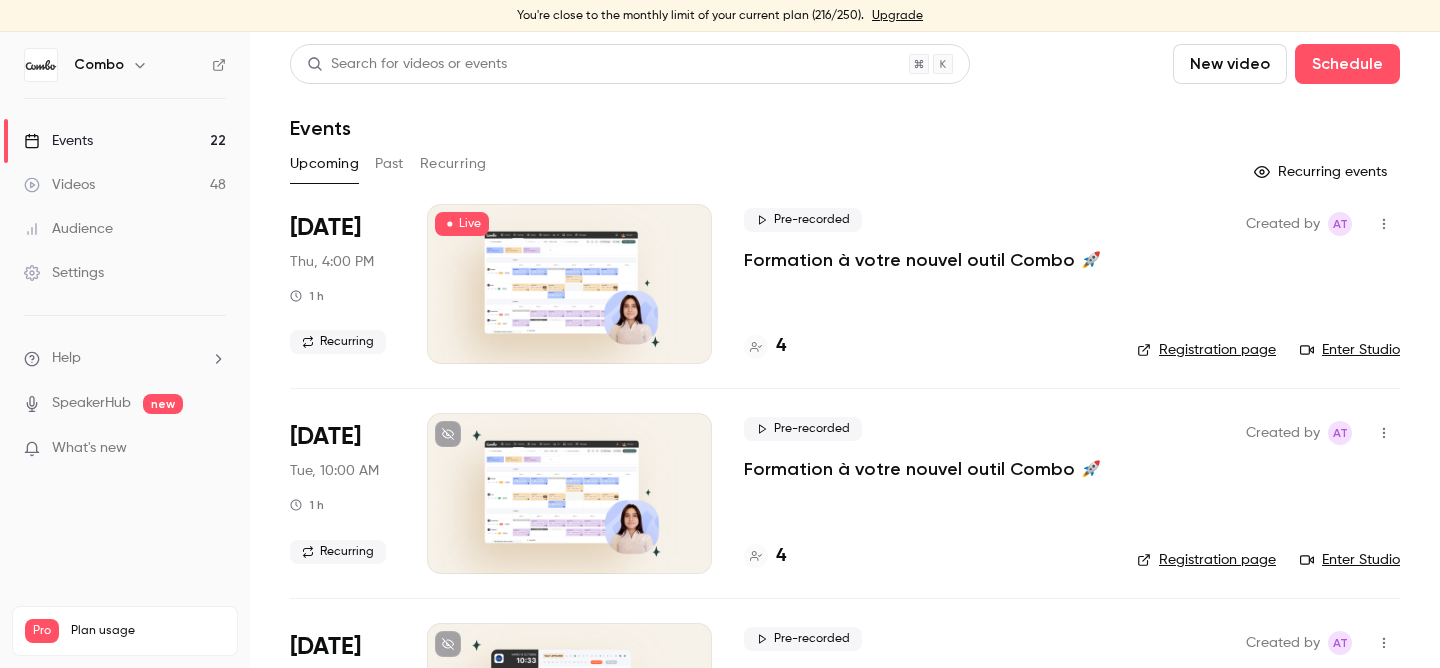 click on "Recurring" at bounding box center [453, 164] 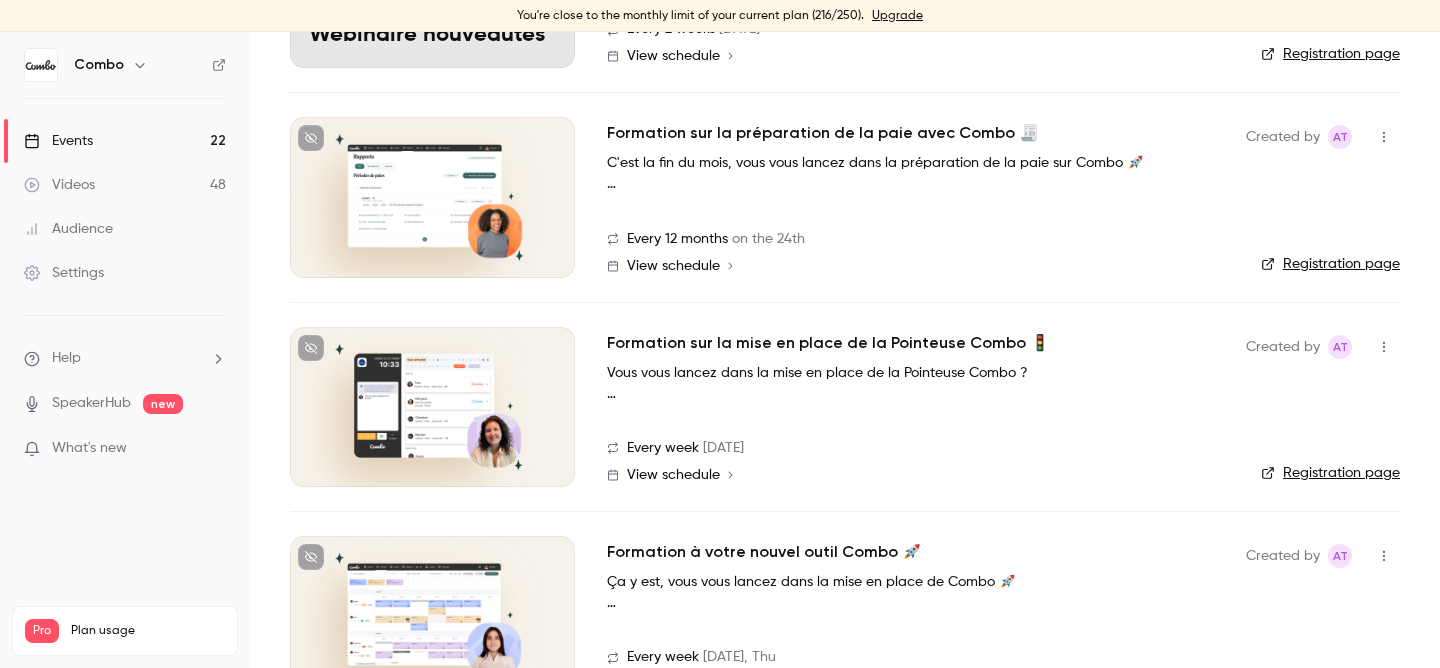 scroll, scrollTop: 297, scrollLeft: 0, axis: vertical 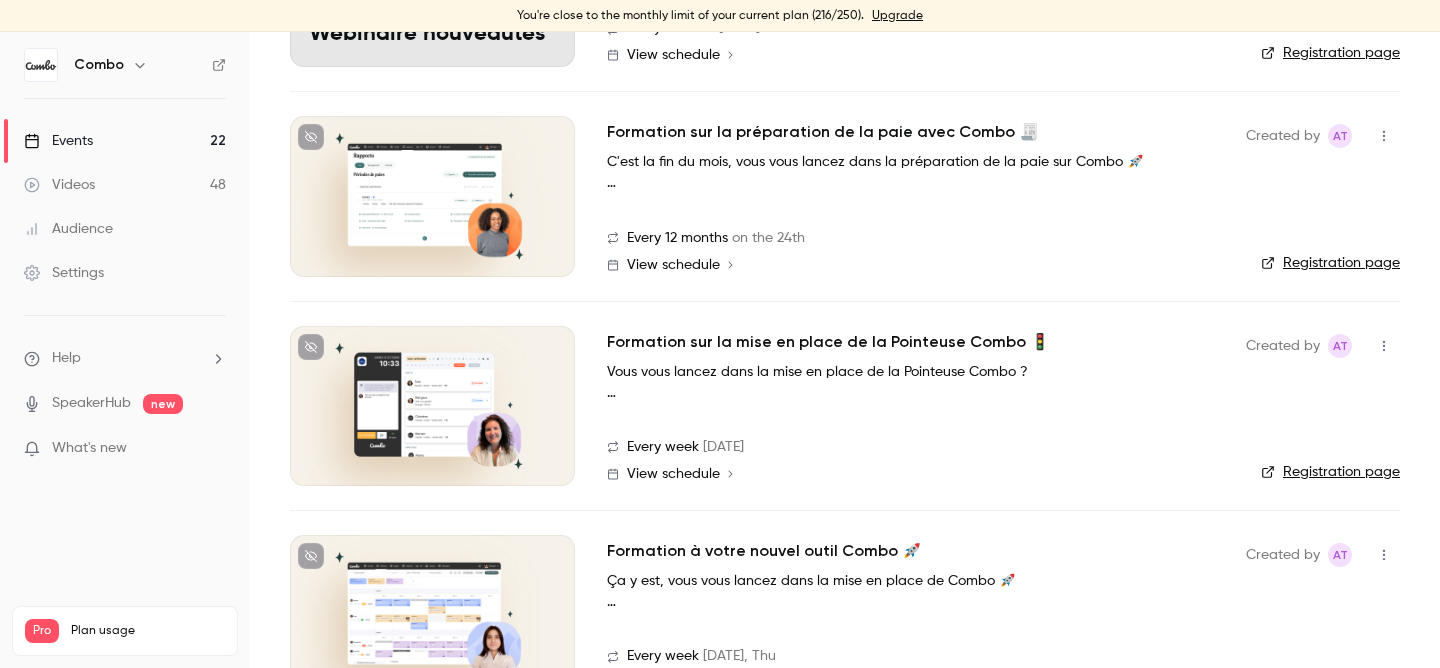 click on "Formation sur la mise en place de la Pointeuse Combo 🚦" at bounding box center (828, 342) 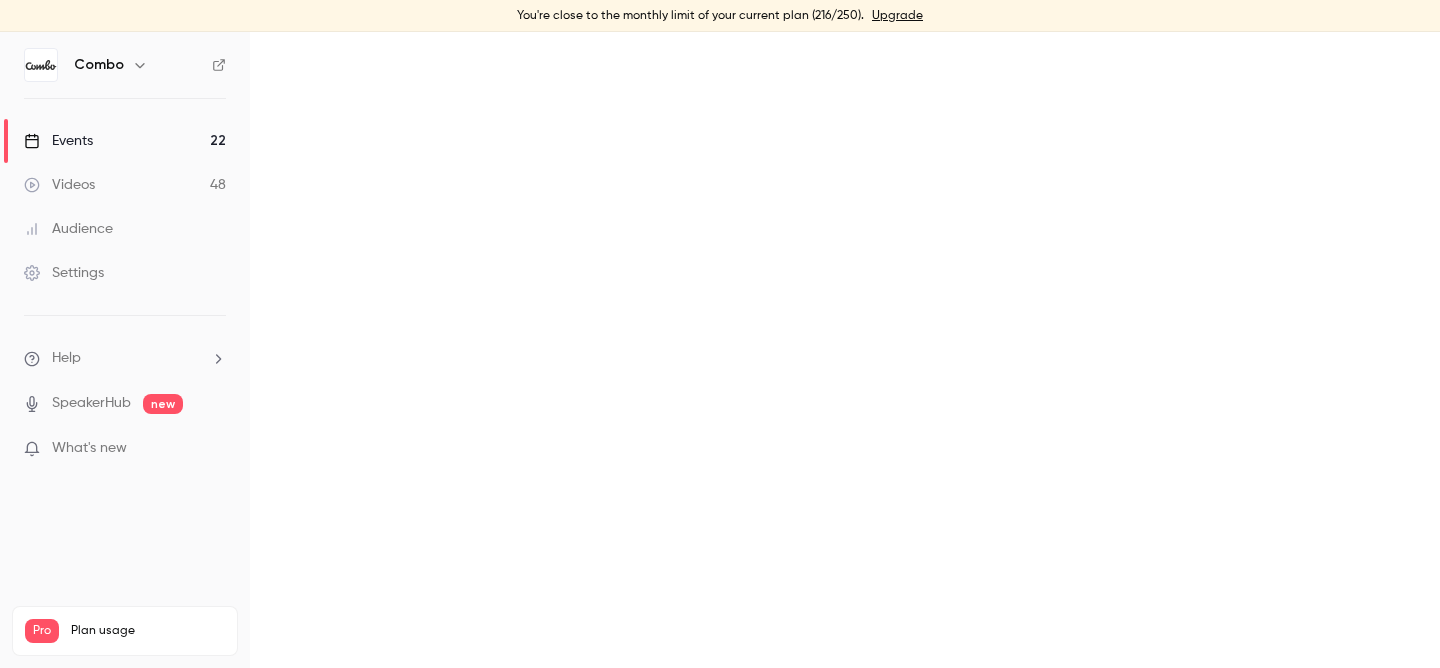scroll, scrollTop: 0, scrollLeft: 0, axis: both 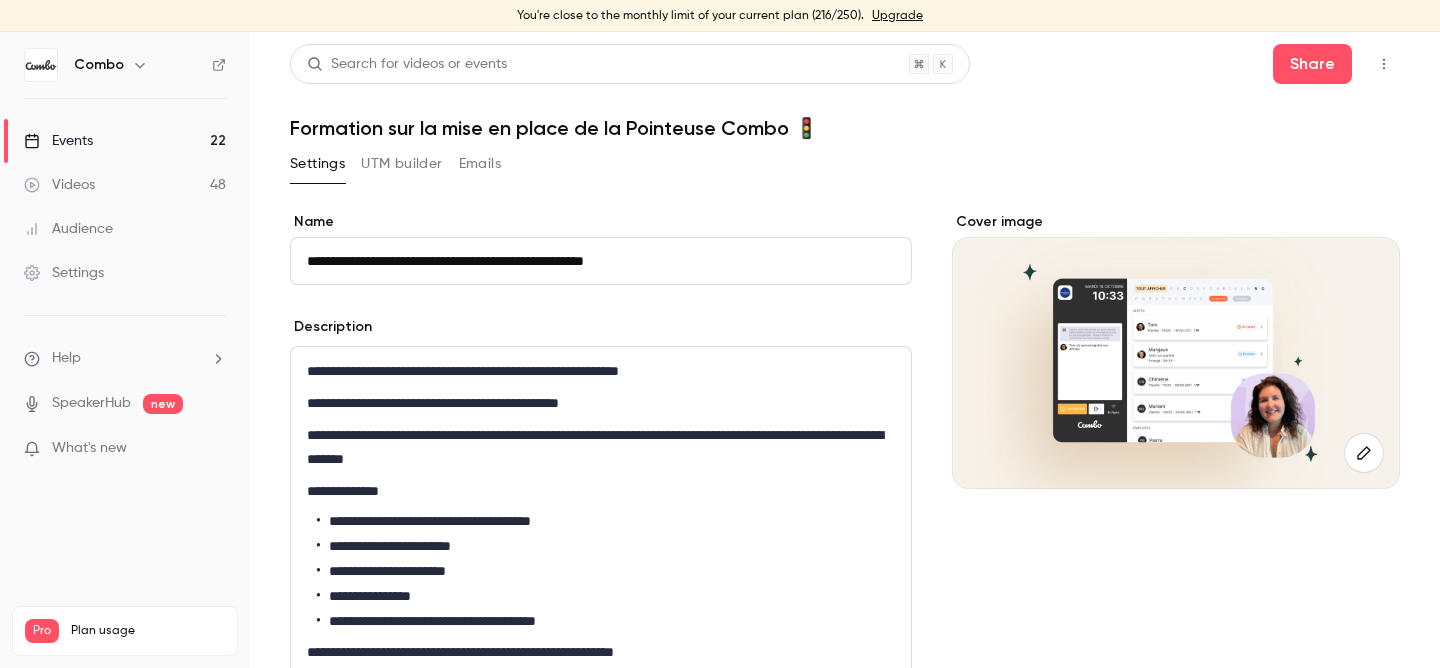 click on "Emails" at bounding box center [480, 164] 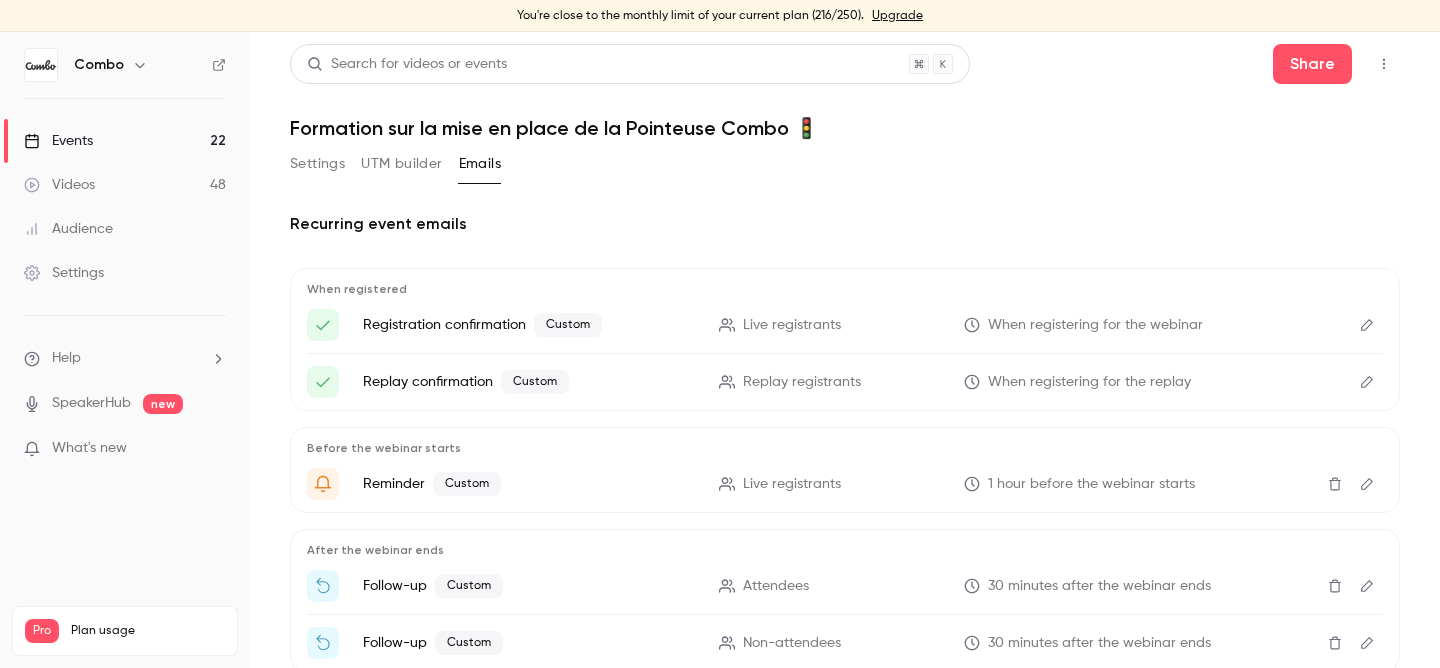 scroll, scrollTop: 120, scrollLeft: 0, axis: vertical 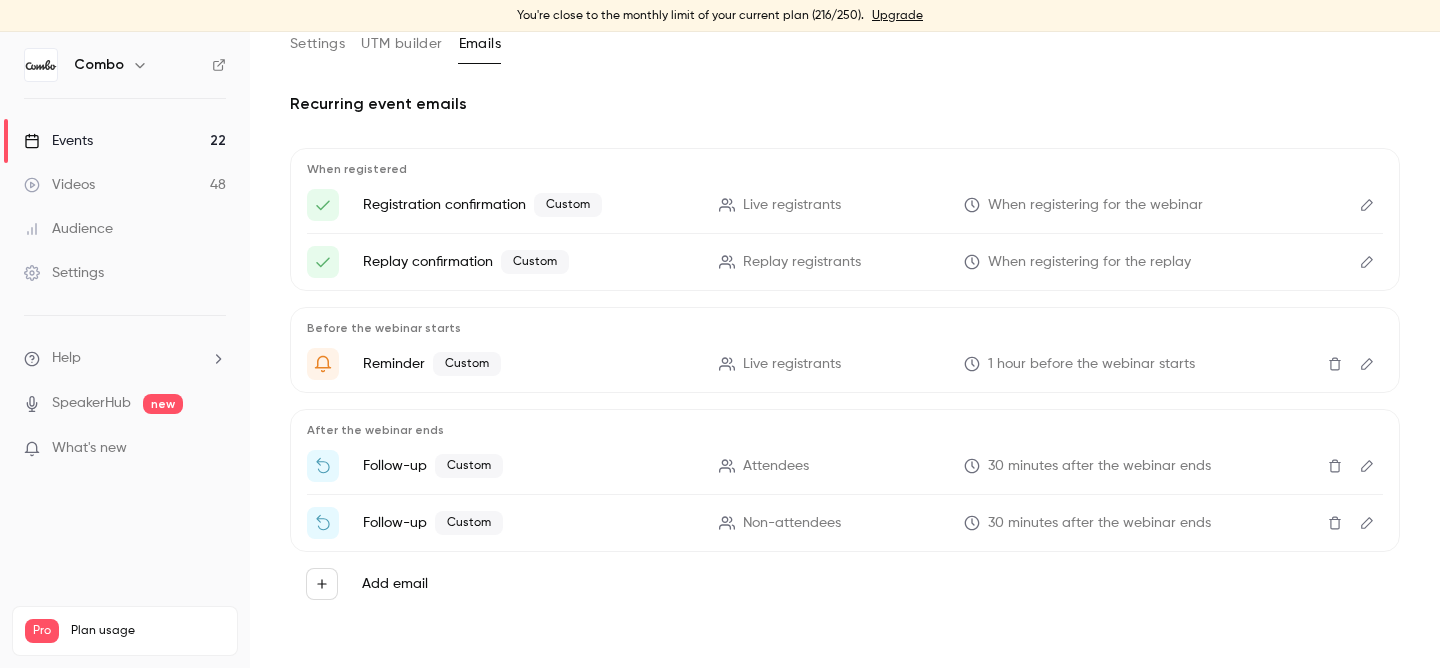 click at bounding box center (1367, 466) 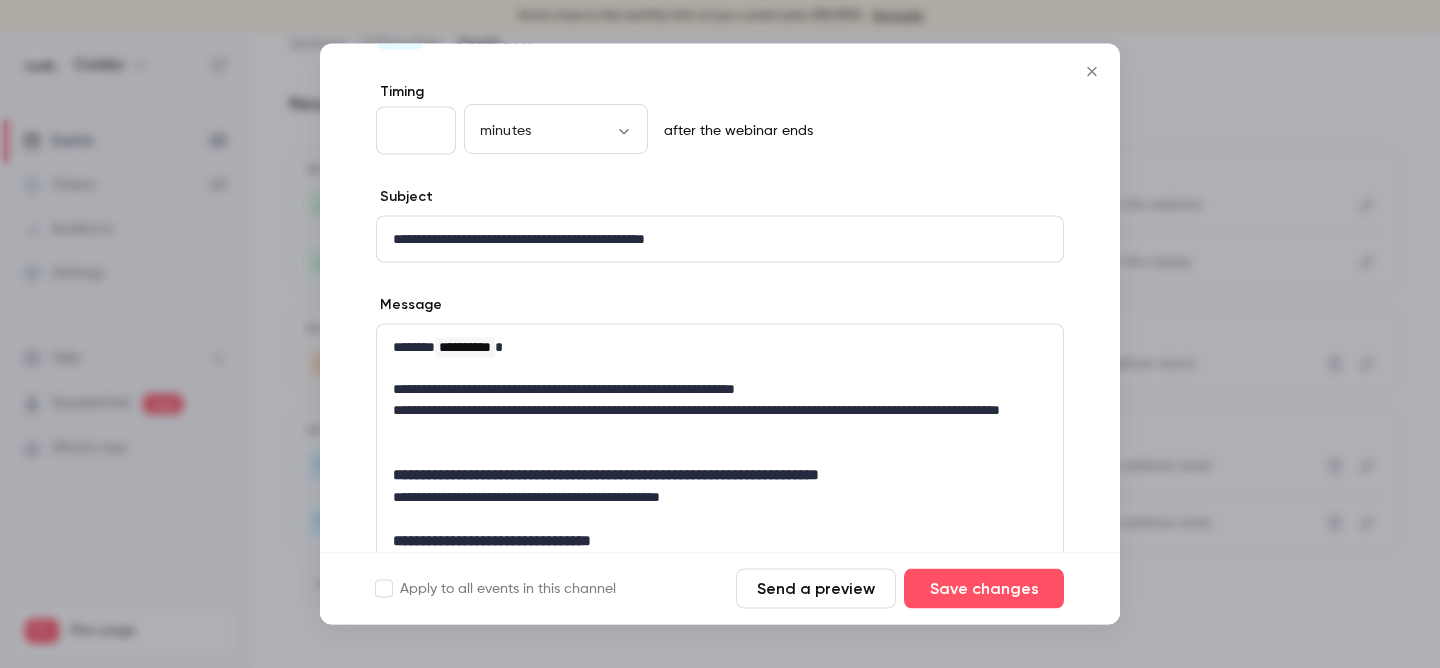 scroll, scrollTop: 83, scrollLeft: 0, axis: vertical 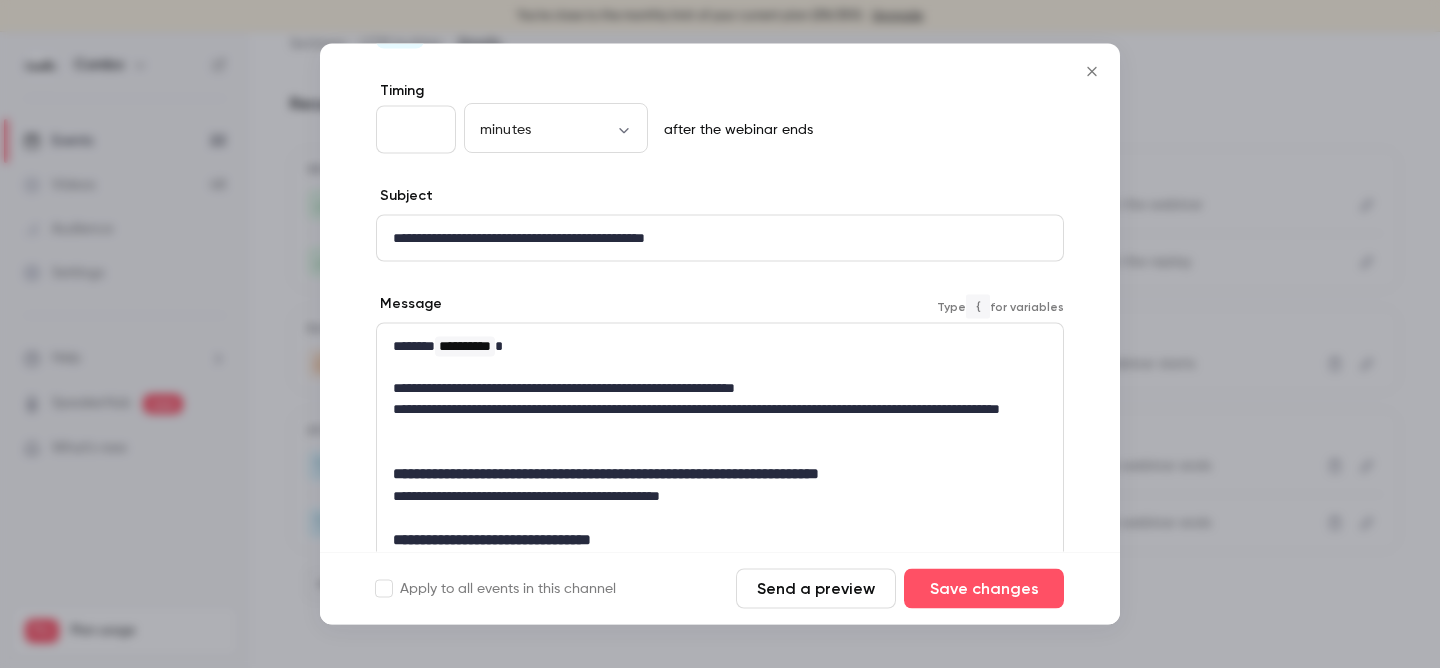 click at bounding box center [720, 367] 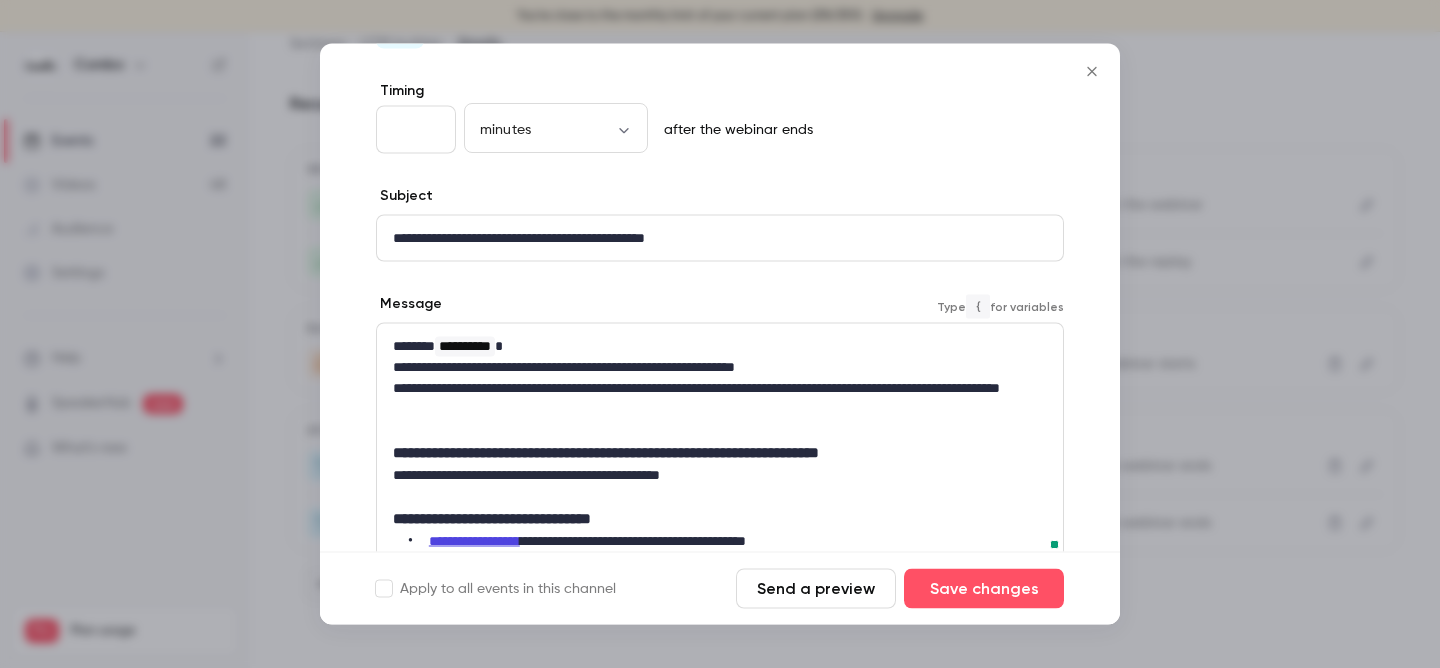 click on "**********" at bounding box center (720, 453) 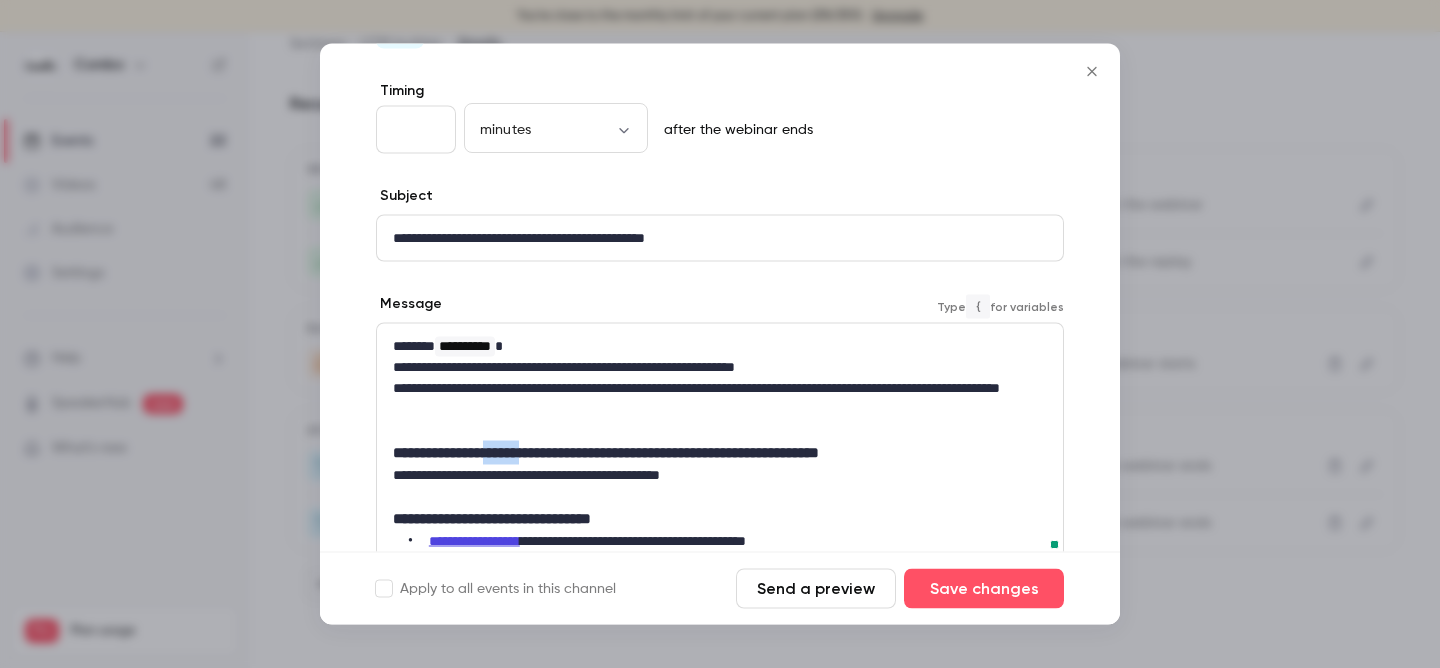 click on "**********" at bounding box center [720, 453] 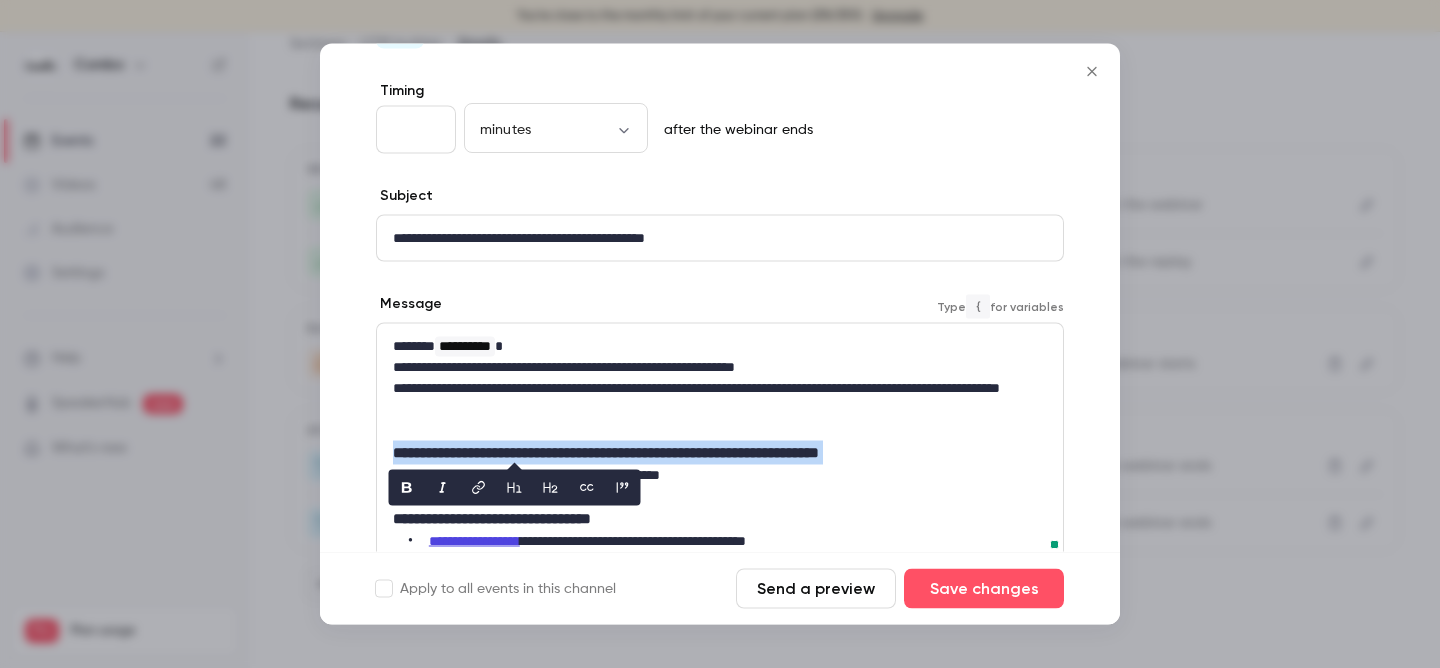 click on "**********" at bounding box center [720, 453] 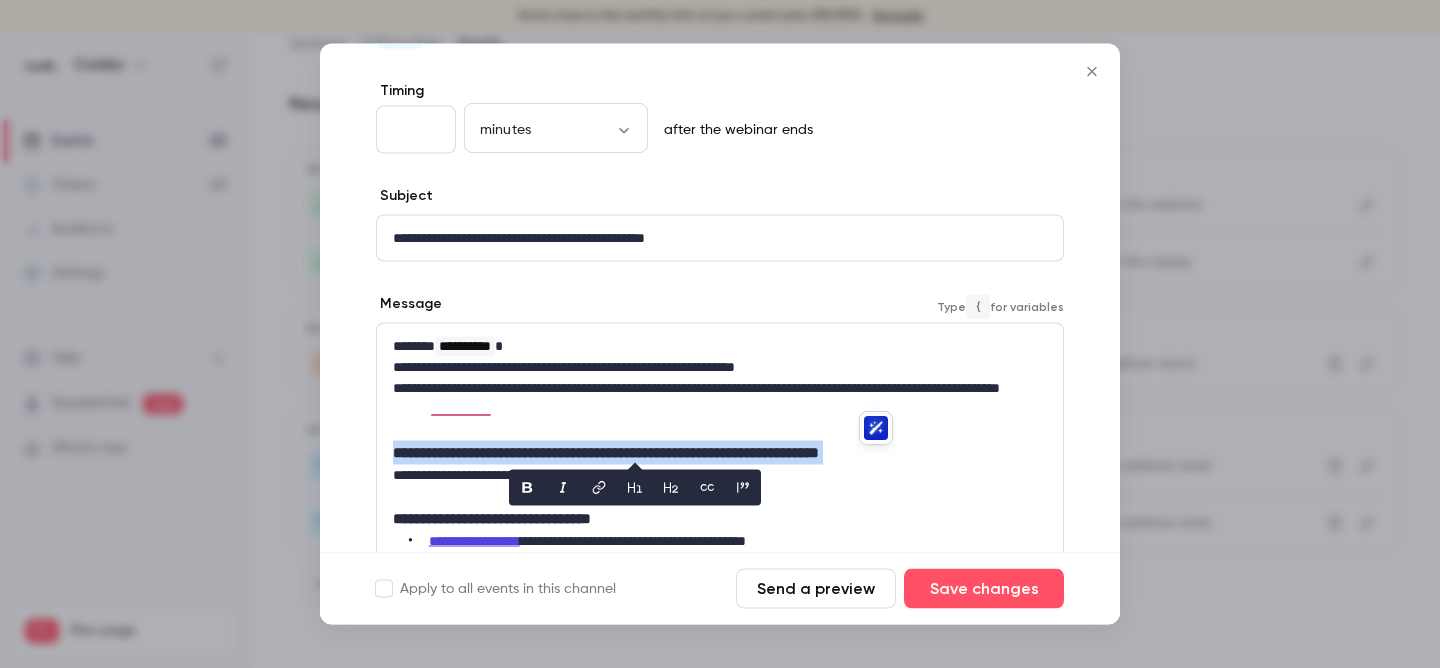 click 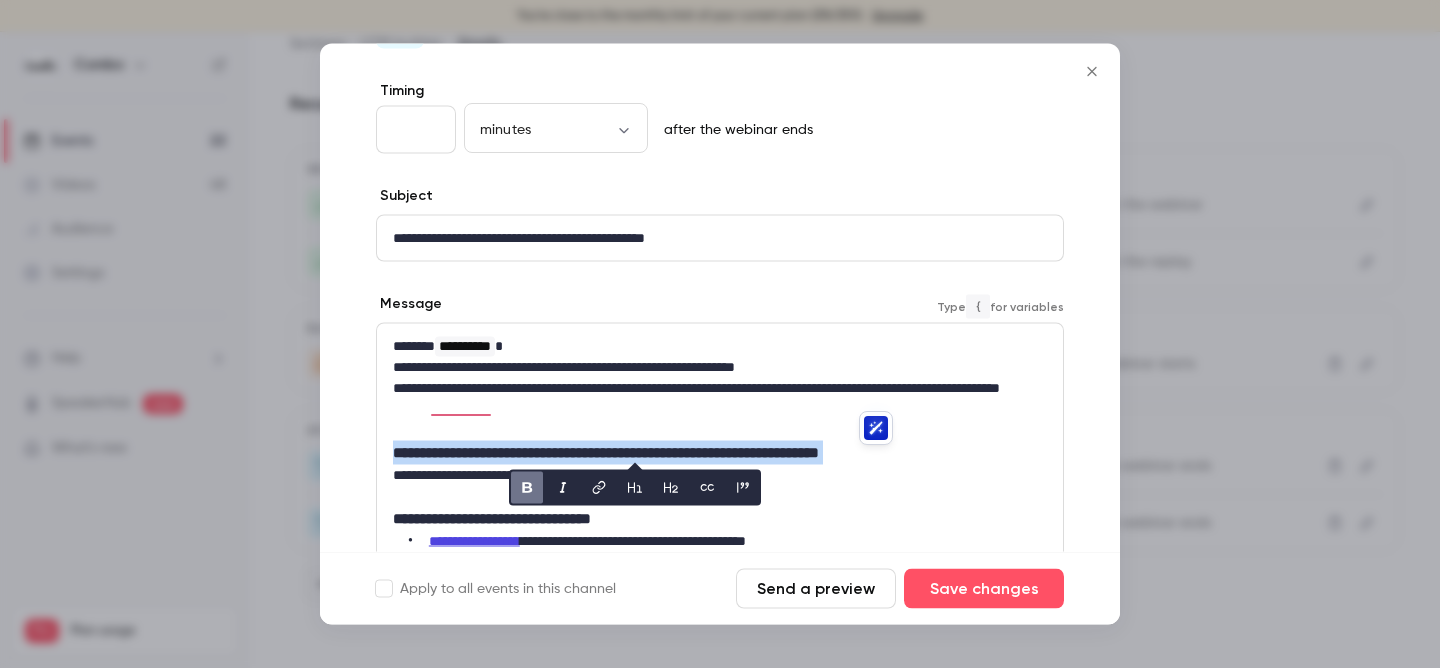 click 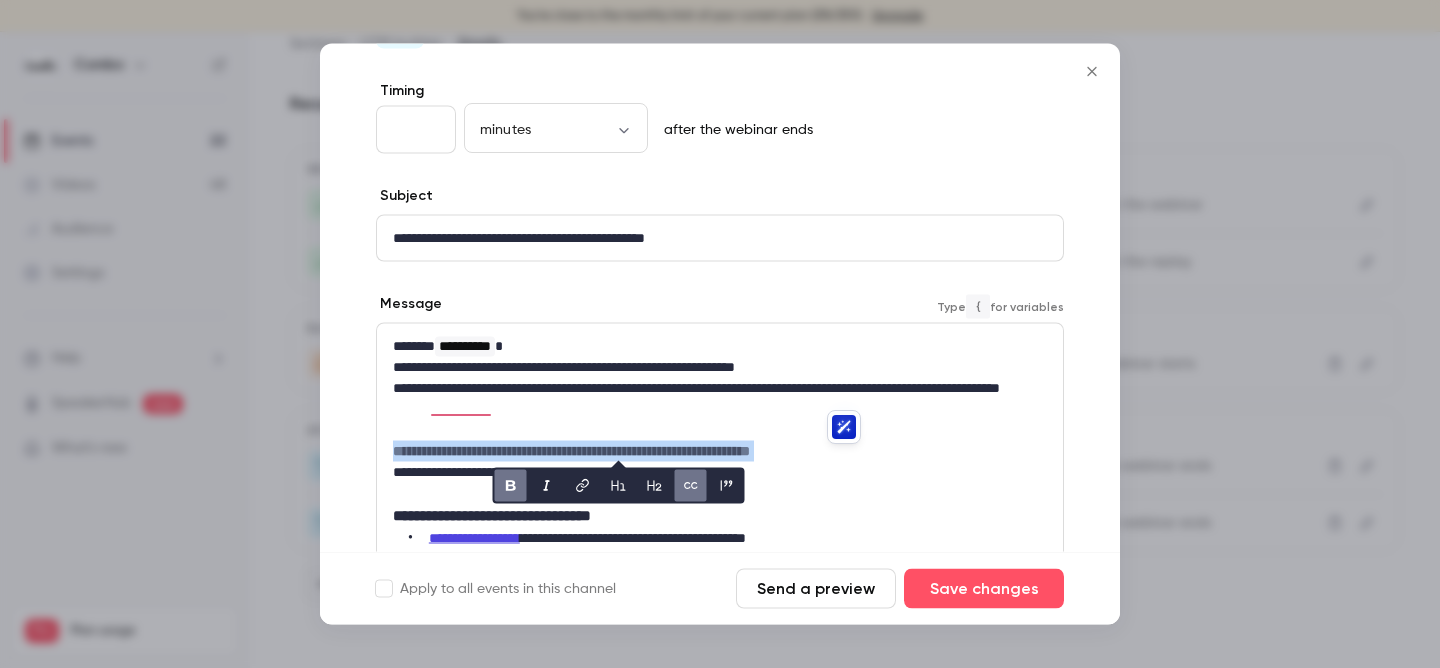 click 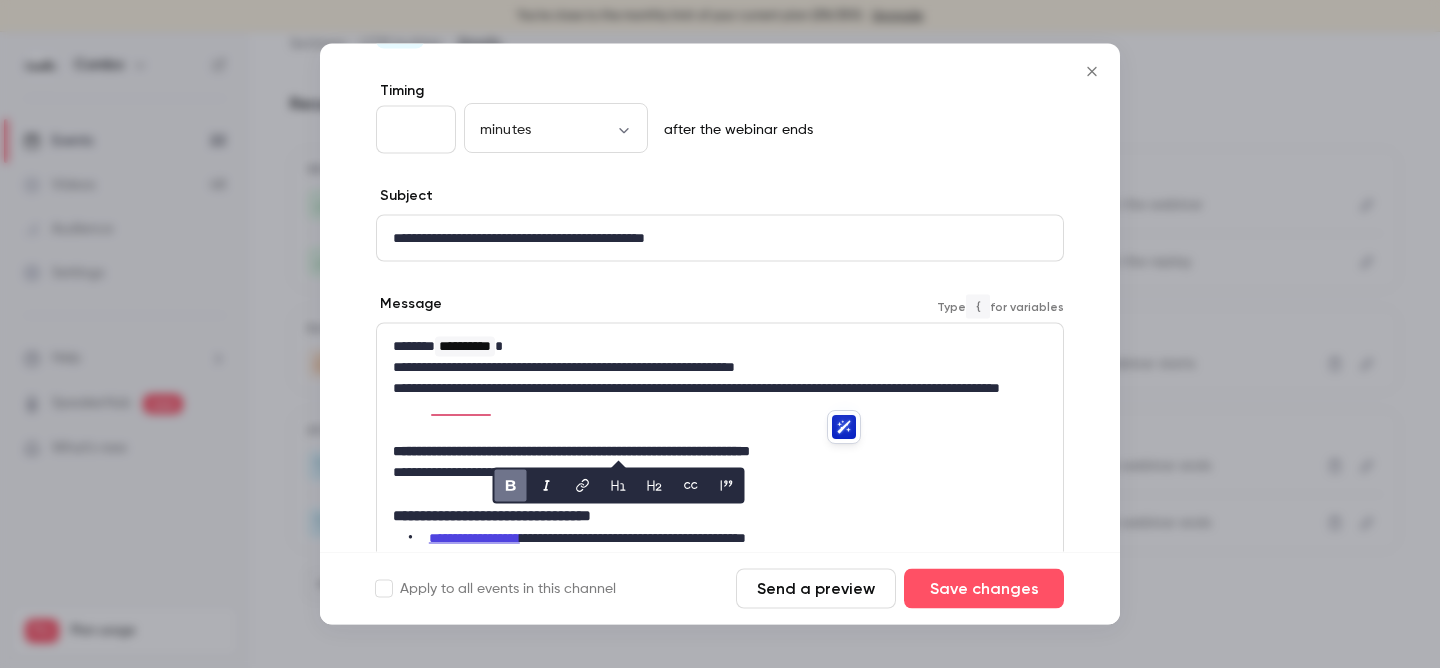click at bounding box center (720, 493) 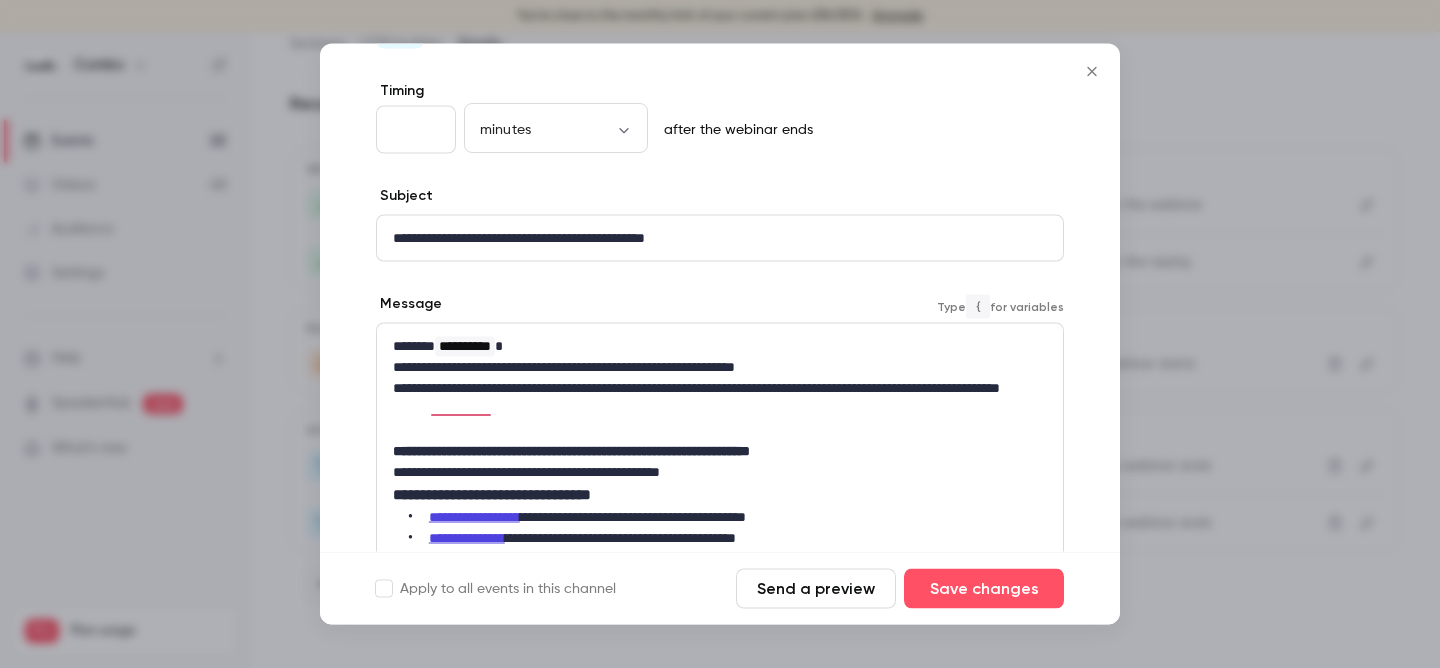 click on "**********" at bounding box center (720, 495) 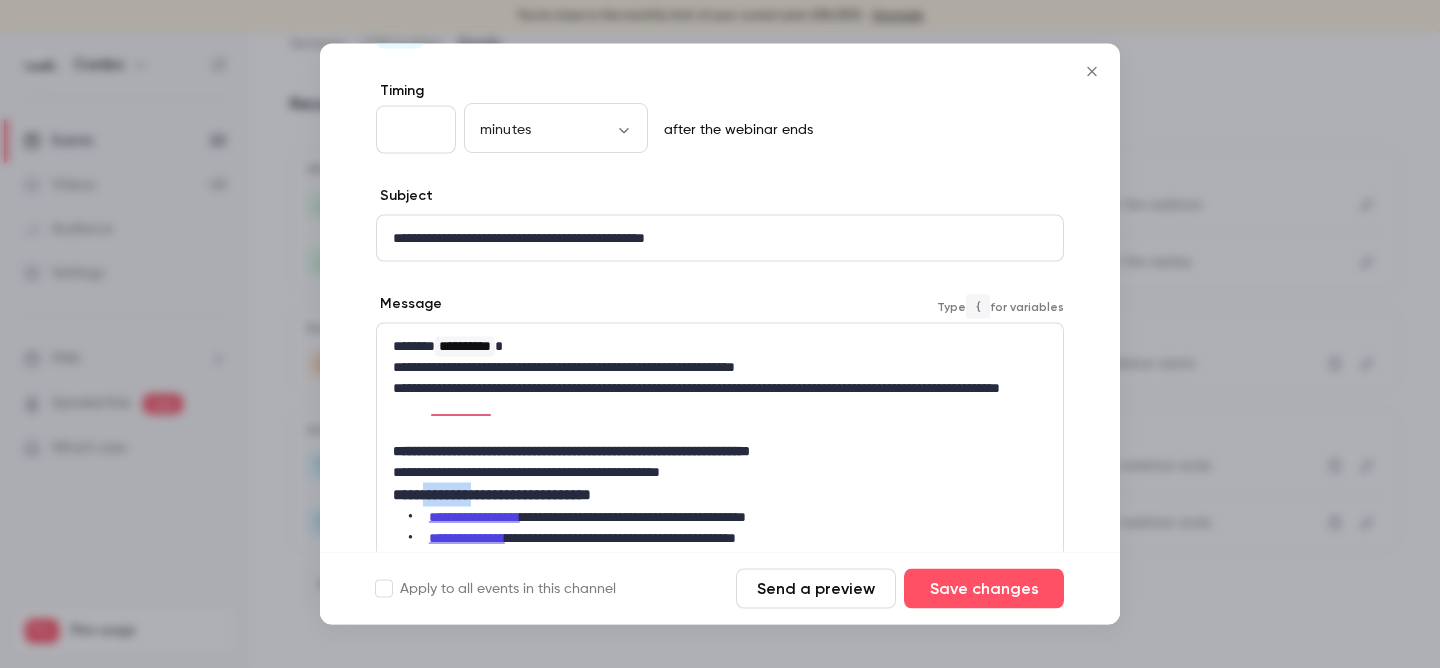 click on "**********" at bounding box center (720, 495) 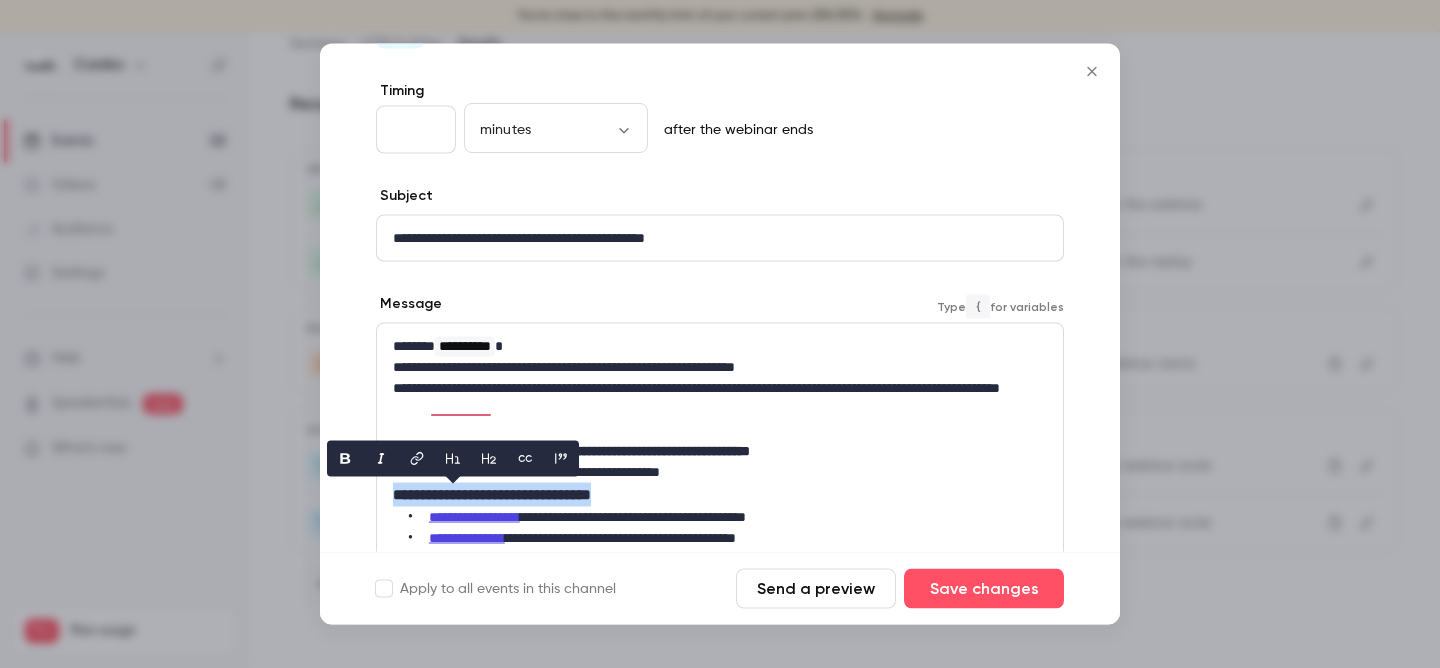 click on "**********" at bounding box center (720, 495) 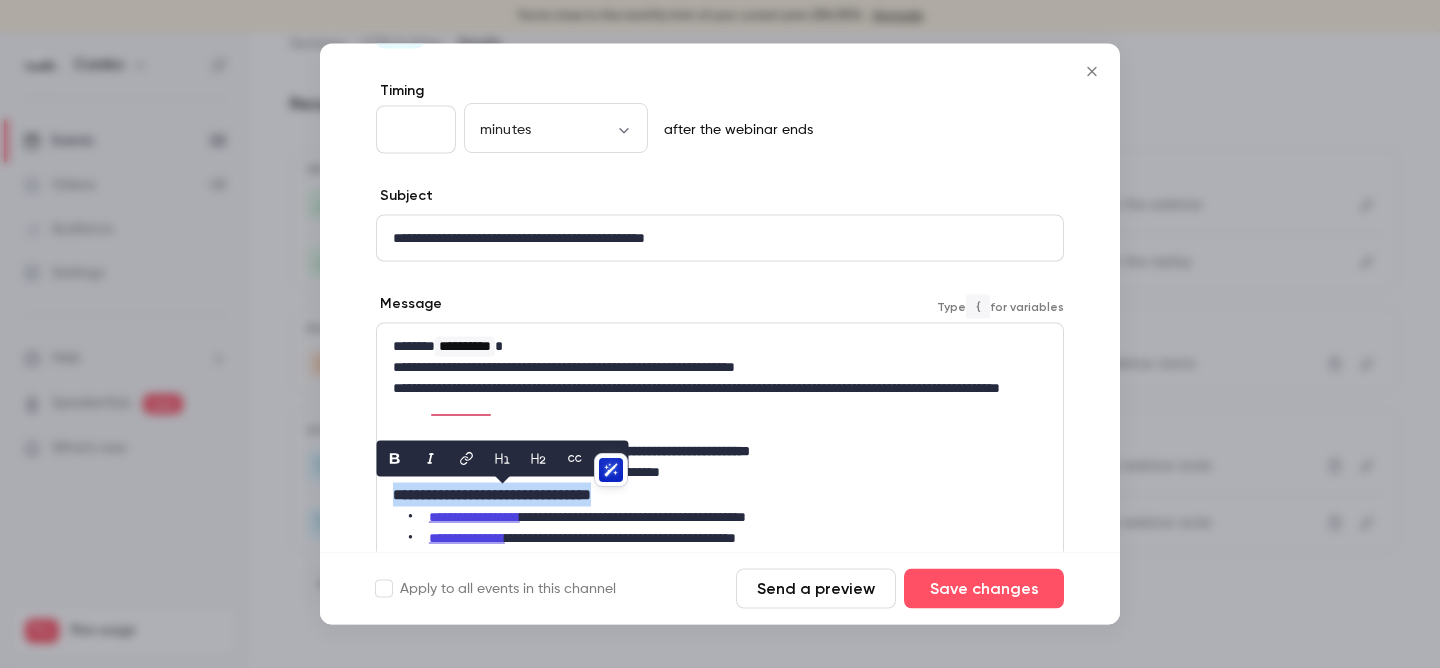 click 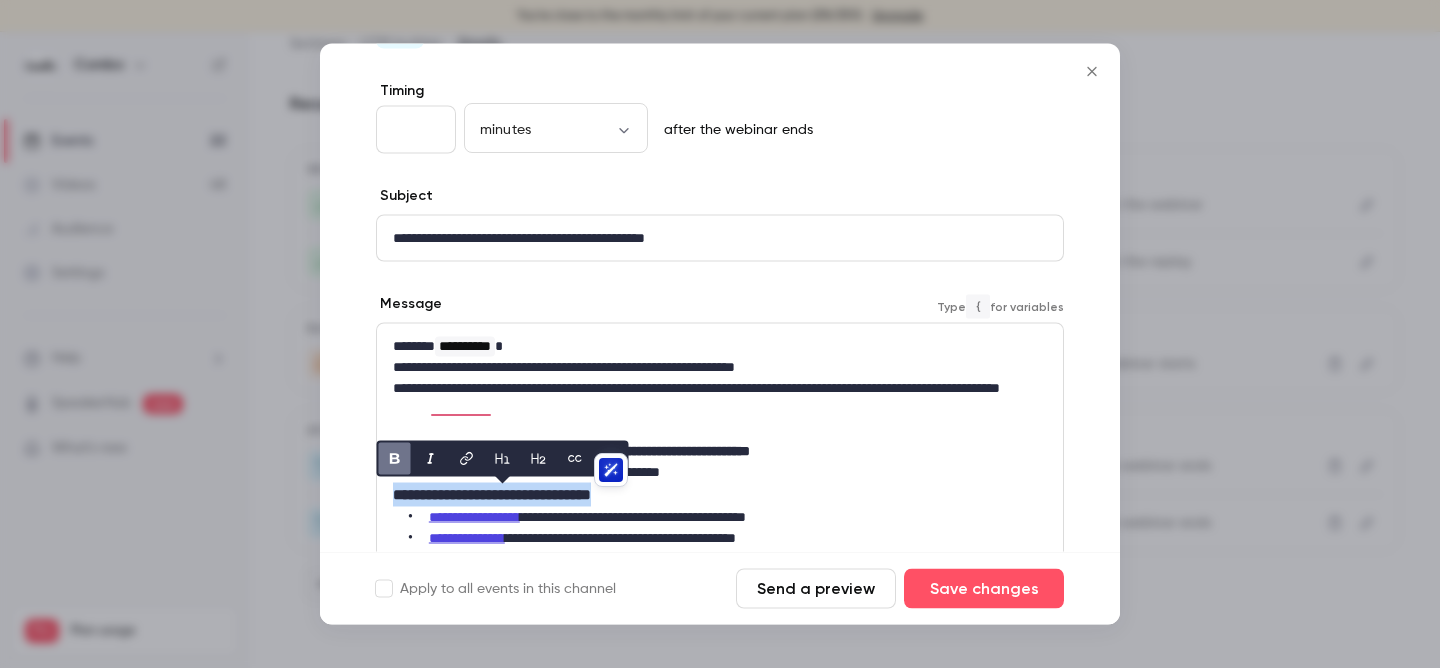 click 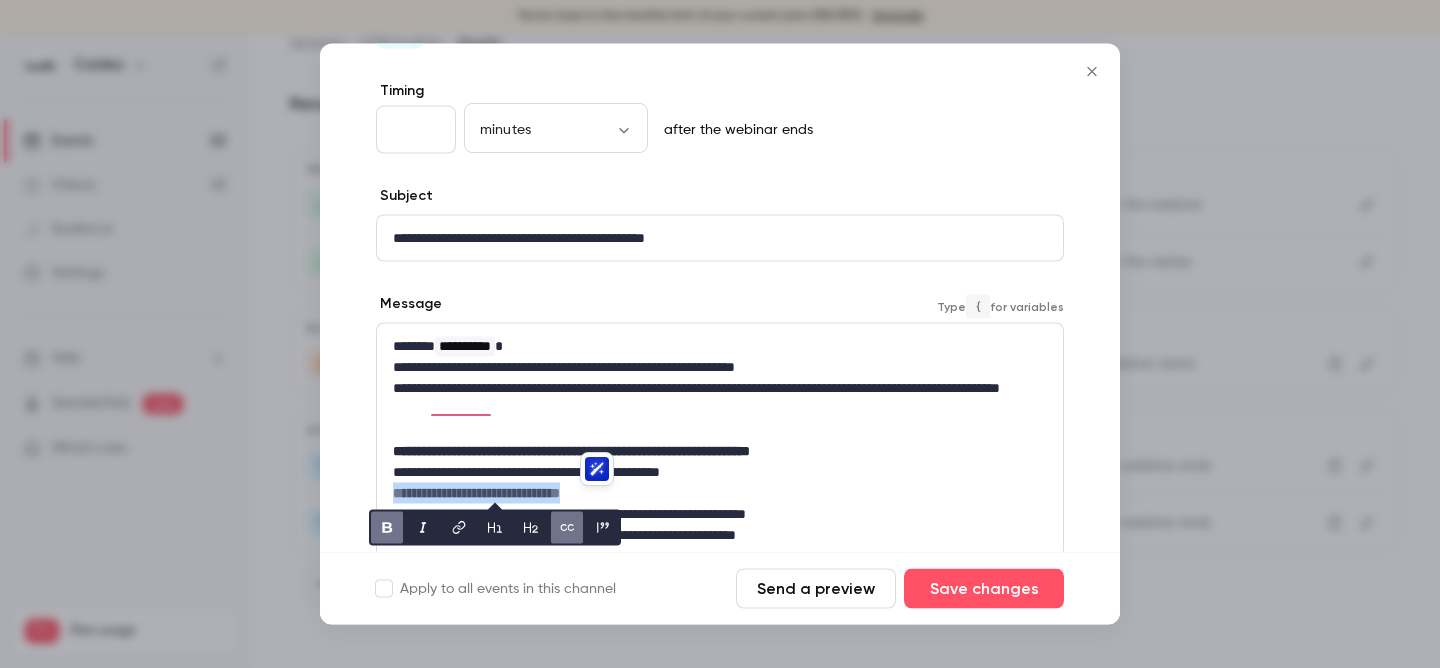 click 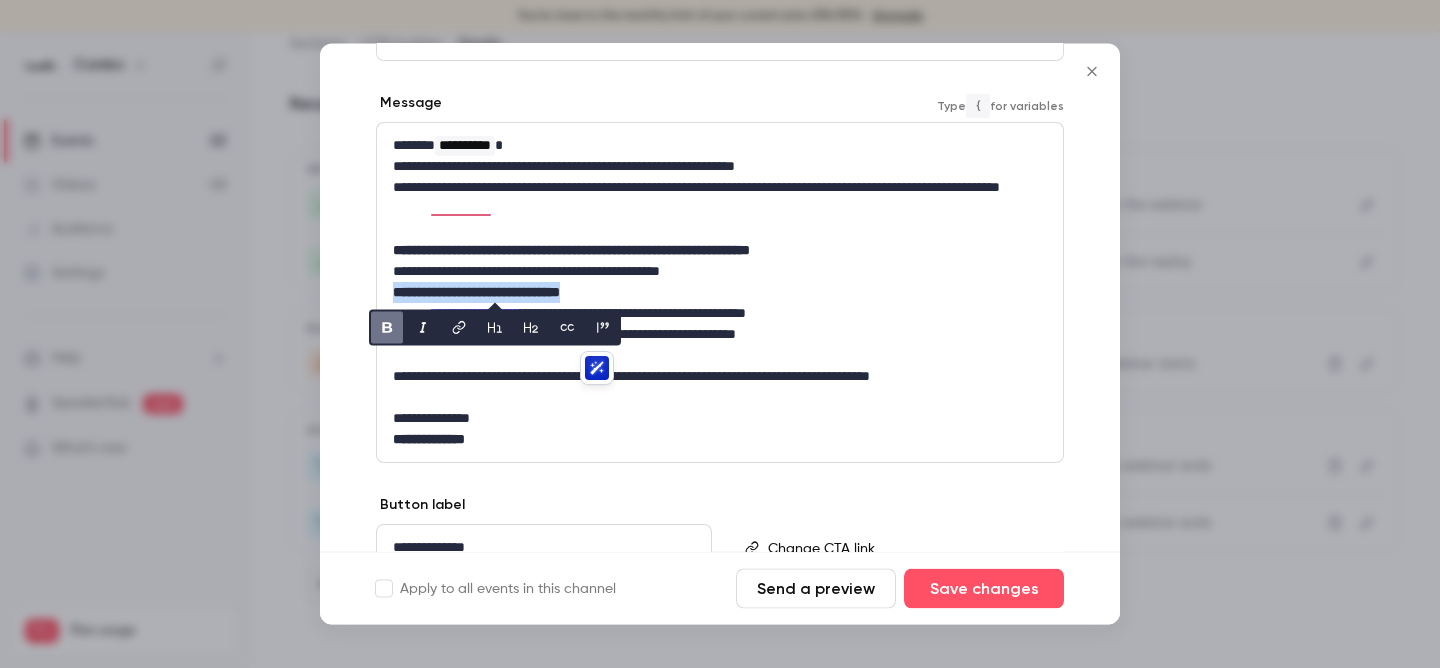 scroll, scrollTop: 284, scrollLeft: 0, axis: vertical 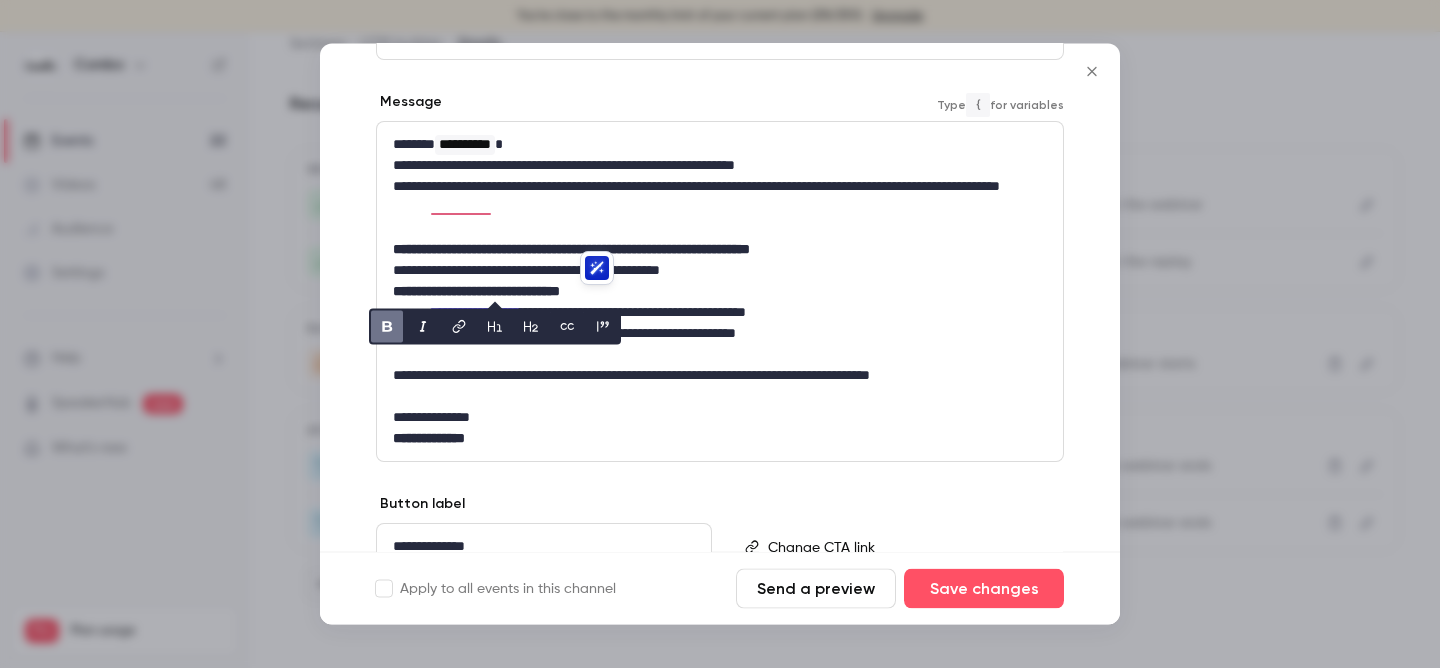 click on "**********" at bounding box center (720, 376) 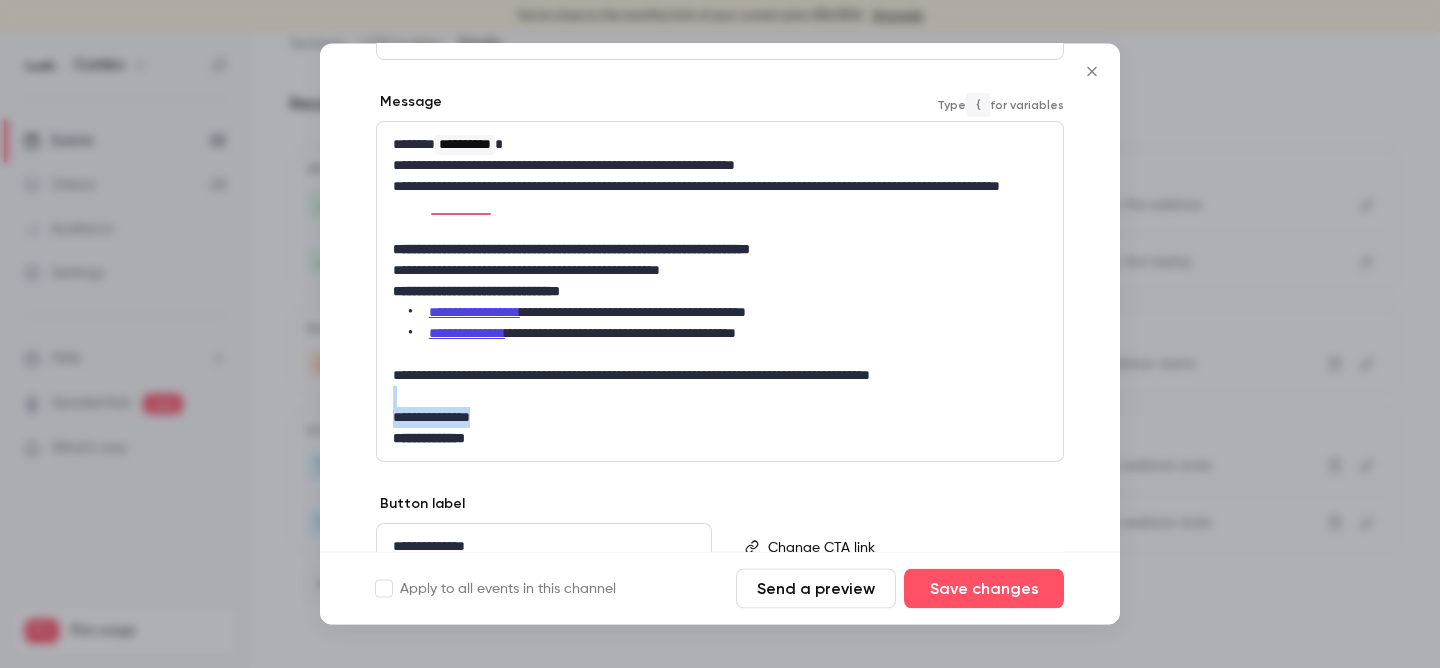 drag, startPoint x: 546, startPoint y: 426, endPoint x: 389, endPoint y: 398, distance: 159.47726 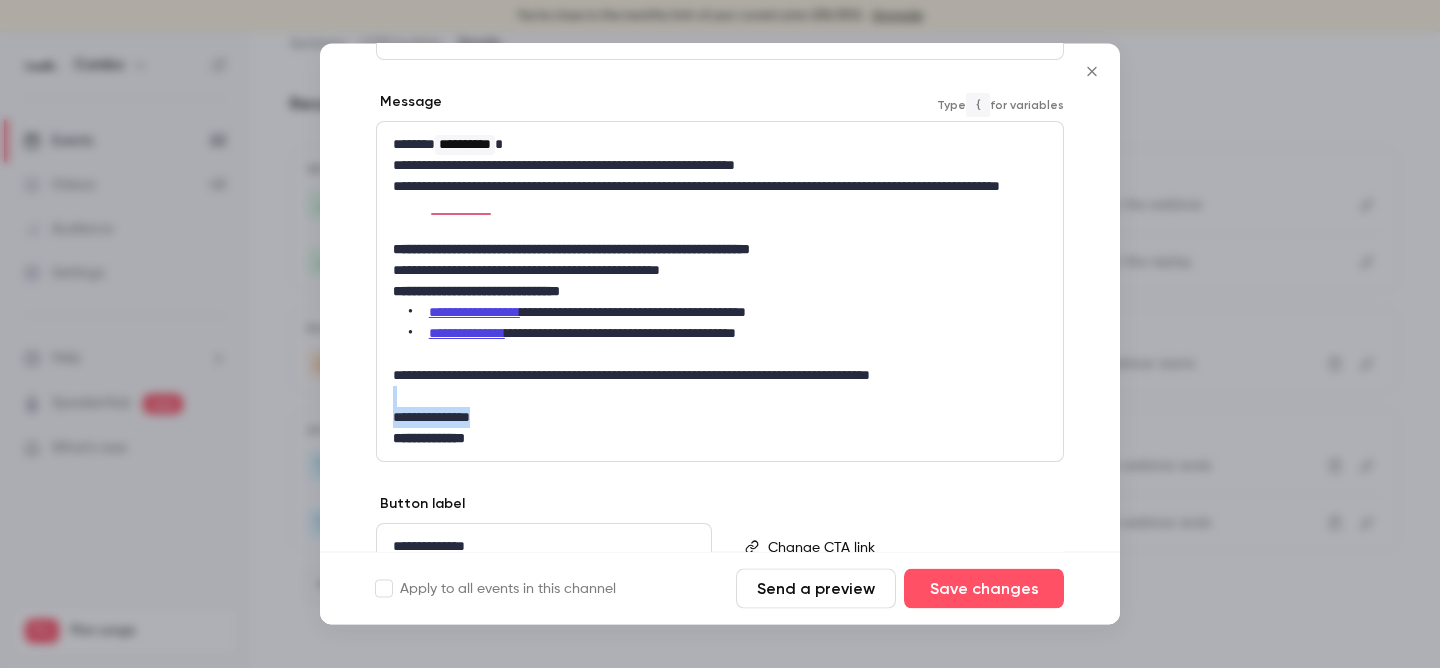 click on "**********" at bounding box center [720, 292] 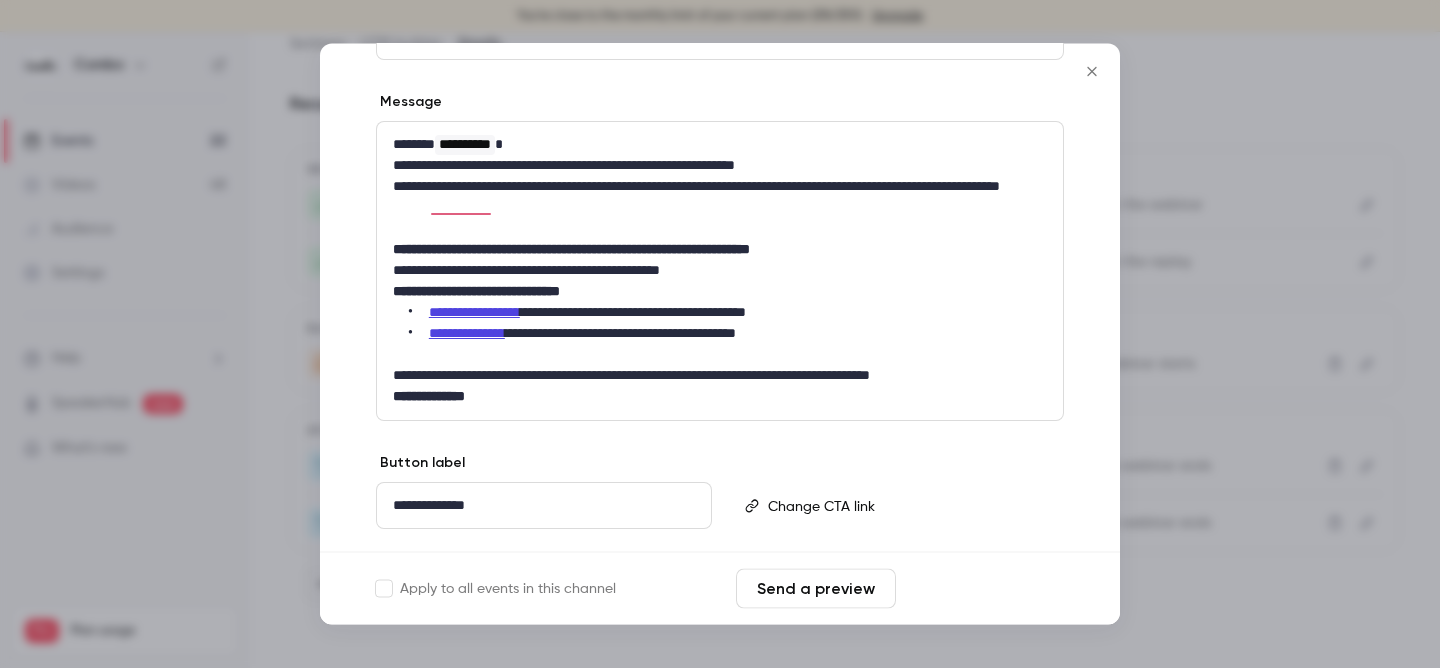 click on "Save changes" at bounding box center [984, 589] 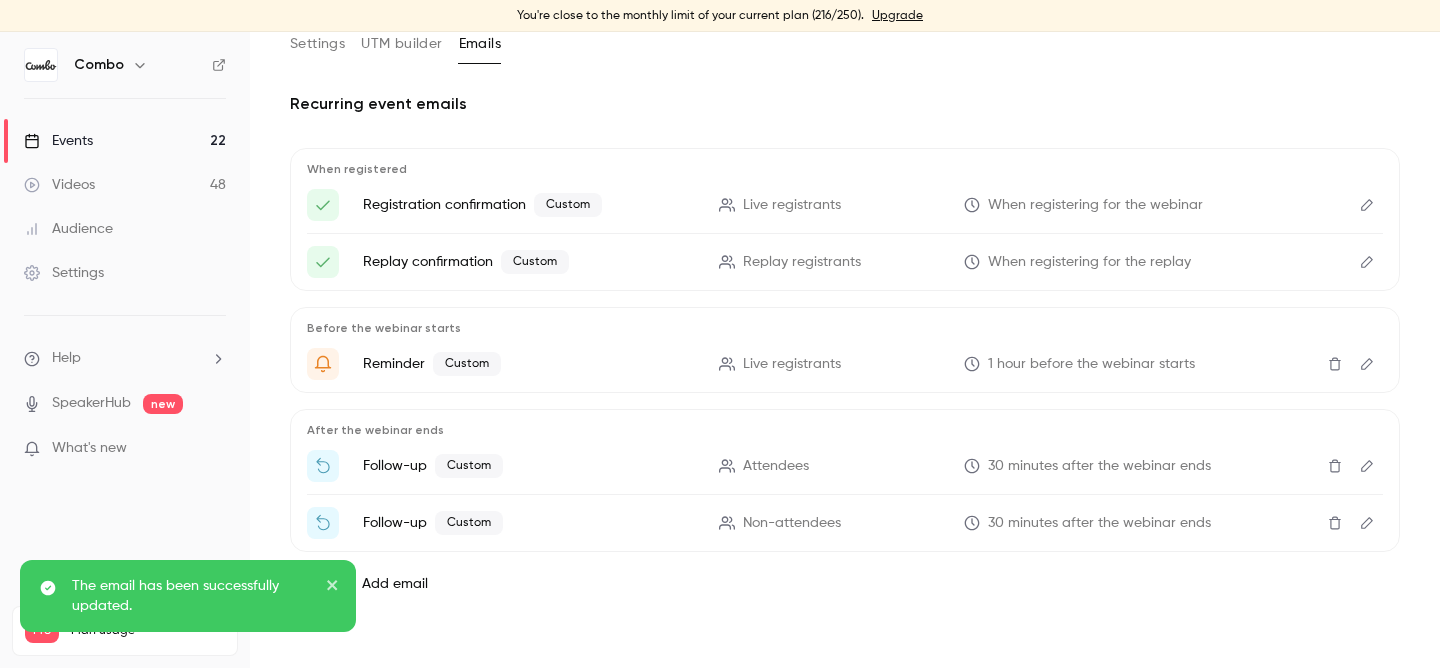 click 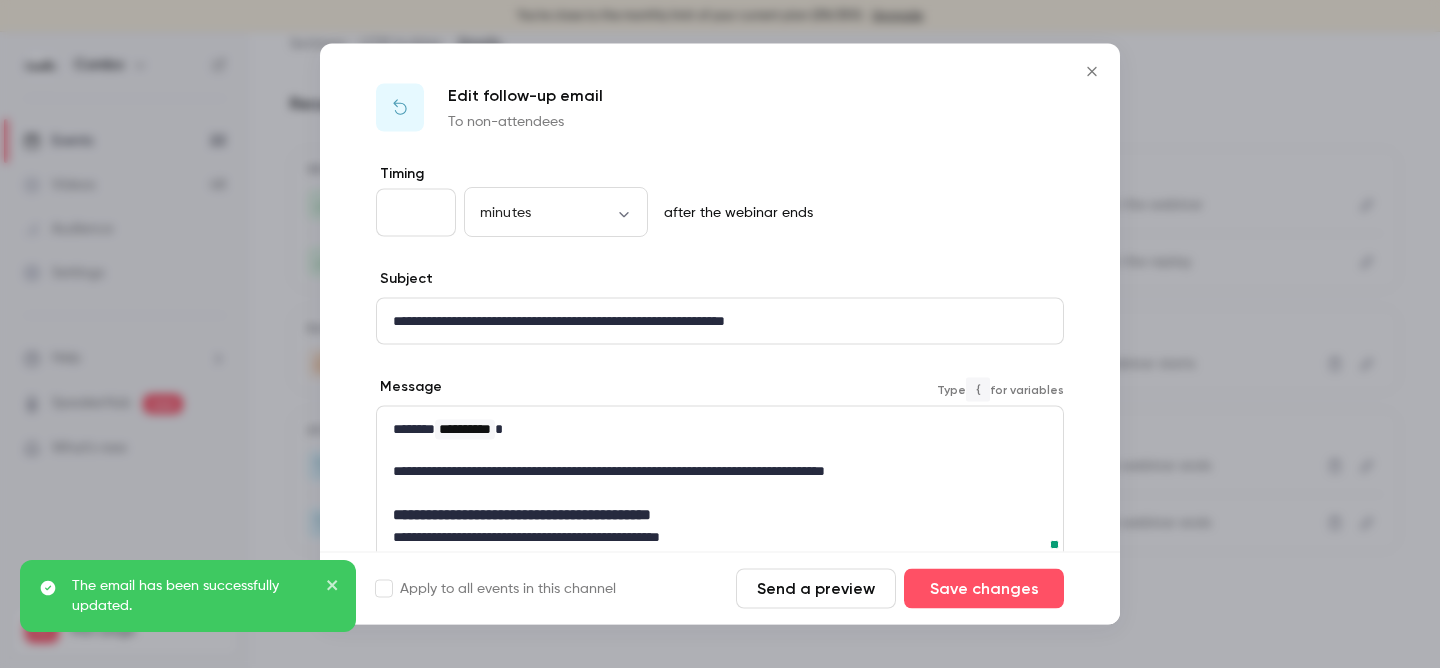 click on "**********" at bounding box center [720, 515] 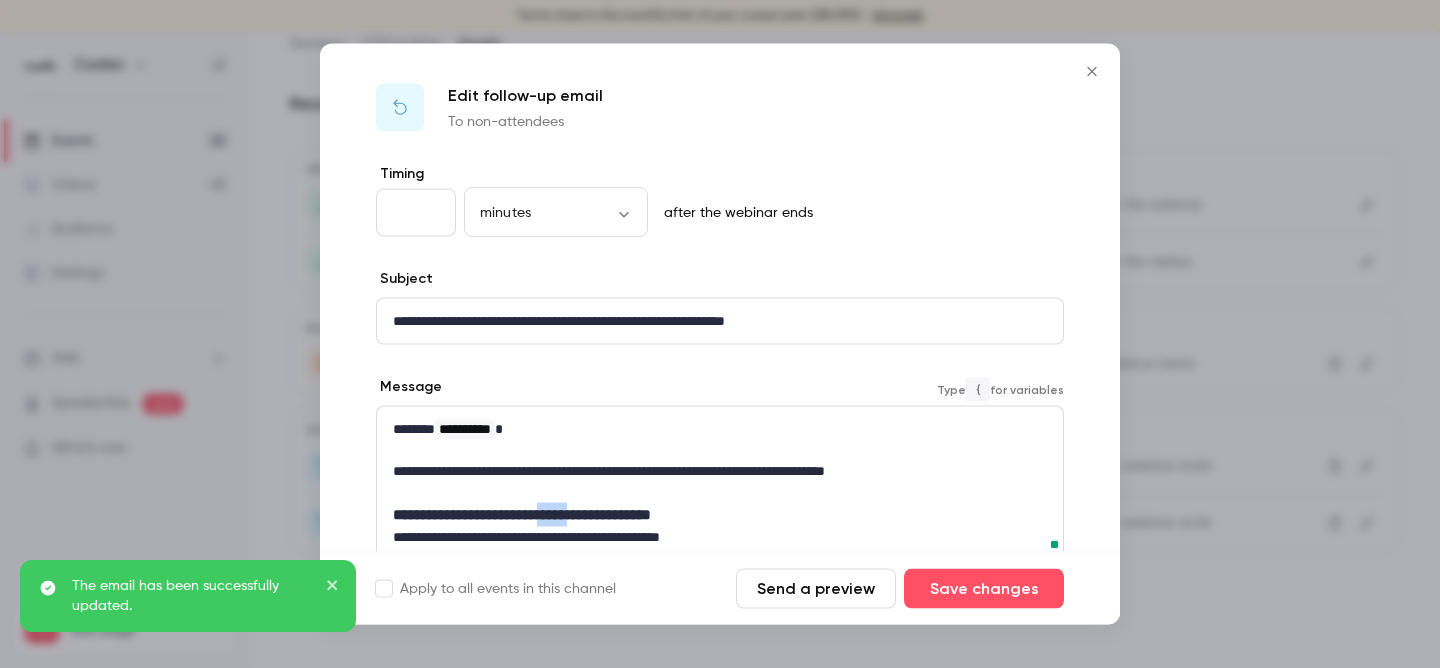 click on "**********" at bounding box center (720, 515) 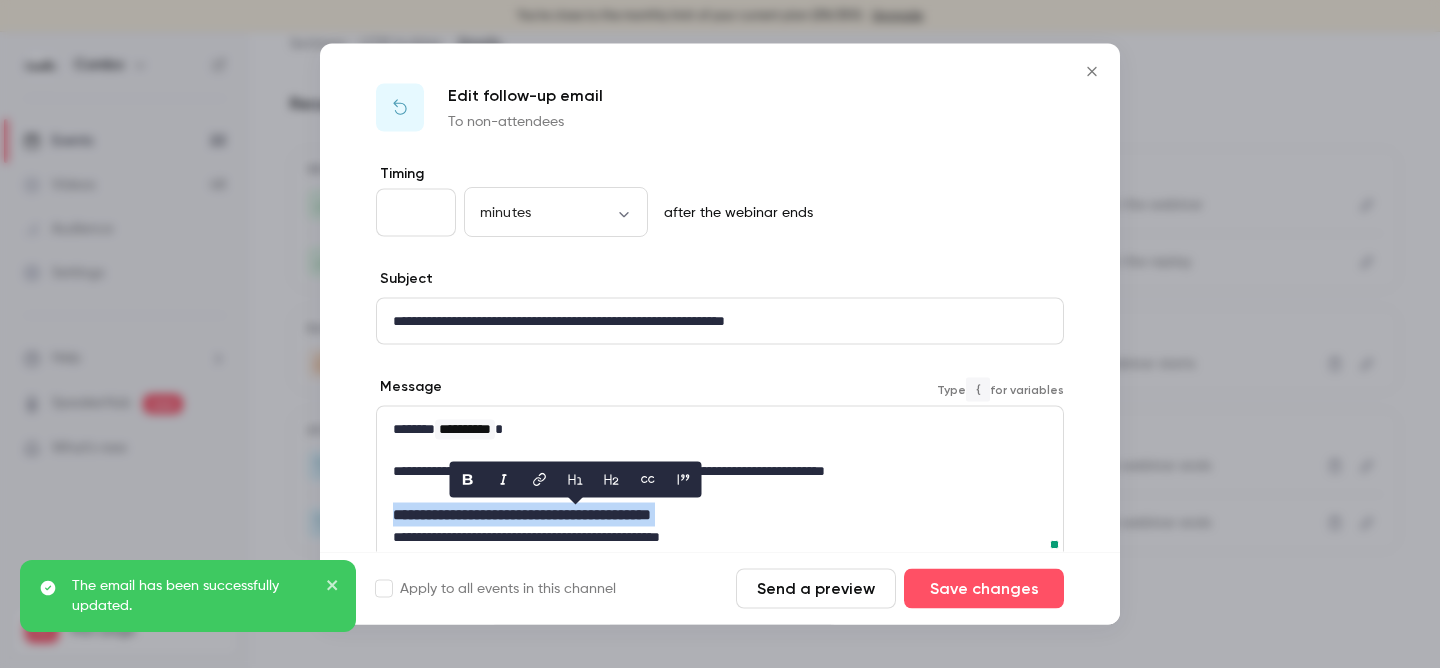 click on "**********" at bounding box center (720, 515) 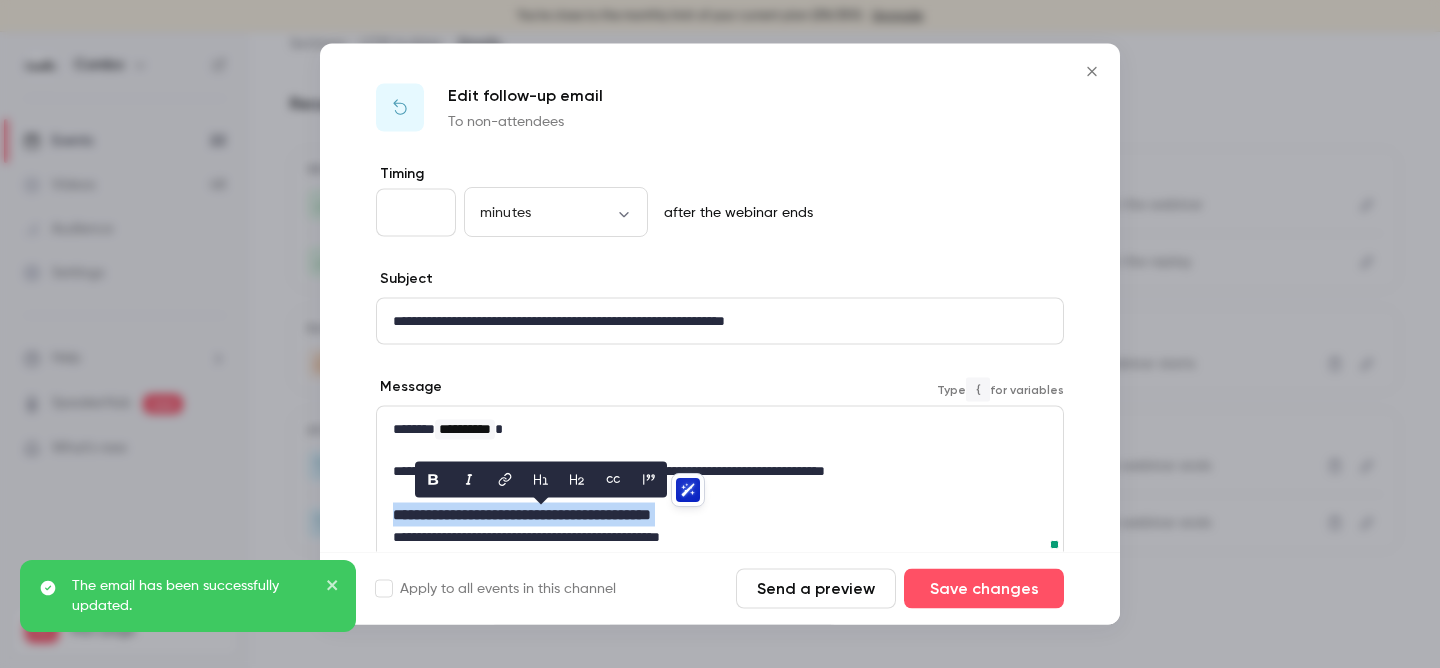 click 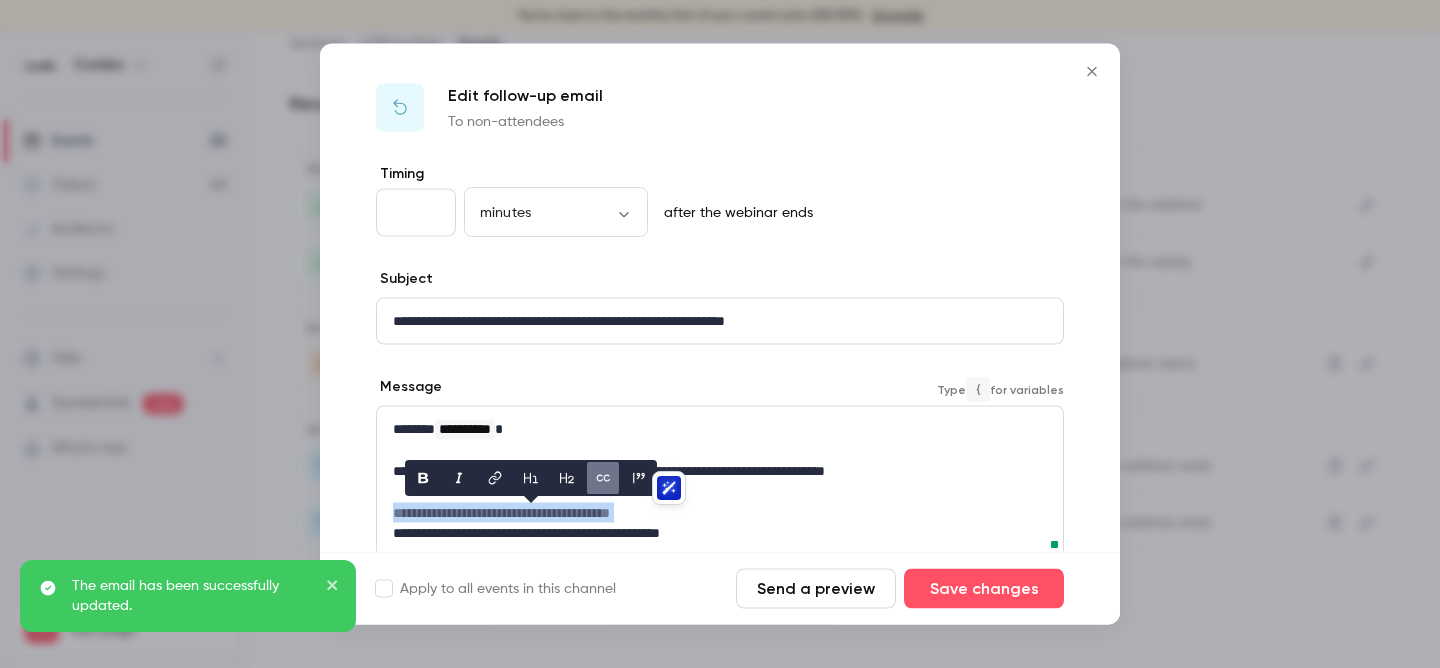 click 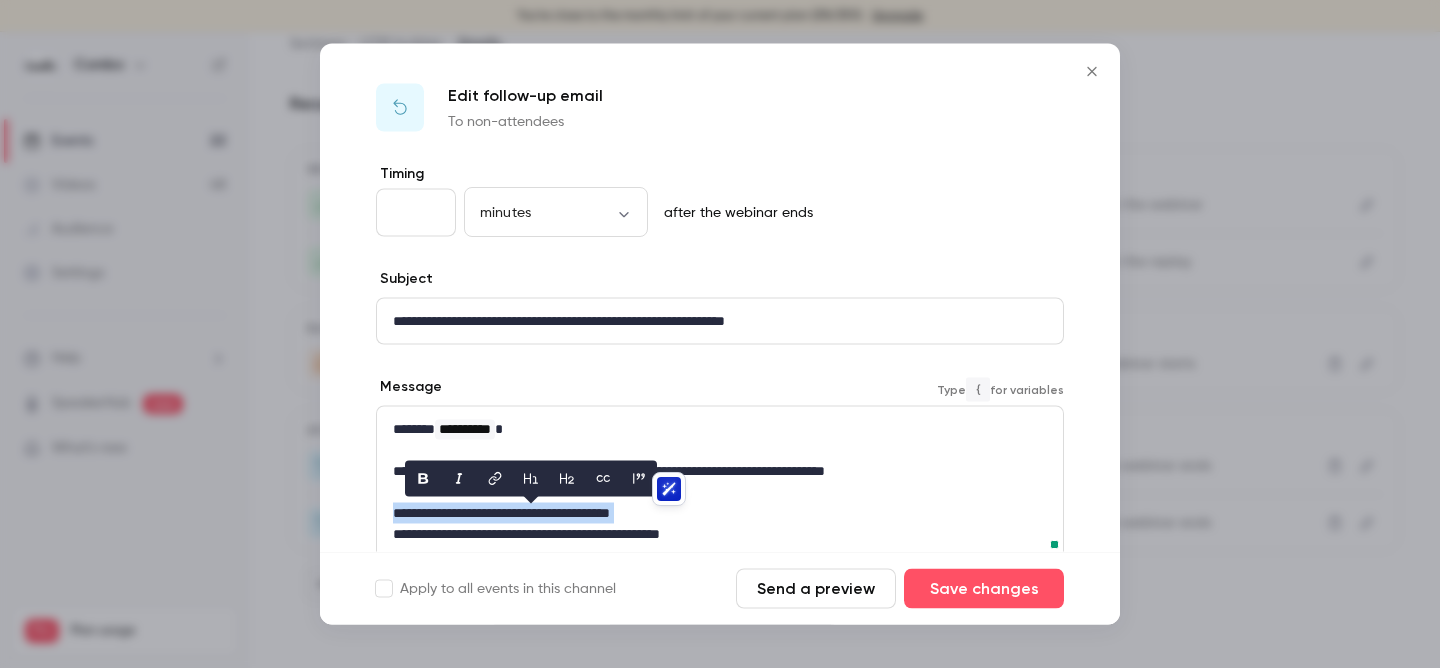 click 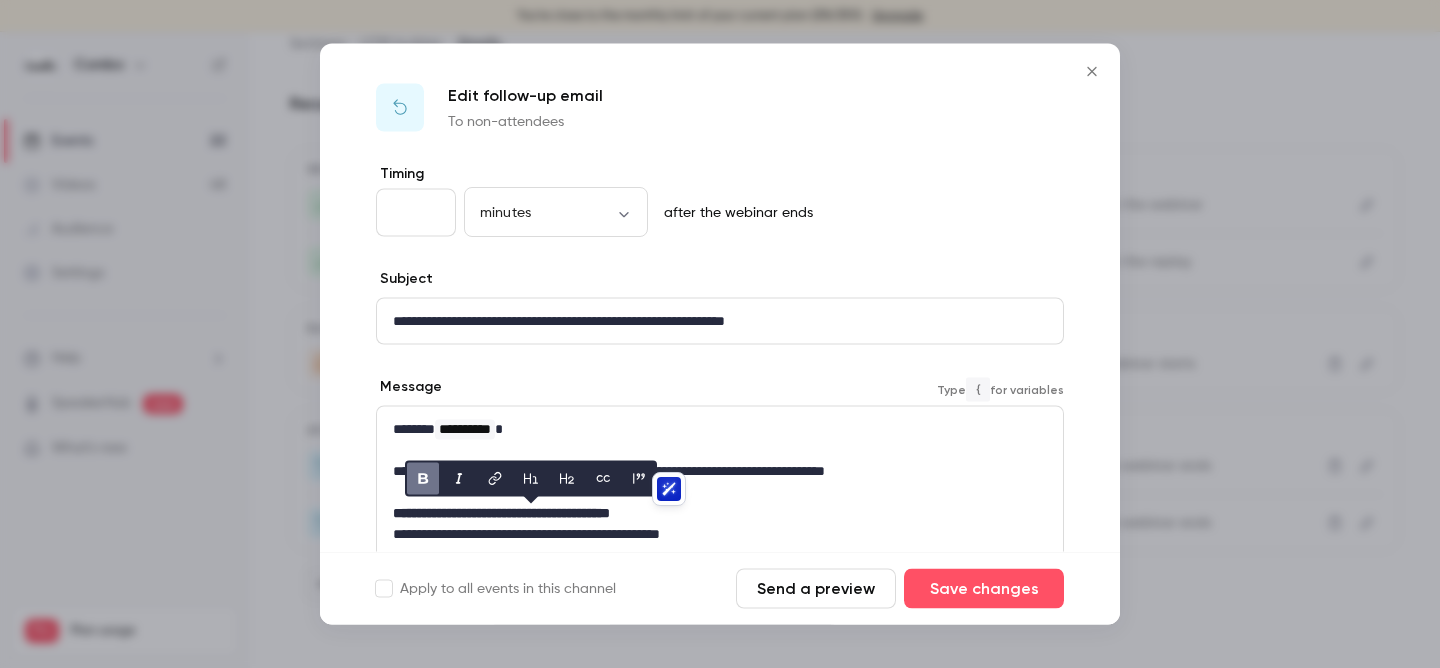 click on "**********" at bounding box center [720, 588] 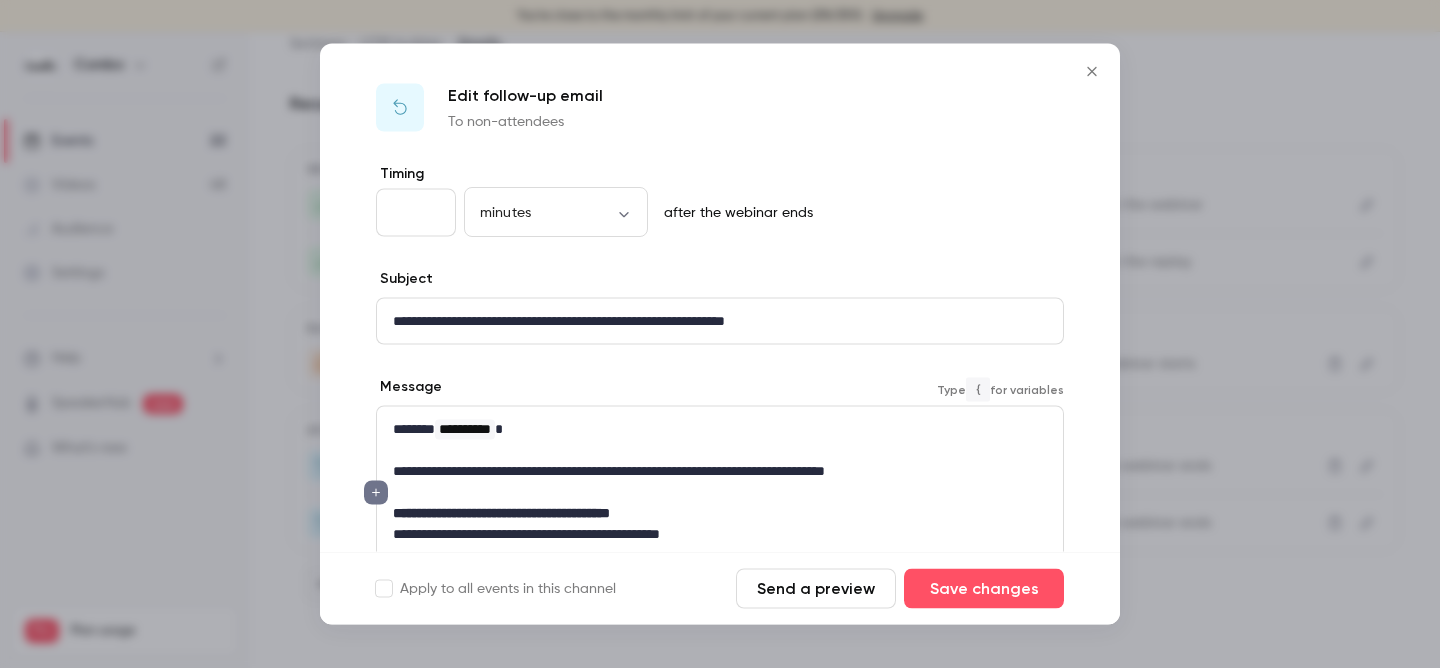 click at bounding box center (720, 450) 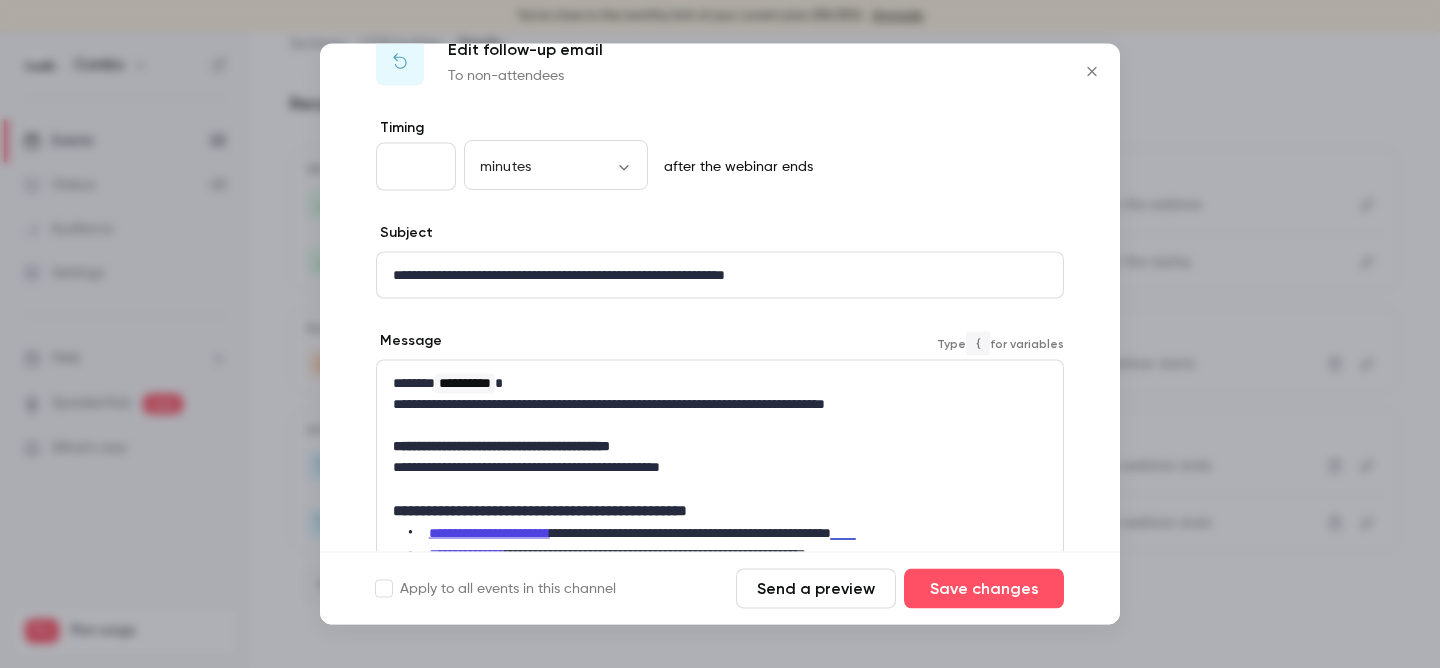 scroll, scrollTop: 83, scrollLeft: 0, axis: vertical 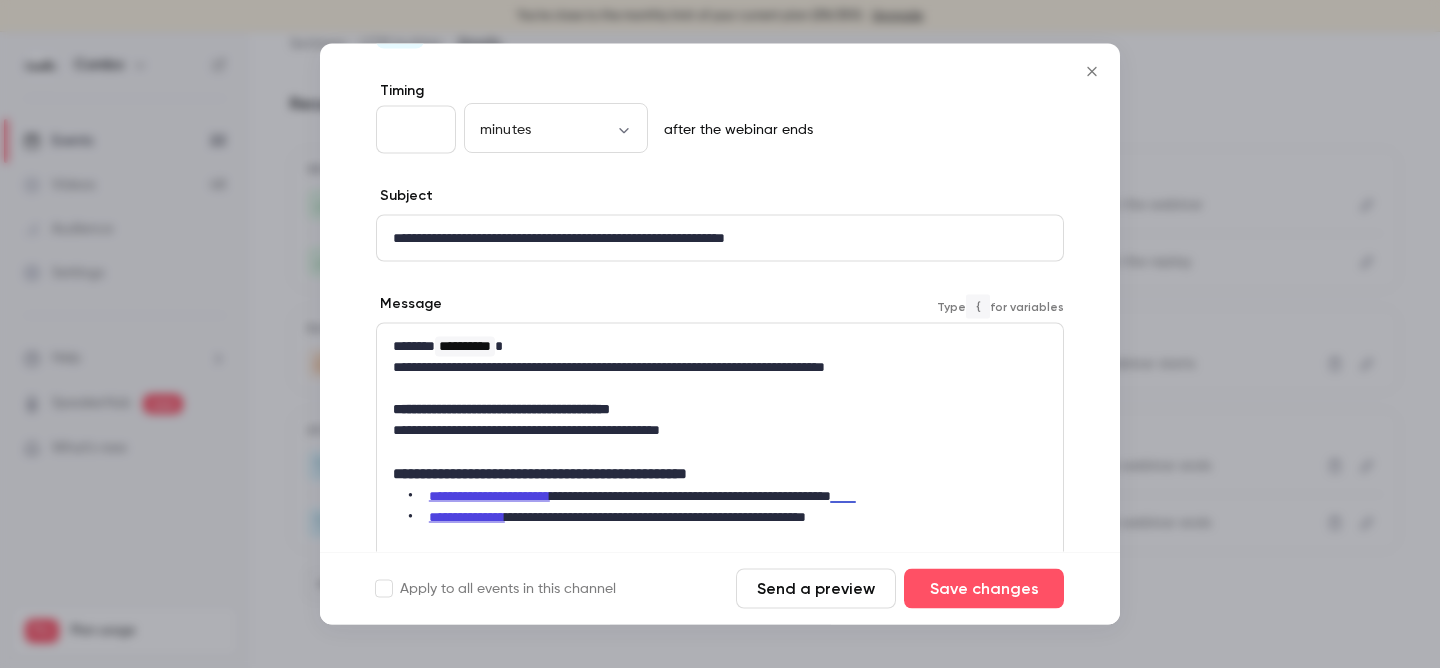 click on "**********" at bounding box center (720, 474) 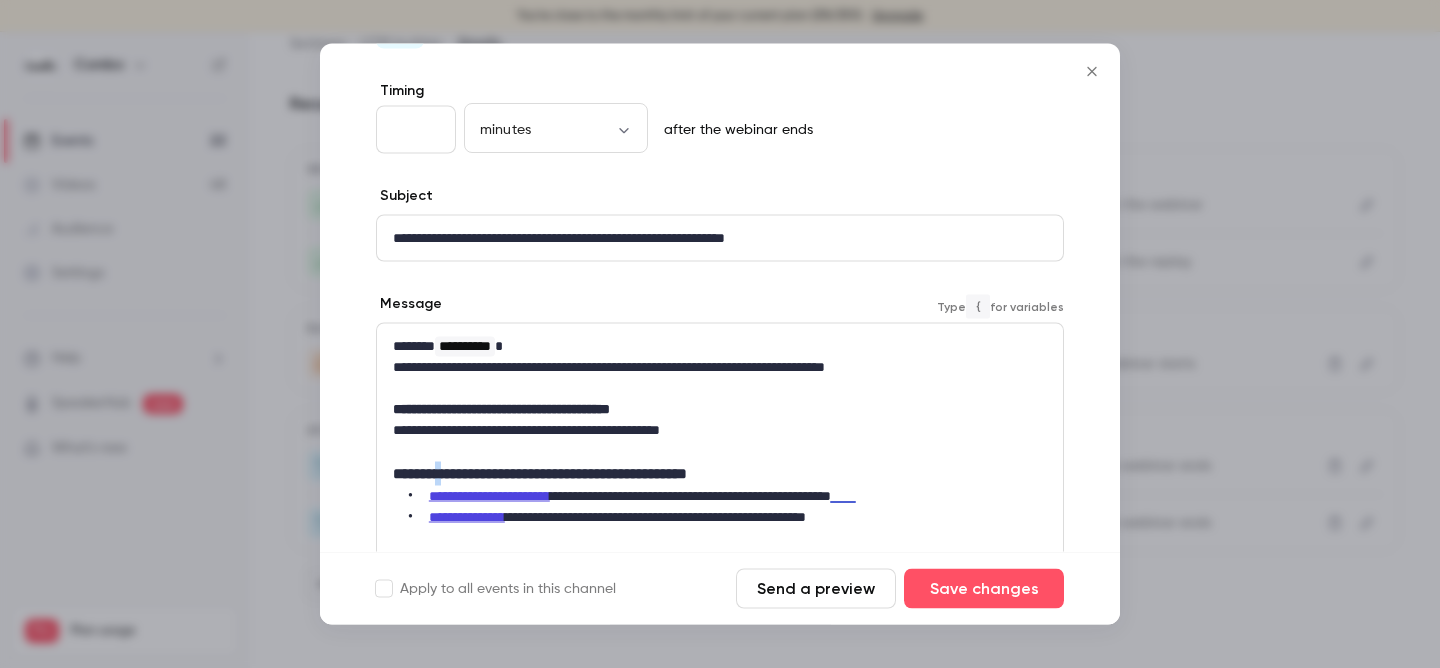 click on "**********" at bounding box center [720, 474] 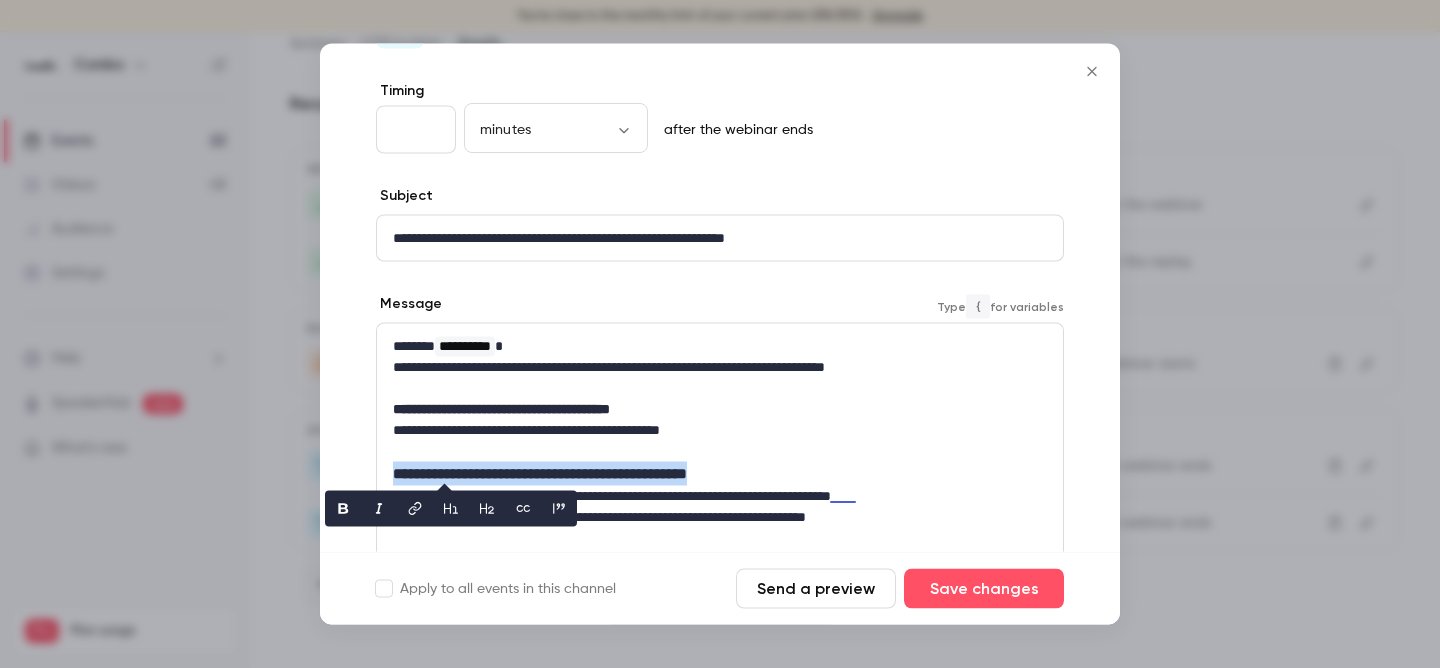 click on "**********" at bounding box center [720, 474] 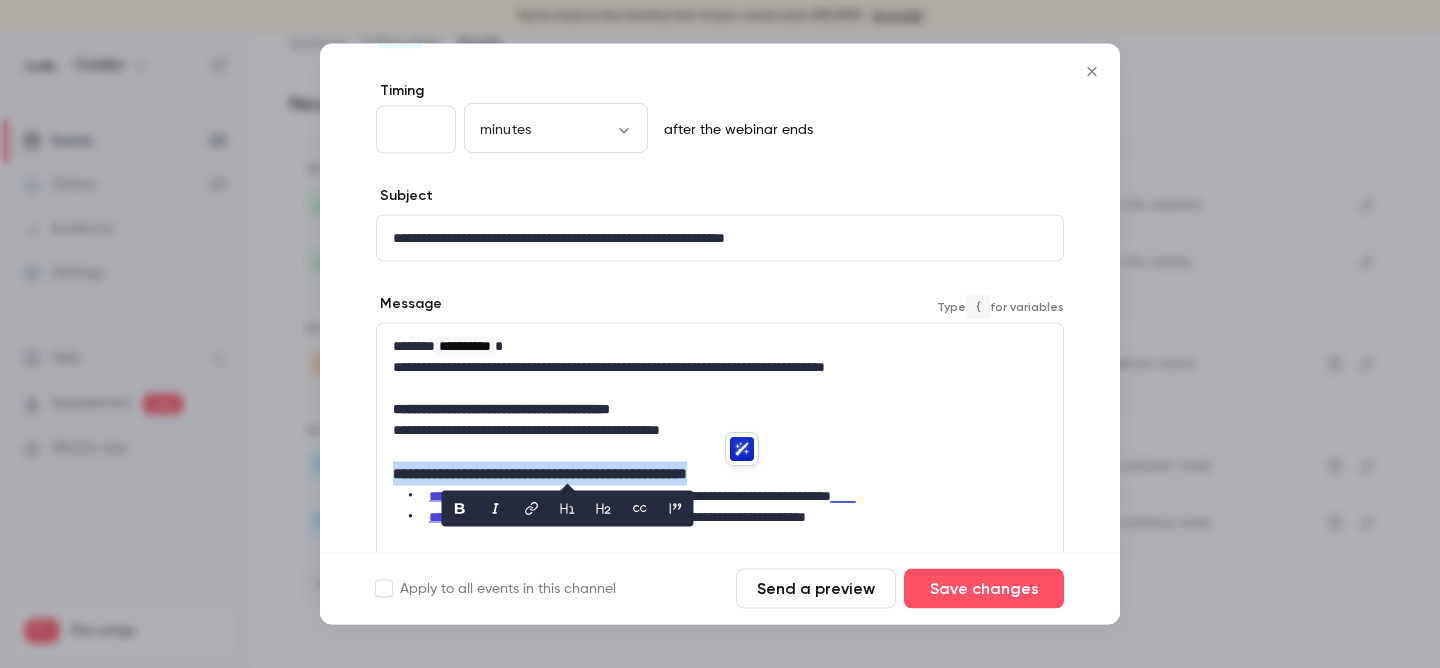 click 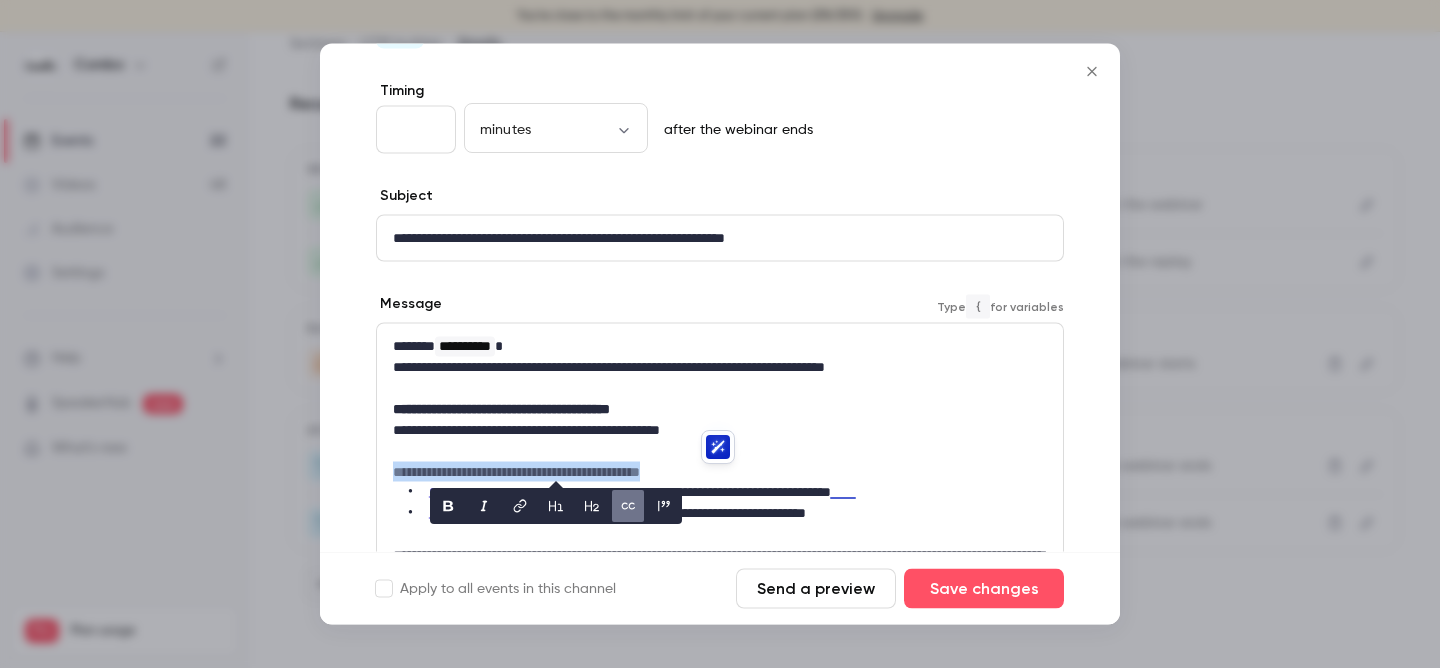 click 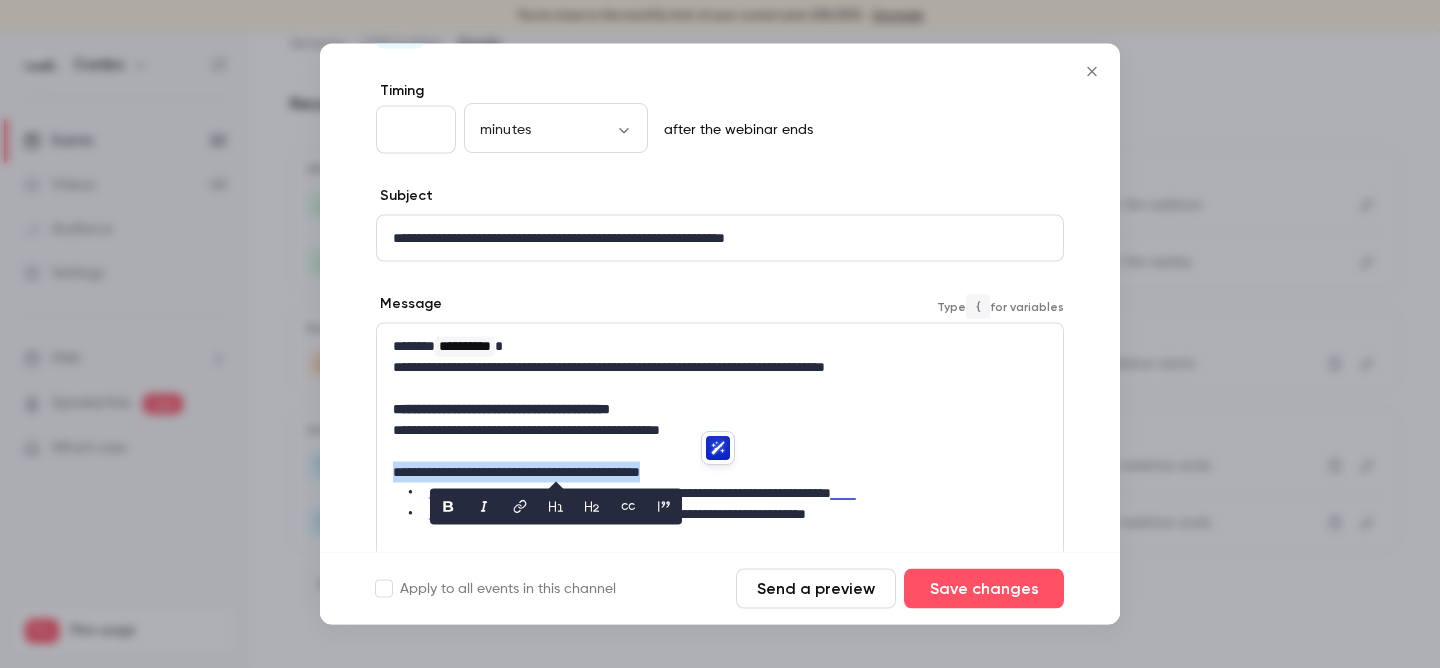 click 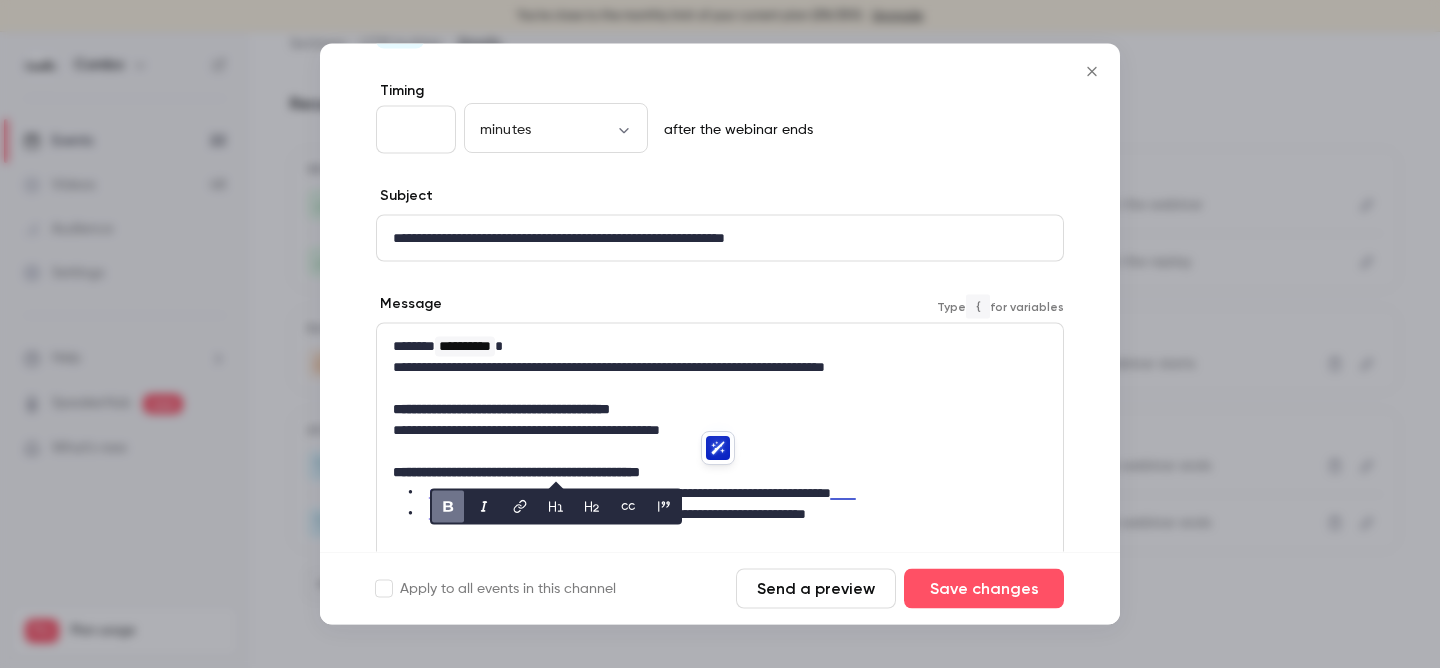 click at bounding box center (720, 451) 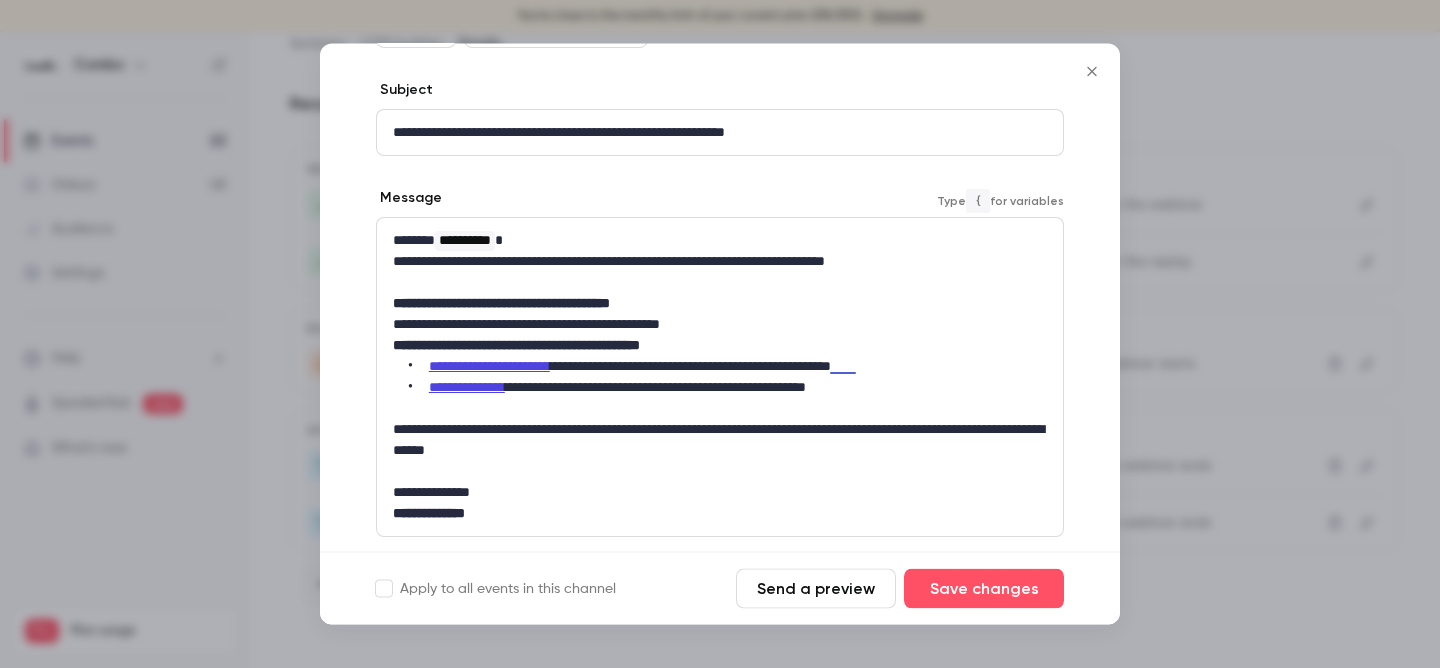 scroll, scrollTop: 213, scrollLeft: 0, axis: vertical 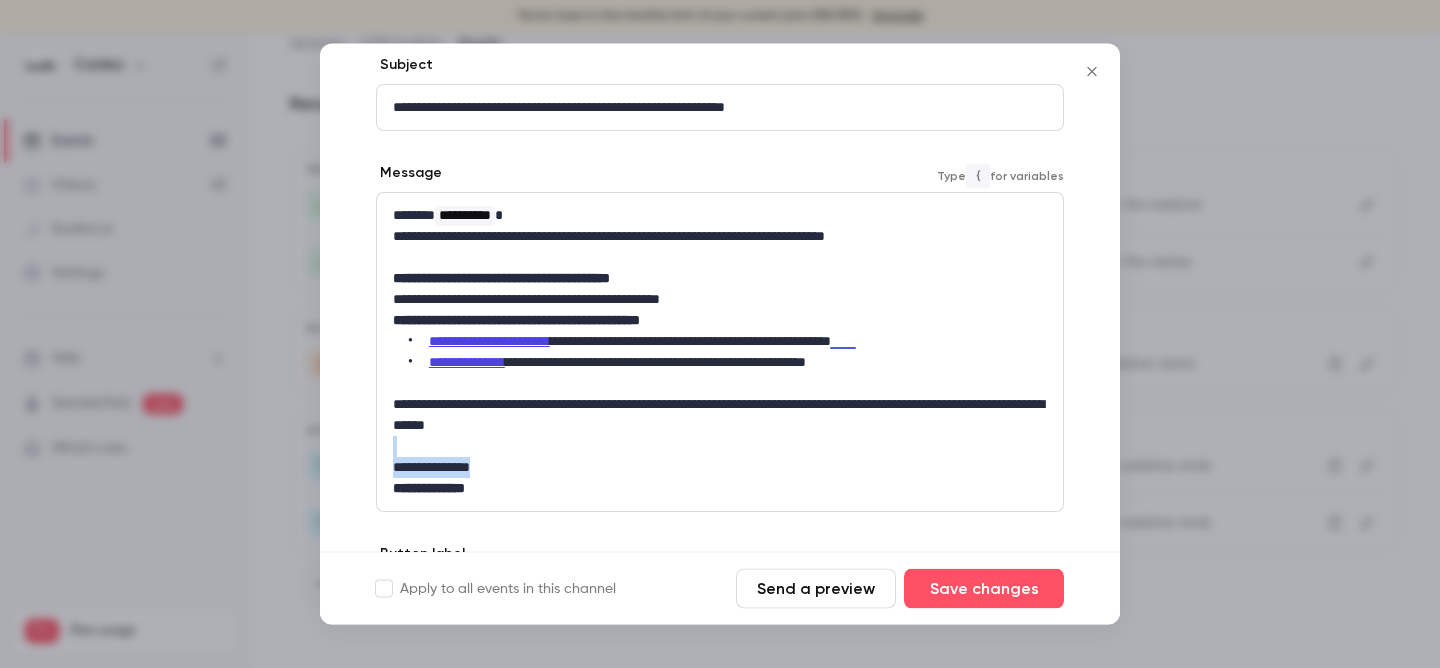 drag, startPoint x: 490, startPoint y: 474, endPoint x: 392, endPoint y: 453, distance: 100.22475 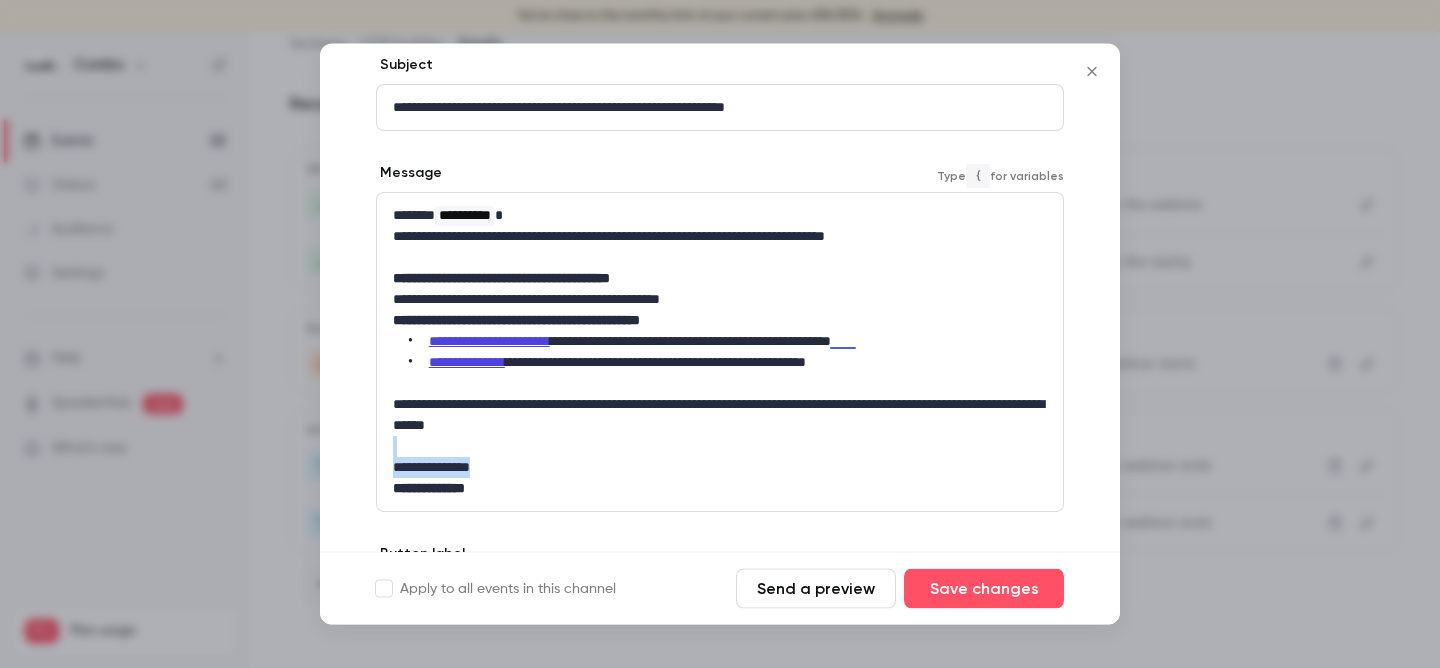 click on "**********" at bounding box center [720, 353] 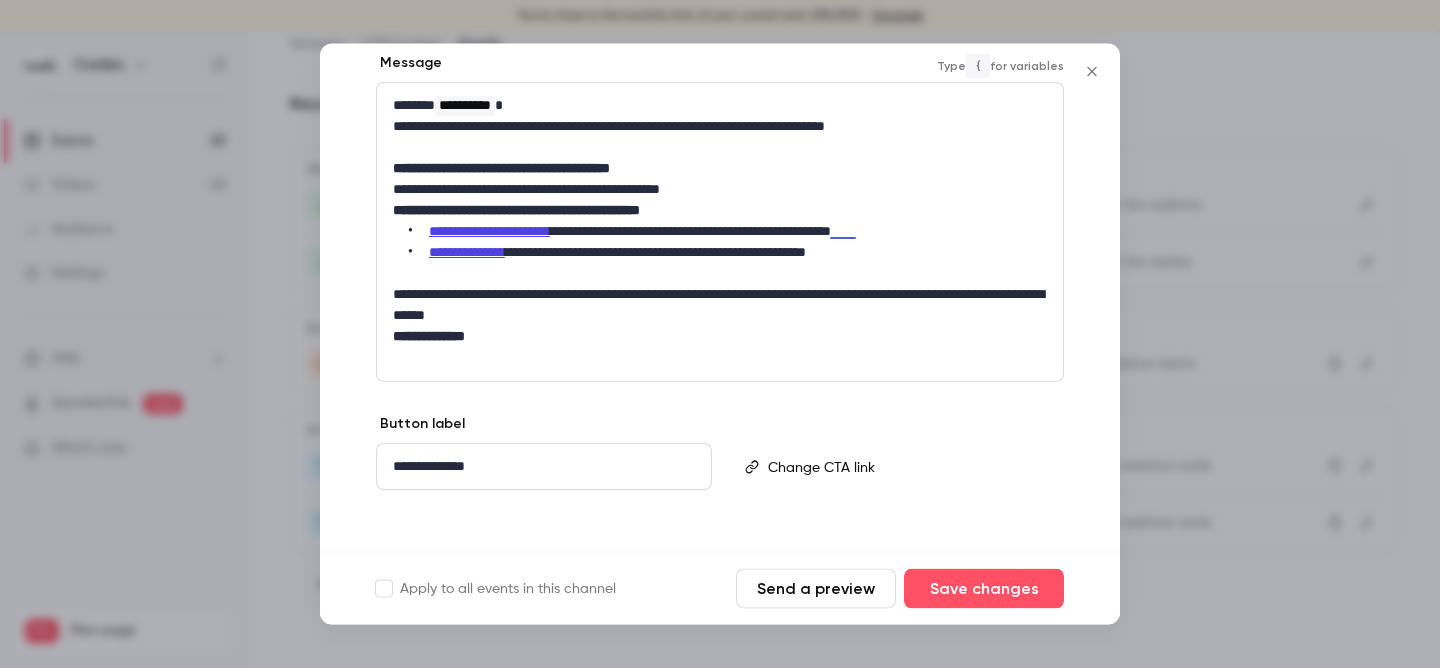 scroll, scrollTop: 334, scrollLeft: 0, axis: vertical 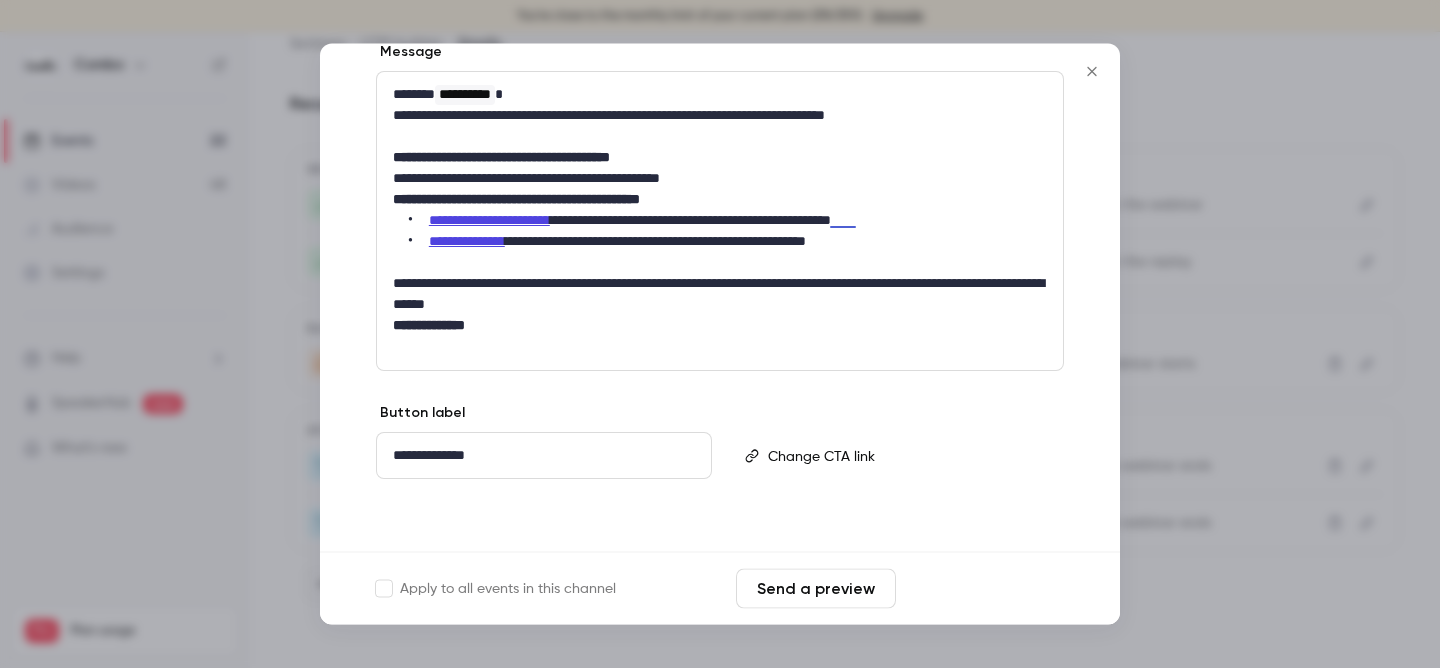 click on "Save changes" at bounding box center (984, 589) 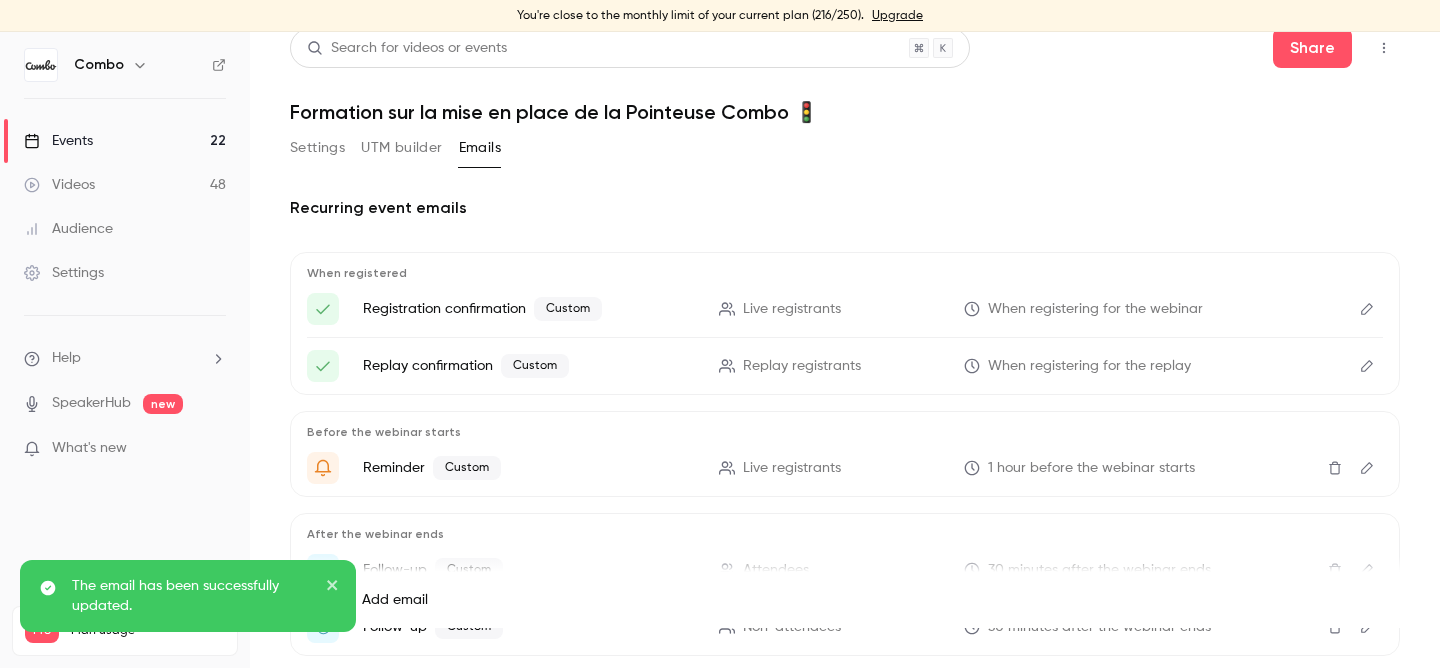scroll, scrollTop: 0, scrollLeft: 0, axis: both 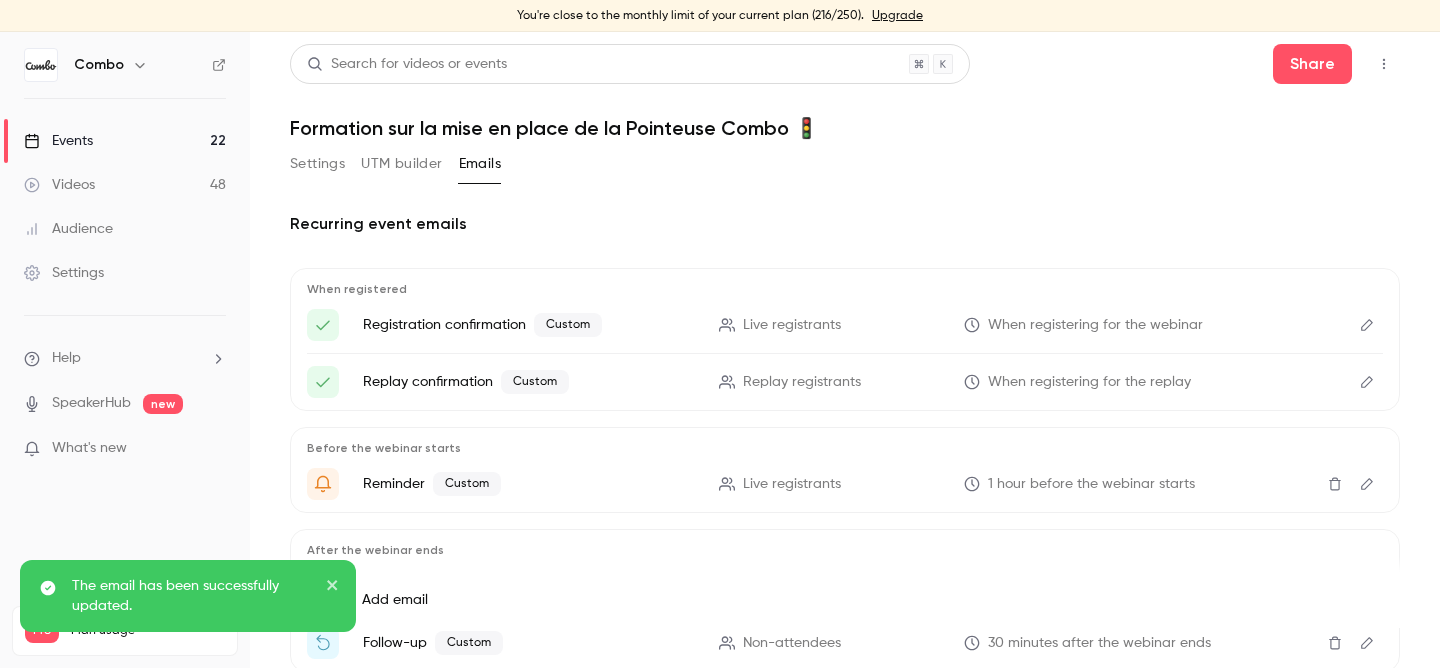 click on "Events 22" at bounding box center [125, 141] 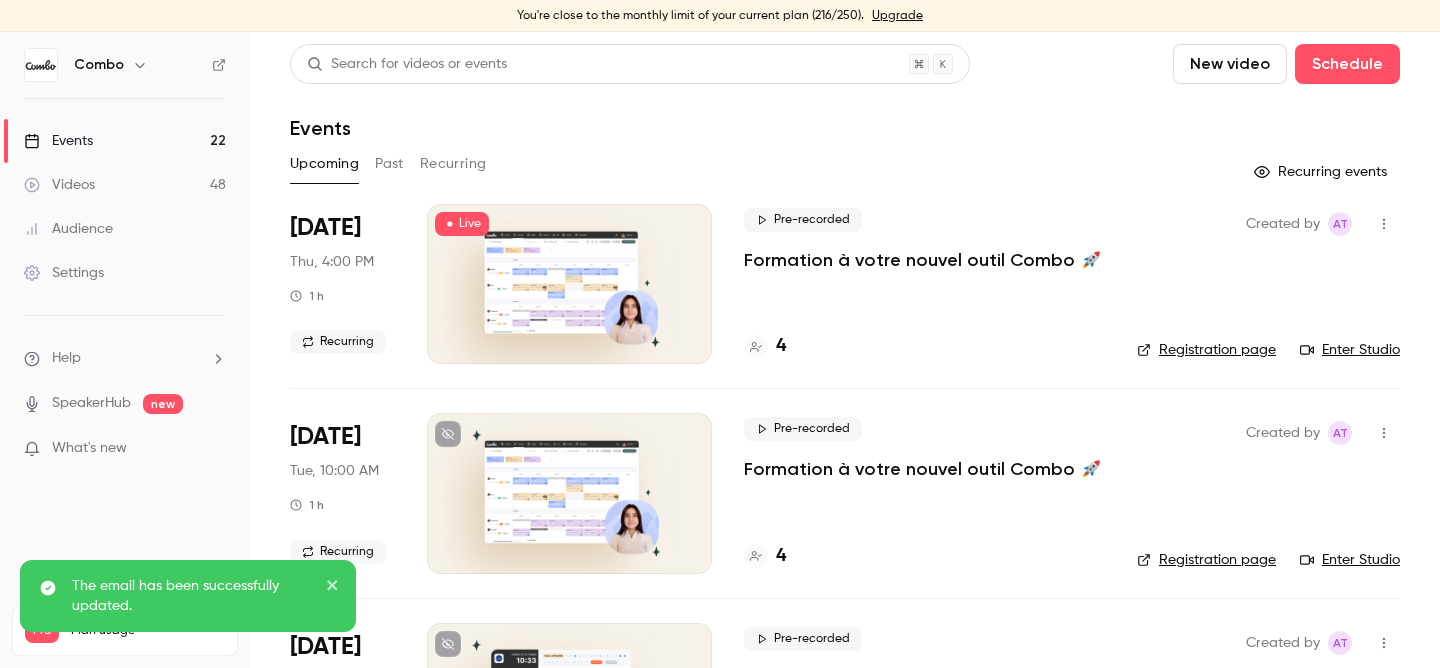 click on "Recurring" at bounding box center (453, 164) 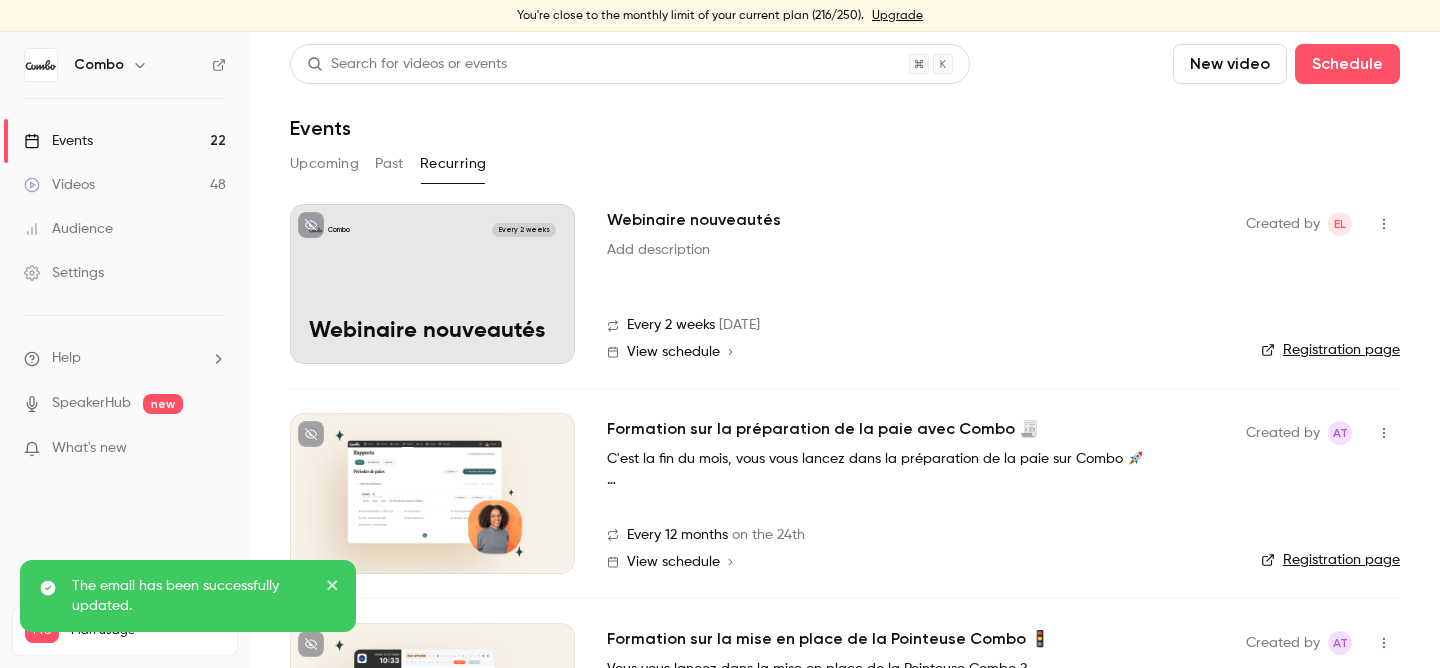 scroll, scrollTop: 99, scrollLeft: 0, axis: vertical 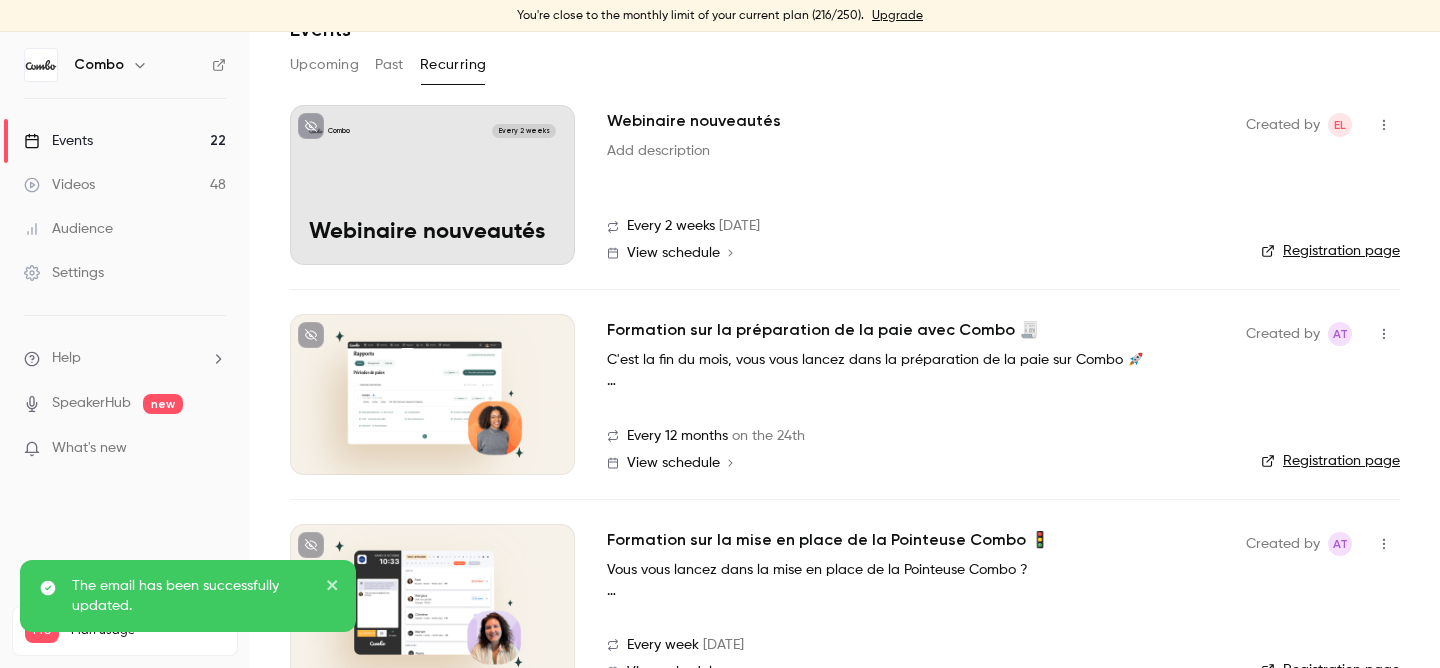 click on "Formation sur la préparation de la paie avec Combo 🧾" at bounding box center (823, 330) 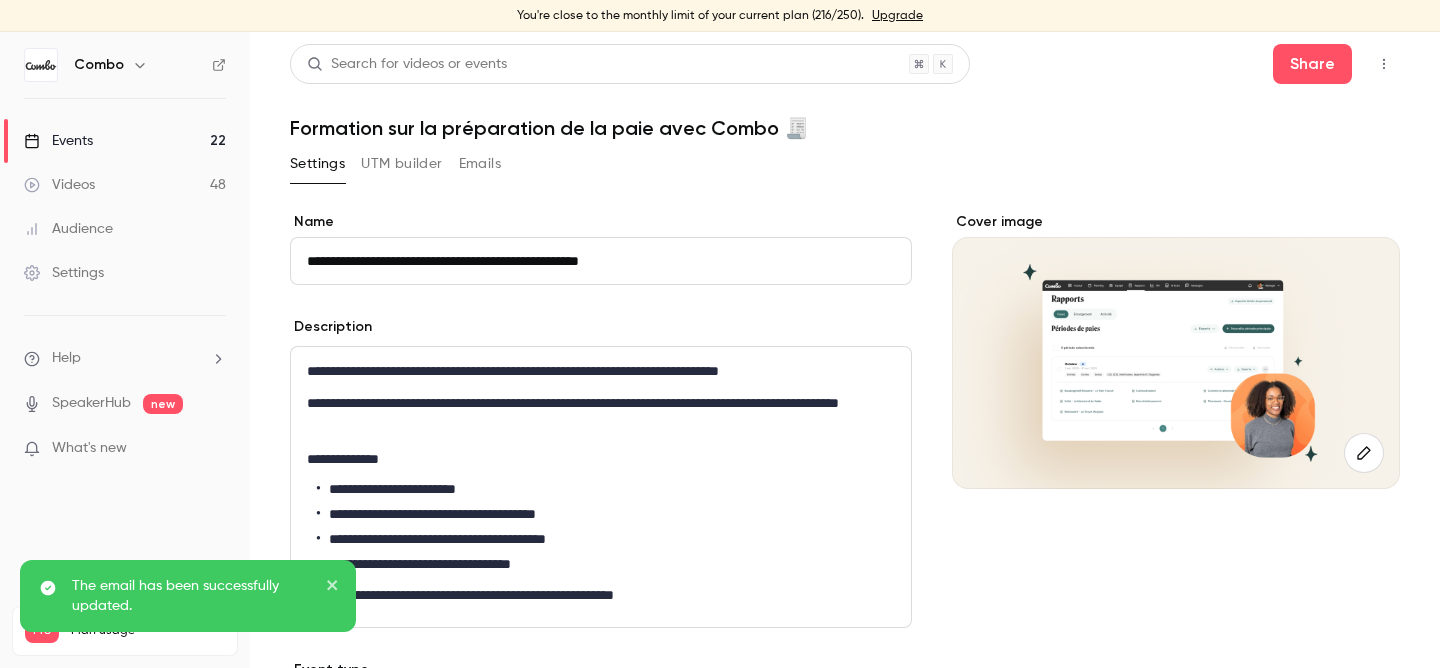 click on "Emails" at bounding box center (480, 164) 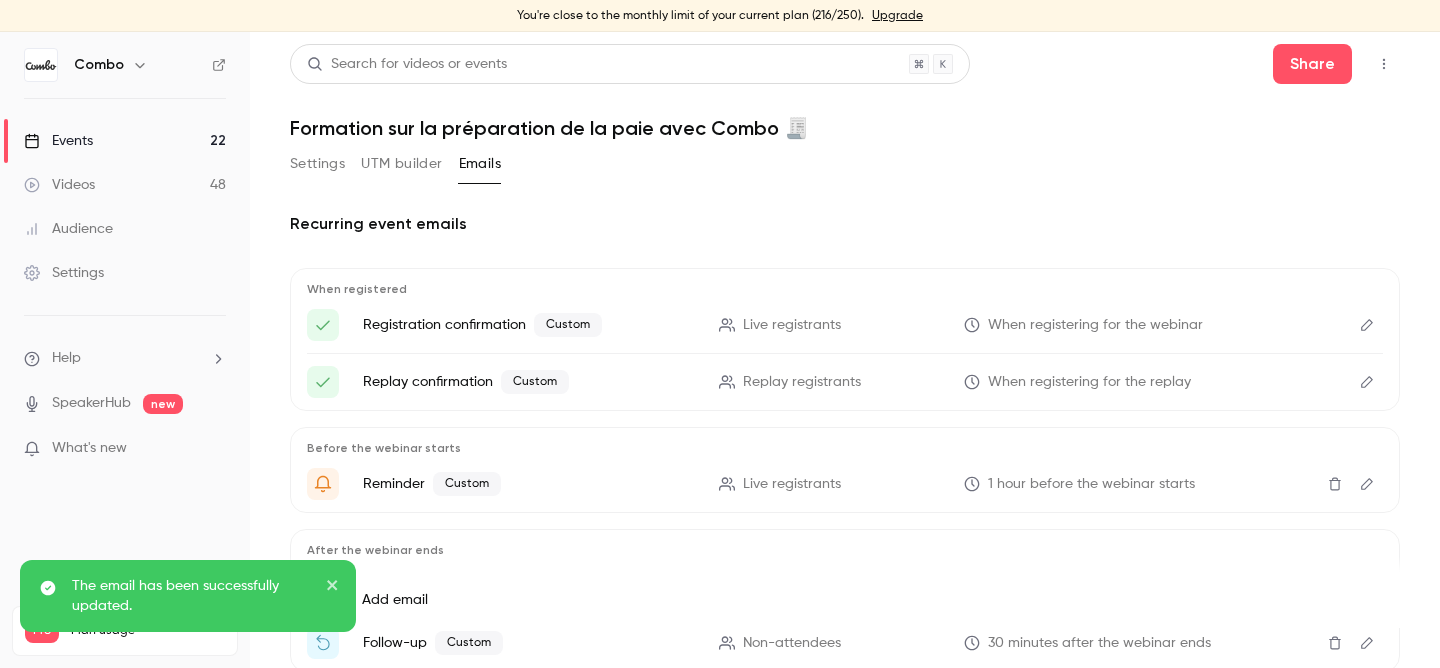 scroll, scrollTop: 120, scrollLeft: 0, axis: vertical 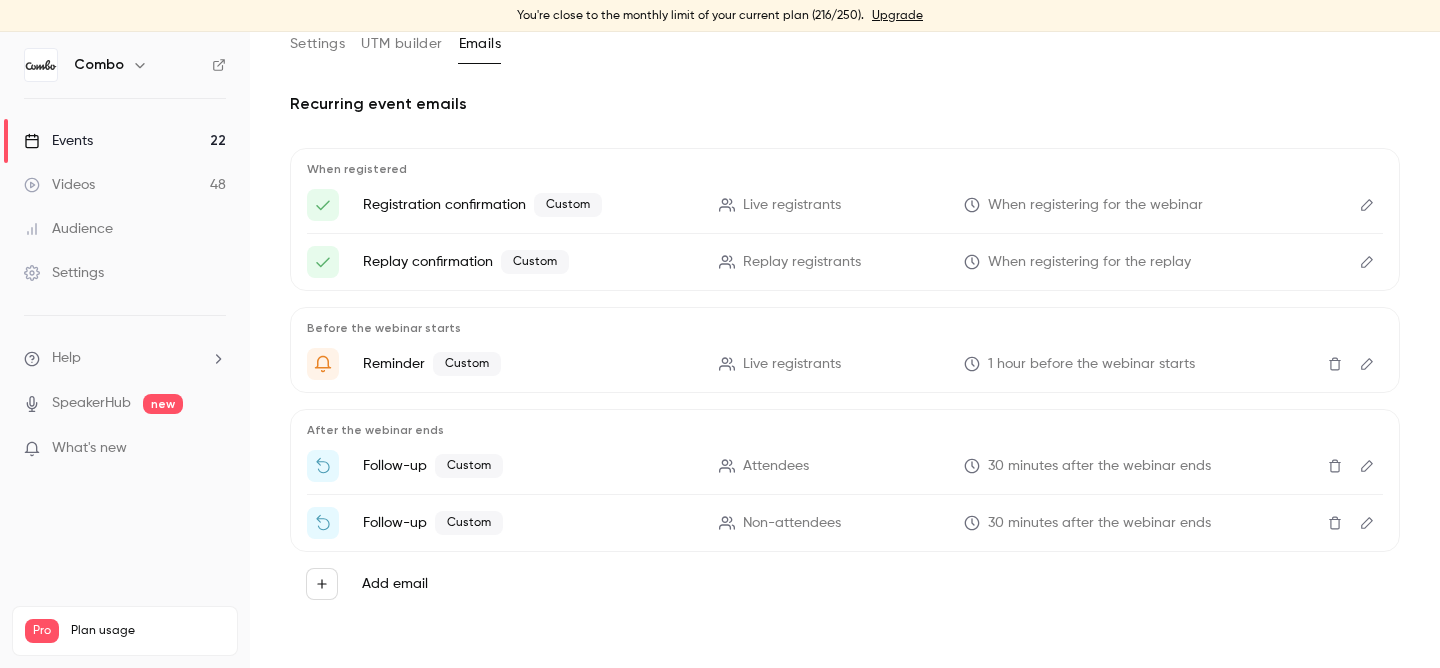 click 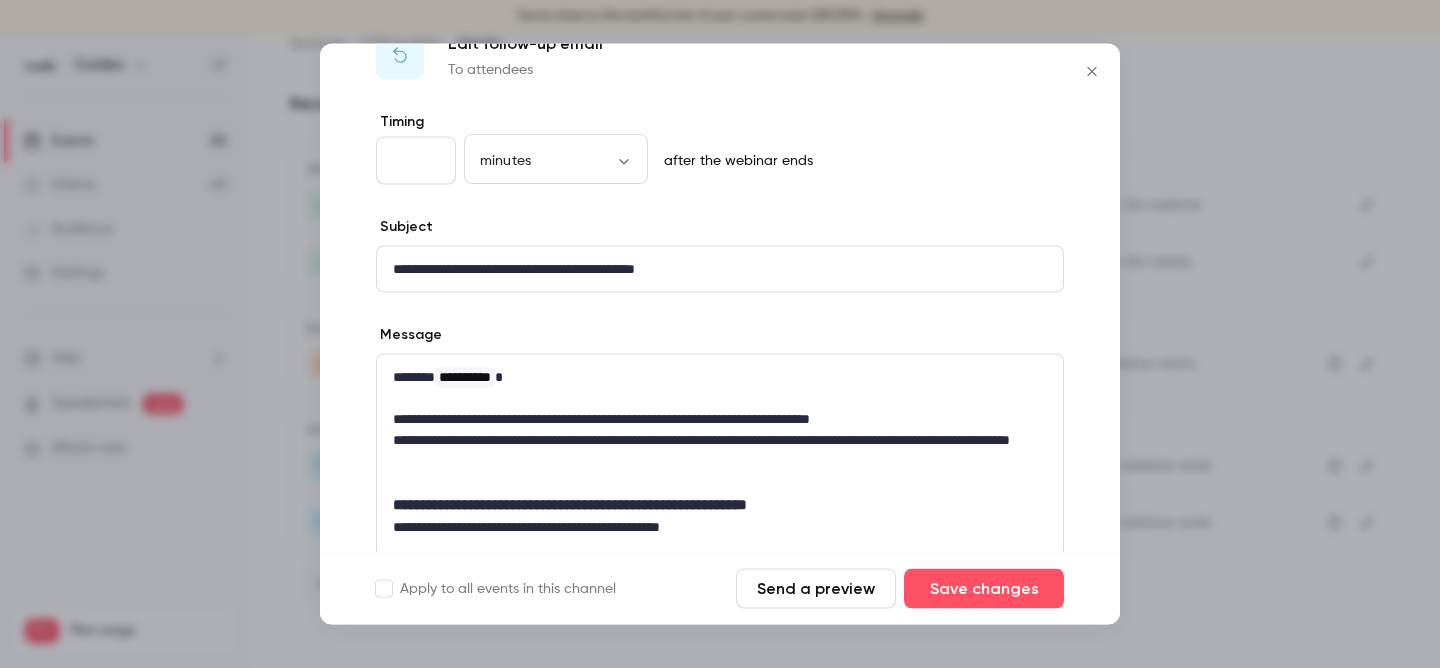 scroll, scrollTop: 58, scrollLeft: 0, axis: vertical 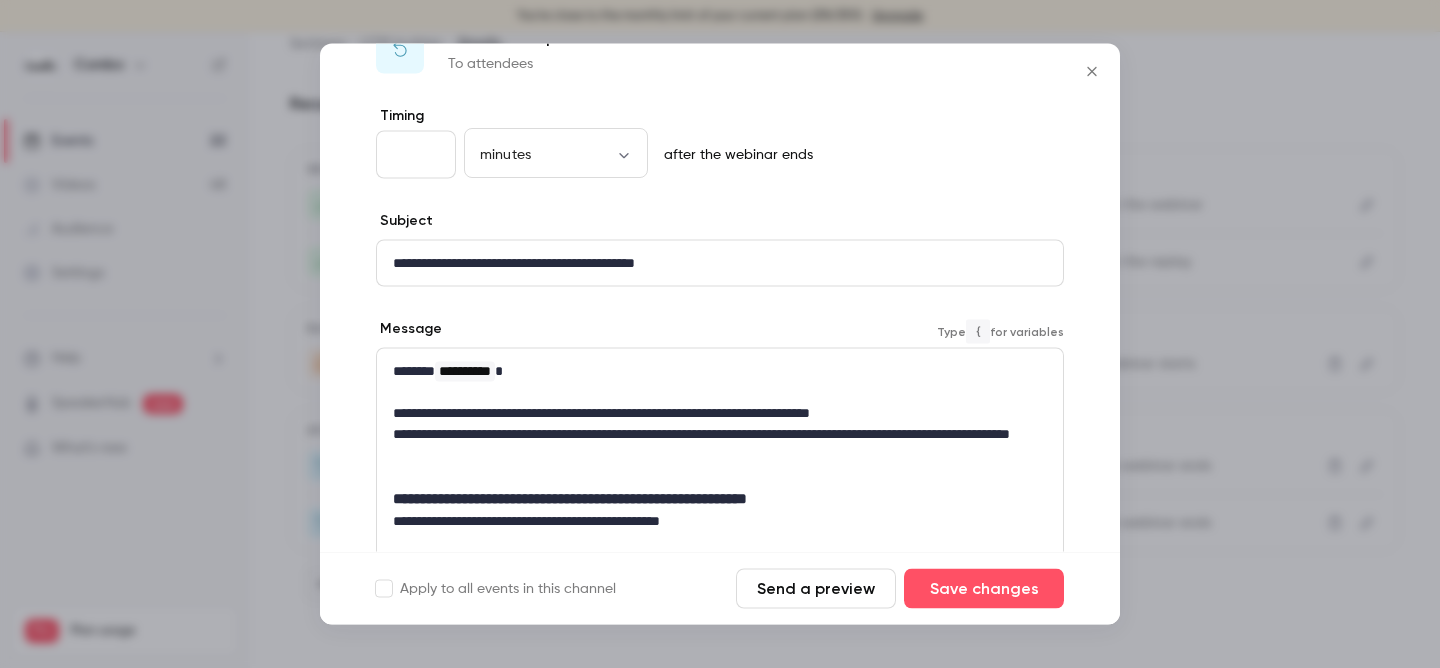 click at bounding box center [720, 392] 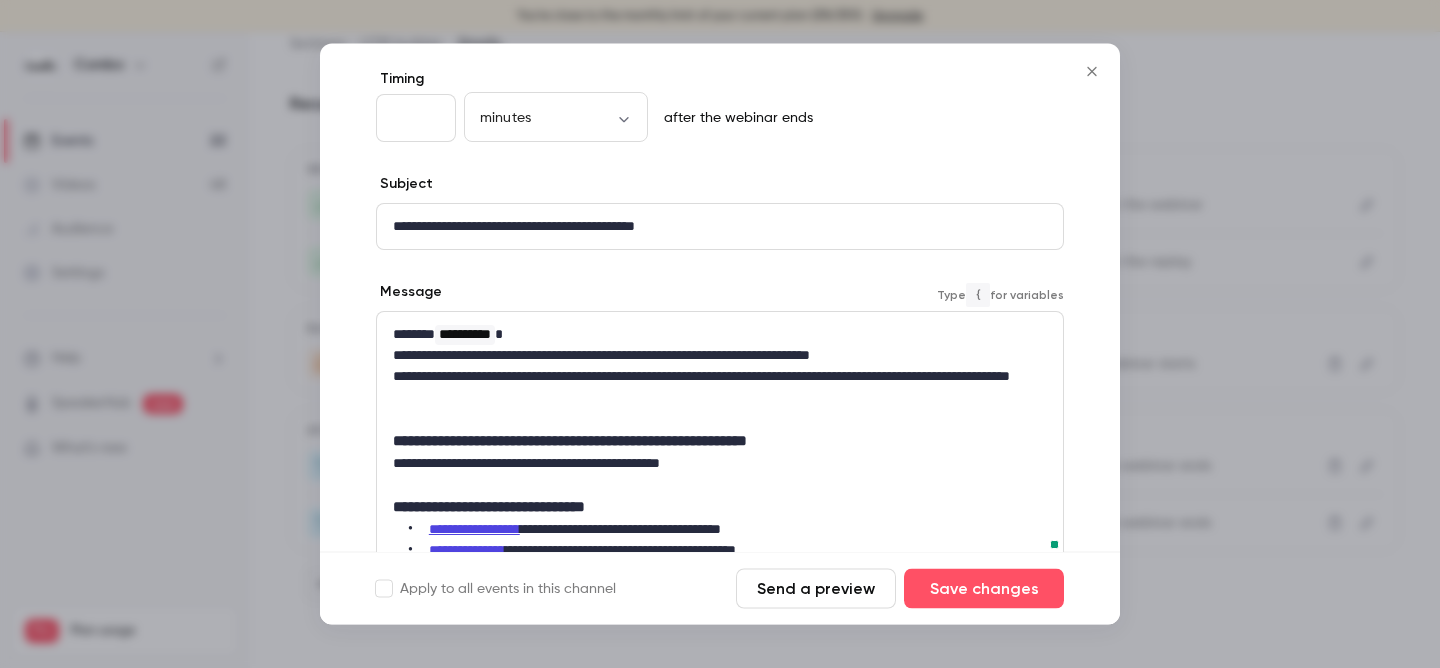scroll, scrollTop: 98, scrollLeft: 0, axis: vertical 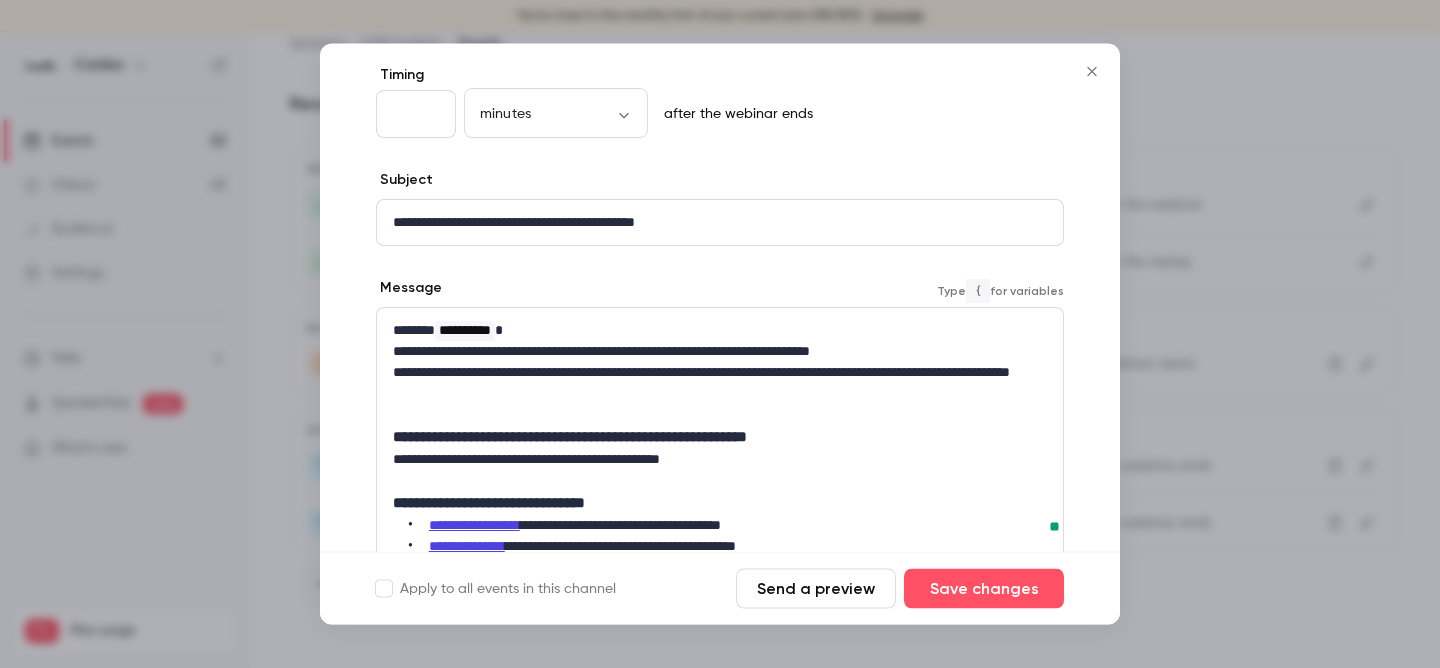 click on "**********" at bounding box center [720, 438] 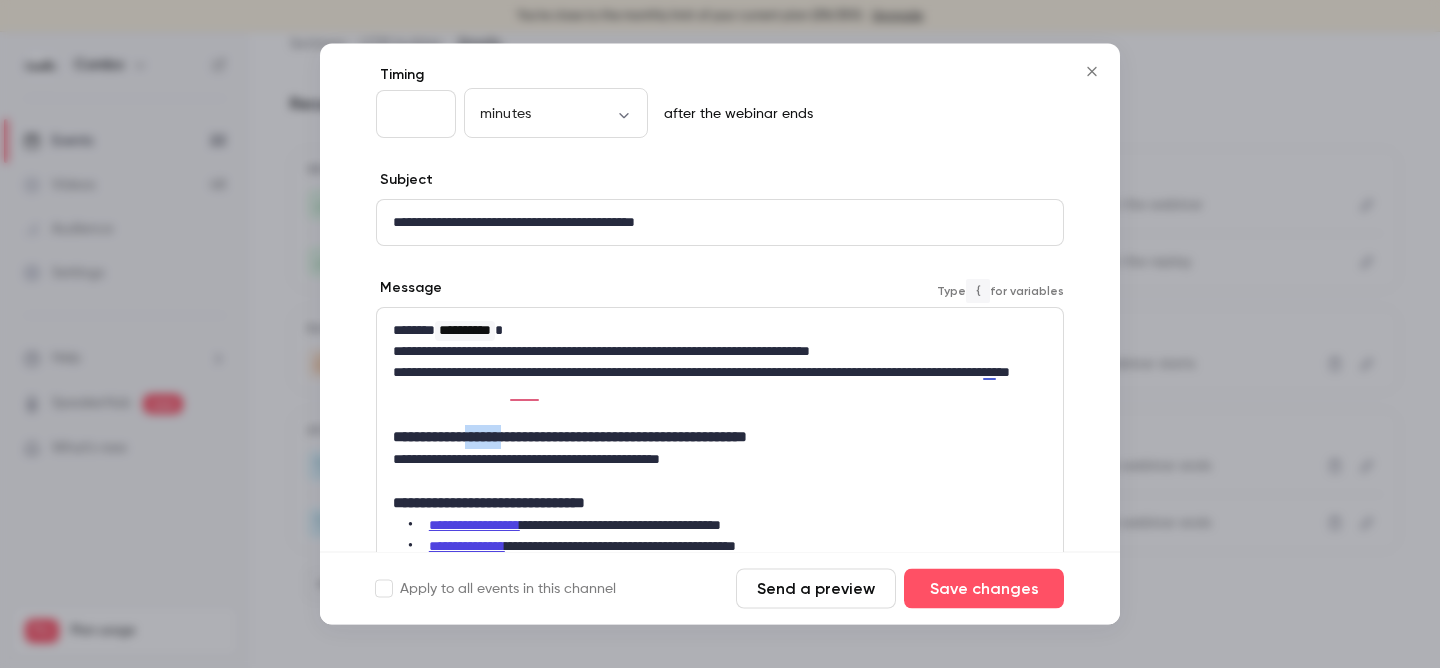 click on "**********" at bounding box center [720, 438] 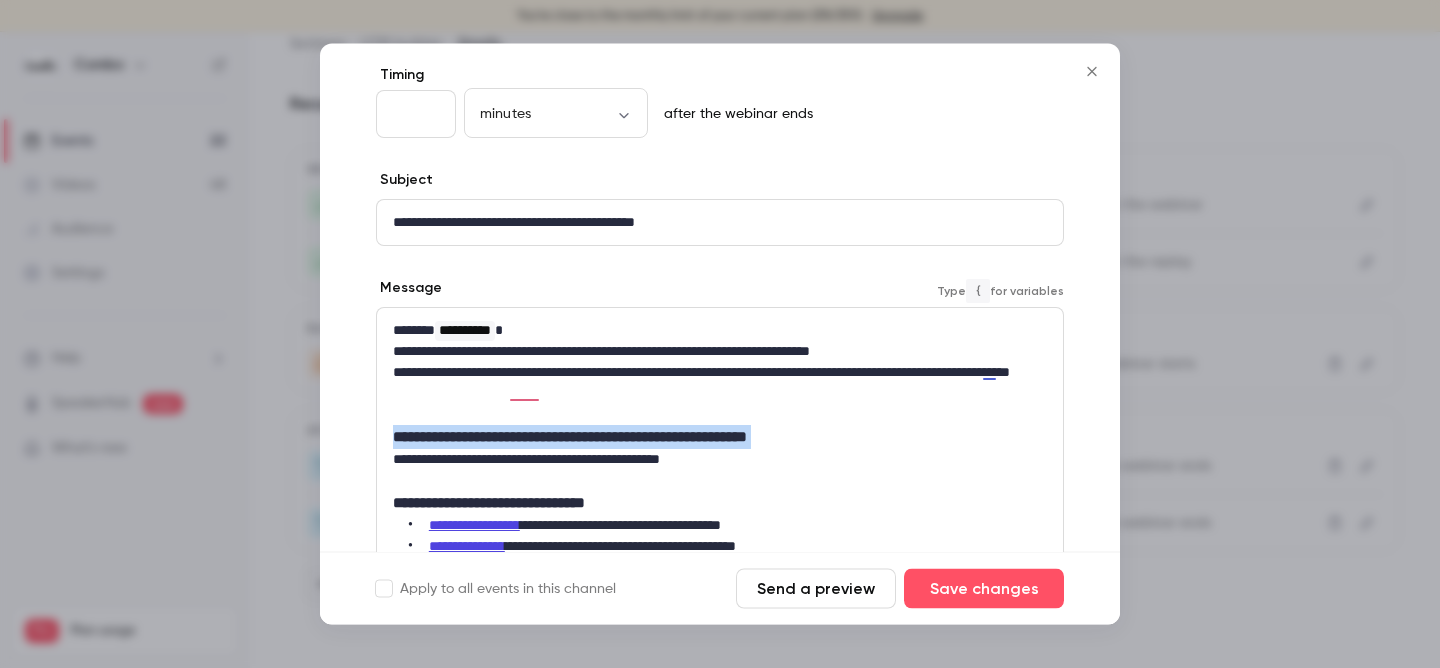 click on "**********" at bounding box center (720, 438) 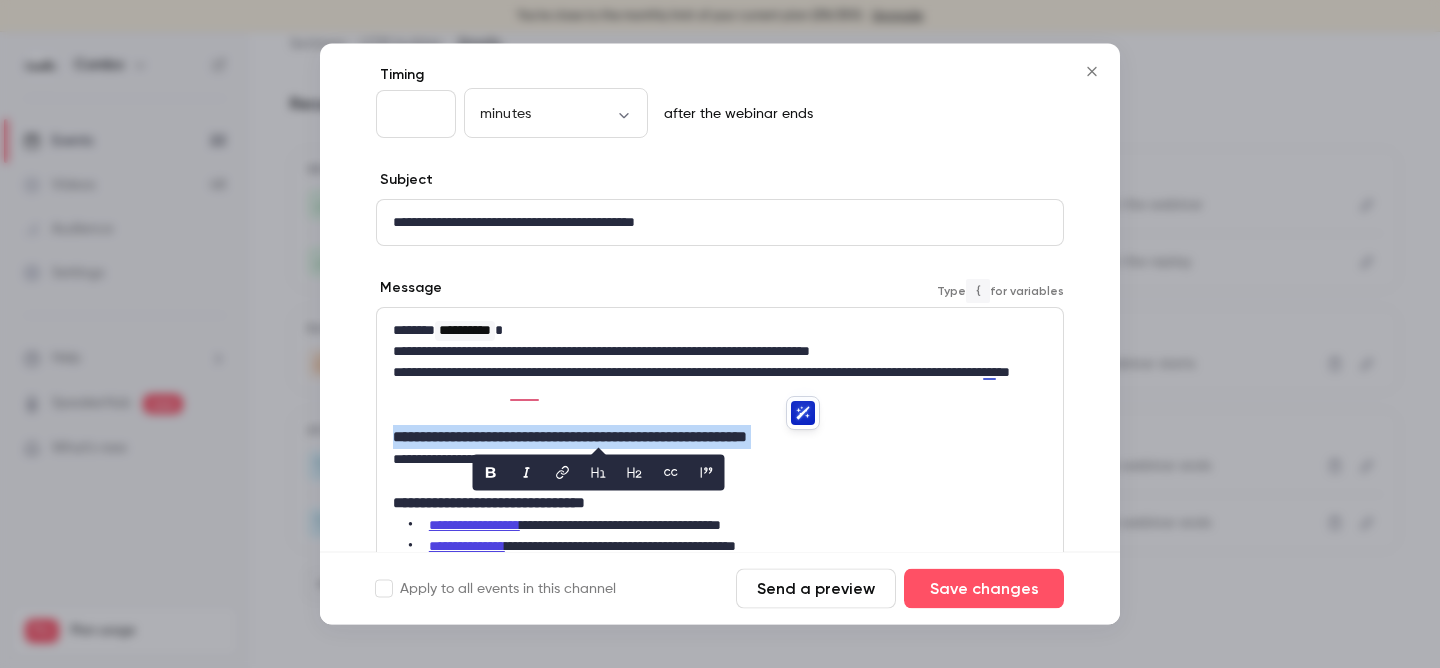 click 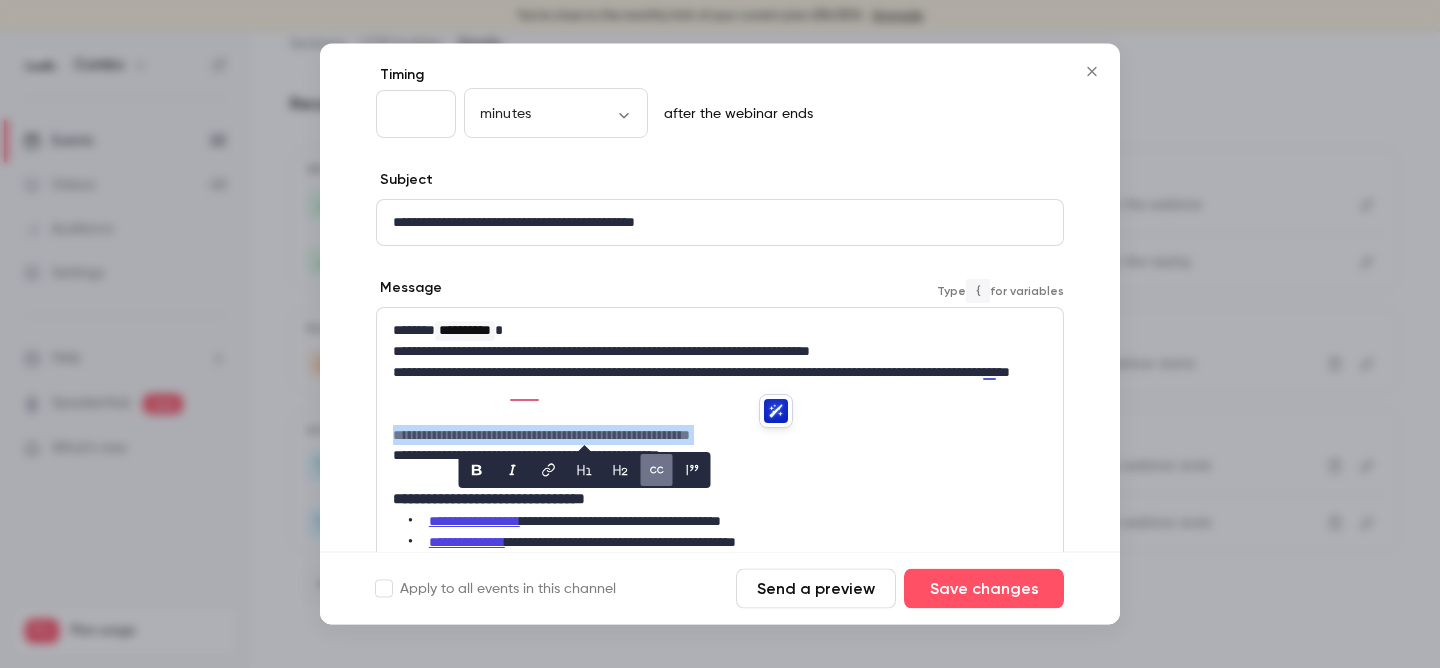 click 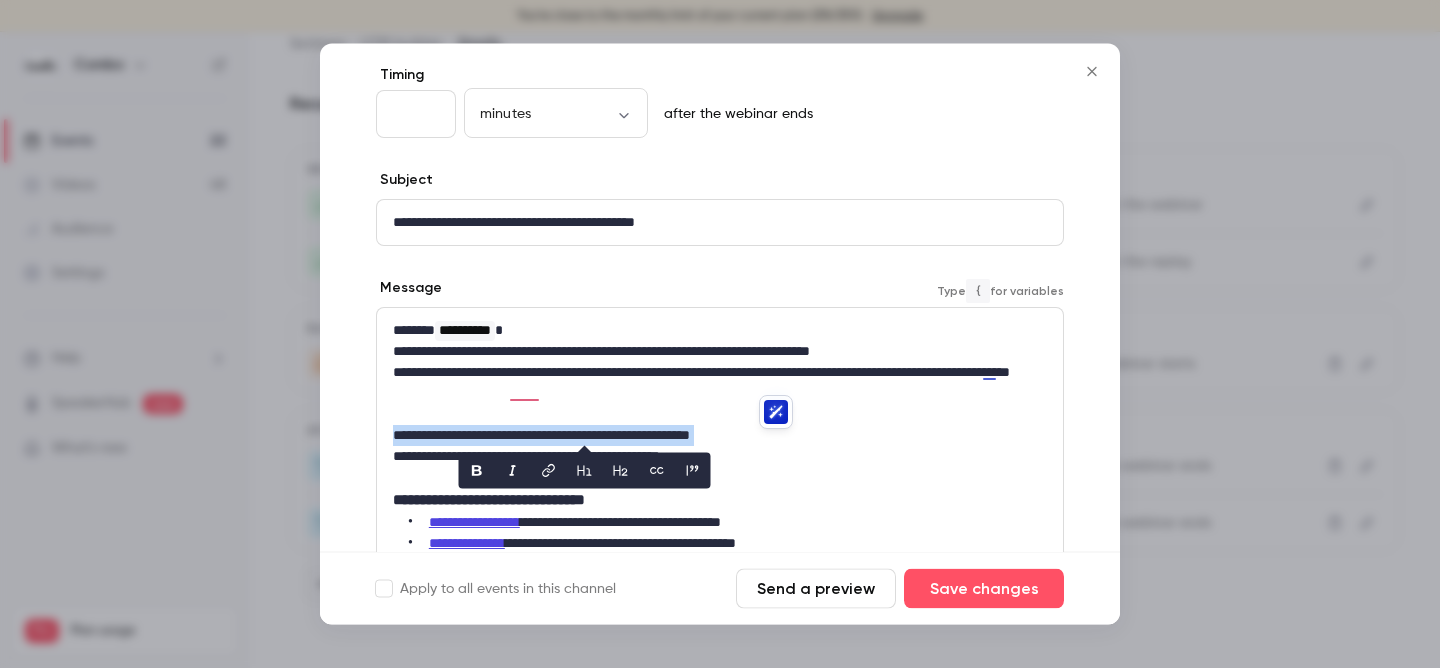 click 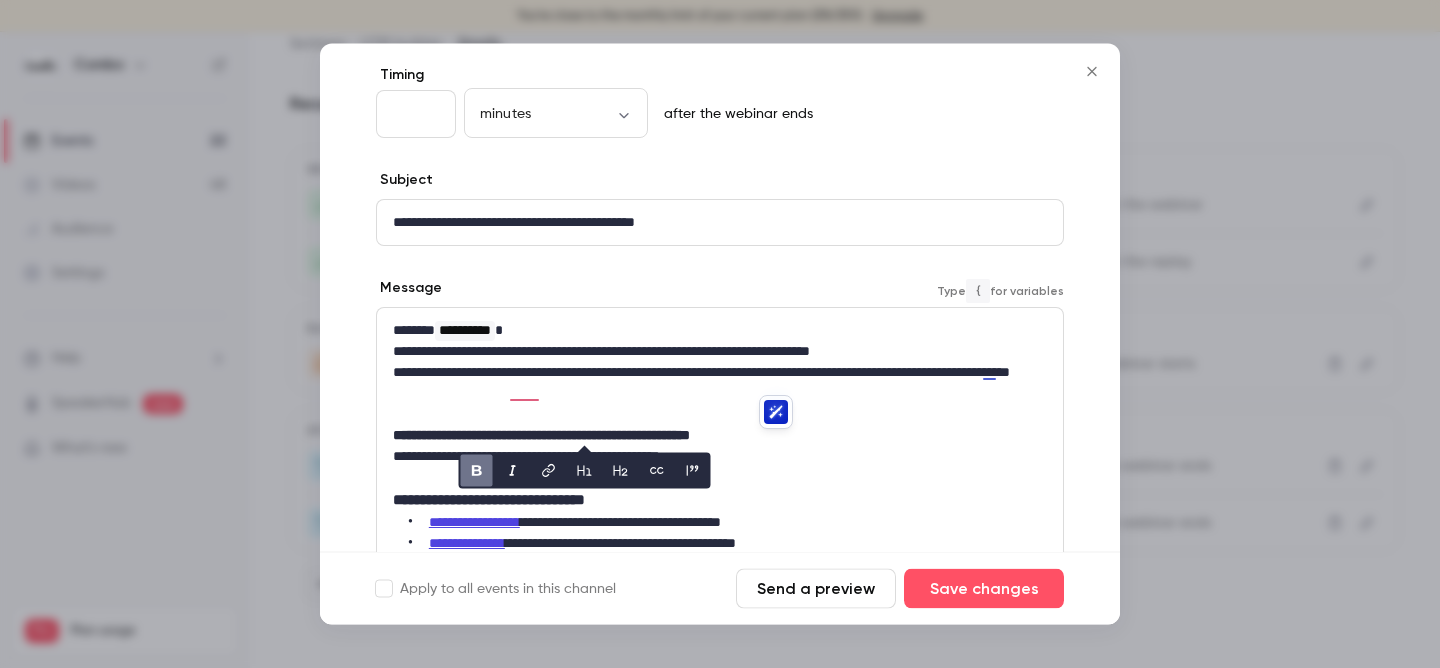 click at bounding box center [720, 478] 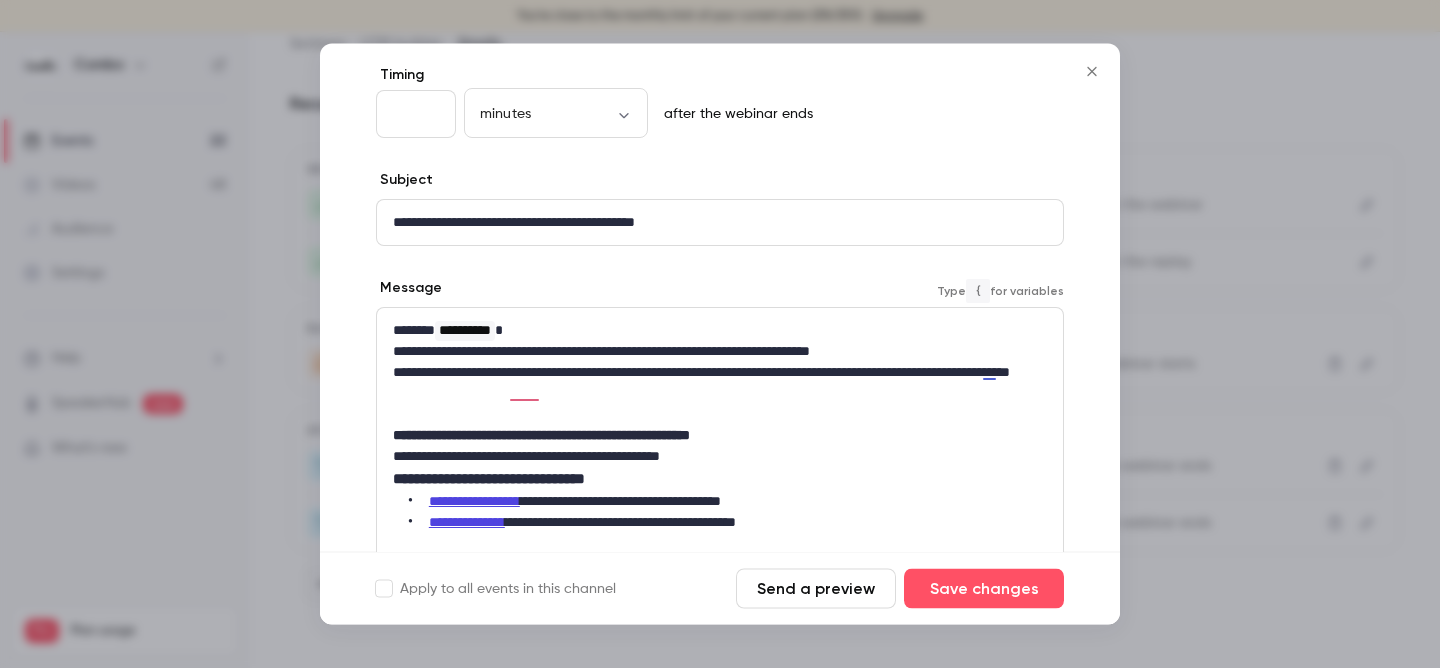 click on "**********" at bounding box center (720, 480) 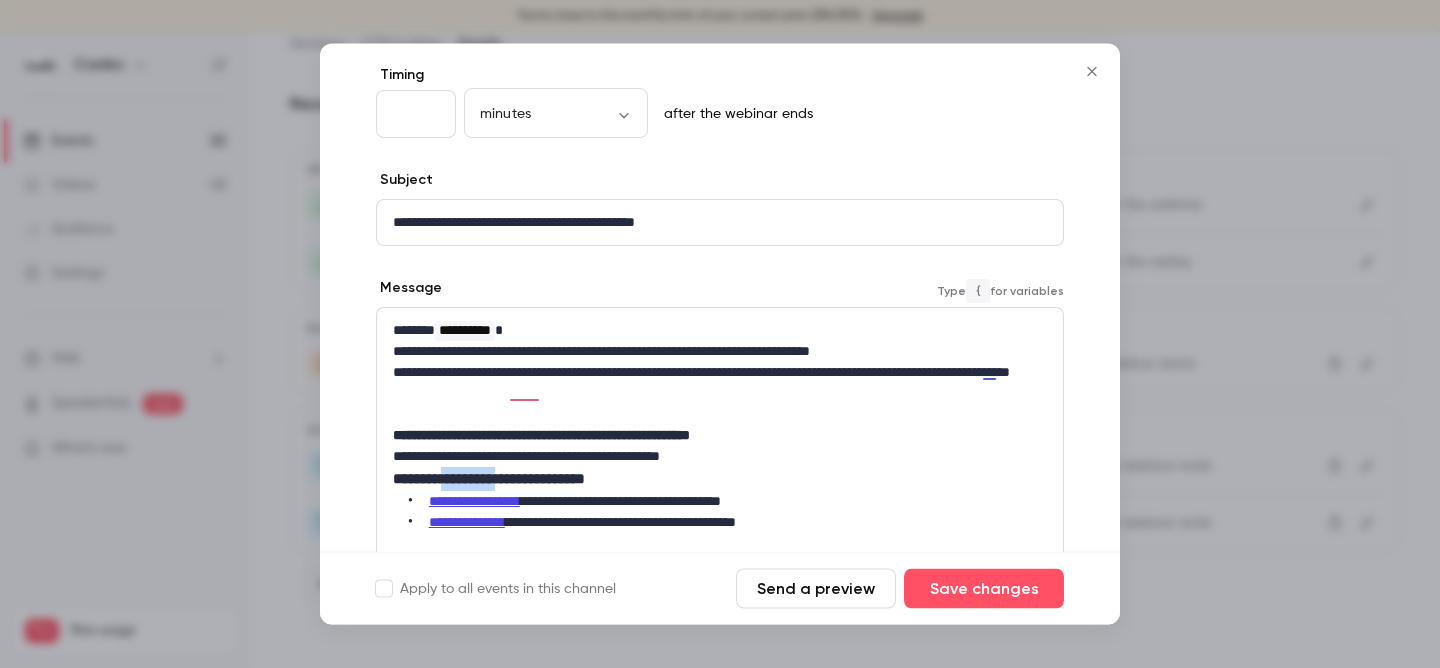 click on "**********" at bounding box center (720, 480) 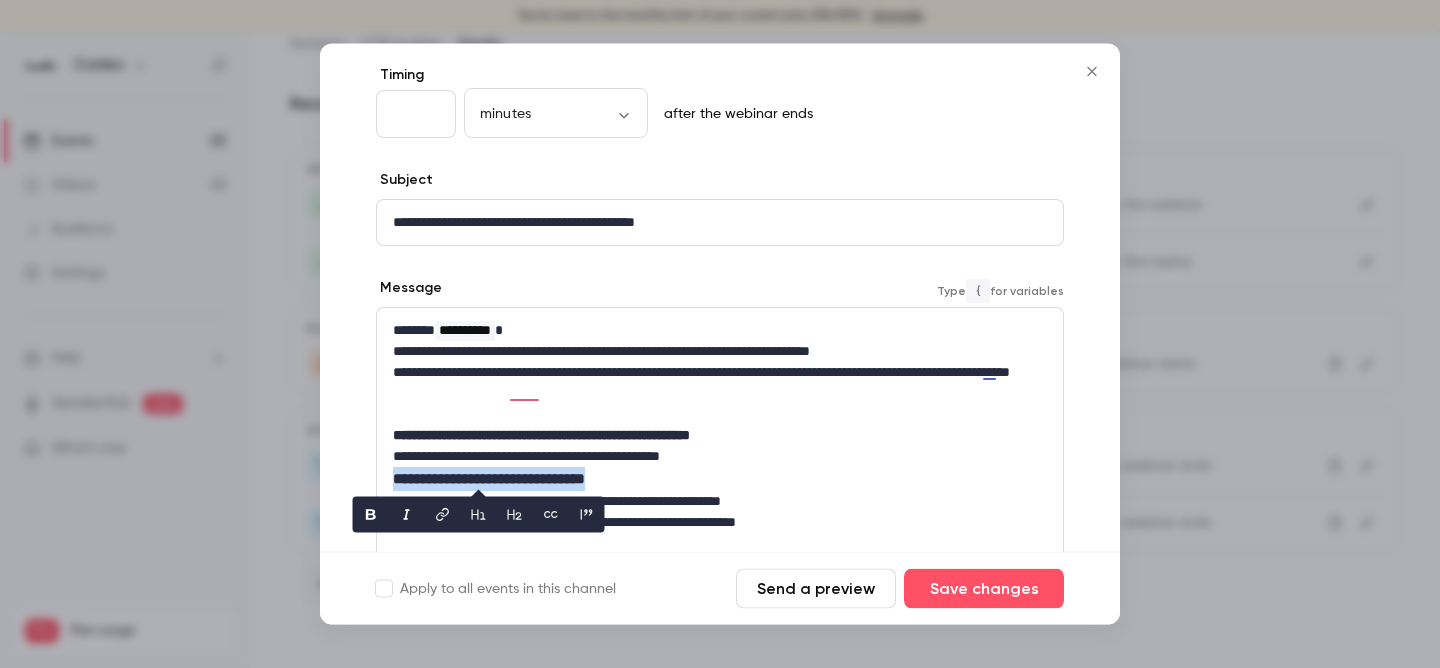 click on "**********" at bounding box center (720, 480) 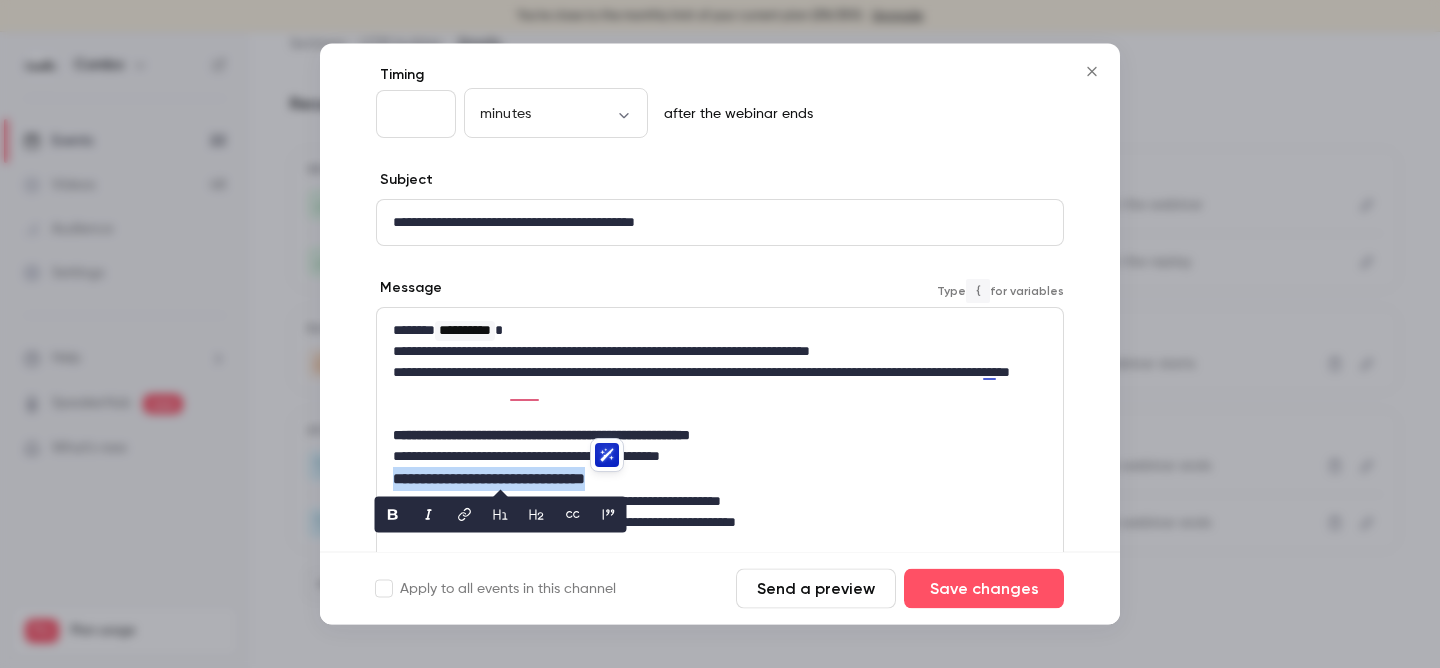 click 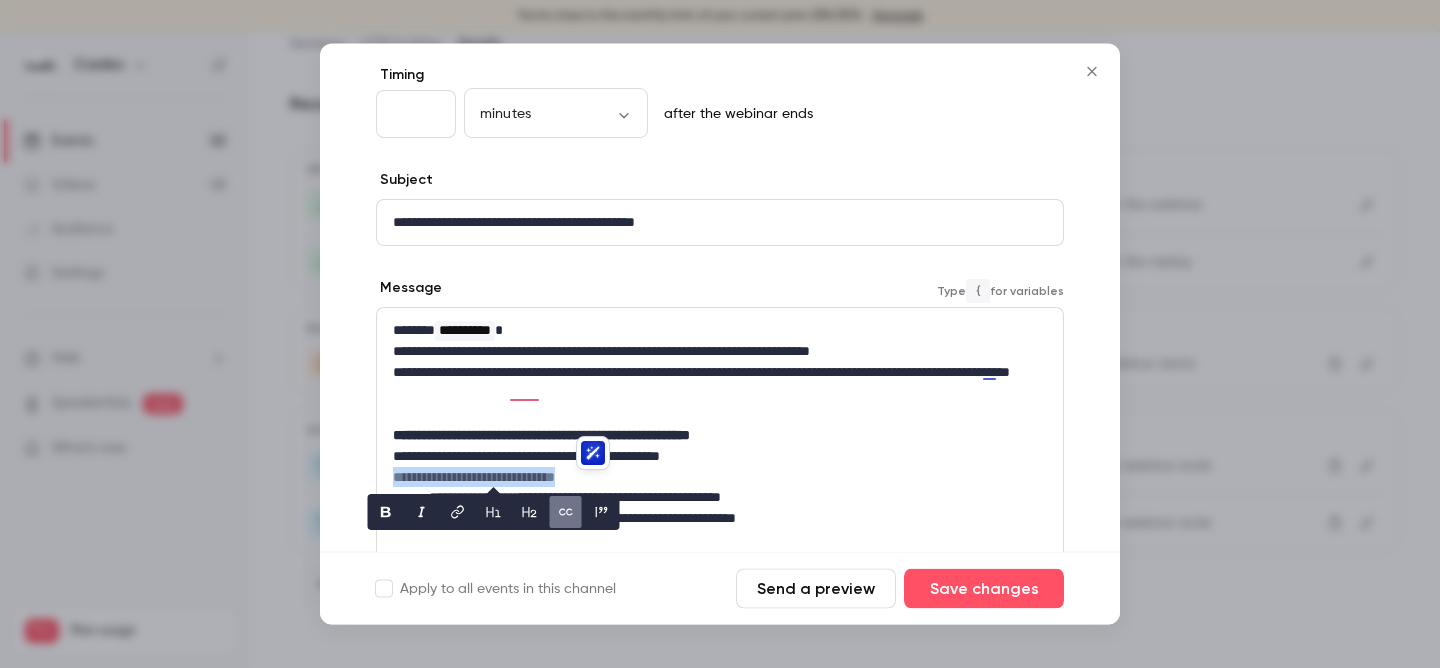 click 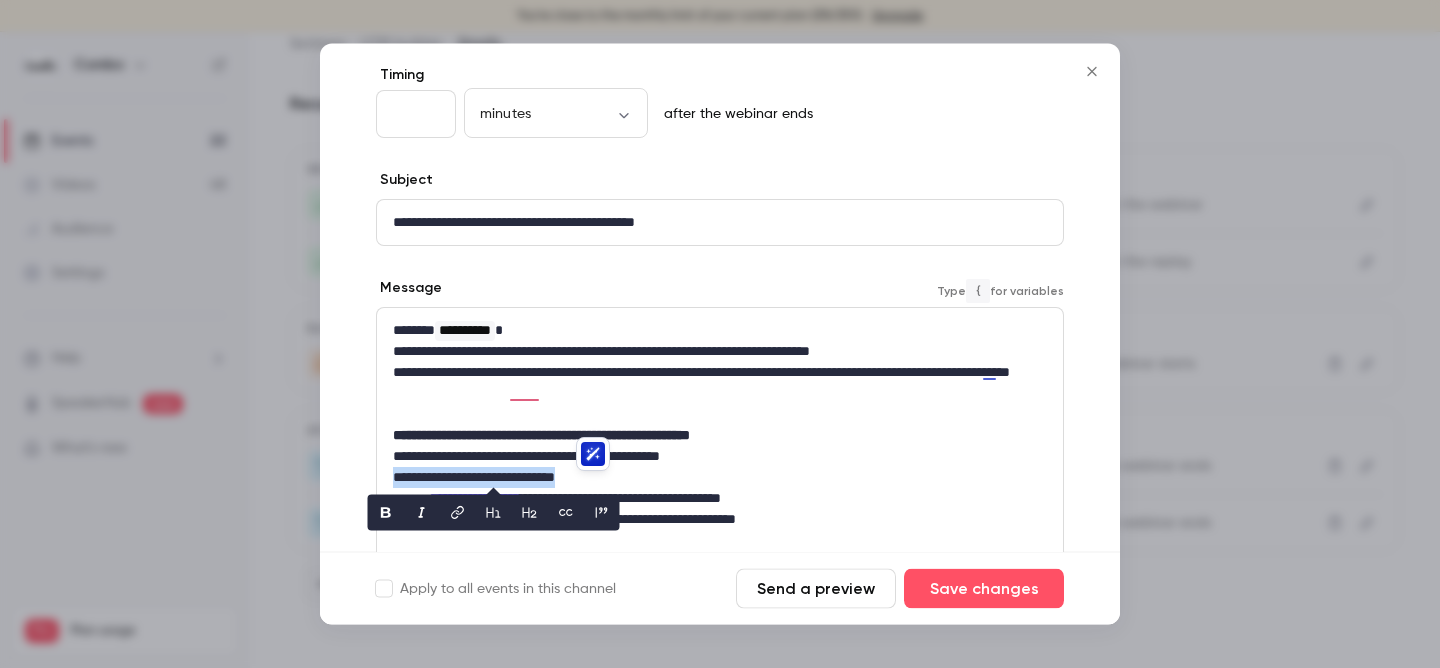 click 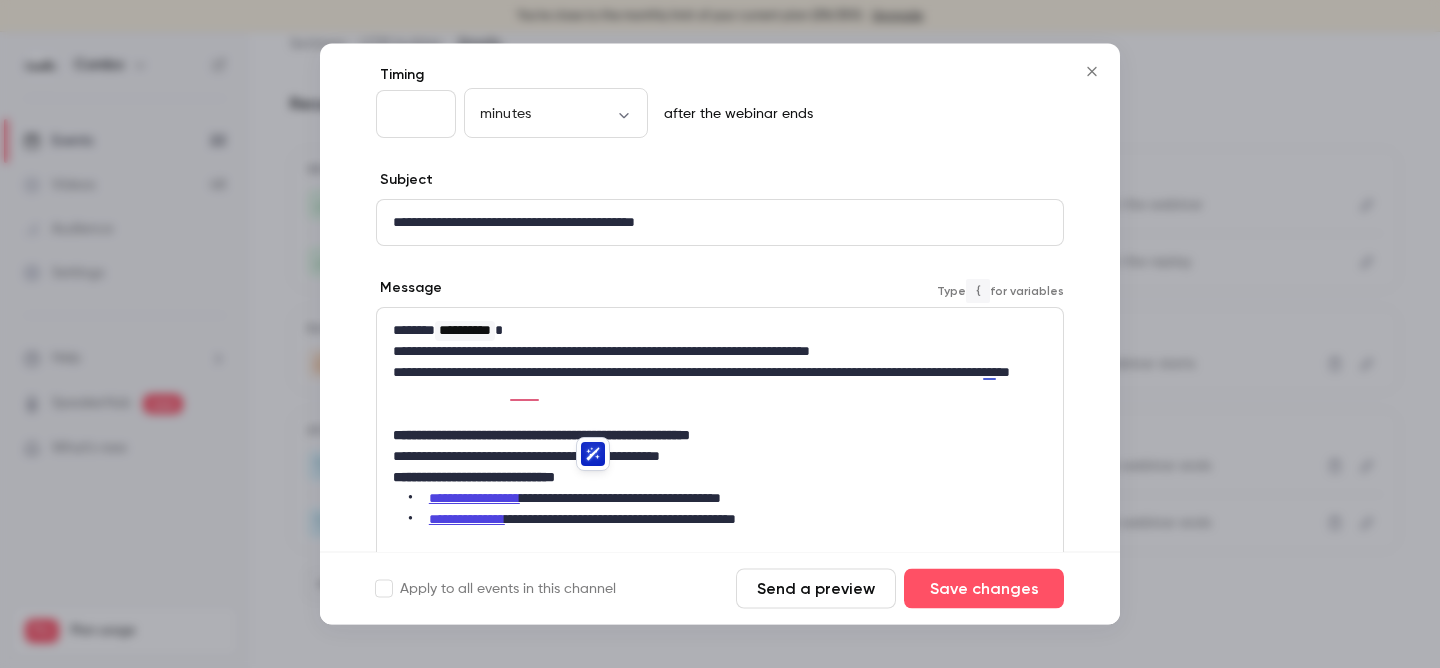 click on "**********" at bounding box center (720, 457) 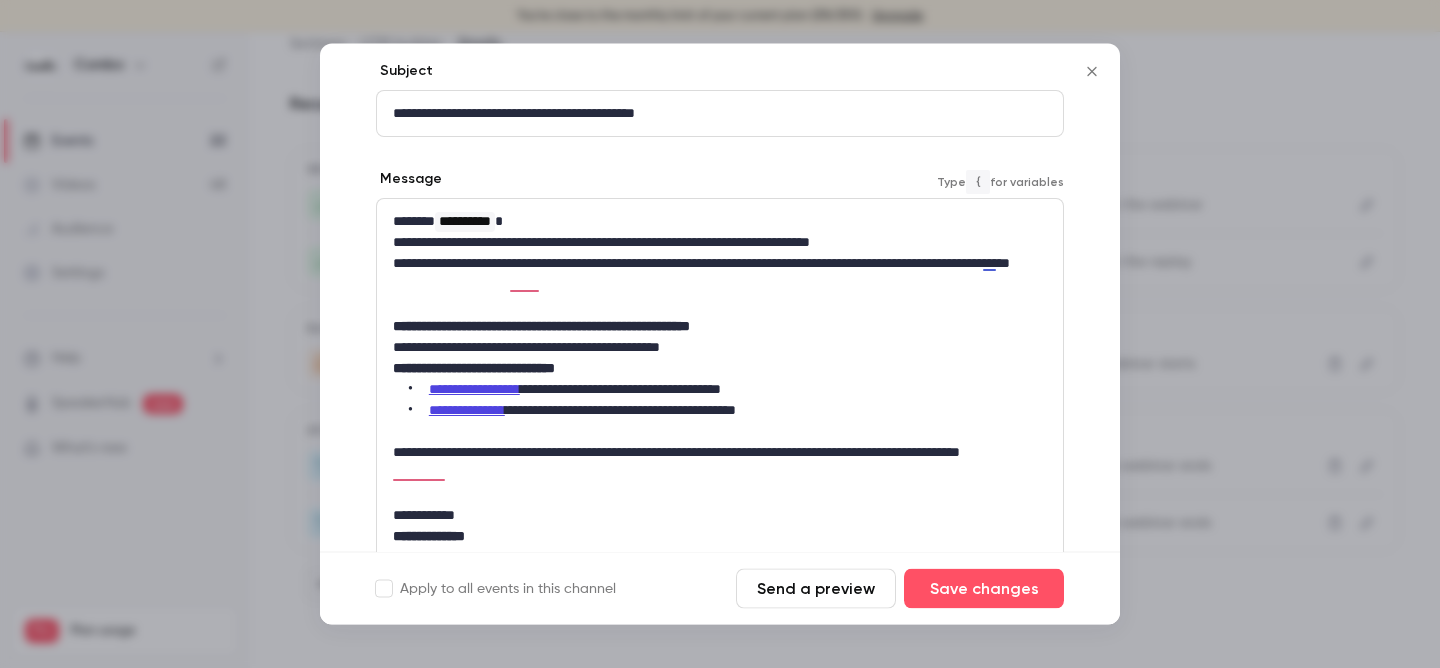 scroll, scrollTop: 226, scrollLeft: 0, axis: vertical 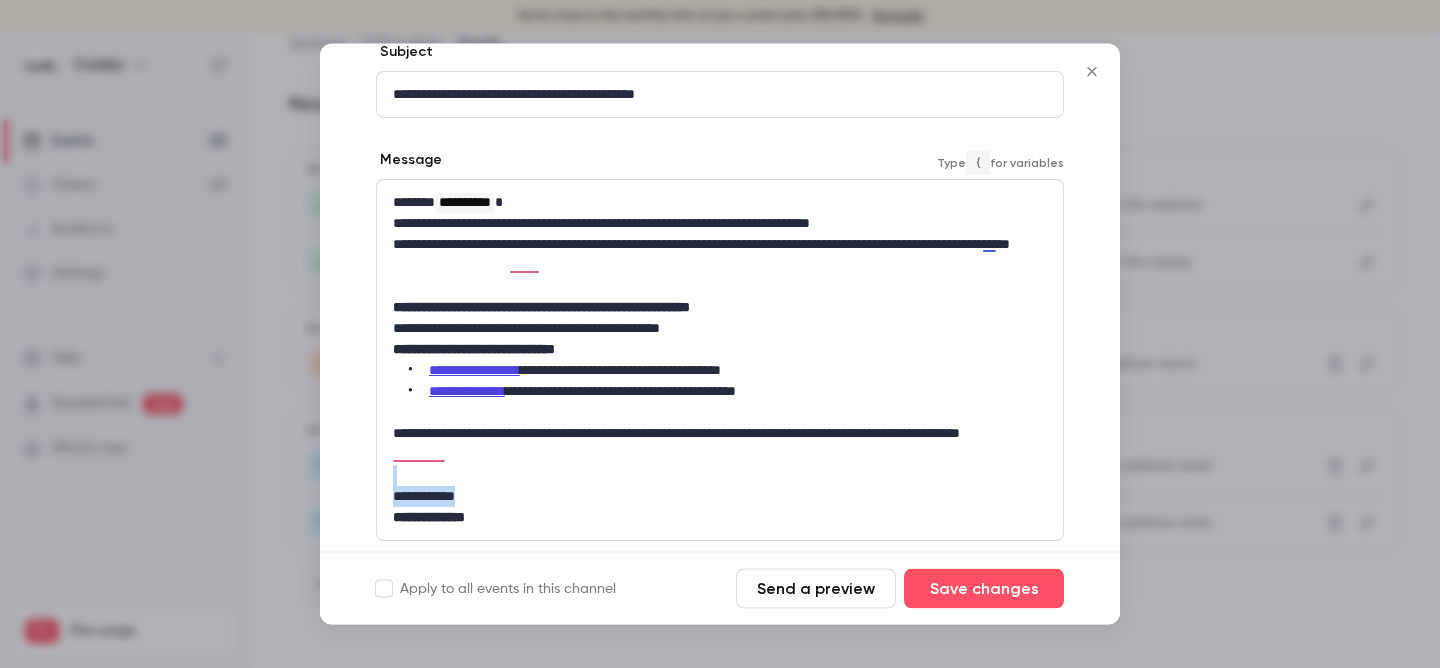 drag, startPoint x: 479, startPoint y: 497, endPoint x: 389, endPoint y: 477, distance: 92.19544 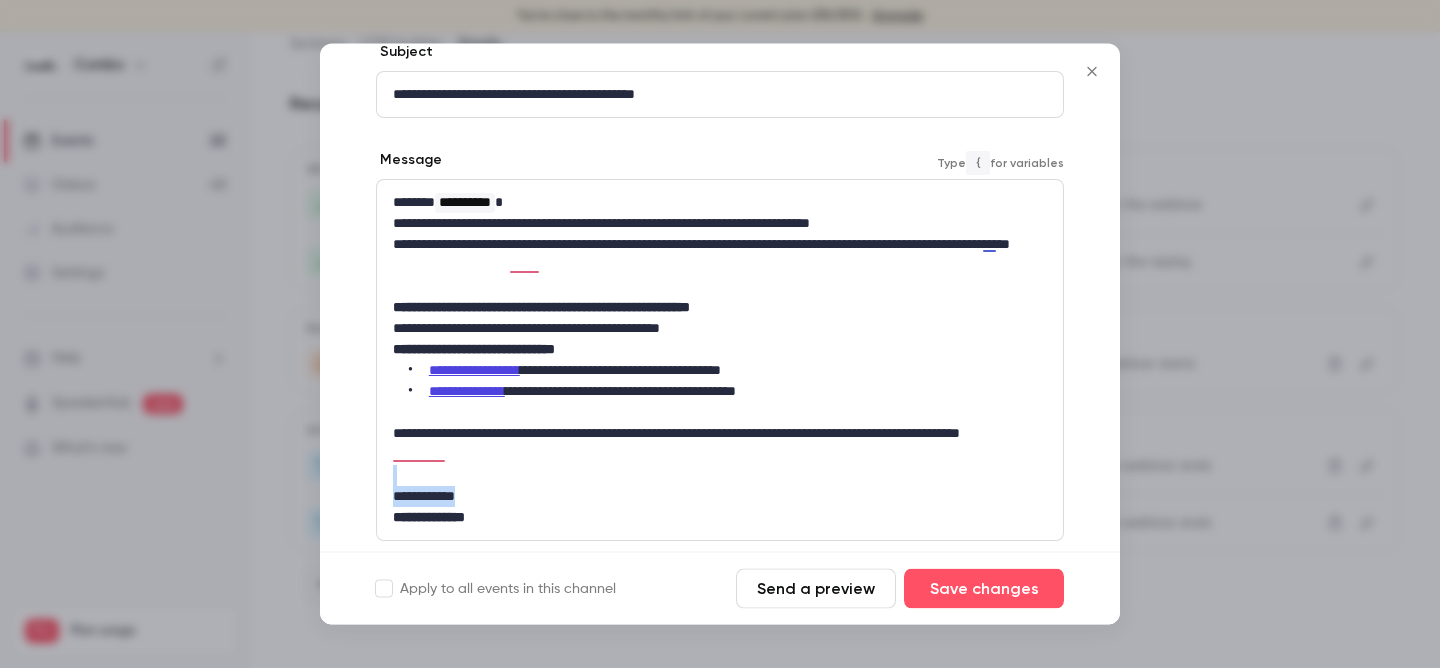 click on "**********" at bounding box center [720, 361] 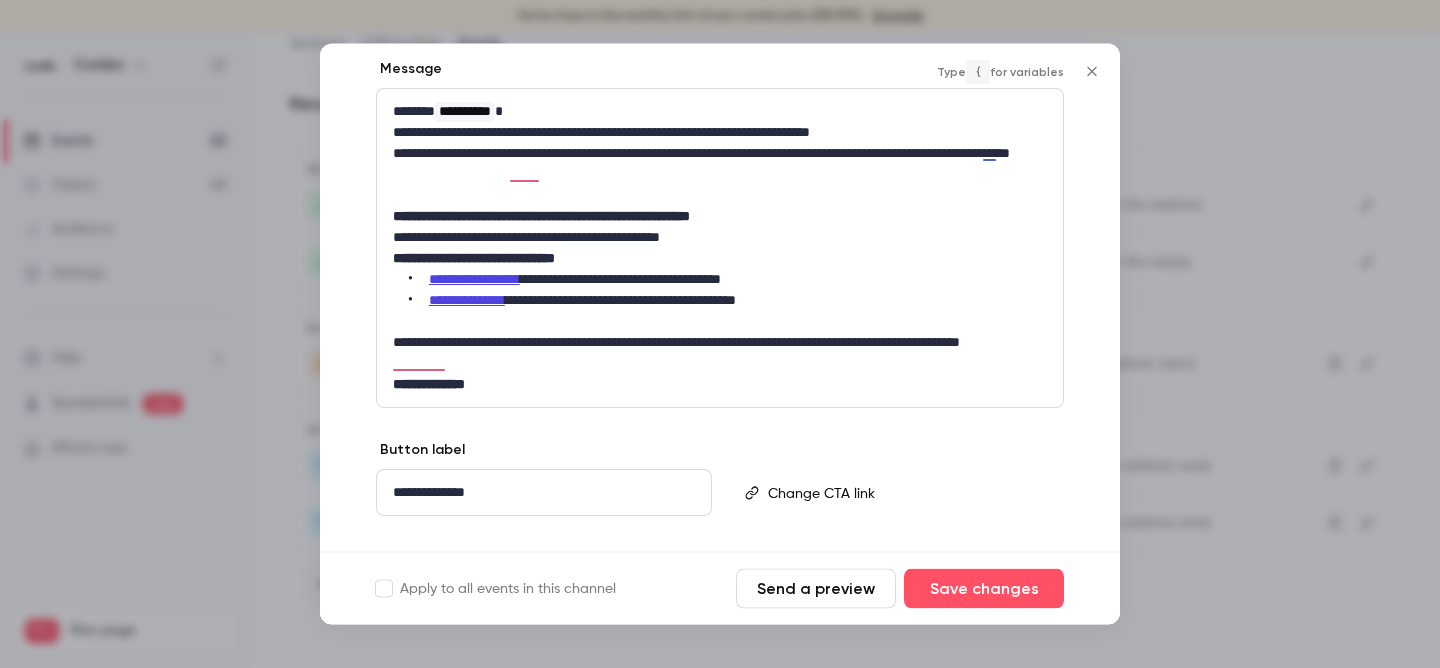 scroll, scrollTop: 354, scrollLeft: 0, axis: vertical 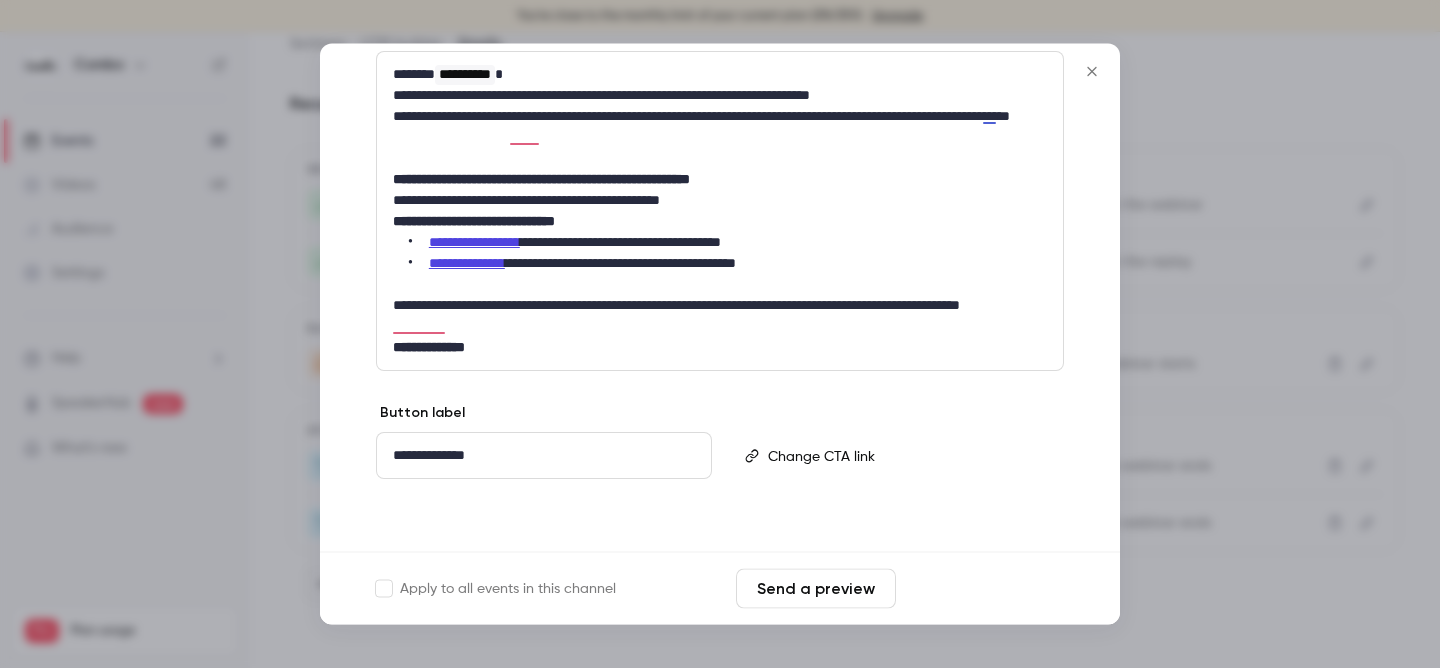 click on "Save changes" at bounding box center (984, 589) 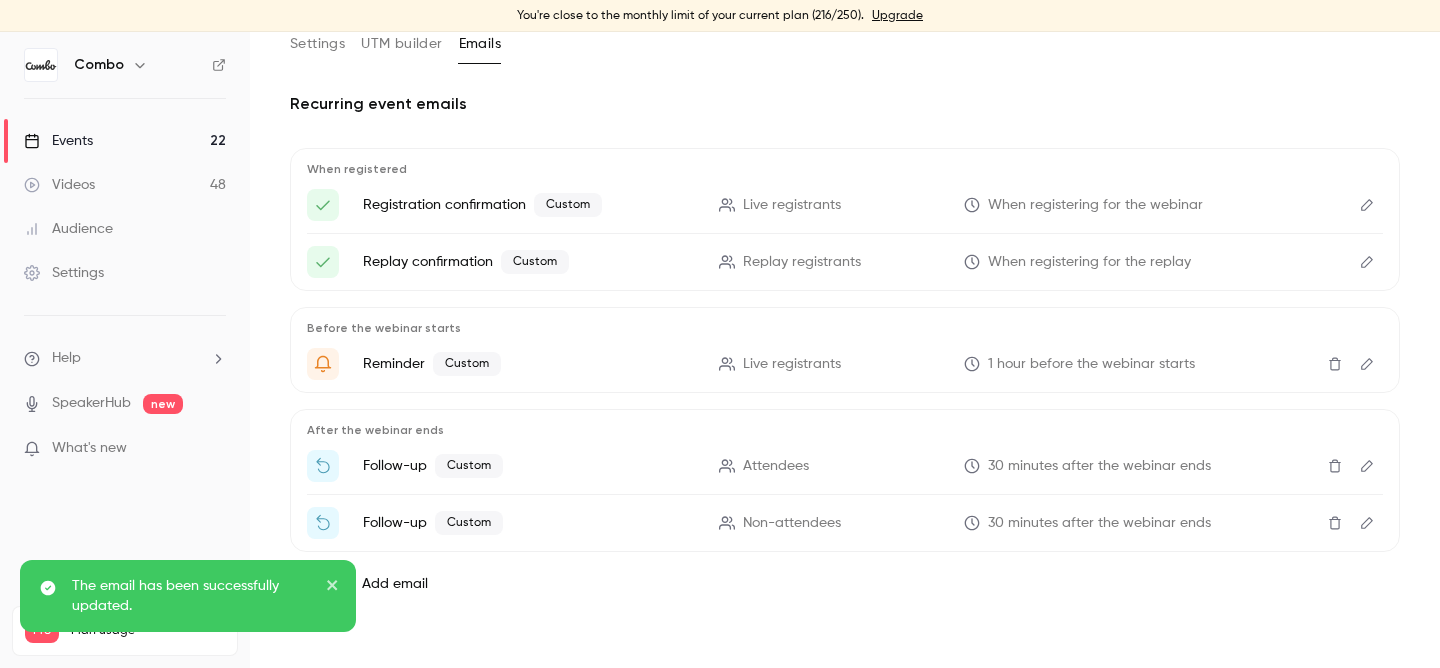 click at bounding box center (1367, 523) 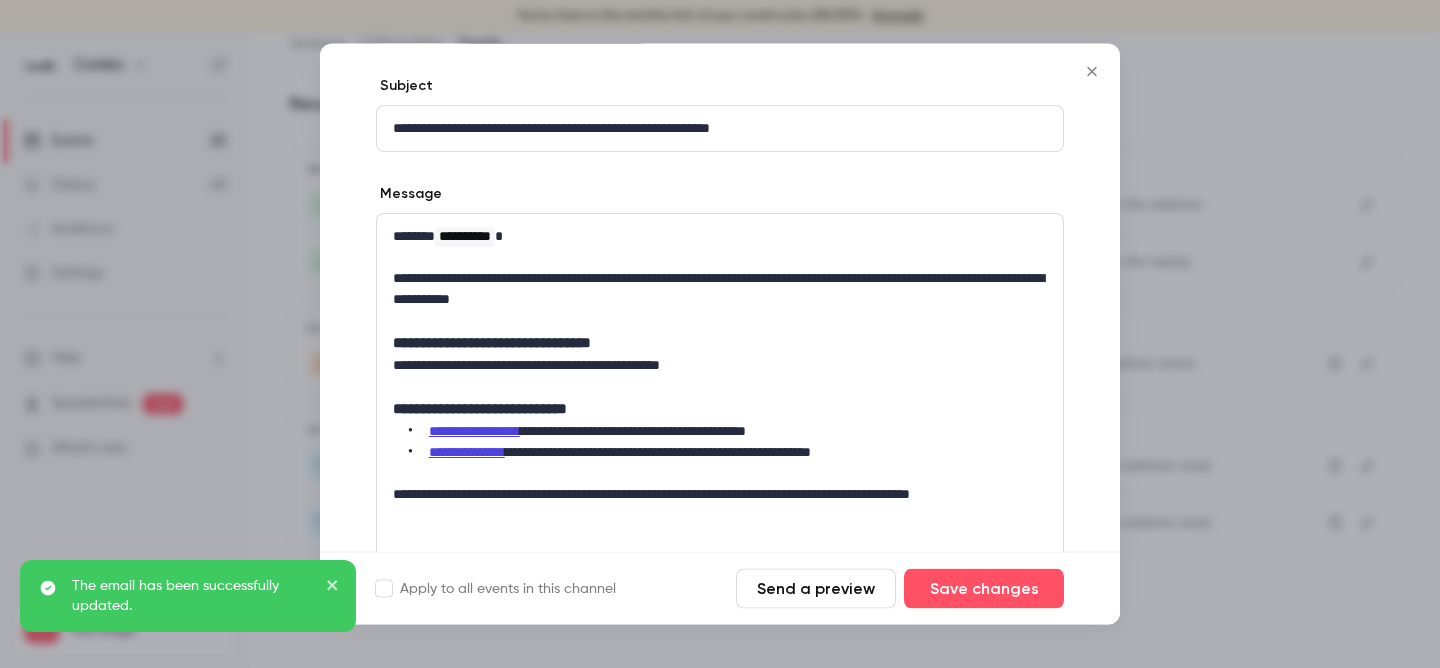 scroll, scrollTop: 173, scrollLeft: 0, axis: vertical 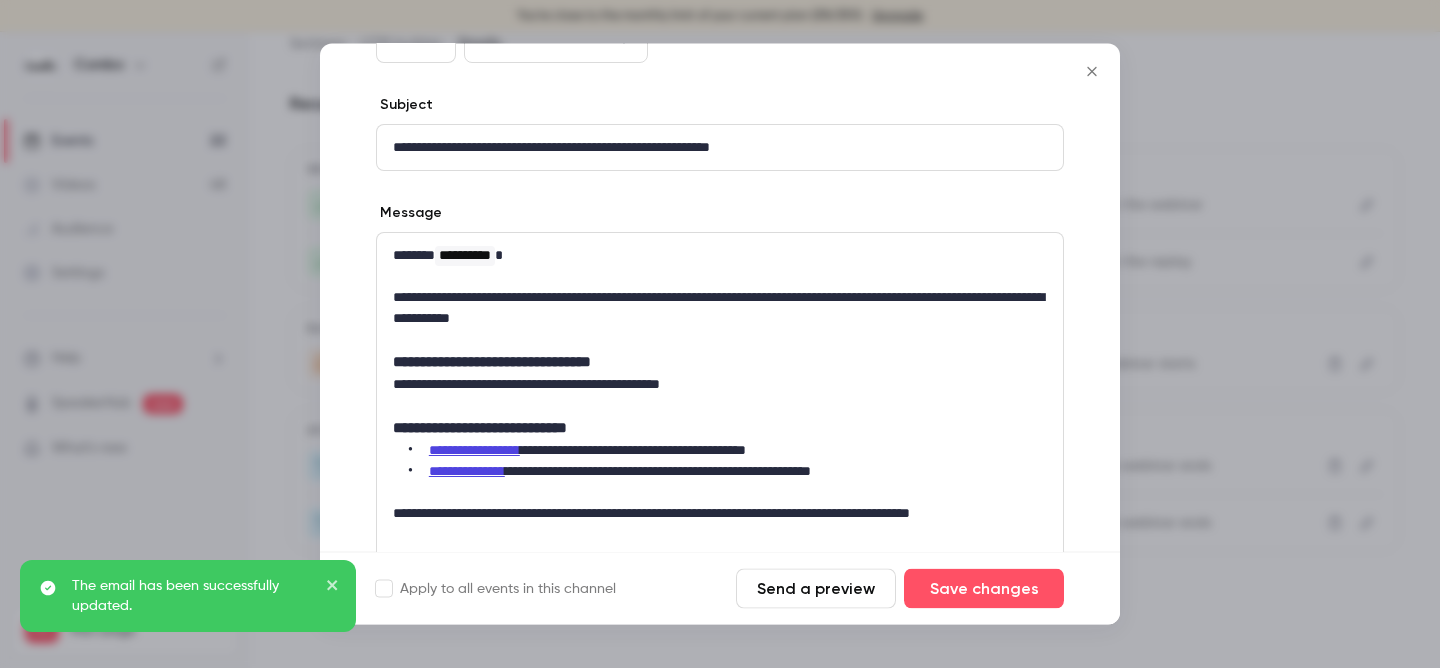 click 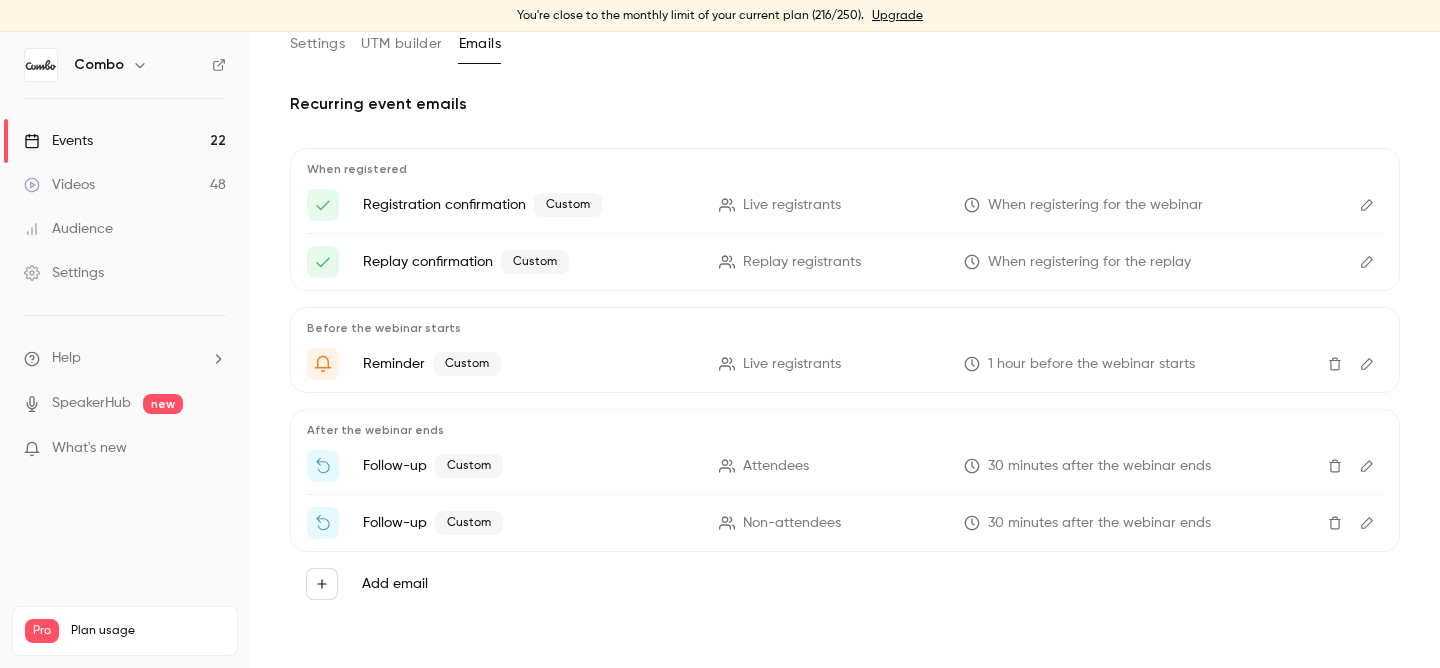 click 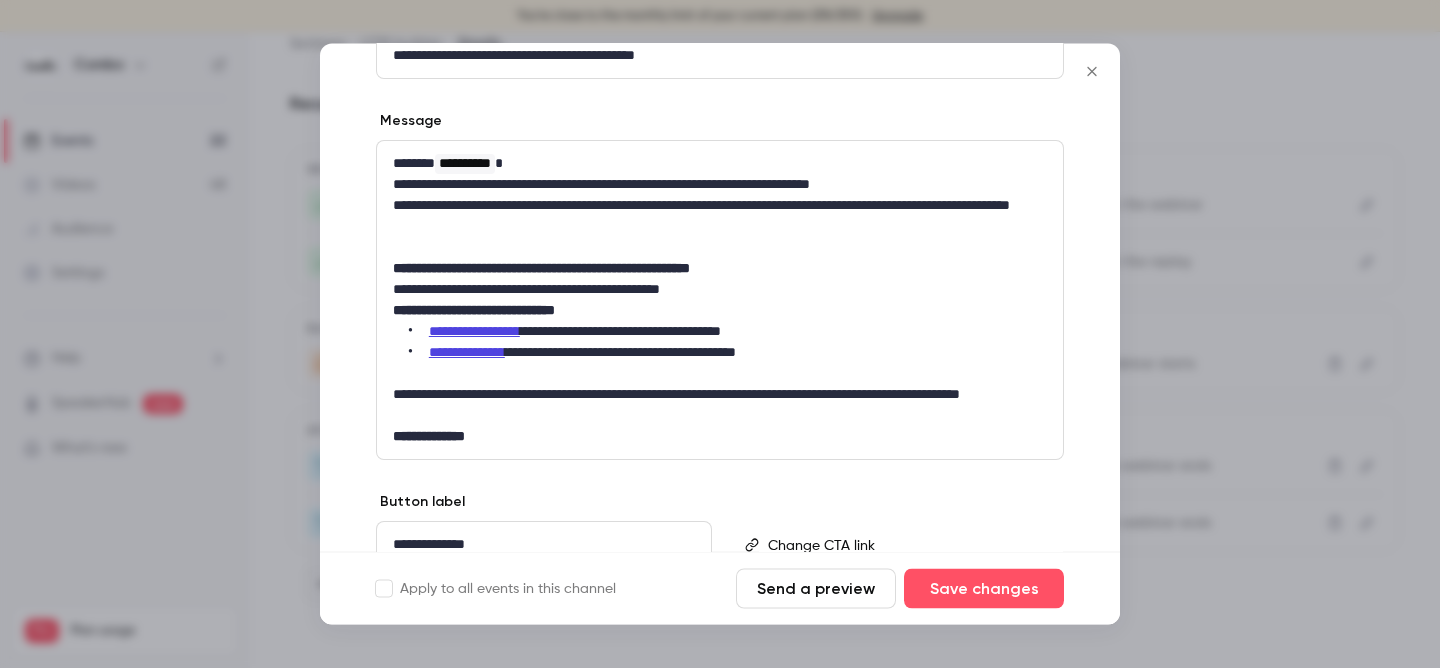 scroll, scrollTop: 354, scrollLeft: 0, axis: vertical 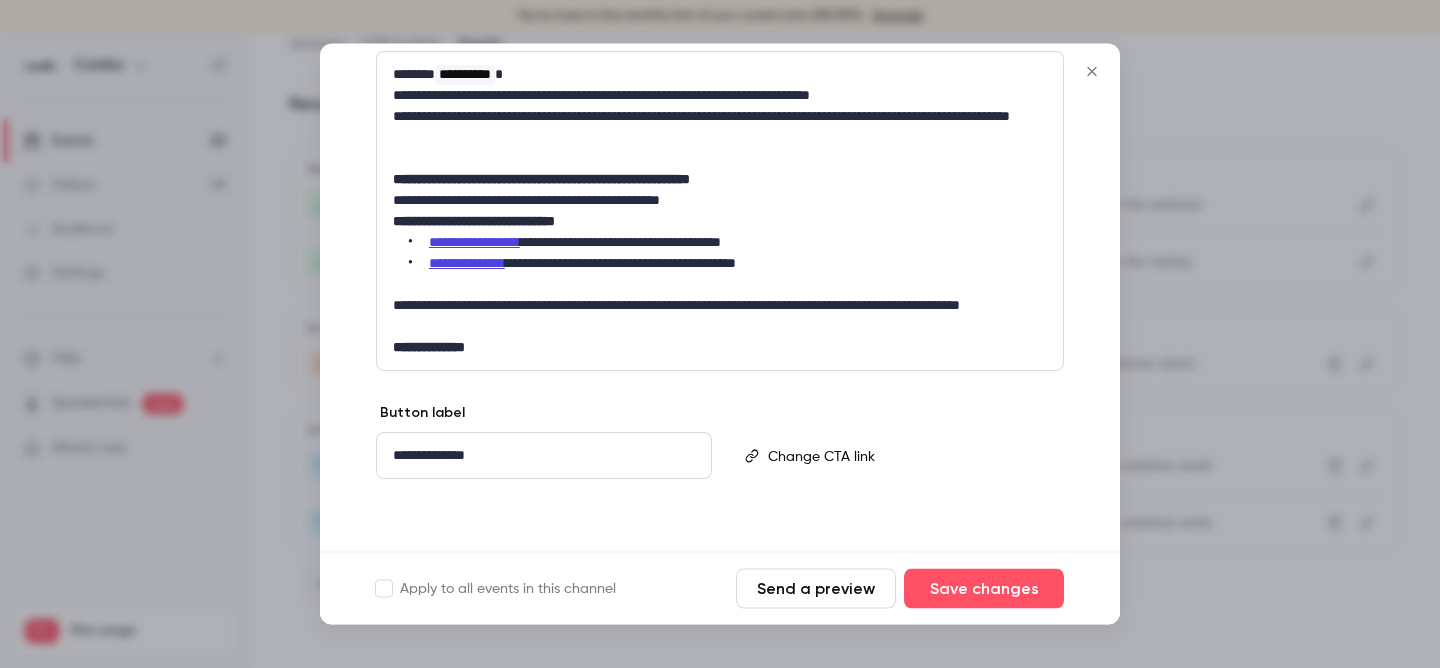 click at bounding box center [720, 334] 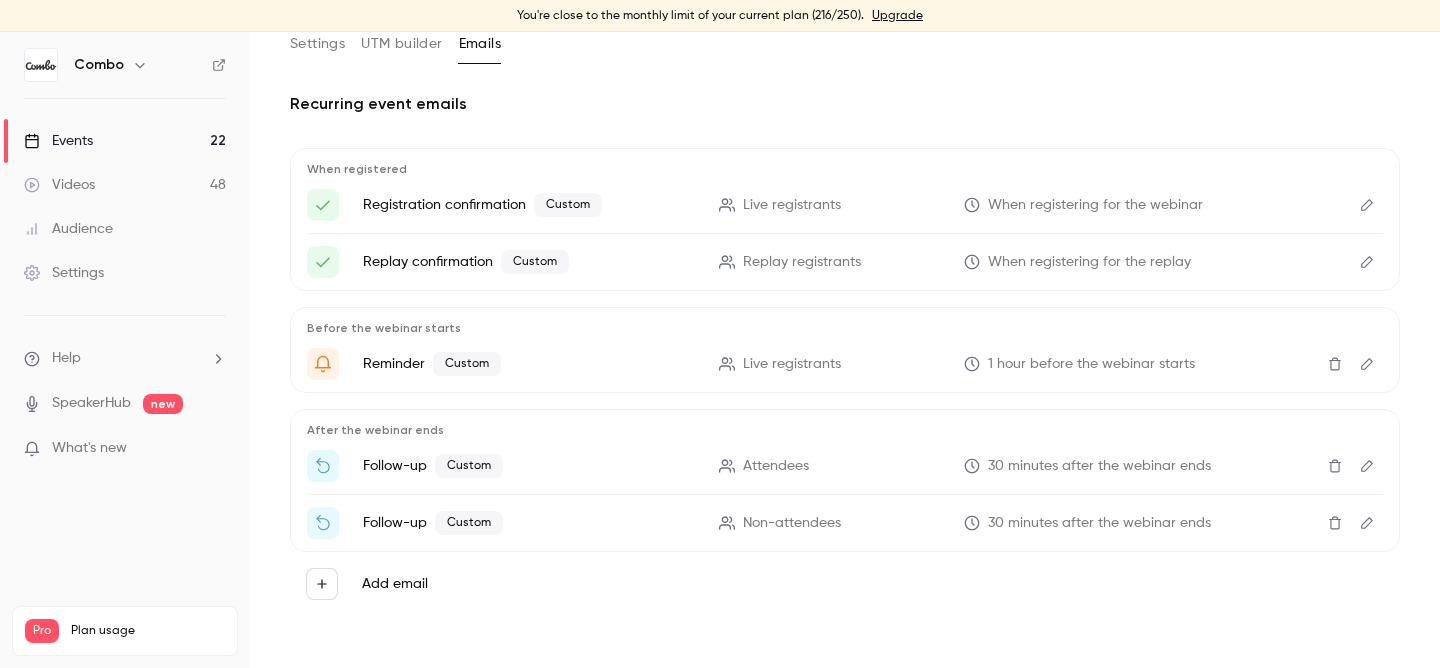 click 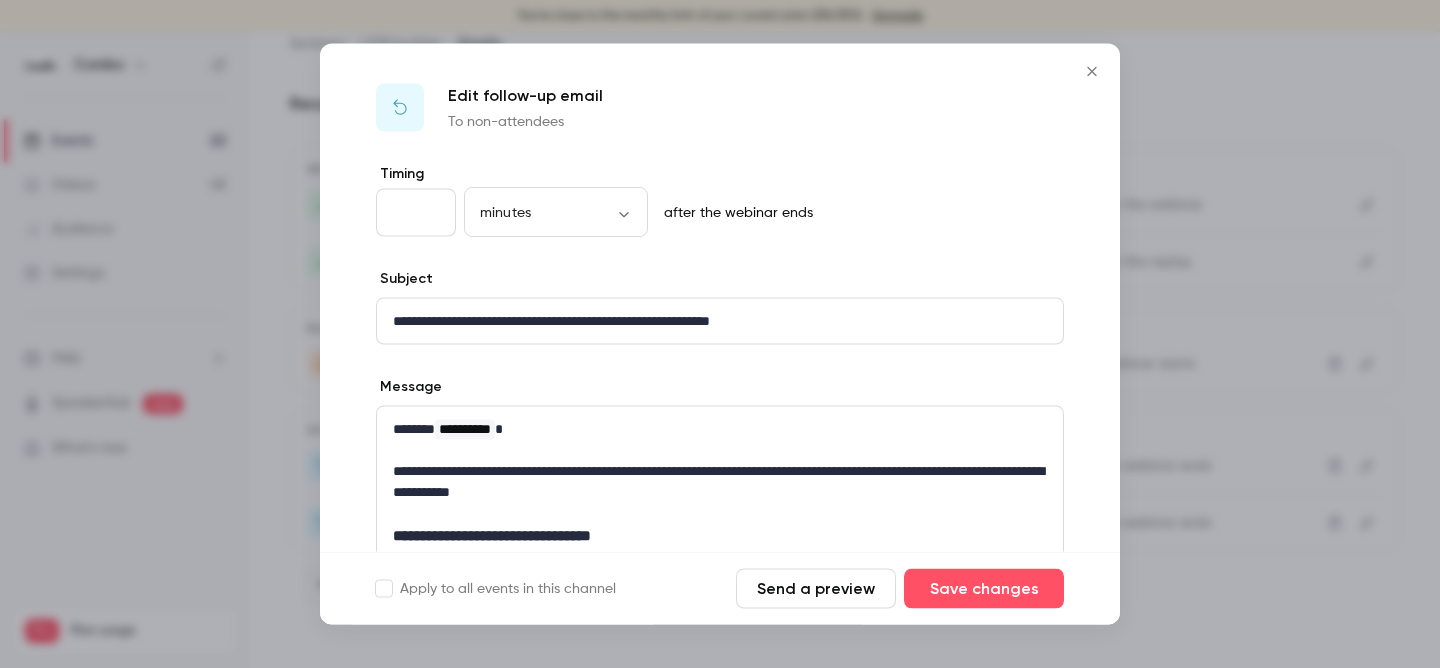 click at bounding box center (720, 513) 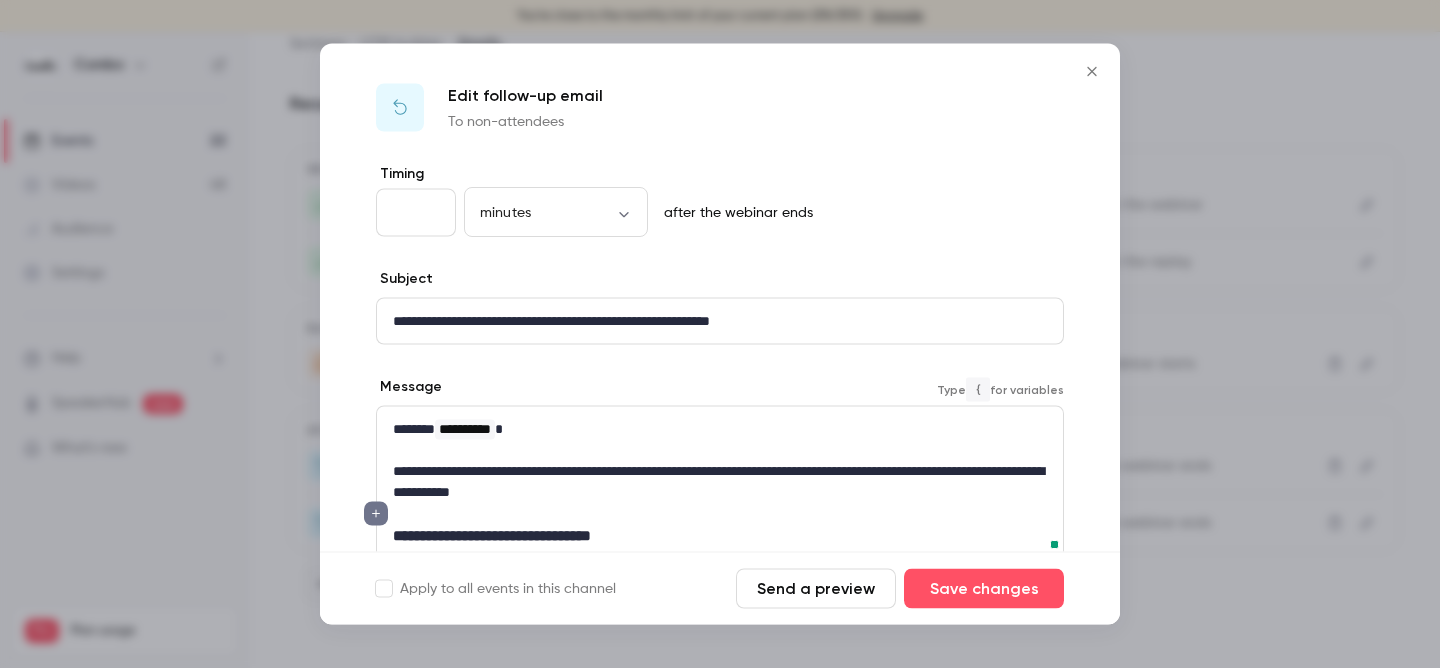 click at bounding box center (720, 450) 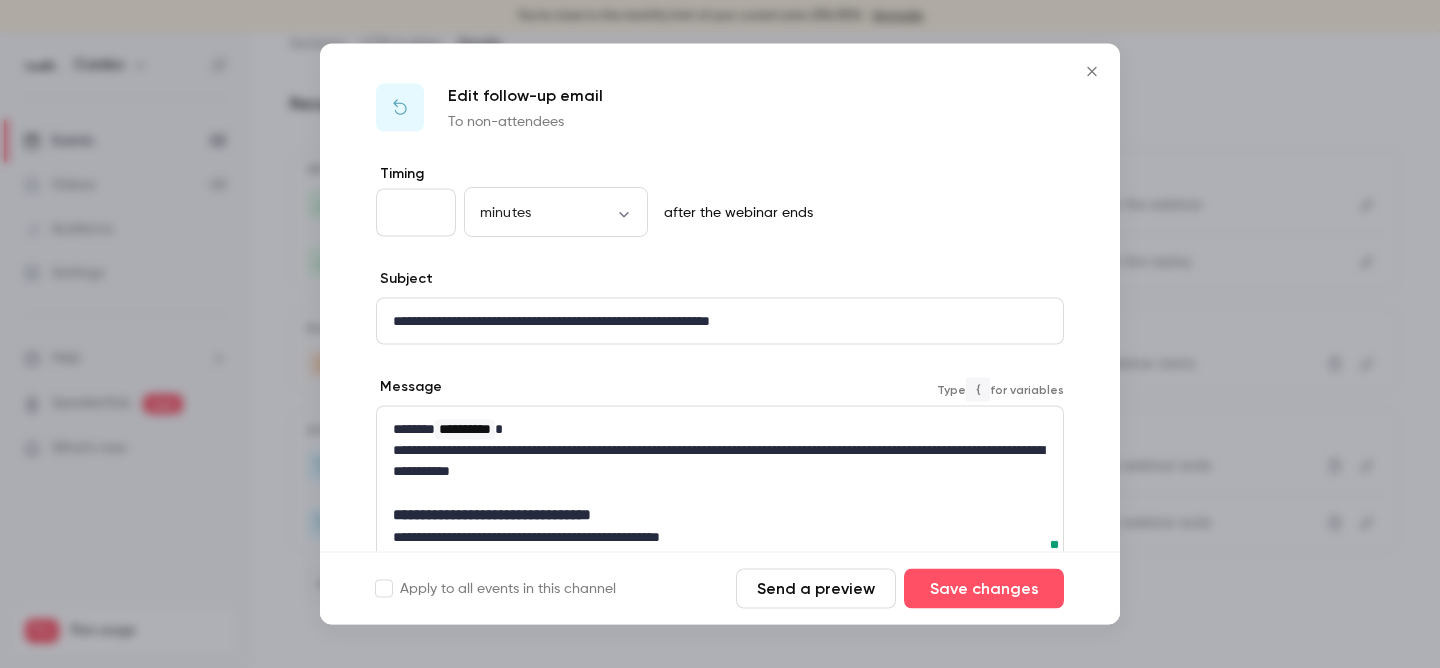 click on "**********" at bounding box center [720, 515] 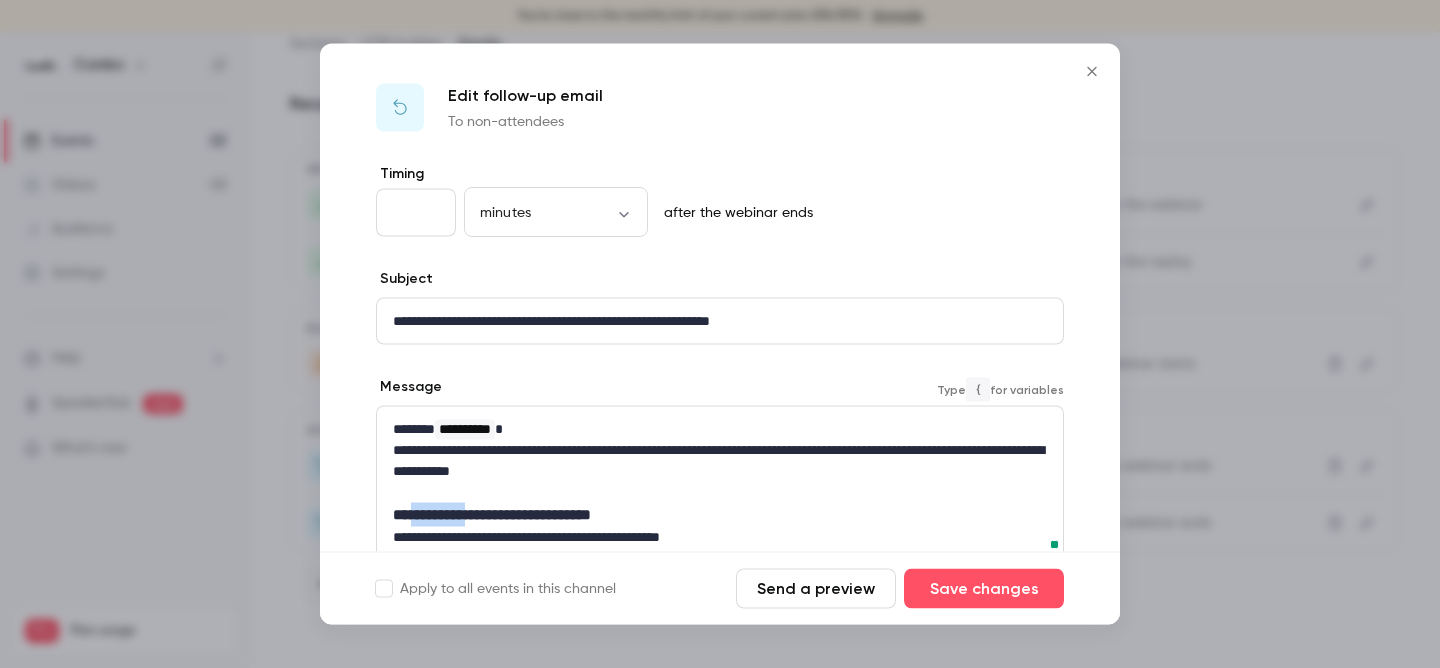 click on "**********" at bounding box center (720, 515) 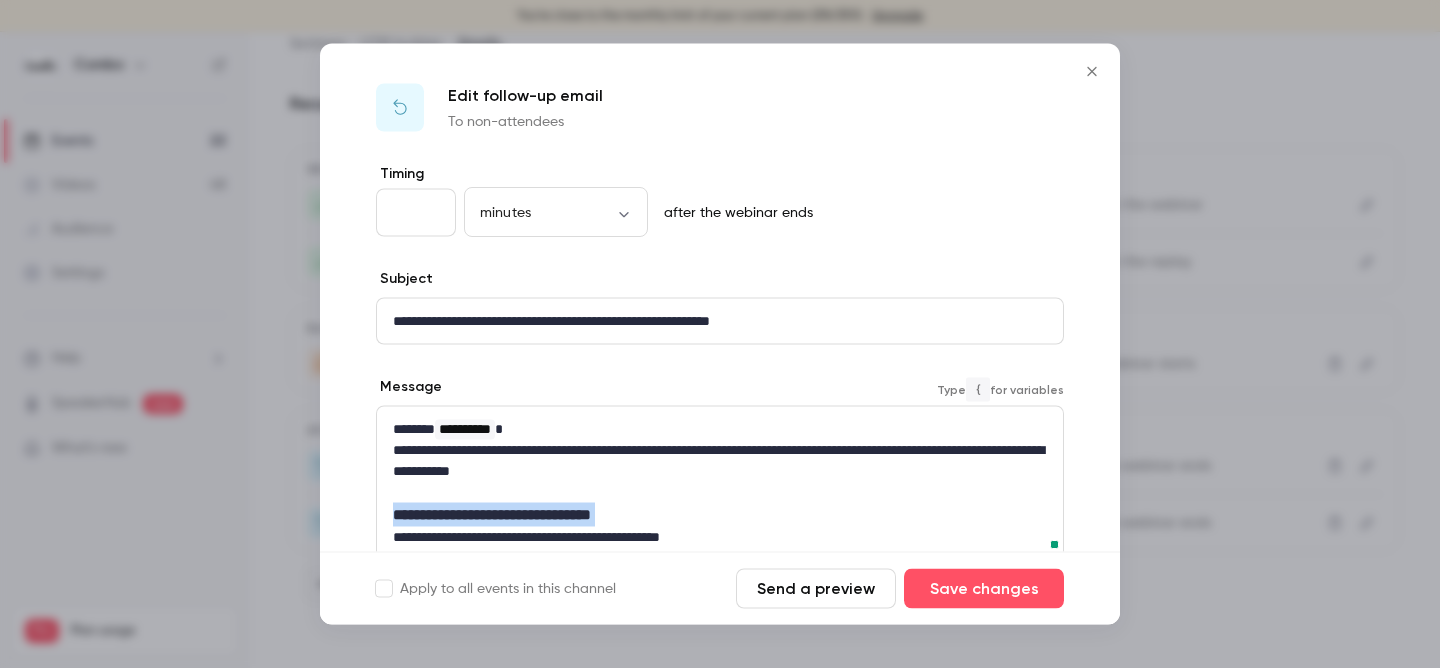 click on "**********" at bounding box center (720, 515) 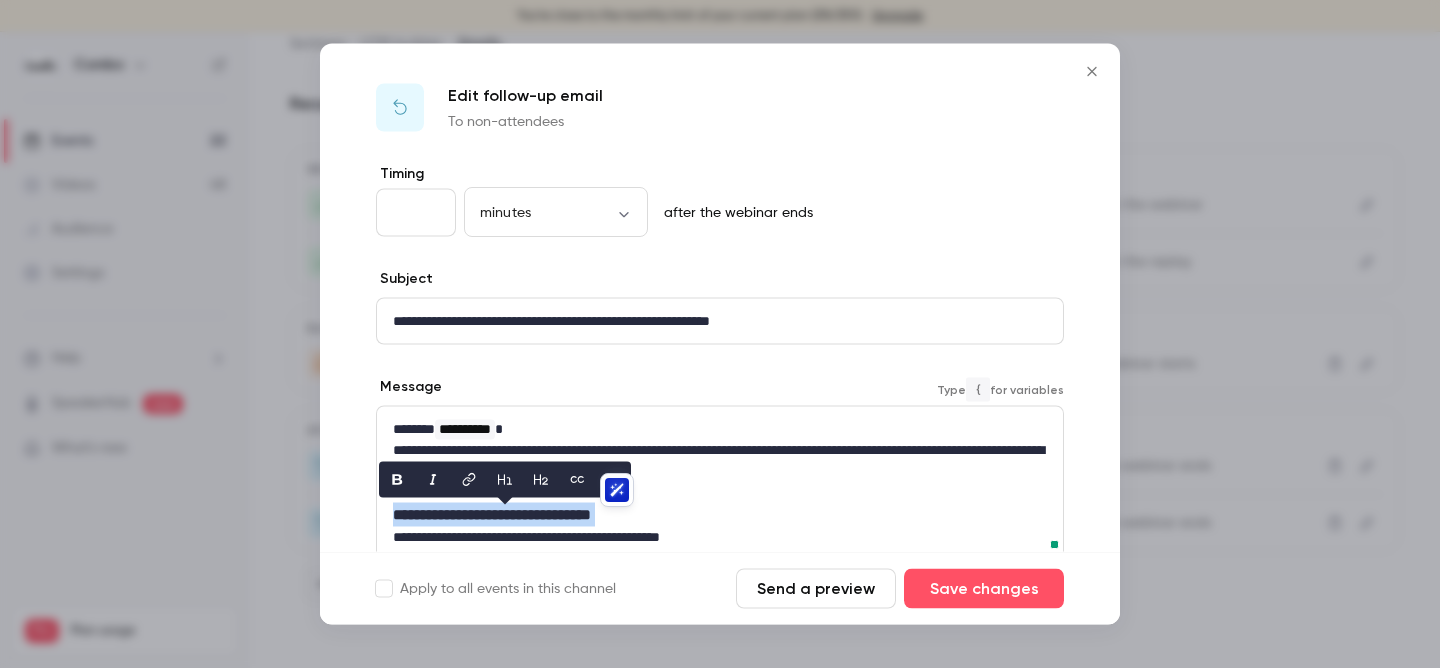 click 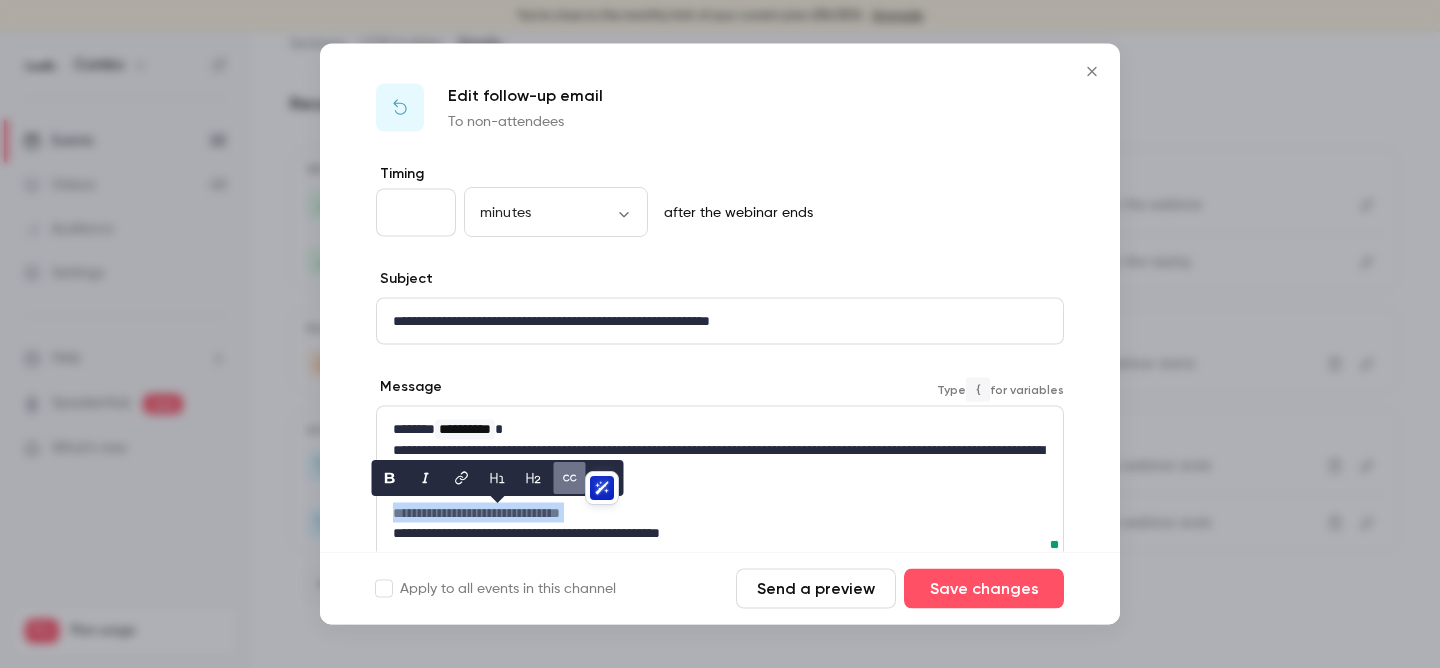 click 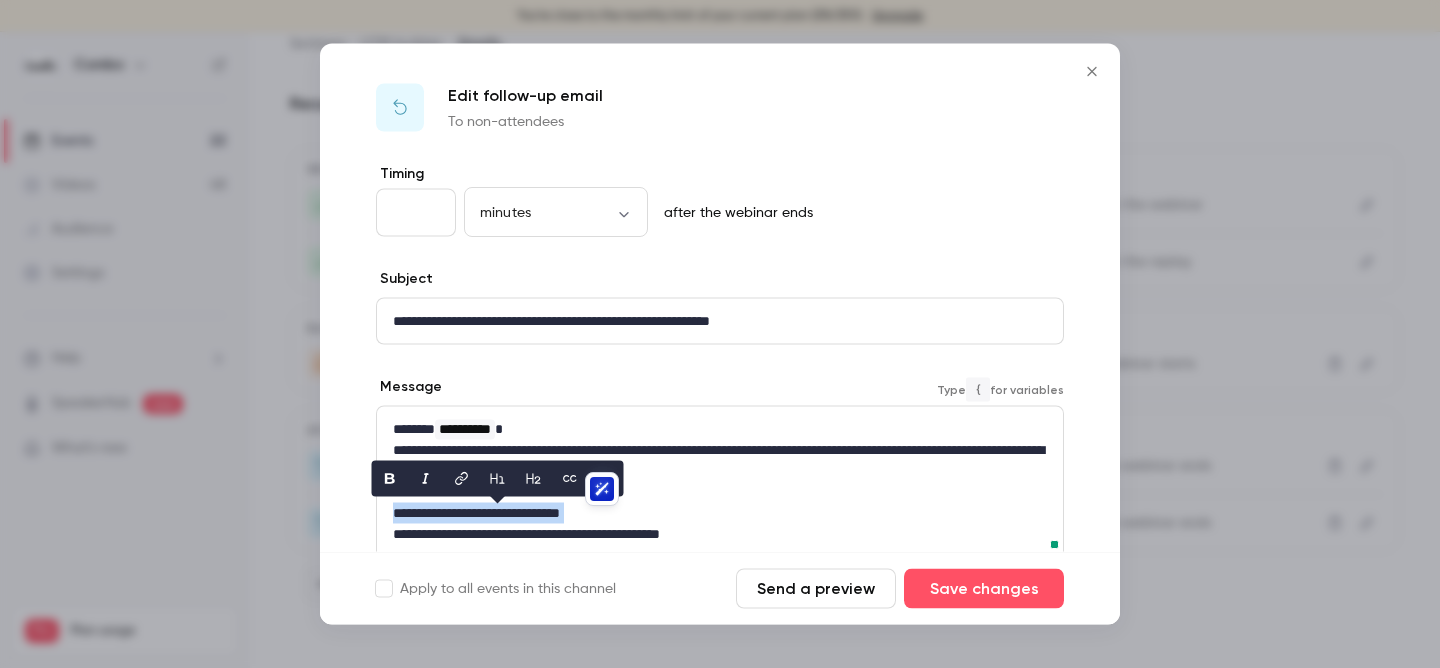 click 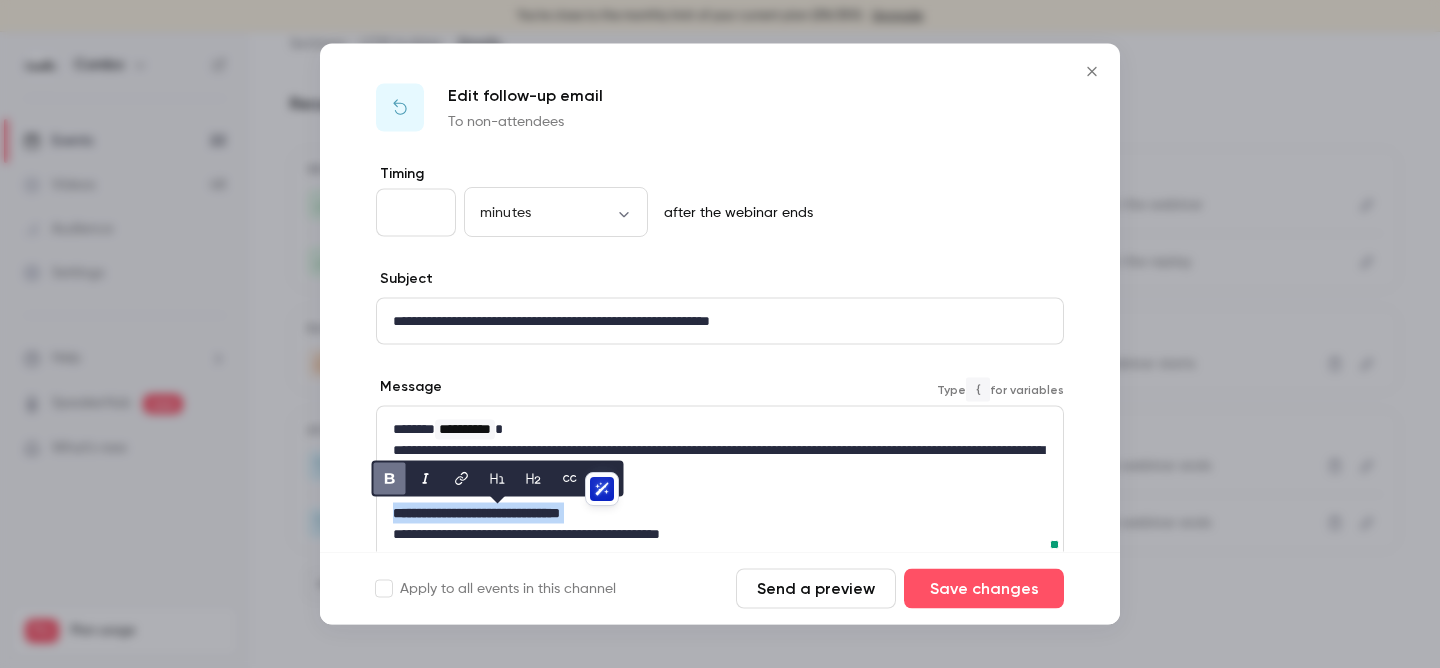 click on "**********" at bounding box center [720, 513] 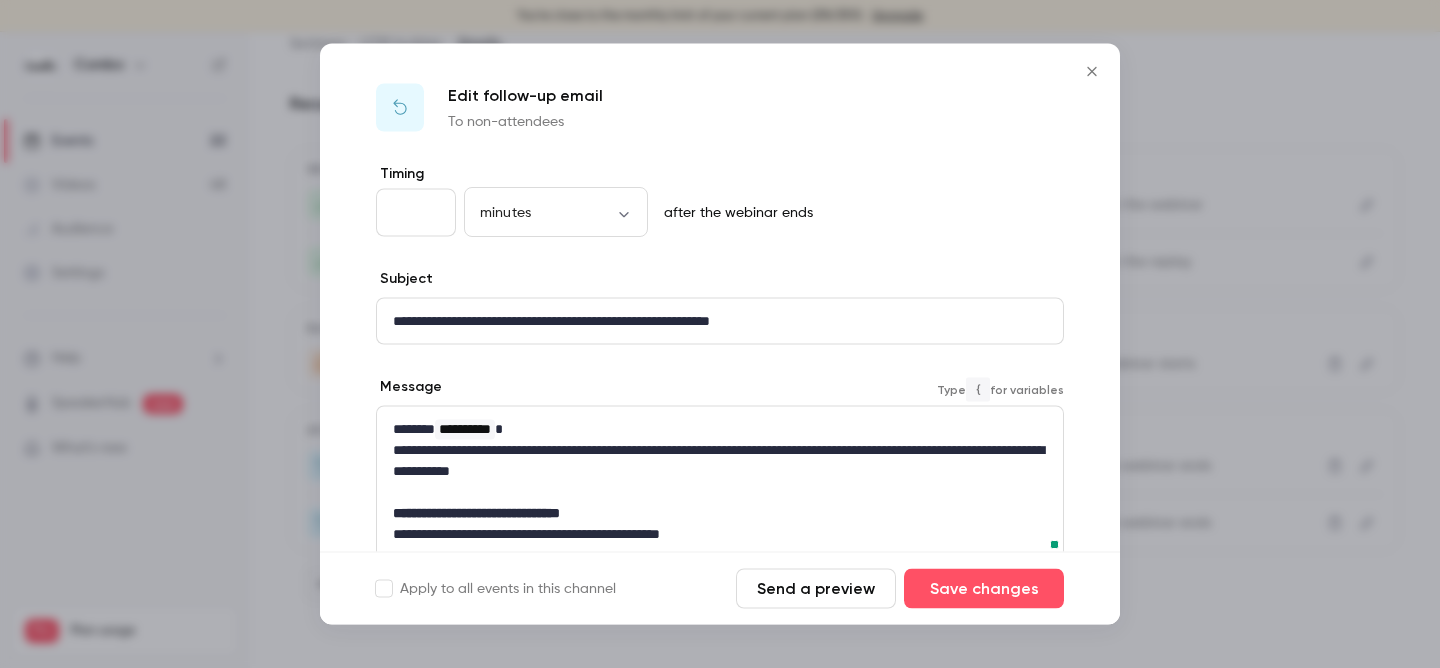 scroll, scrollTop: 105, scrollLeft: 0, axis: vertical 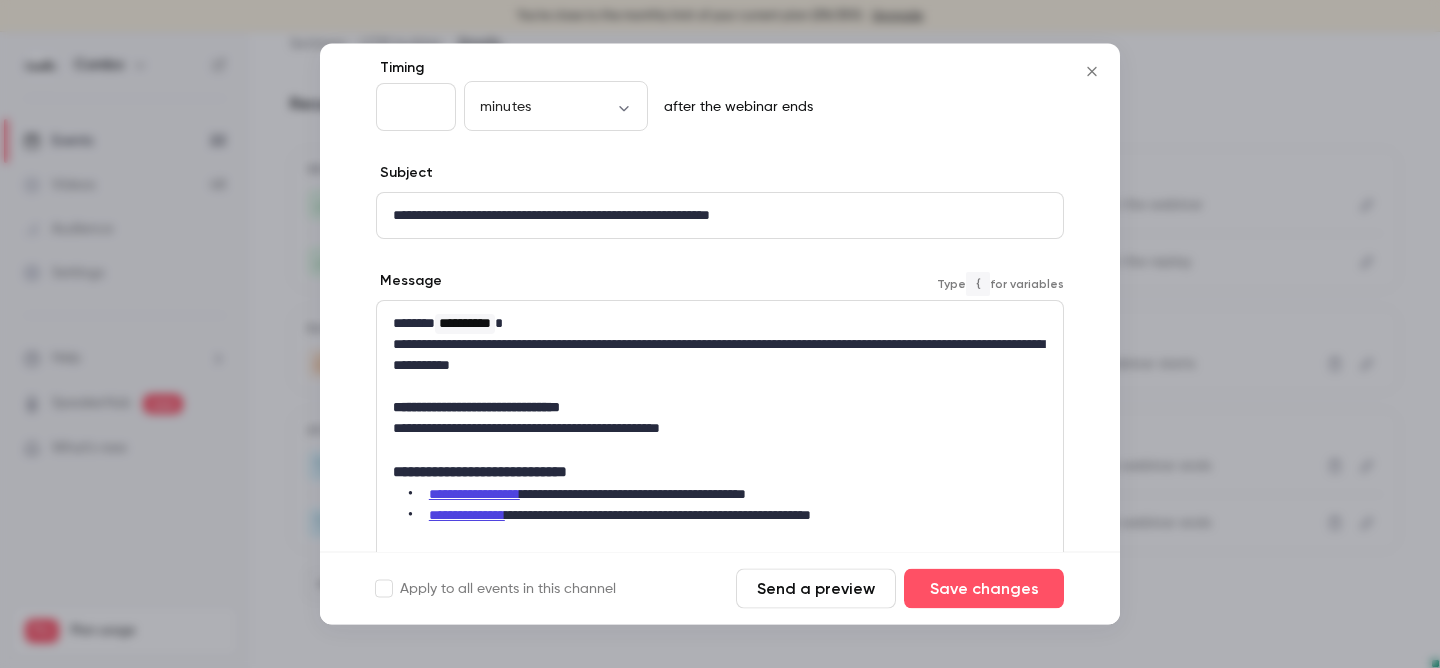 click at bounding box center [720, 450] 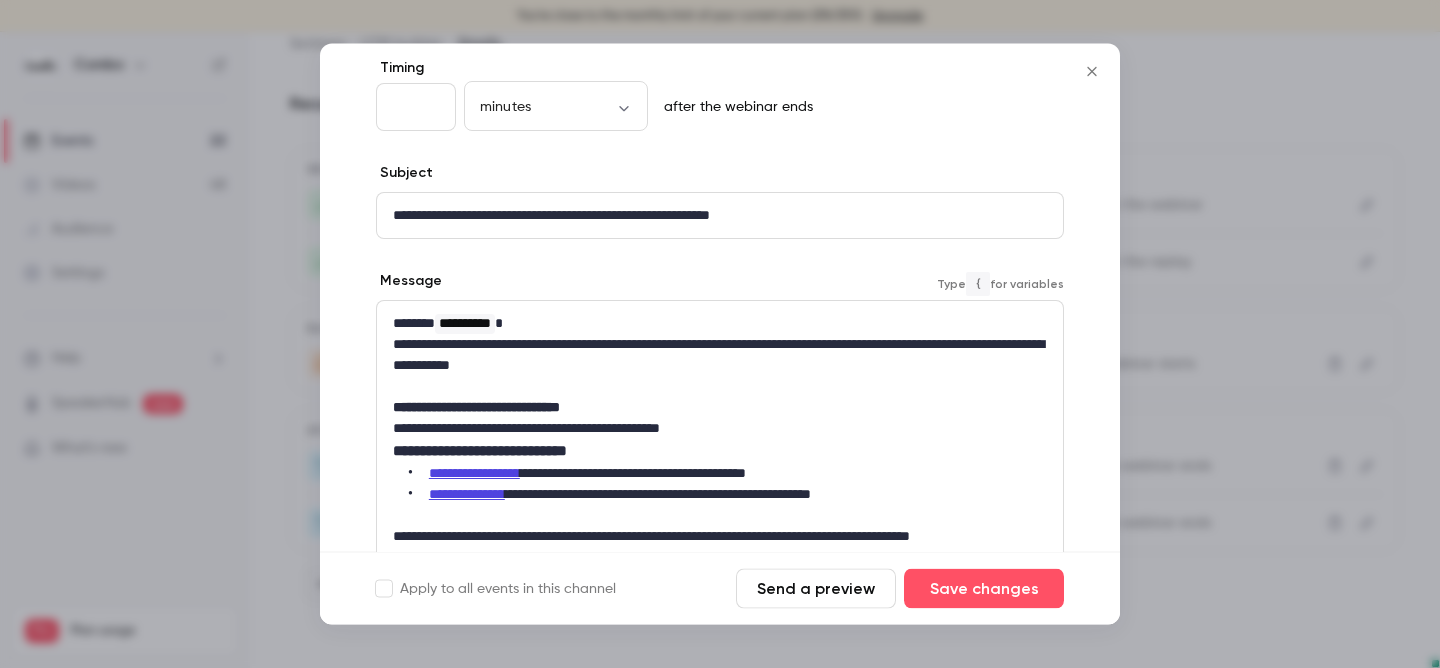 click on "**********" at bounding box center (720, 452) 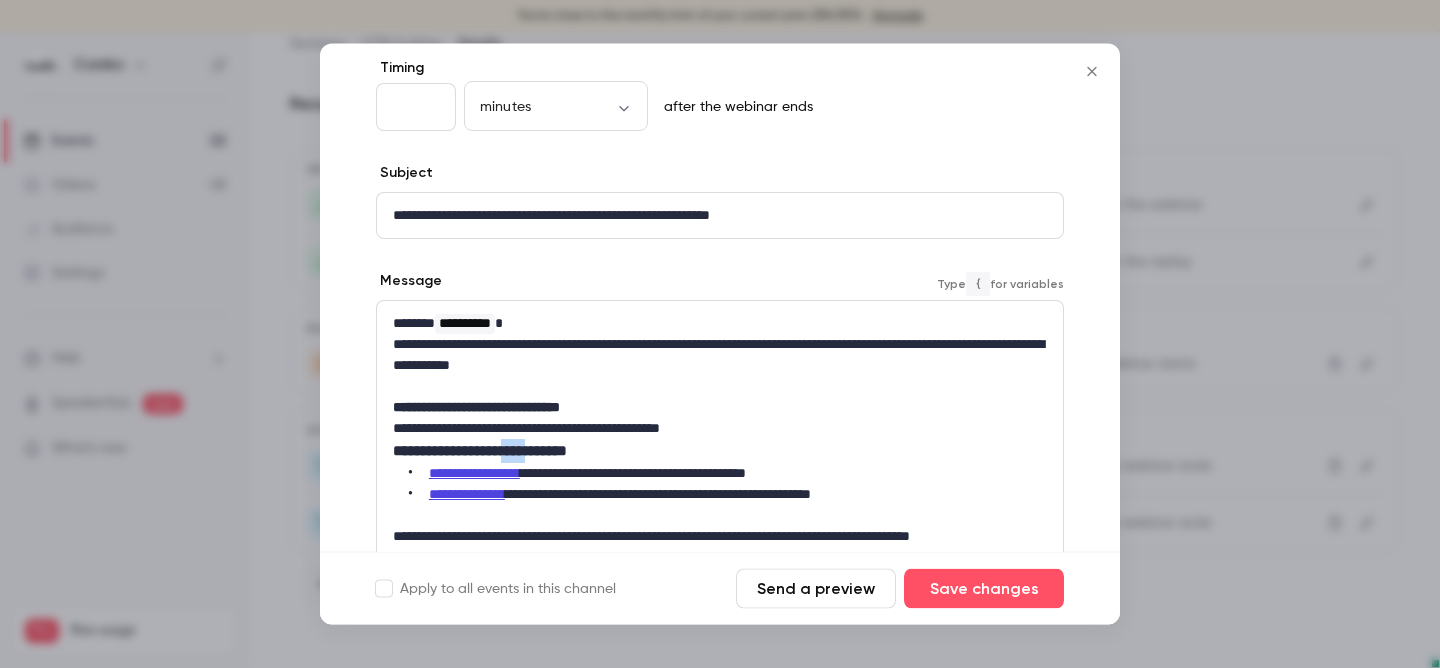 click on "**********" at bounding box center (720, 452) 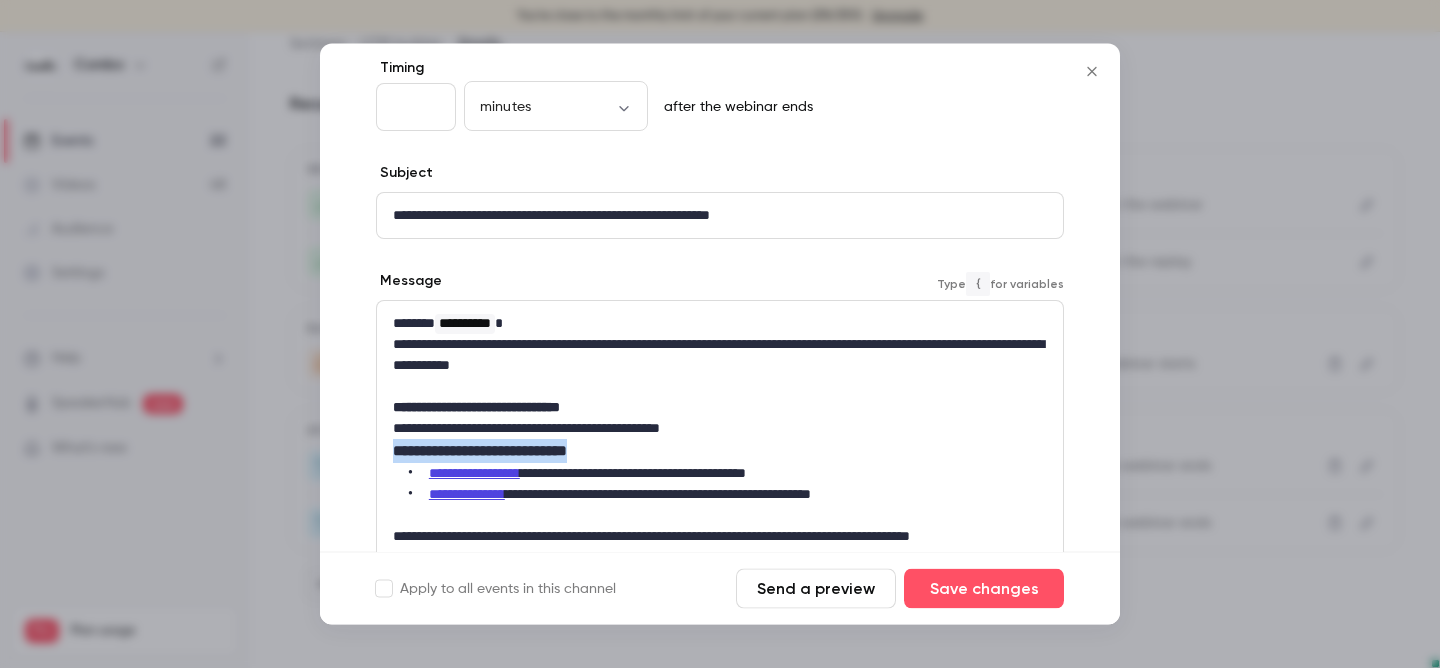 click on "**********" at bounding box center (720, 452) 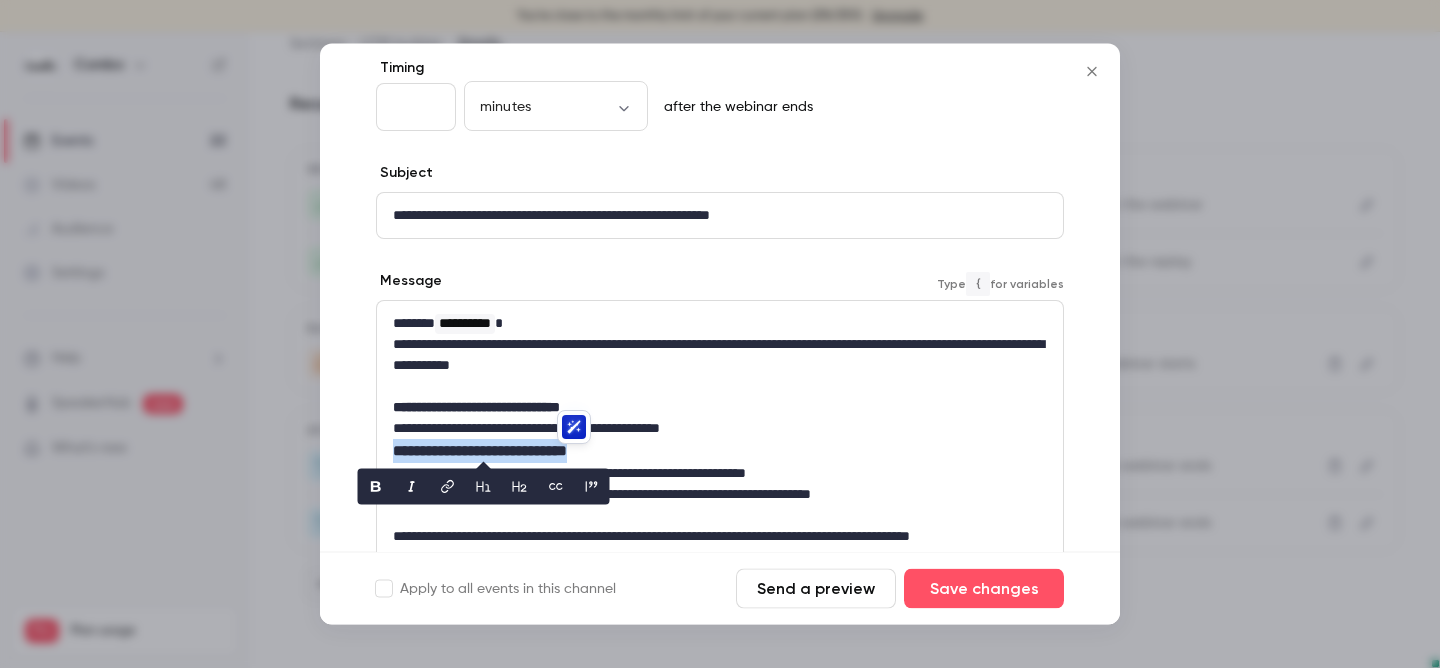click 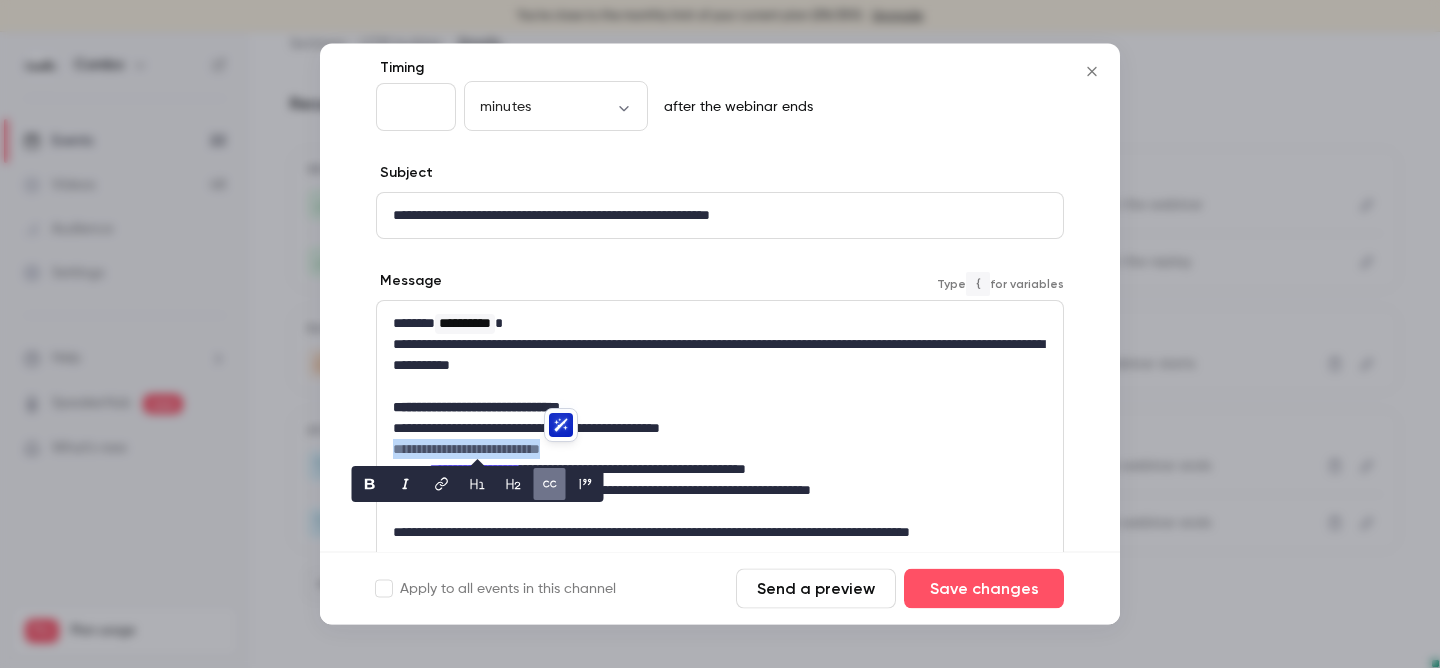 click 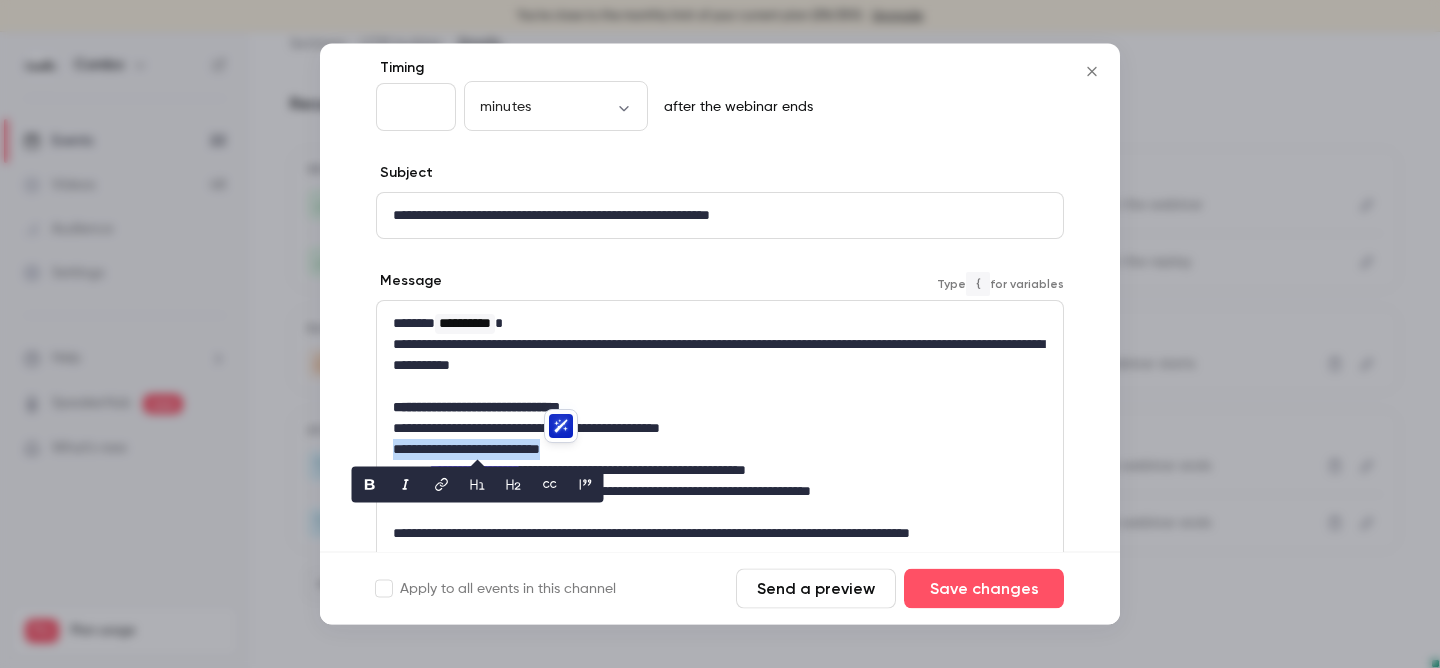 click 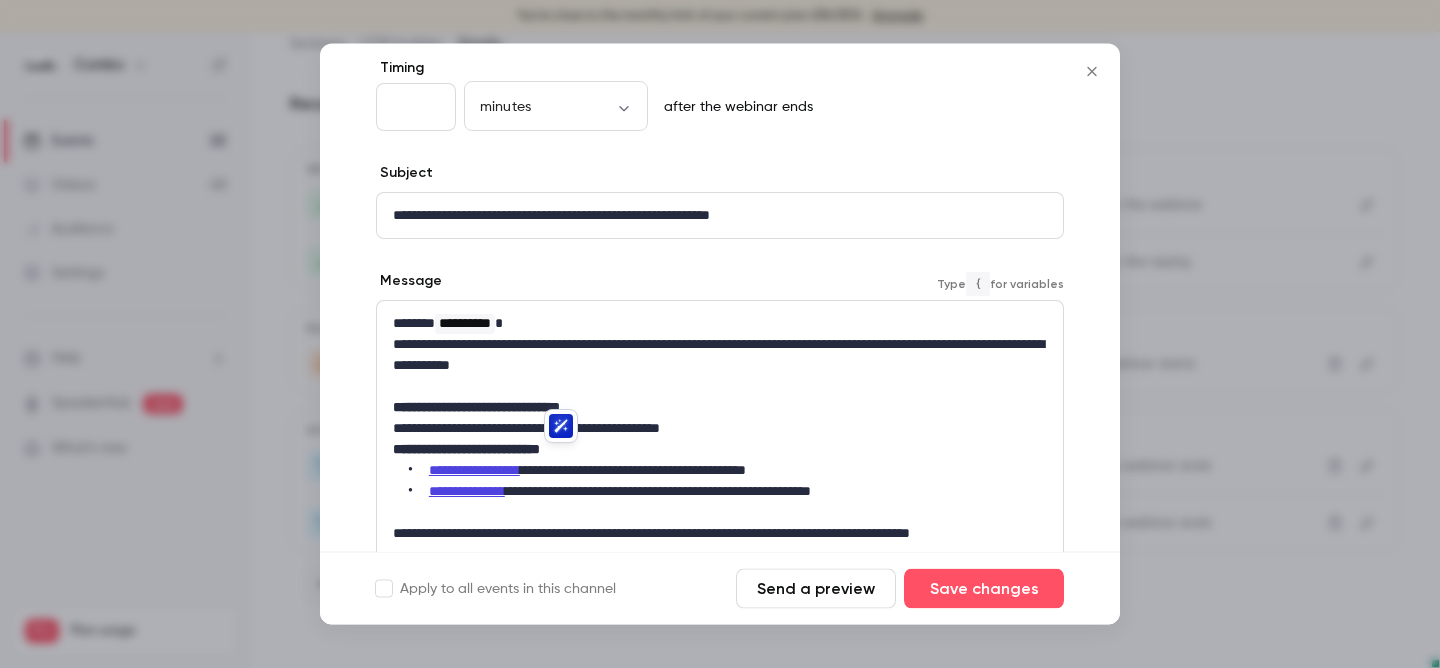click on "**********" at bounding box center (720, 450) 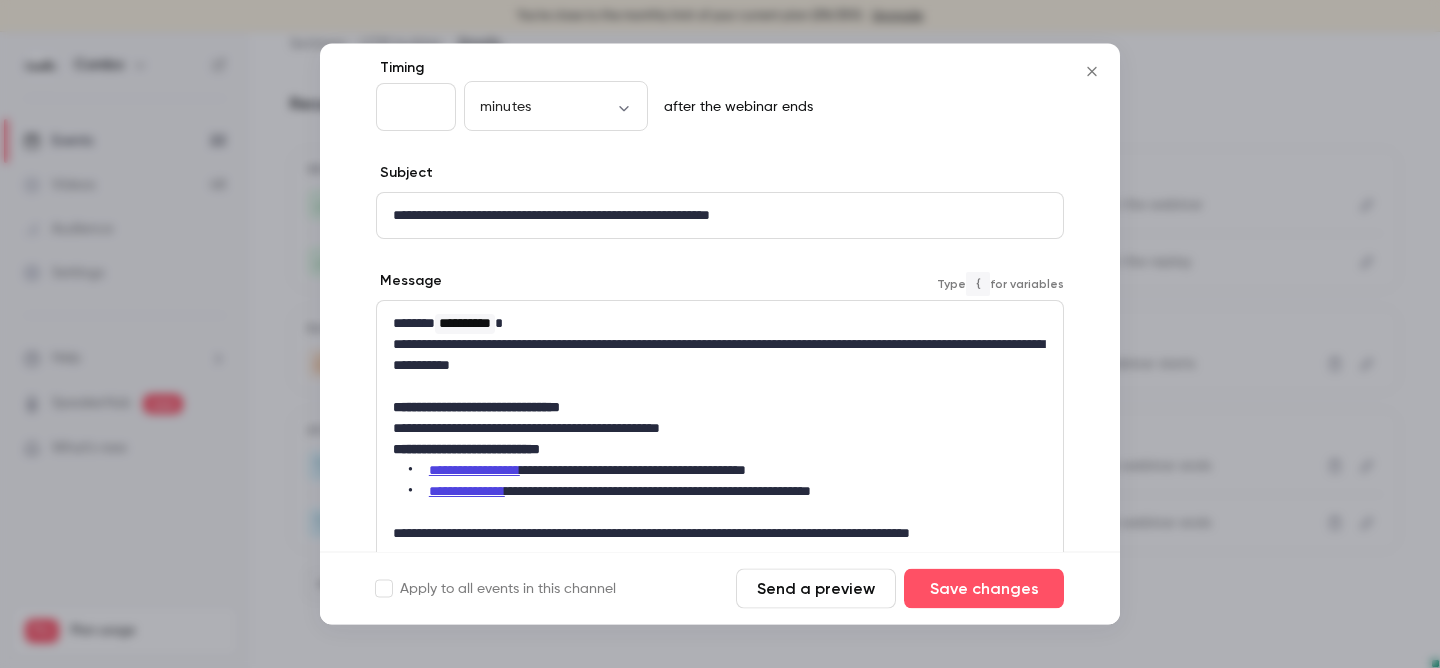 scroll, scrollTop: 213, scrollLeft: 0, axis: vertical 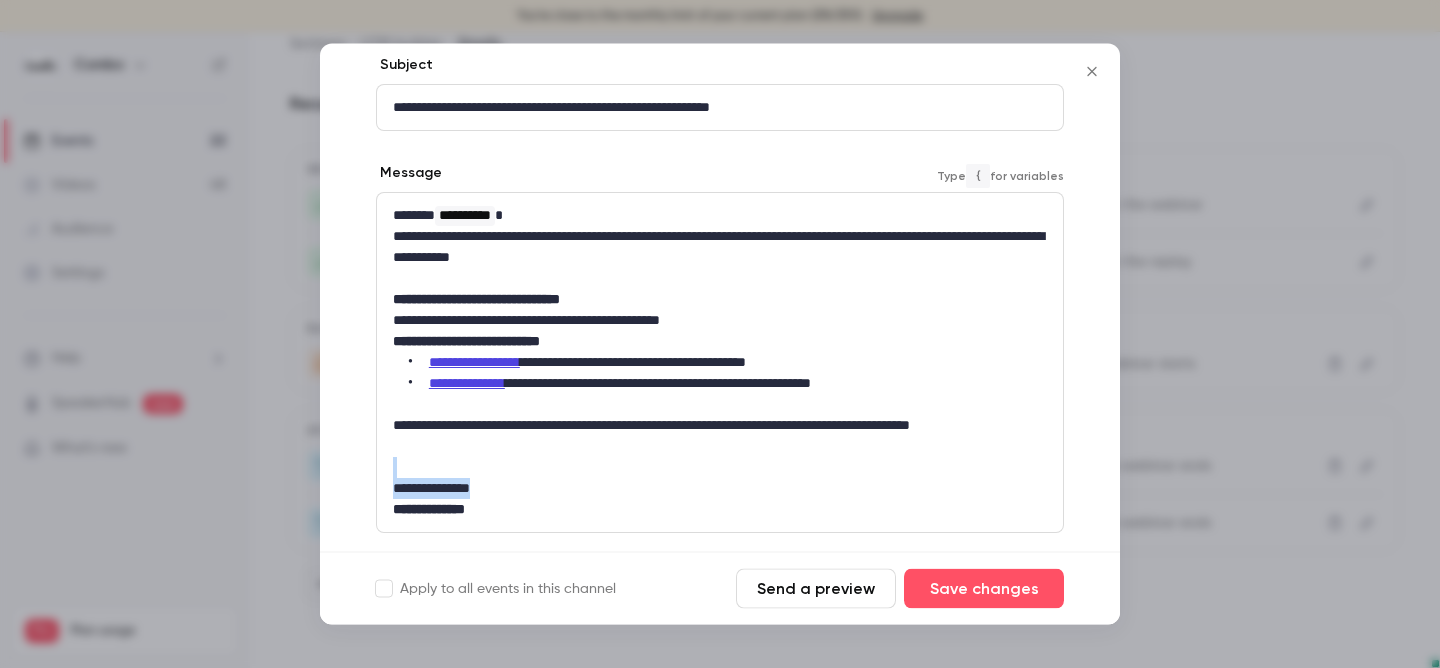 drag, startPoint x: 532, startPoint y: 482, endPoint x: 401, endPoint y: 461, distance: 132.67253 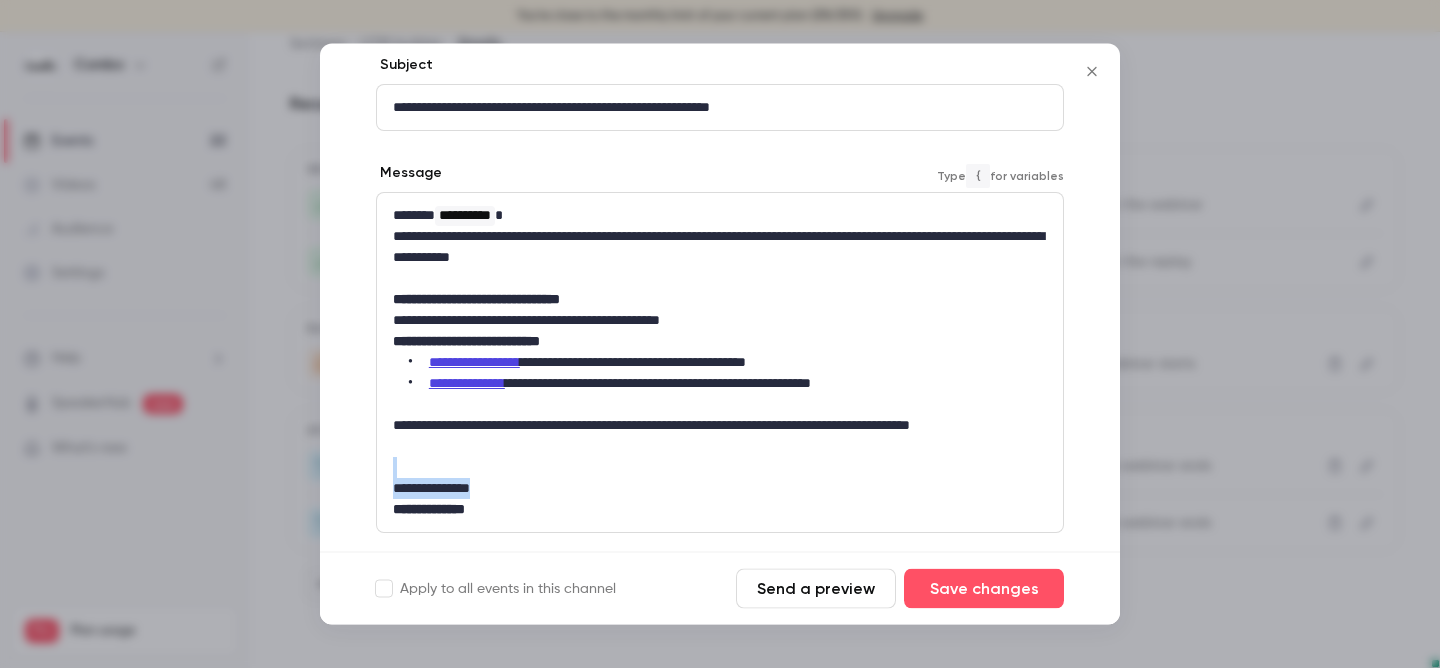 click on "**********" at bounding box center (720, 363) 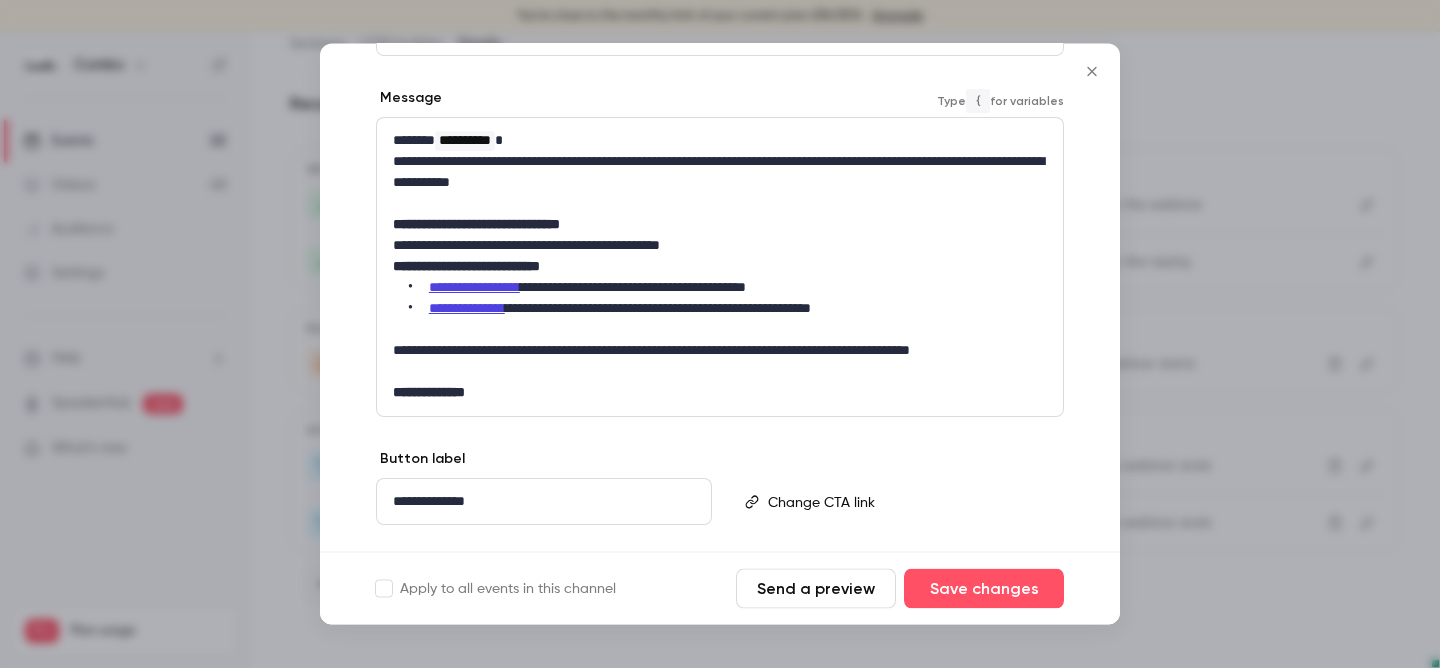 scroll, scrollTop: 290, scrollLeft: 0, axis: vertical 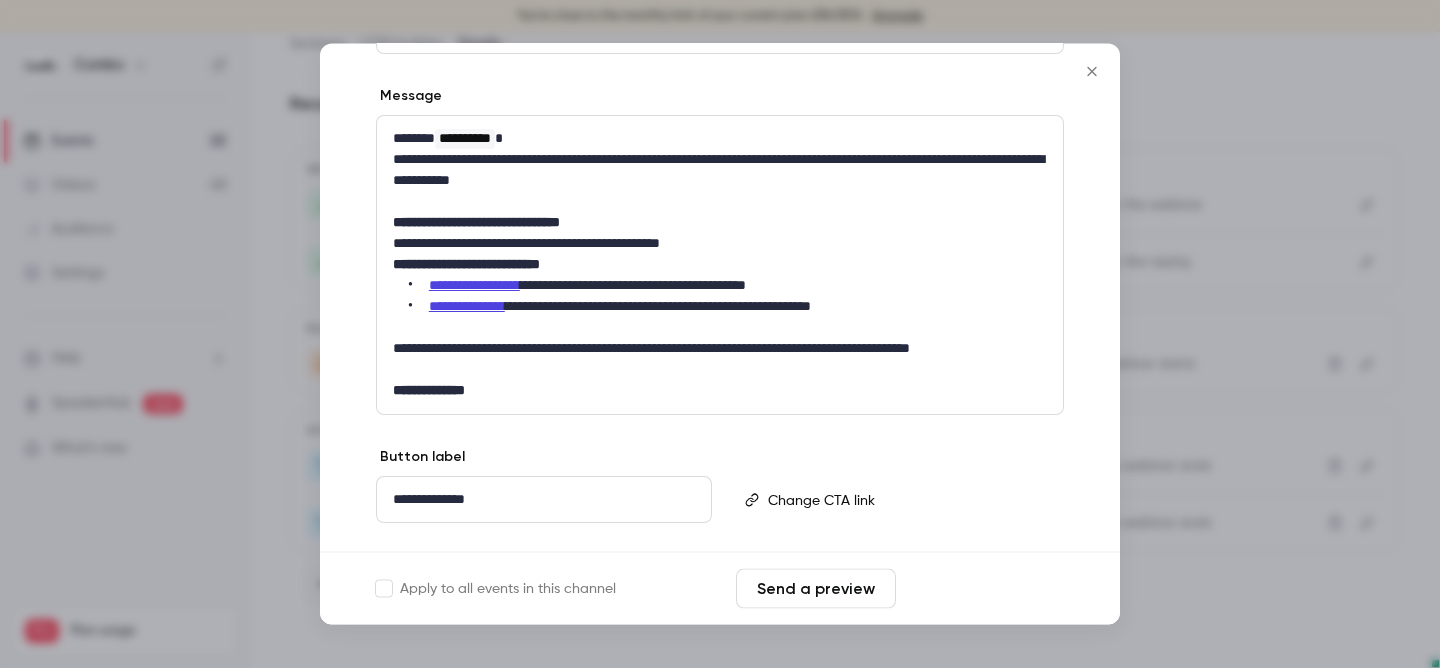click on "Save changes" at bounding box center (984, 589) 